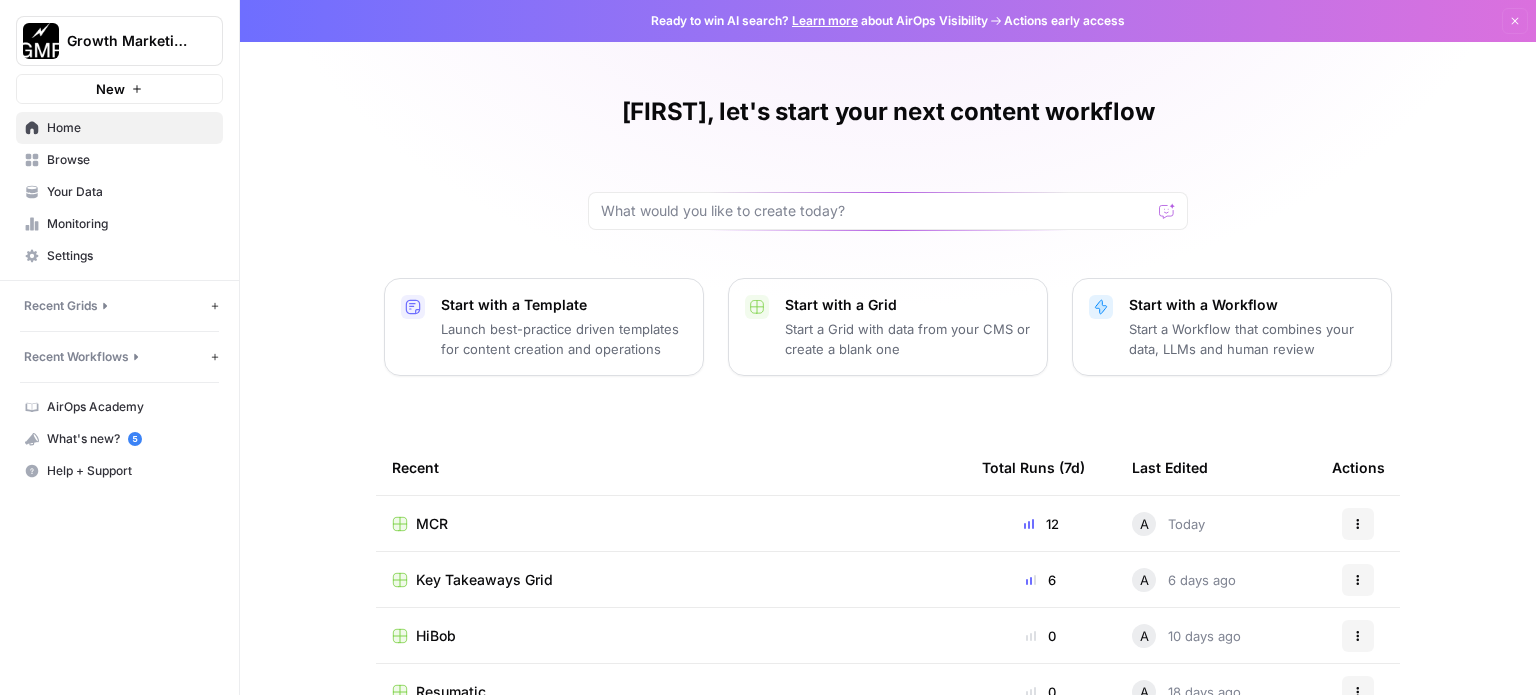 scroll, scrollTop: 0, scrollLeft: 0, axis: both 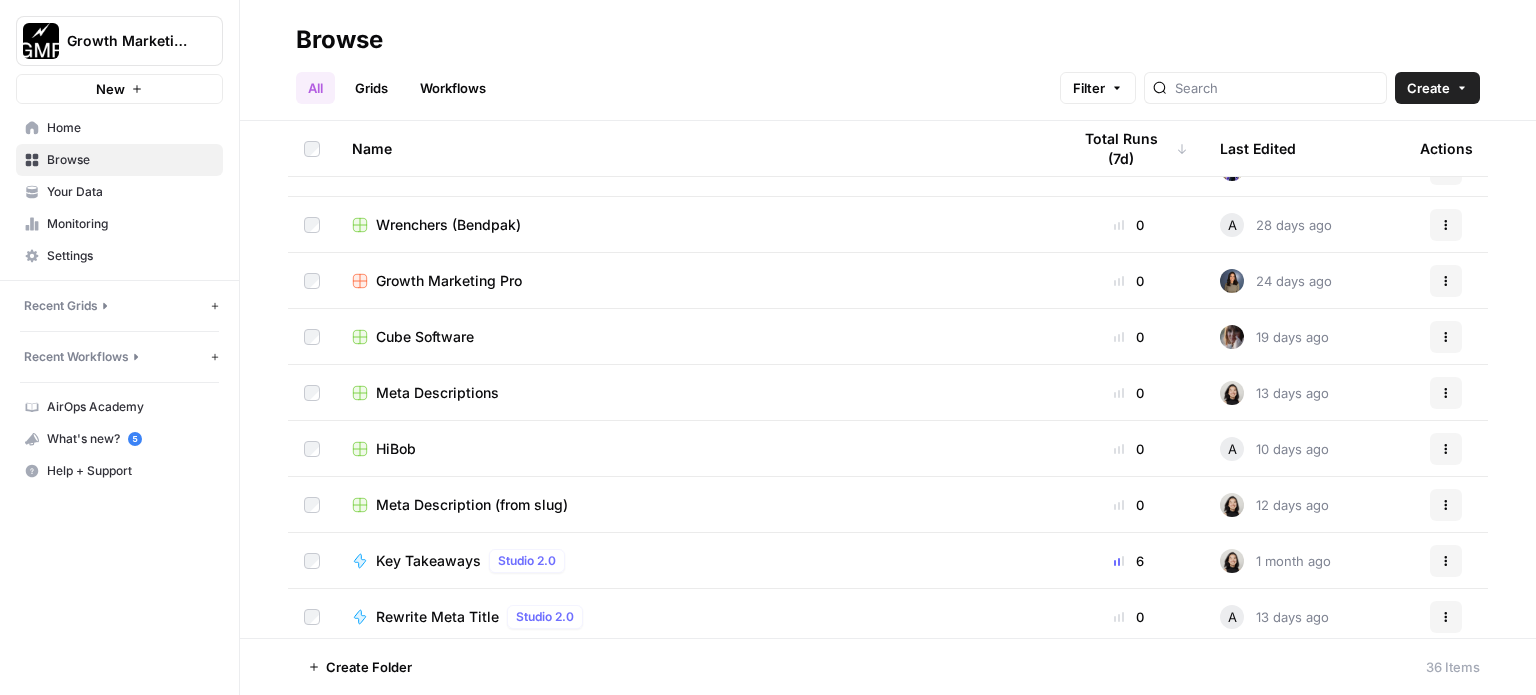 click on "Cube Software" at bounding box center (425, 337) 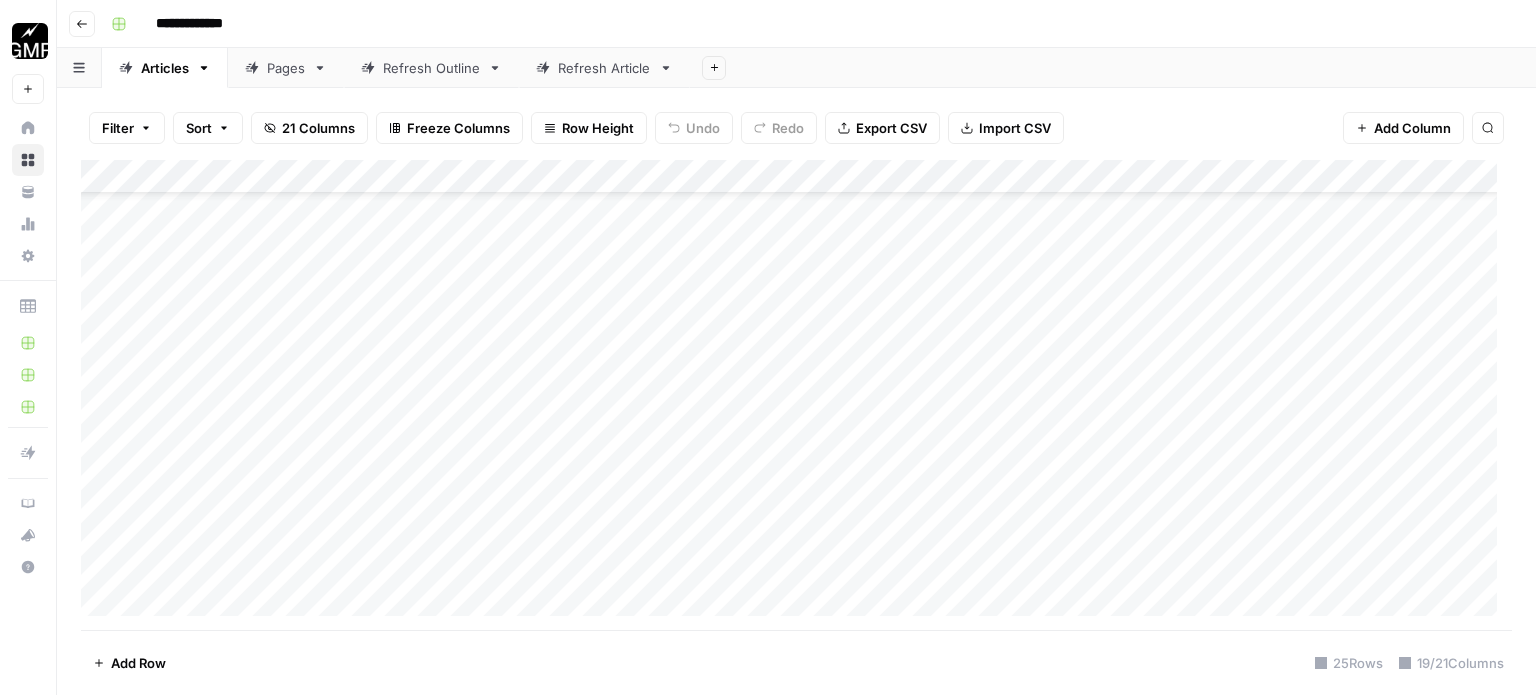 scroll, scrollTop: 0, scrollLeft: 0, axis: both 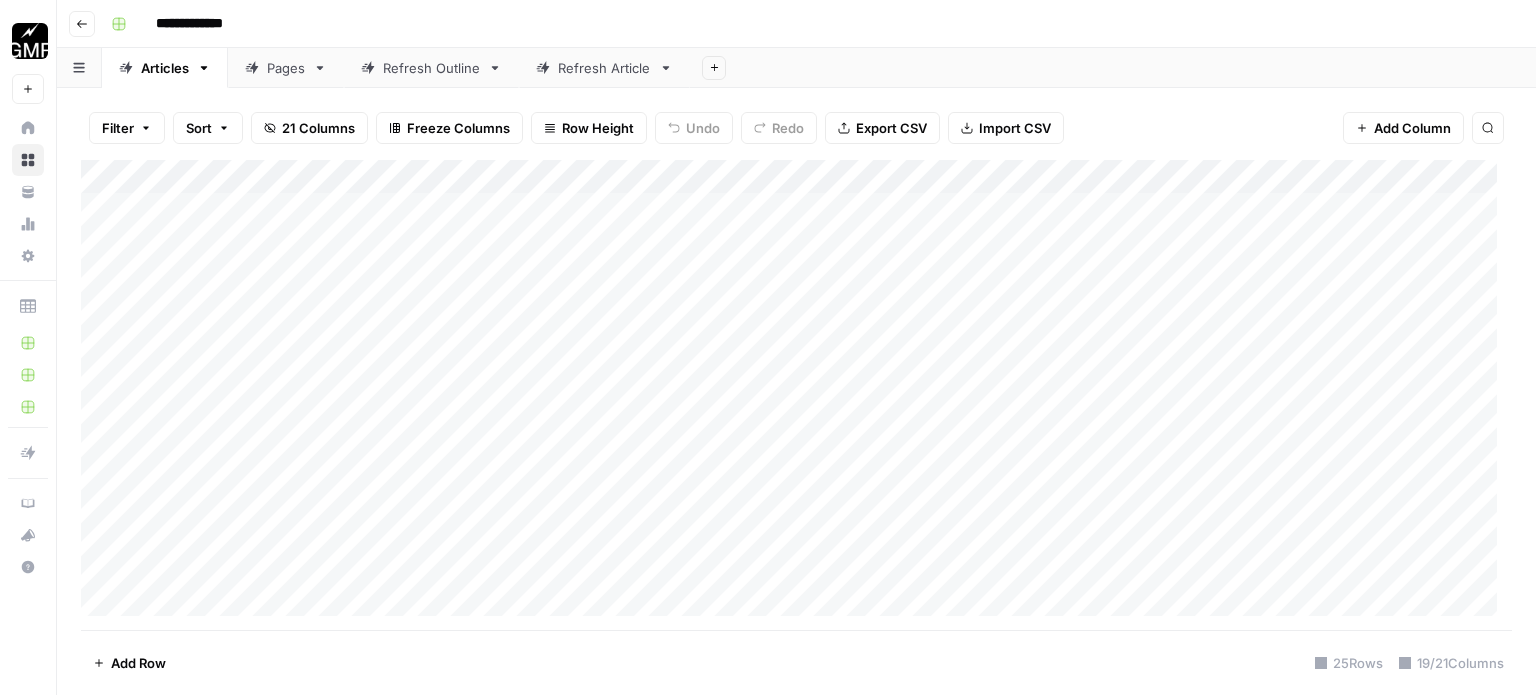 click on "Add Column" at bounding box center (796, 395) 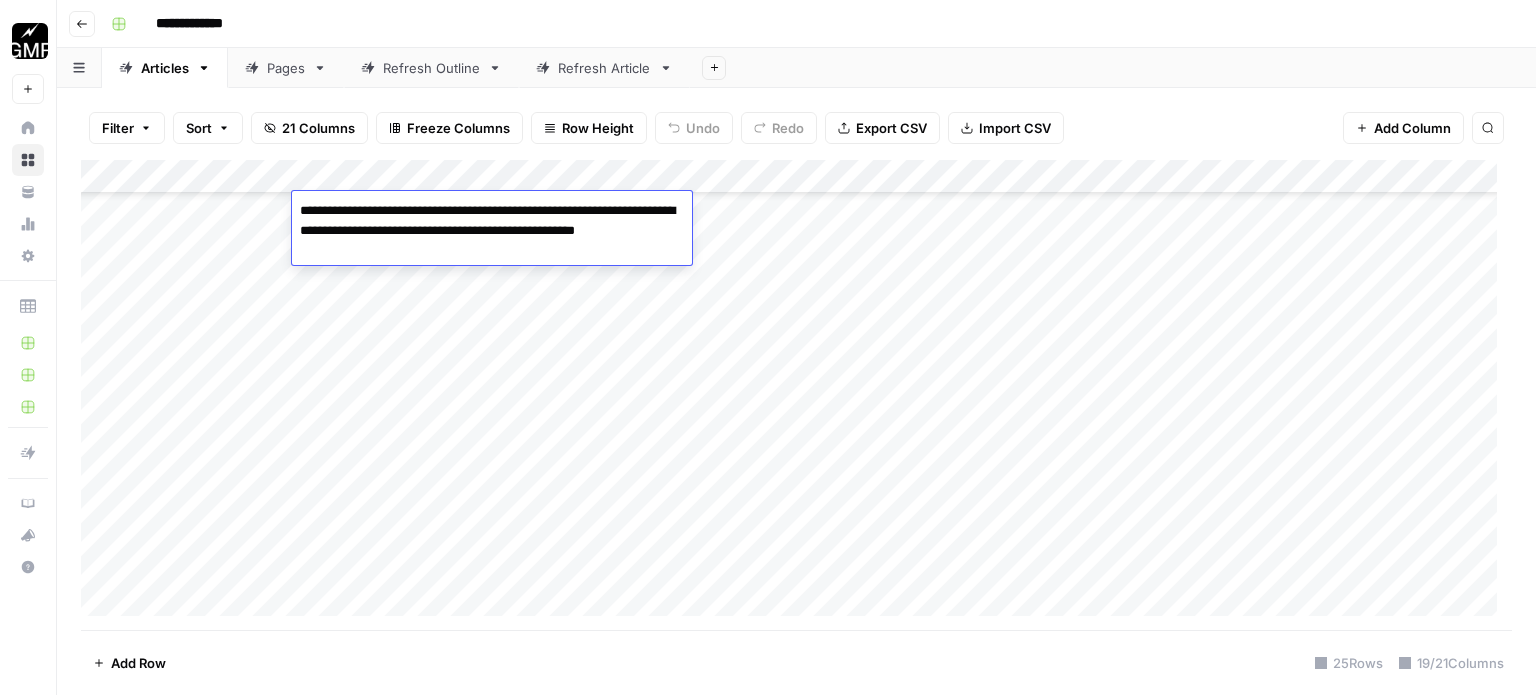 scroll, scrollTop: 460, scrollLeft: 0, axis: vertical 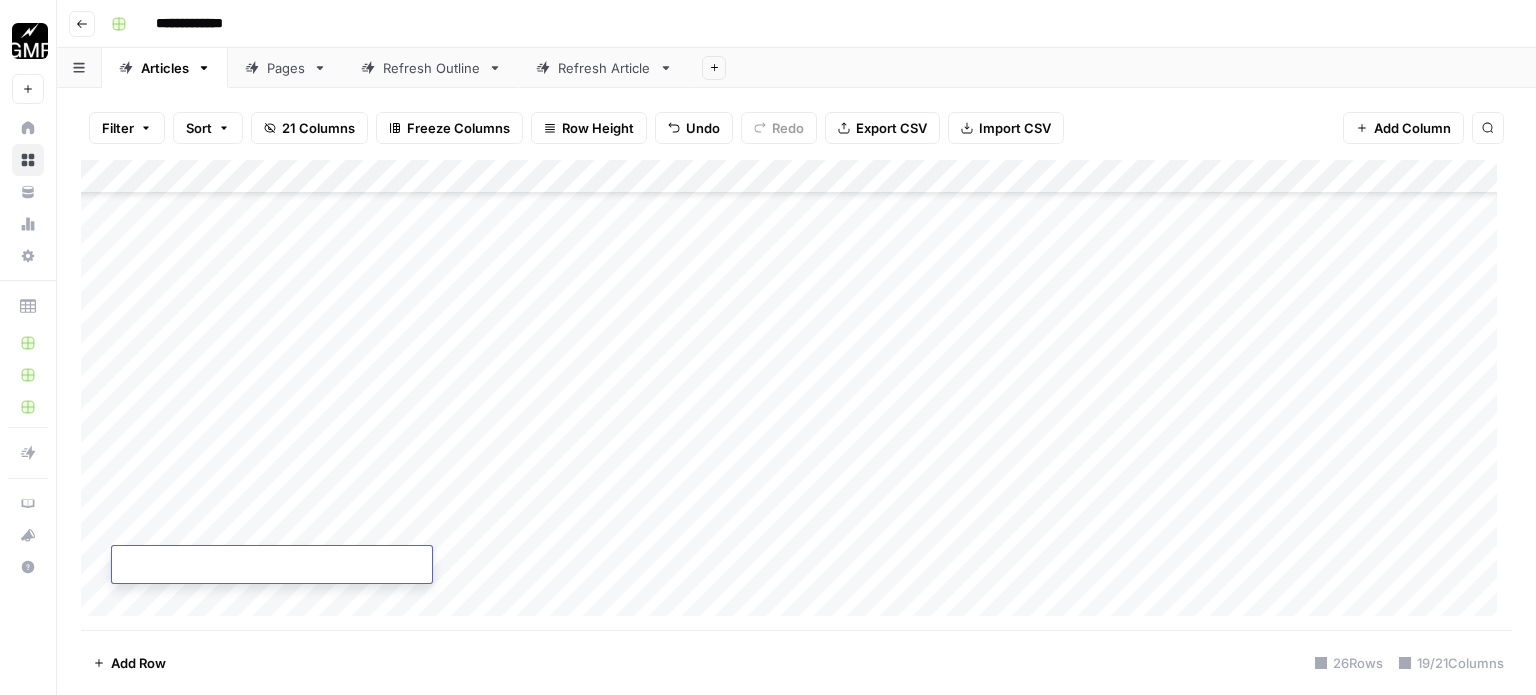 type on "**********" 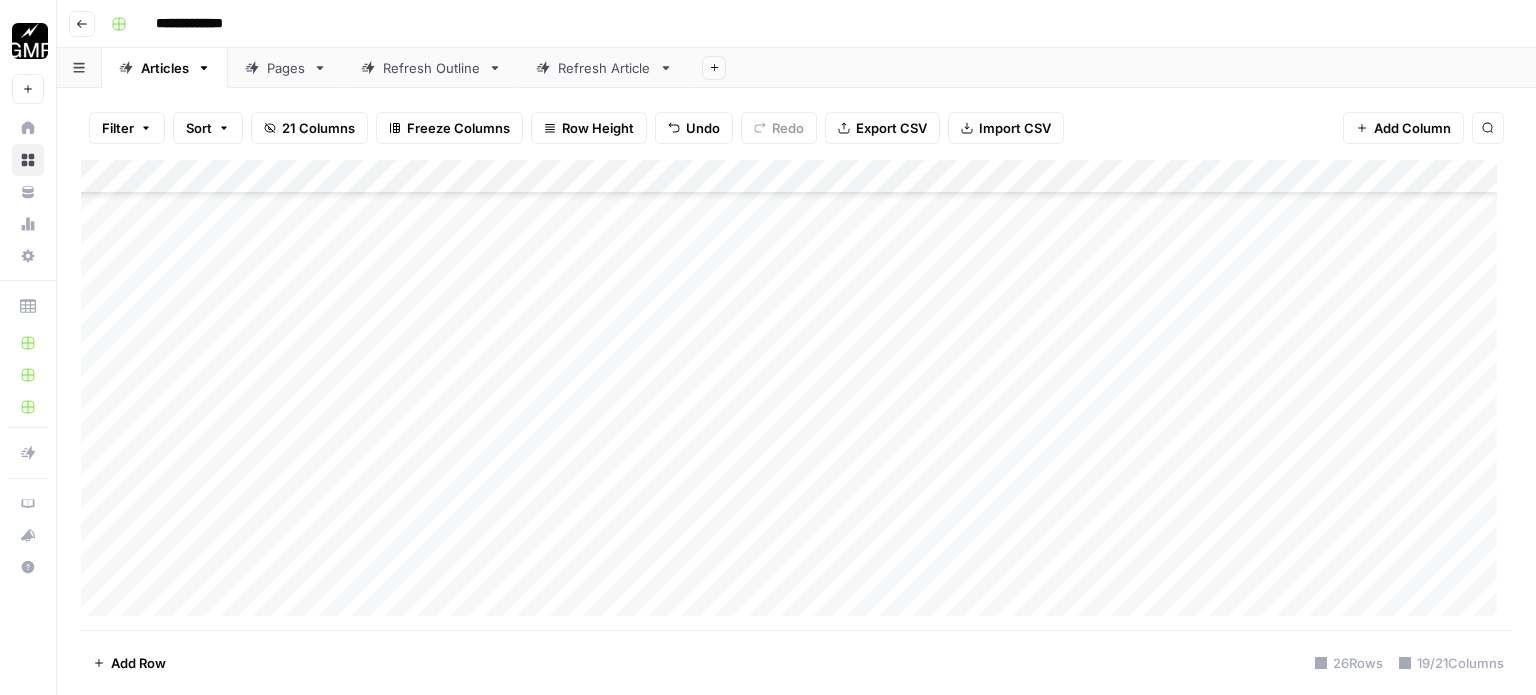click on "Add Column" at bounding box center (796, 395) 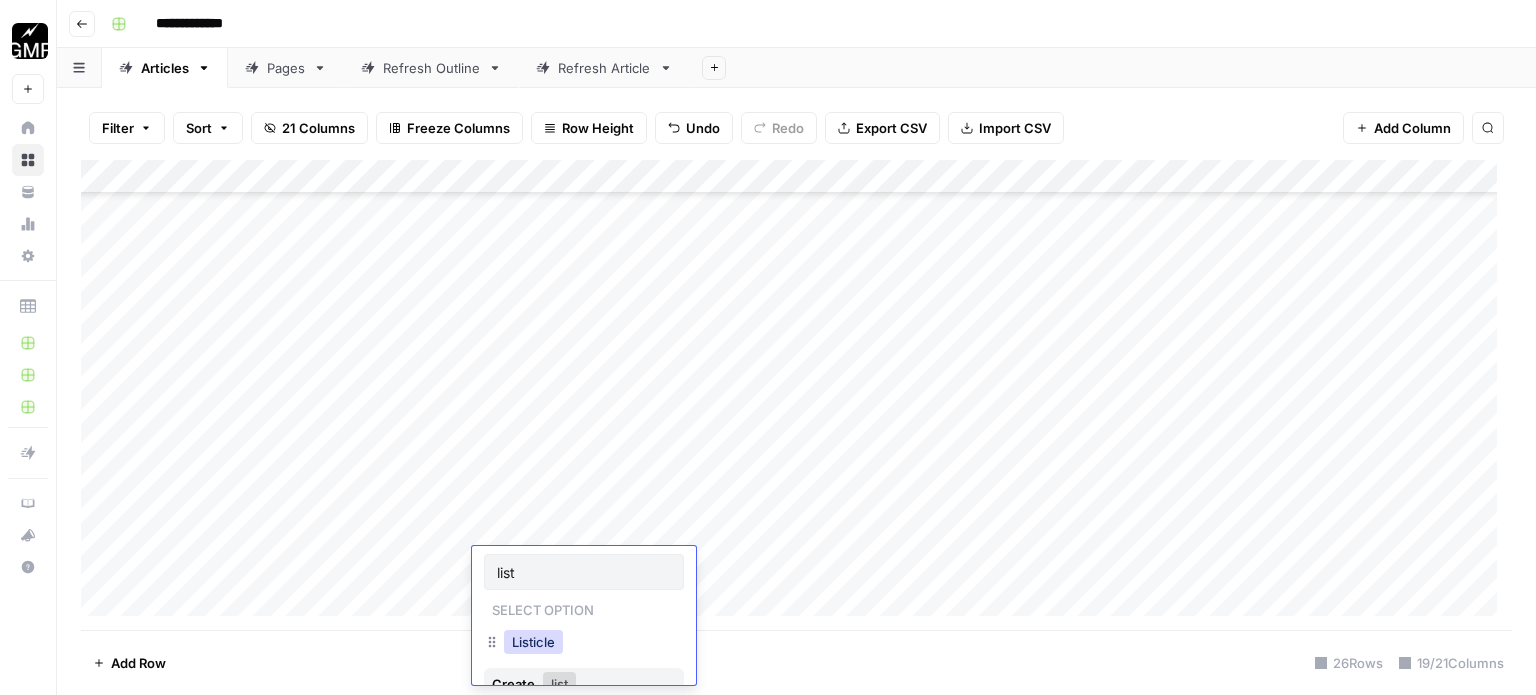 type on "list" 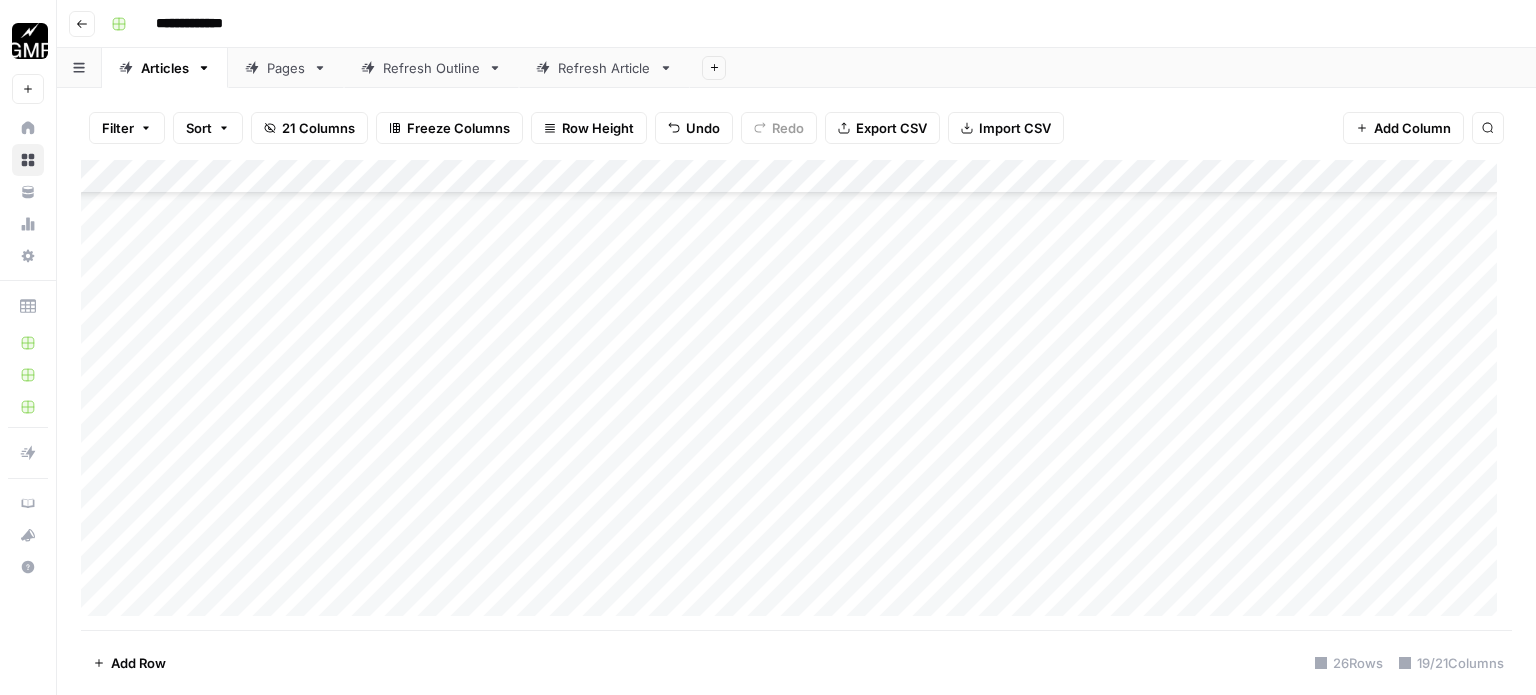 click on "Add Column" at bounding box center (796, 395) 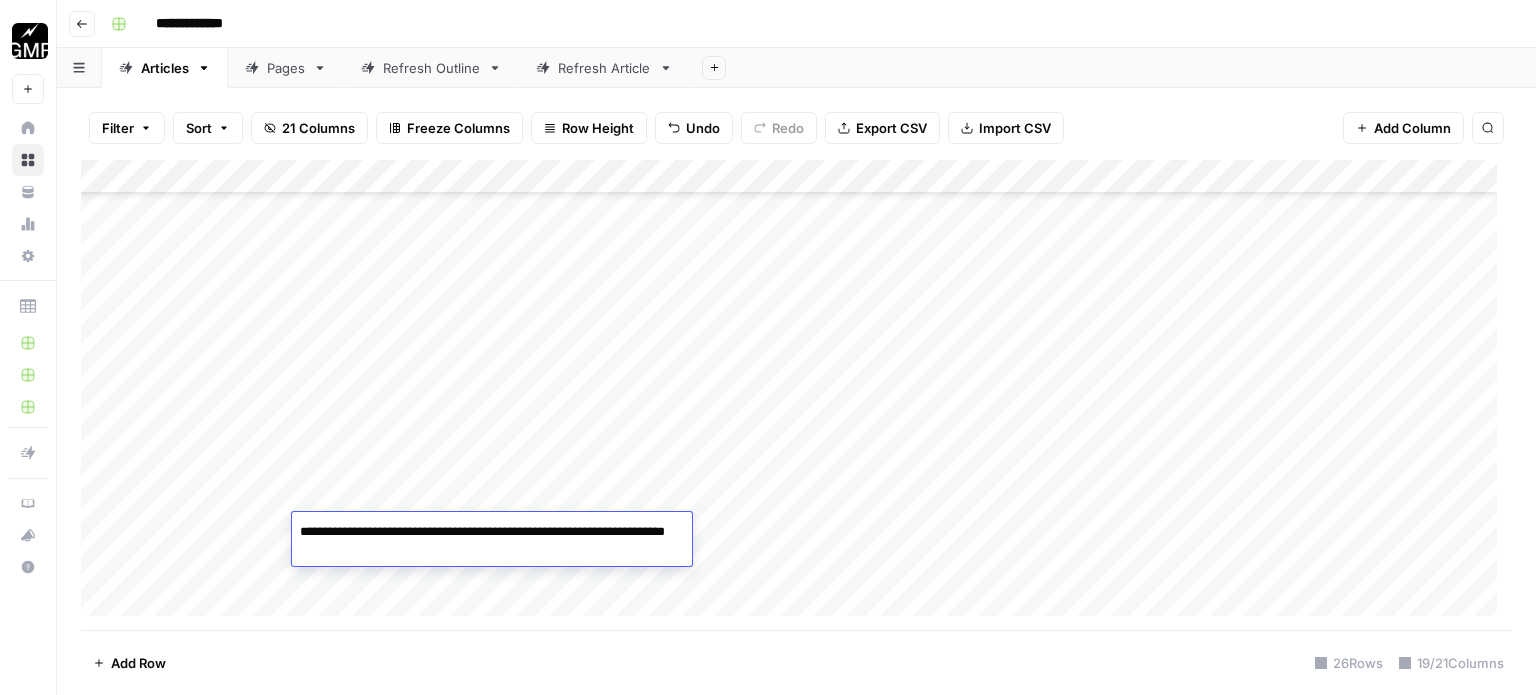 click on "Add Column" at bounding box center [796, 395] 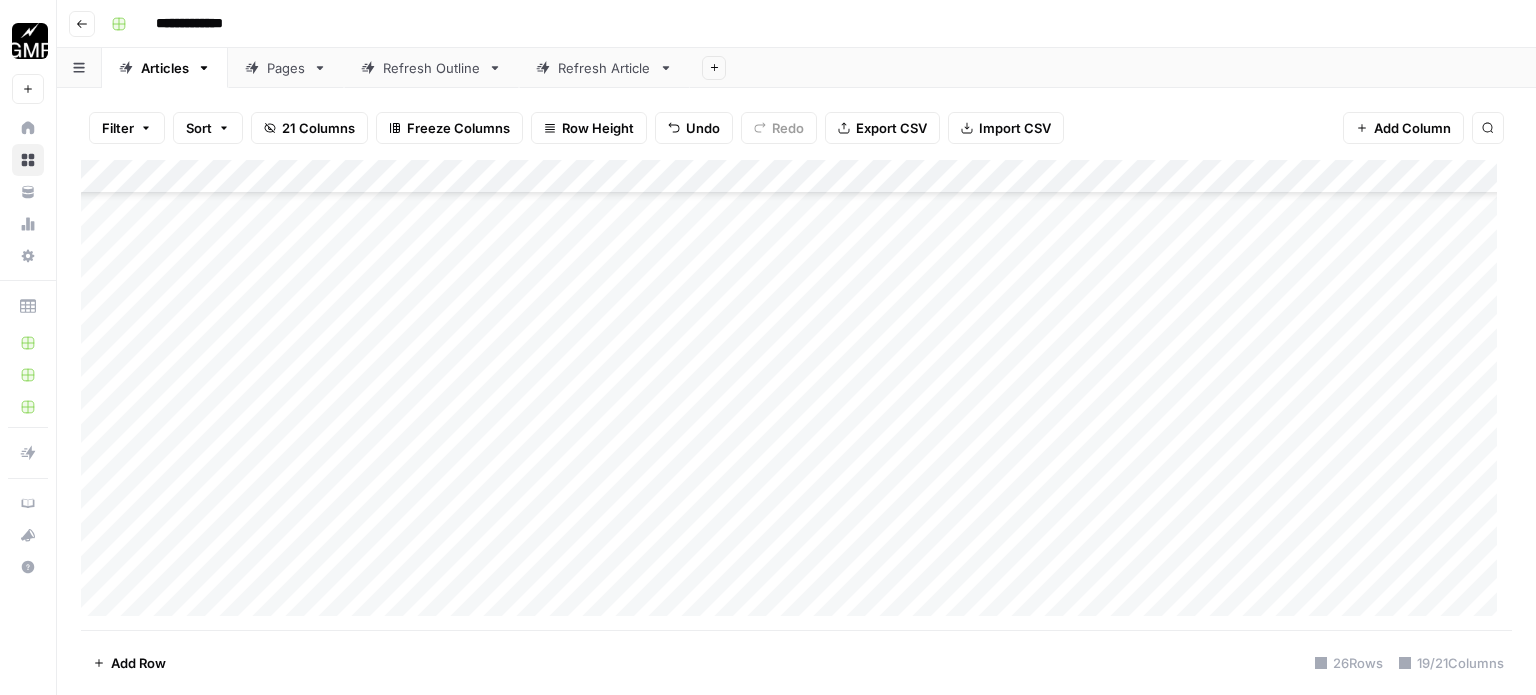 click on "Add Column" at bounding box center (796, 395) 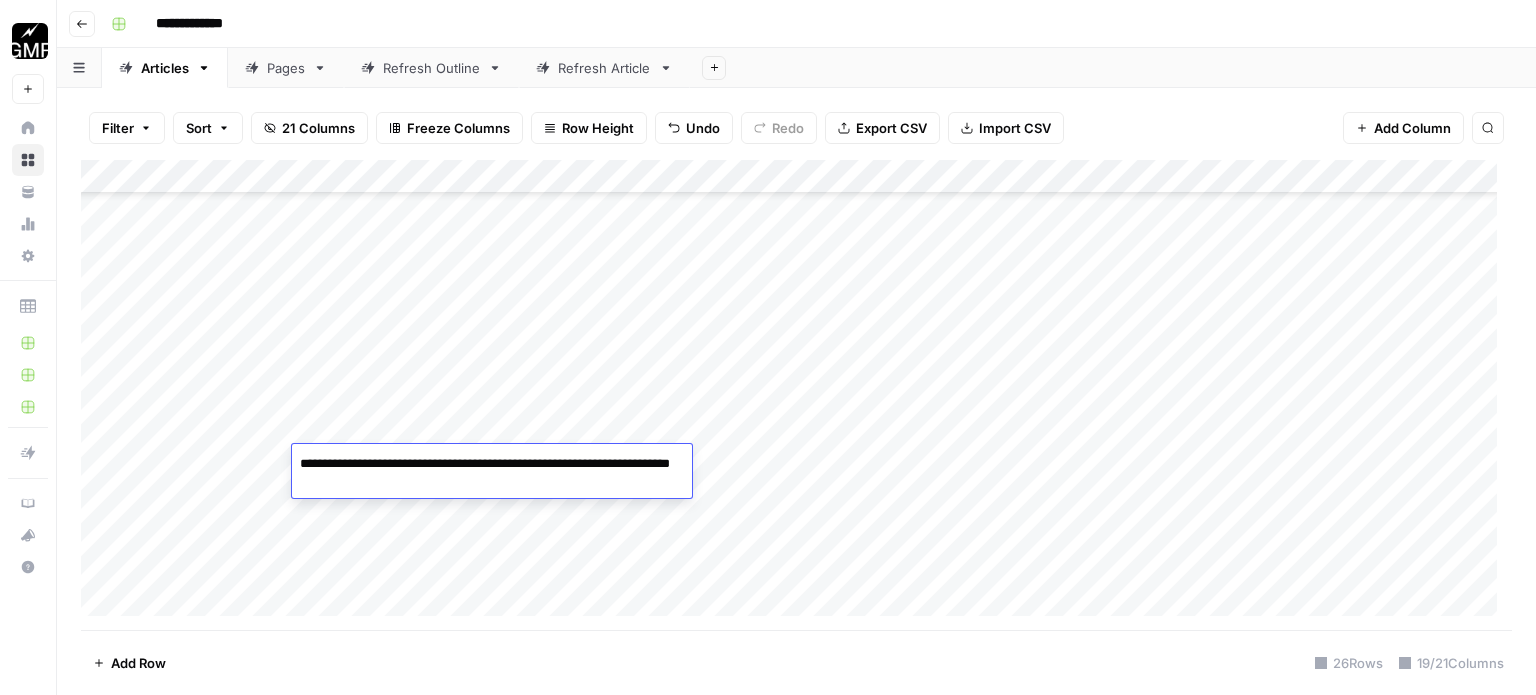 click on "Add Column" at bounding box center [796, 395] 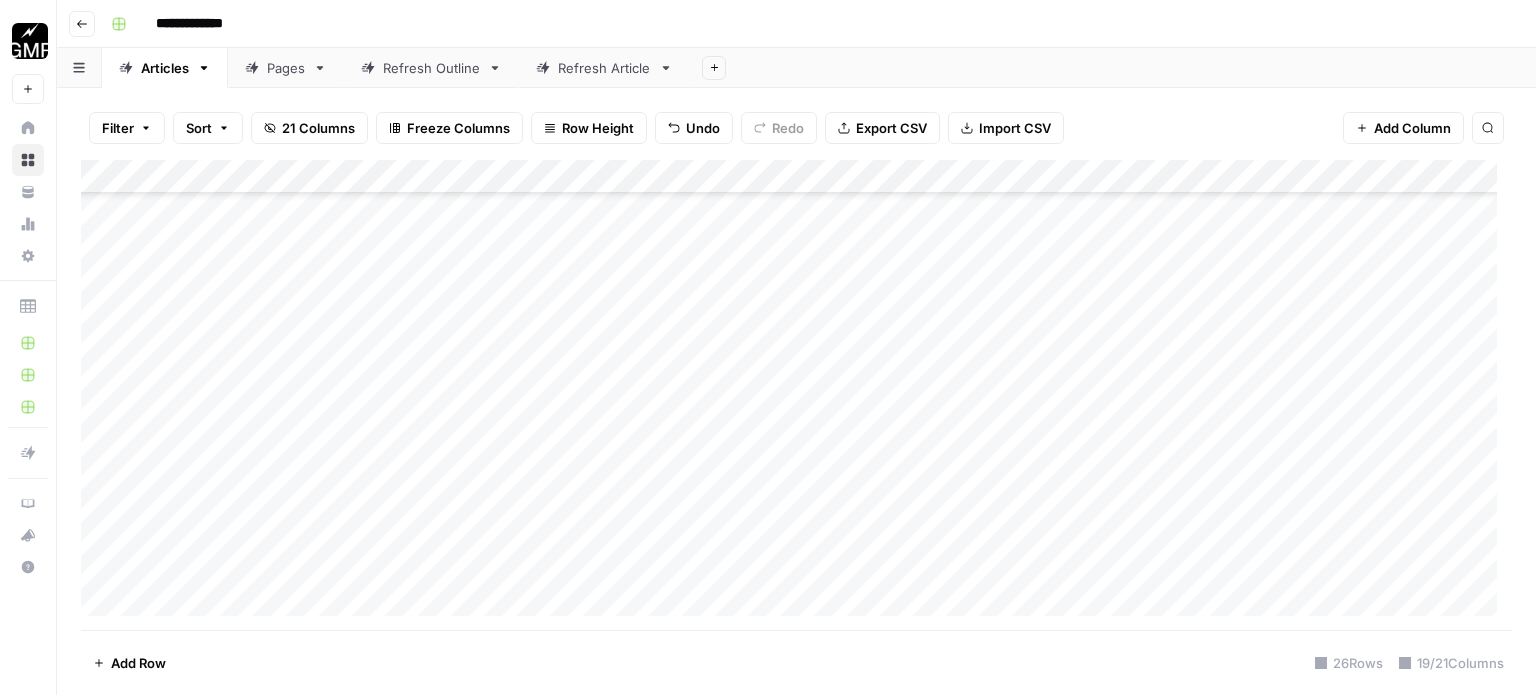 click on "Add Column" at bounding box center [796, 395] 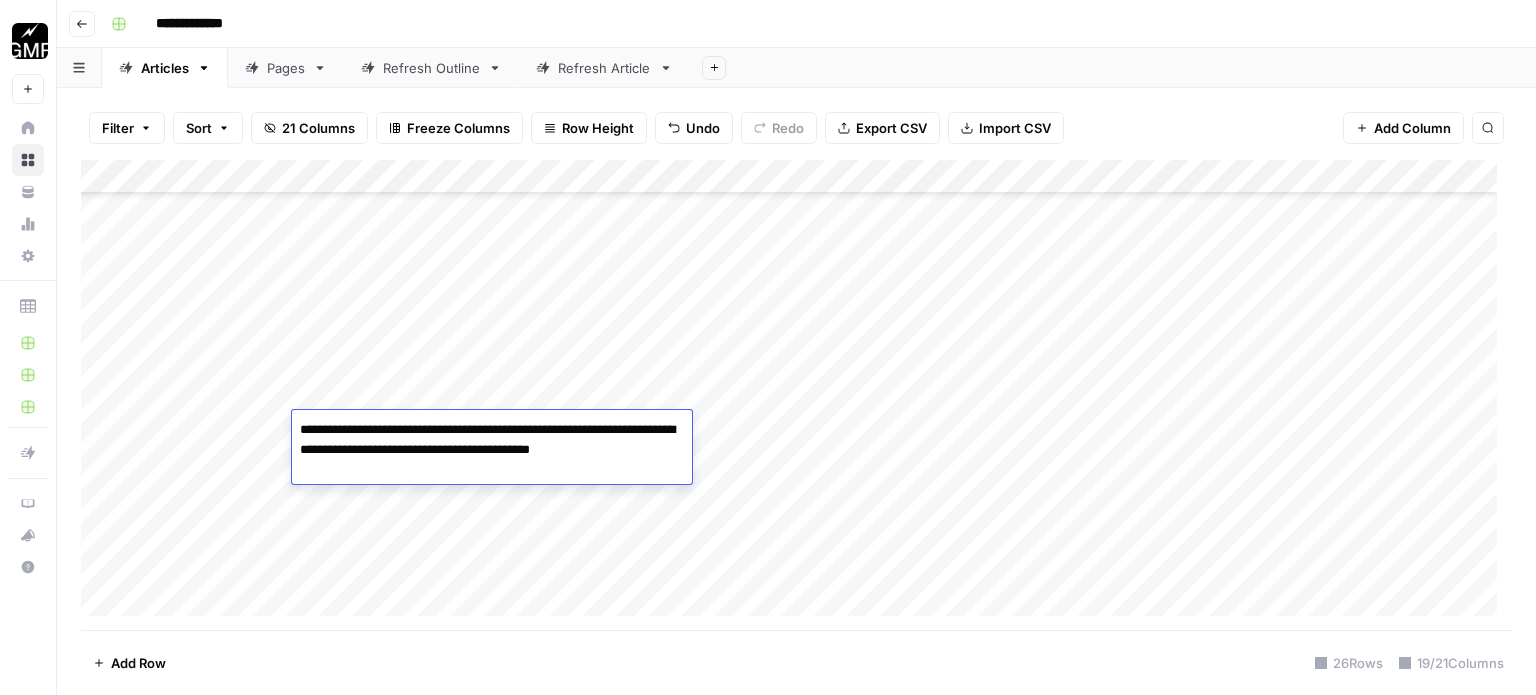 click on "Add Column" at bounding box center (796, 395) 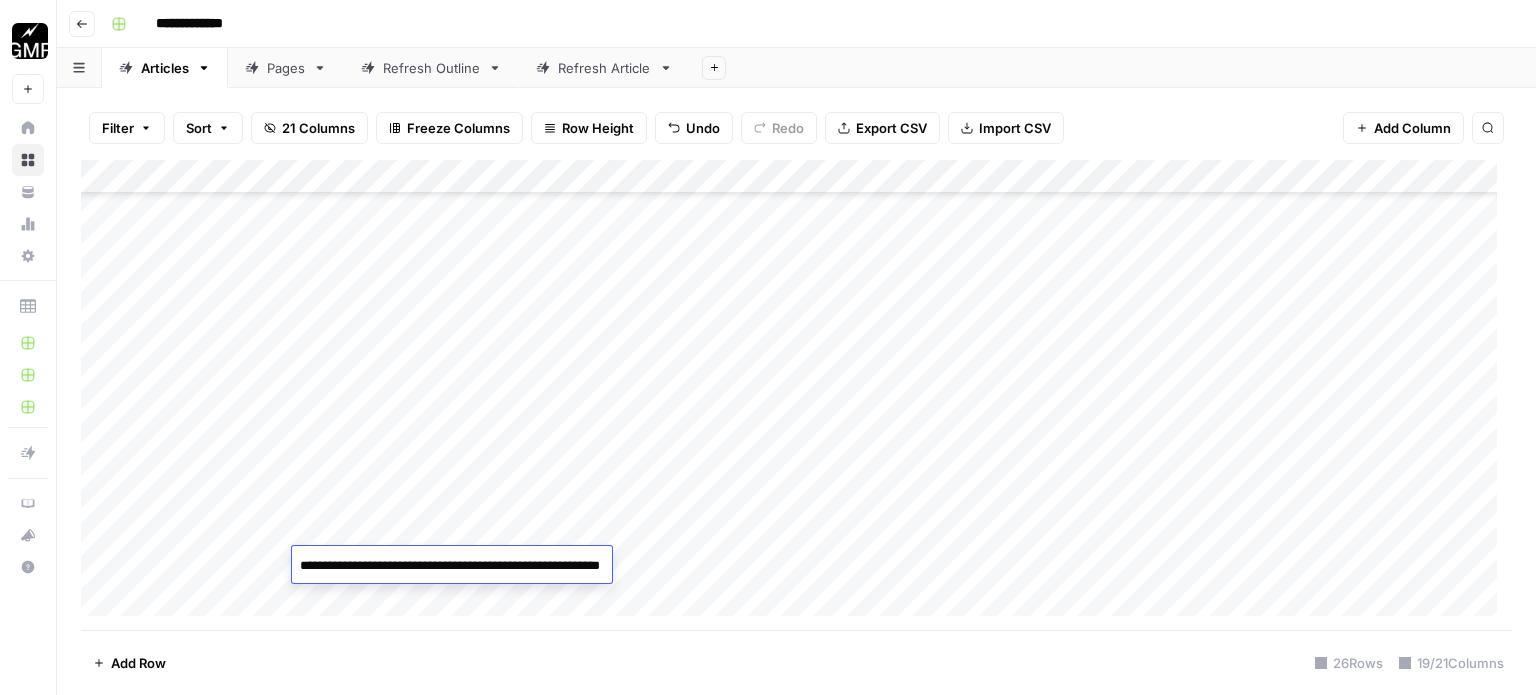 type on "*" 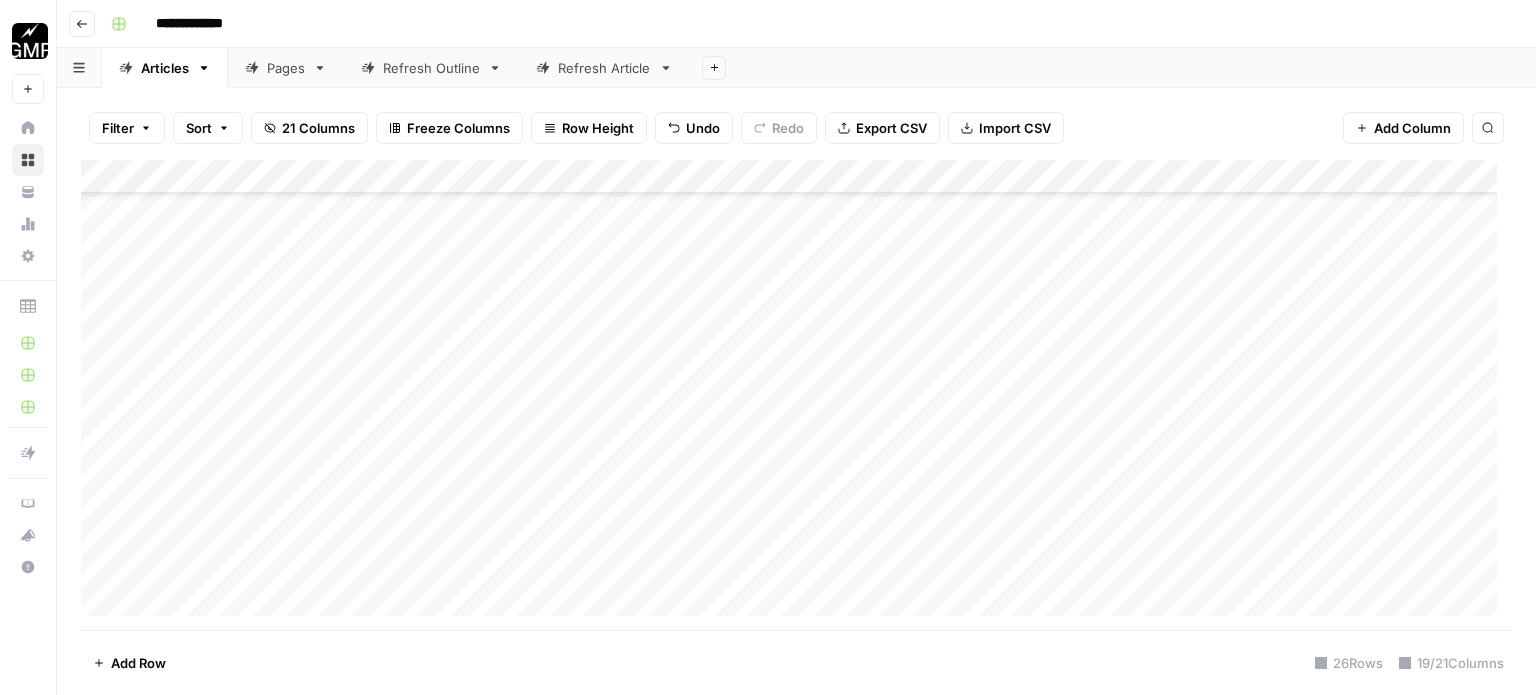 scroll, scrollTop: 495, scrollLeft: 0, axis: vertical 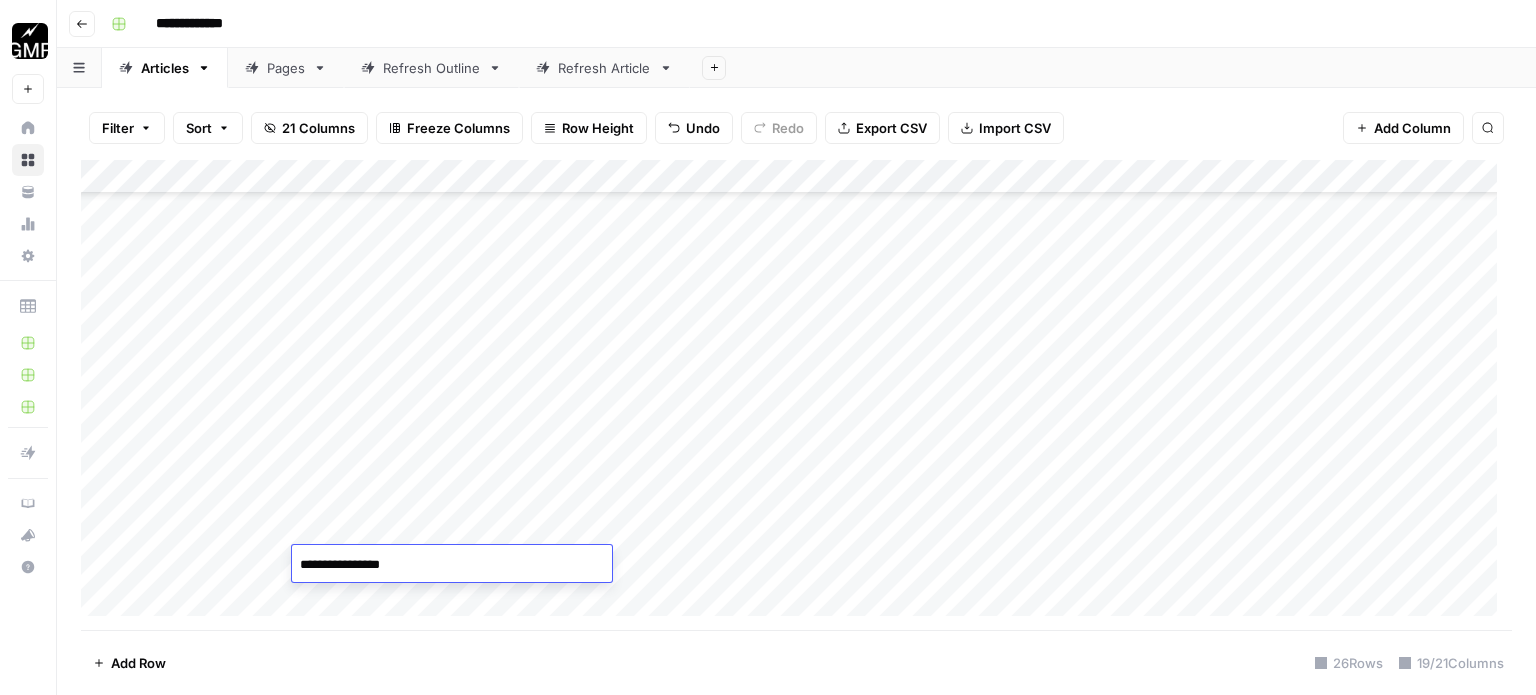 type on "**********" 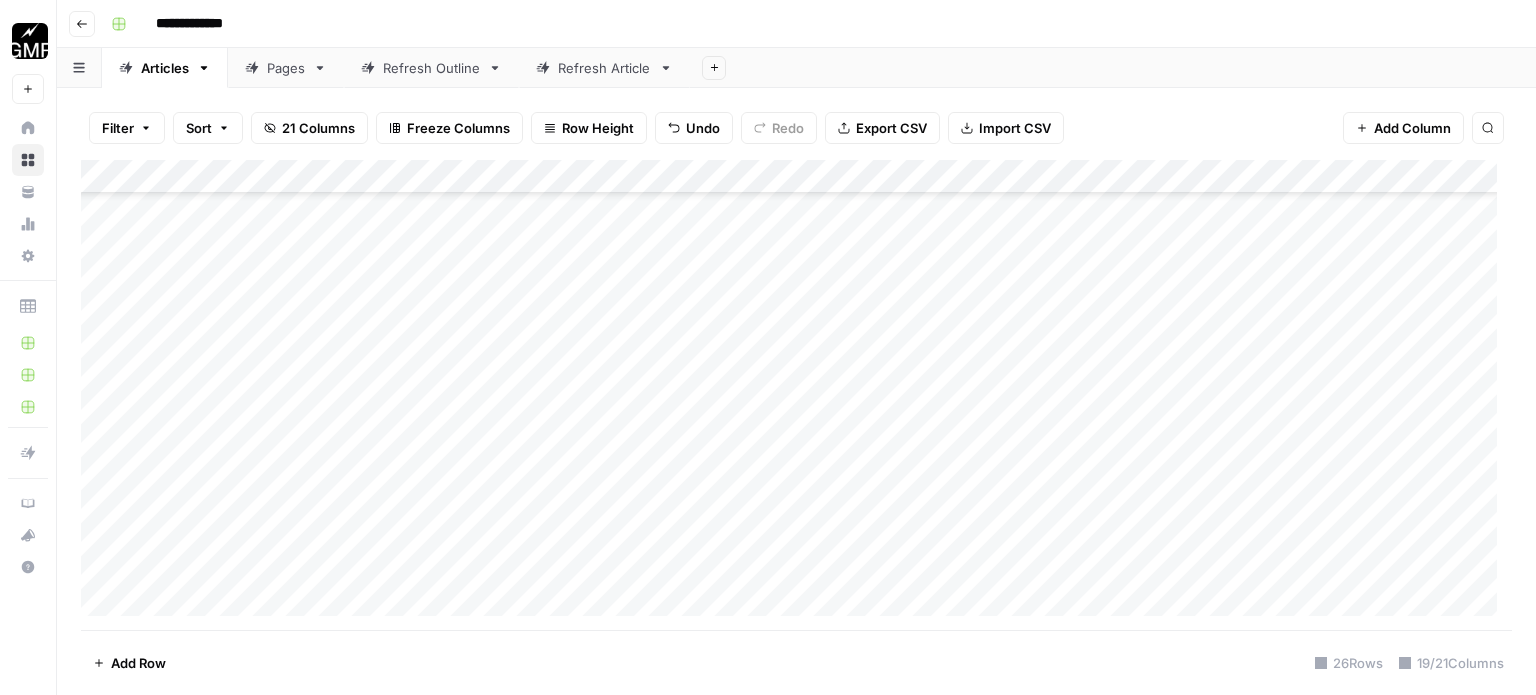 click on "Add Column" at bounding box center (796, 395) 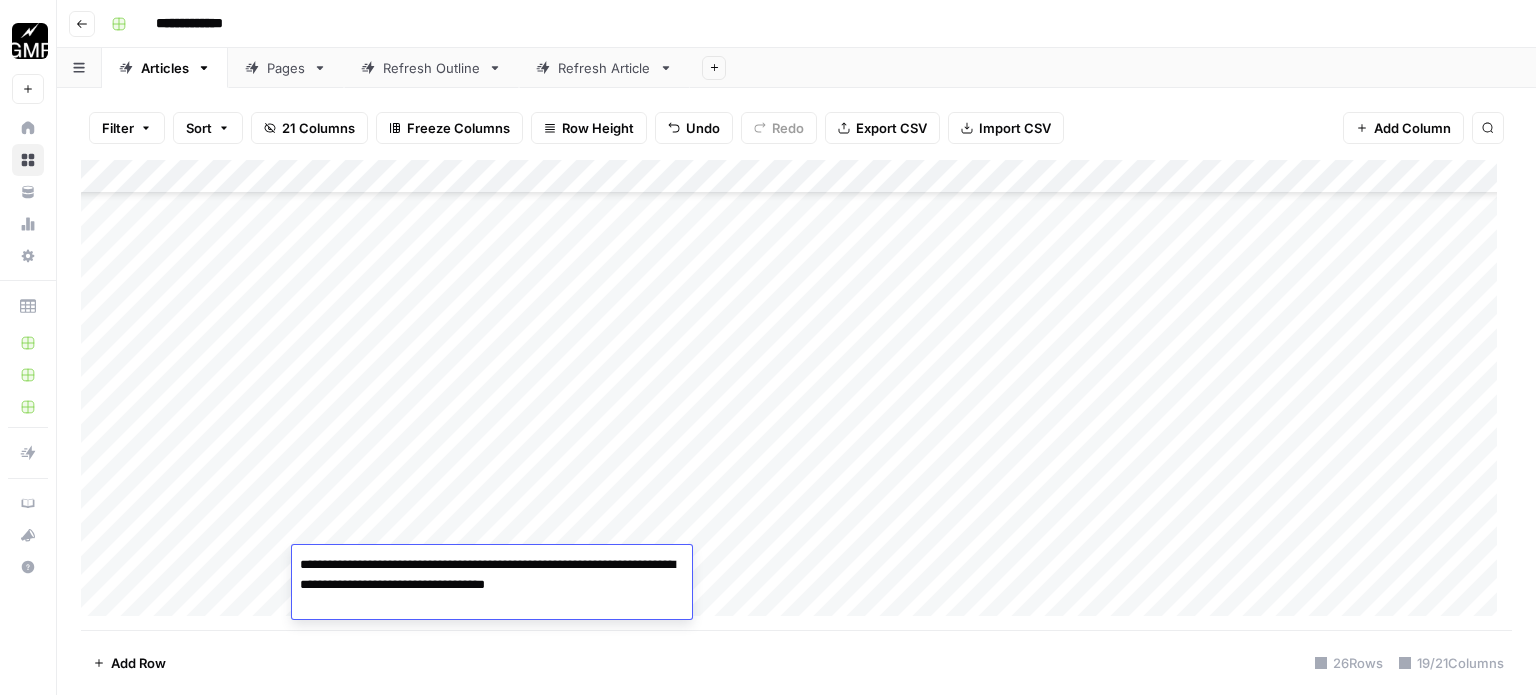 type on "**********" 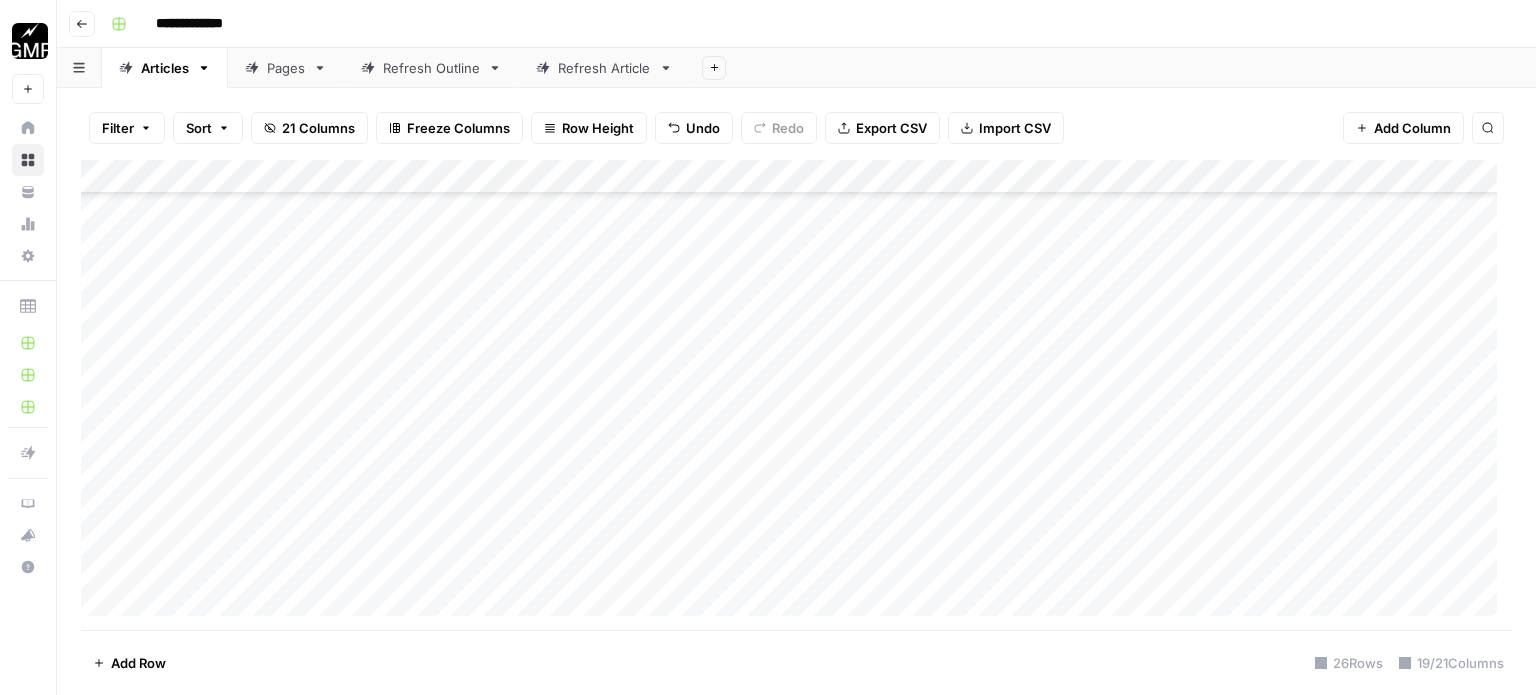 click on "Add Column" at bounding box center [796, 395] 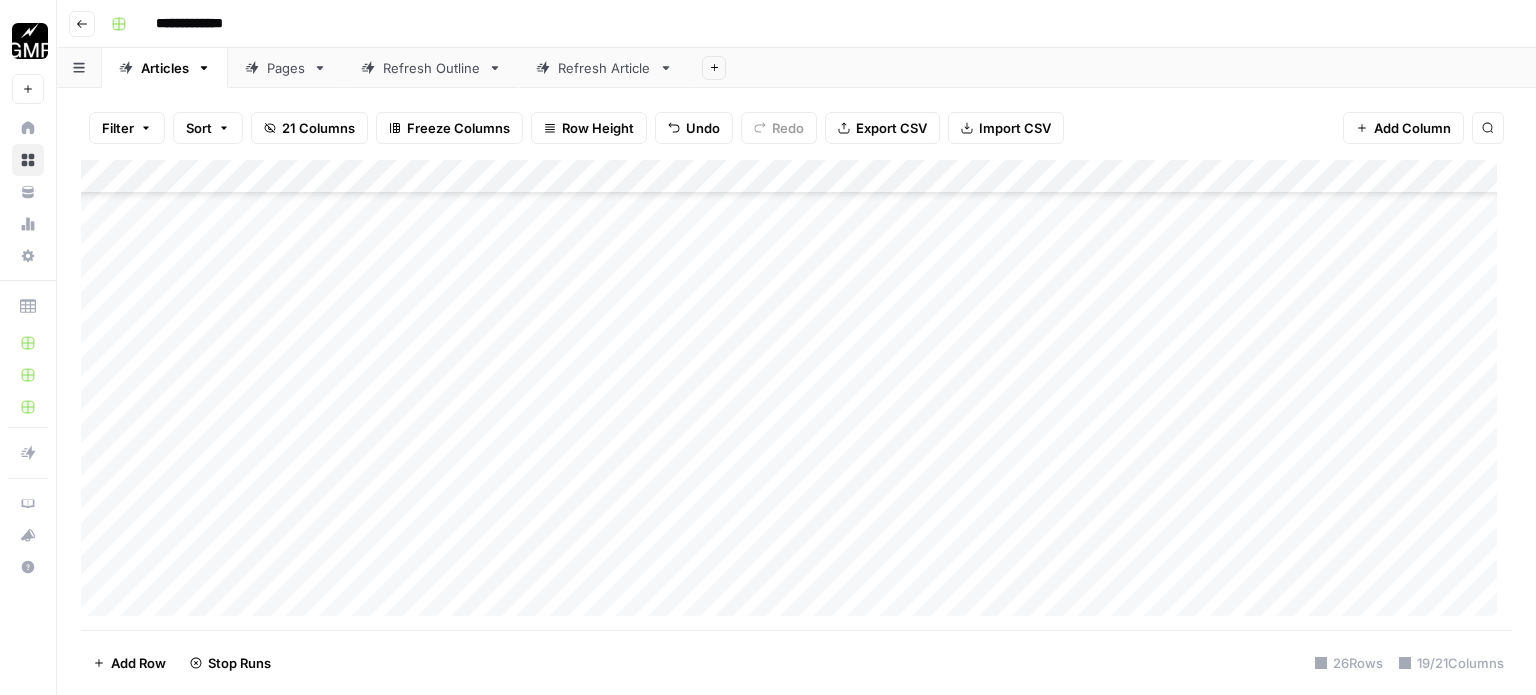 scroll, scrollTop: 95, scrollLeft: 0, axis: vertical 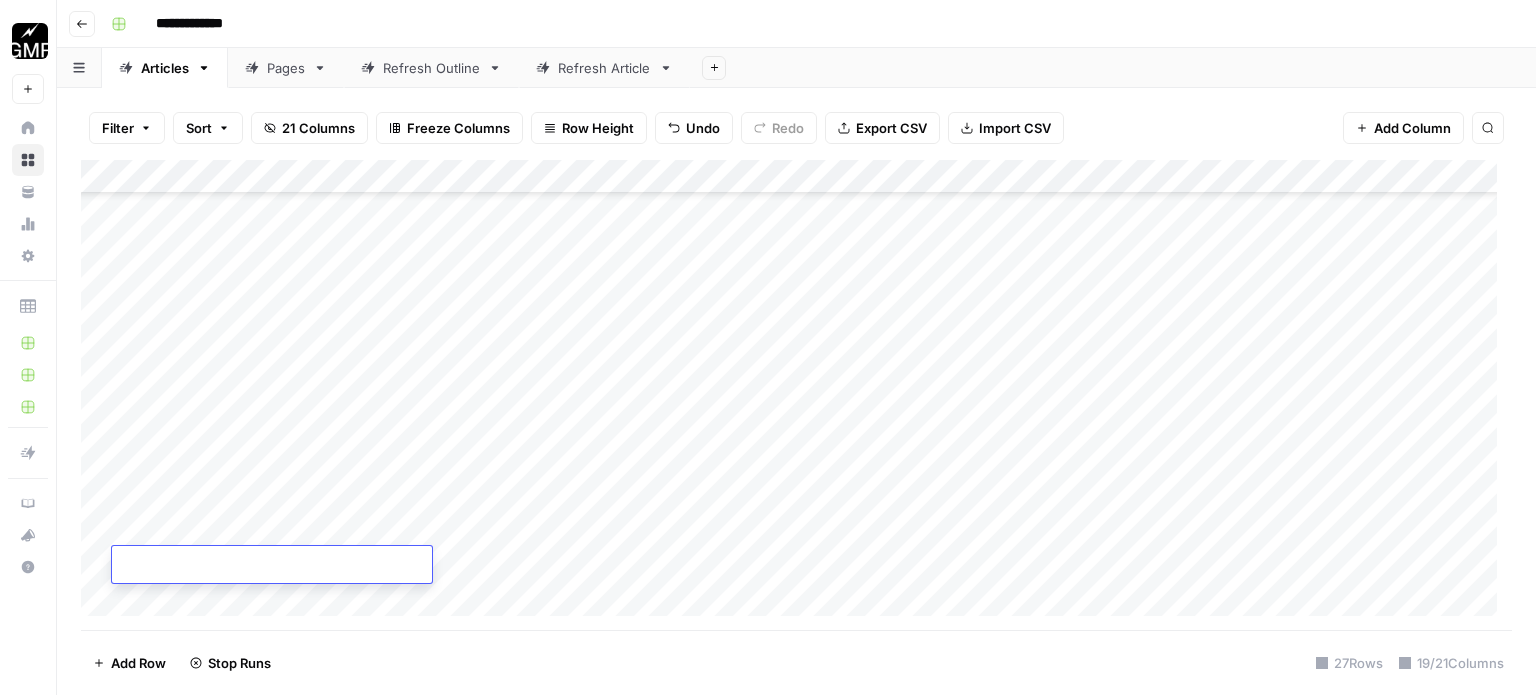 click on "Add Column" at bounding box center (796, 395) 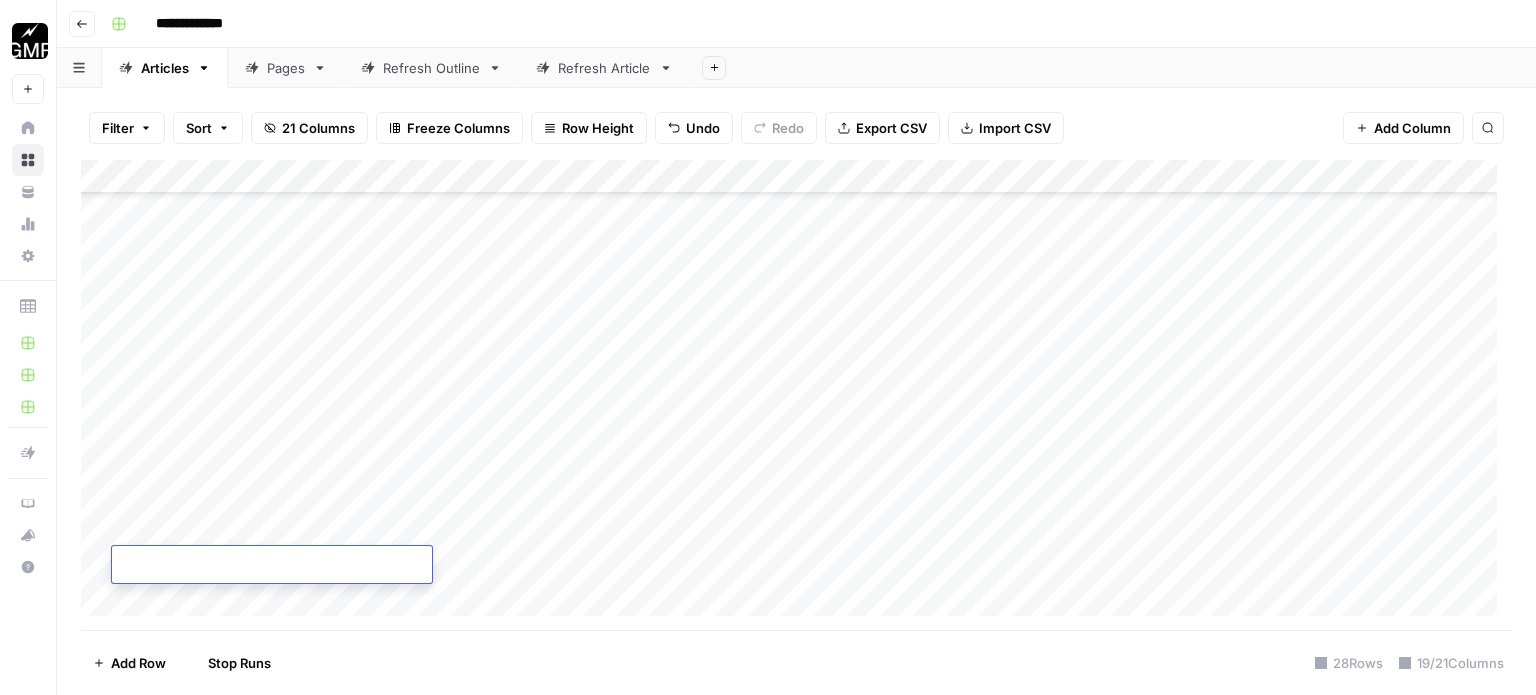scroll, scrollTop: 562, scrollLeft: 0, axis: vertical 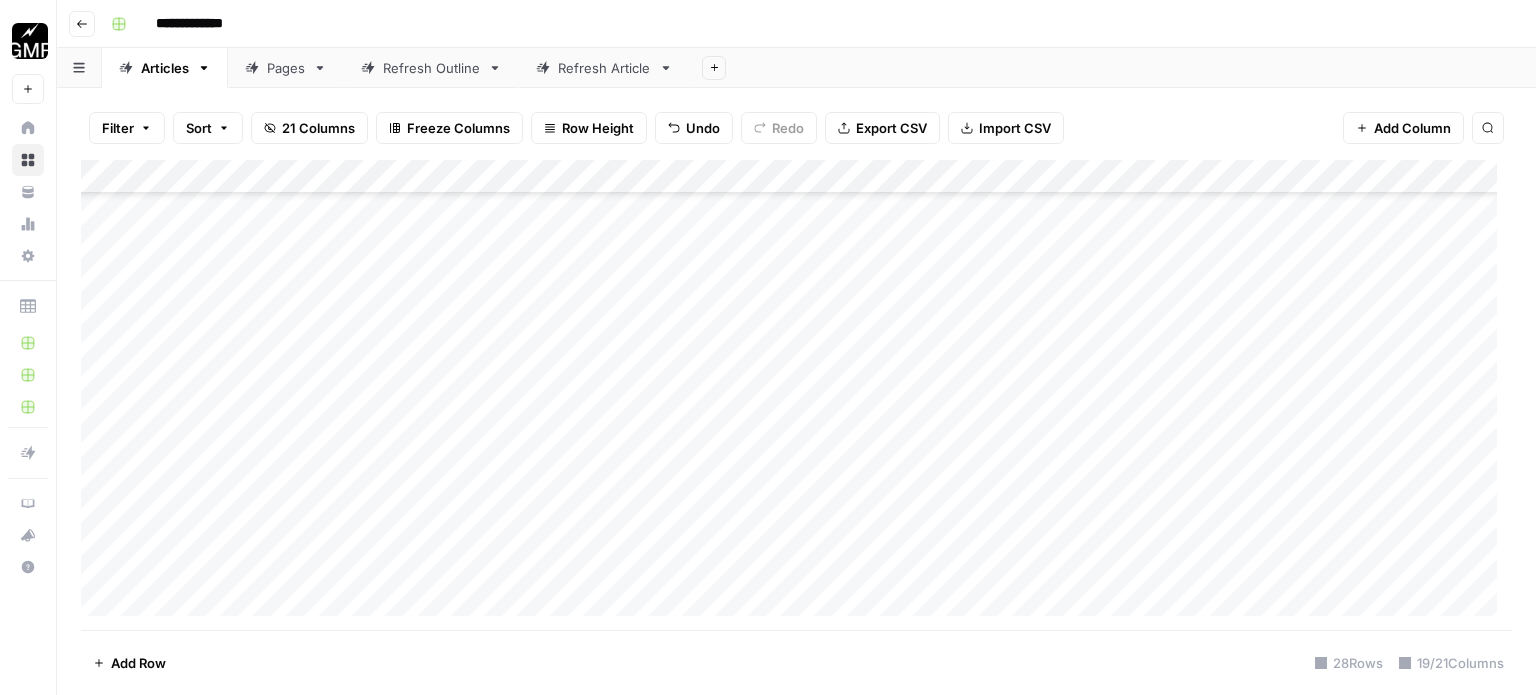 click on "Undo" at bounding box center (703, 128) 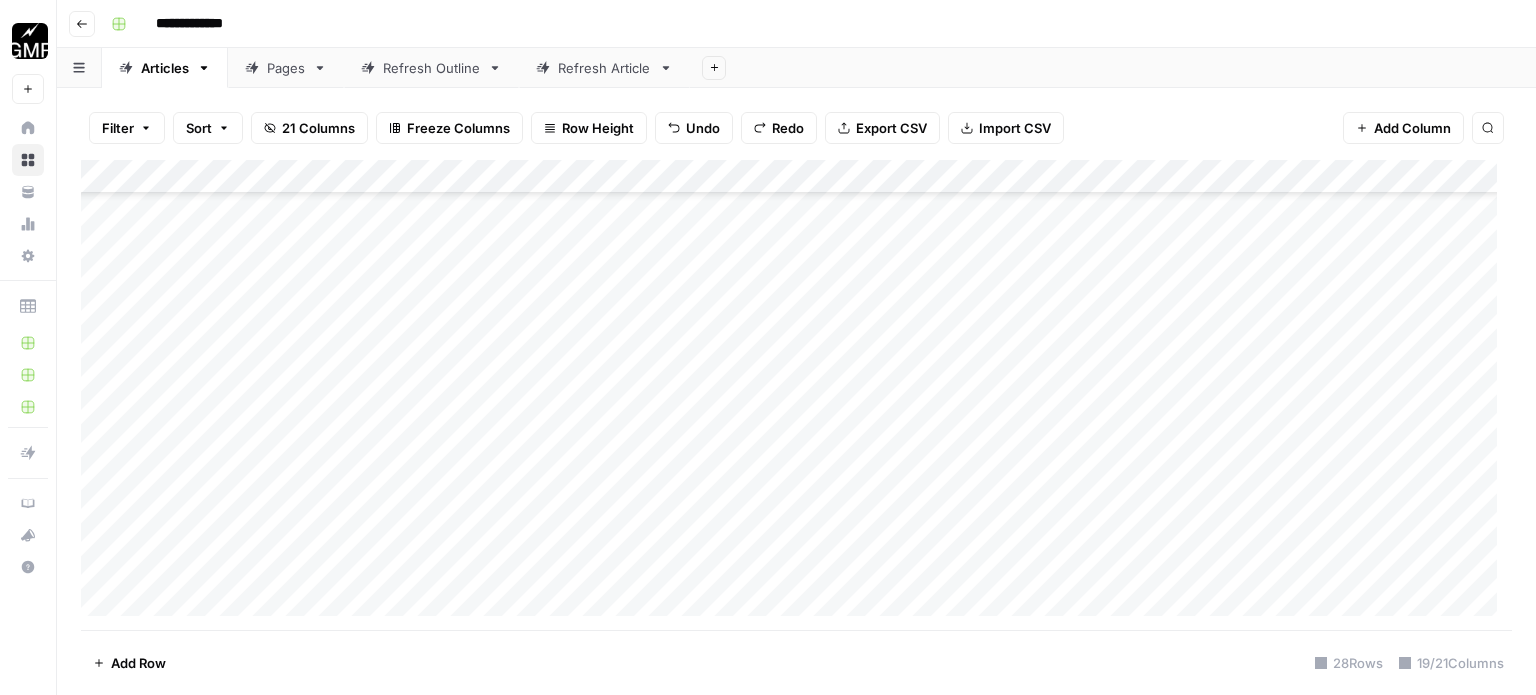 click on "Undo" at bounding box center (703, 128) 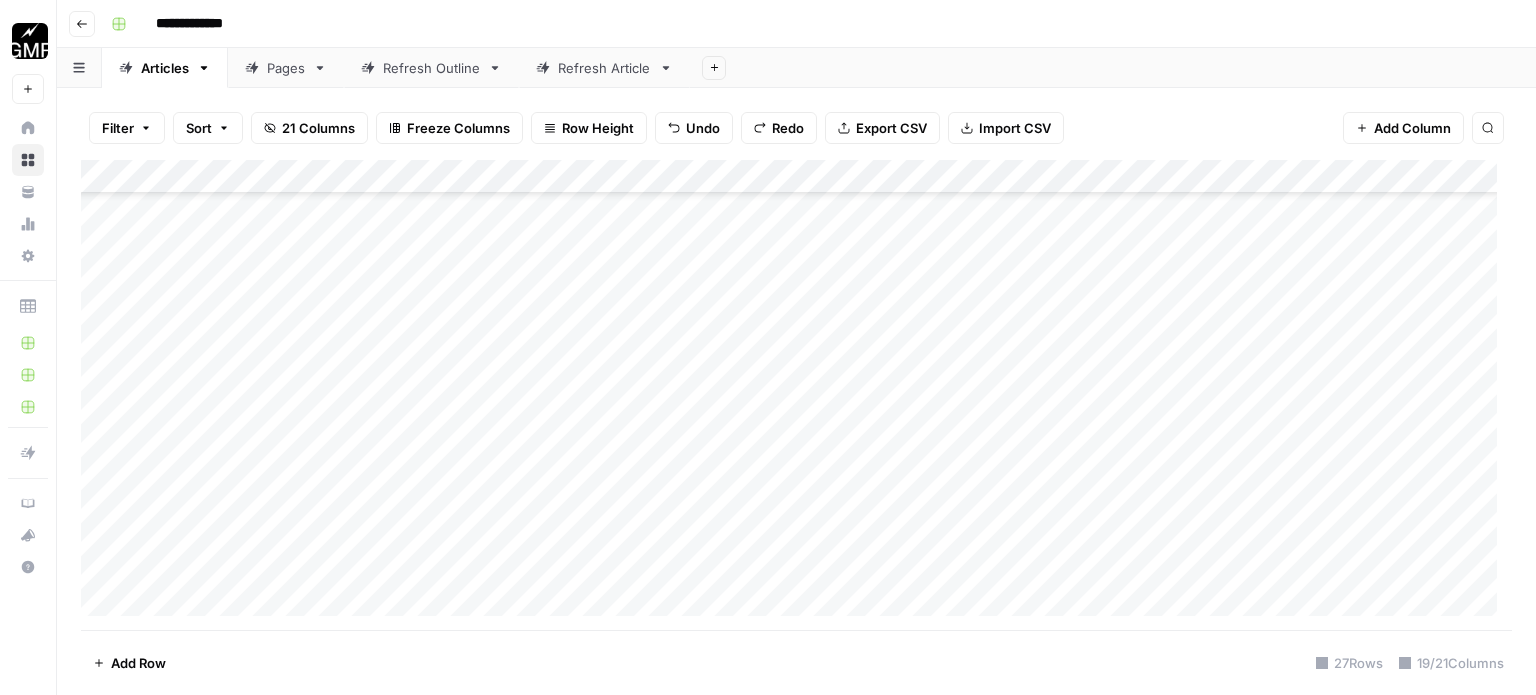 scroll, scrollTop: 528, scrollLeft: 0, axis: vertical 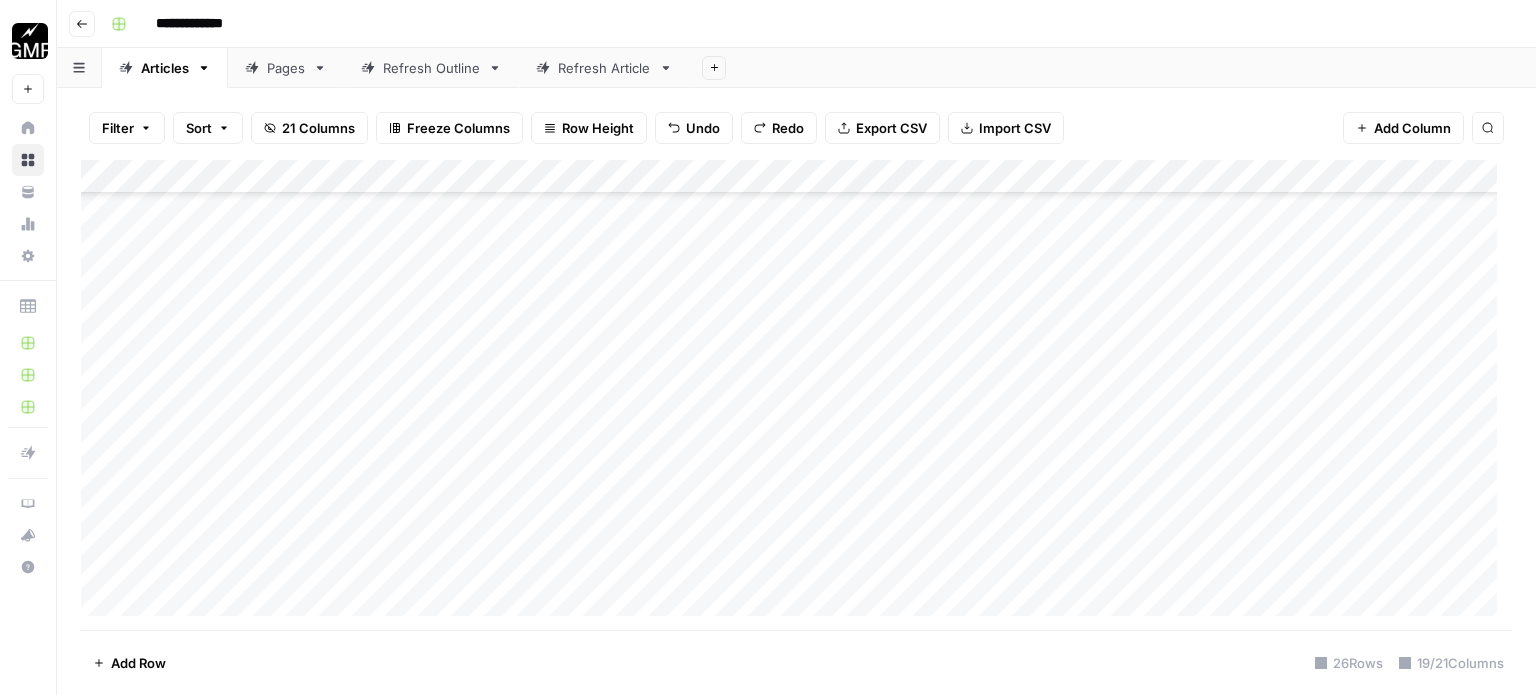 click on "Refresh Outline" at bounding box center (431, 68) 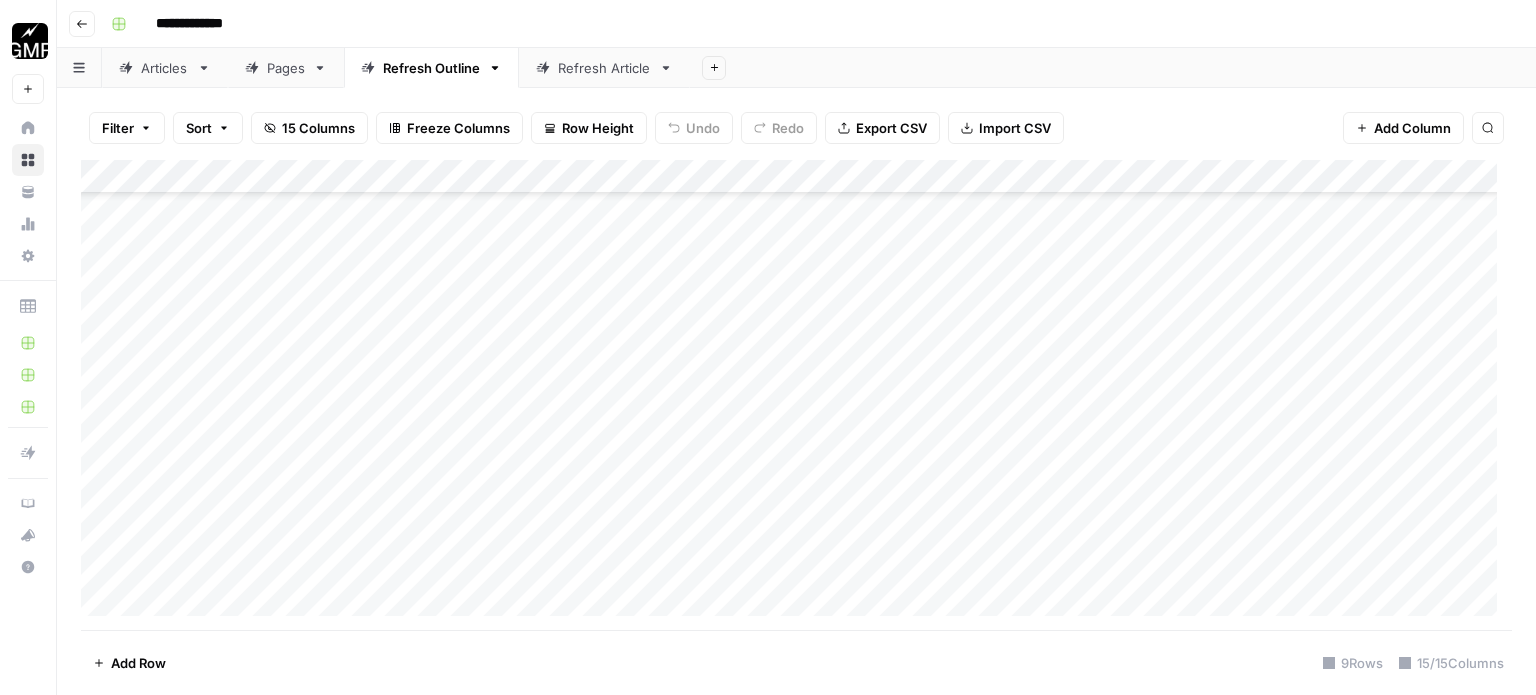 scroll, scrollTop: 402, scrollLeft: 0, axis: vertical 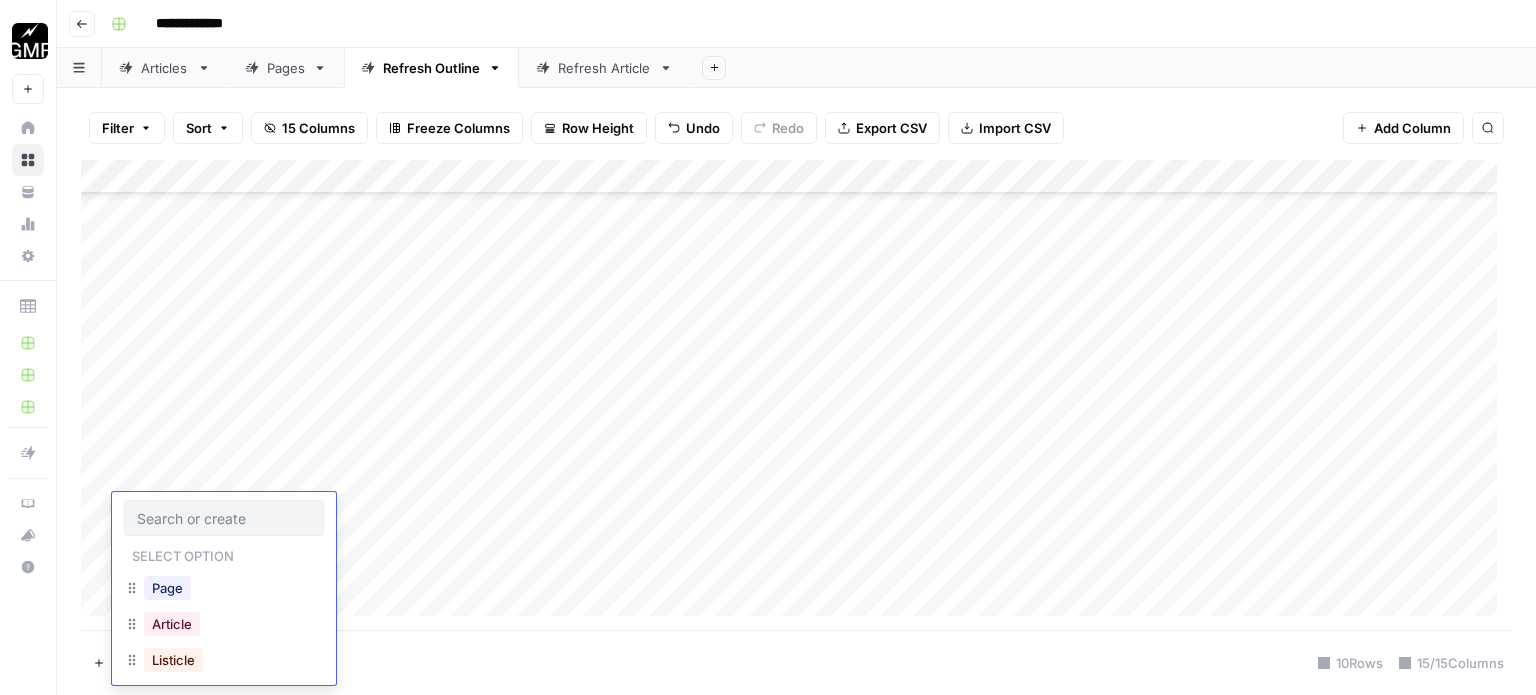 click on "Page" at bounding box center (224, 590) 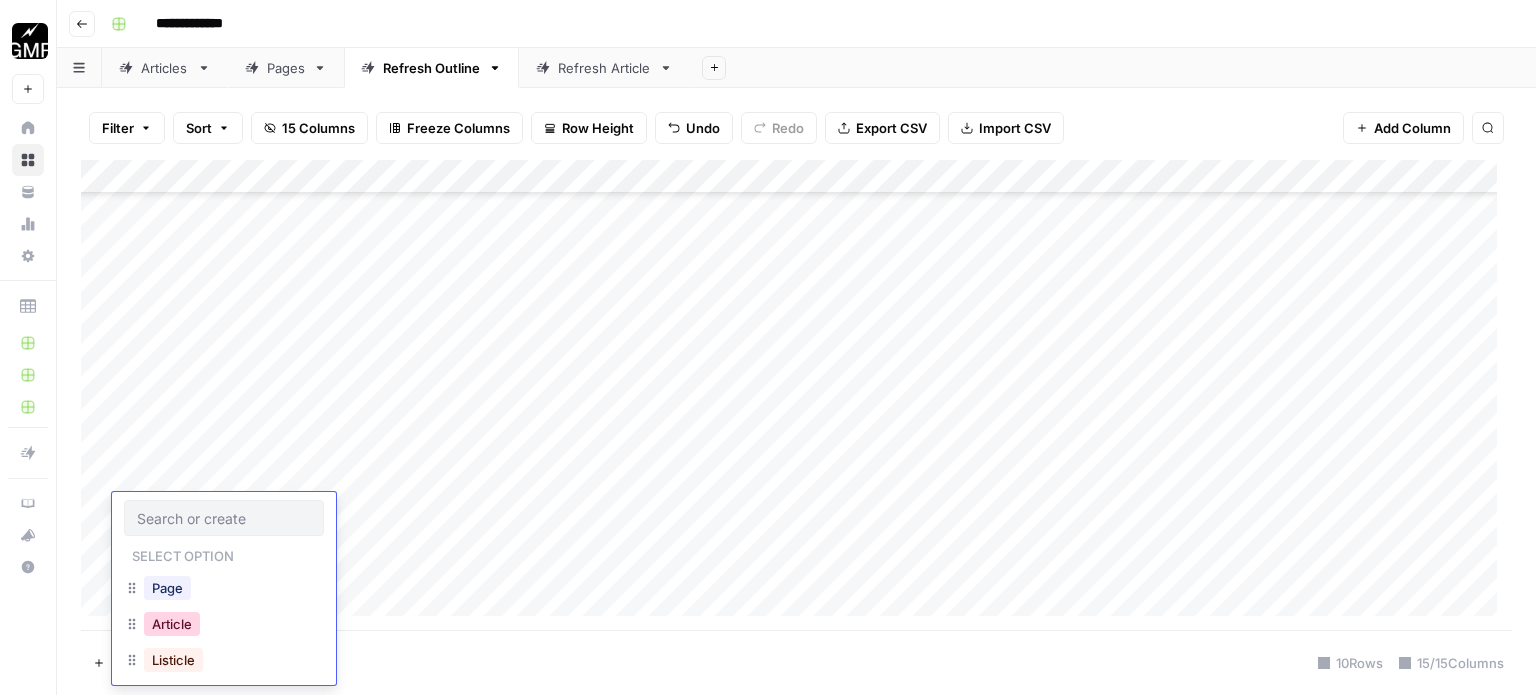 click on "Article" at bounding box center (172, 624) 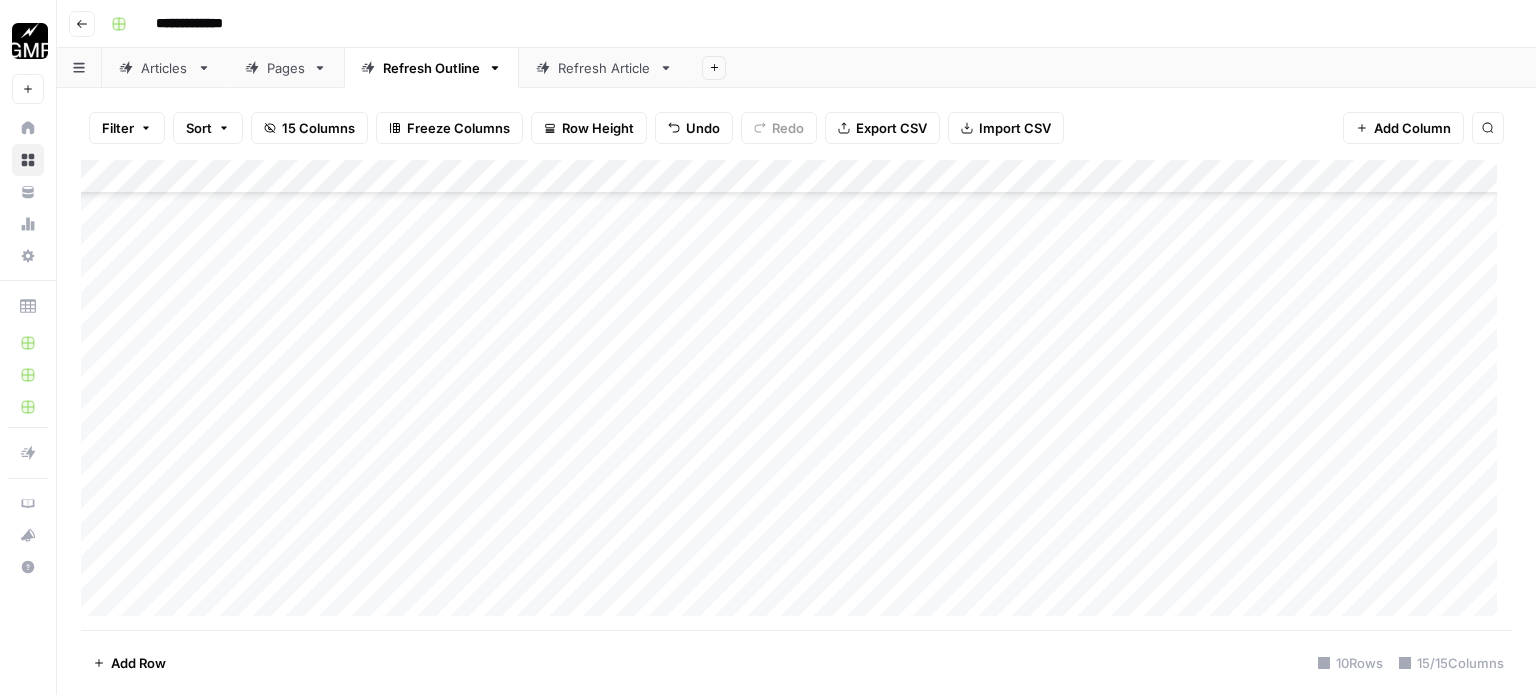click on "Add Column" at bounding box center (796, 395) 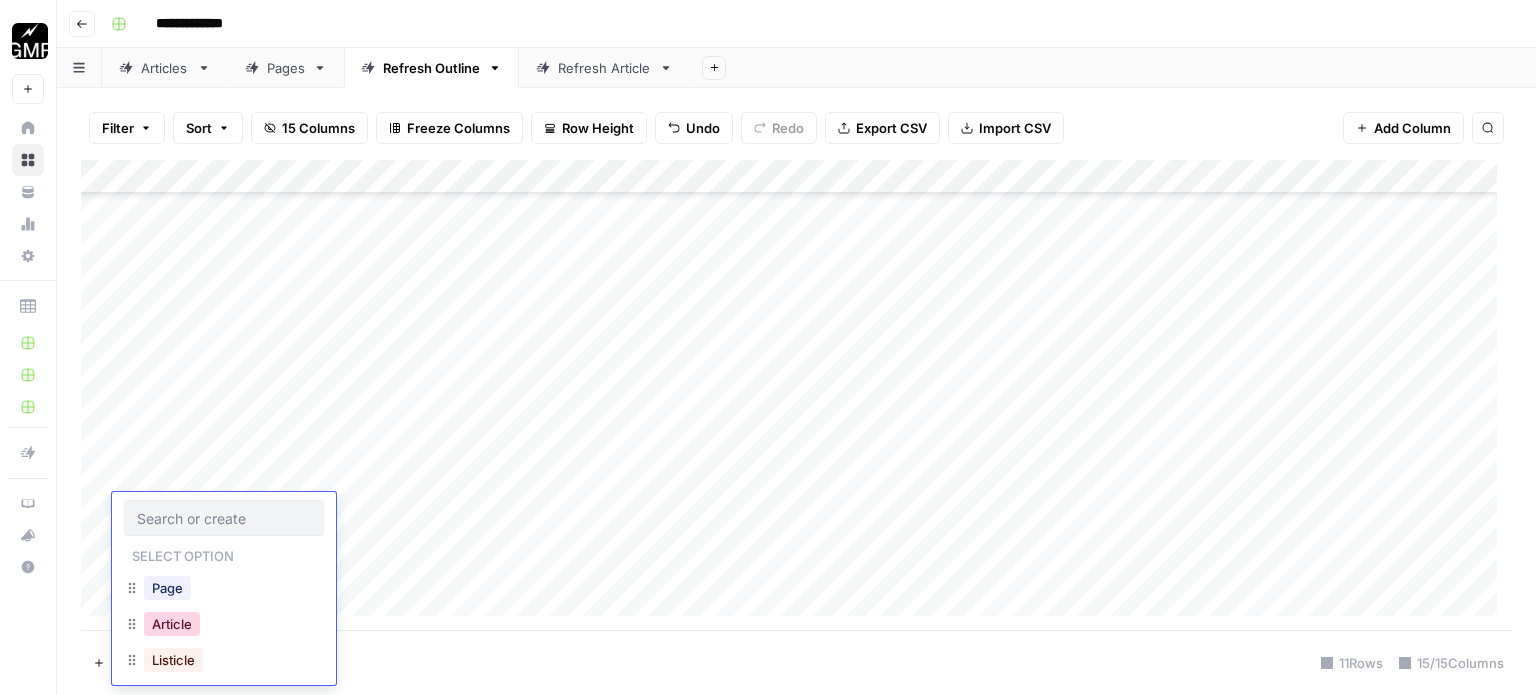 click on "Article" at bounding box center [172, 624] 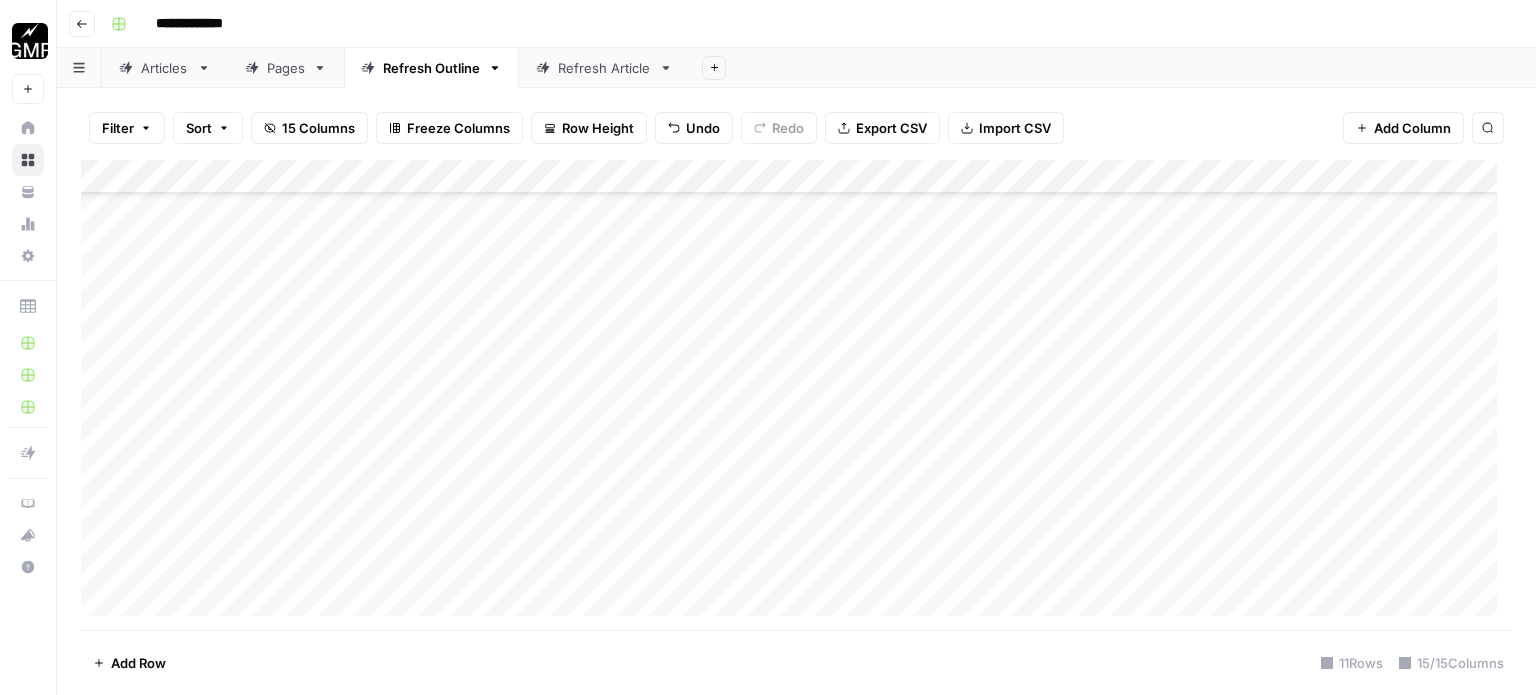 click on "Add Column" at bounding box center (796, 395) 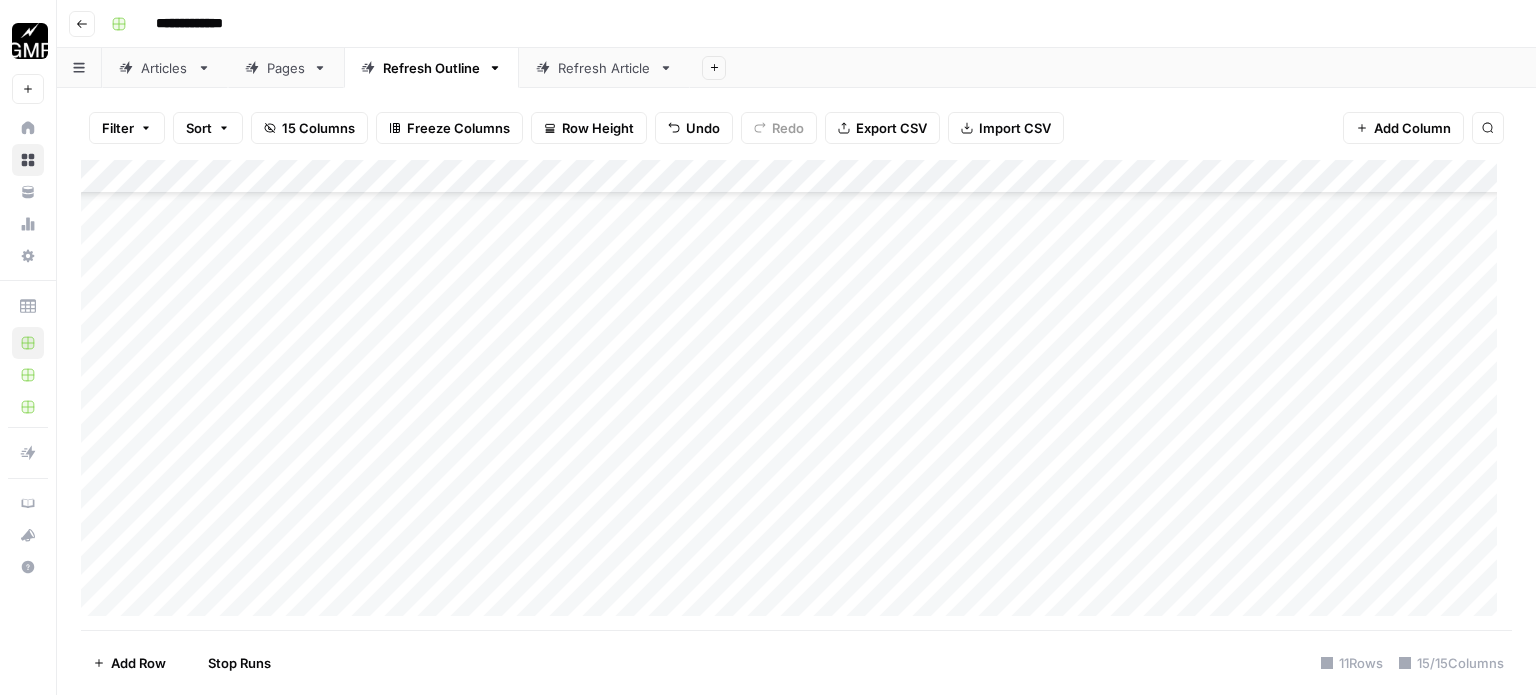 click on "Add Column" at bounding box center (796, 395) 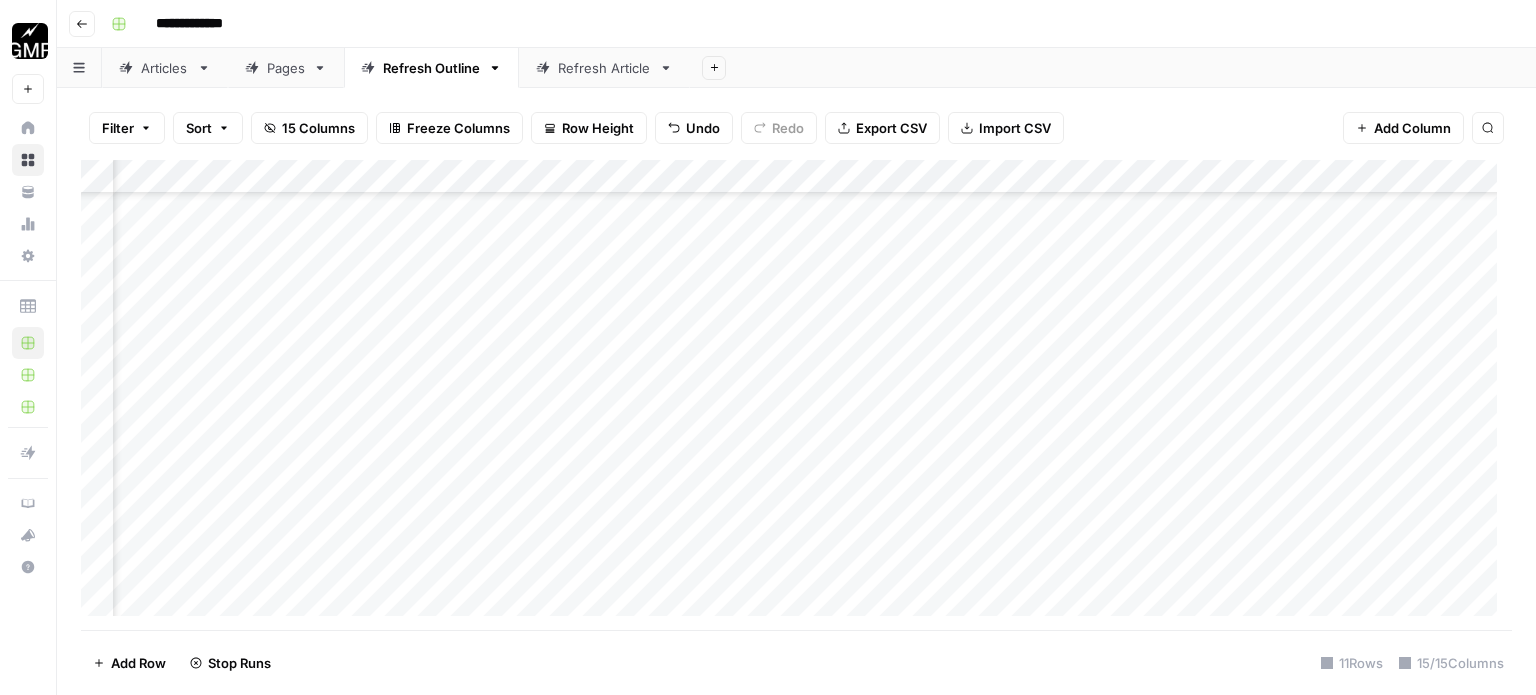 scroll, scrollTop: 578, scrollLeft: 776, axis: both 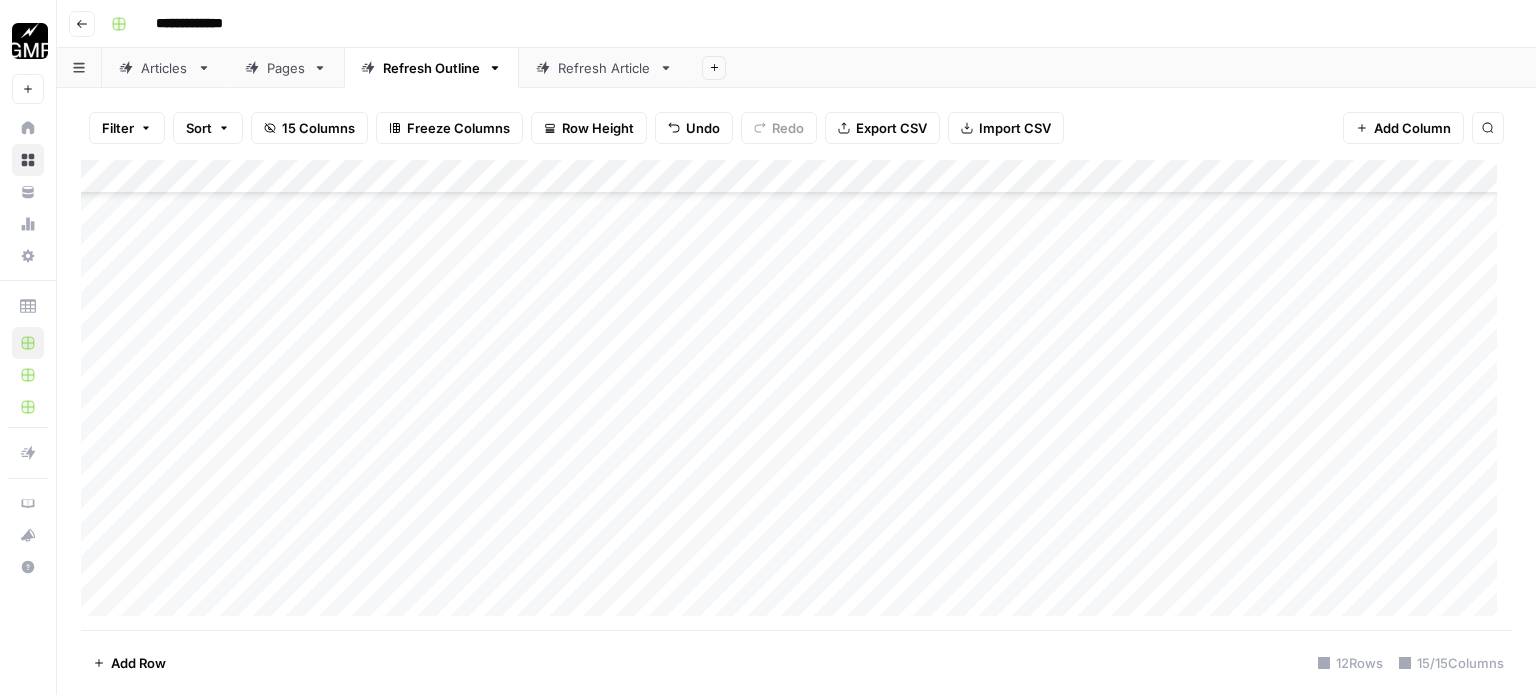 click on "Undo" at bounding box center [703, 128] 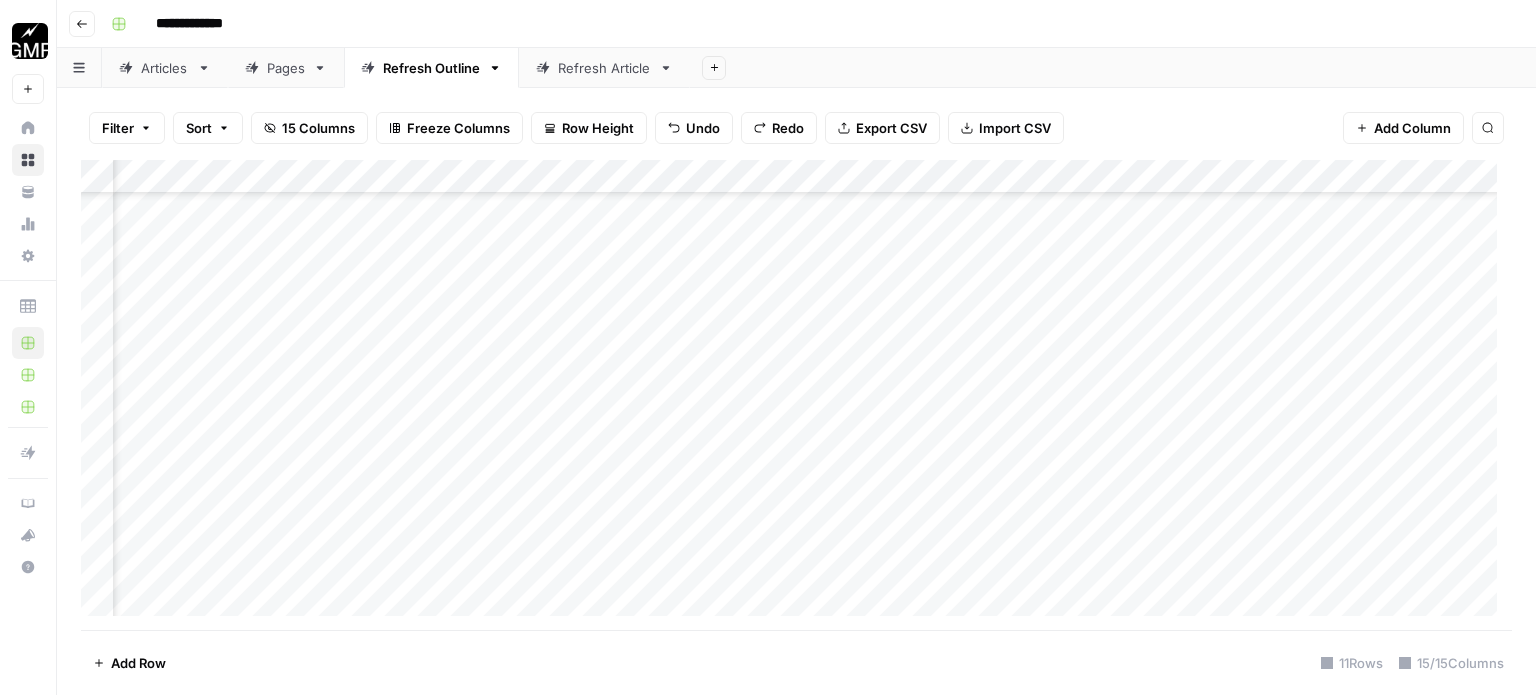scroll, scrollTop: 578, scrollLeft: 1117, axis: both 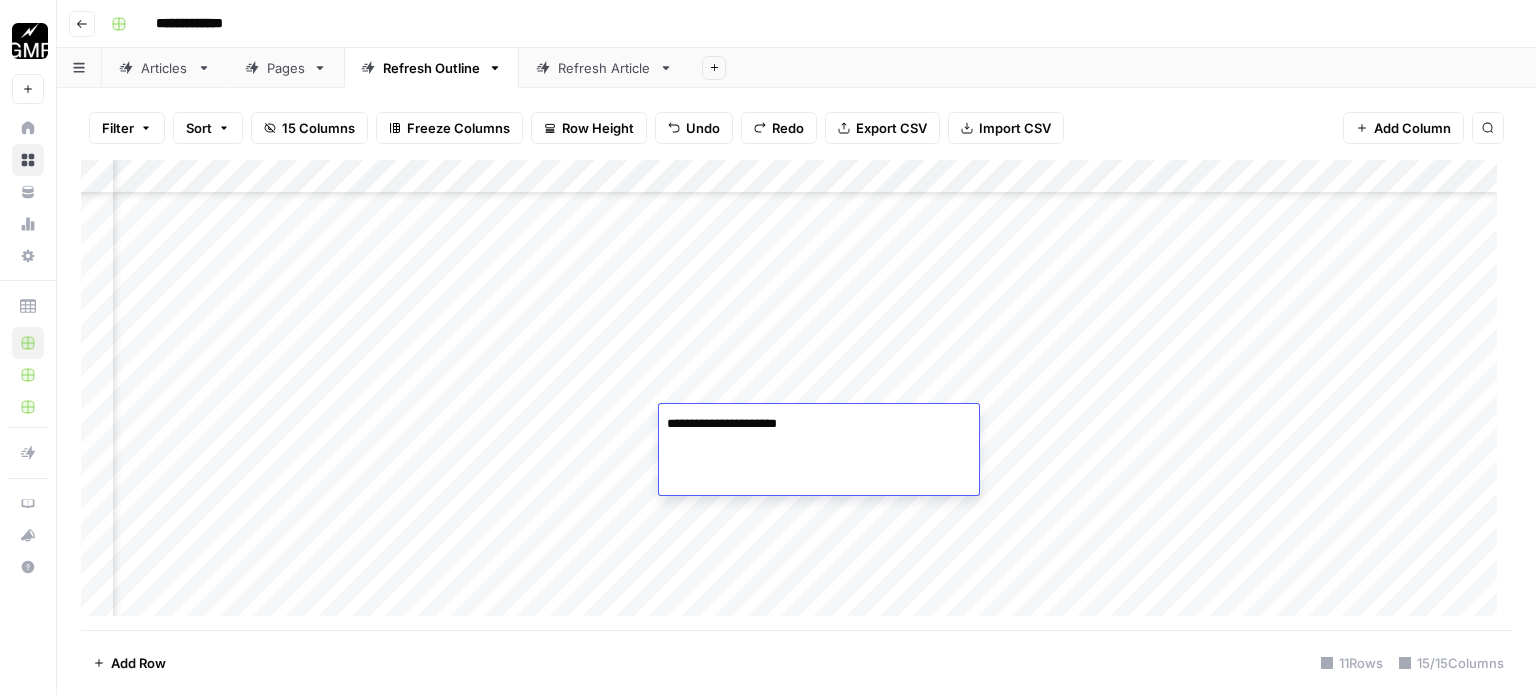 type on "**********" 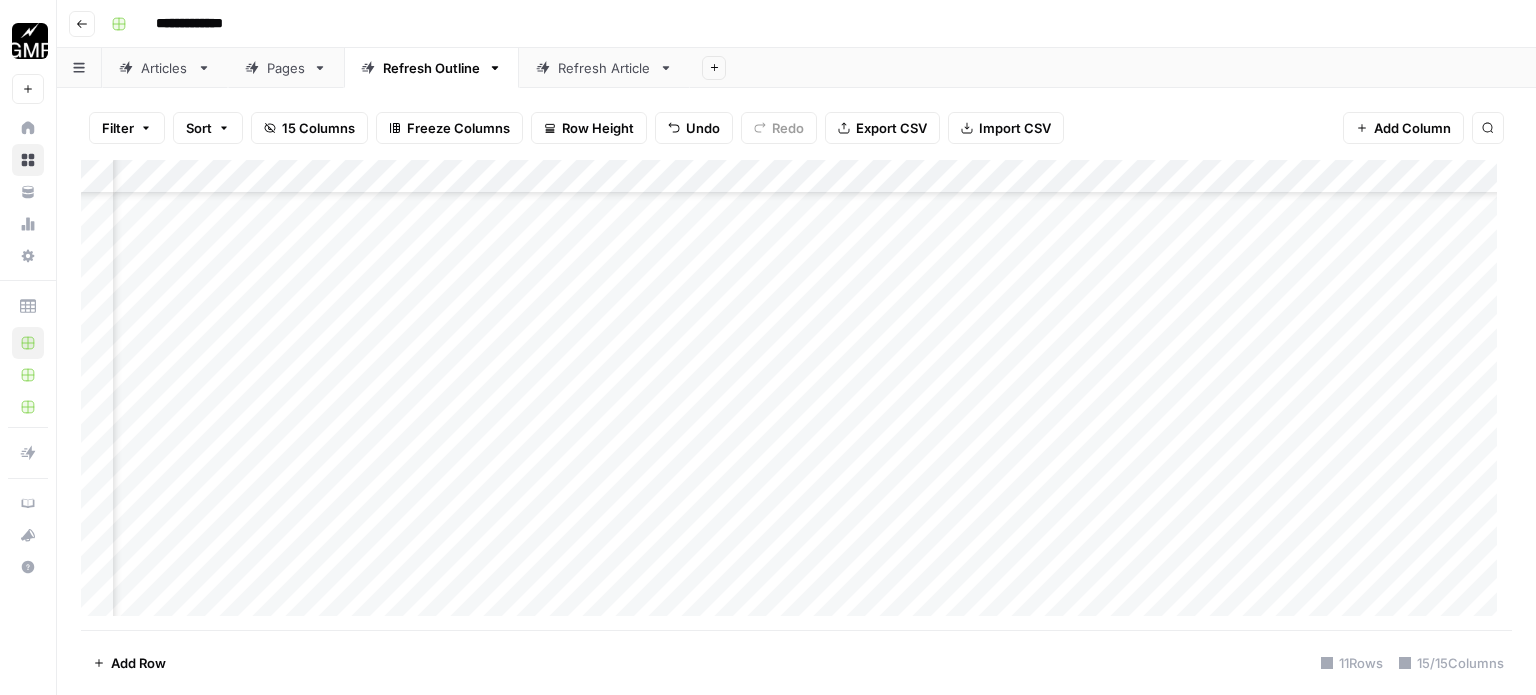 scroll, scrollTop: 578, scrollLeft: 115, axis: both 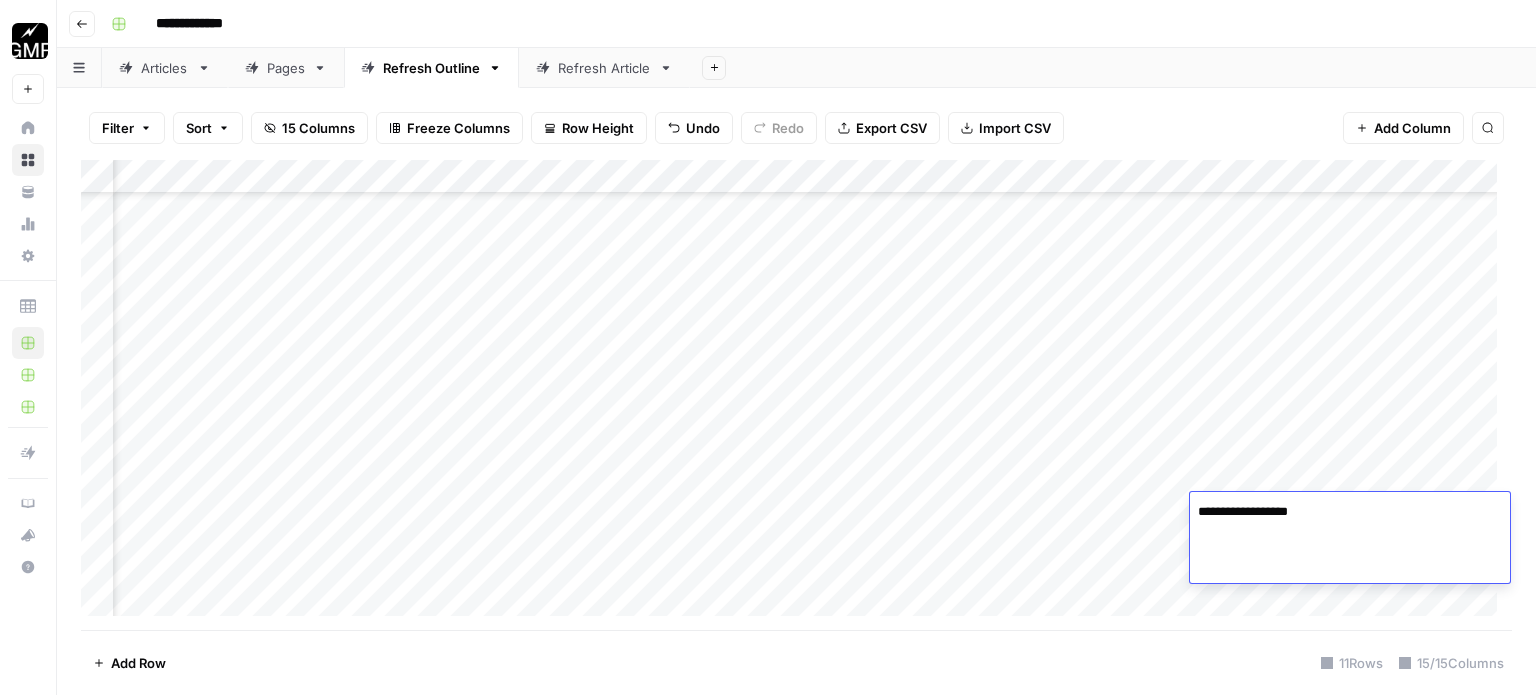type on "**********" 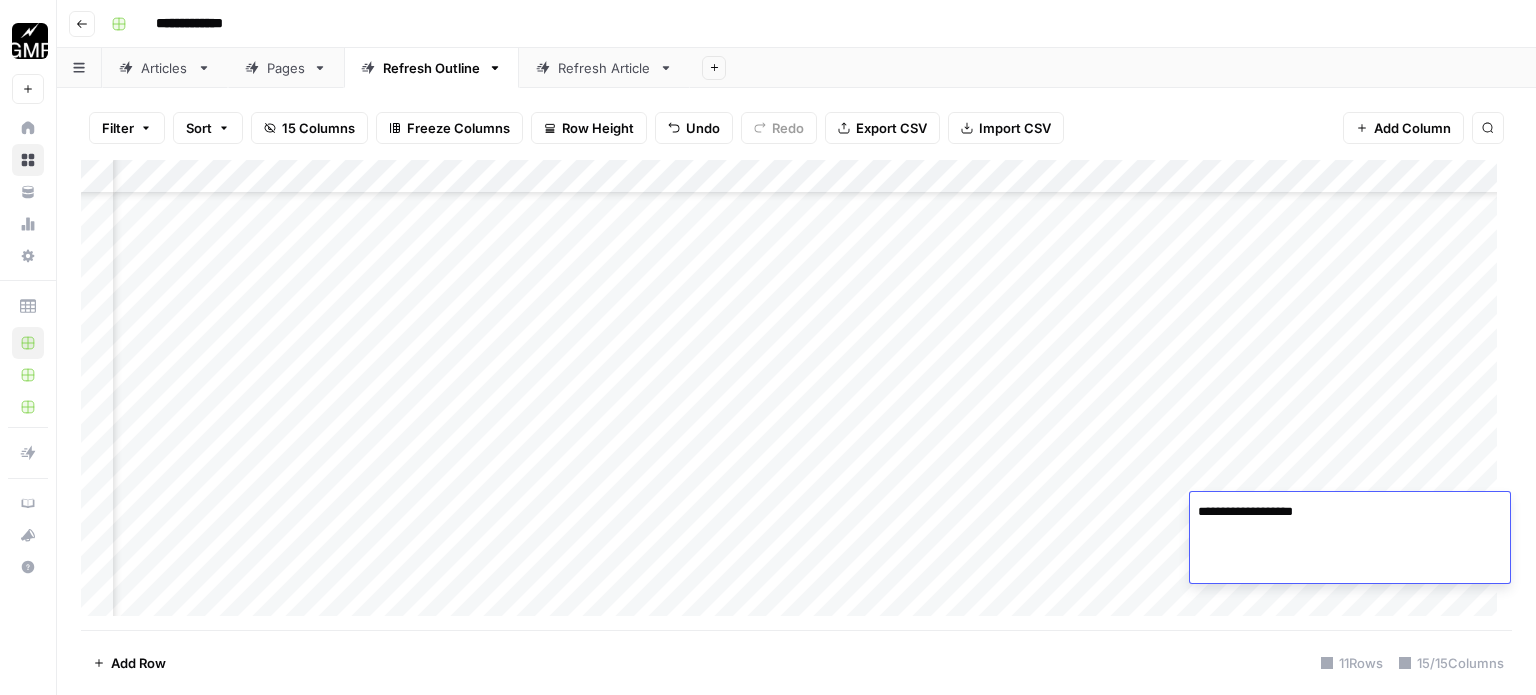 scroll, scrollTop: 578, scrollLeft: 236, axis: both 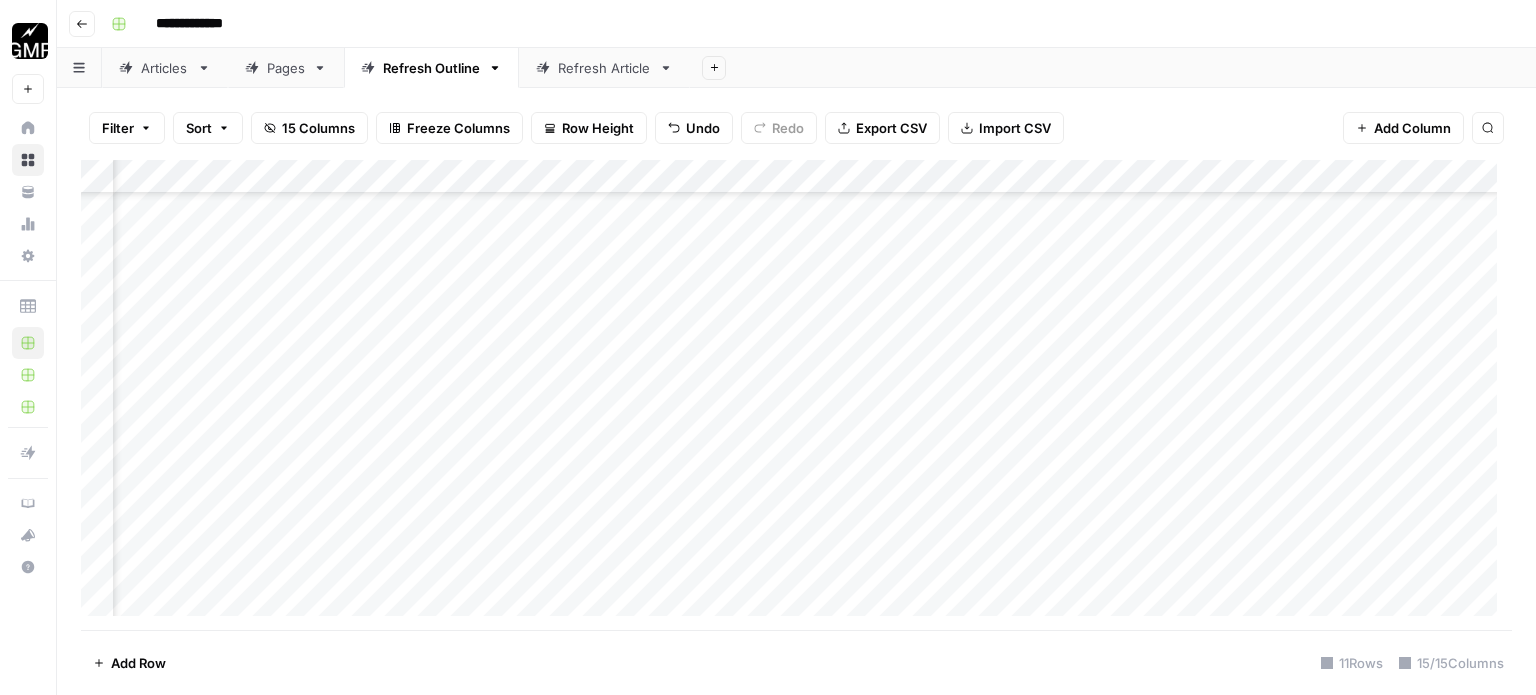 click on "Add Column" at bounding box center [796, 395] 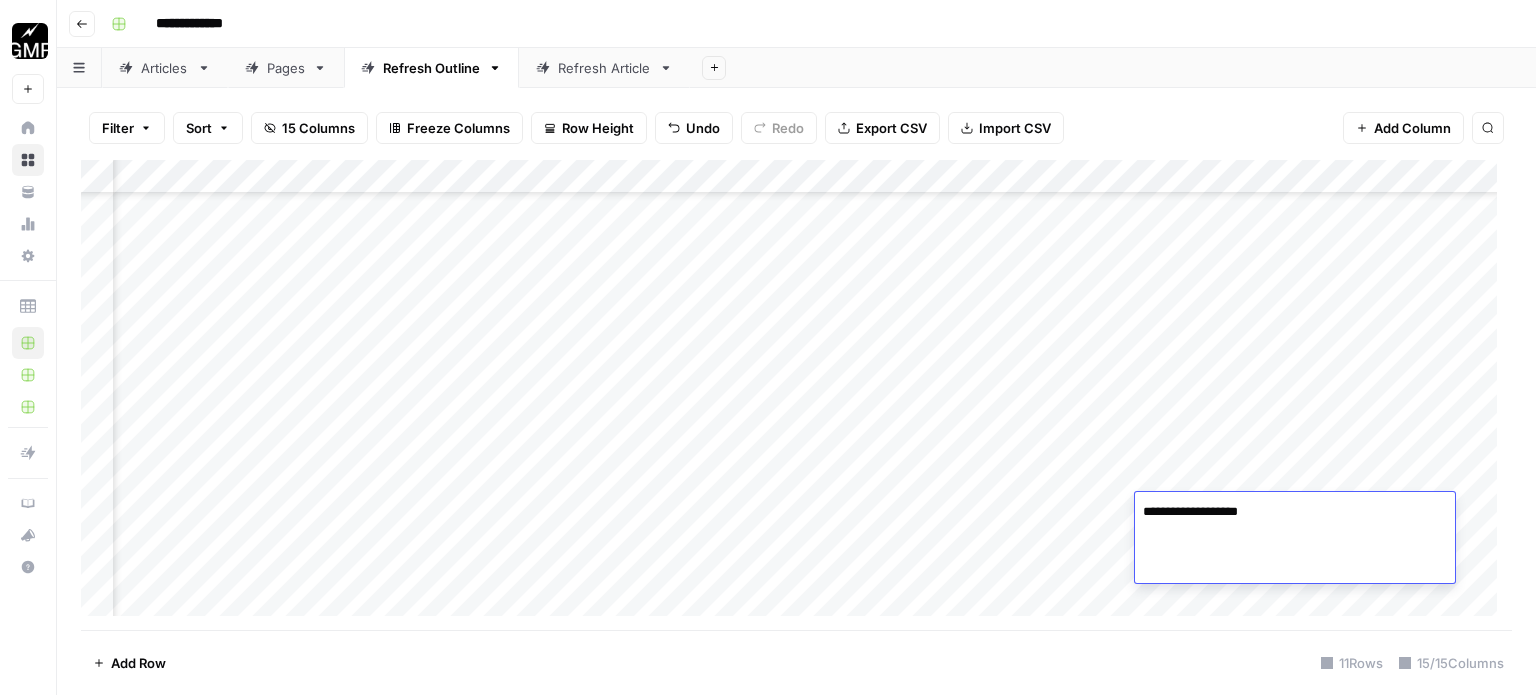 click on "**********" at bounding box center (1295, 512) 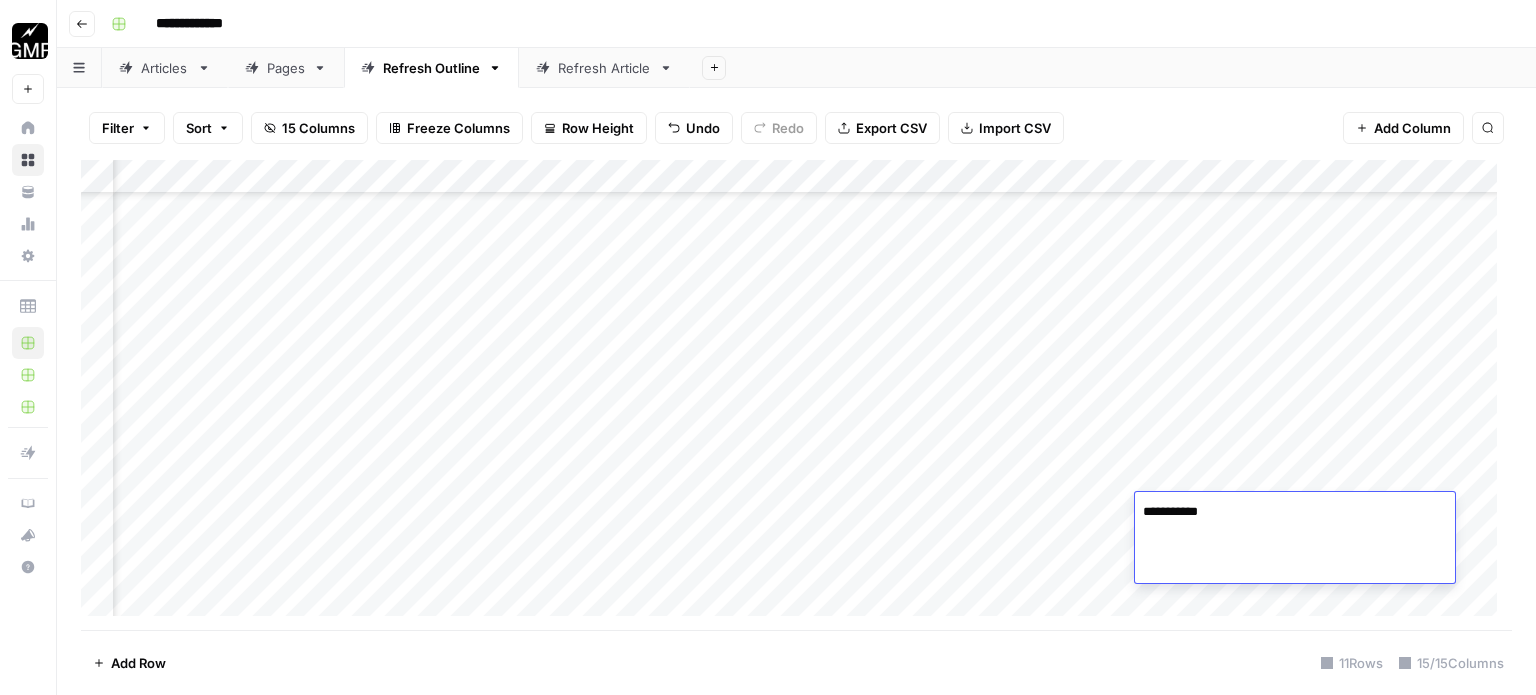 click on "Add Column" at bounding box center [796, 395] 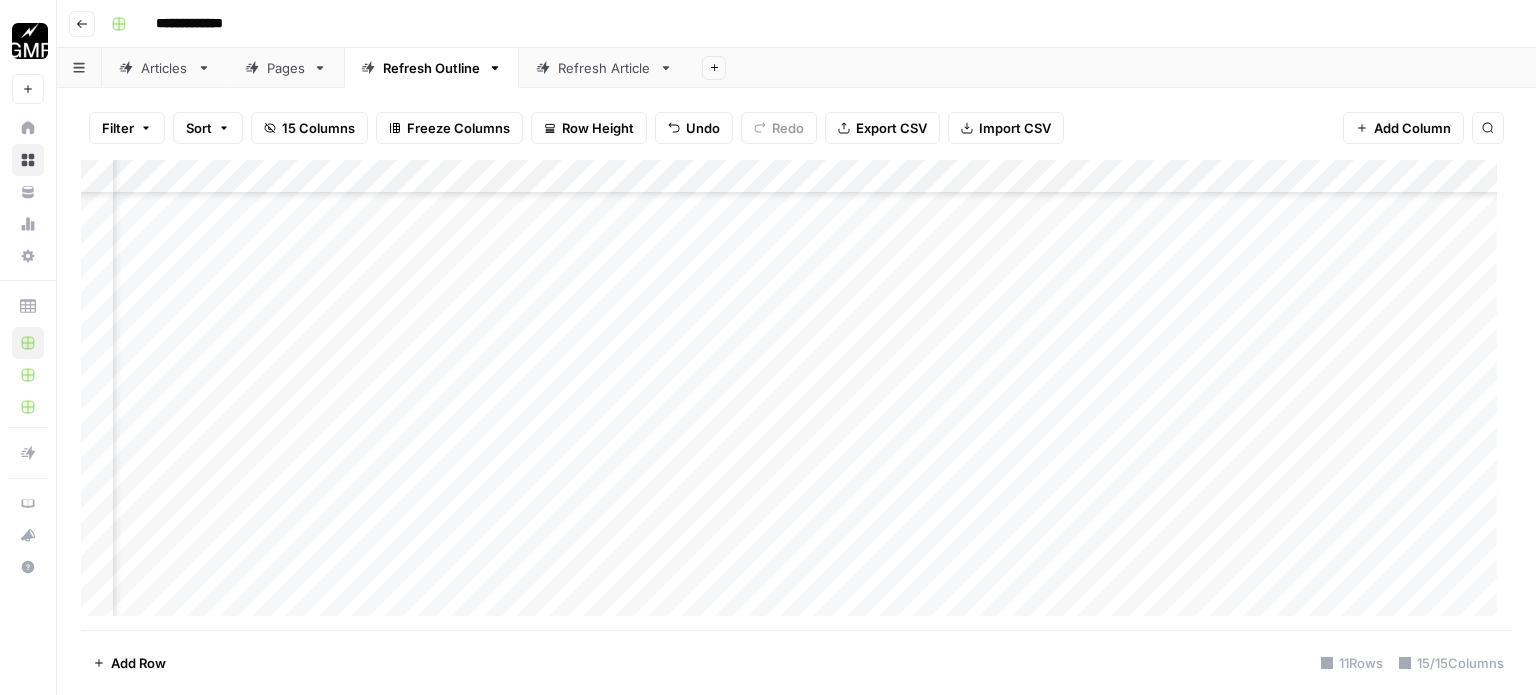 scroll, scrollTop: 578, scrollLeft: 847, axis: both 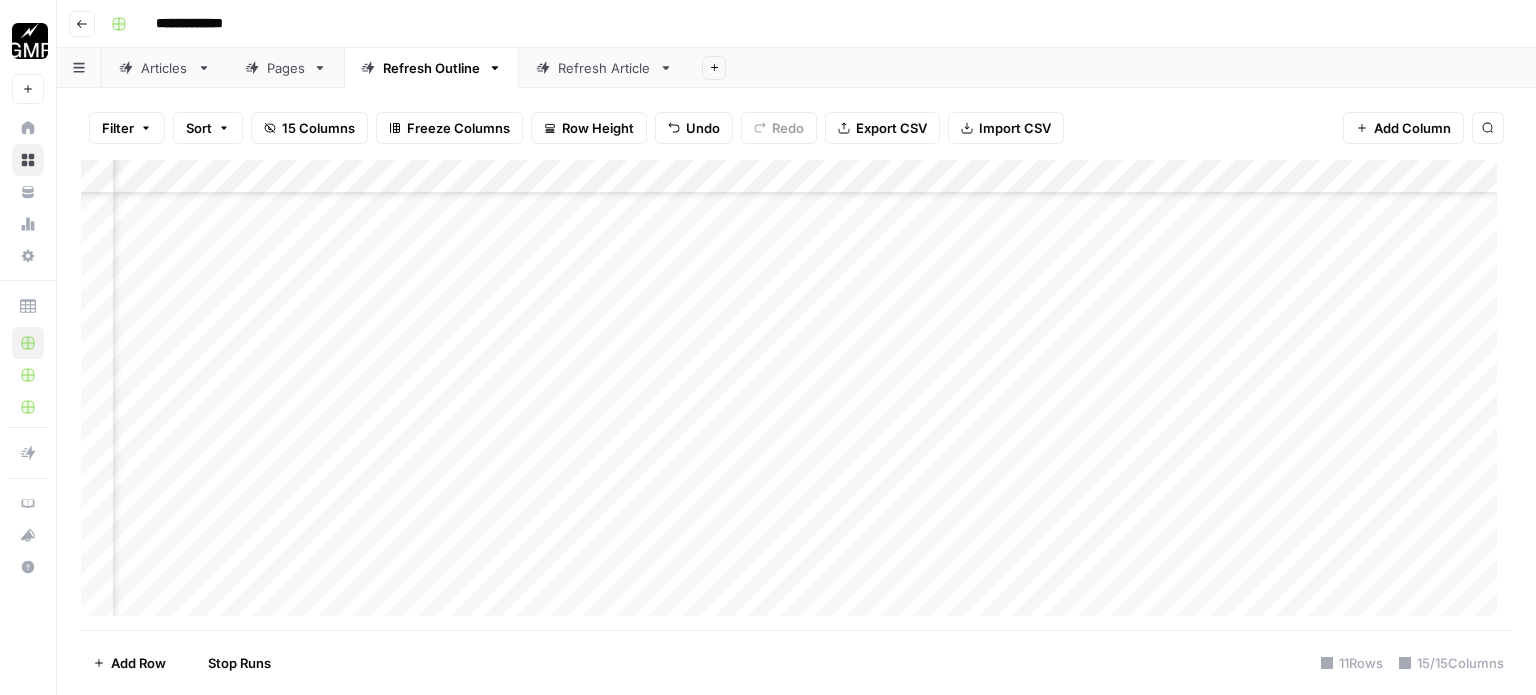 click on "Add Column" at bounding box center [796, 395] 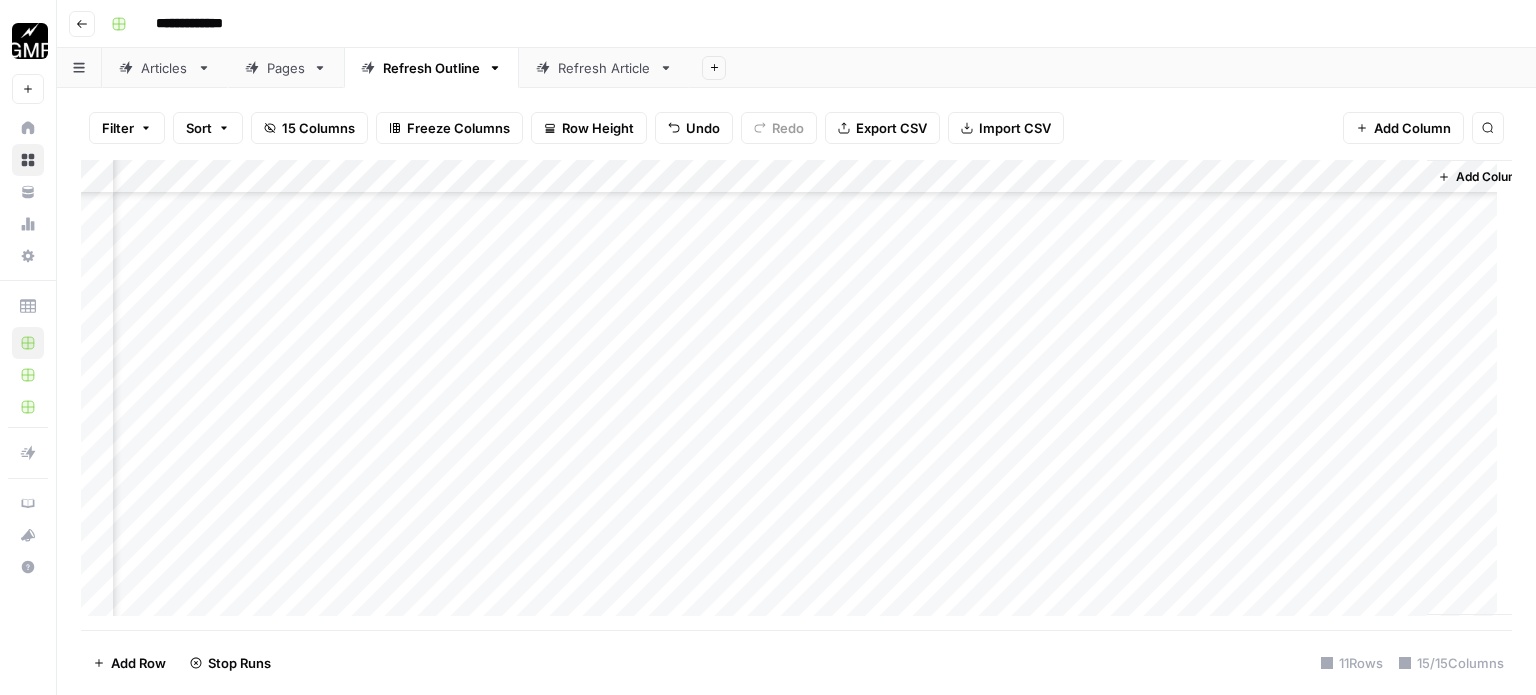 scroll, scrollTop: 578, scrollLeft: 1478, axis: both 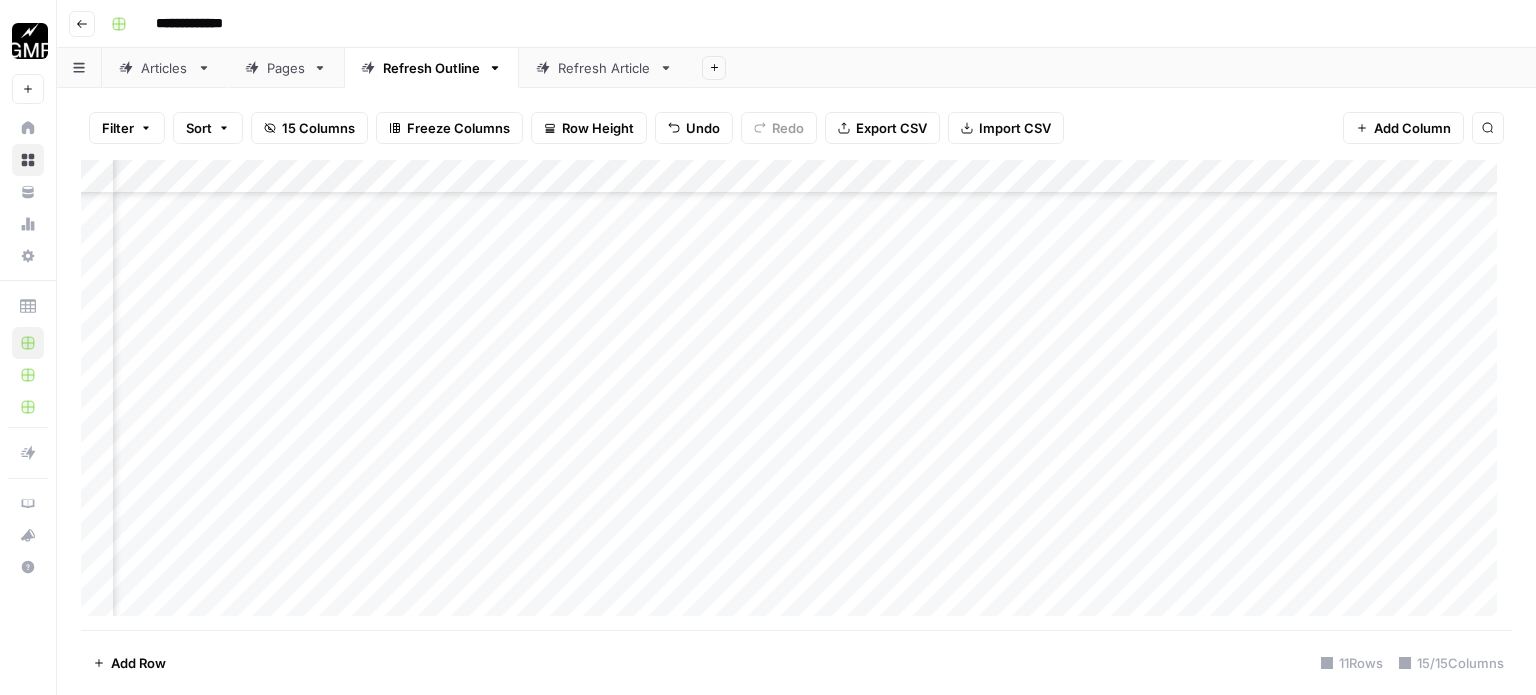 click on "Add Column" at bounding box center [796, 395] 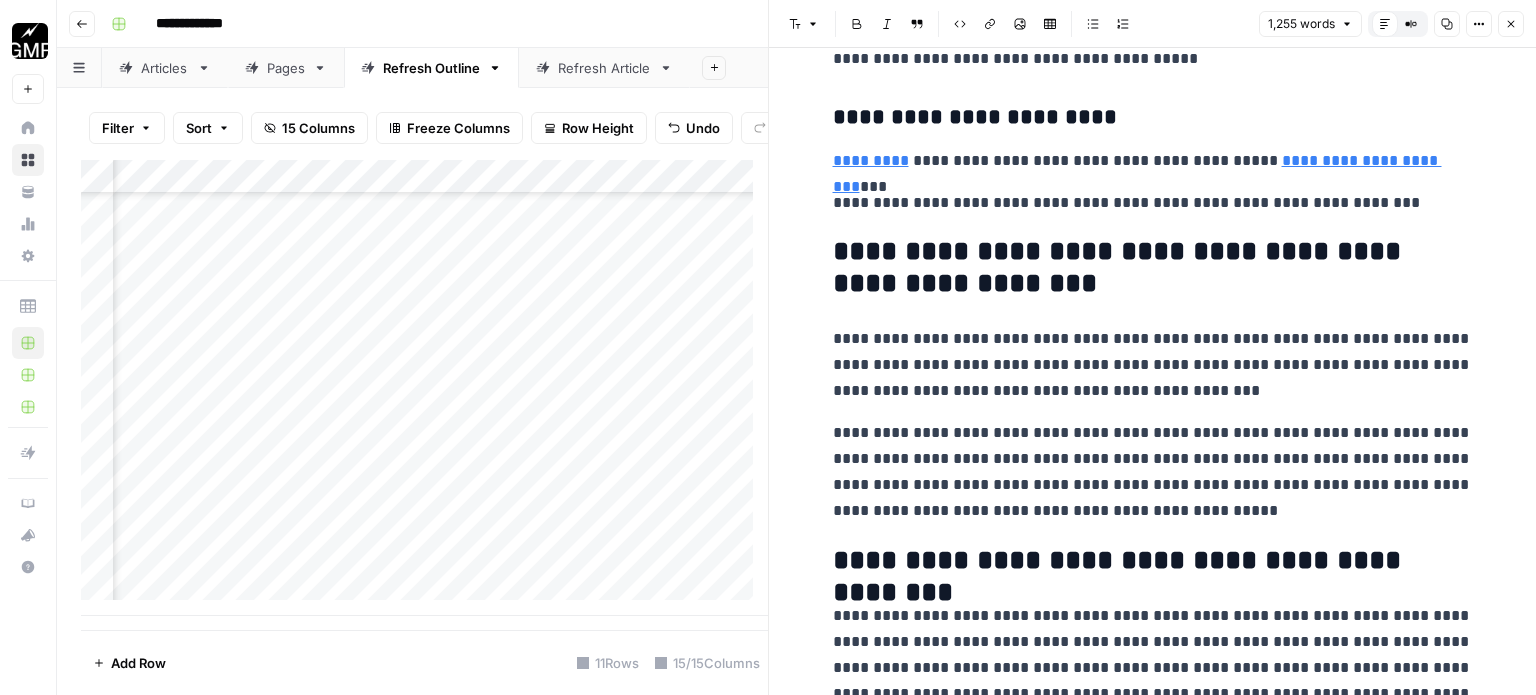 scroll, scrollTop: 3848, scrollLeft: 0, axis: vertical 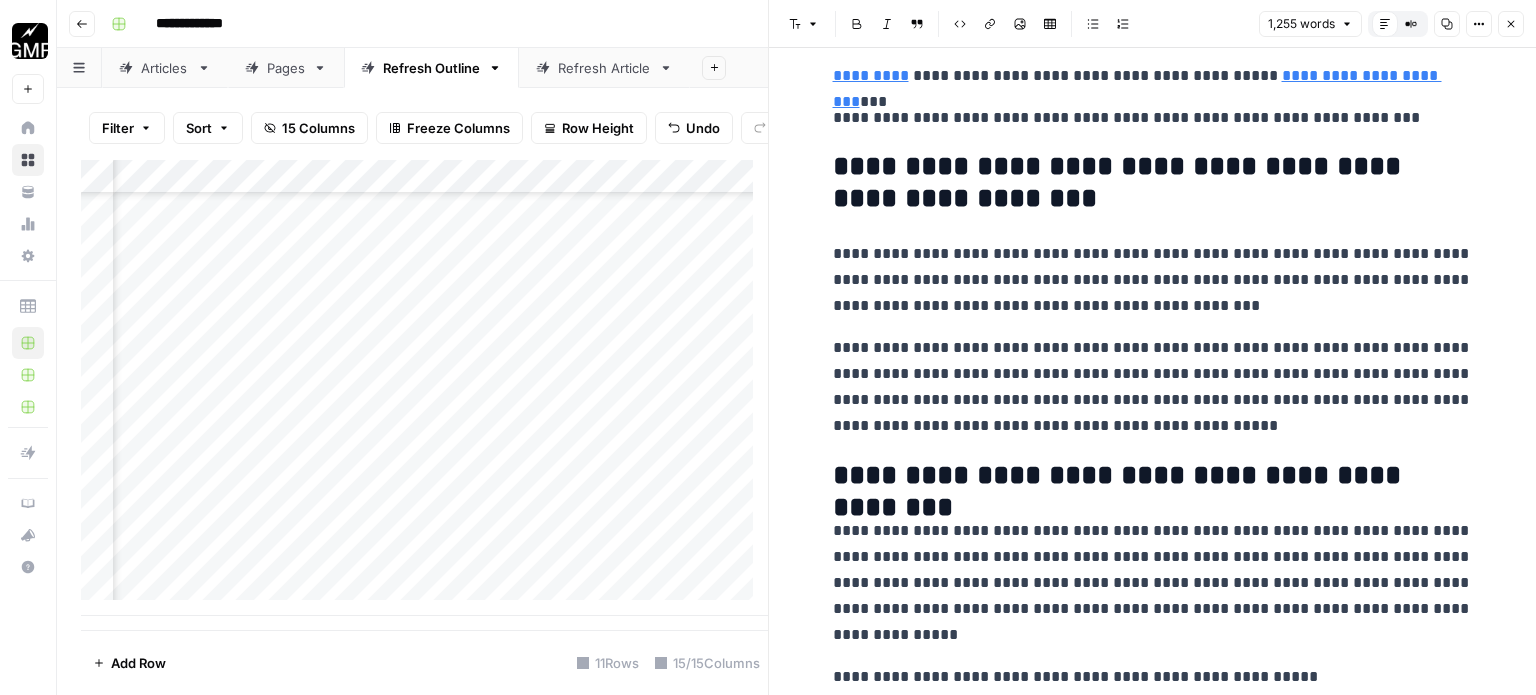 click 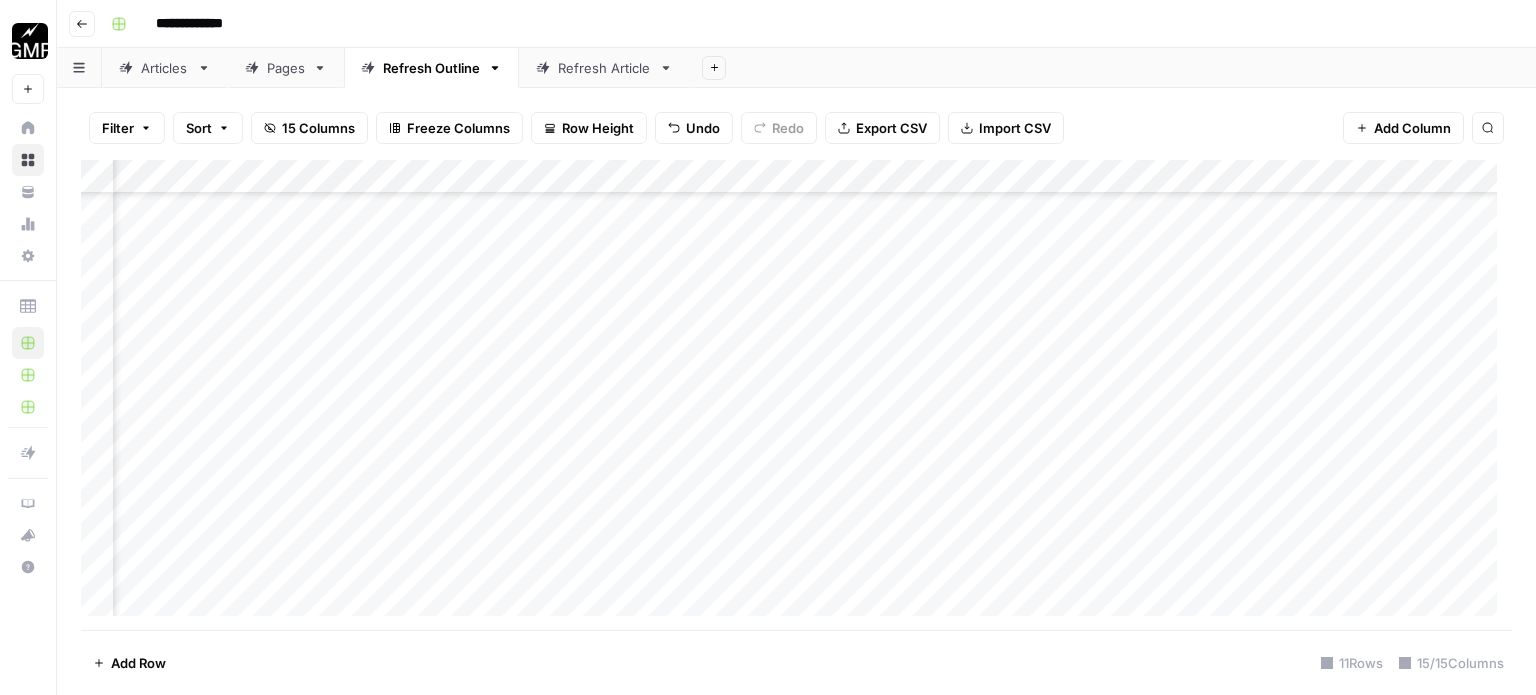 click on "Articles" at bounding box center (165, 68) 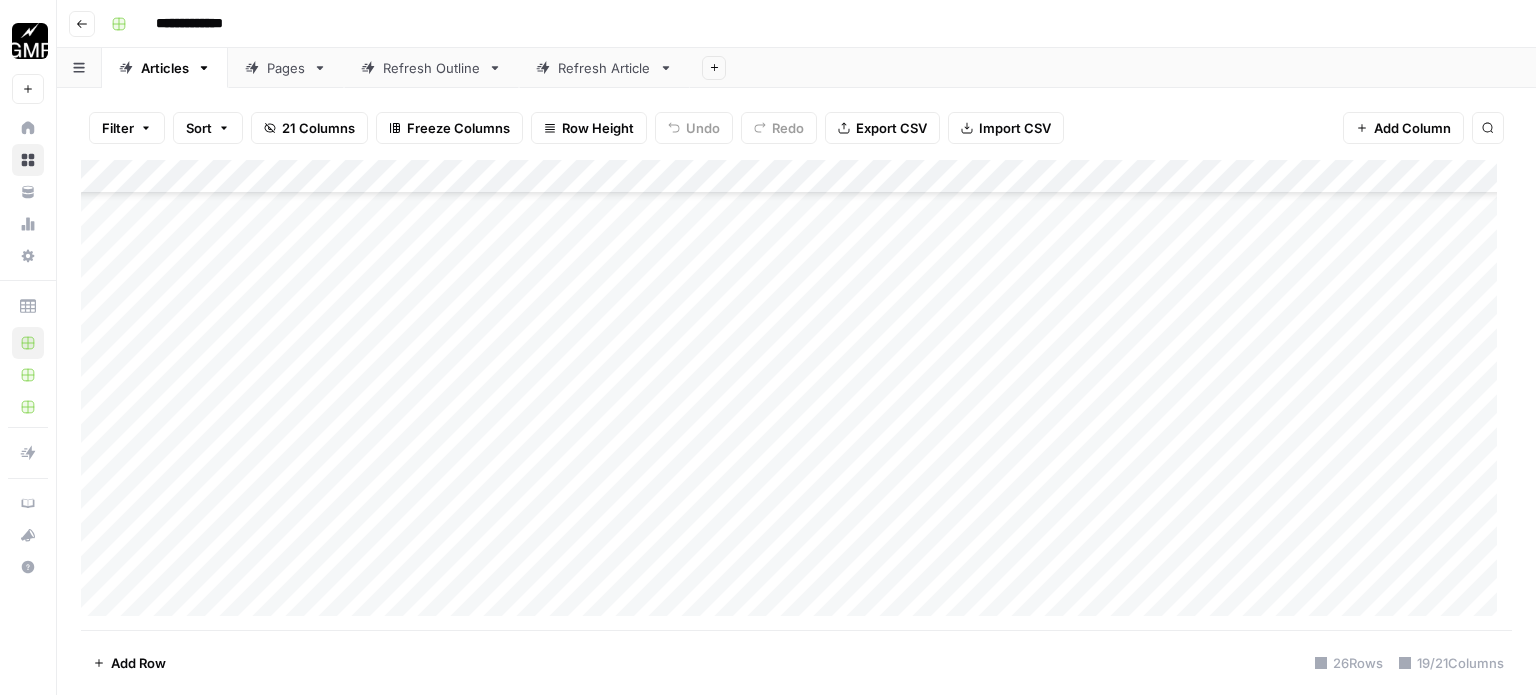 scroll, scrollTop: 494, scrollLeft: 0, axis: vertical 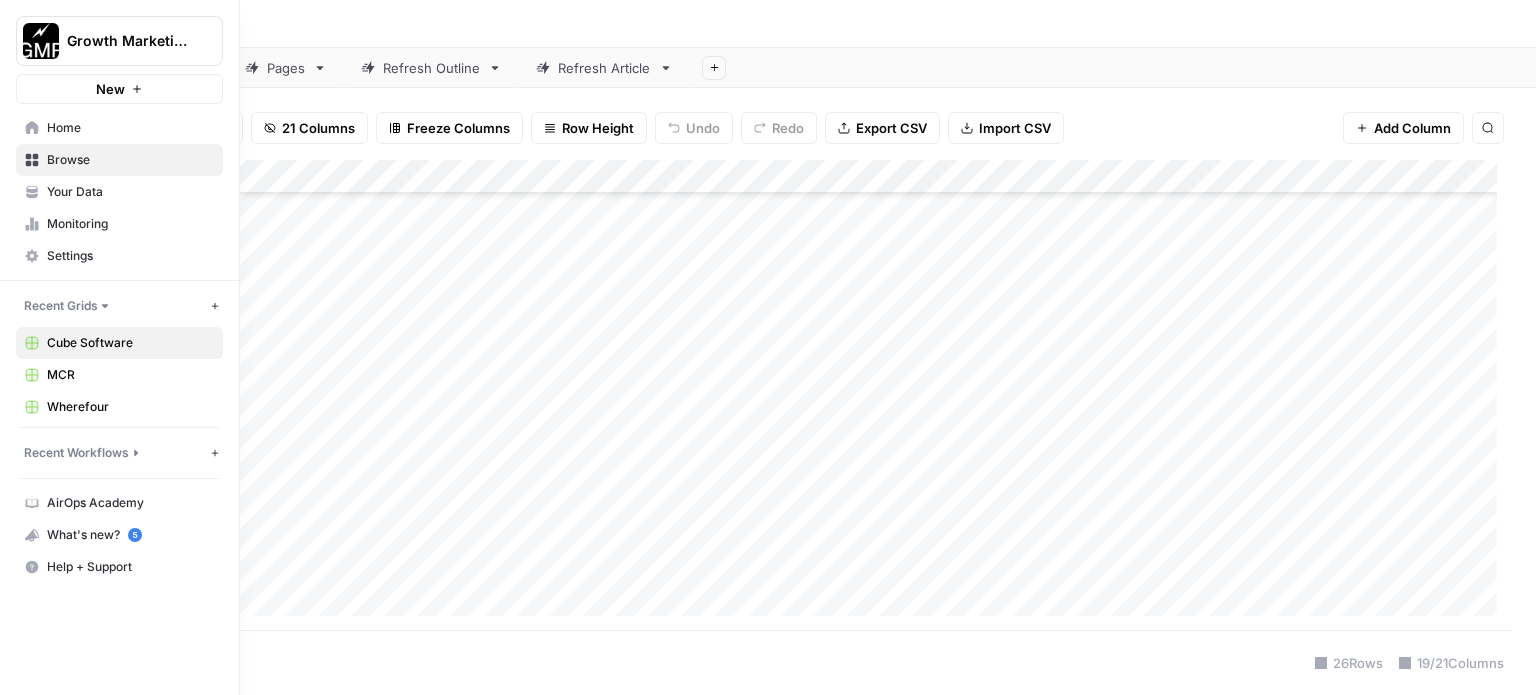 click on "Browse" at bounding box center (130, 160) 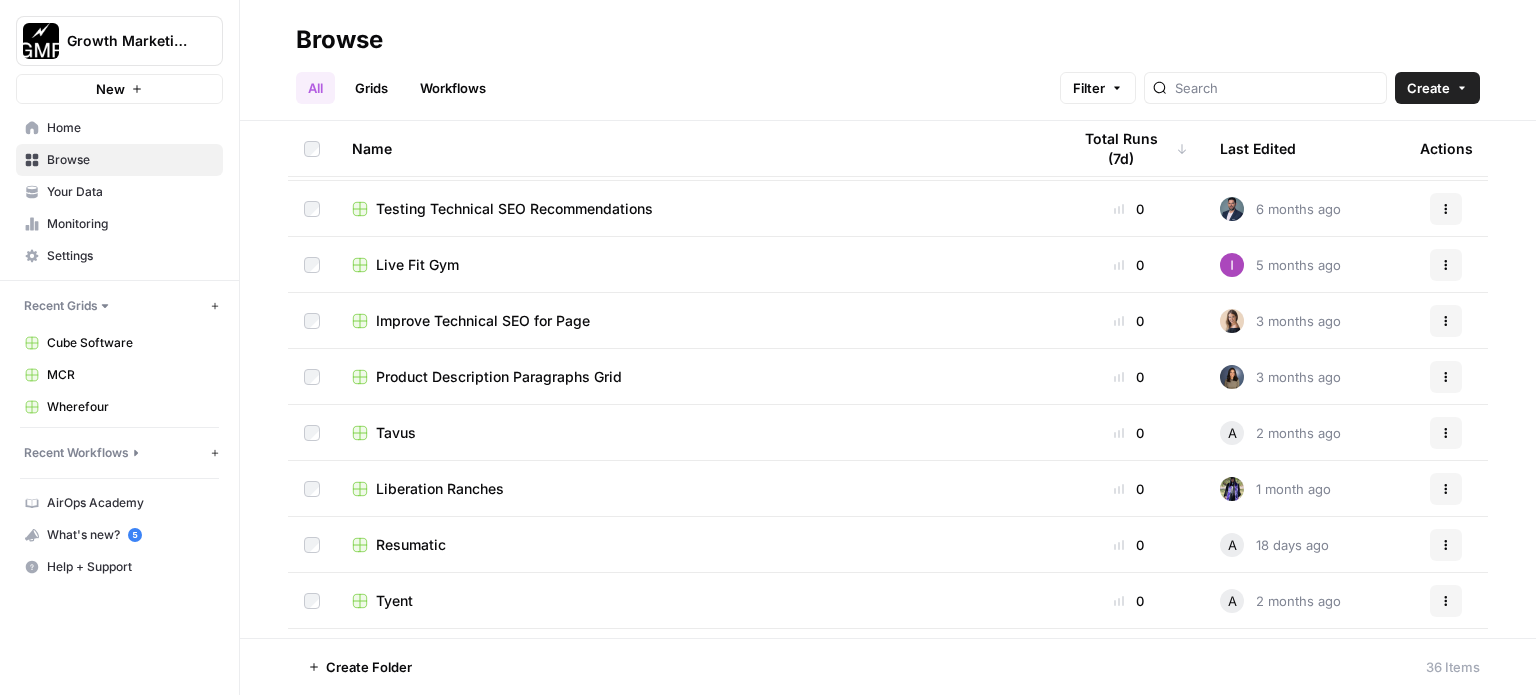 scroll, scrollTop: 700, scrollLeft: 0, axis: vertical 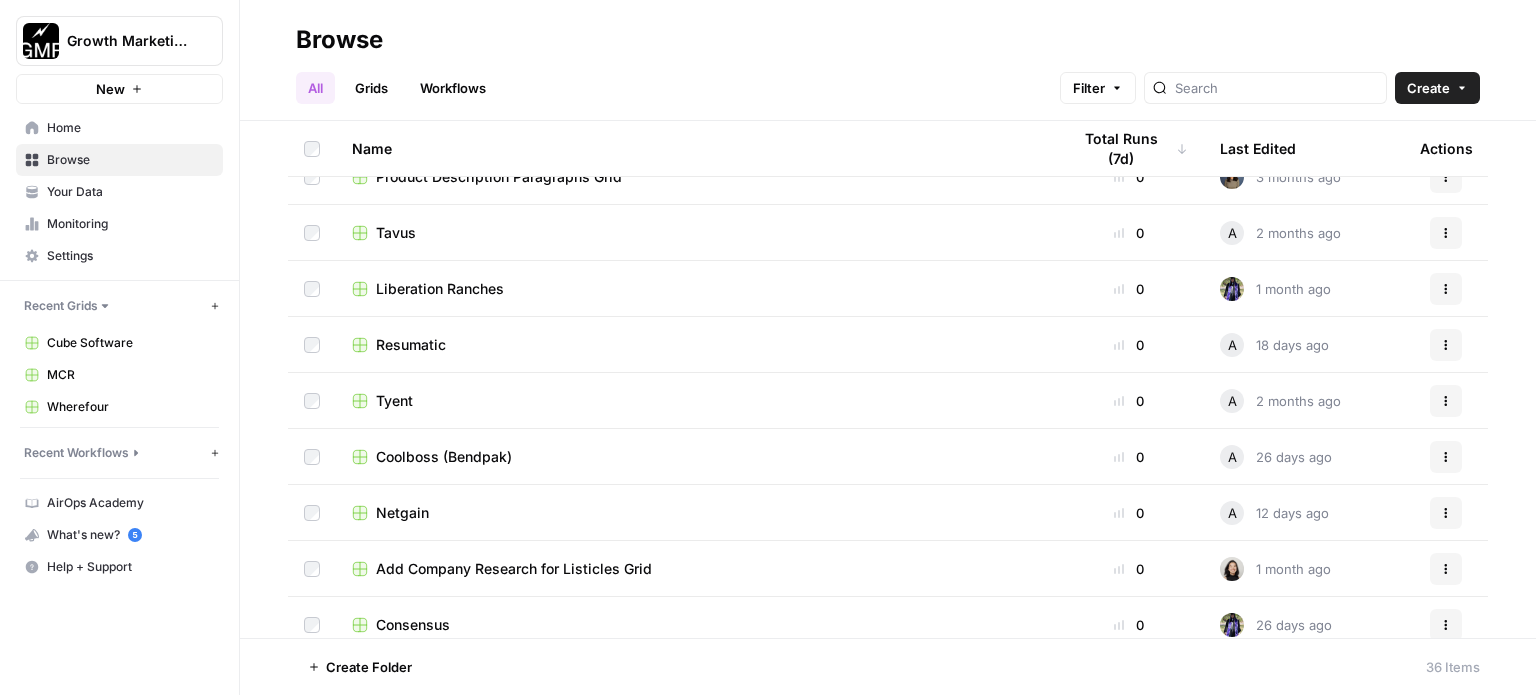 click on "Resumatic" at bounding box center (411, 345) 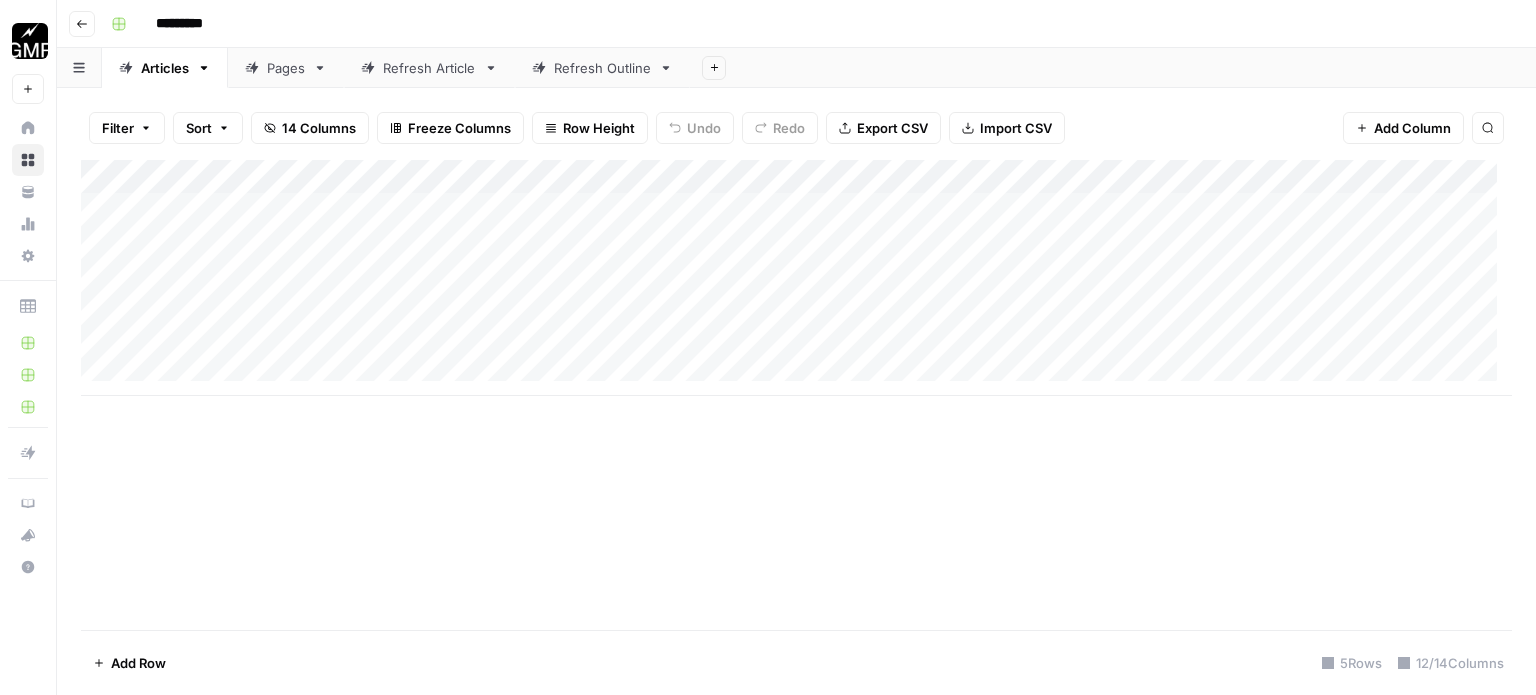 click on "Add Column" at bounding box center (796, 278) 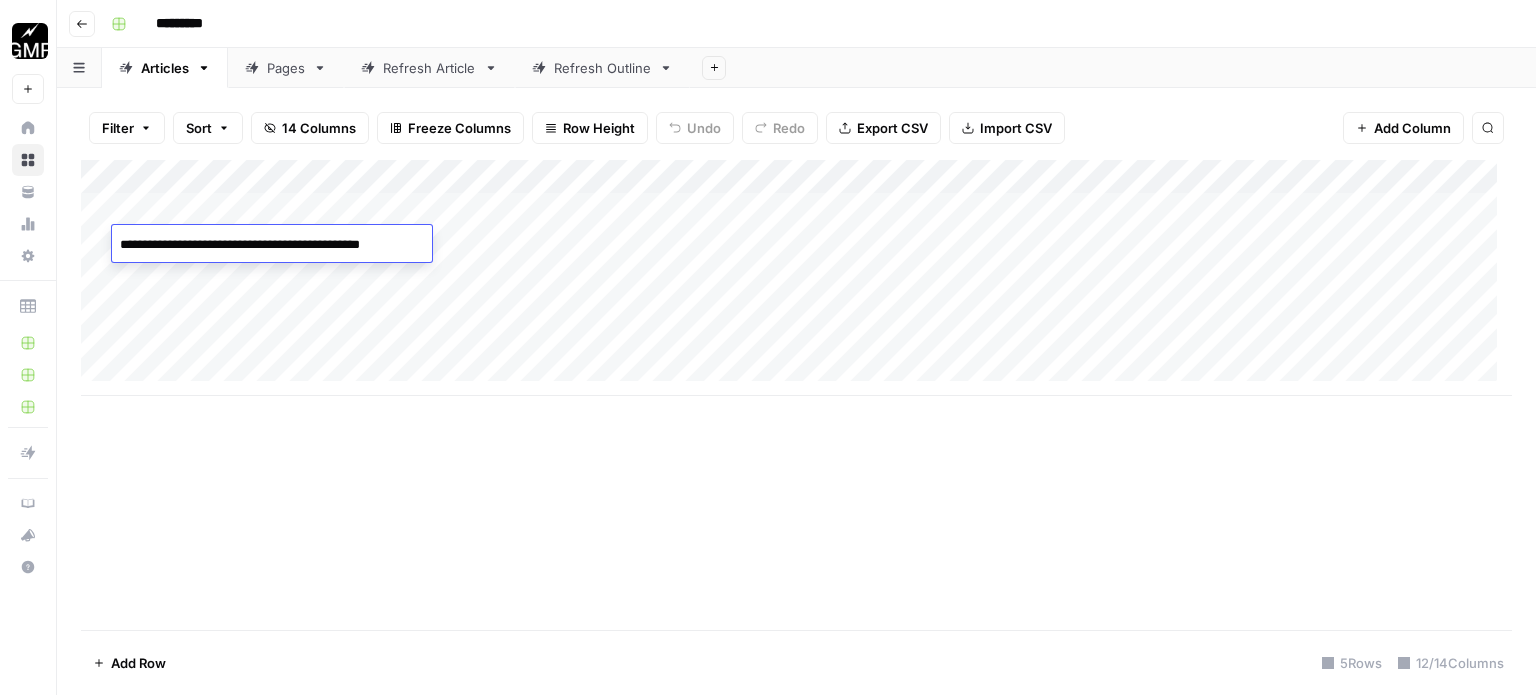 click on "Add Column" at bounding box center [796, 395] 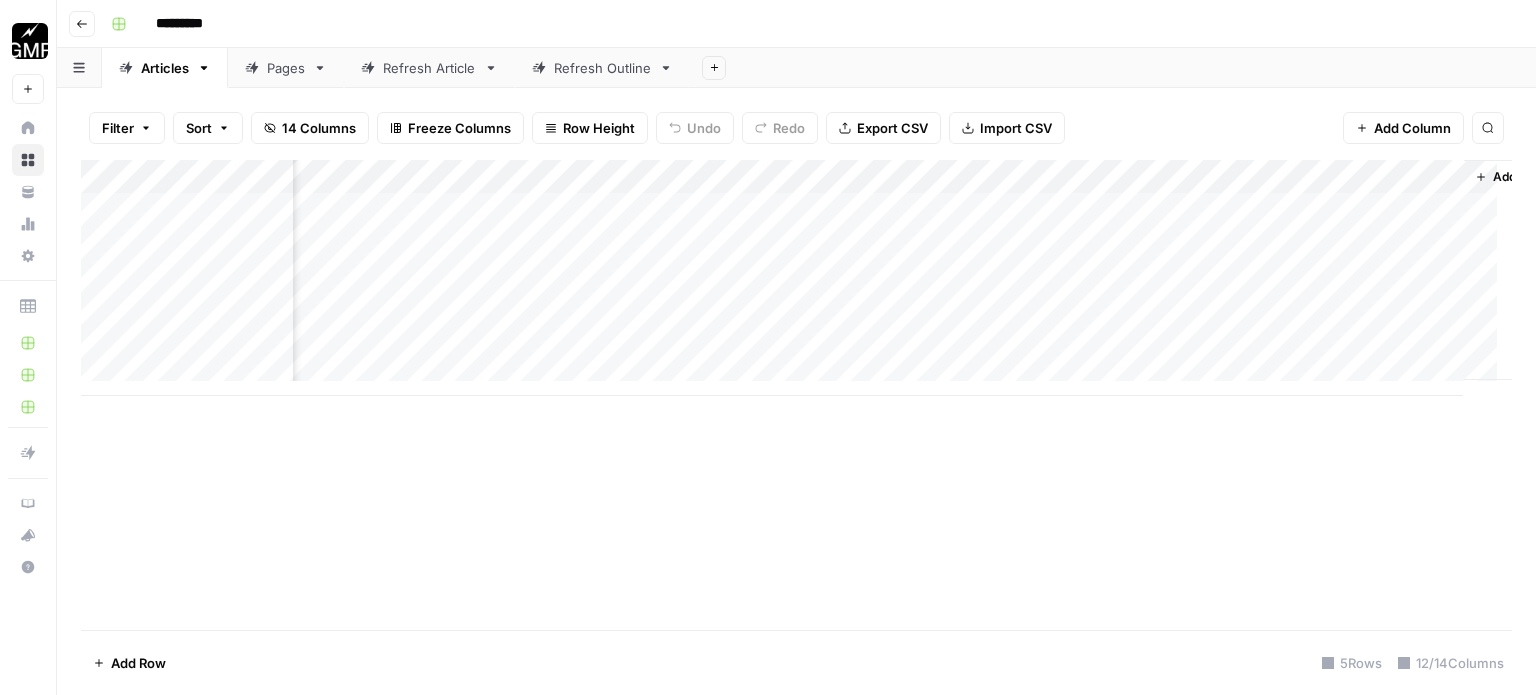 scroll, scrollTop: 0, scrollLeft: 888, axis: horizontal 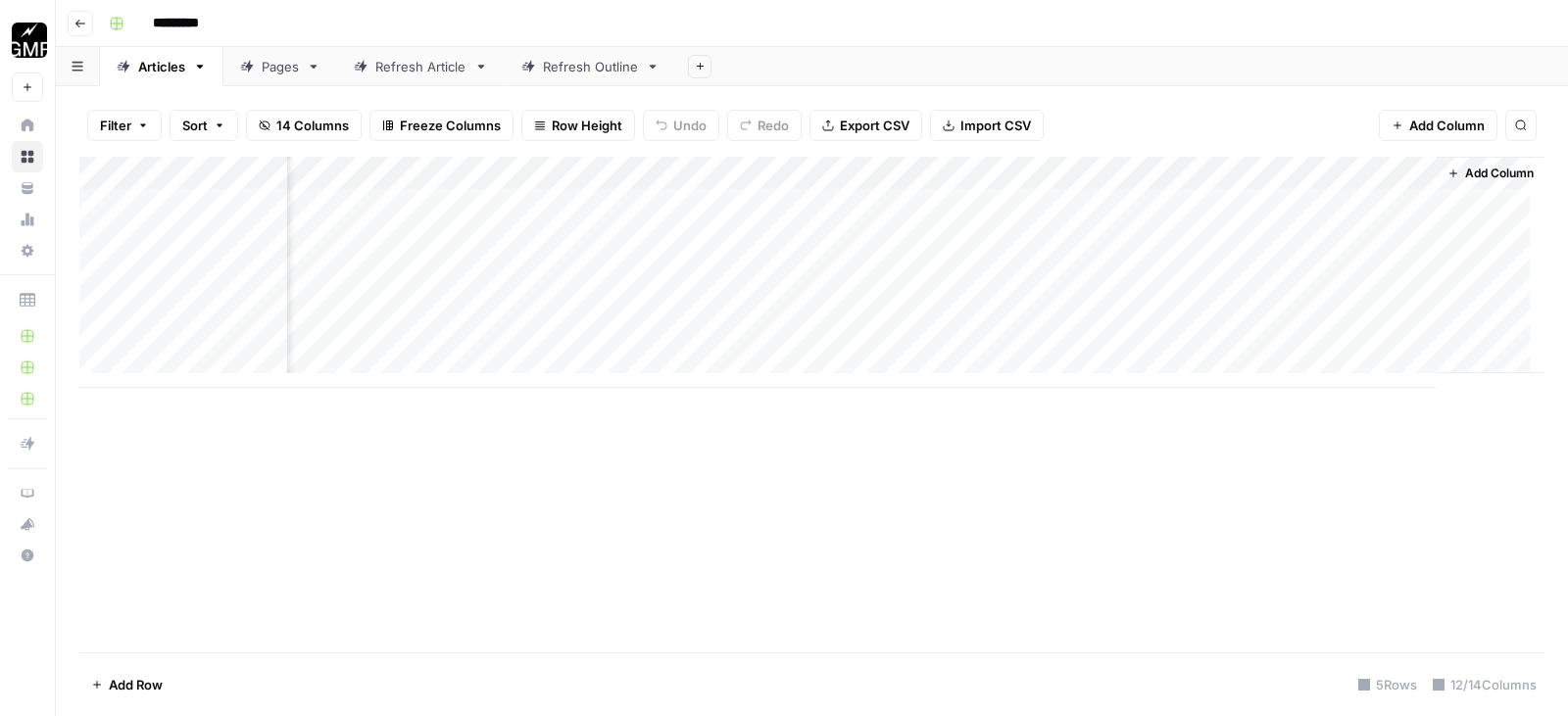 click on "Add Column" at bounding box center [811, 272] 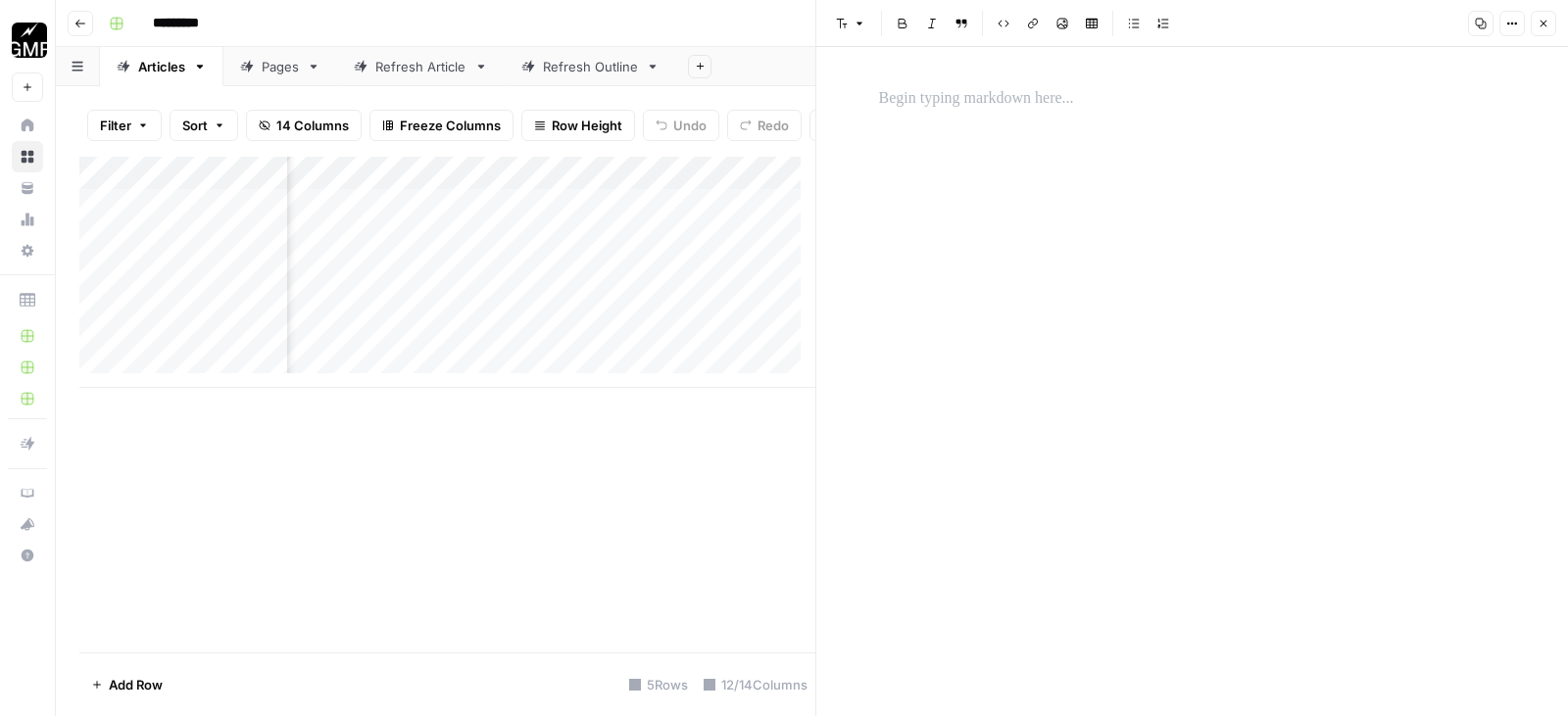 click at bounding box center (1193, 99) 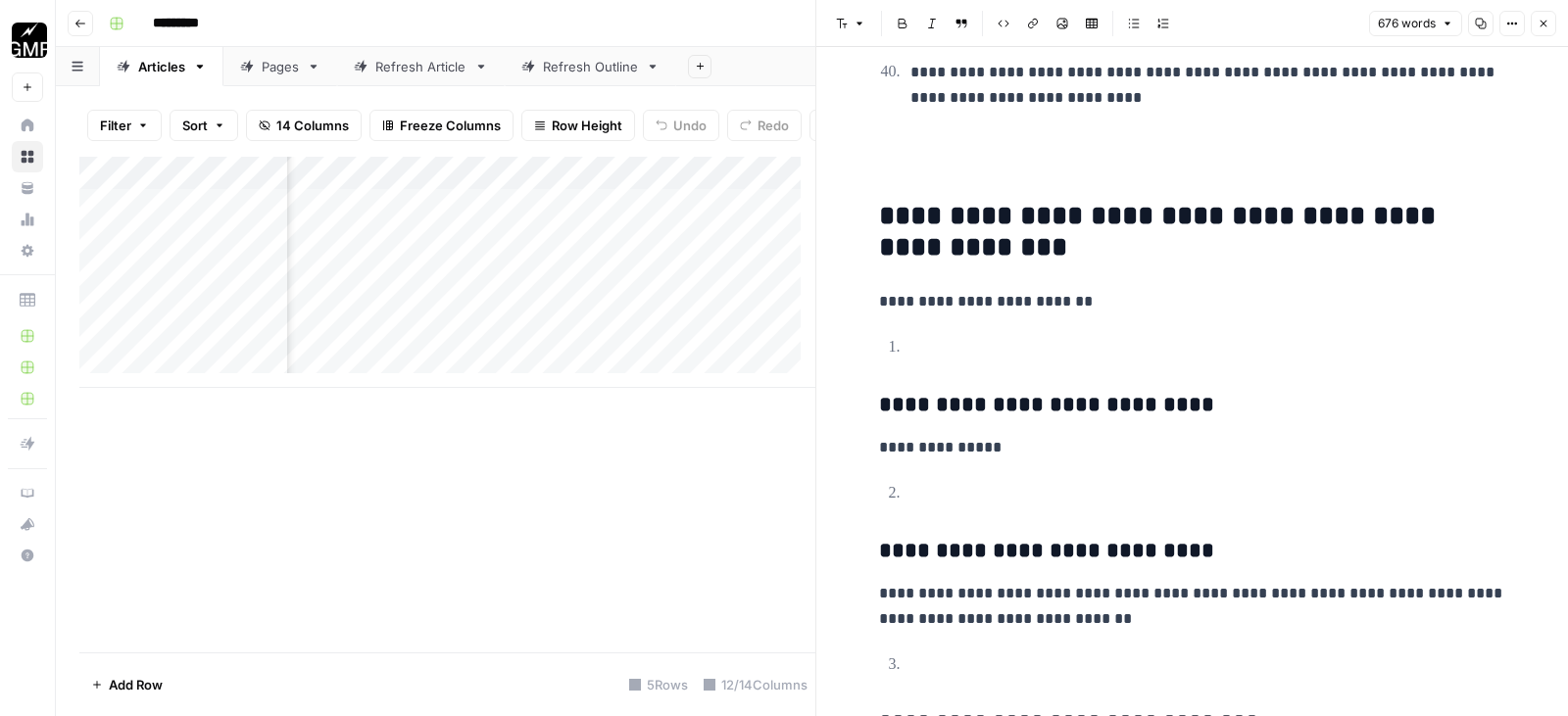 scroll, scrollTop: 5351, scrollLeft: 0, axis: vertical 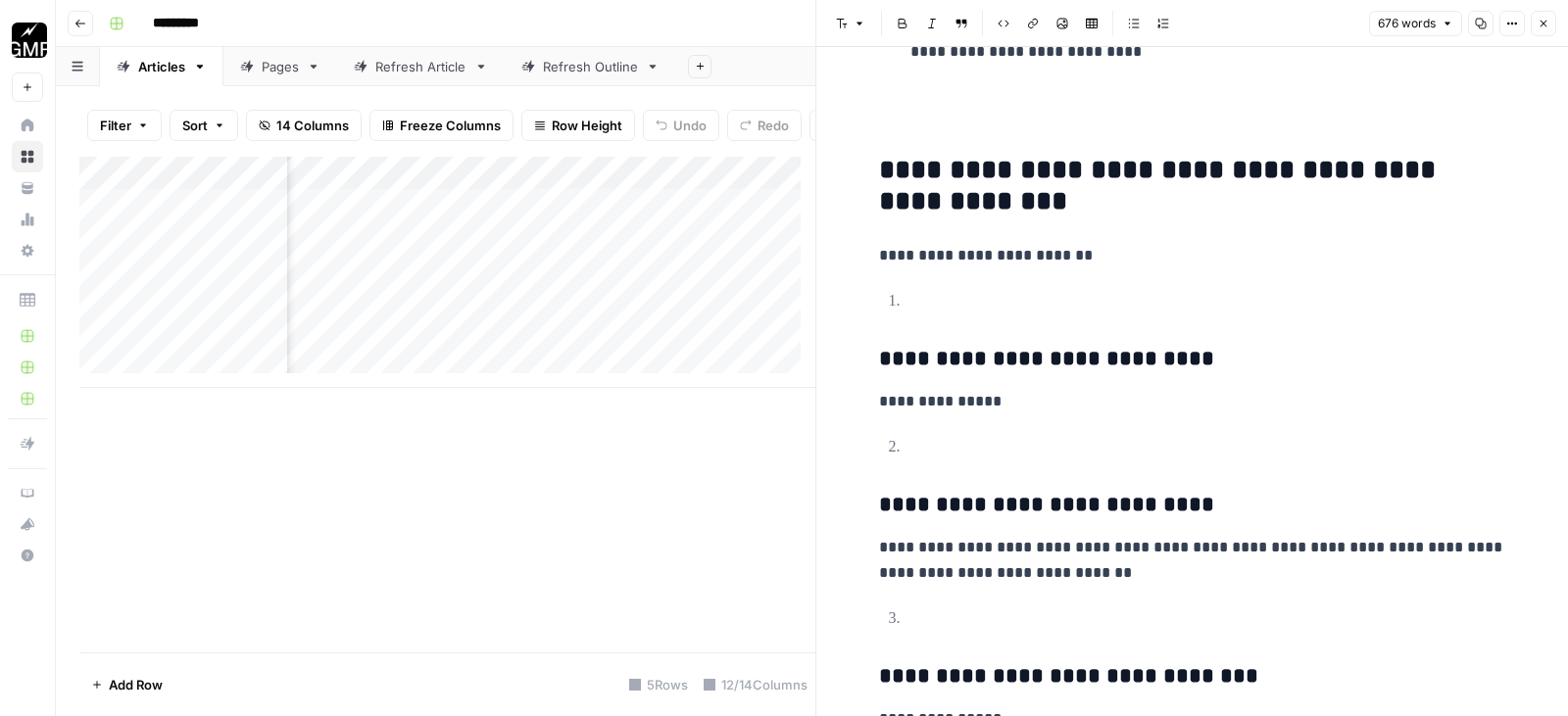 click on "**********" at bounding box center (1193, 359) 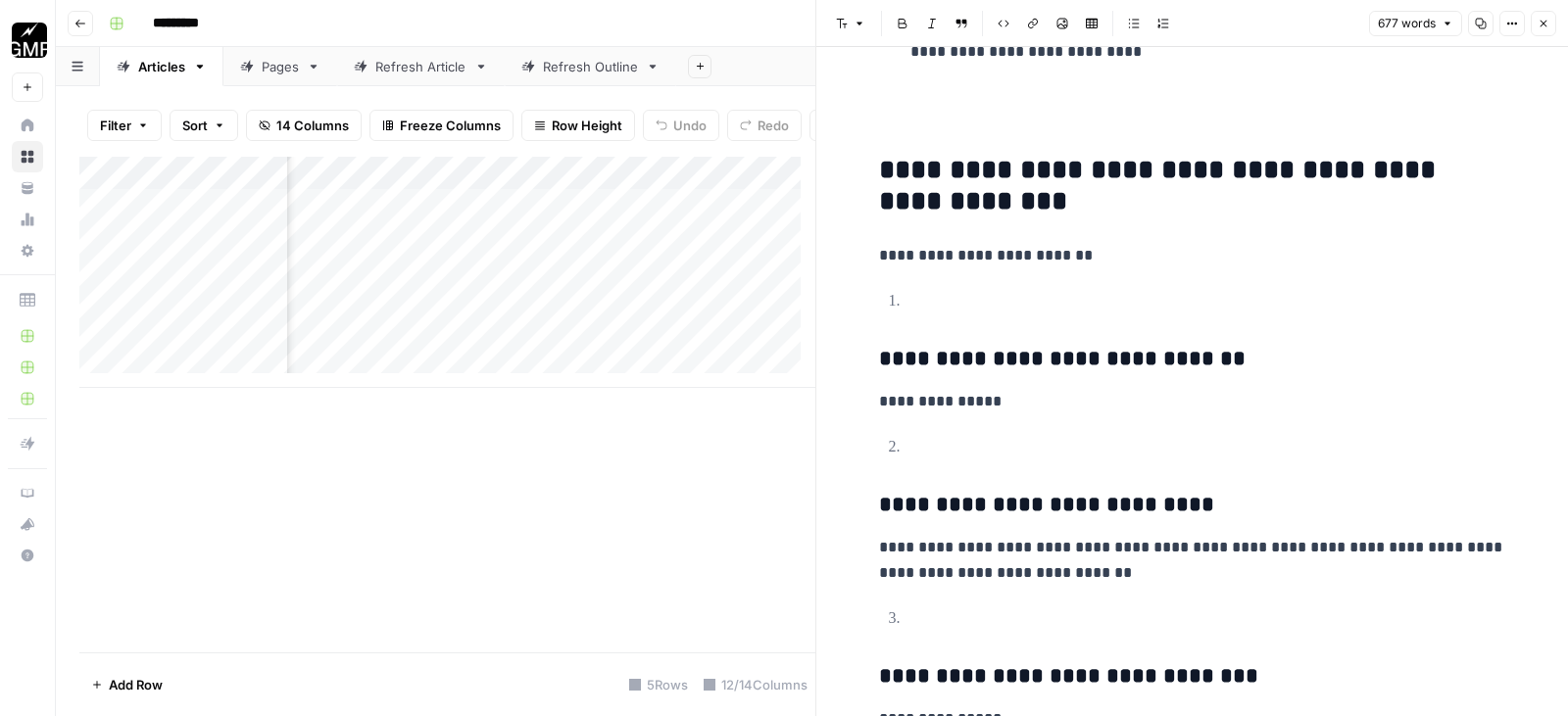 click on "**********" at bounding box center (1193, -2128) 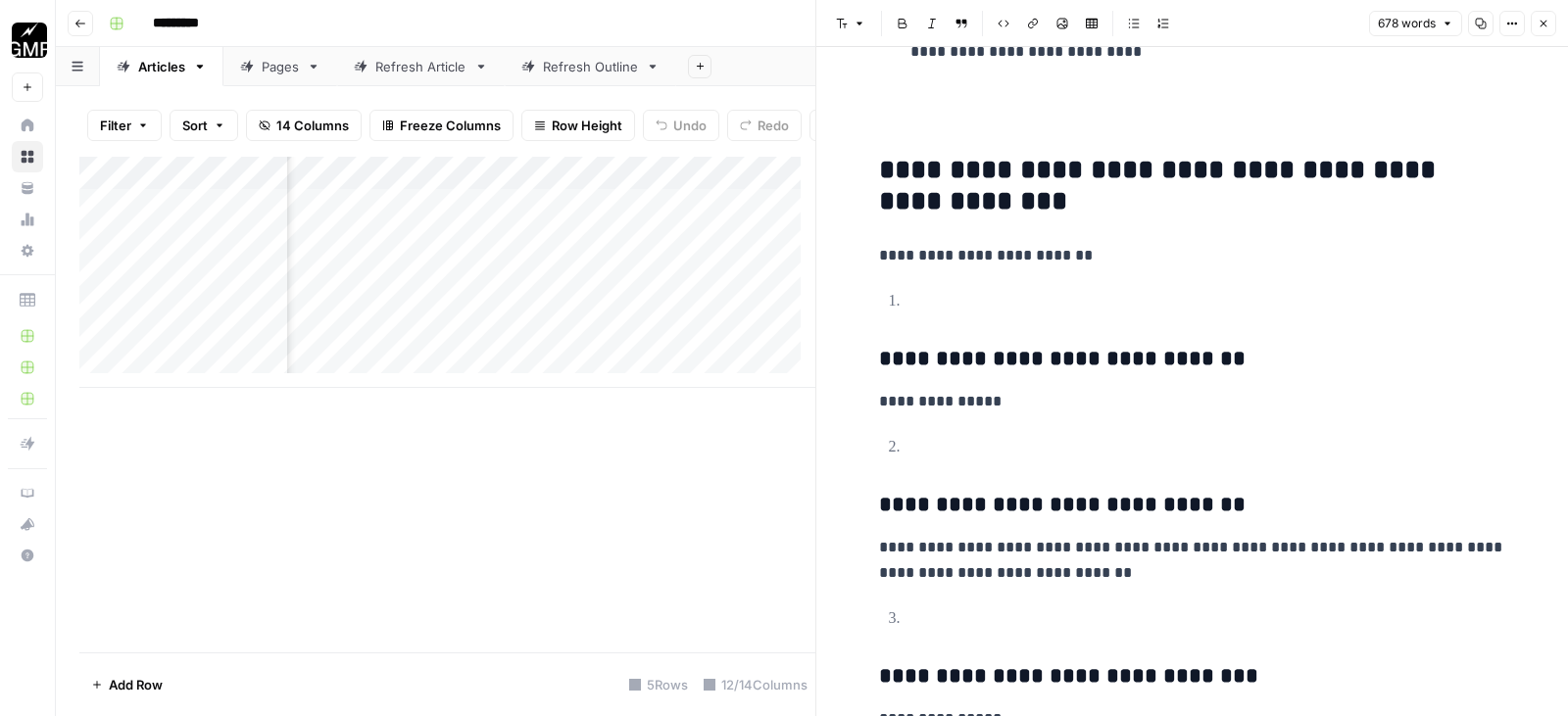 click on "**********" at bounding box center [1193, -2128] 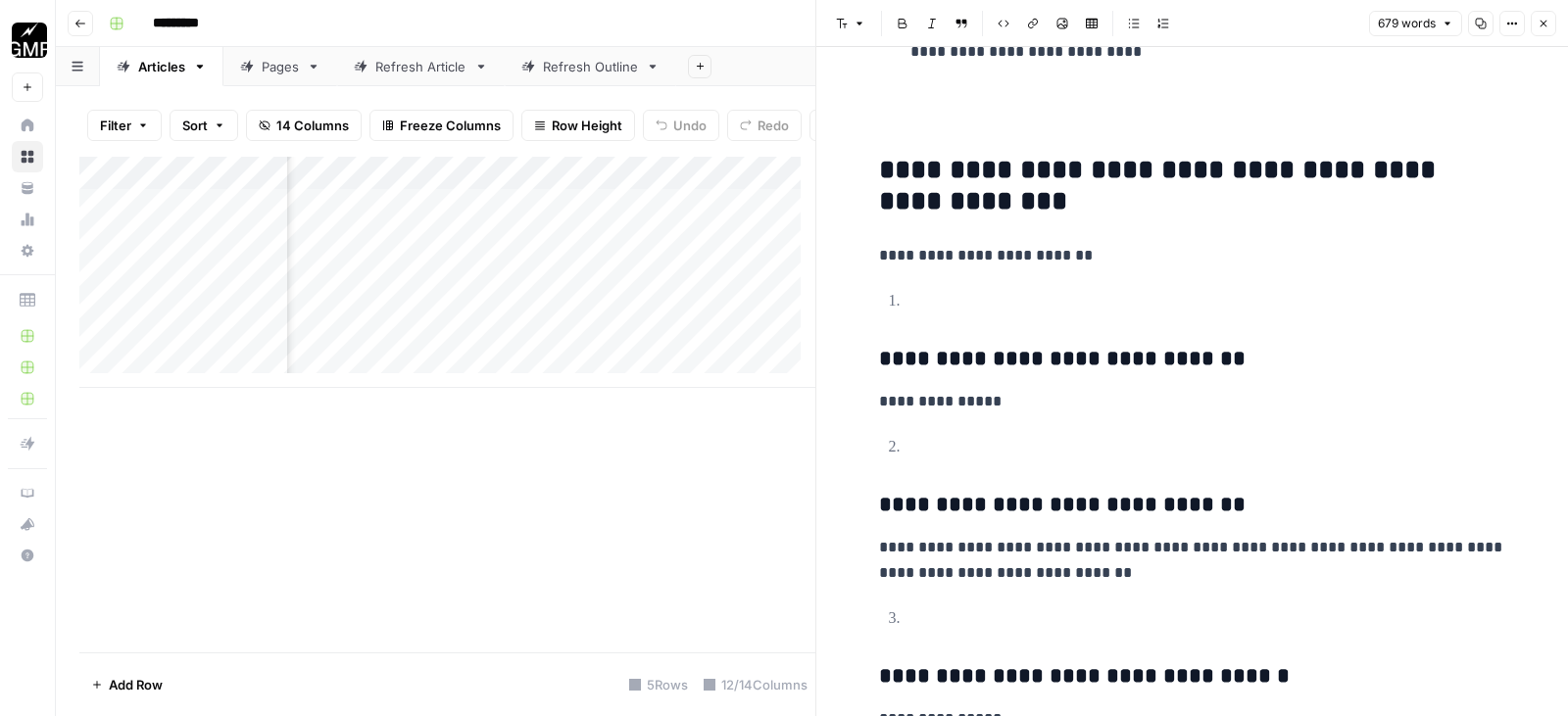 click at bounding box center (1208, 619) 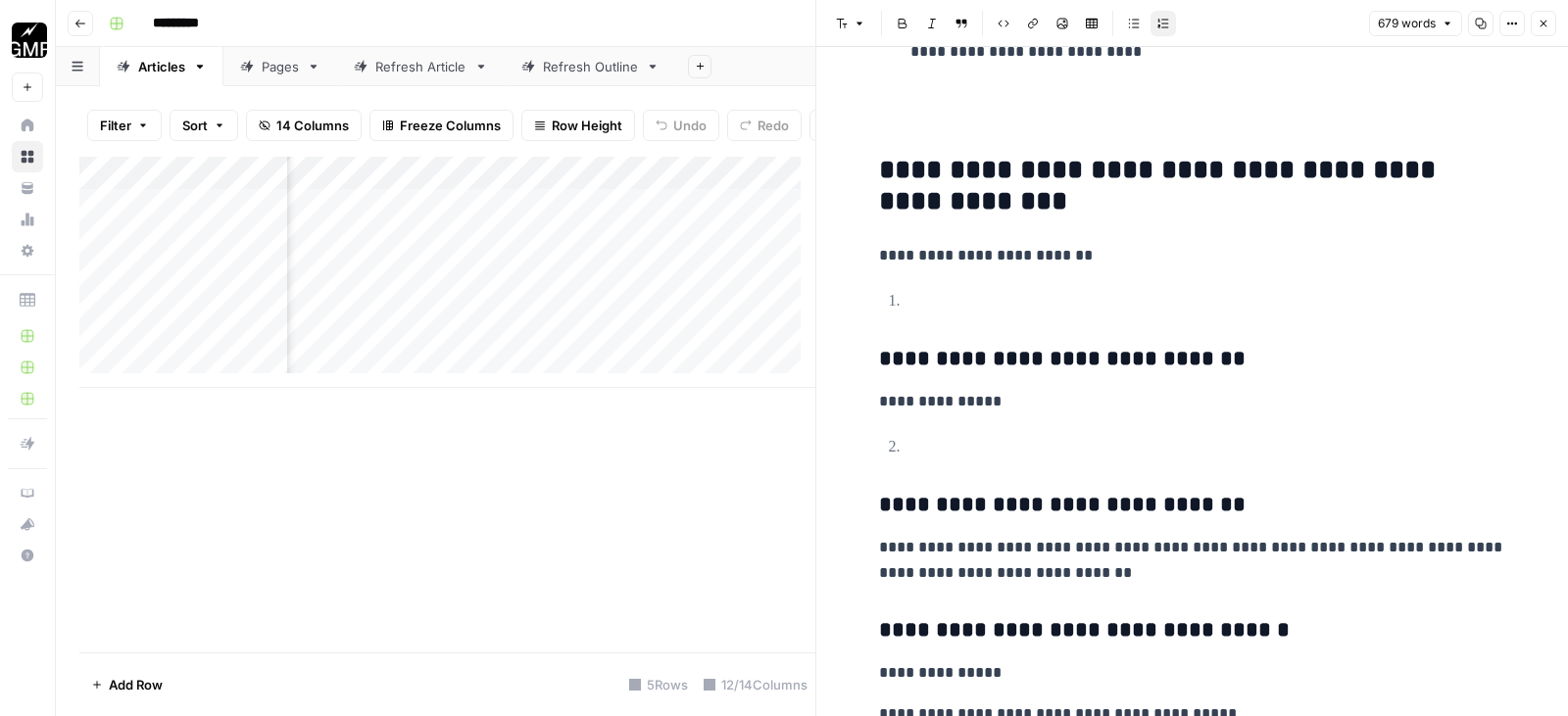 click at bounding box center [1208, 448] 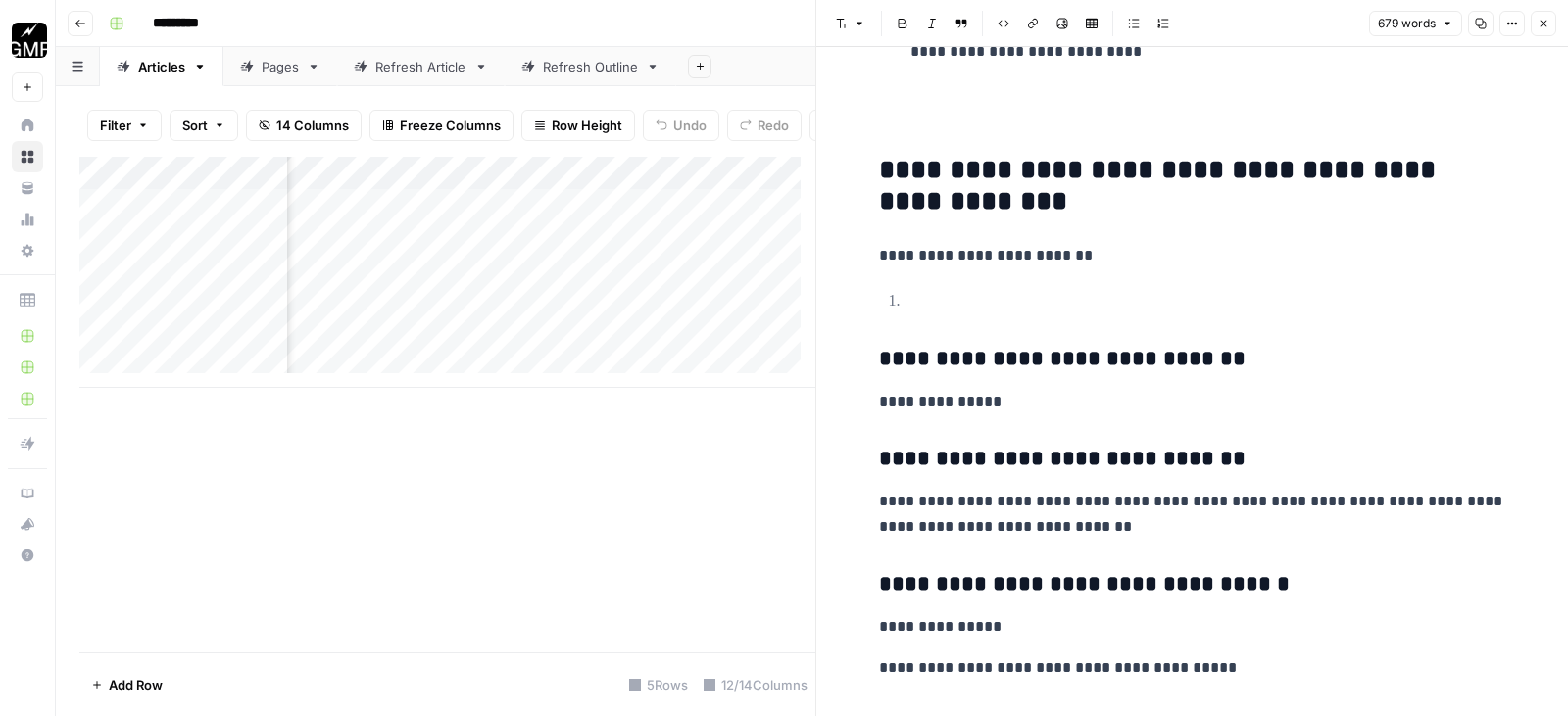 click at bounding box center [1208, 302] 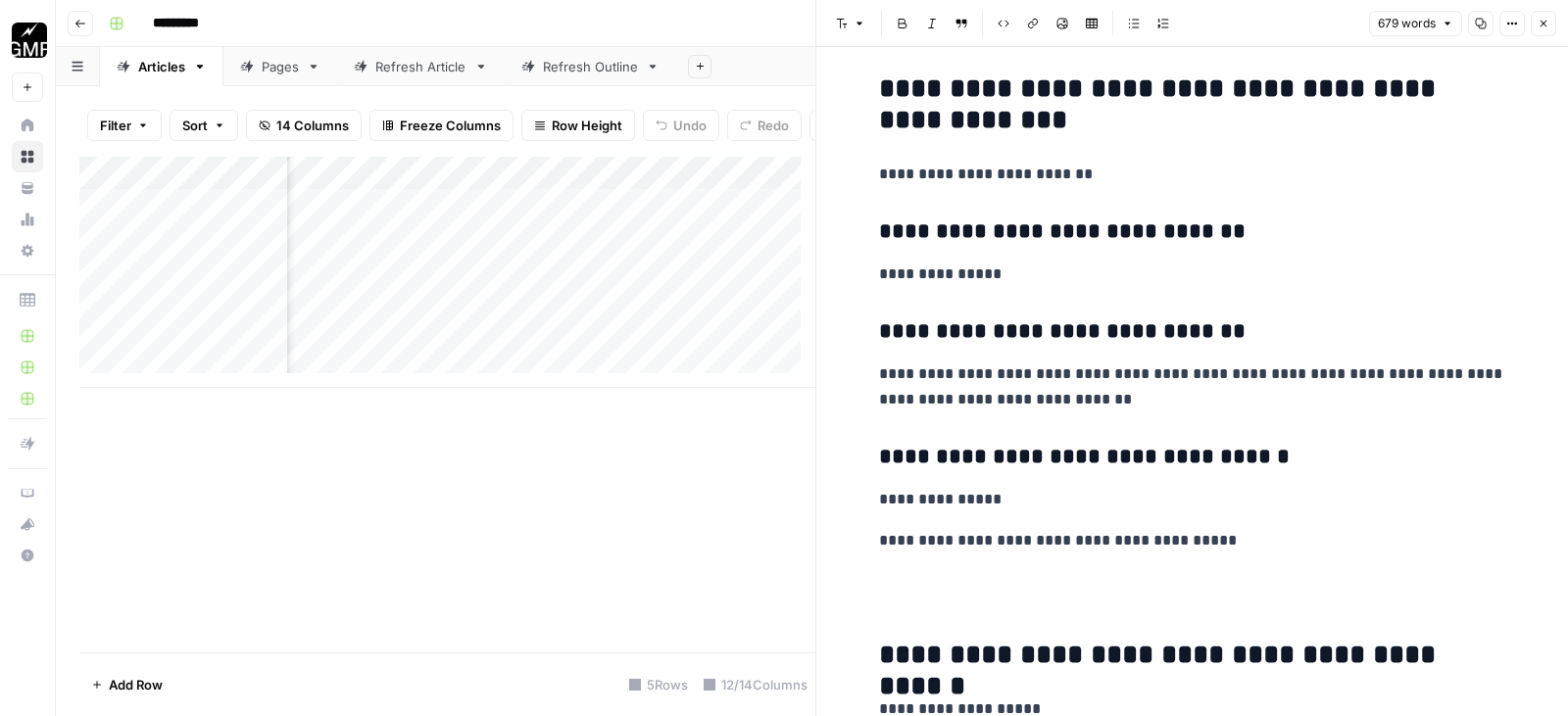 scroll, scrollTop: 5513, scrollLeft: 0, axis: vertical 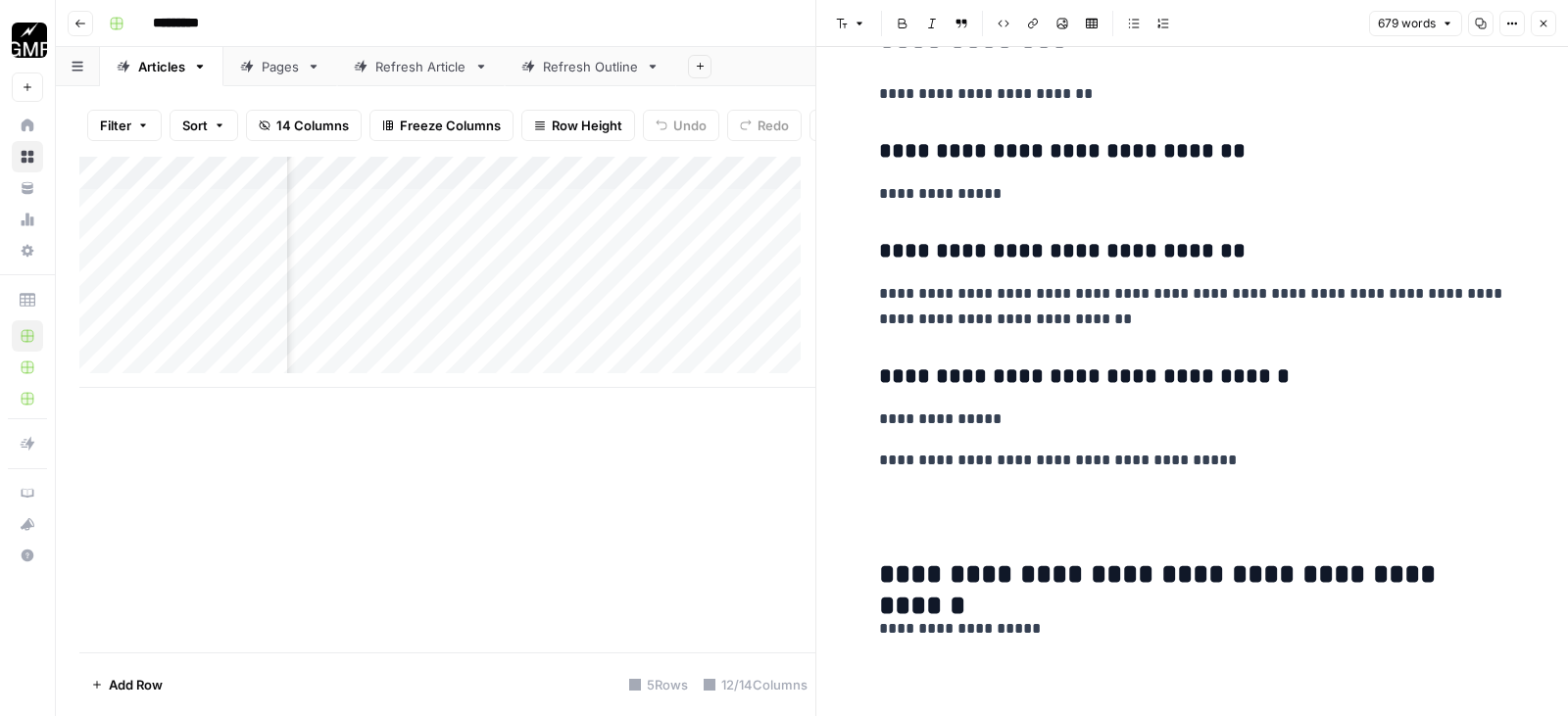 click on "Add Column" at bounding box center (447, 272) 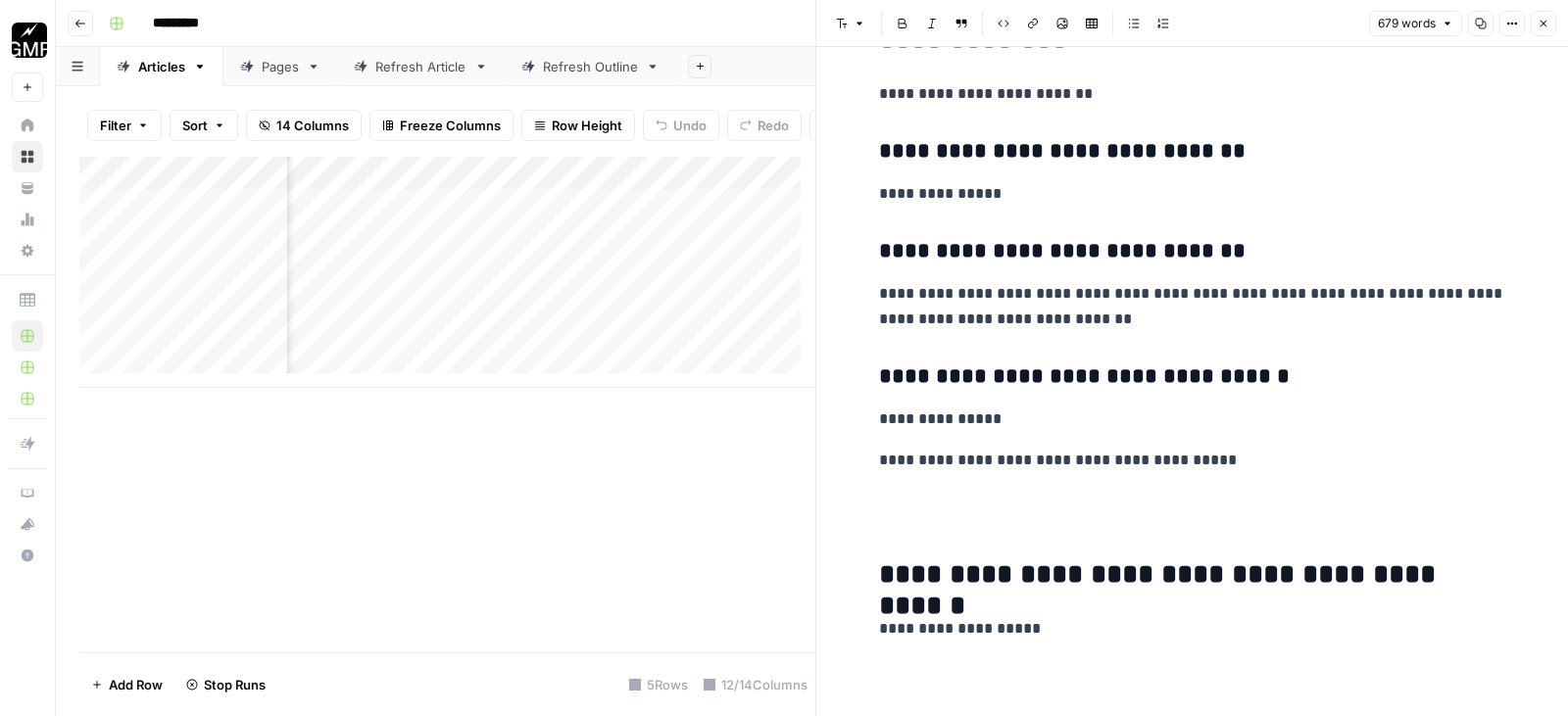 scroll, scrollTop: 0, scrollLeft: 1379, axis: horizontal 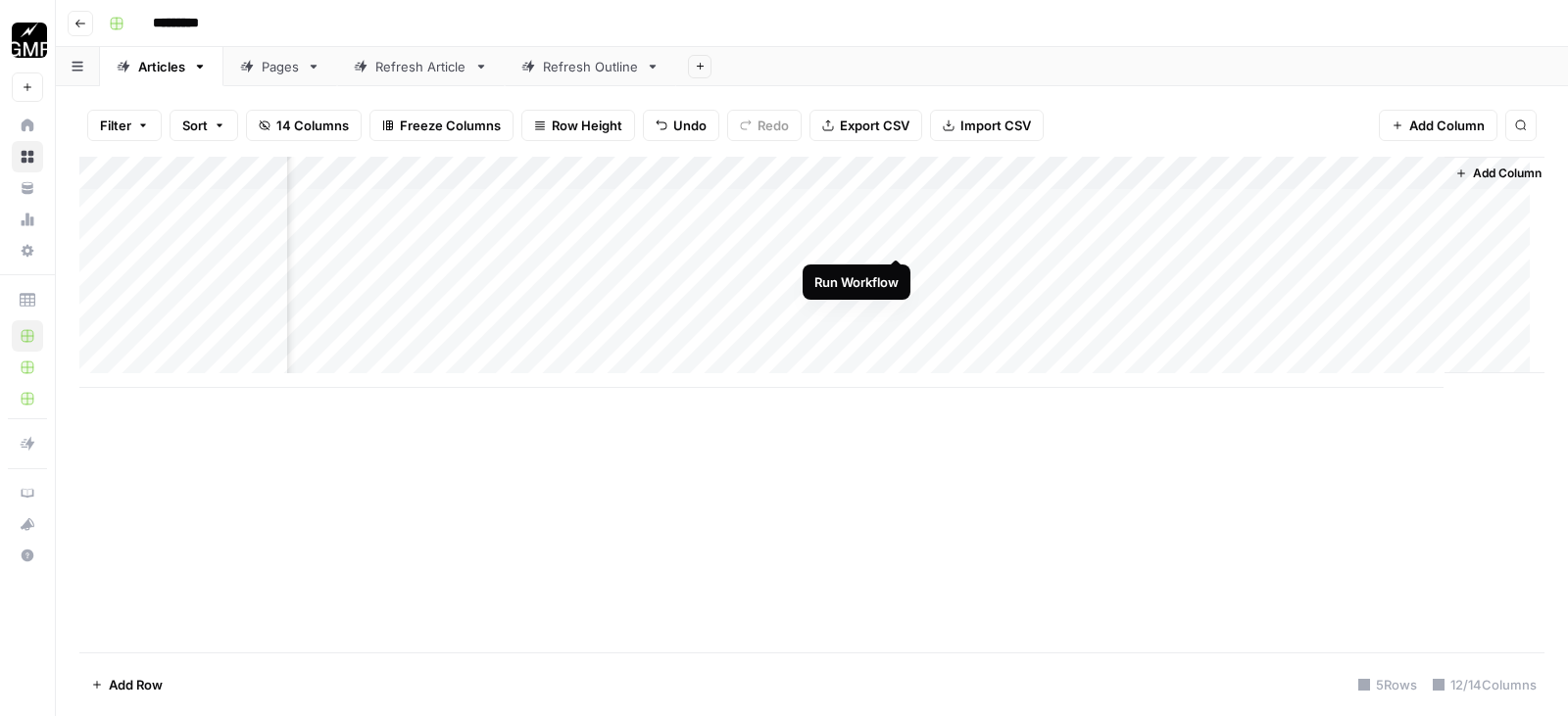 click on "Add Column" at bounding box center (811, 272) 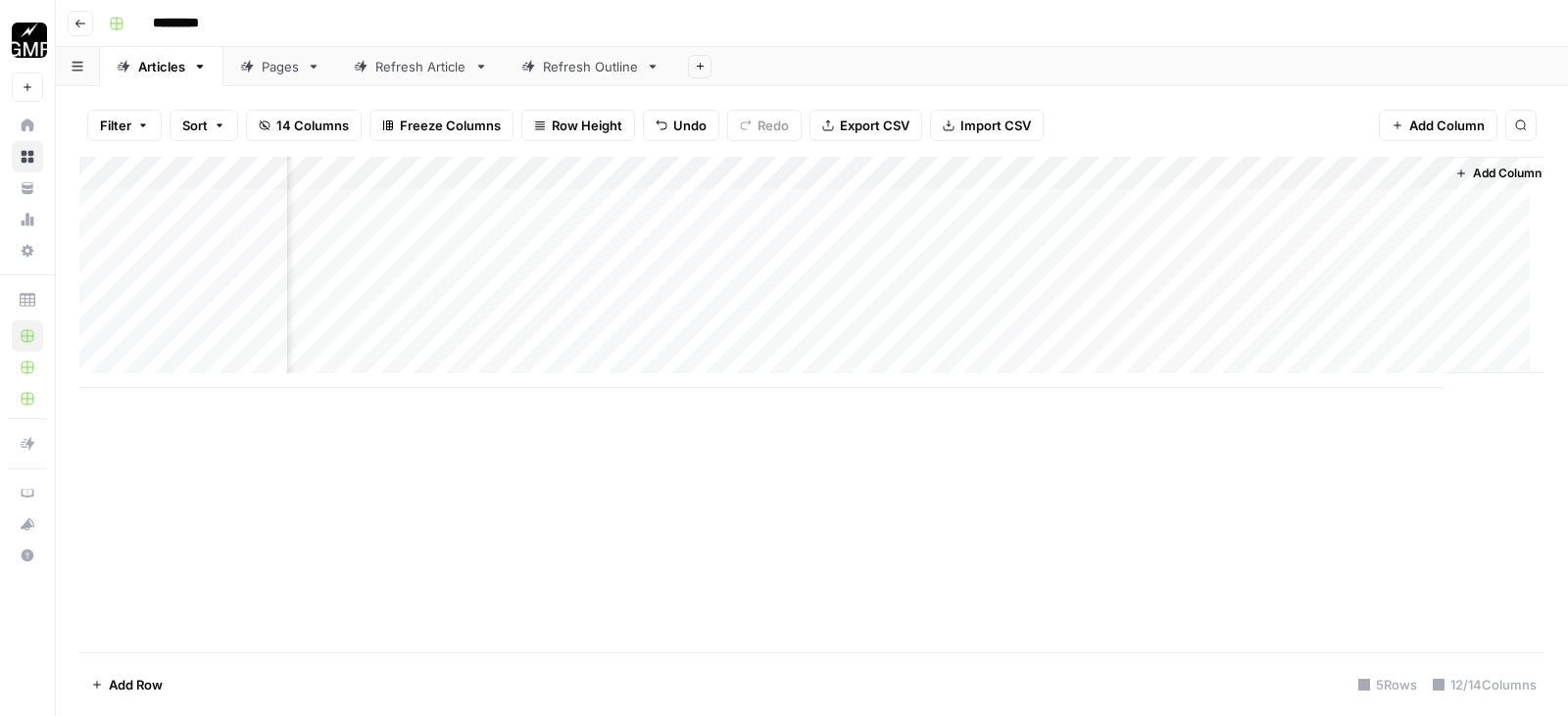 click on "Add Column" at bounding box center [811, 272] 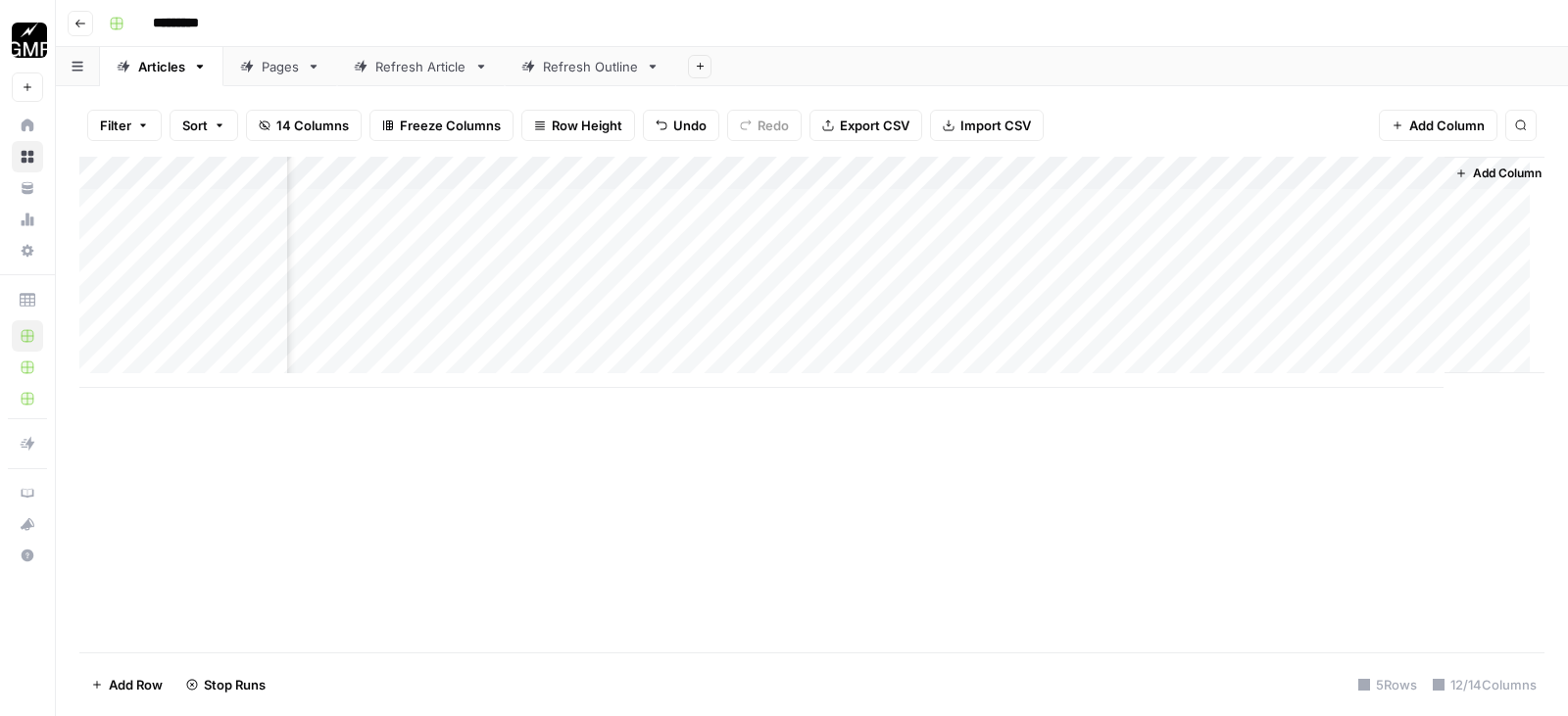 scroll, scrollTop: 0, scrollLeft: 808, axis: horizontal 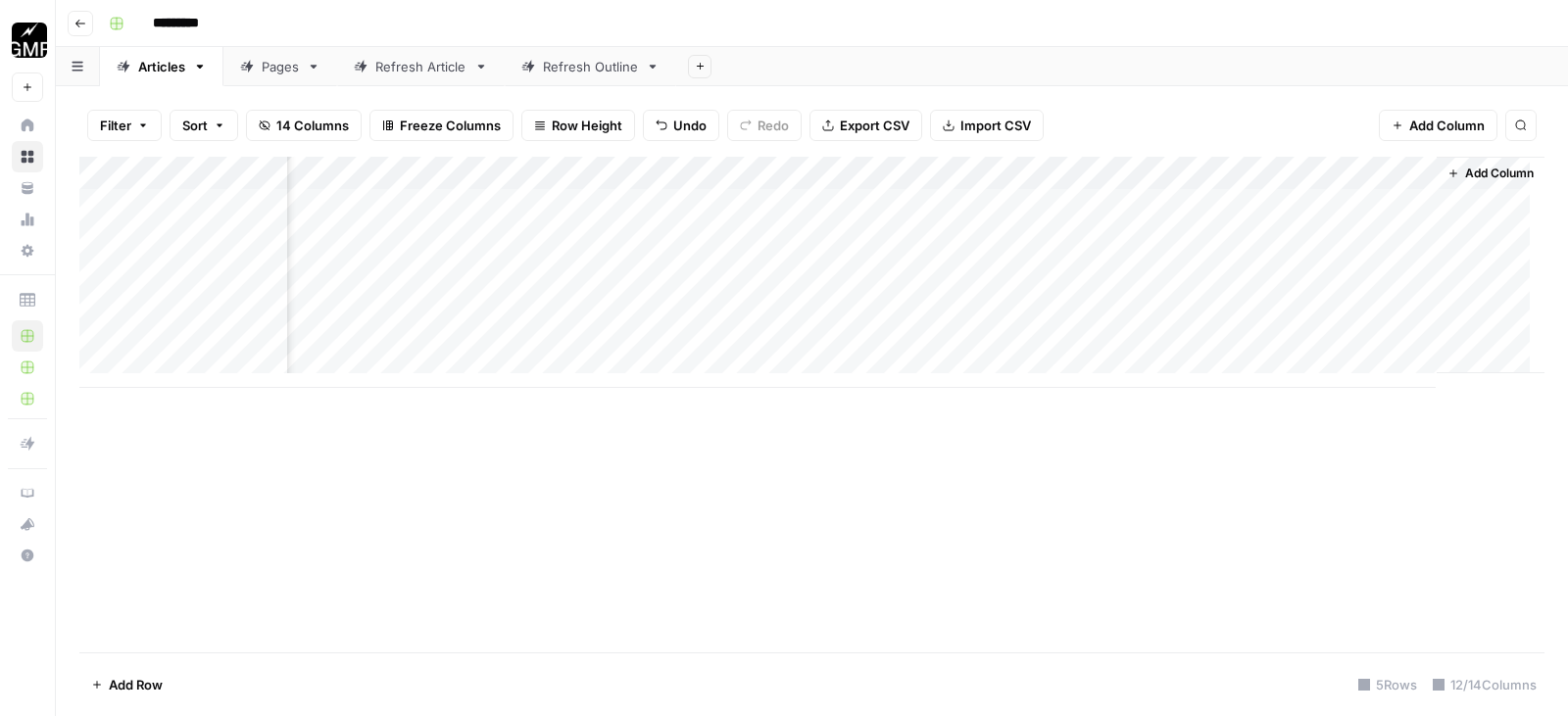 click on "Add Column" at bounding box center [811, 272] 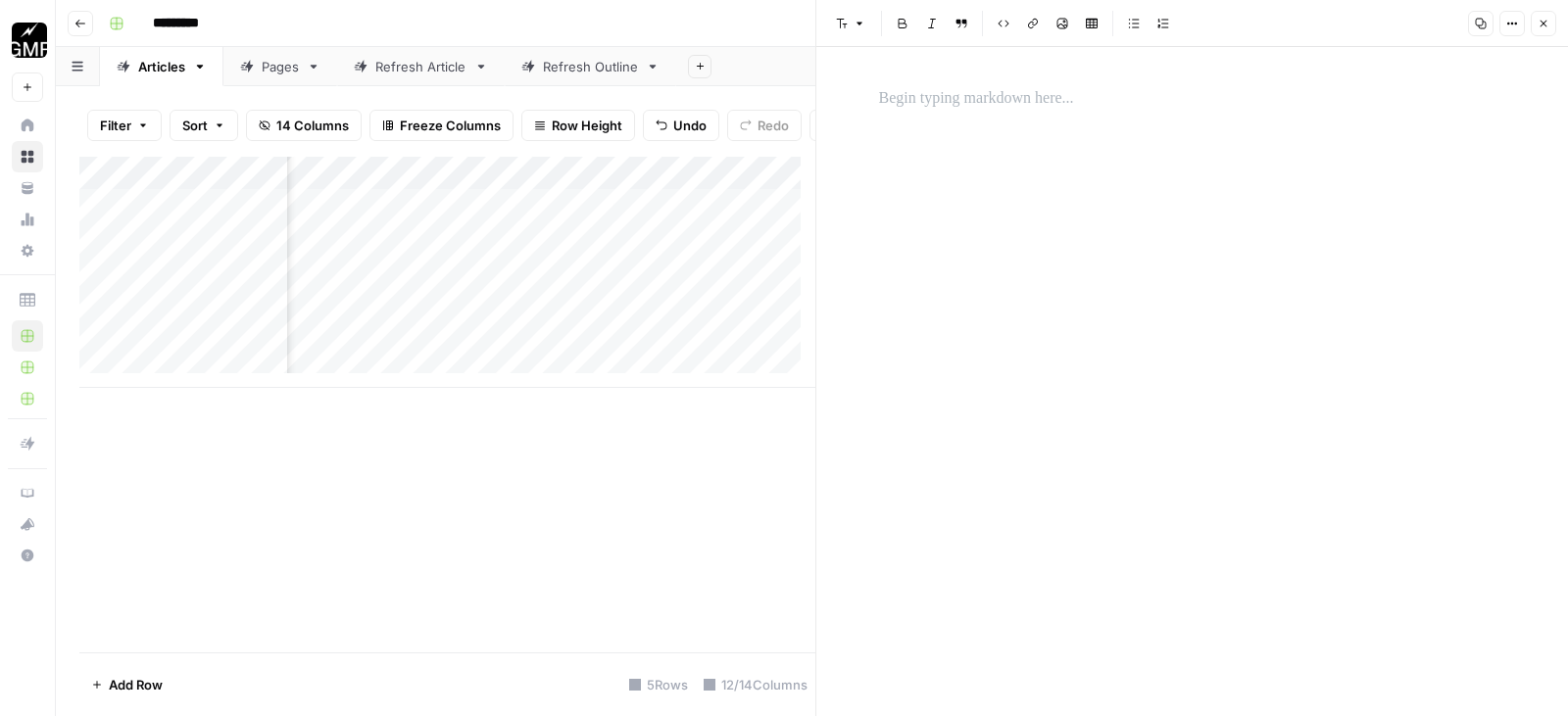 click at bounding box center [1193, 381] 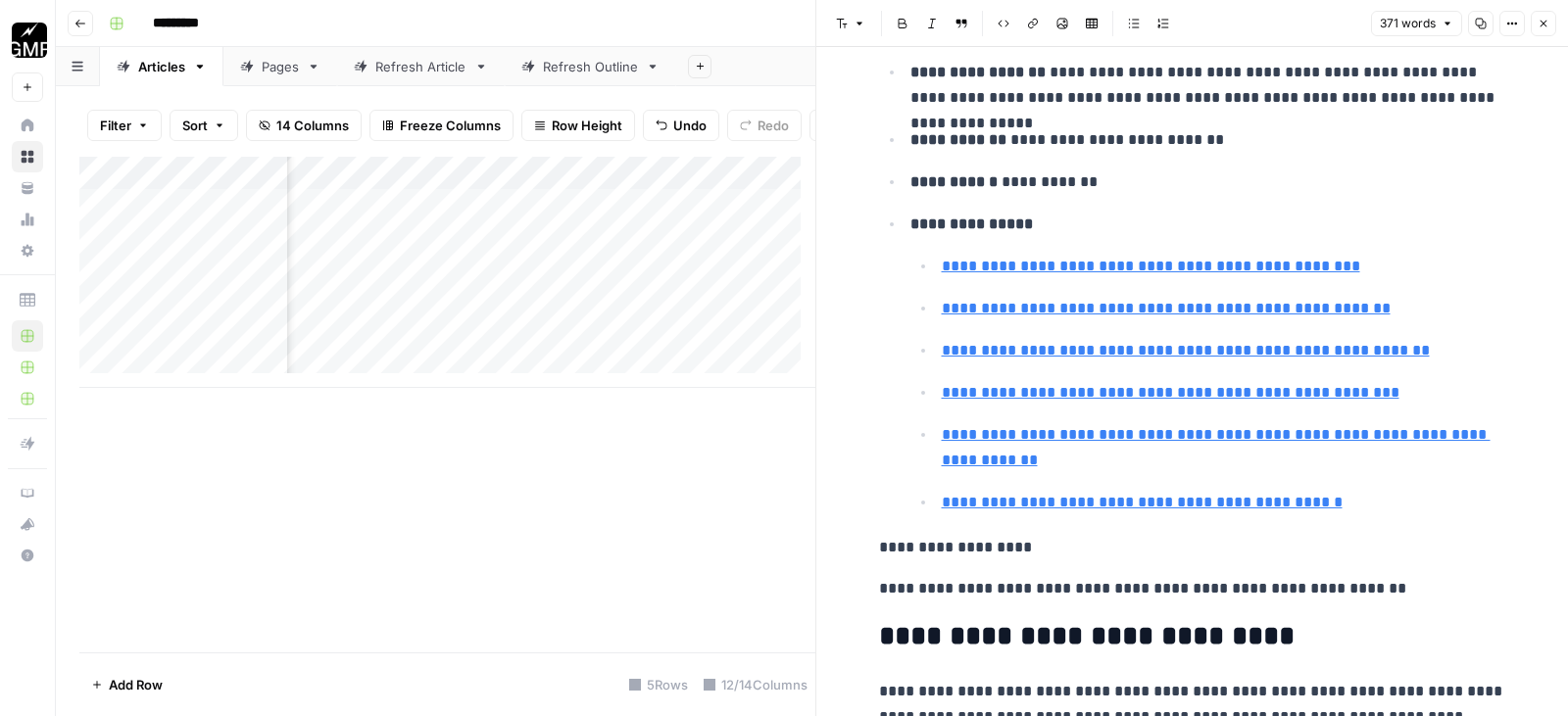 scroll, scrollTop: 0, scrollLeft: 0, axis: both 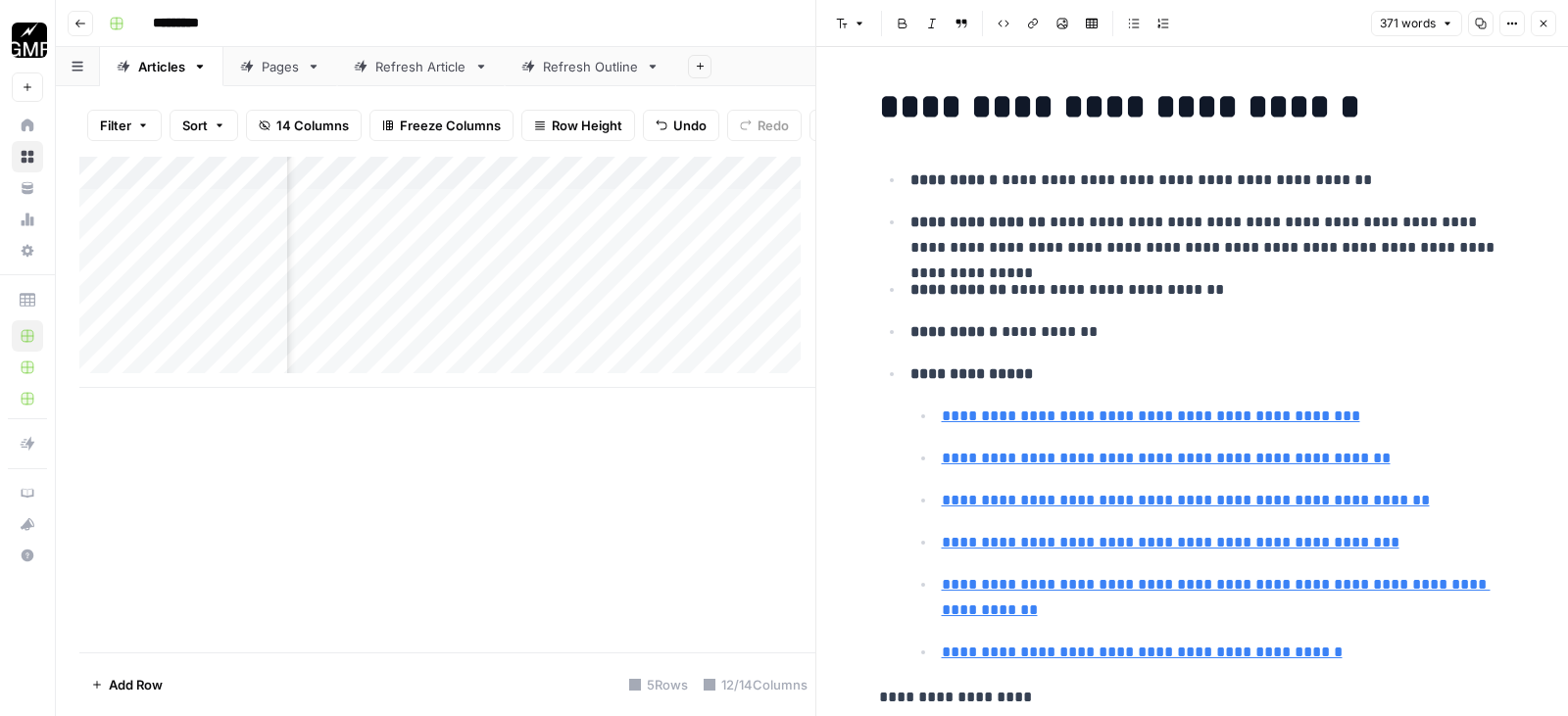 click 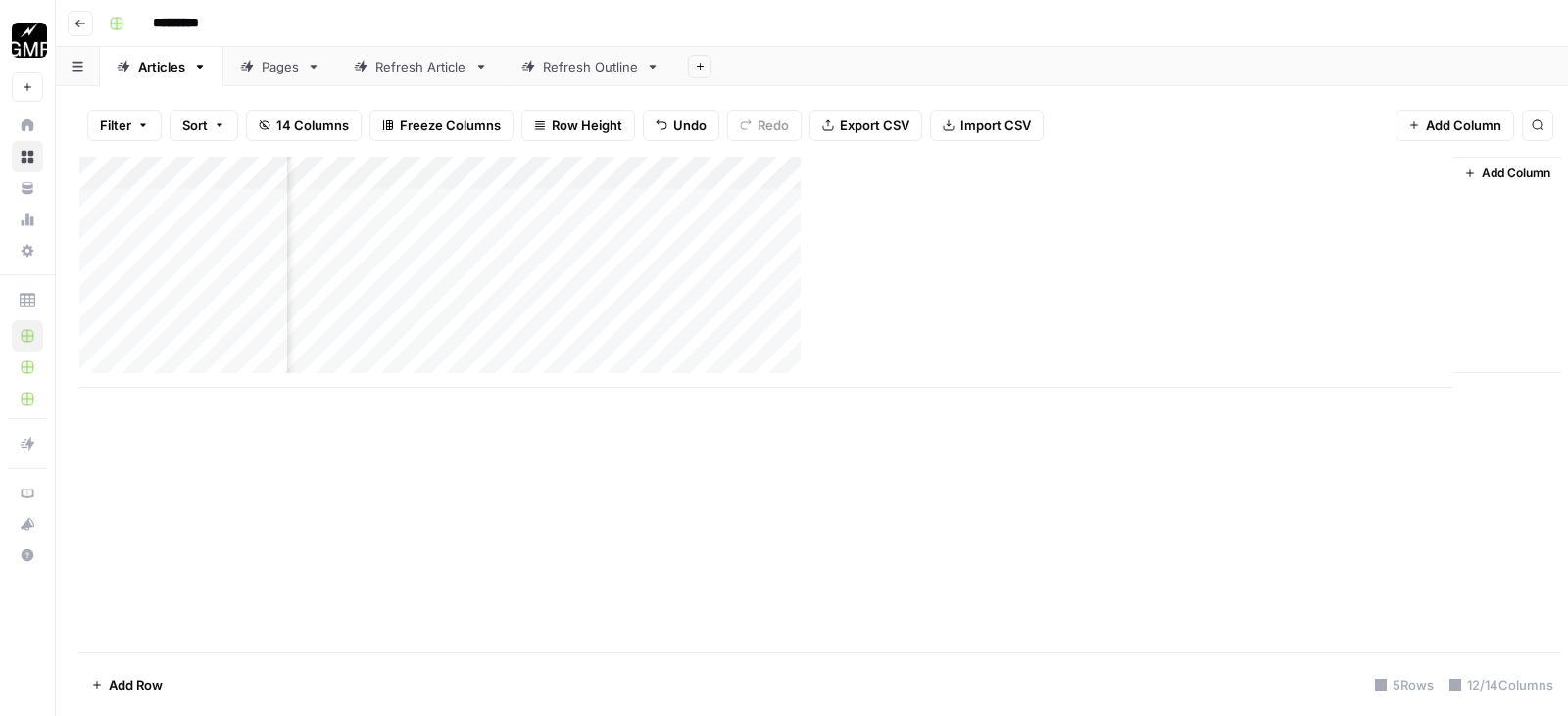 scroll, scrollTop: 0, scrollLeft: 784, axis: horizontal 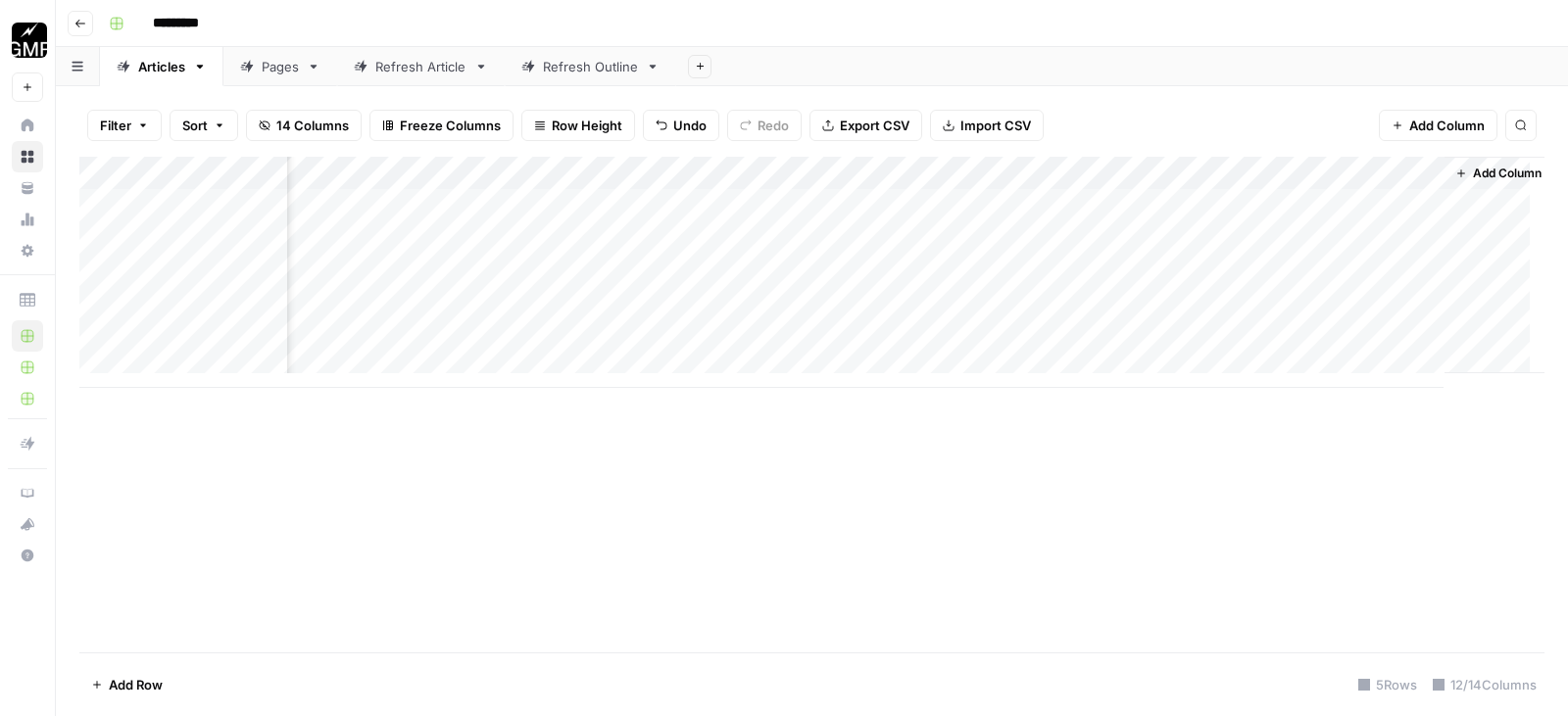 click on "Add Column" at bounding box center (811, 272) 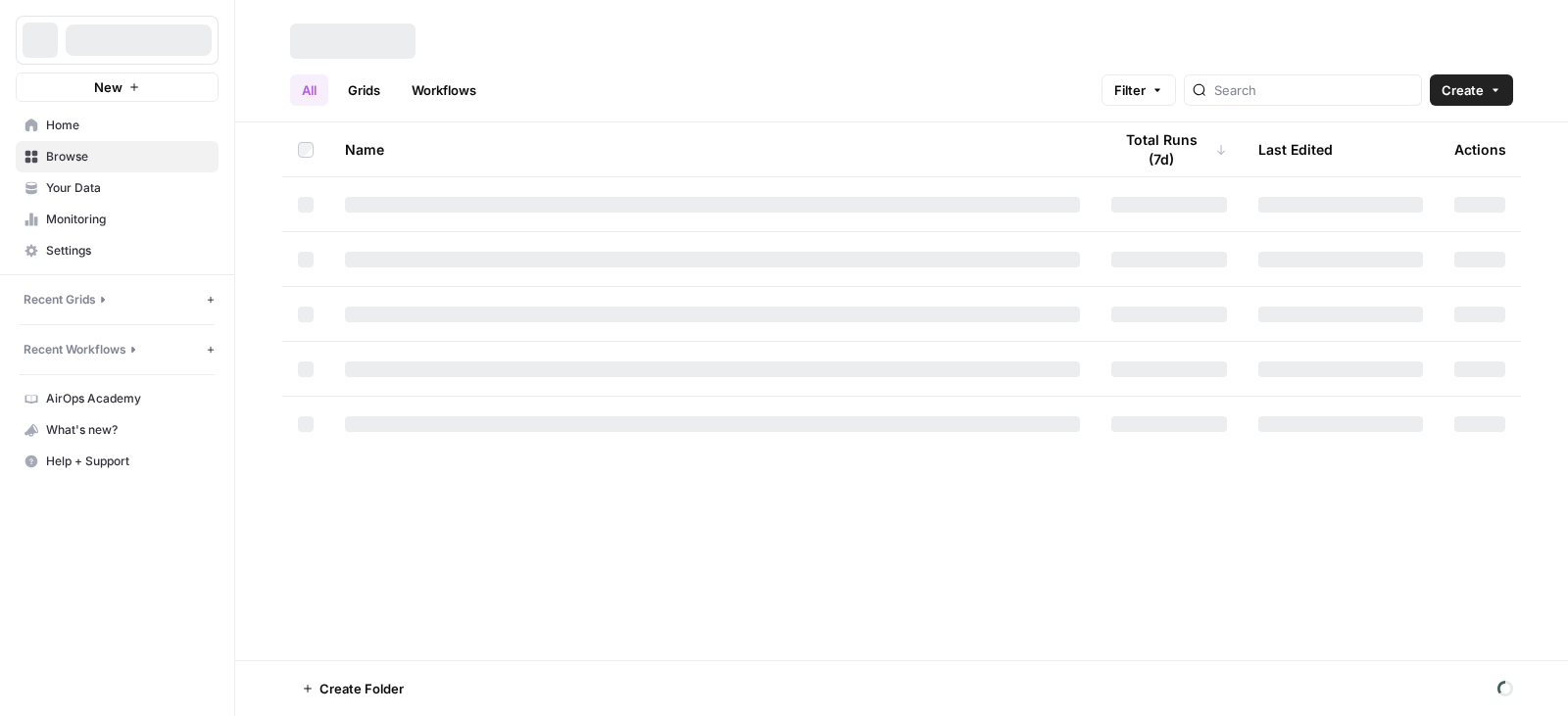 scroll, scrollTop: 0, scrollLeft: 0, axis: both 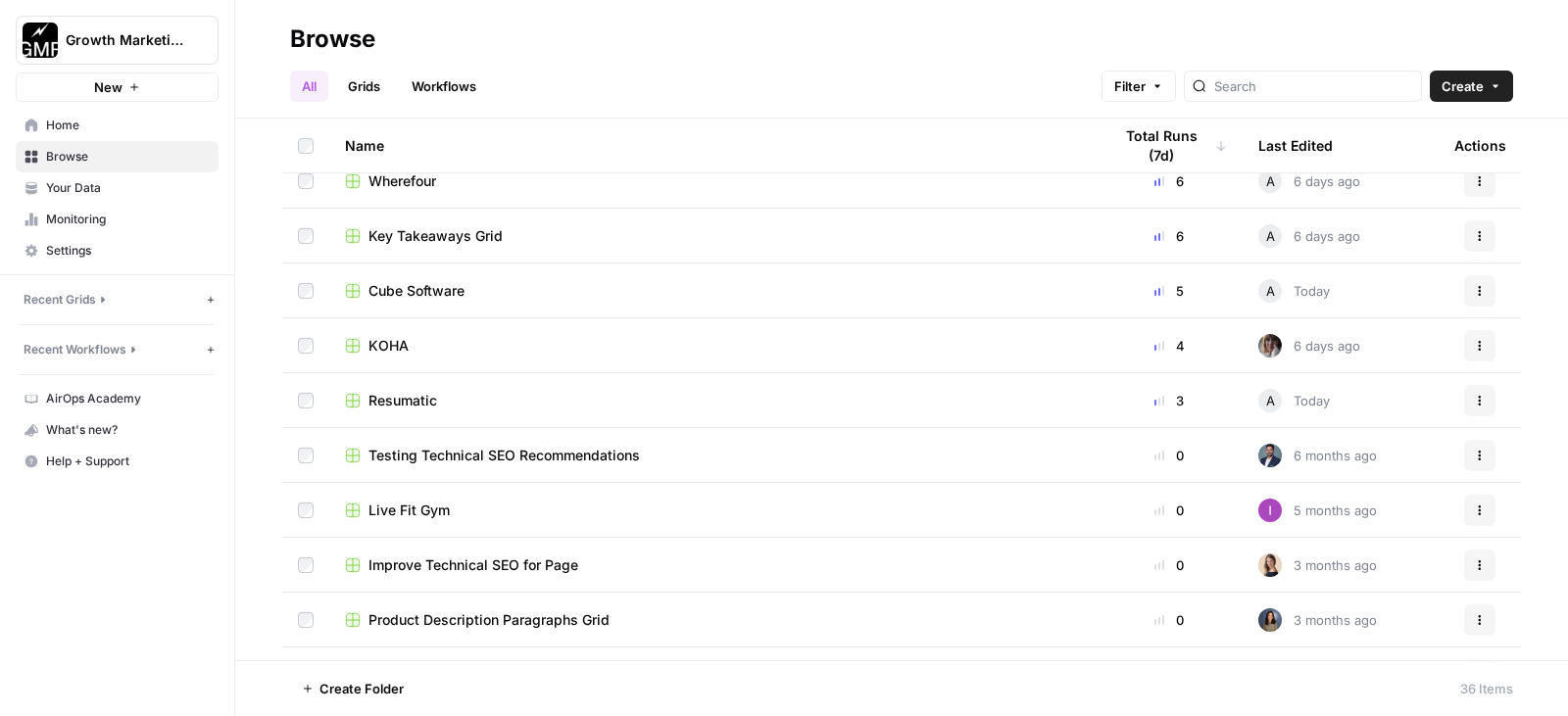 click on "Cube Software" at bounding box center (416, 291) 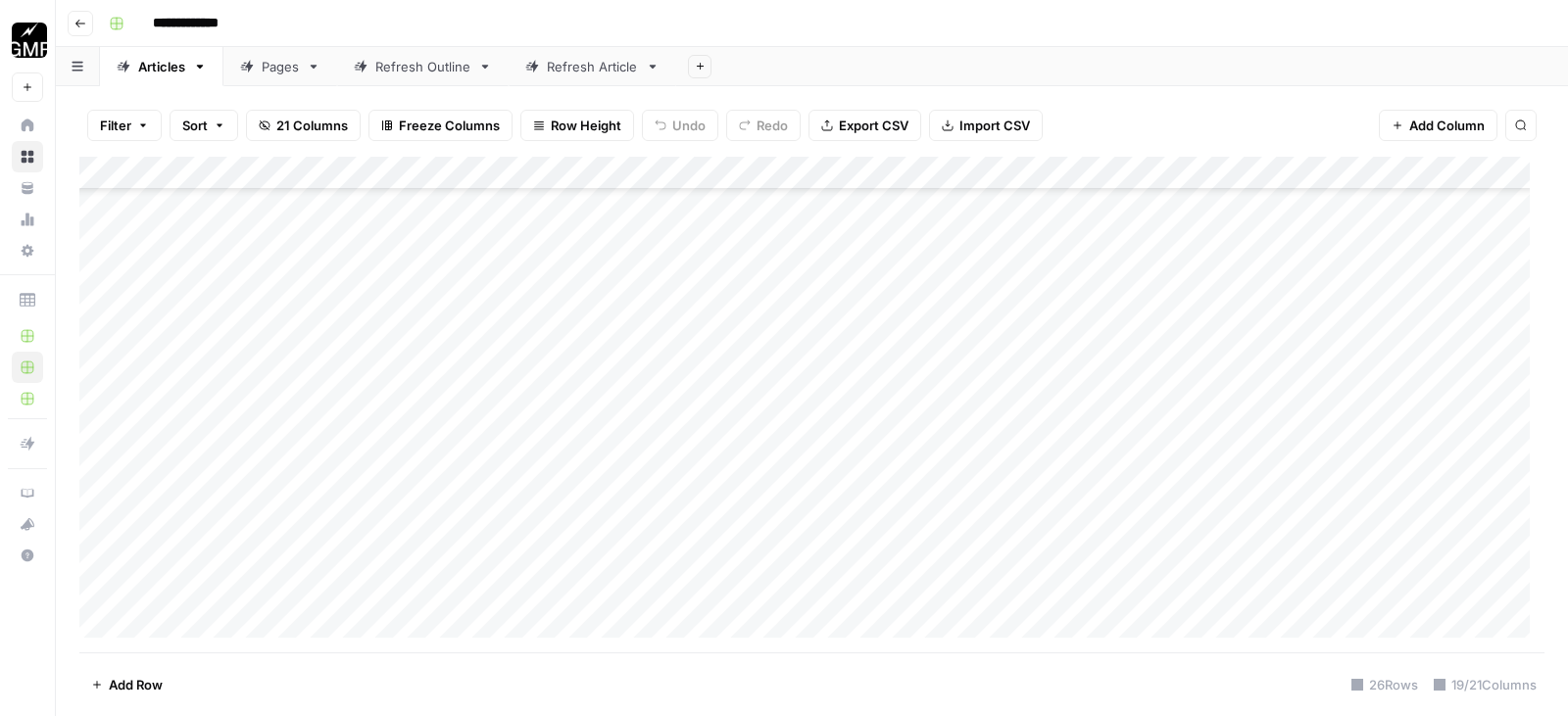 scroll, scrollTop: 450, scrollLeft: 0, axis: vertical 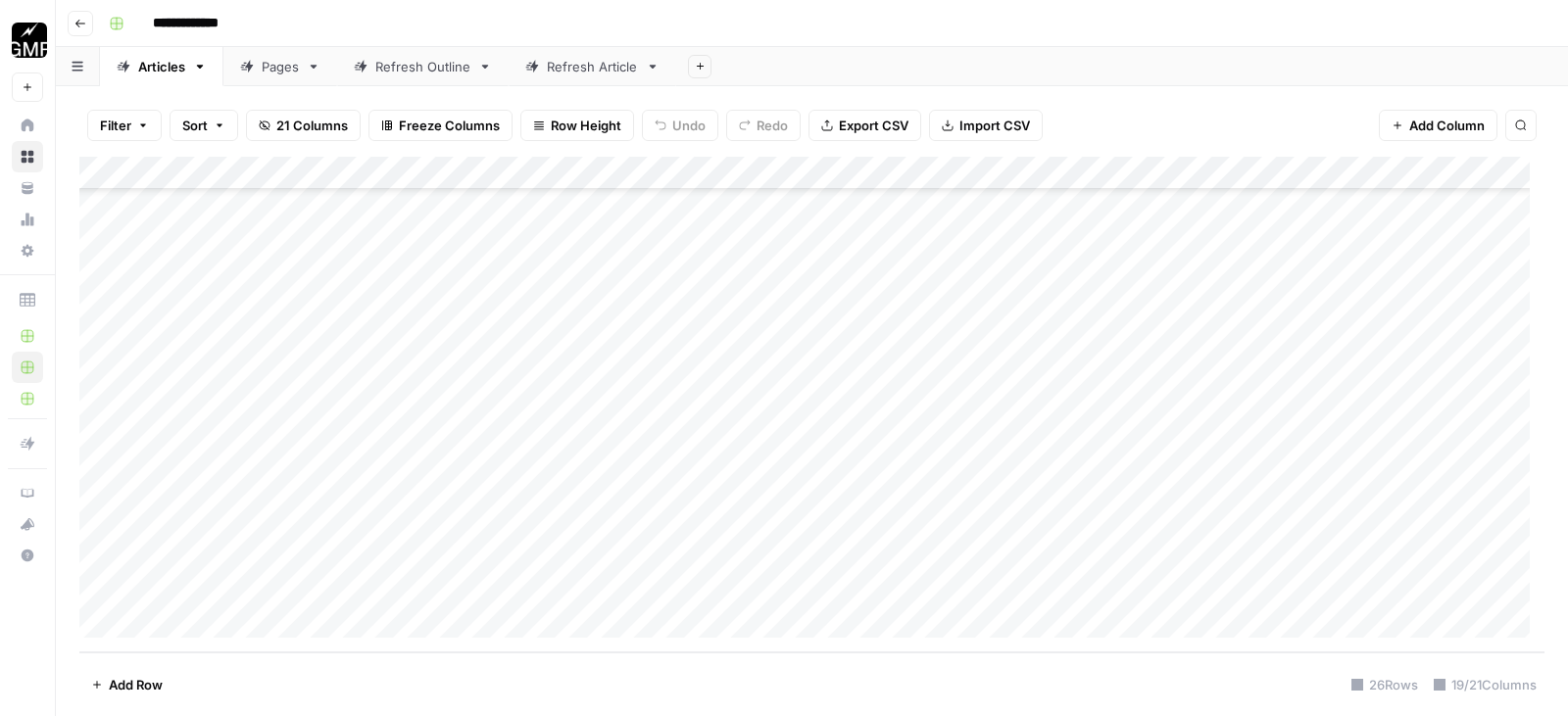 click on "Add Column" at bounding box center [811, 405] 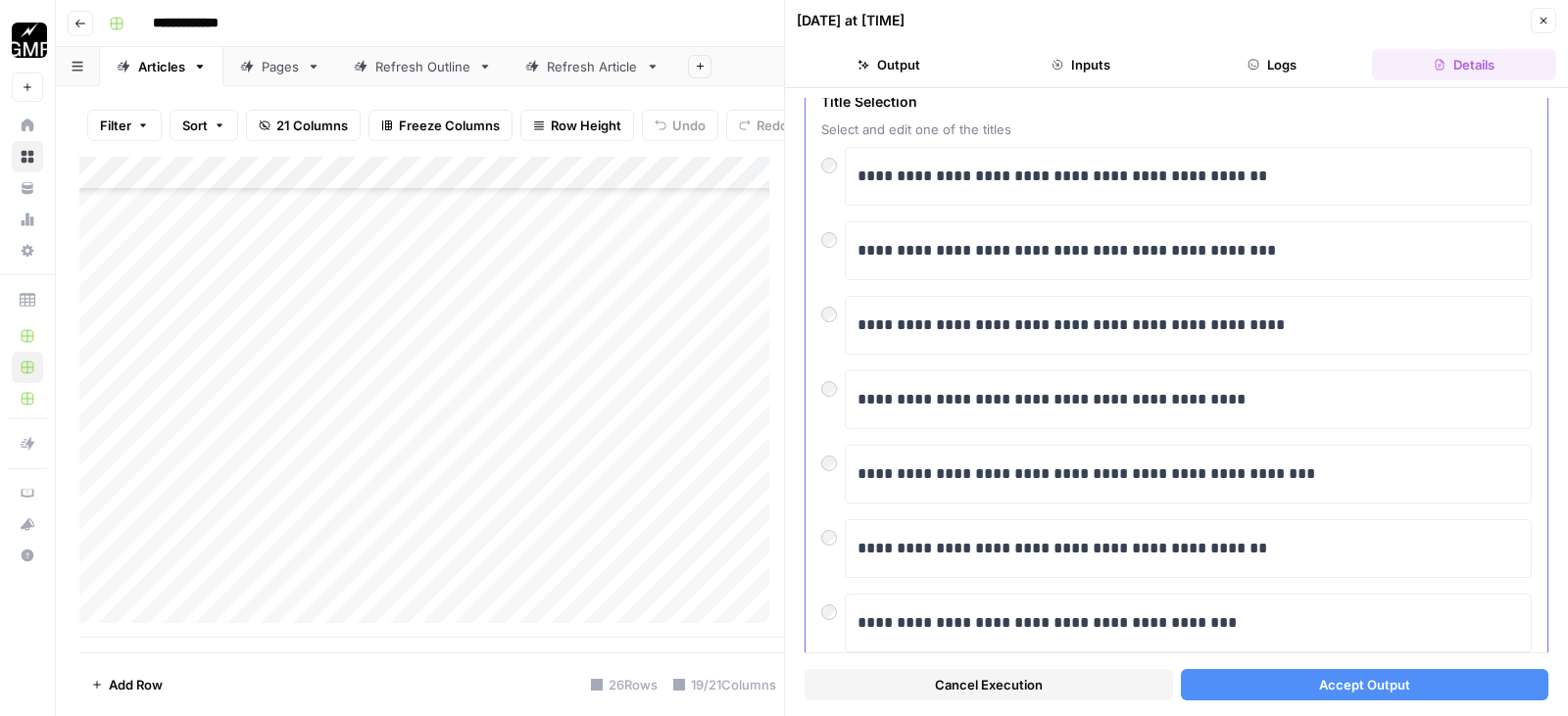 scroll, scrollTop: 0, scrollLeft: 0, axis: both 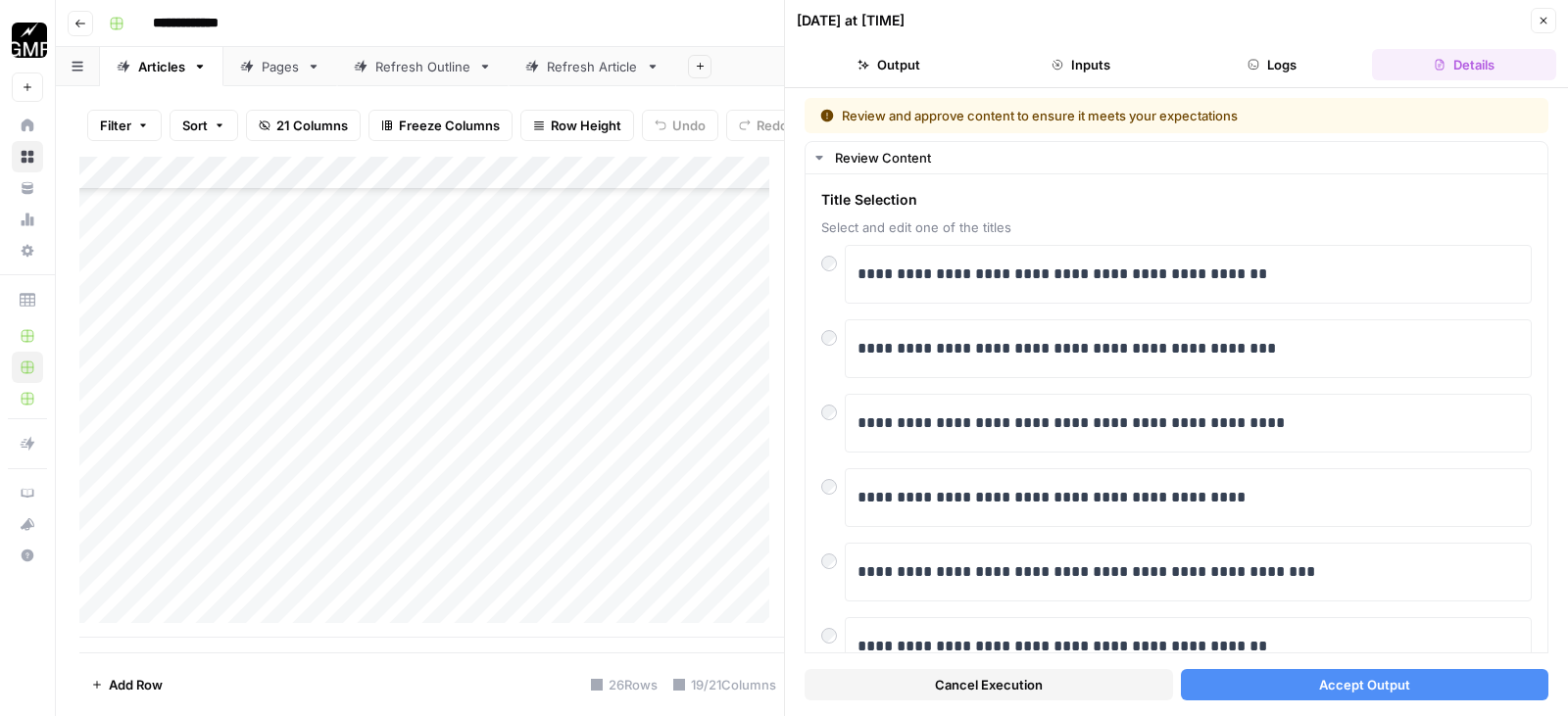 click on "Accept Output" at bounding box center (1364, 685) 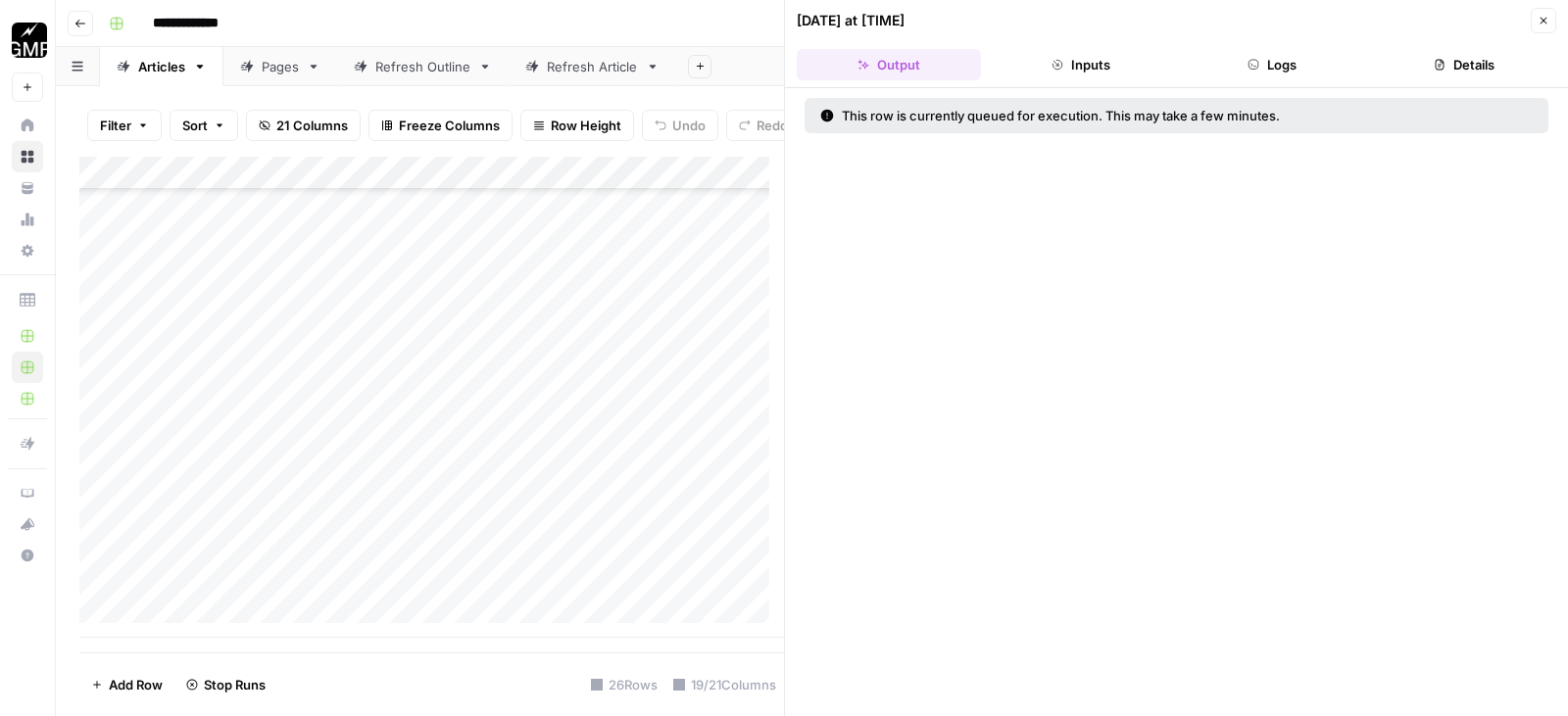 click on "Close" at bounding box center [1544, 21] 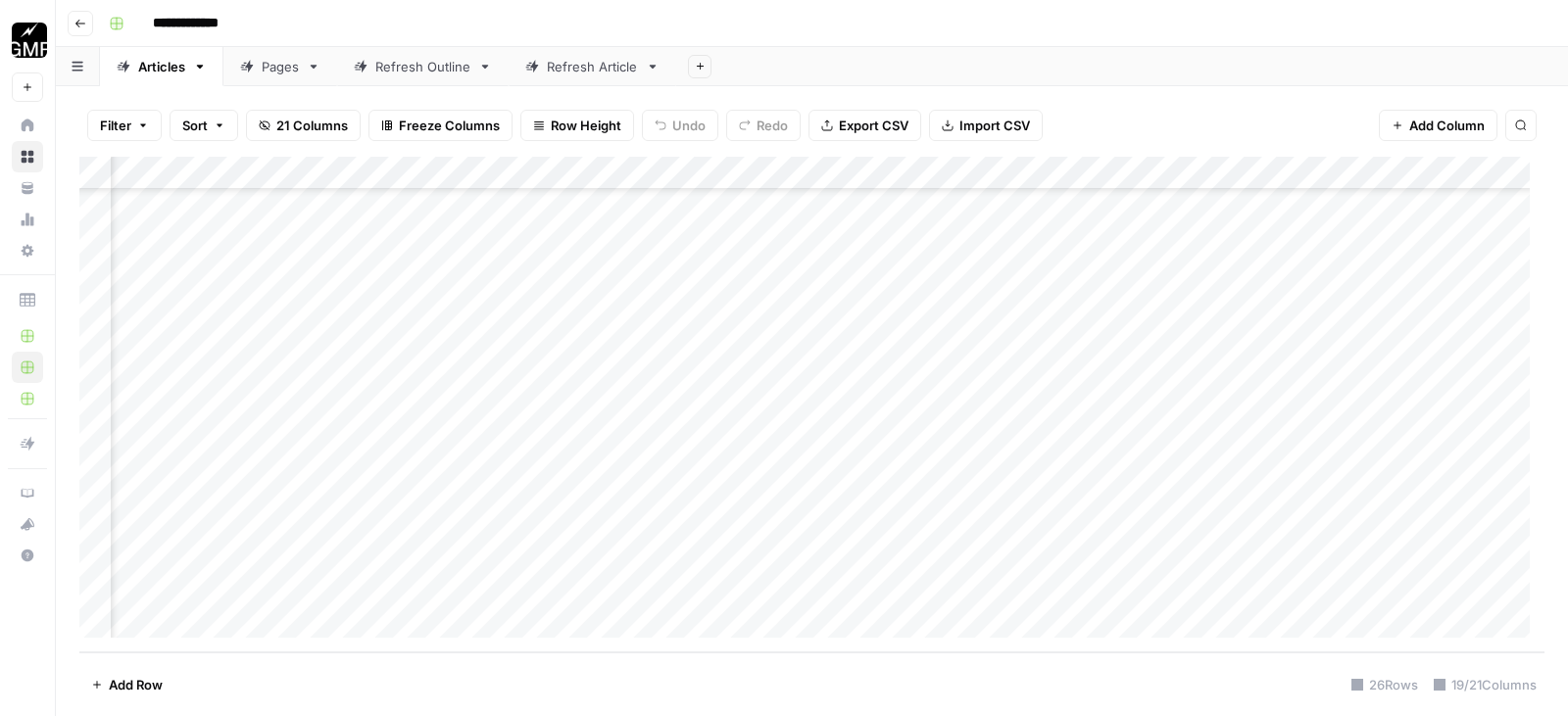 scroll, scrollTop: 450, scrollLeft: 588, axis: both 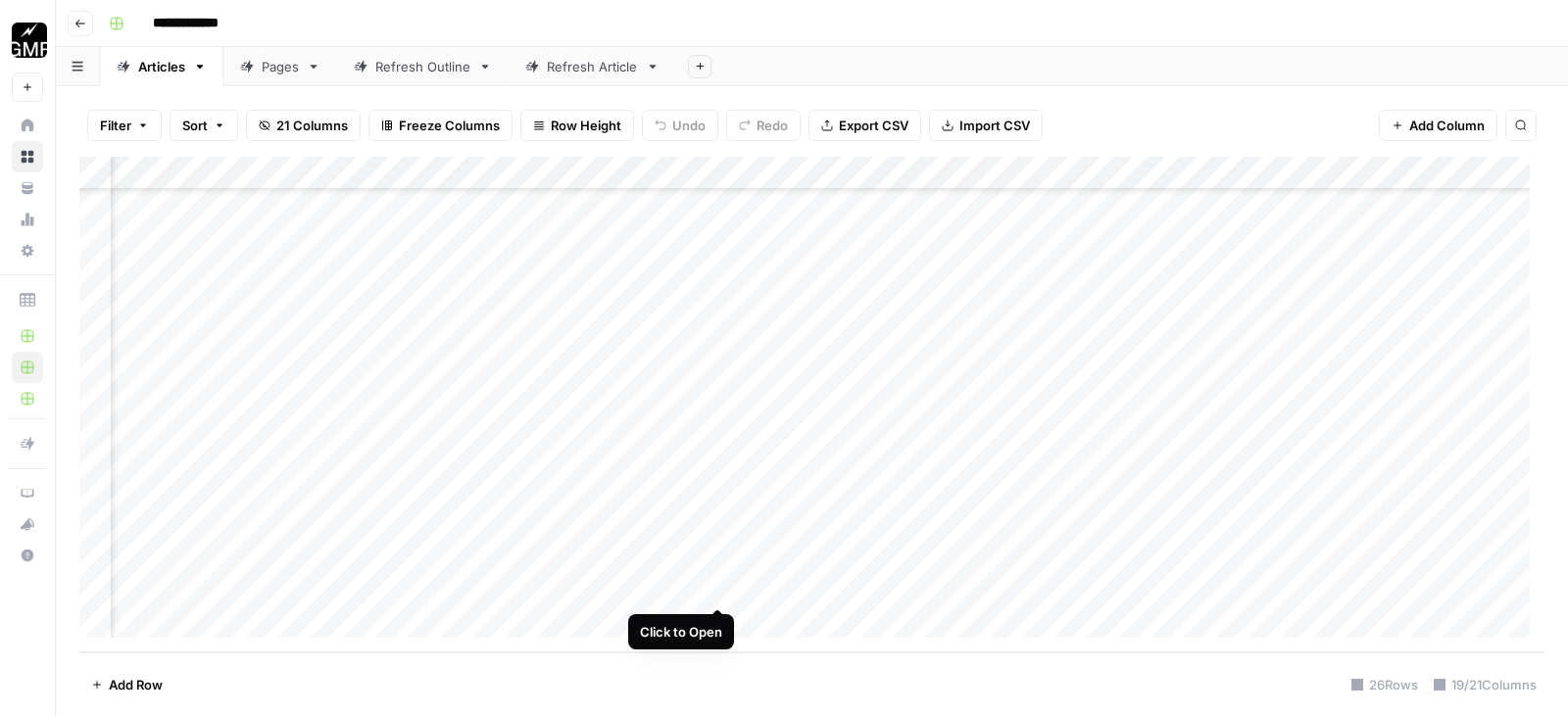 click on "Add Column" at bounding box center [811, 405] 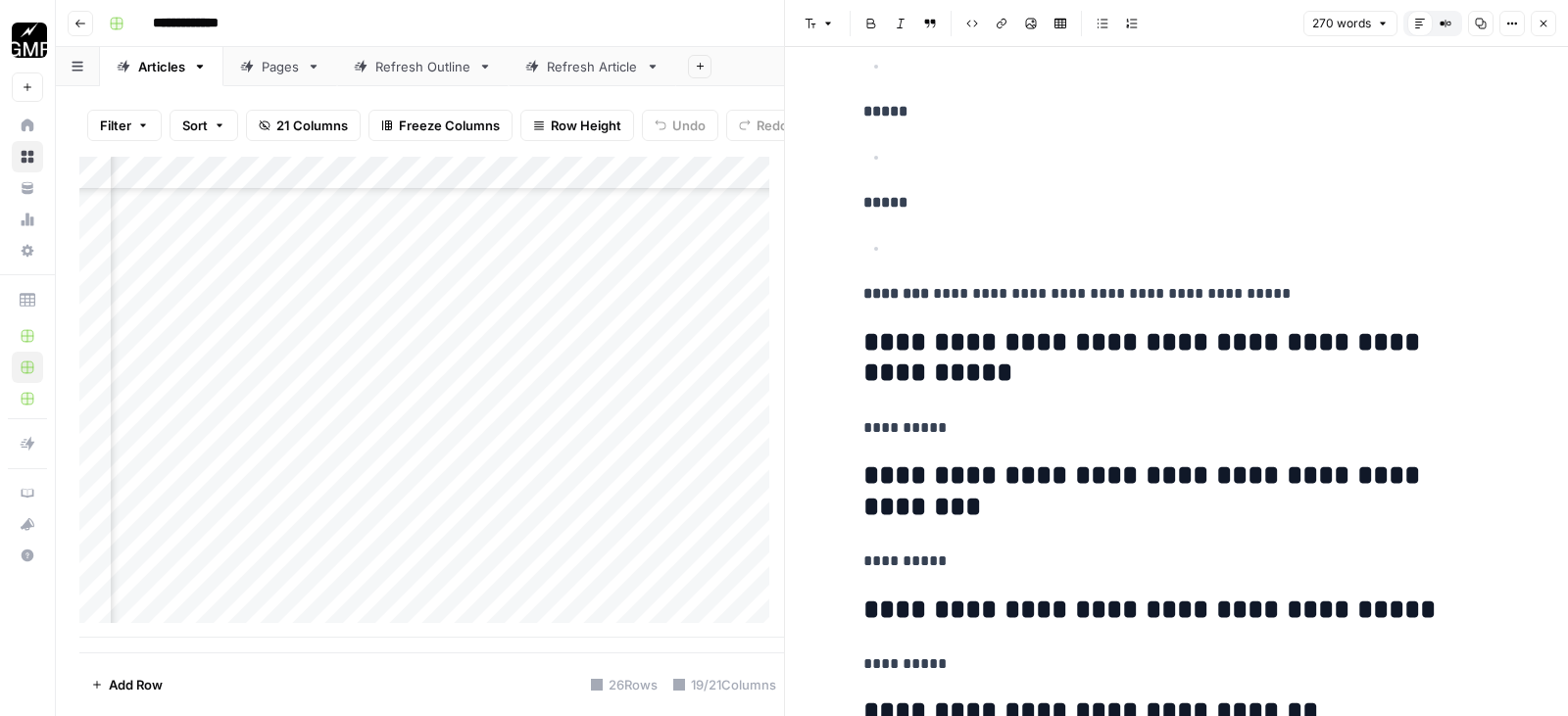scroll, scrollTop: 4604, scrollLeft: 0, axis: vertical 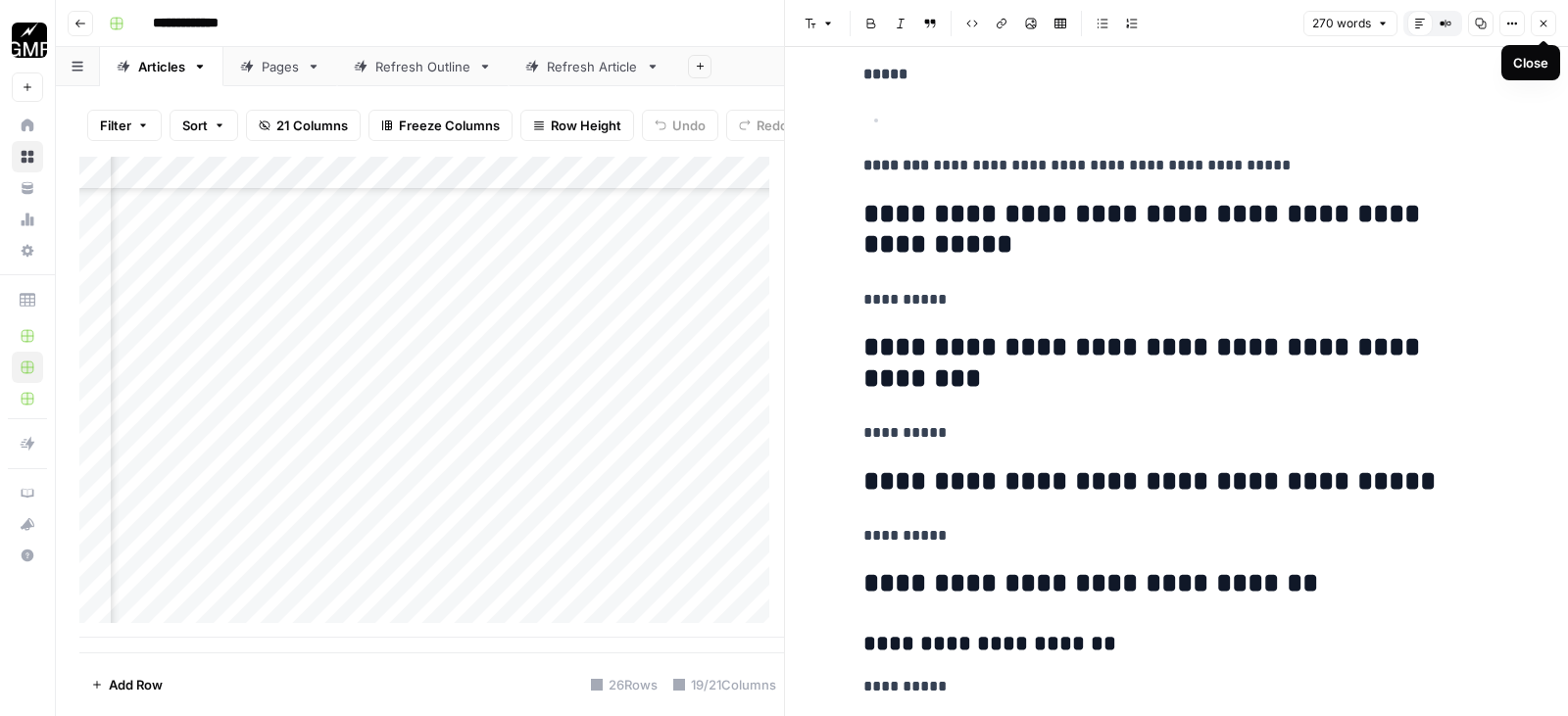 click 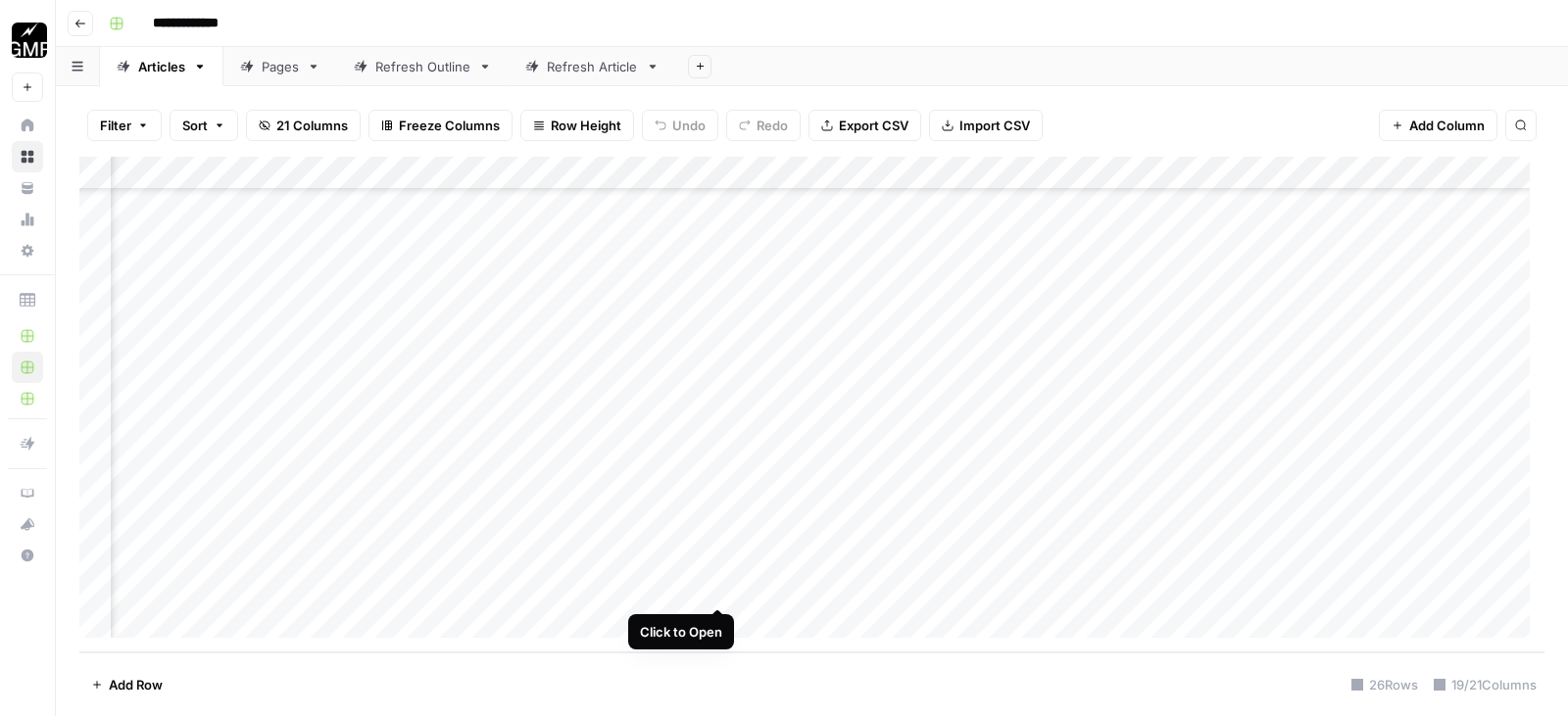 click on "Add Column" at bounding box center [811, 405] 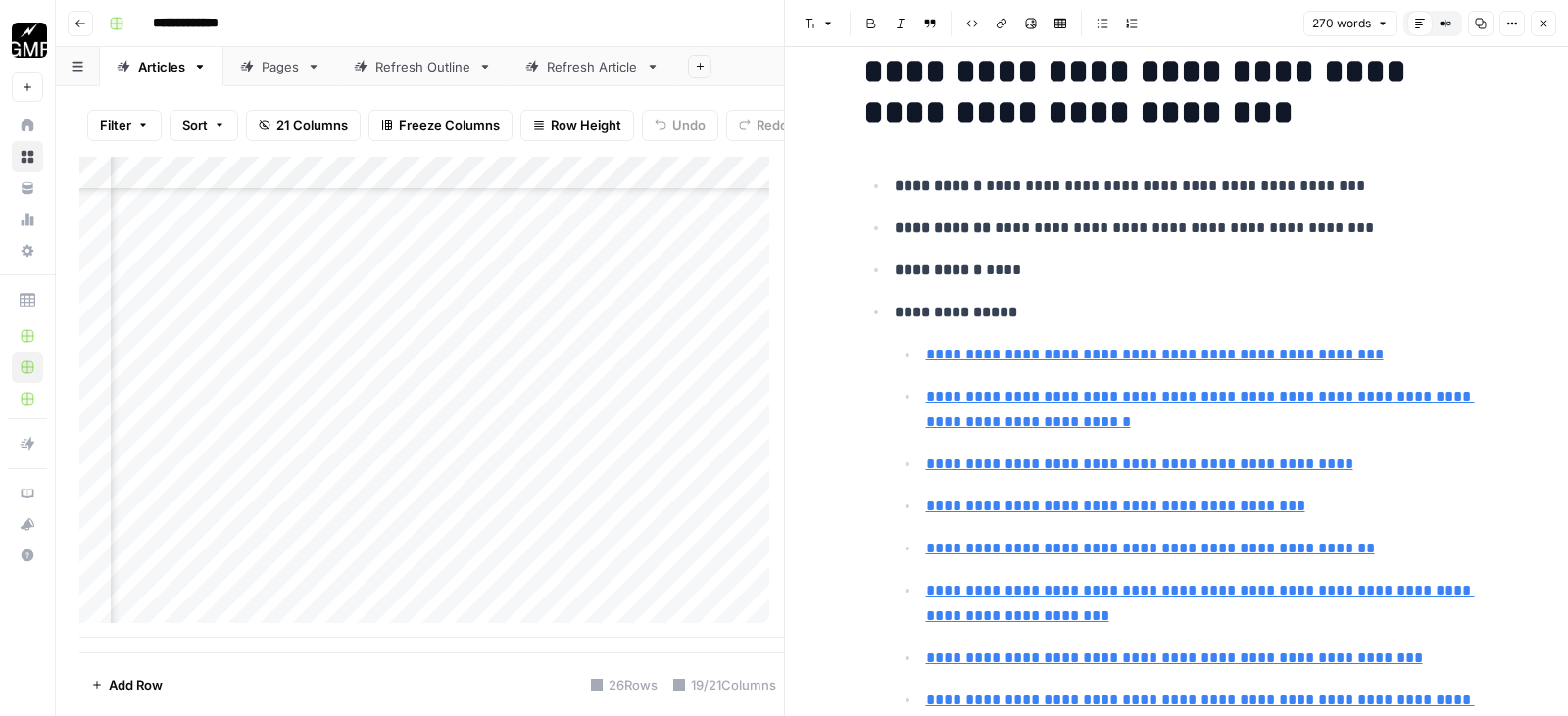 scroll, scrollTop: 0, scrollLeft: 0, axis: both 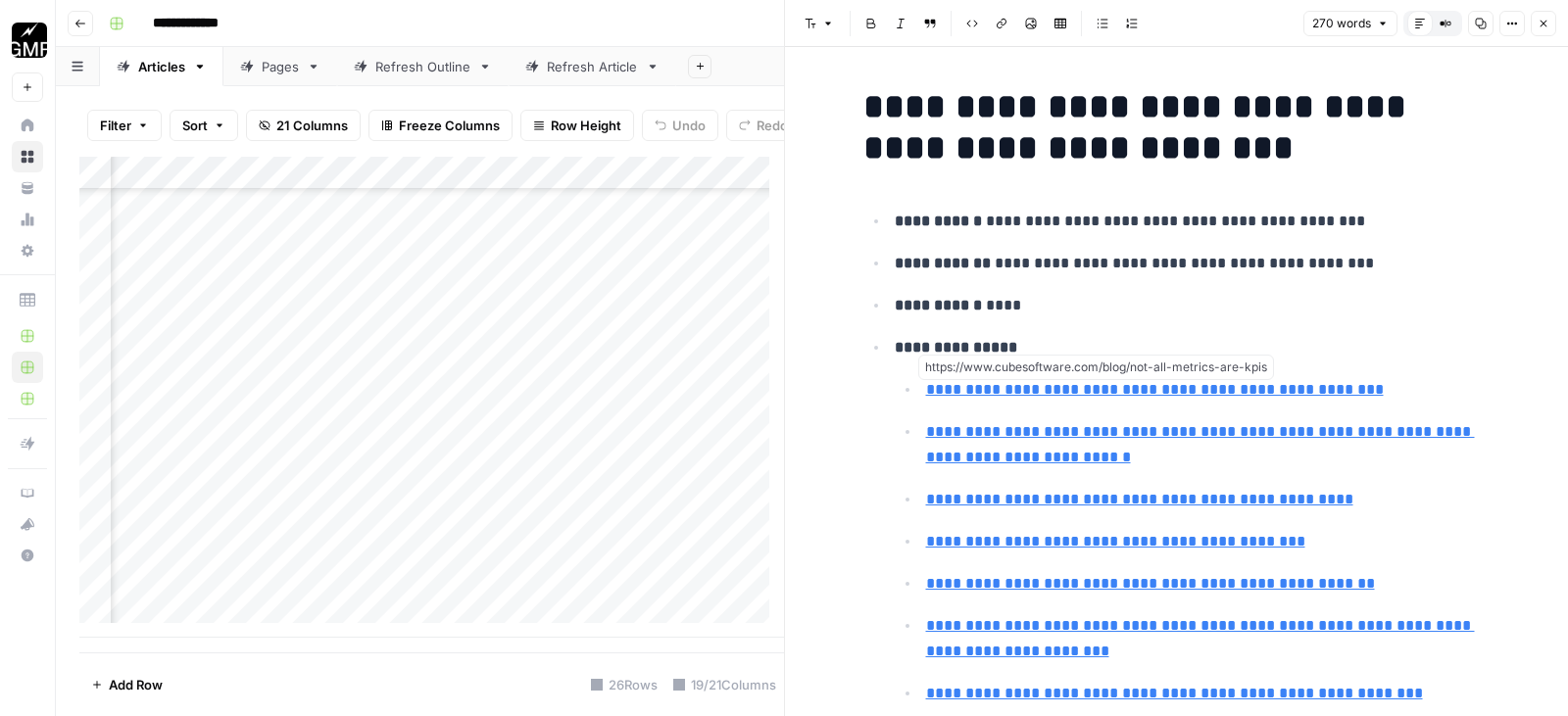 click on "**********" at bounding box center [1154, 389] 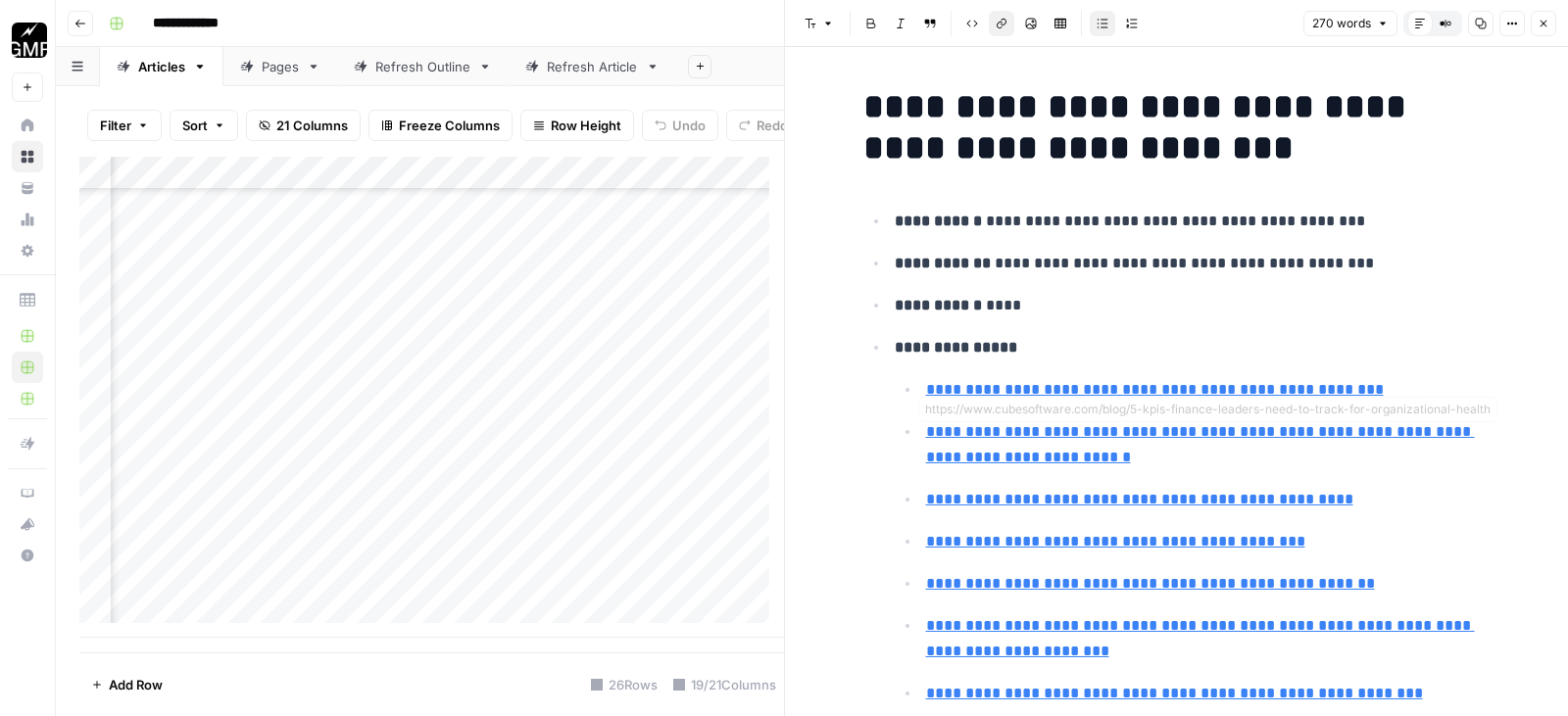 click on "**********" at bounding box center [1200, 444] 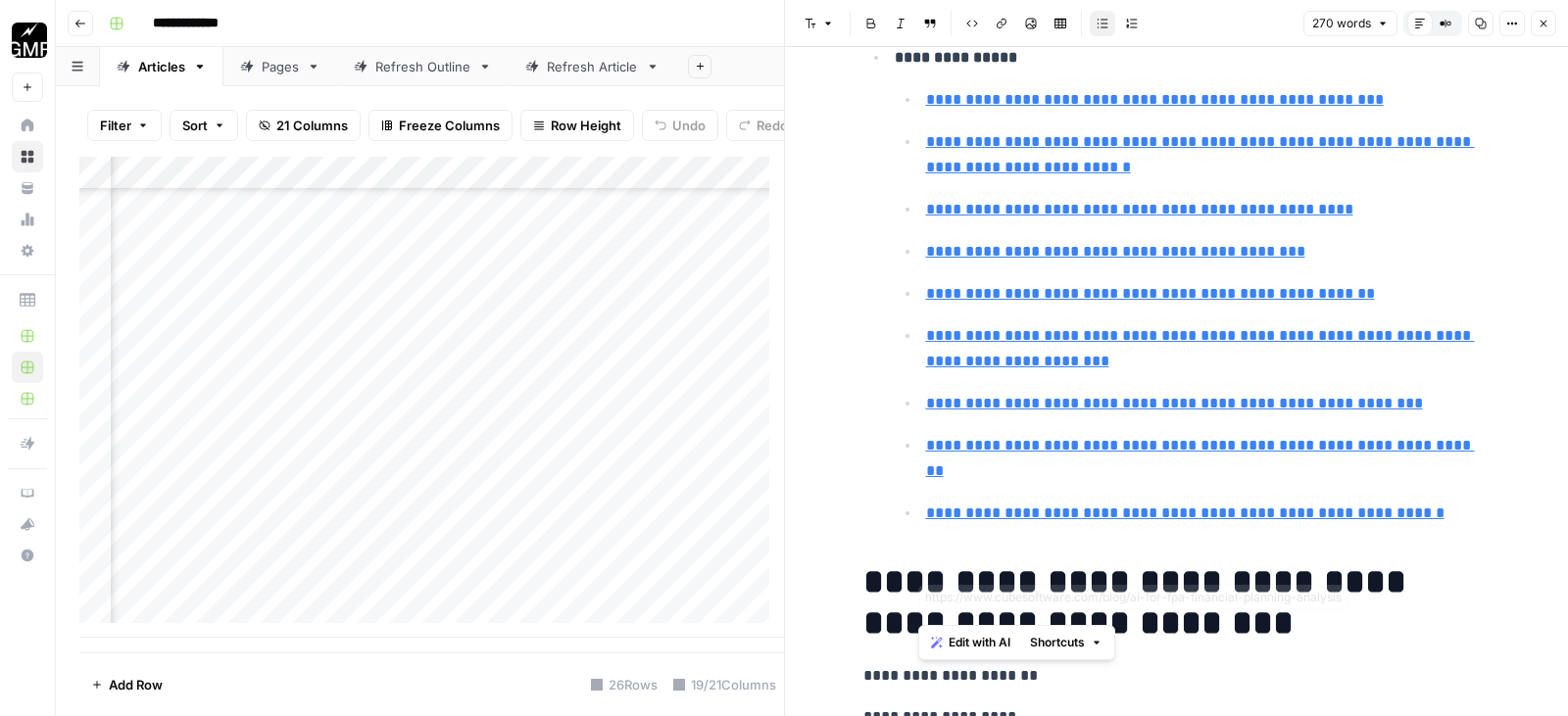 scroll, scrollTop: 294, scrollLeft: 0, axis: vertical 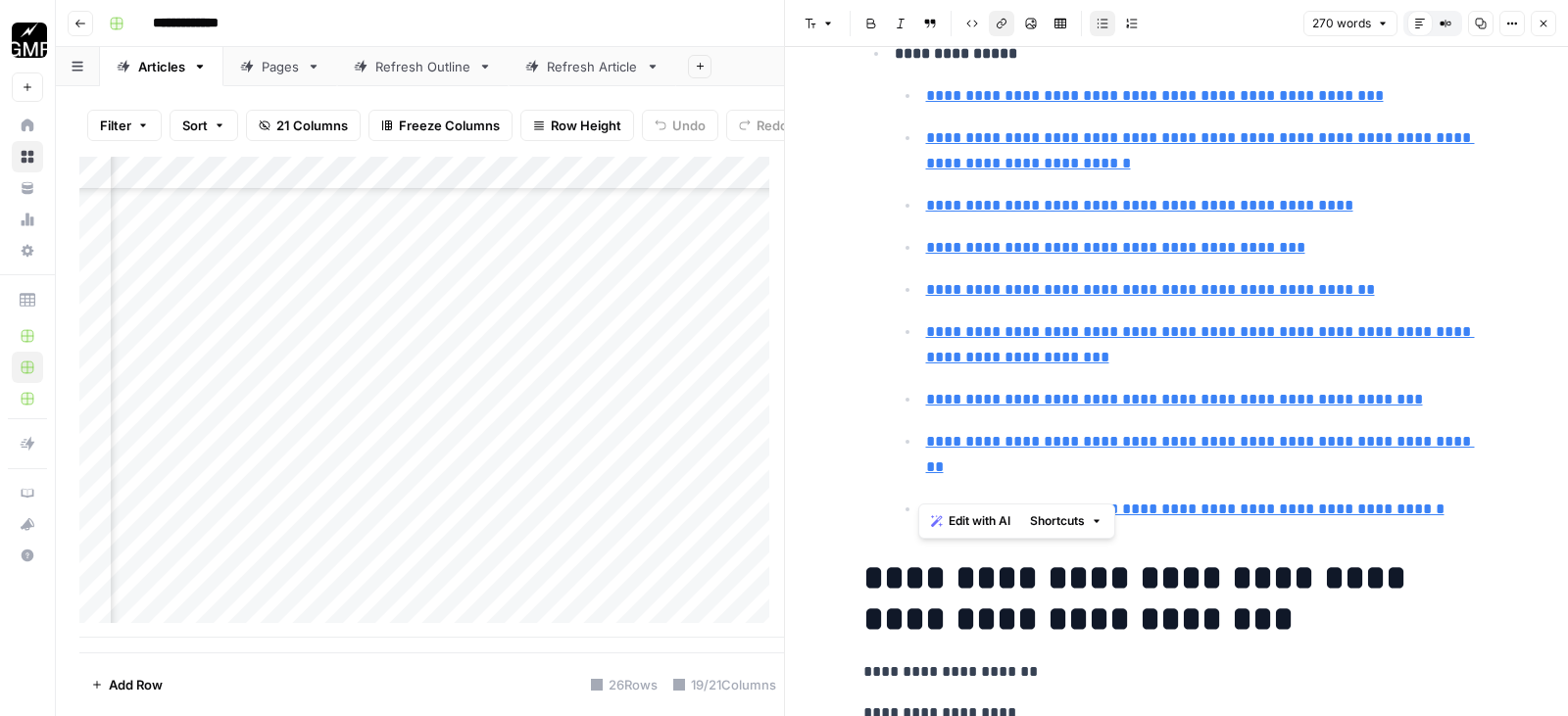 drag, startPoint x: 918, startPoint y: 394, endPoint x: 1470, endPoint y: 494, distance: 560.98485 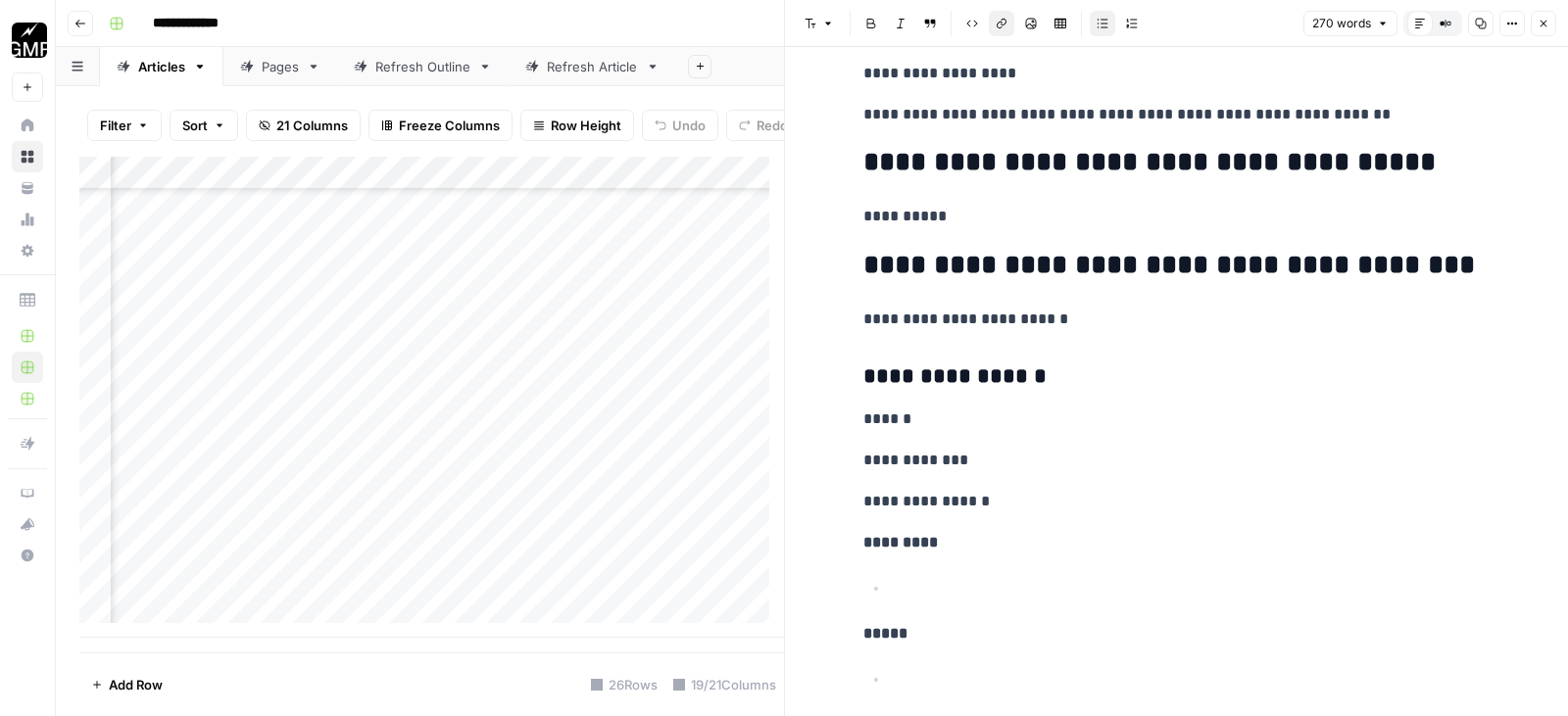 scroll, scrollTop: 979, scrollLeft: 0, axis: vertical 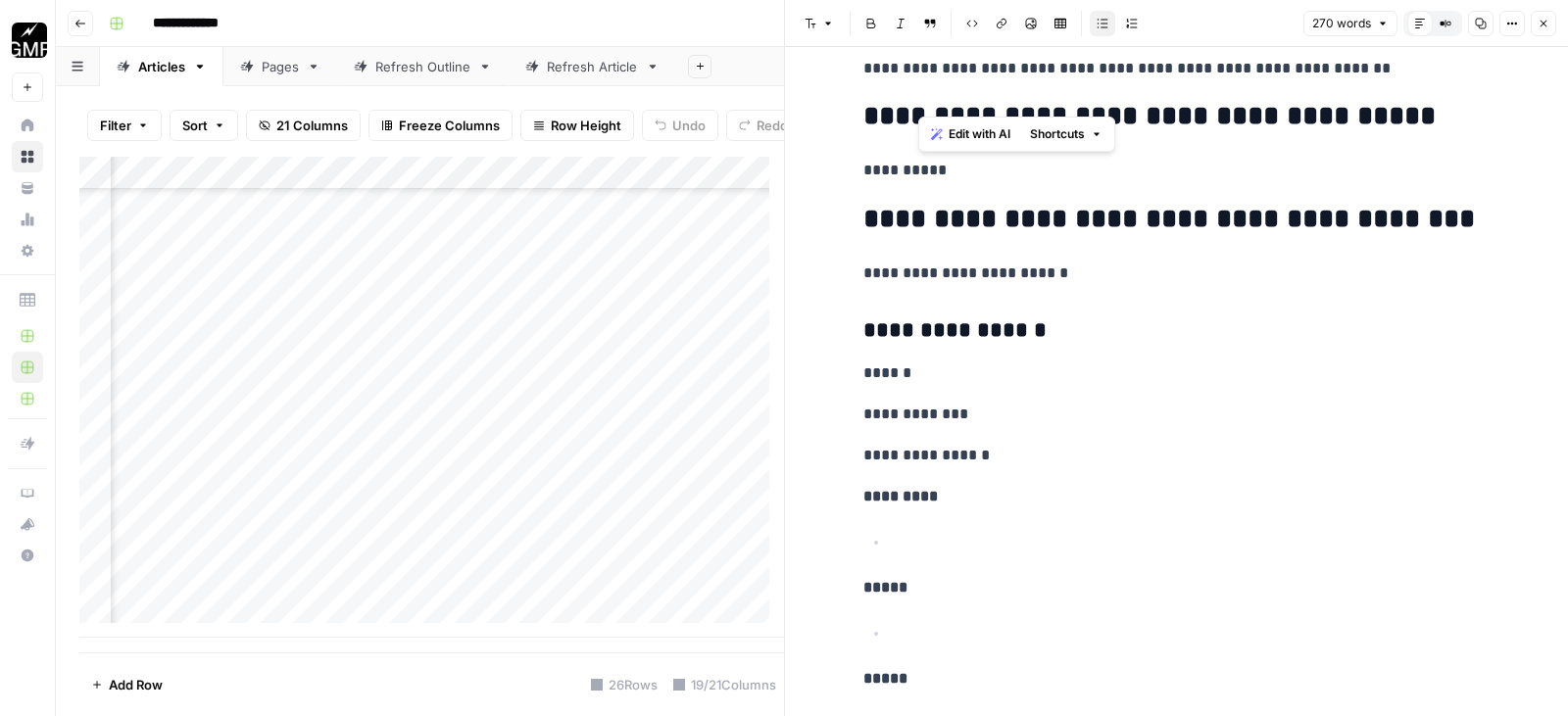 drag, startPoint x: 1376, startPoint y: 93, endPoint x: 1102, endPoint y: 98, distance: 274.0456 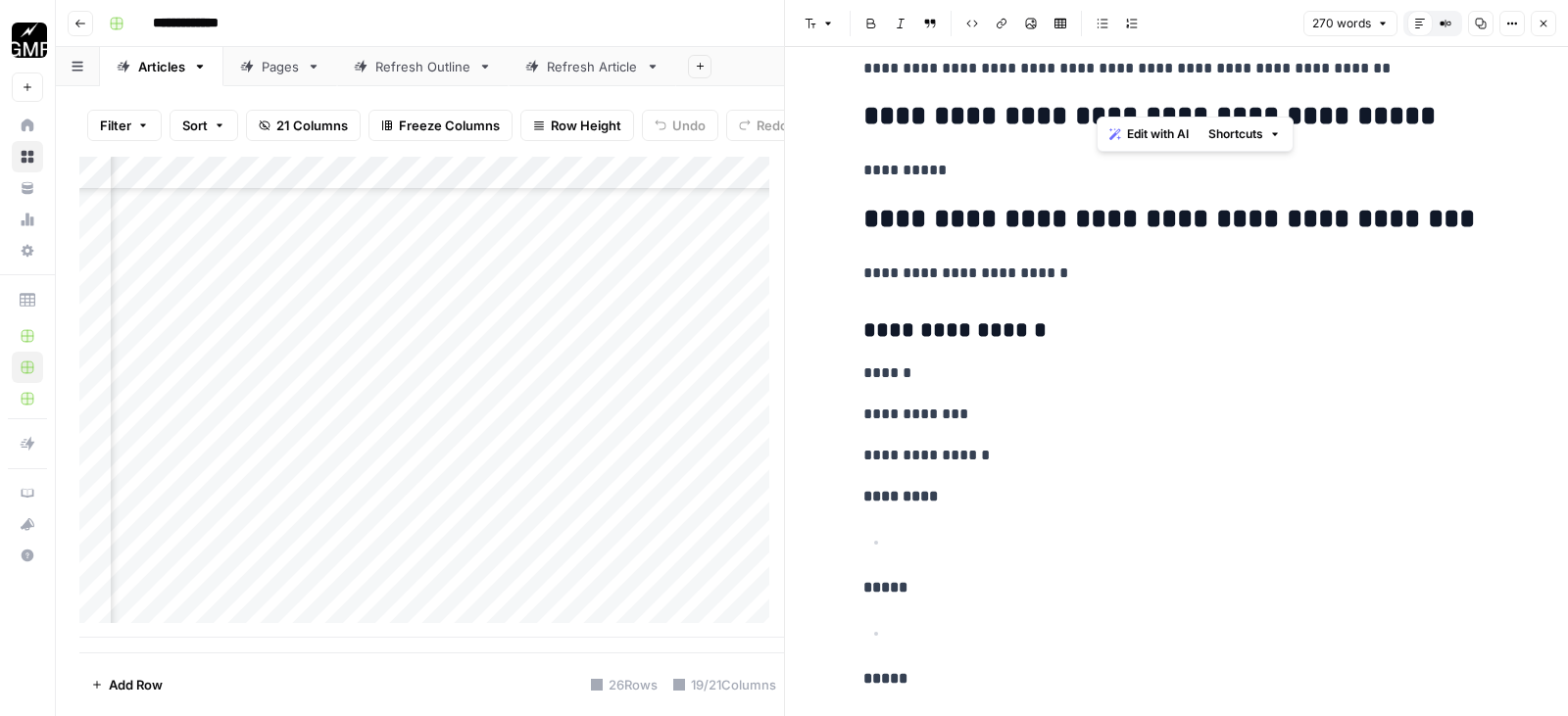 drag, startPoint x: 1097, startPoint y: 95, endPoint x: 1380, endPoint y: 91, distance: 283.02827 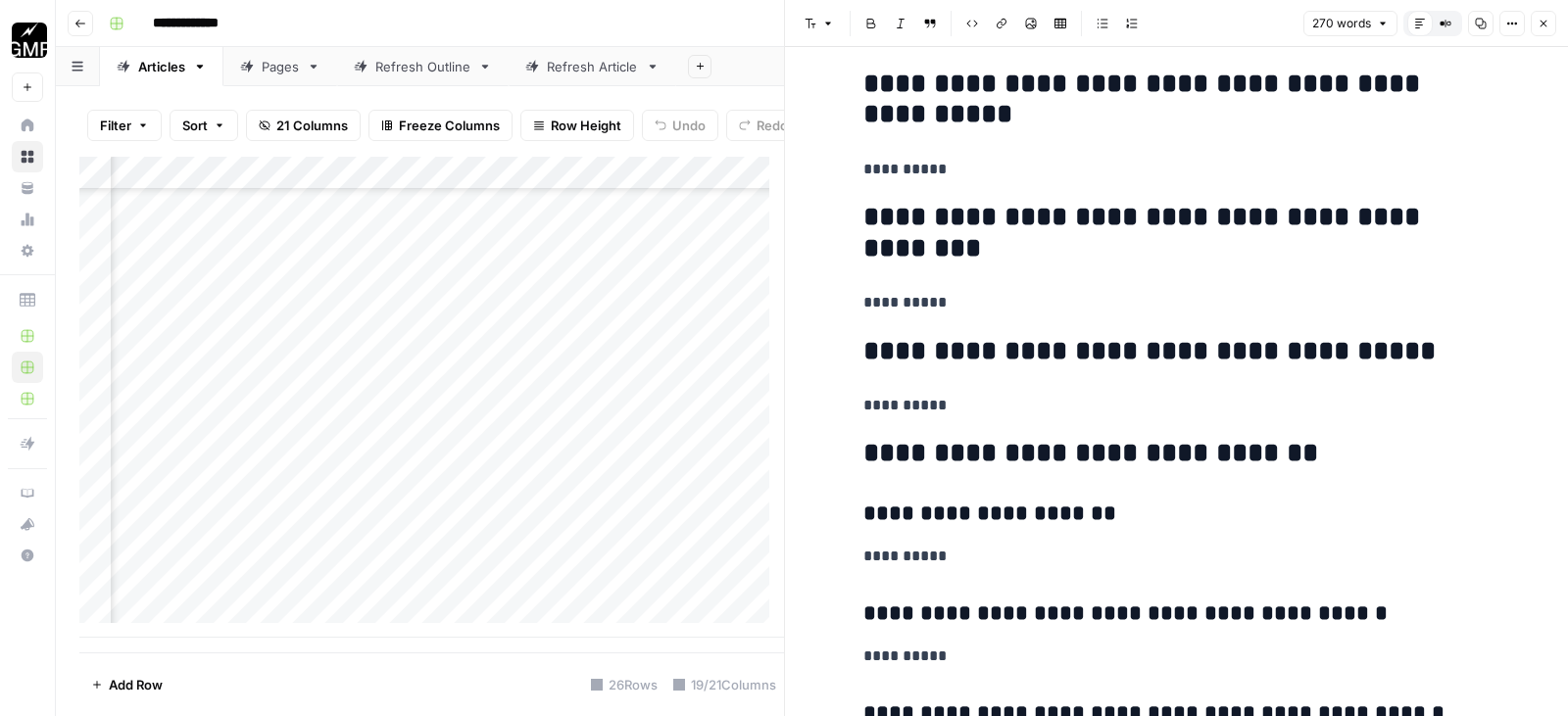 scroll, scrollTop: 4769, scrollLeft: 0, axis: vertical 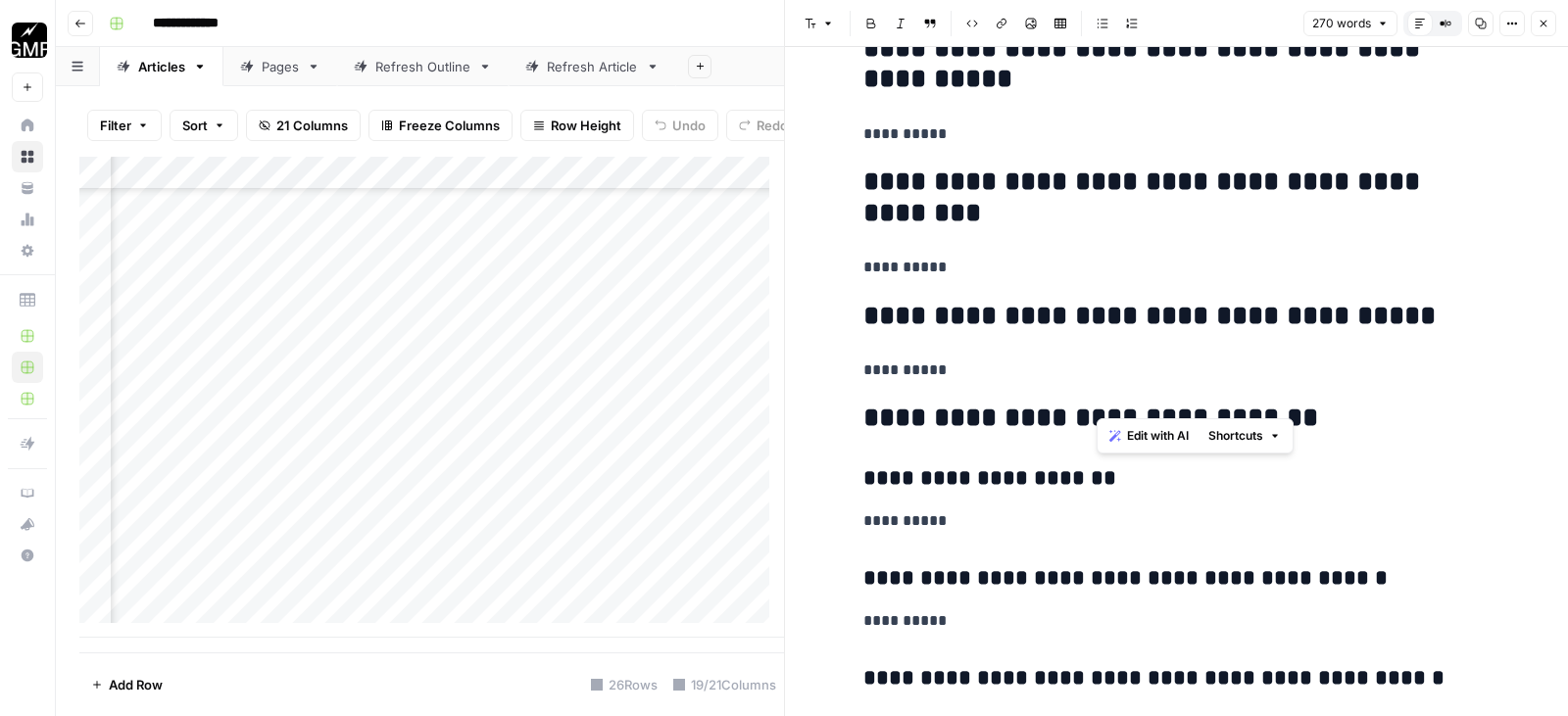 drag, startPoint x: 882, startPoint y: 394, endPoint x: 1319, endPoint y: 385, distance: 437.0927 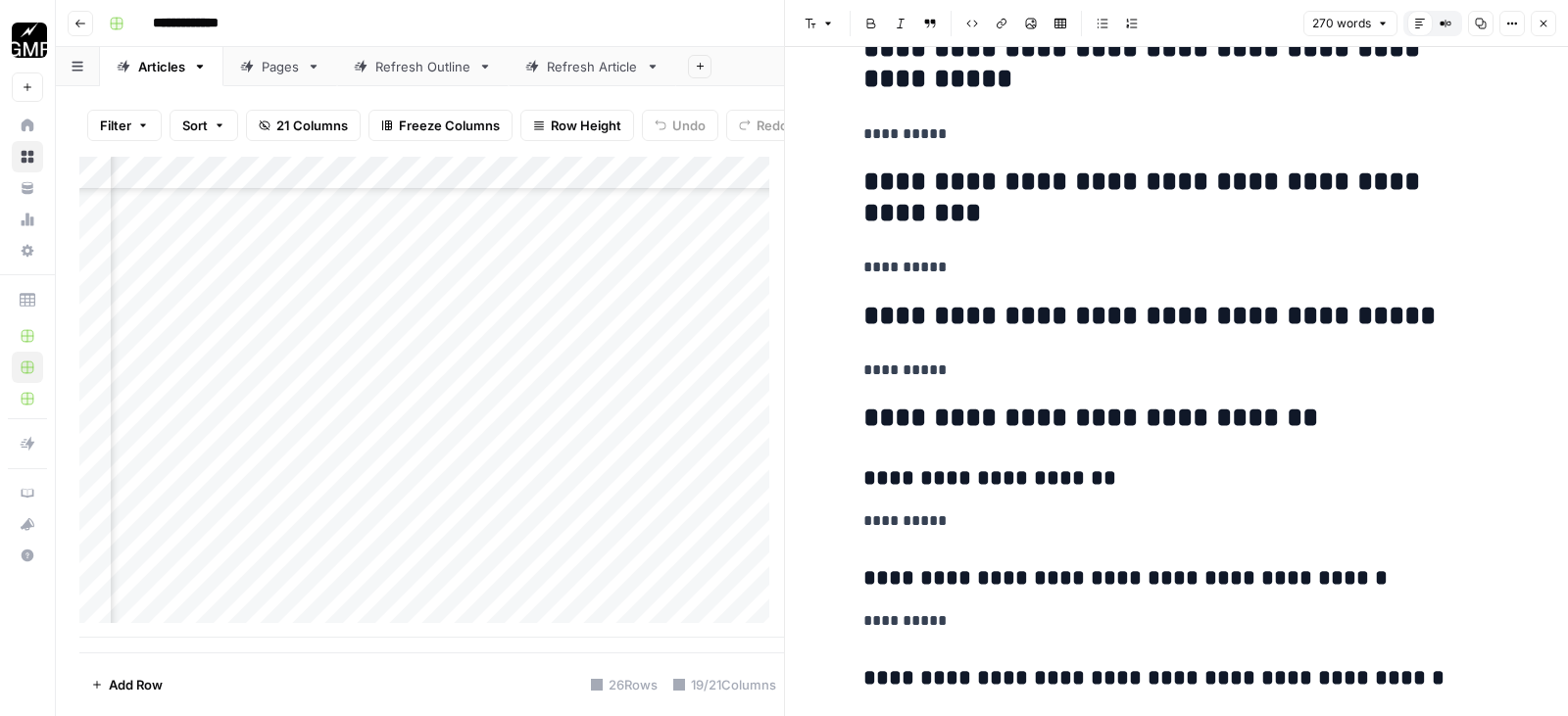 click on "**********" at bounding box center [1177, 418] 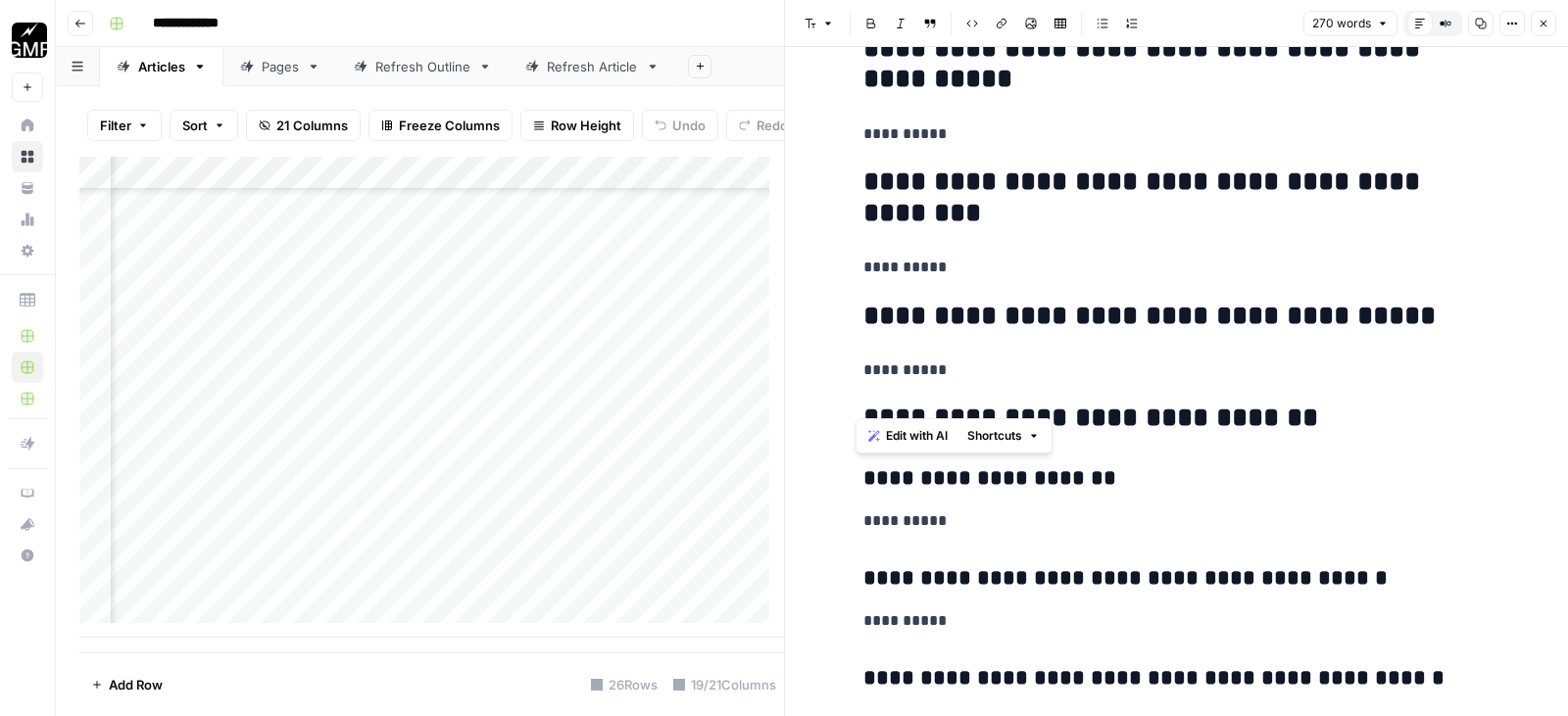 click on "**********" at bounding box center [1177, -1975] 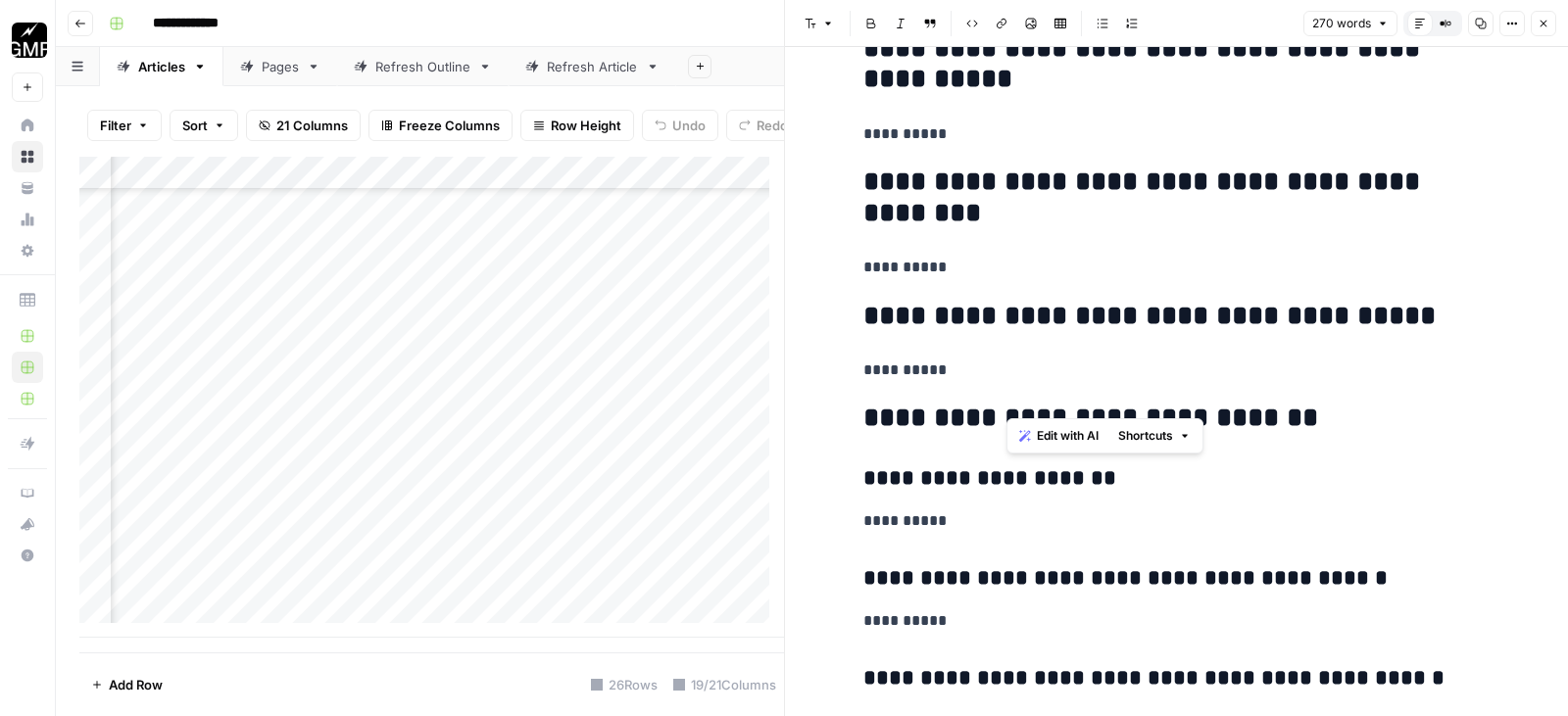 drag, startPoint x: 1010, startPoint y: 391, endPoint x: 1292, endPoint y: 393, distance: 282.00709 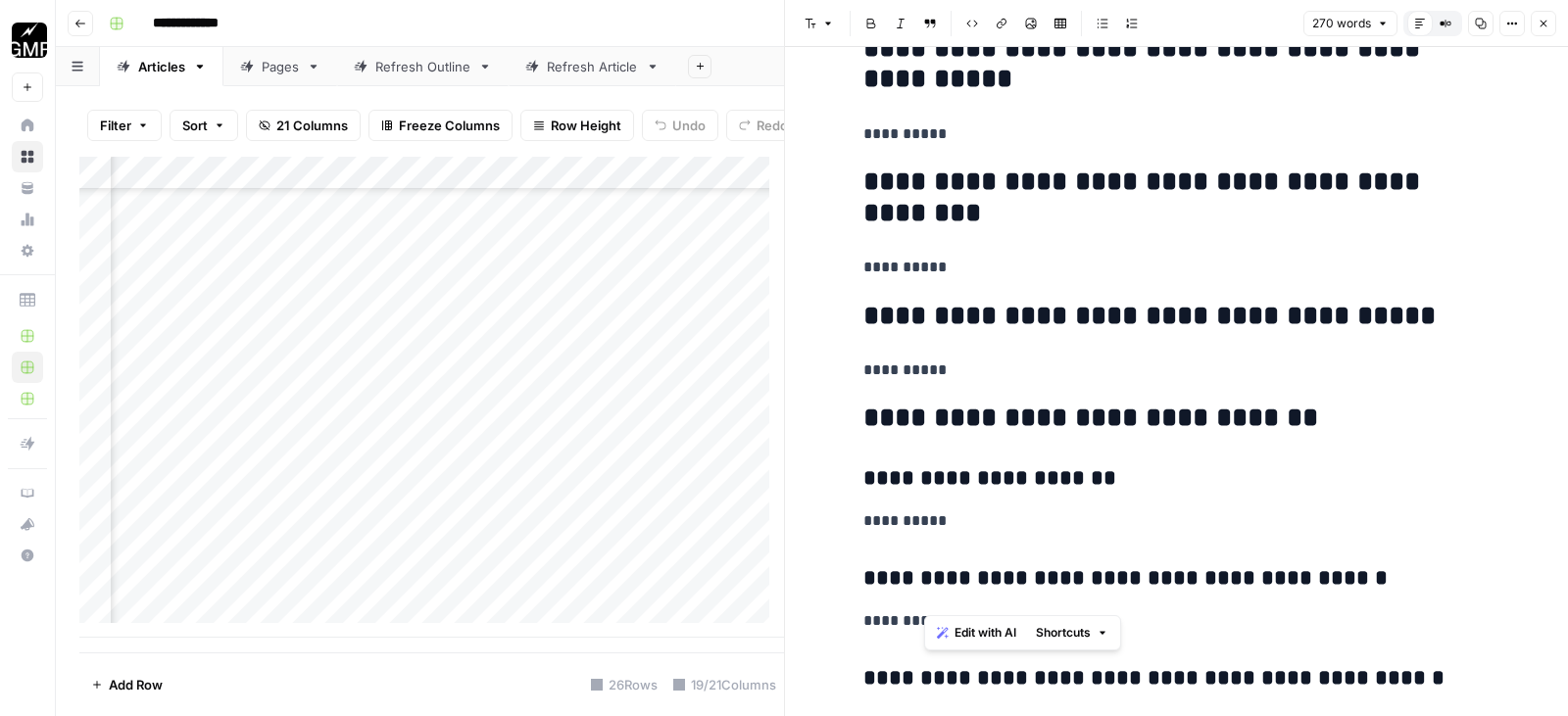 drag, startPoint x: 852, startPoint y: 447, endPoint x: 1204, endPoint y: 568, distance: 372.21633 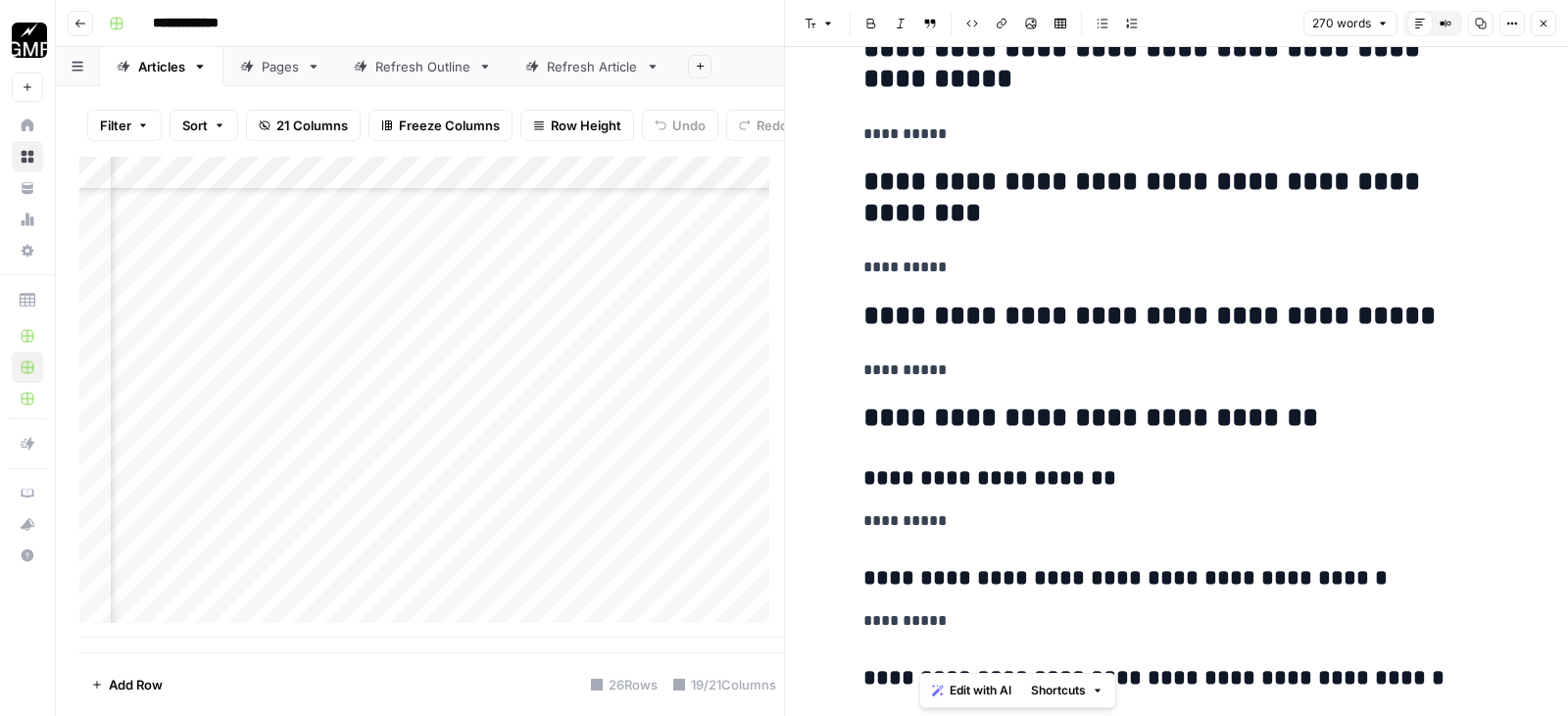 drag, startPoint x: 1371, startPoint y: 653, endPoint x: 915, endPoint y: 664, distance: 456.1327 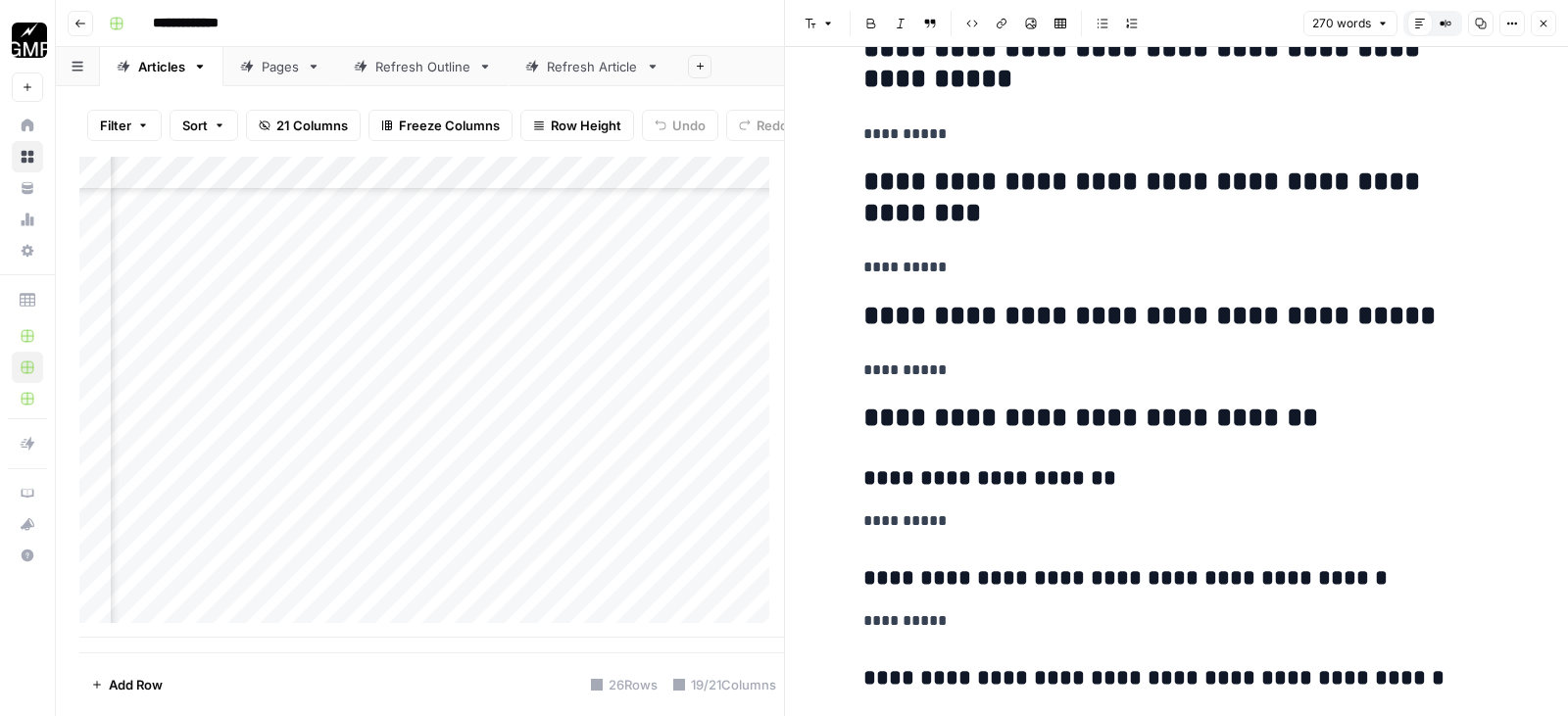 click on "**********" at bounding box center [1177, 679] 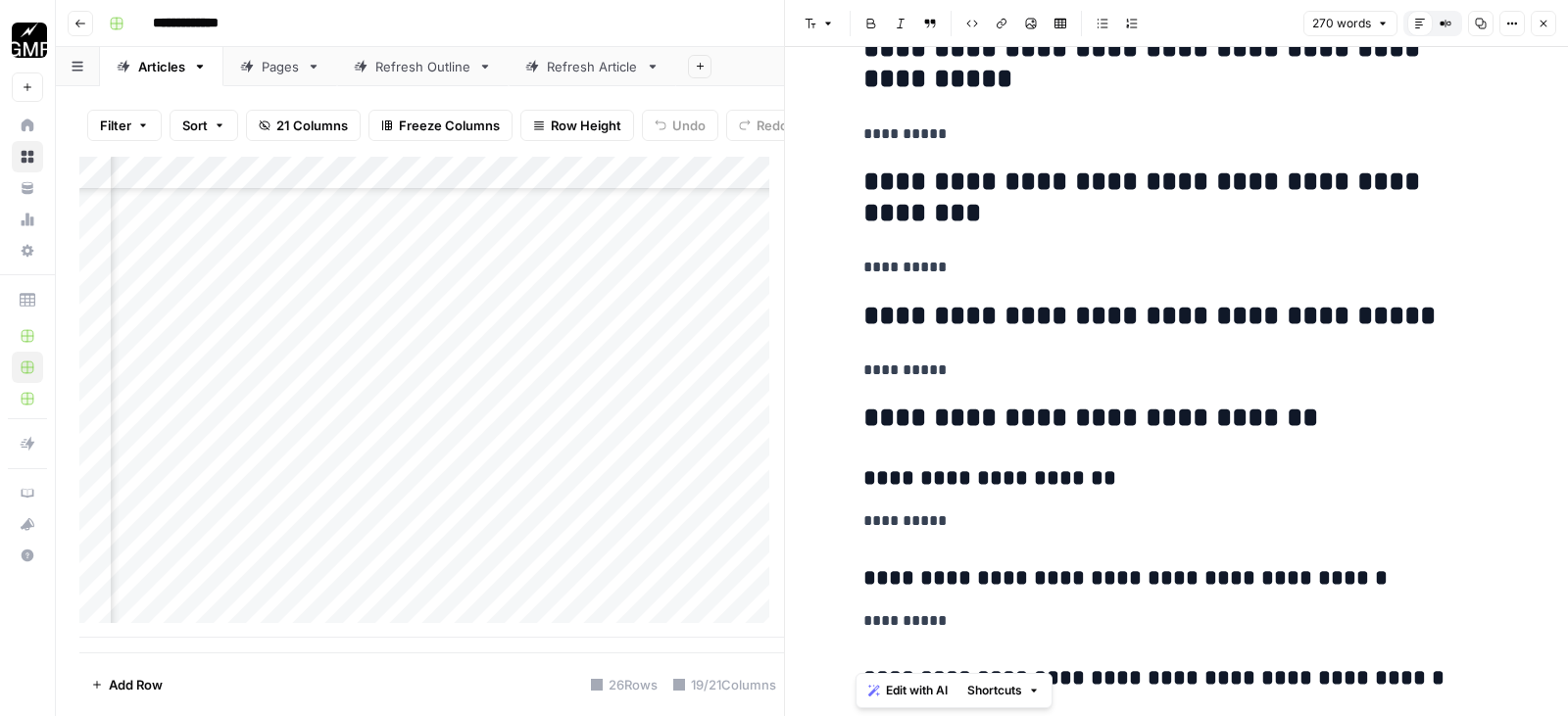 drag, startPoint x: 948, startPoint y: 694, endPoint x: 848, endPoint y: 658, distance: 106.282642 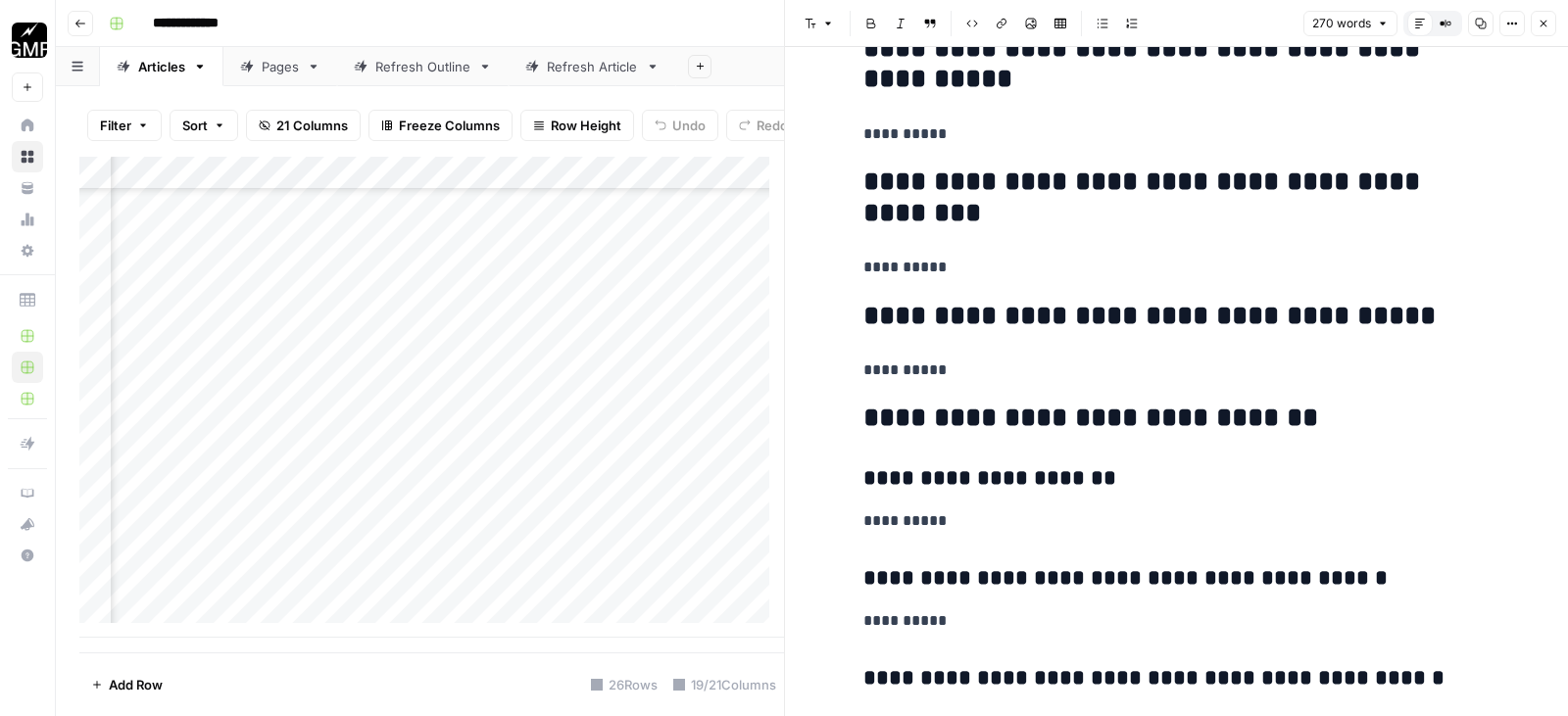 drag, startPoint x: 999, startPoint y: 605, endPoint x: 1013, endPoint y: 595, distance: 17.204651 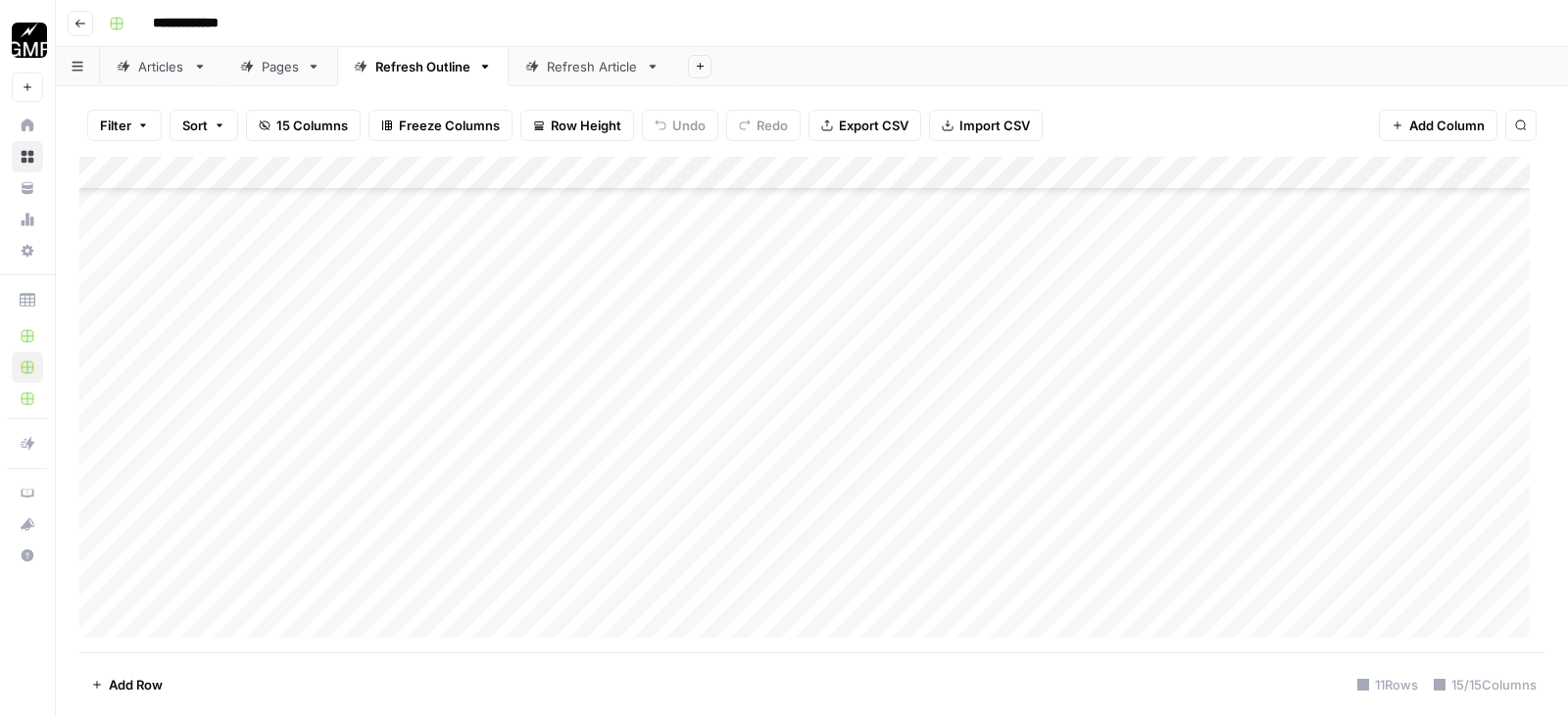 scroll, scrollTop: 532, scrollLeft: 0, axis: vertical 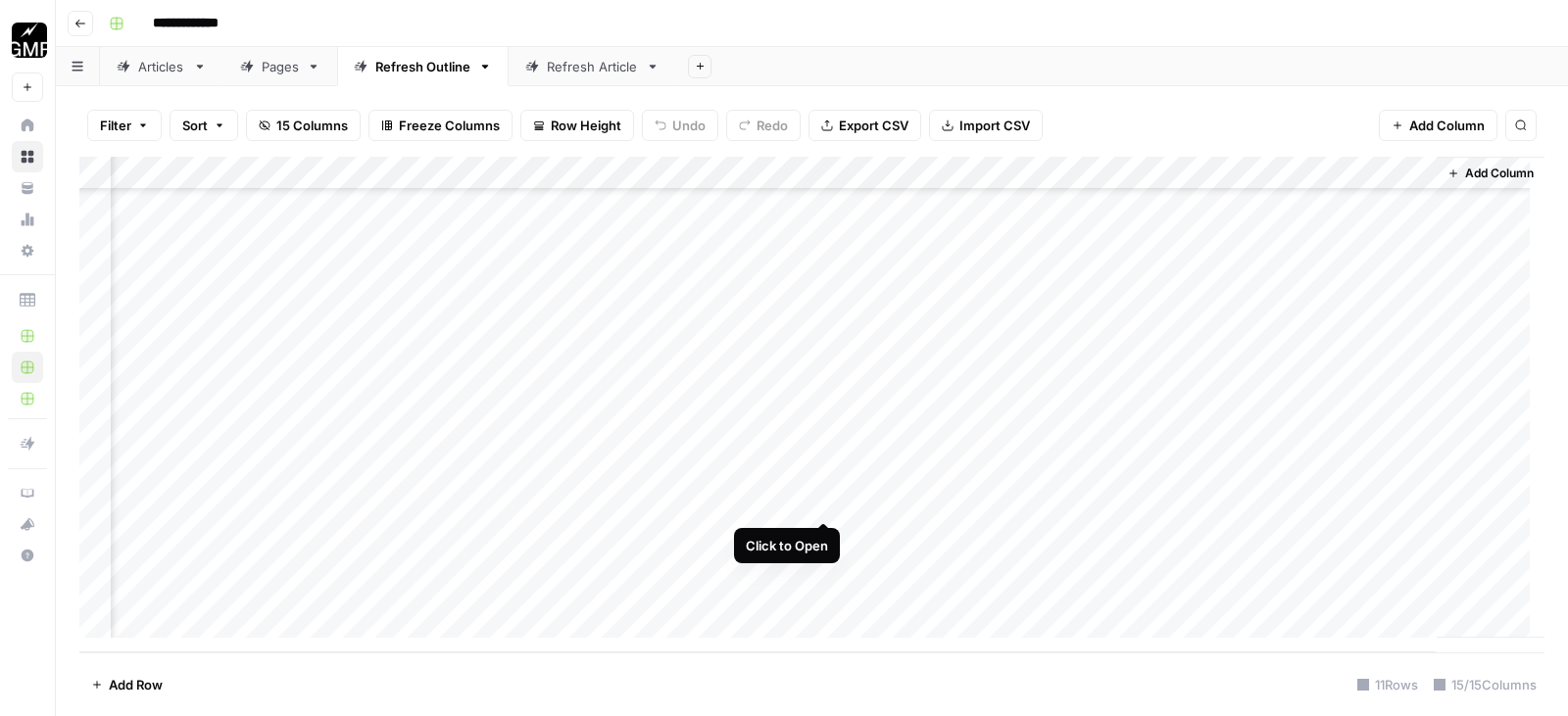 click on "Add Column" at bounding box center [811, 405] 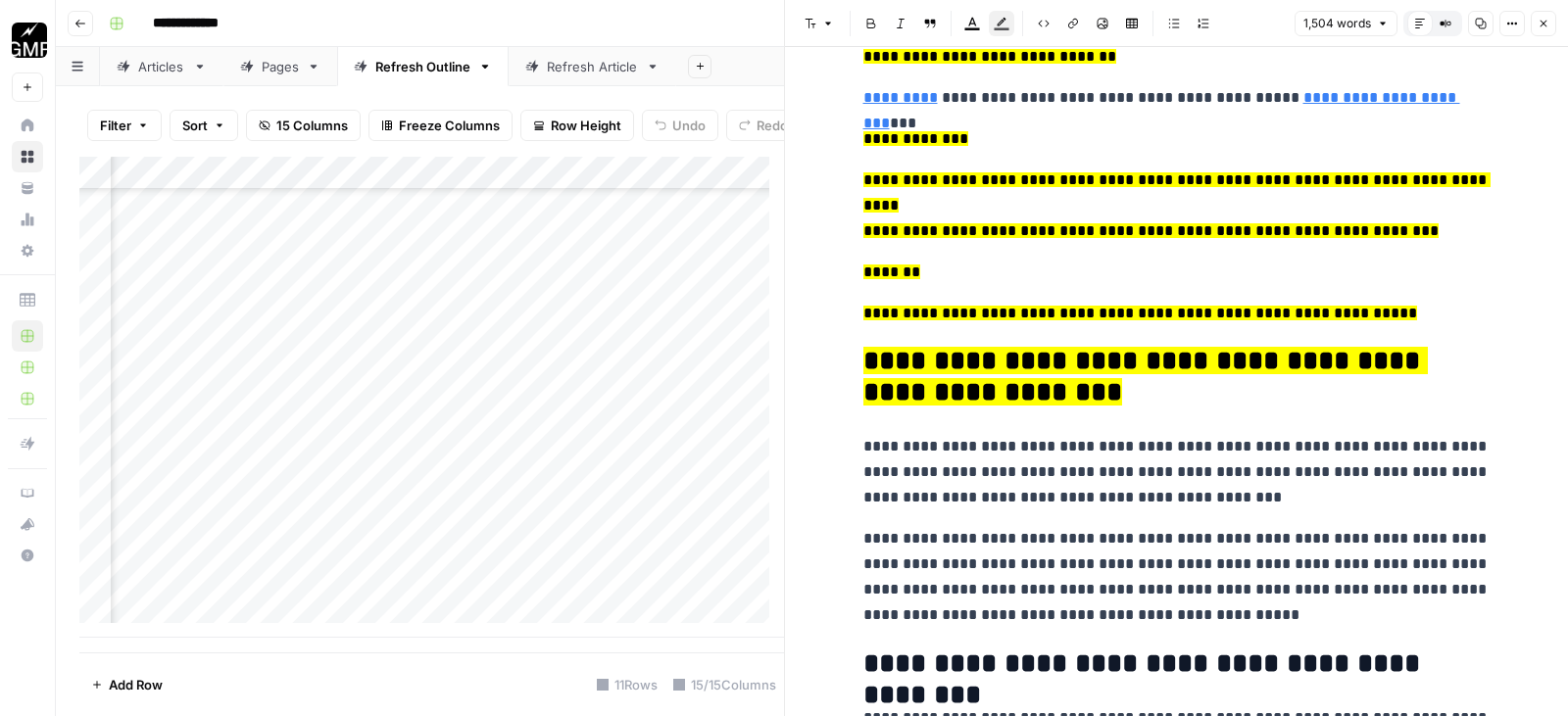scroll, scrollTop: 4212, scrollLeft: 0, axis: vertical 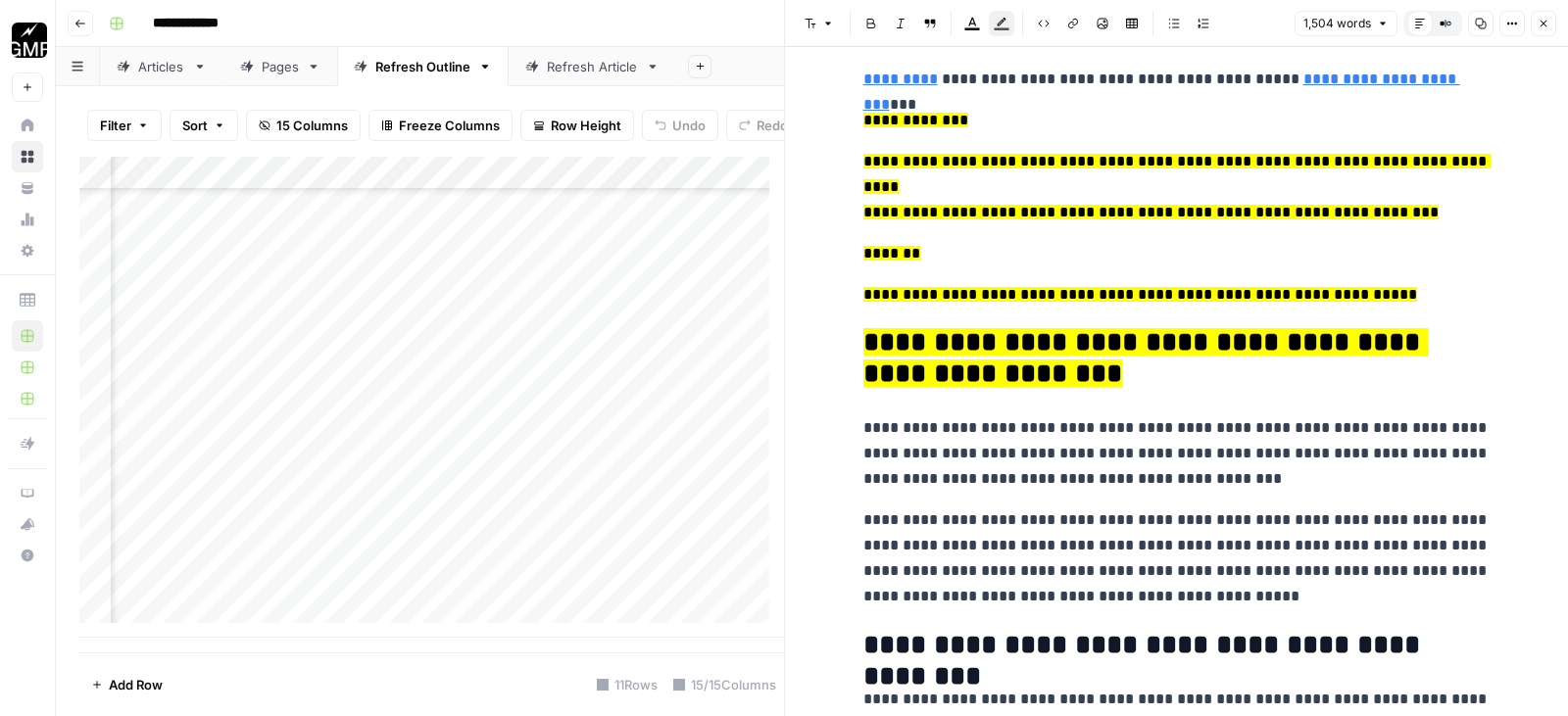 click on "Add Column" at bounding box center (431, 397) 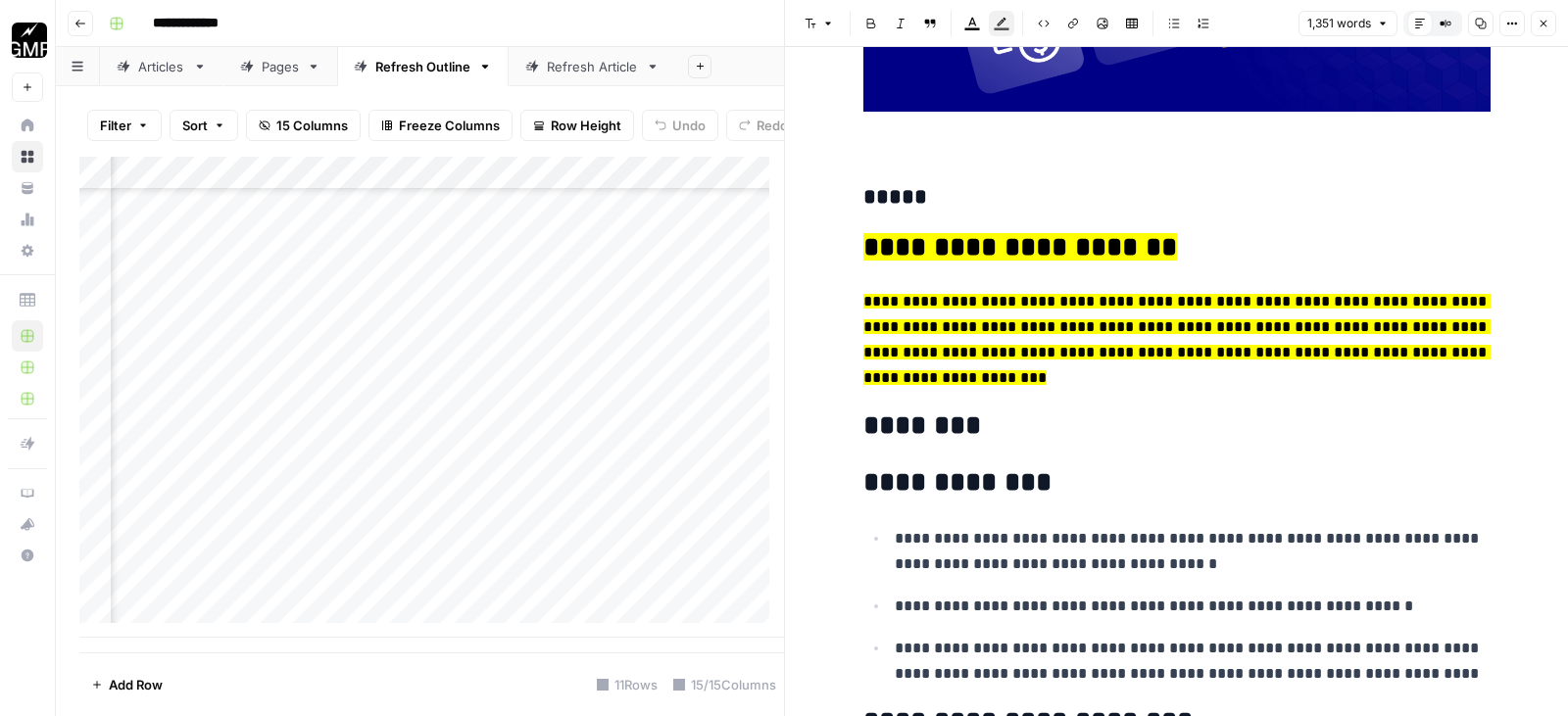 scroll, scrollTop: 1371, scrollLeft: 0, axis: vertical 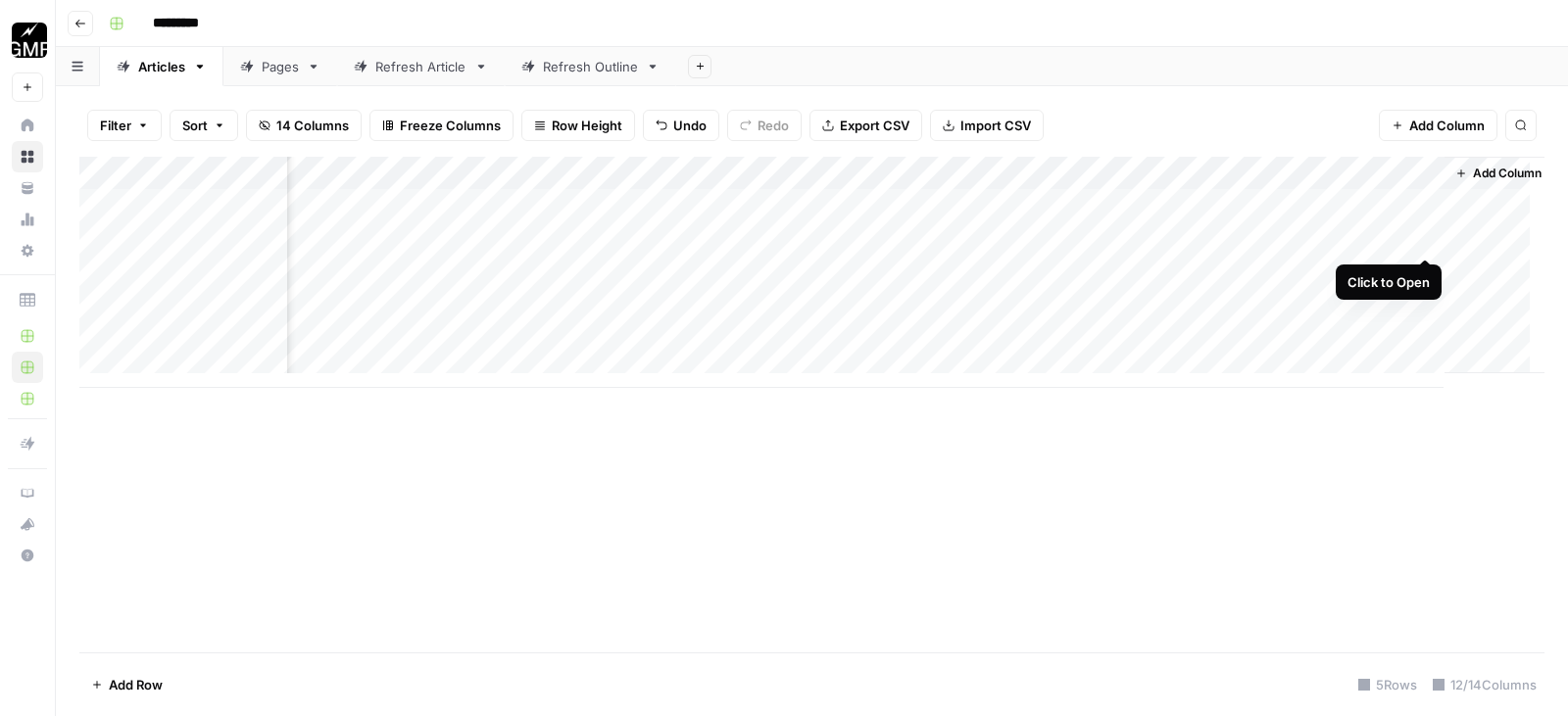 click on "Add Column" at bounding box center [811, 272] 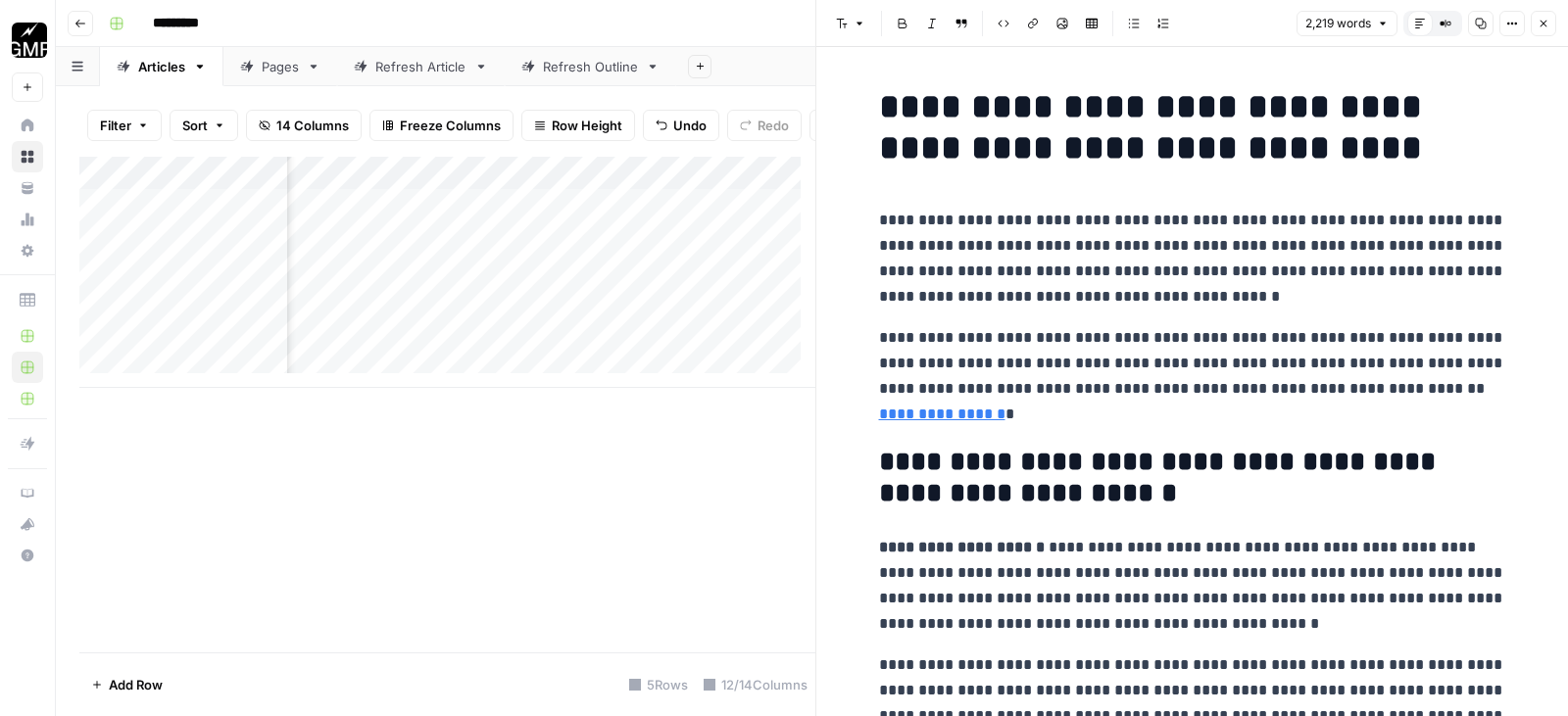 click on "**********" at bounding box center [1193, 259] 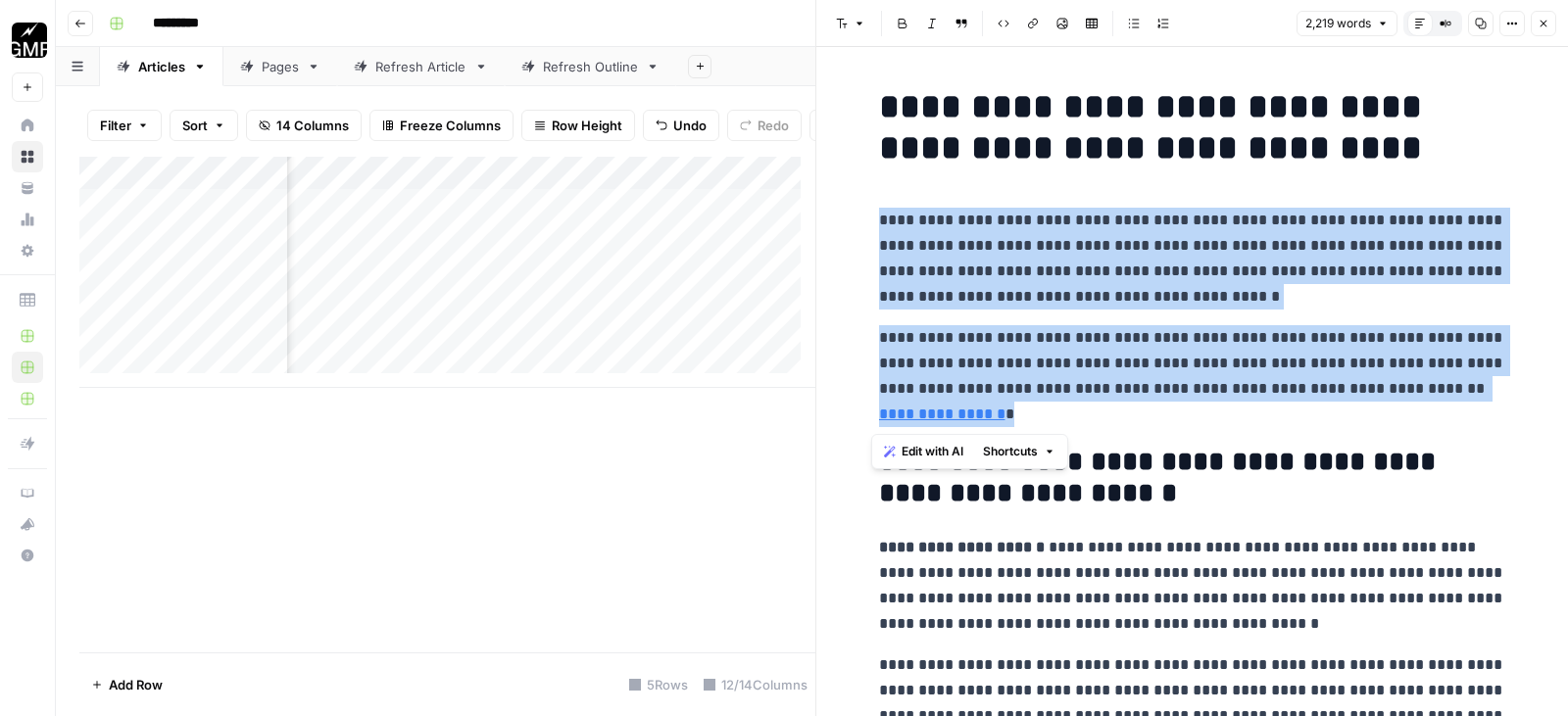 drag, startPoint x: 869, startPoint y: 222, endPoint x: 973, endPoint y: 413, distance: 217.4787 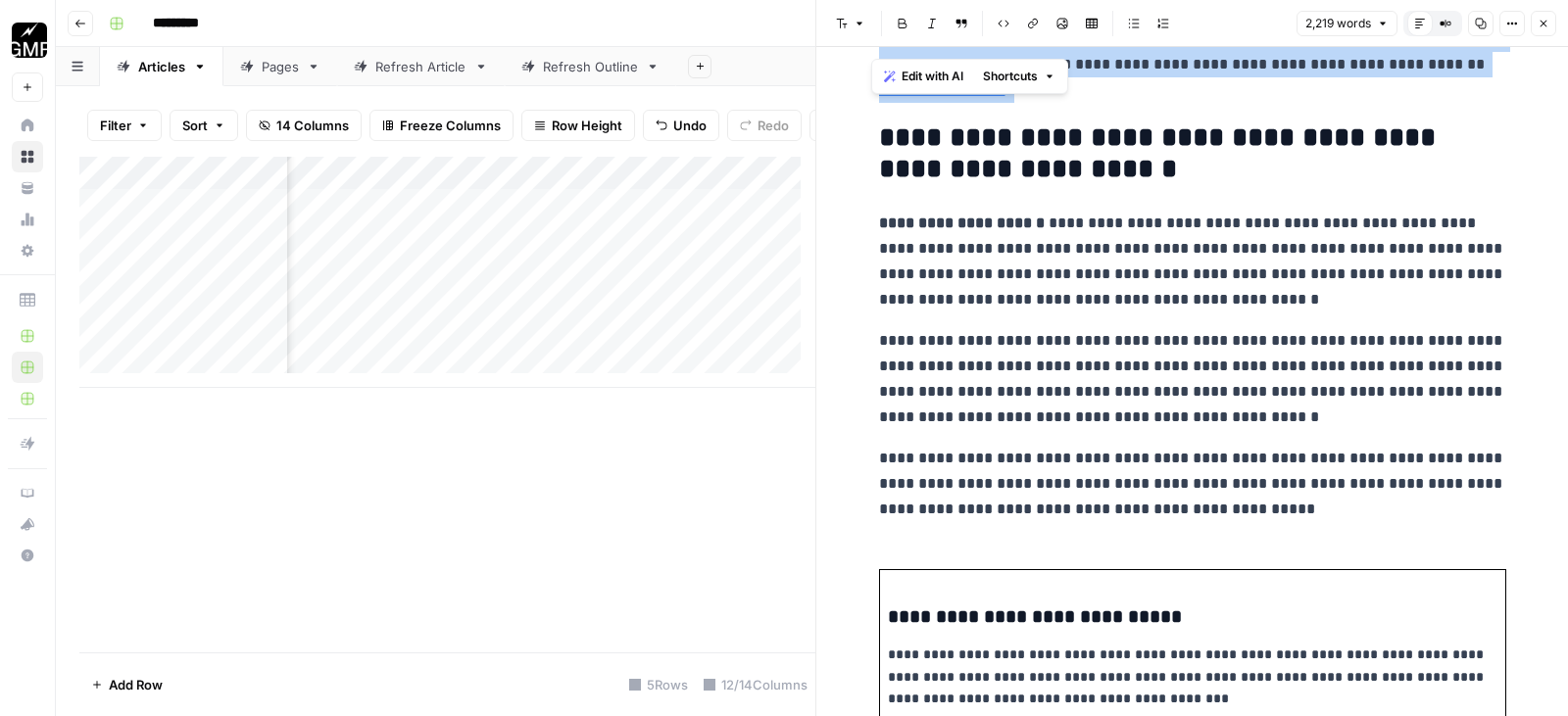 scroll, scrollTop: 392, scrollLeft: 0, axis: vertical 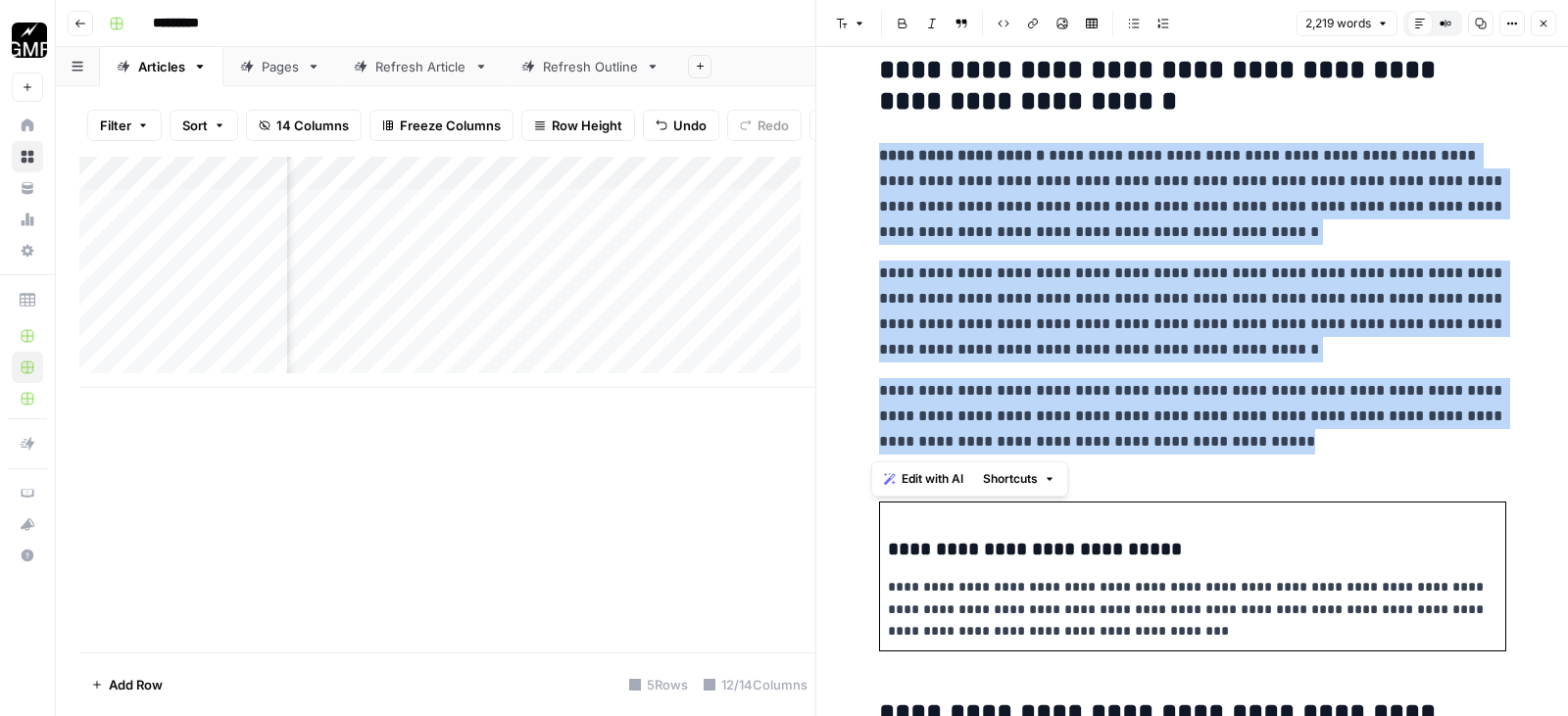 drag, startPoint x: 889, startPoint y: 187, endPoint x: 1279, endPoint y: 447, distance: 468.72167 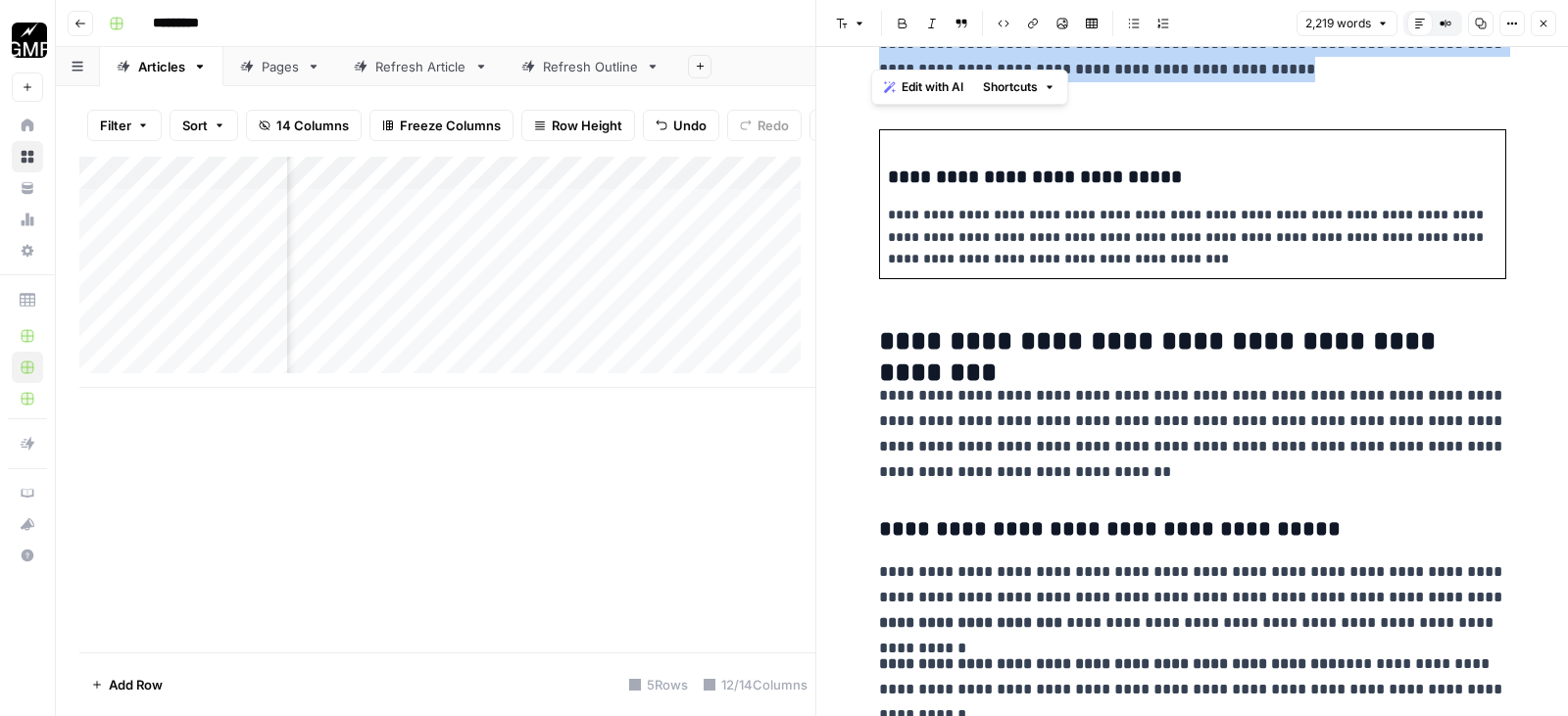 scroll, scrollTop: 784, scrollLeft: 0, axis: vertical 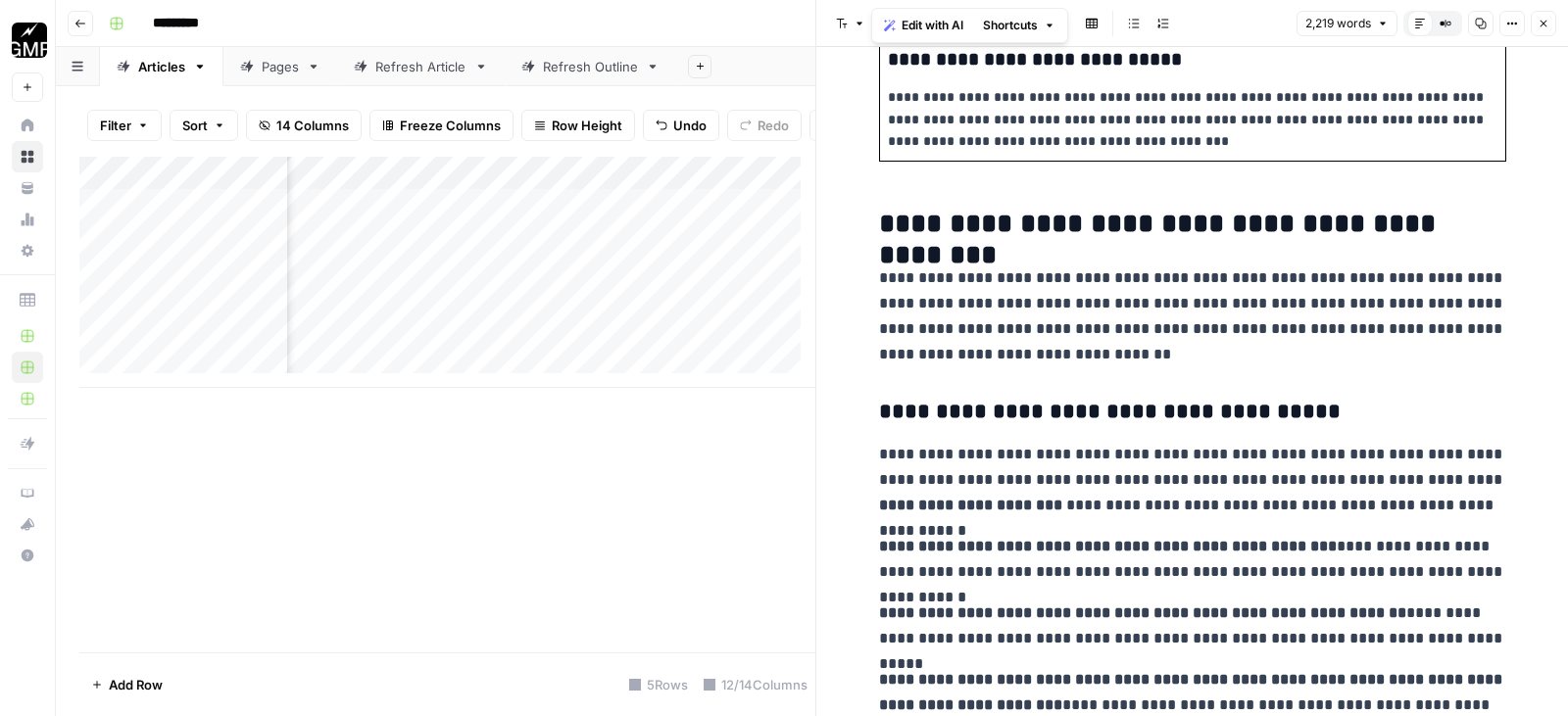 click on "**********" at bounding box center [1193, 316] 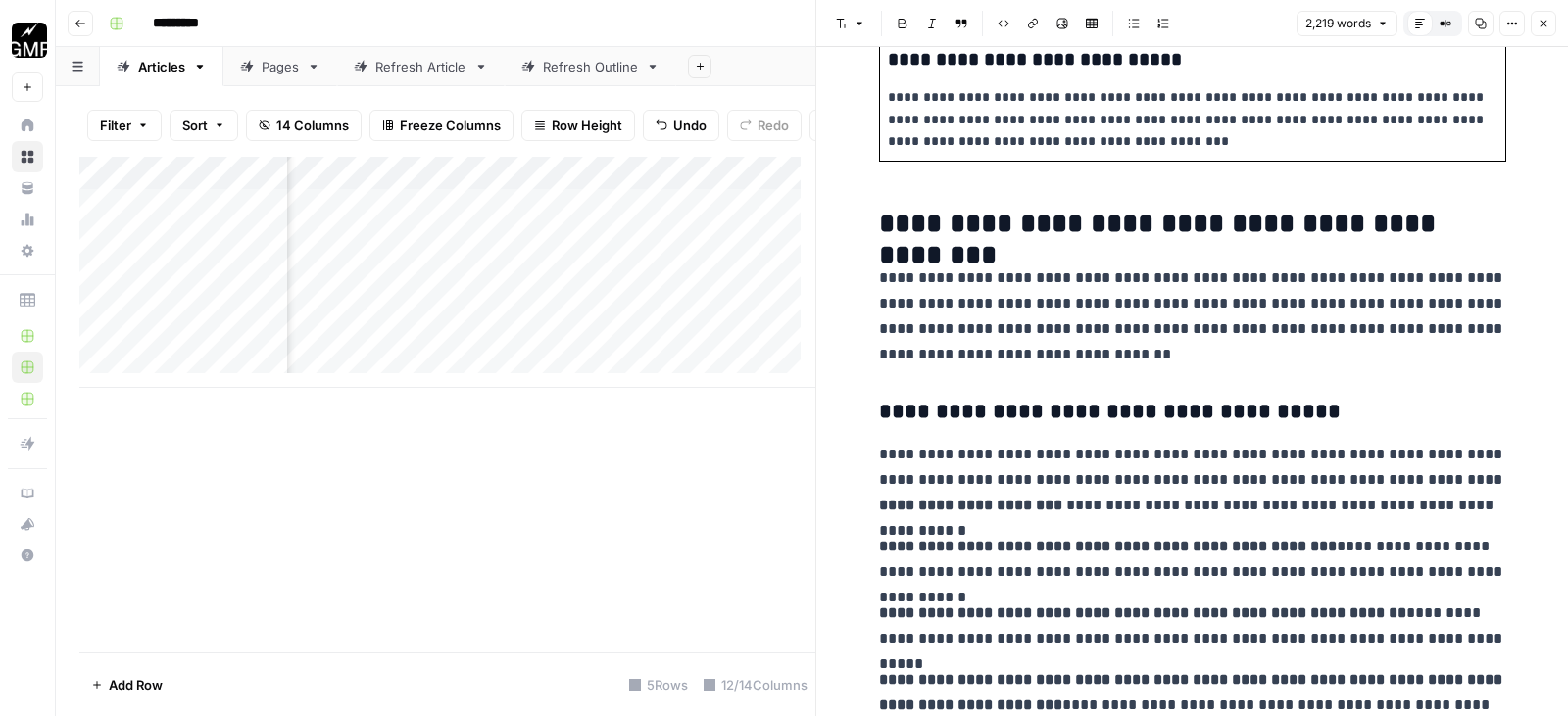click on "**********" at bounding box center [1193, 316] 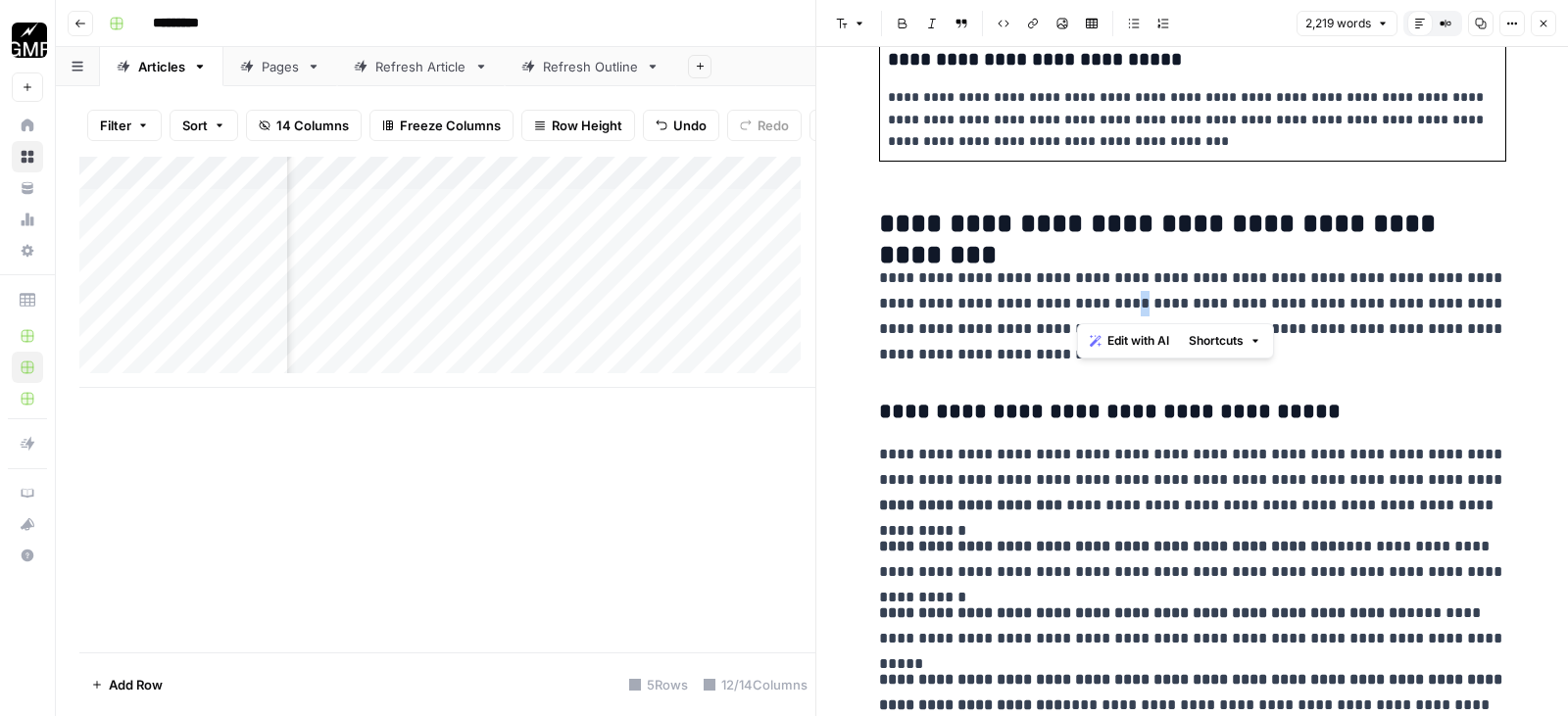 click on "**********" at bounding box center [1193, 316] 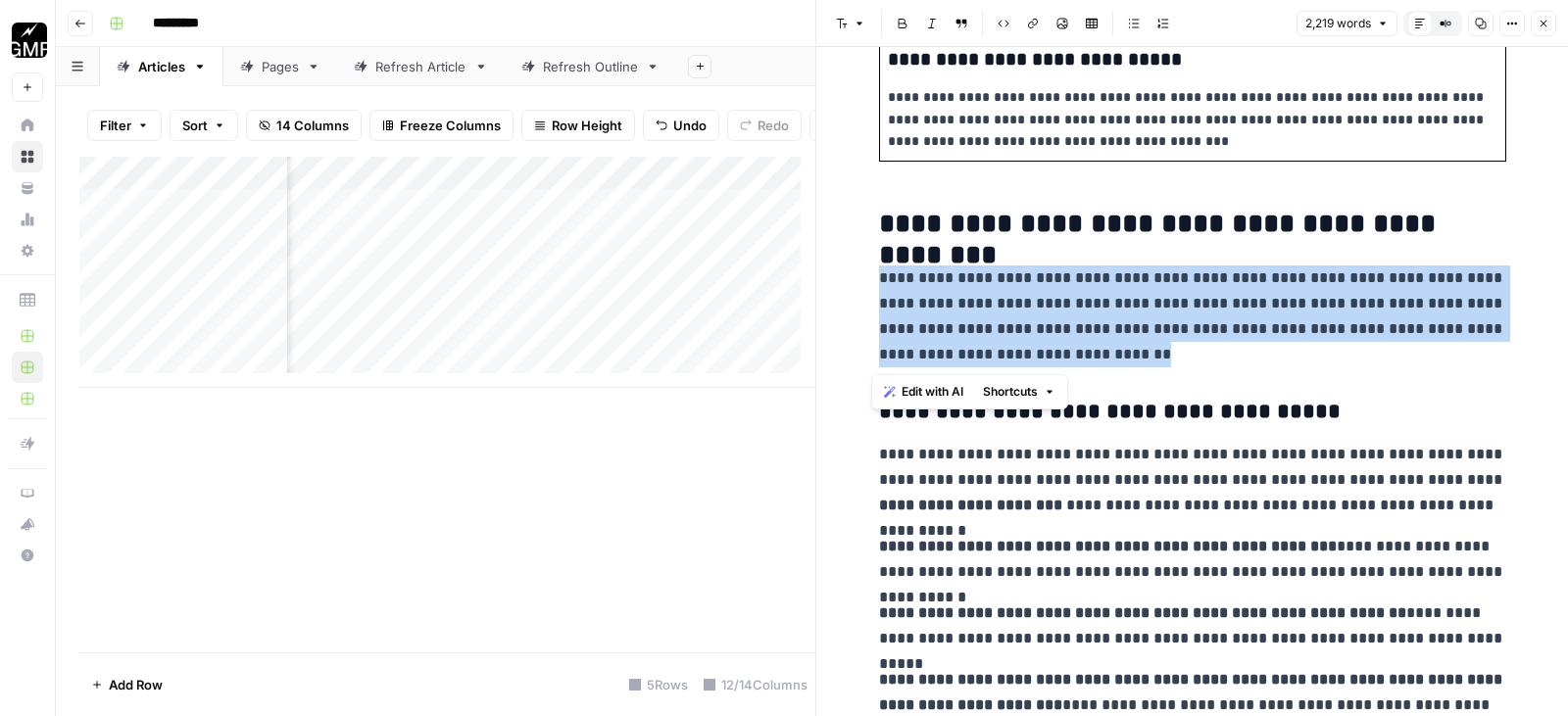 click on "Edit with AI" at bounding box center (932, 392) 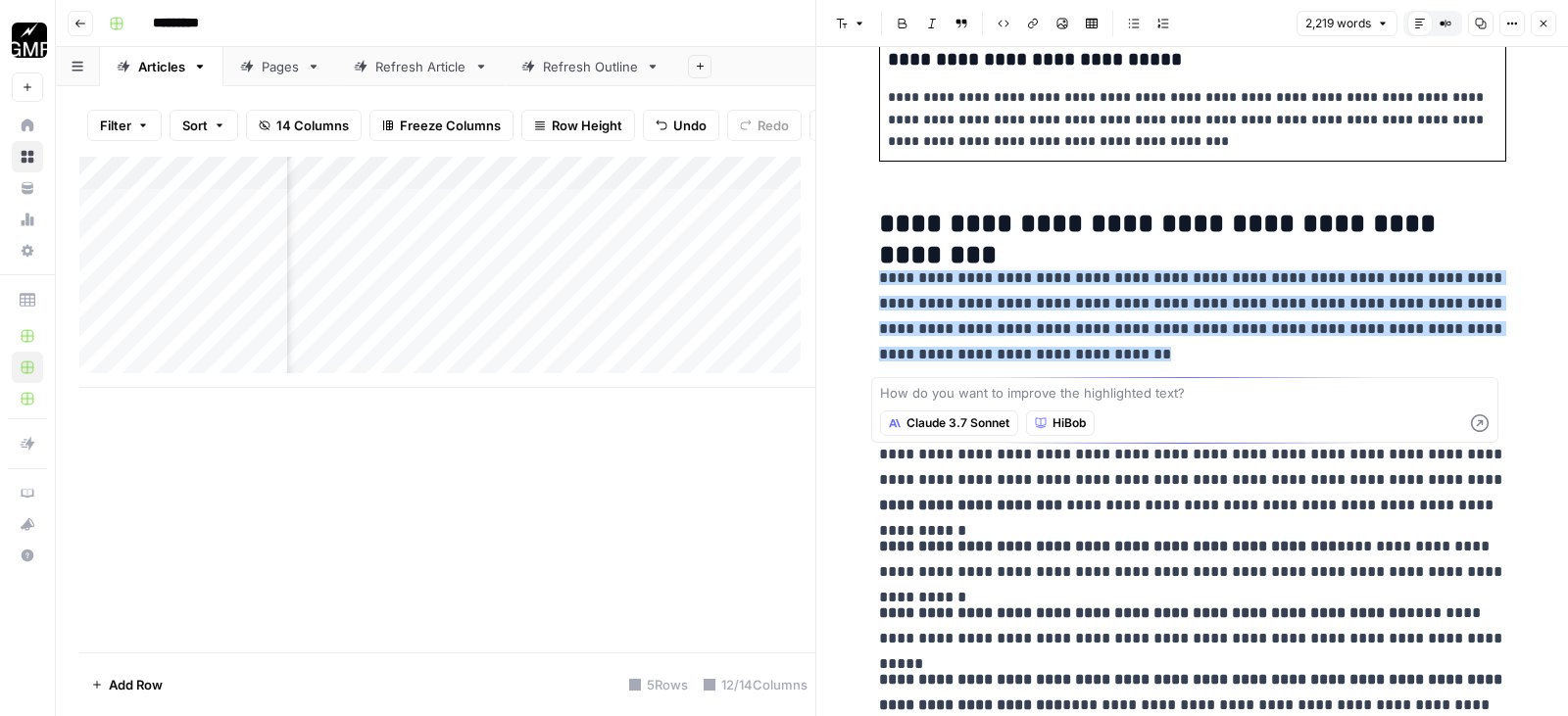 click on "HiBob" at bounding box center (1069, 423) 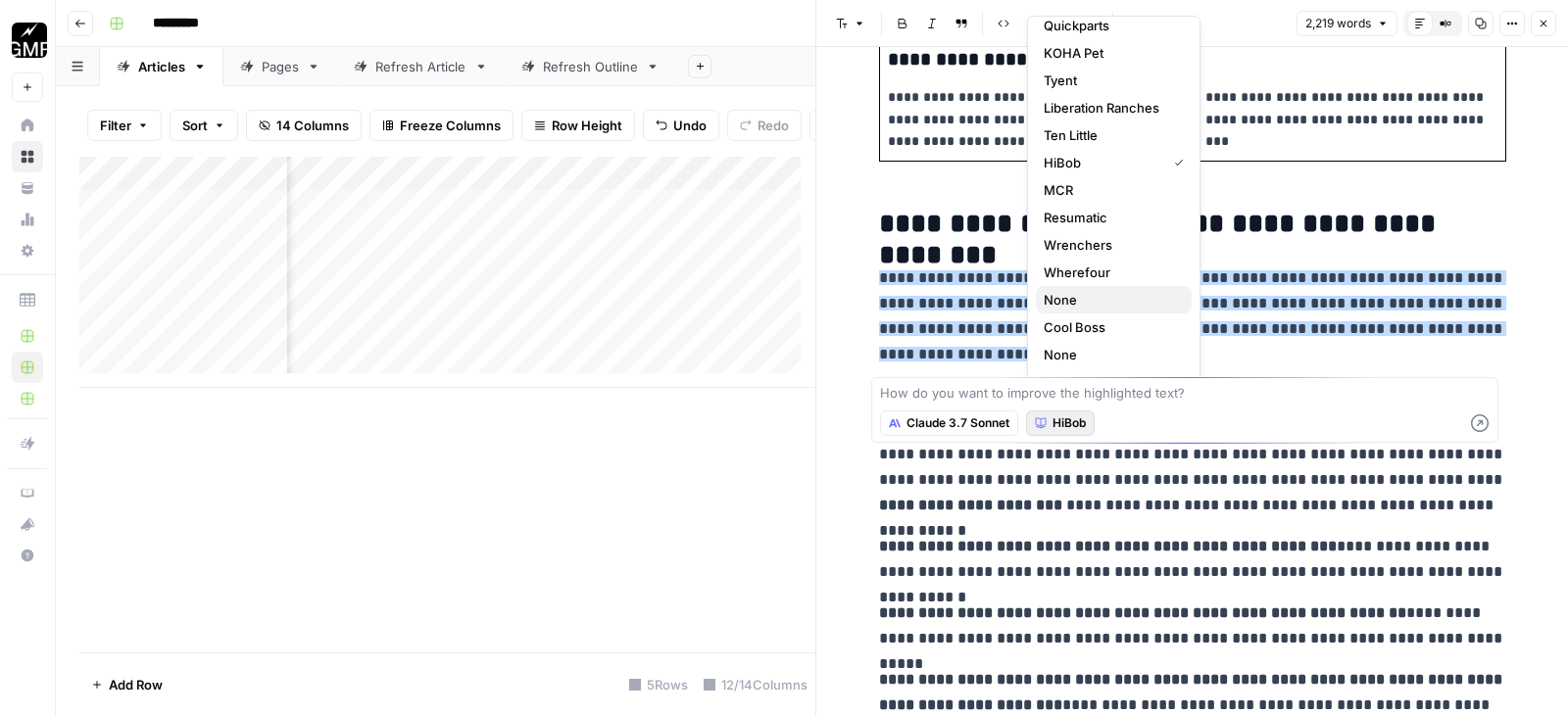 scroll, scrollTop: 207, scrollLeft: 0, axis: vertical 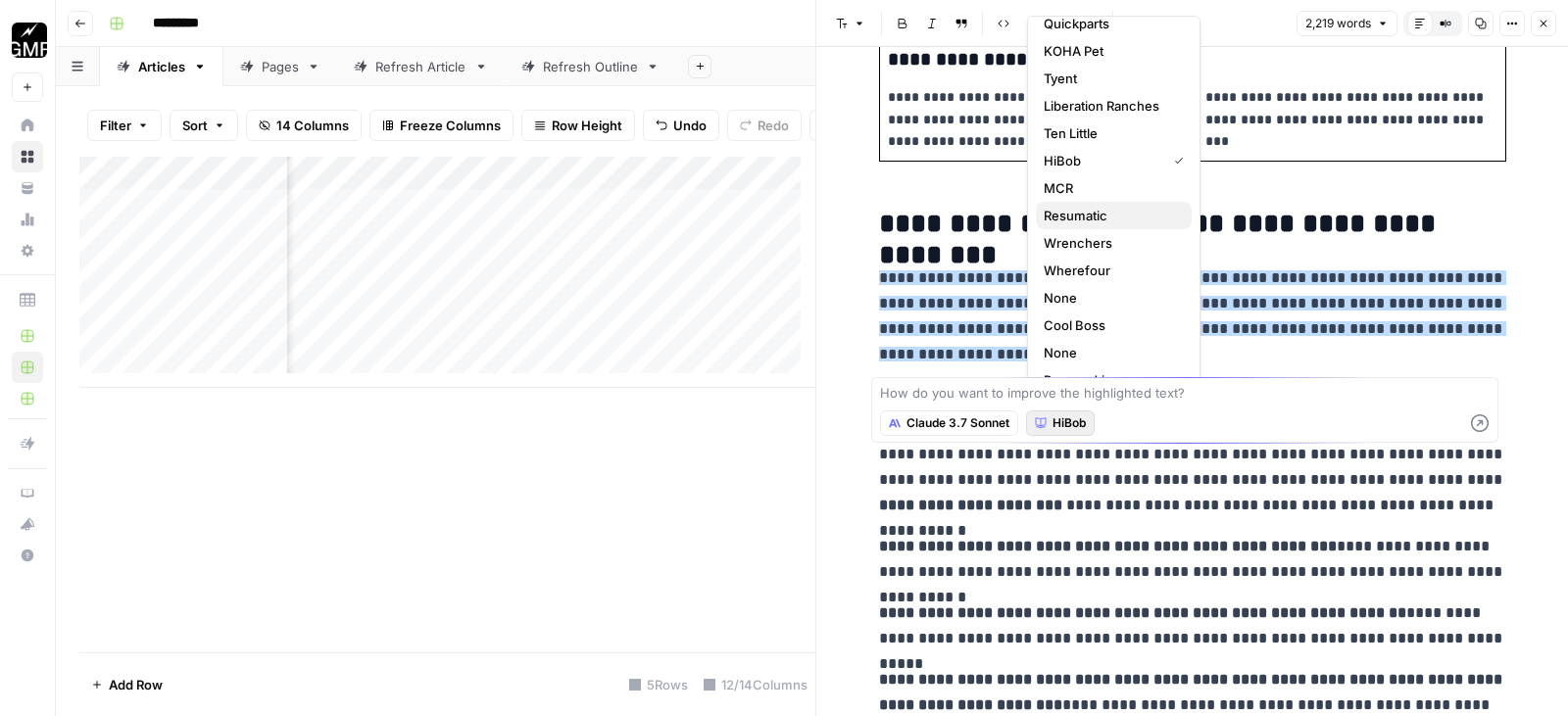 click on "Resumatic" at bounding box center [1109, 215] 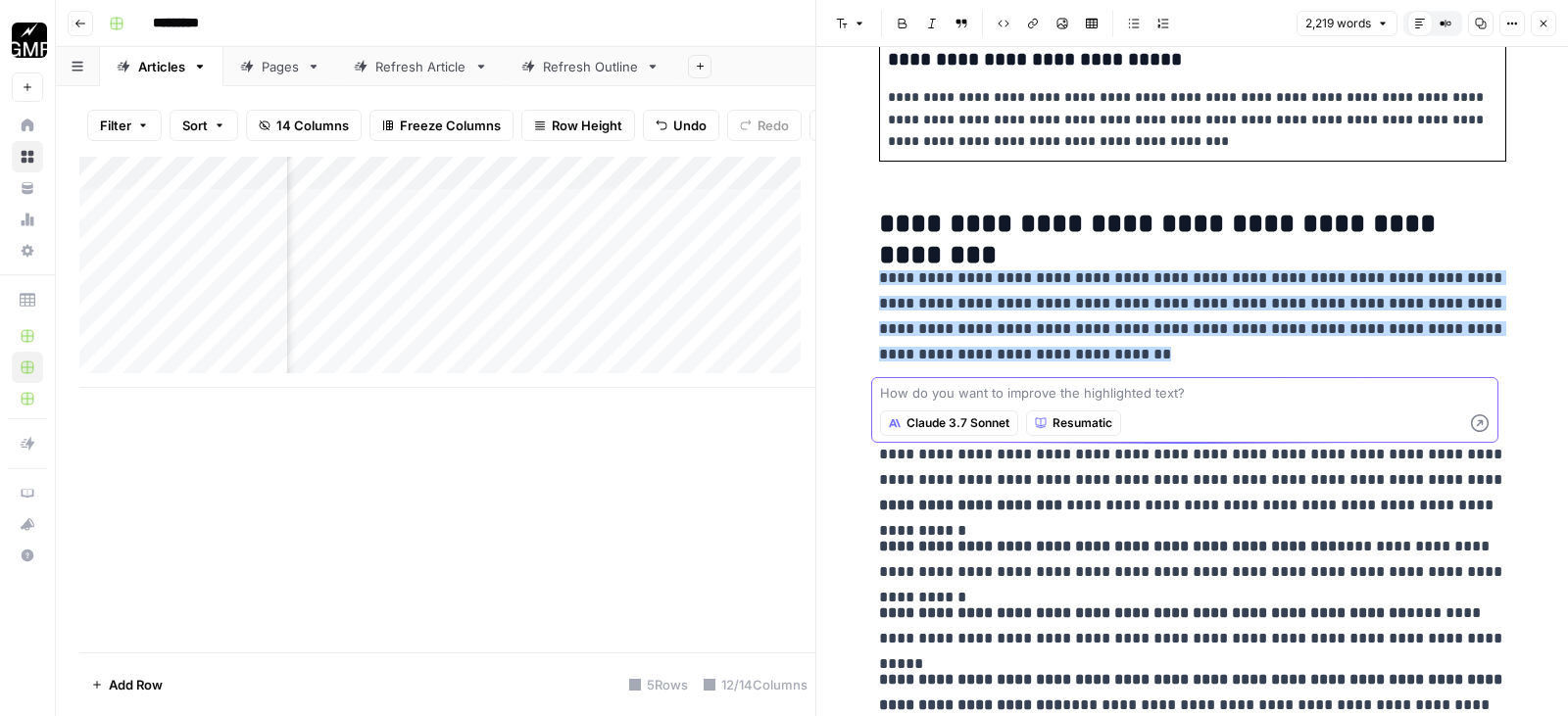 click at bounding box center (1185, 393) 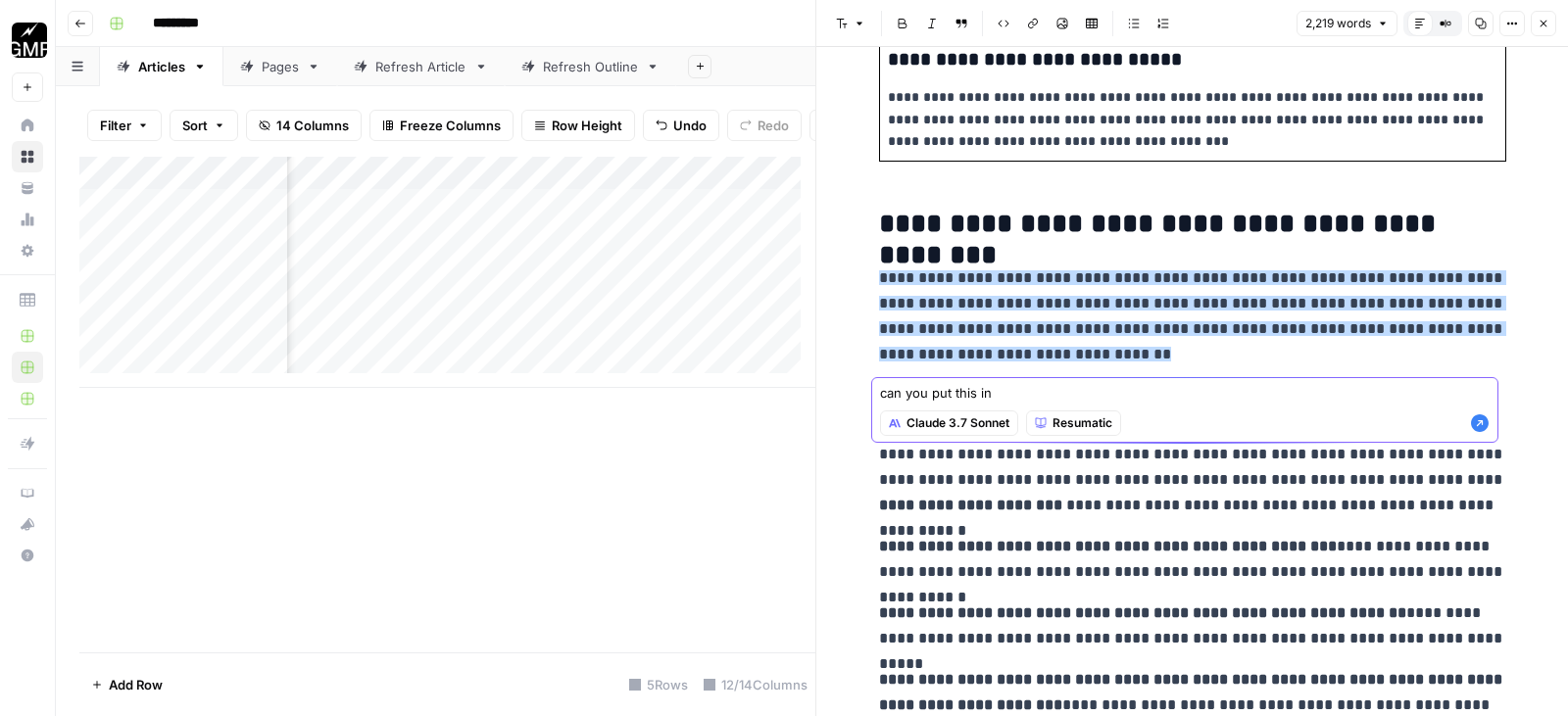 click on "can you put this in" at bounding box center (1185, 393) 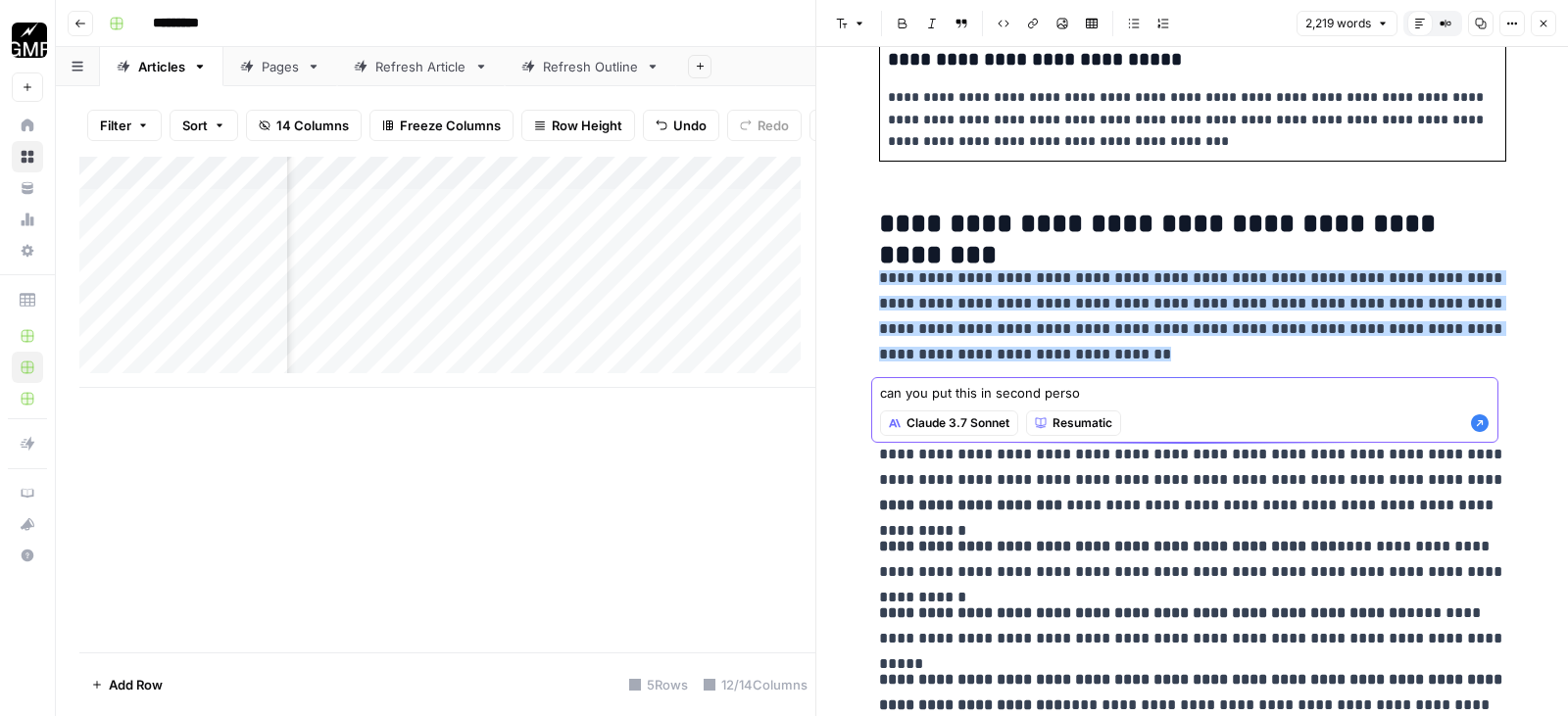type on "can you put this in second person" 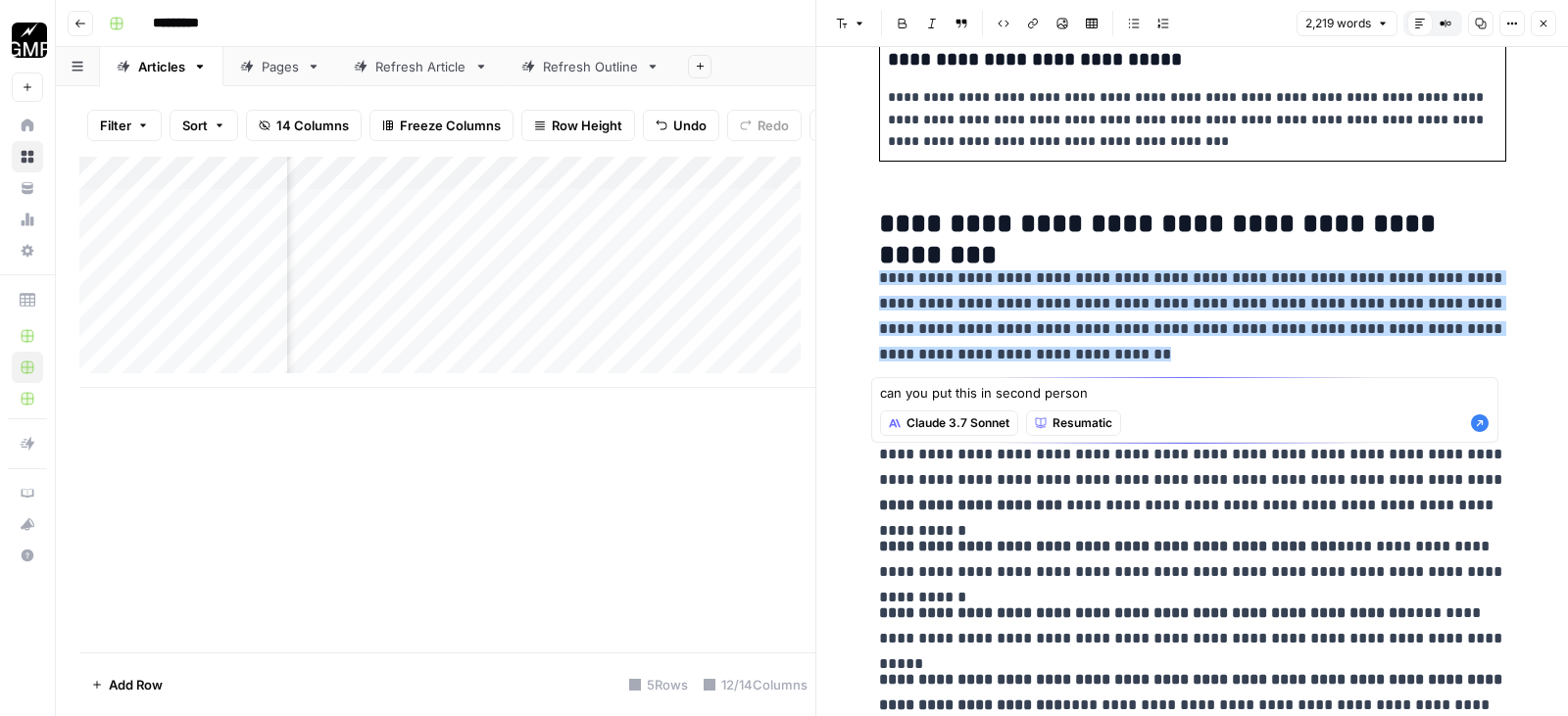 click on "**********" at bounding box center (1193, 480) 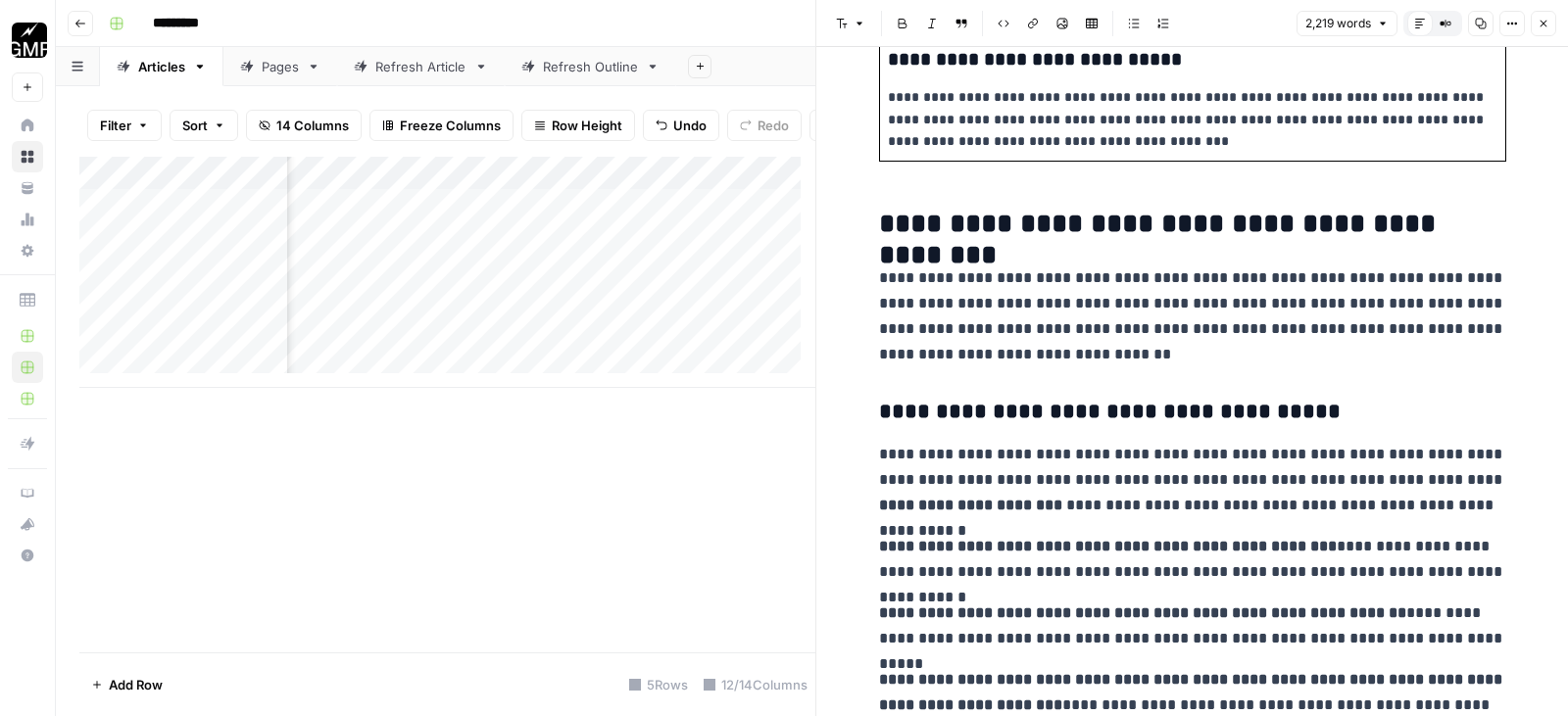 click on "**********" at bounding box center (1193, 316) 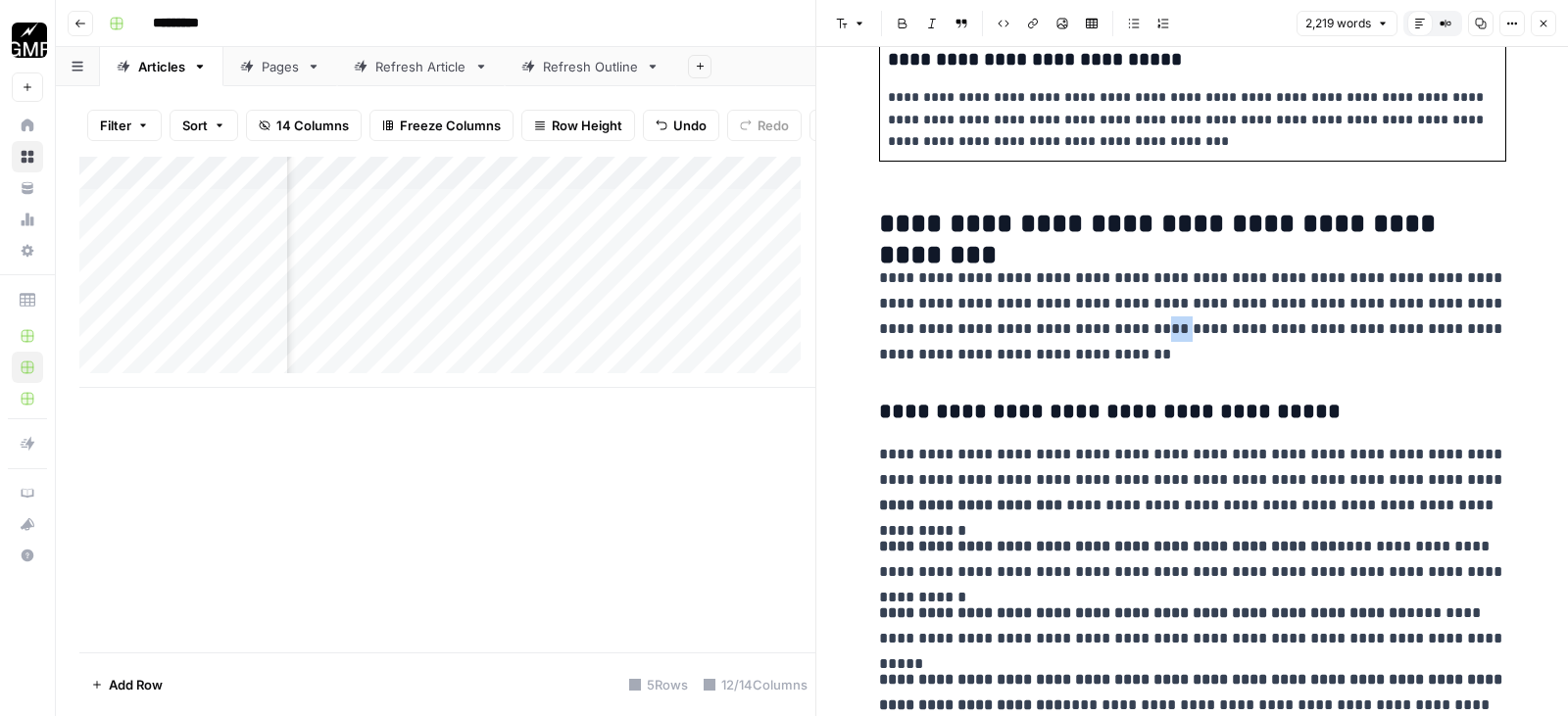 click on "**********" at bounding box center [1193, 316] 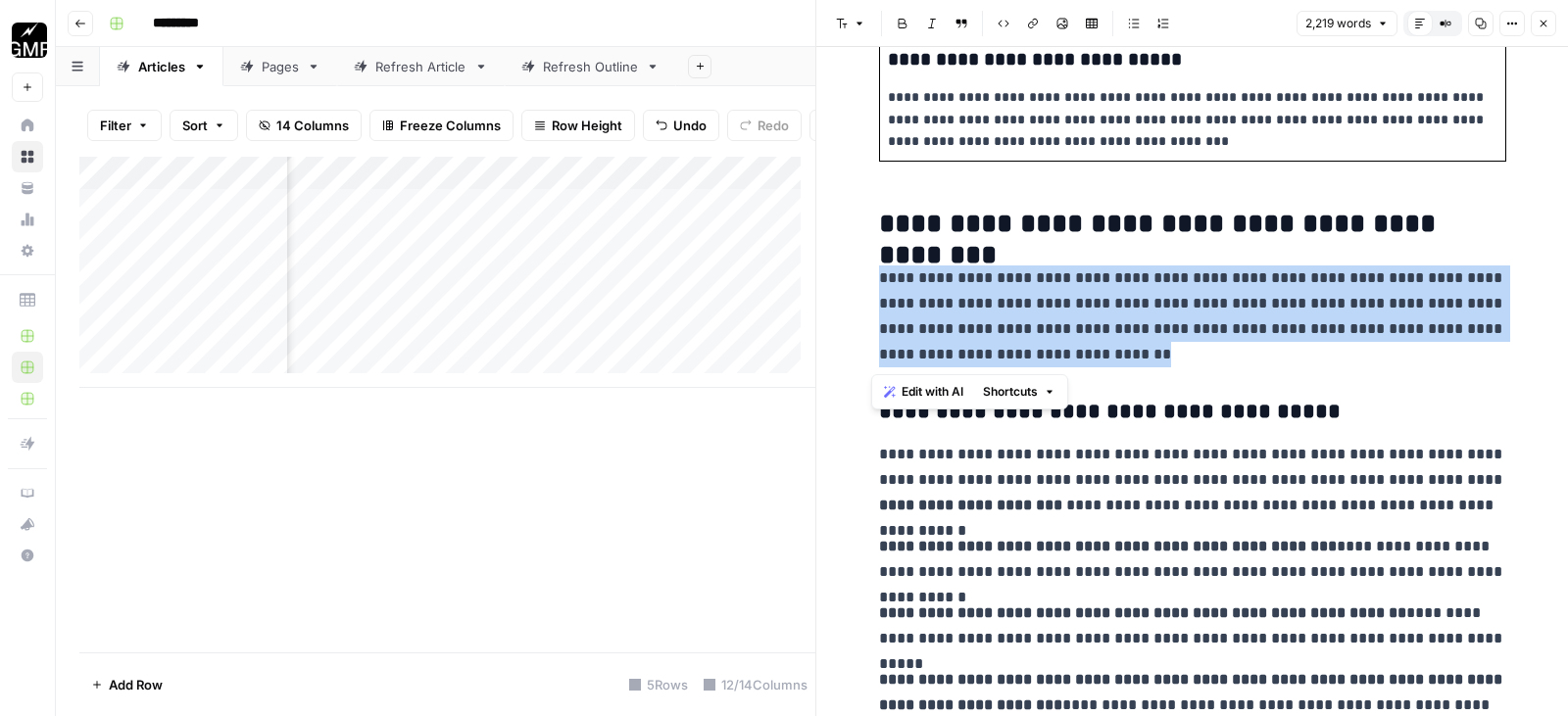click on "**********" at bounding box center [1193, 316] 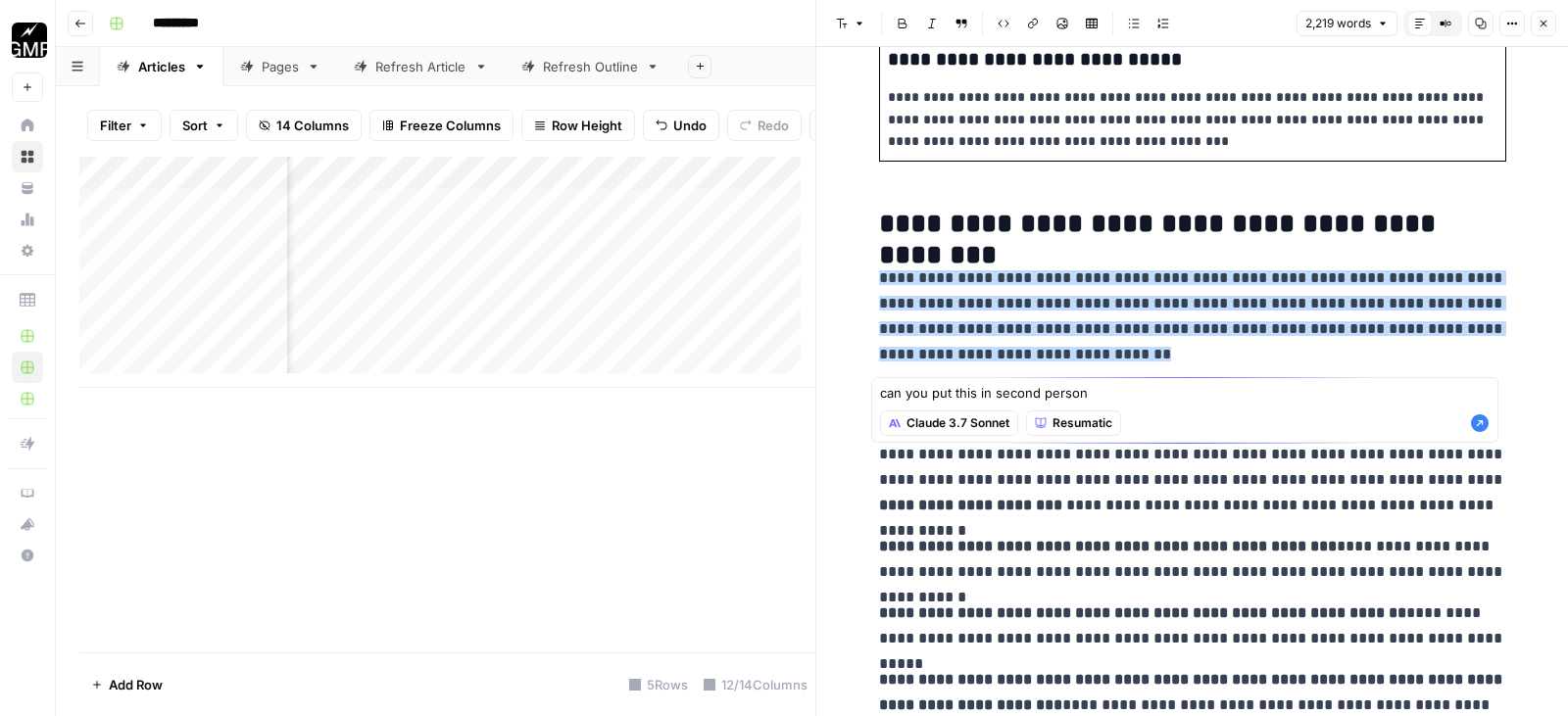 type on "can you put this in second person" 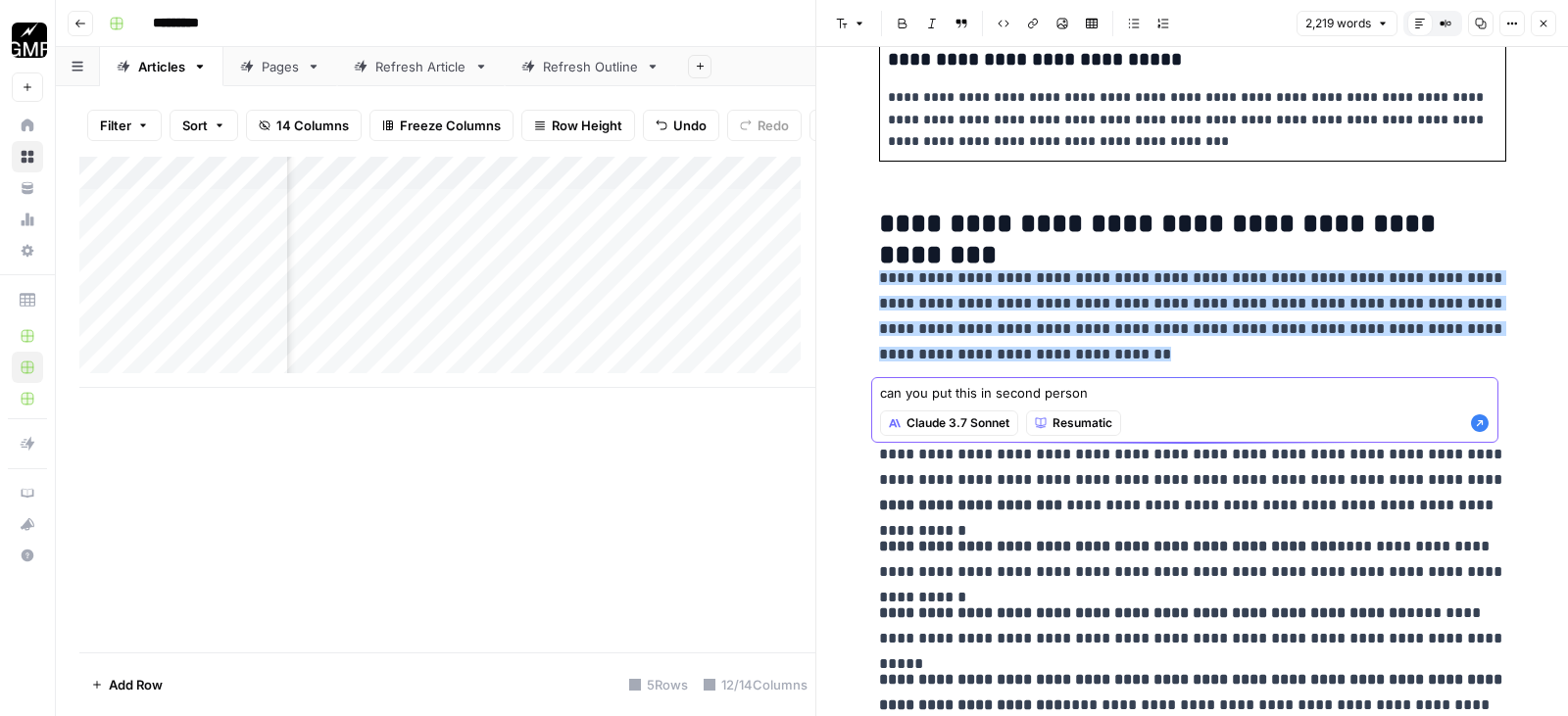 click 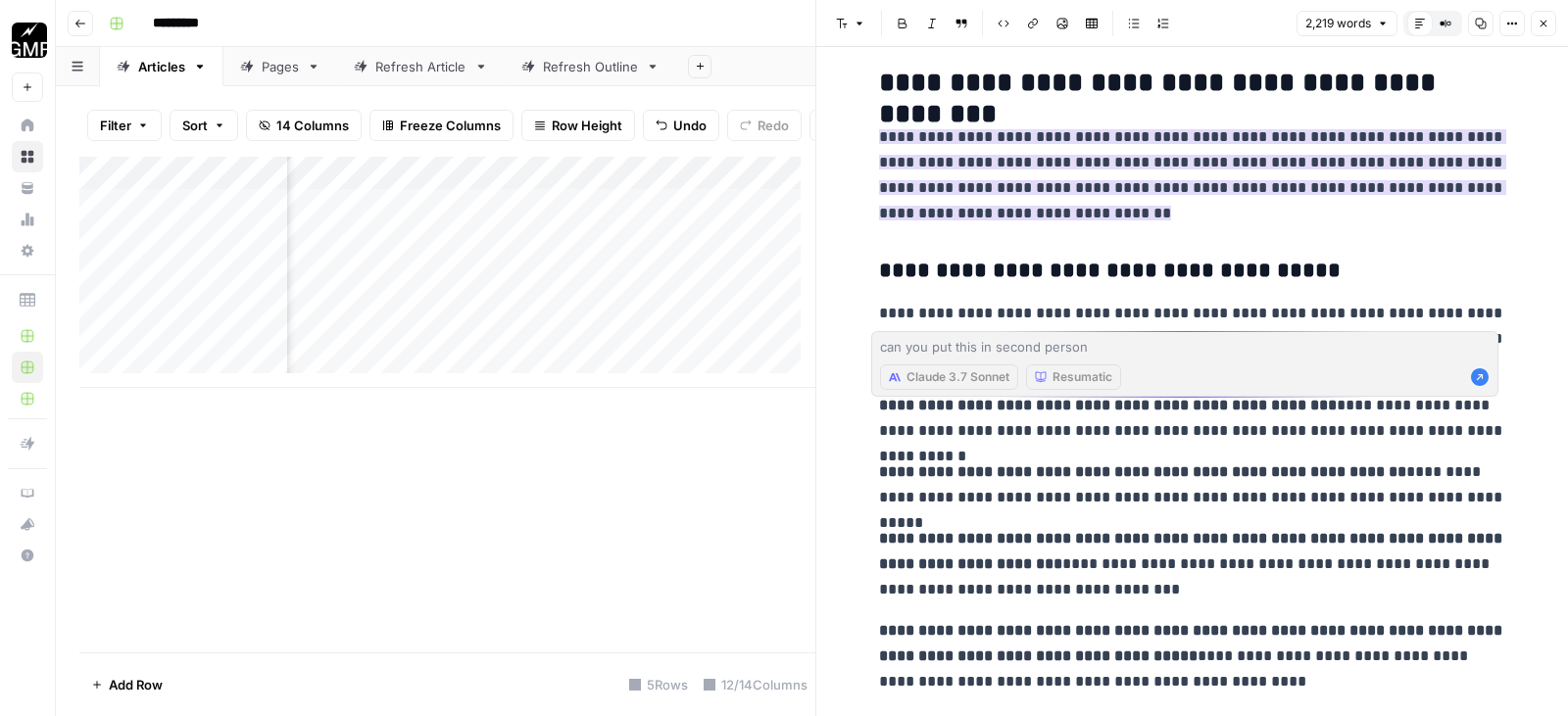 scroll, scrollTop: 882, scrollLeft: 0, axis: vertical 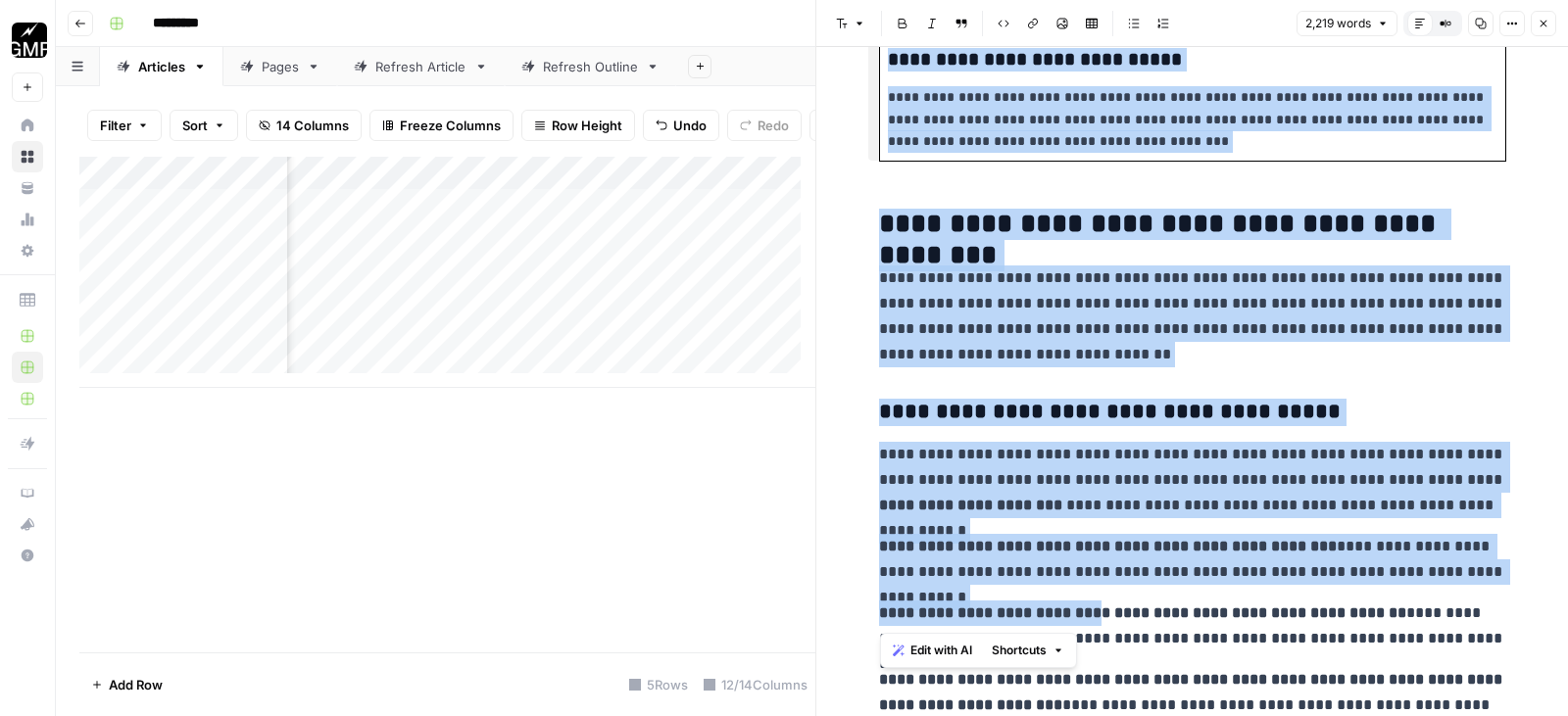 drag, startPoint x: 869, startPoint y: 461, endPoint x: 1082, endPoint y: 589, distance: 248.50151 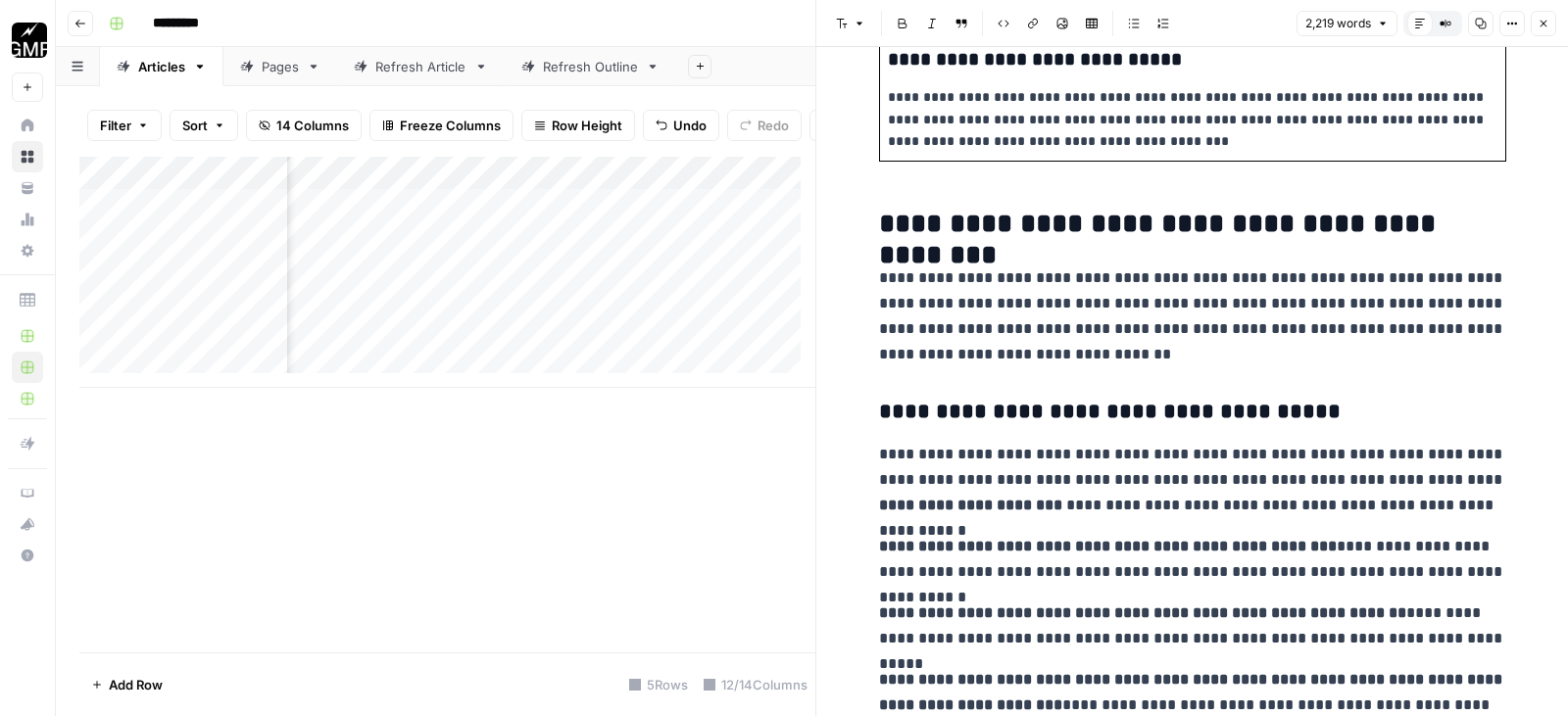 click on "**********" at bounding box center (1193, 316) 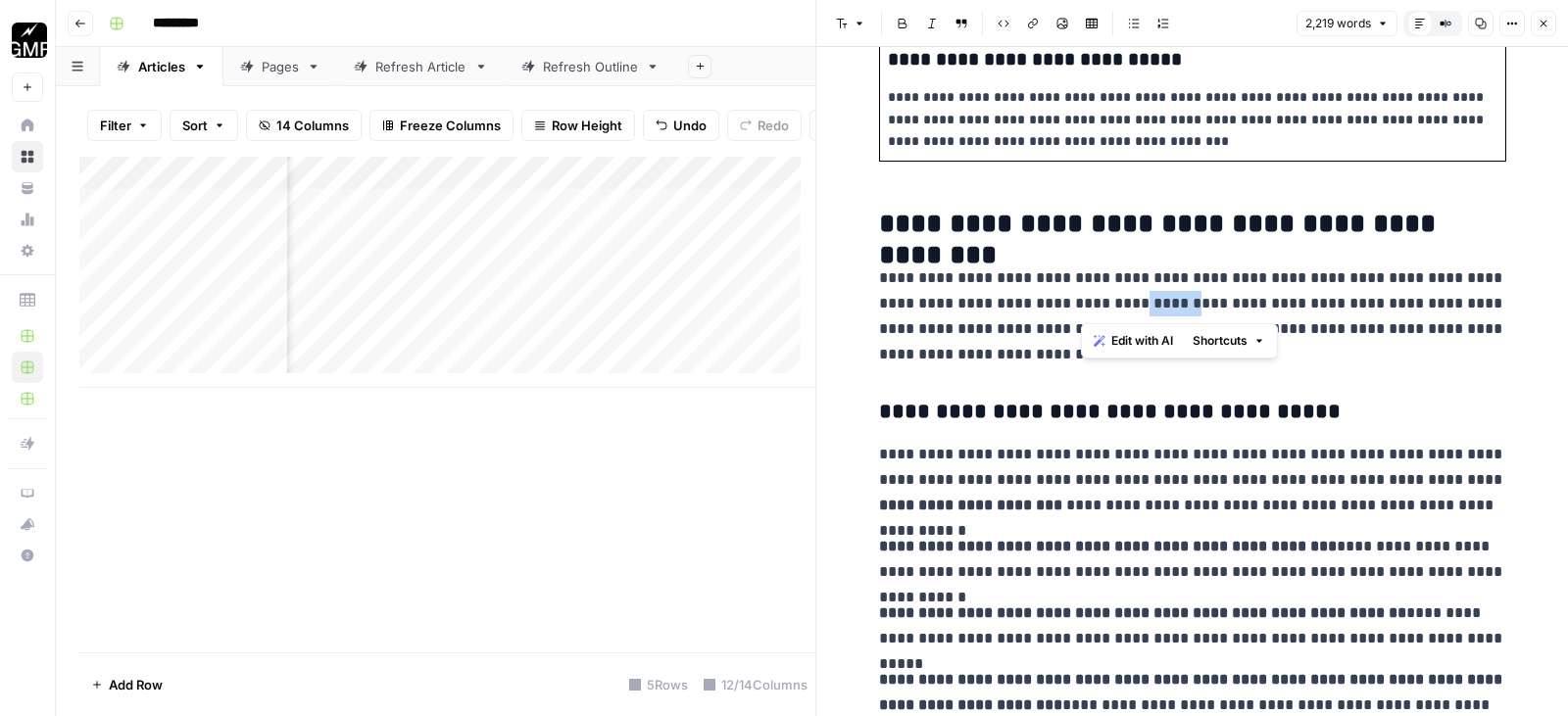 click on "**********" at bounding box center (1193, 316) 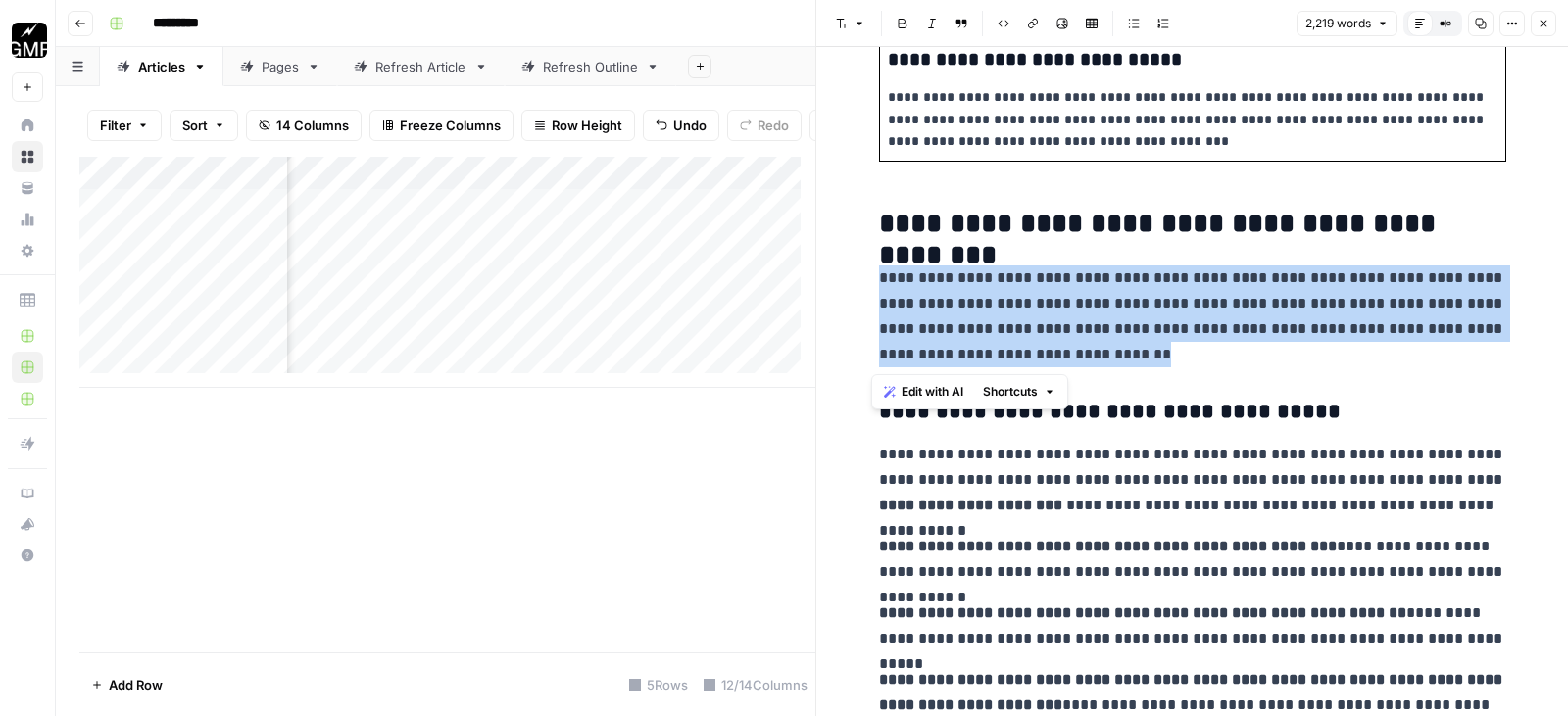 click on "**********" at bounding box center [1193, 316] 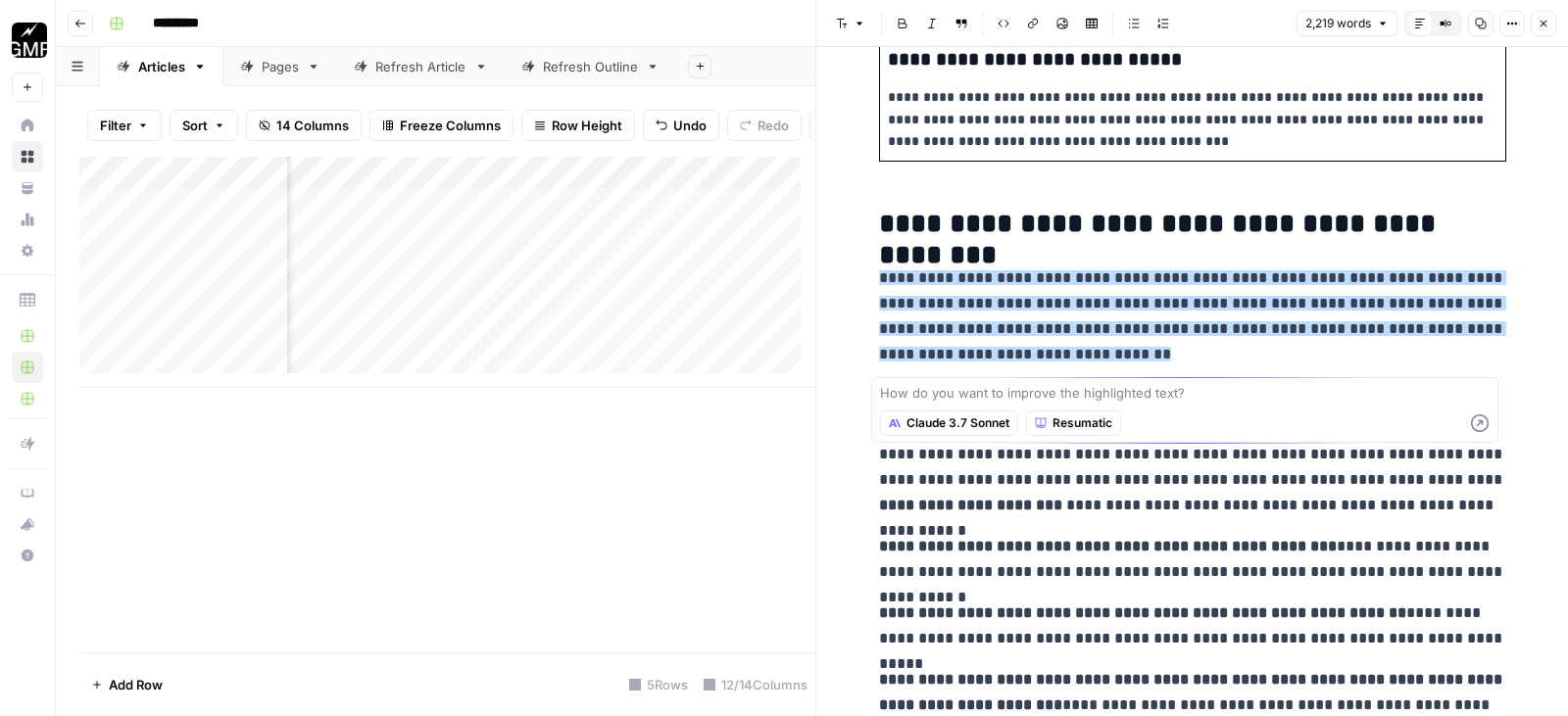 click on "**********" at bounding box center [1193, 480] 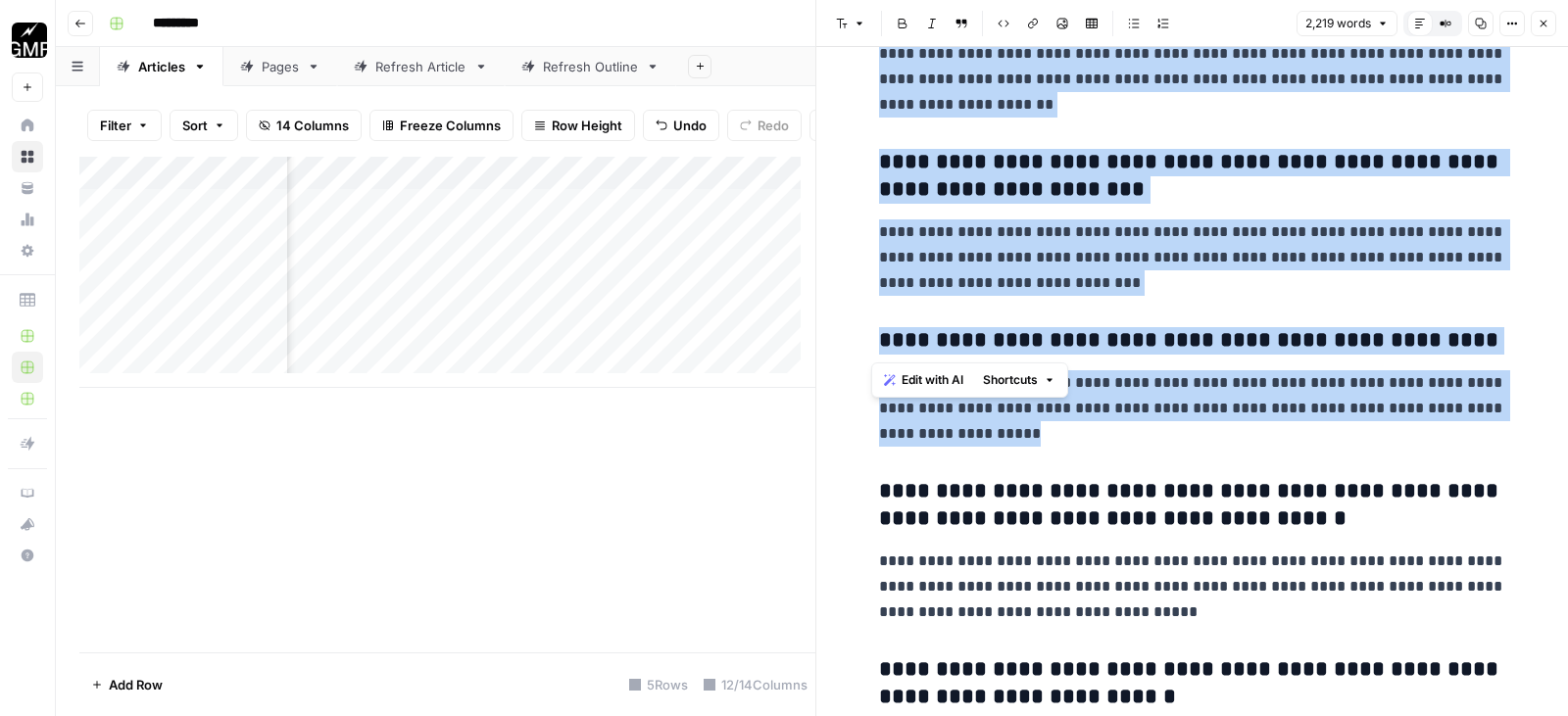 scroll, scrollTop: 7738, scrollLeft: 0, axis: vertical 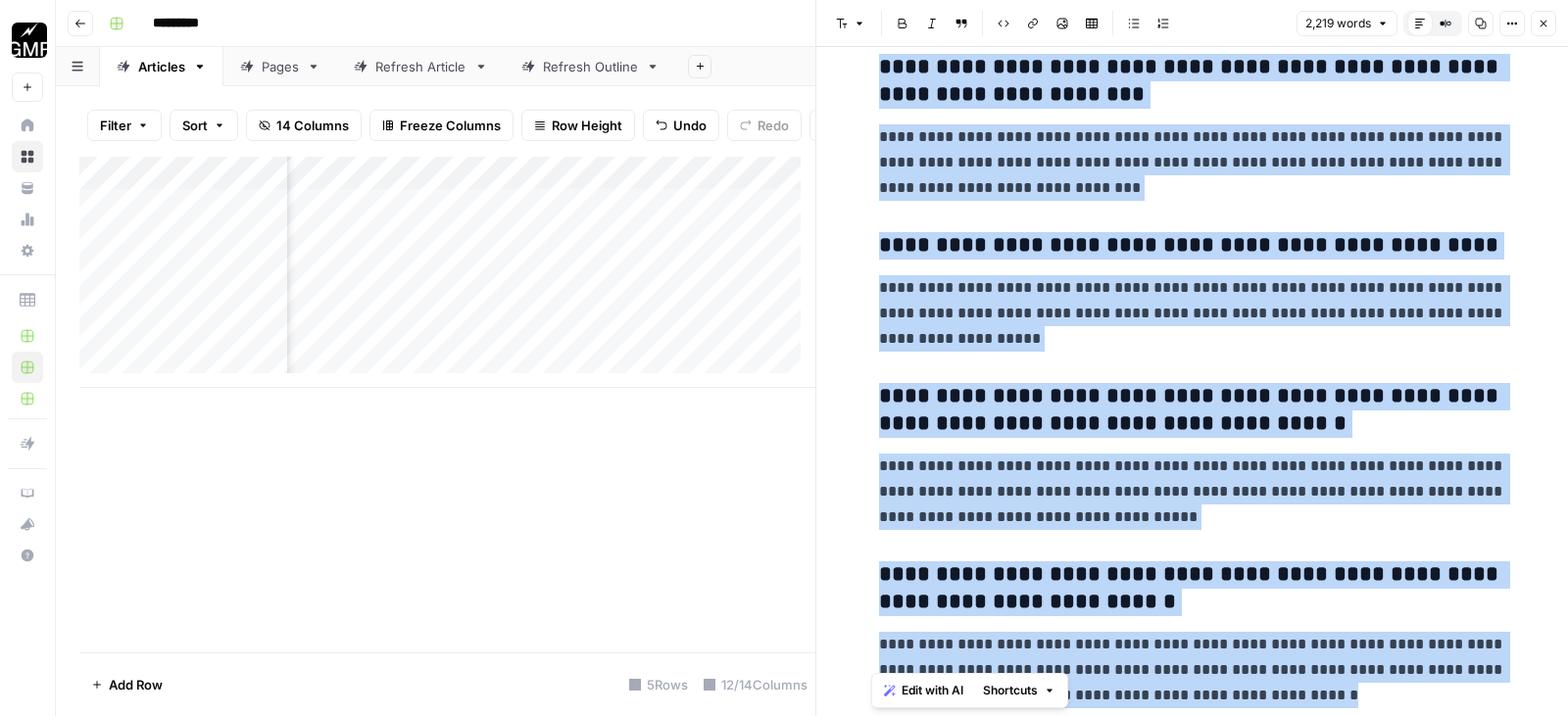drag, startPoint x: 867, startPoint y: 218, endPoint x: 1242, endPoint y: 690, distance: 602.8341 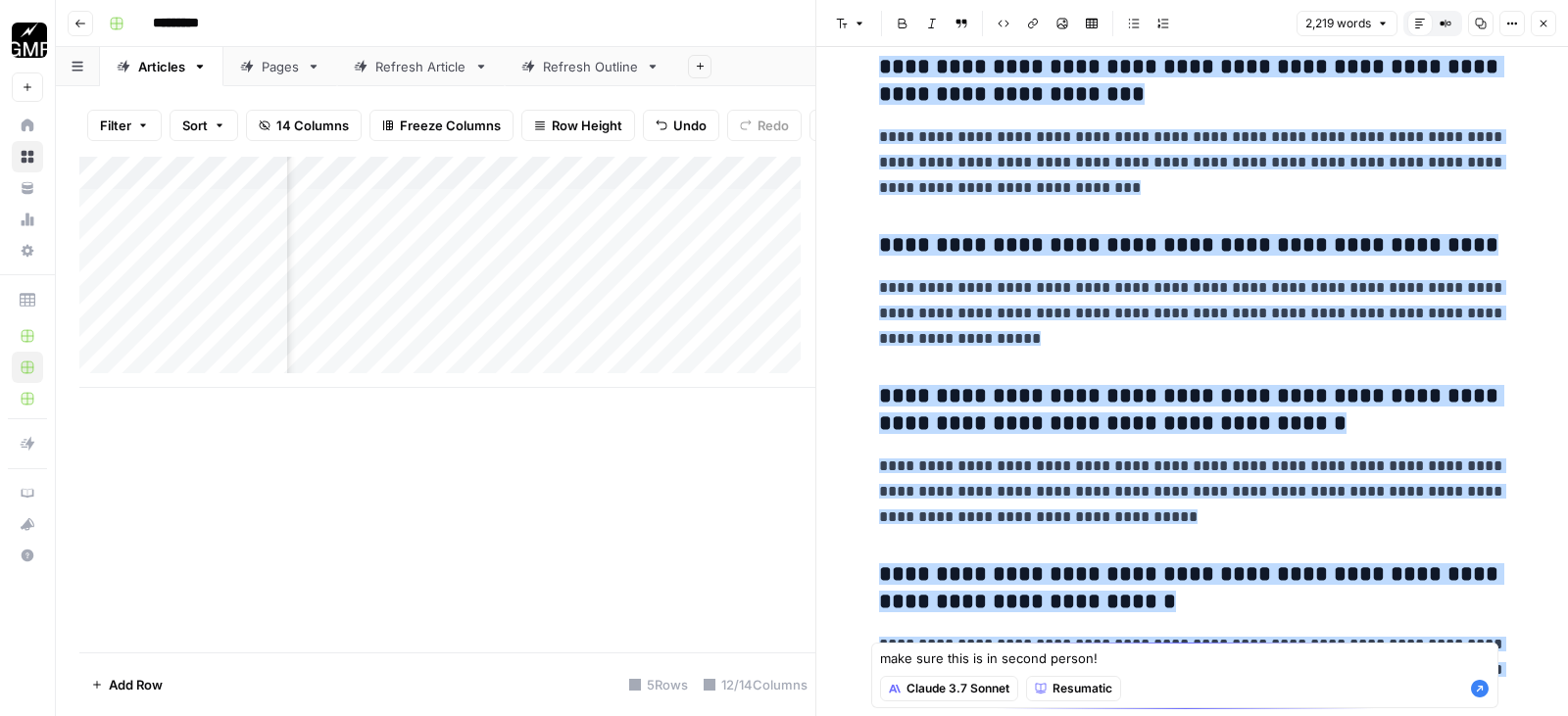type on "make sure this is in second person!" 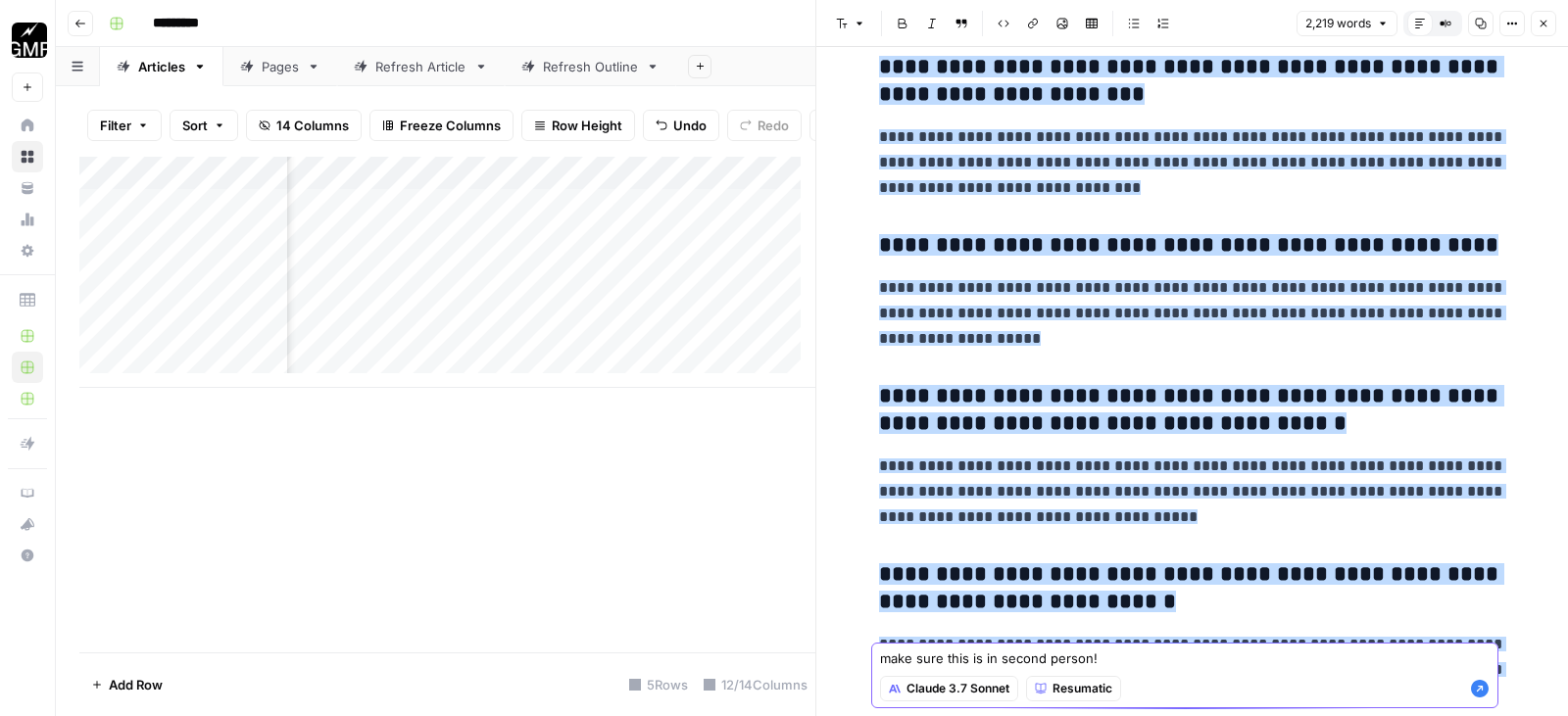 click 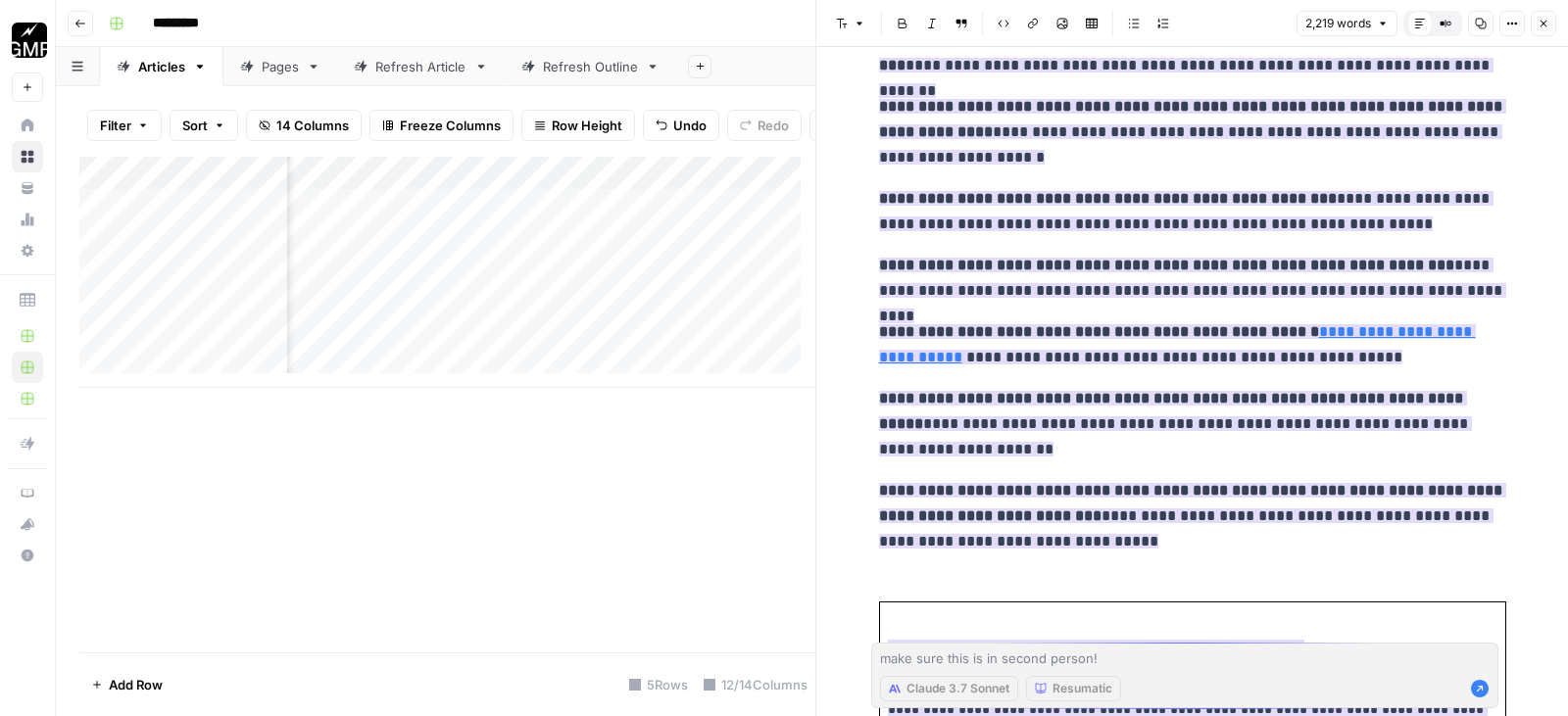scroll, scrollTop: 4995, scrollLeft: 0, axis: vertical 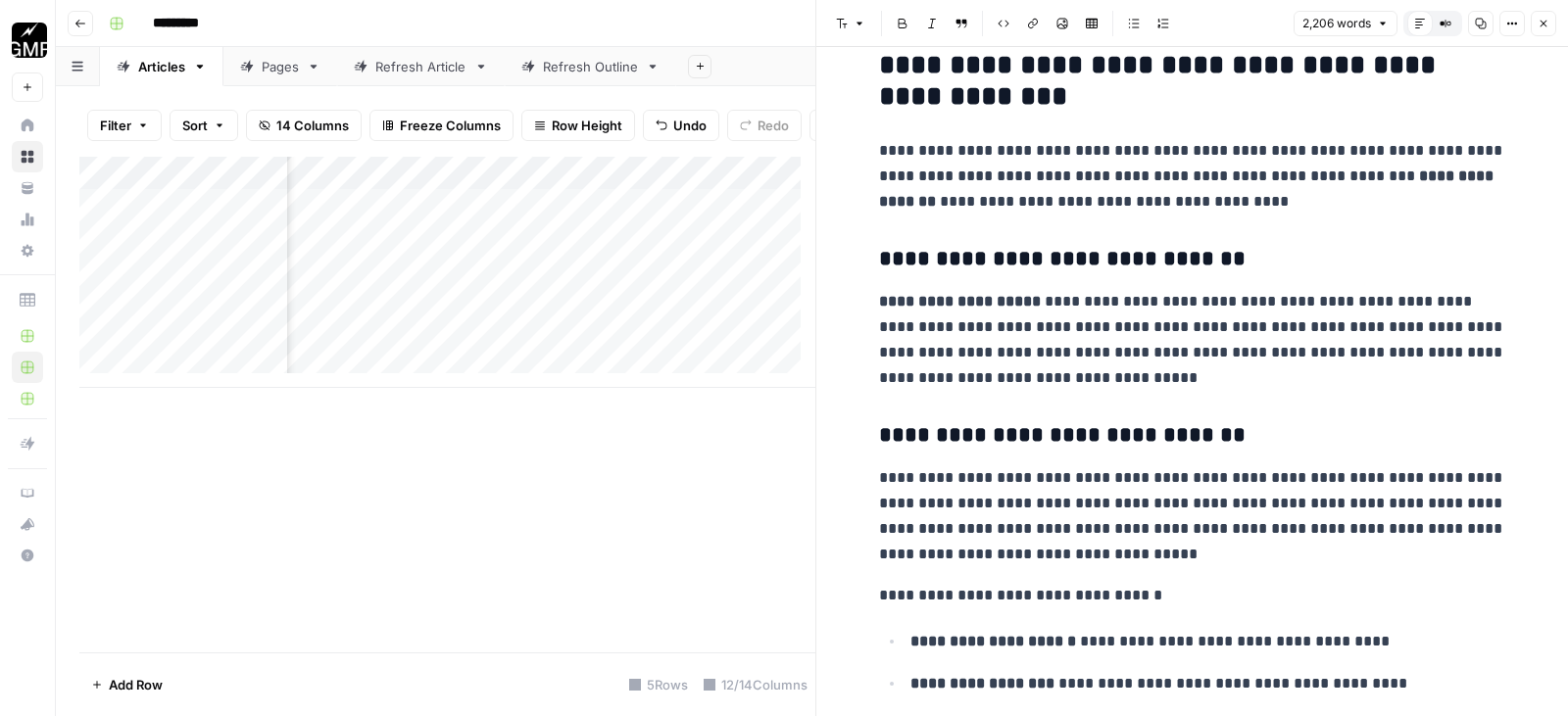 click on "**********" at bounding box center (1193, 340) 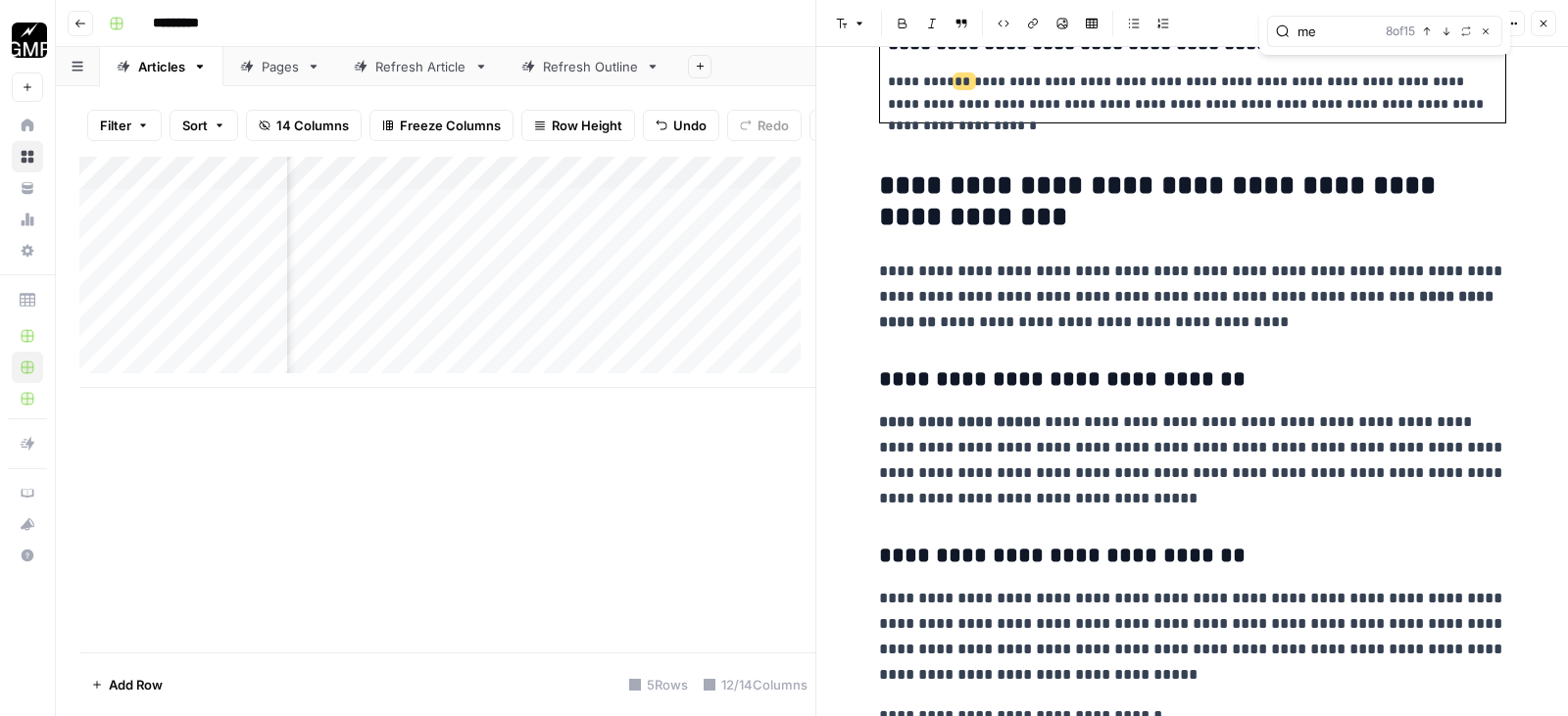 scroll, scrollTop: 5633, scrollLeft: 0, axis: vertical 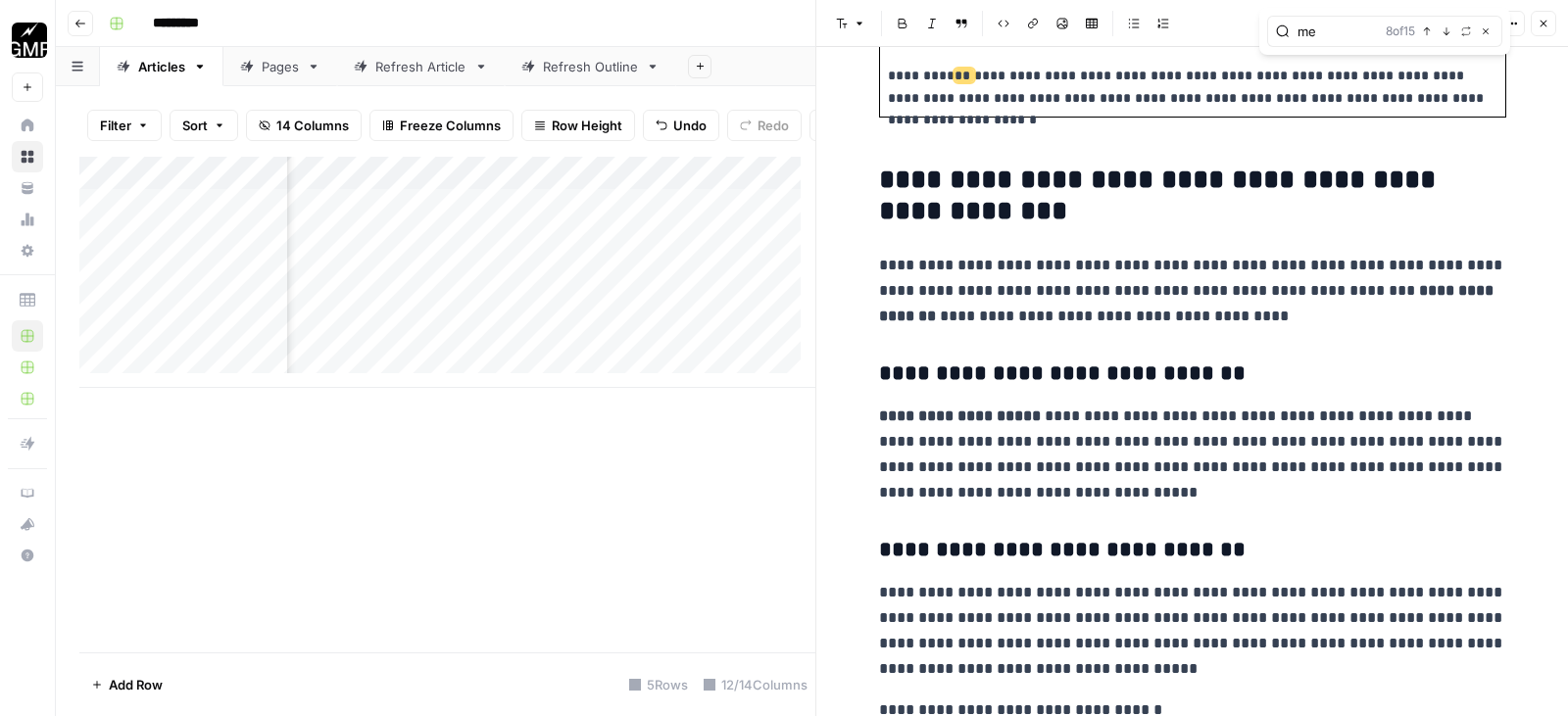 click on "me" at bounding box center [1338, 31] 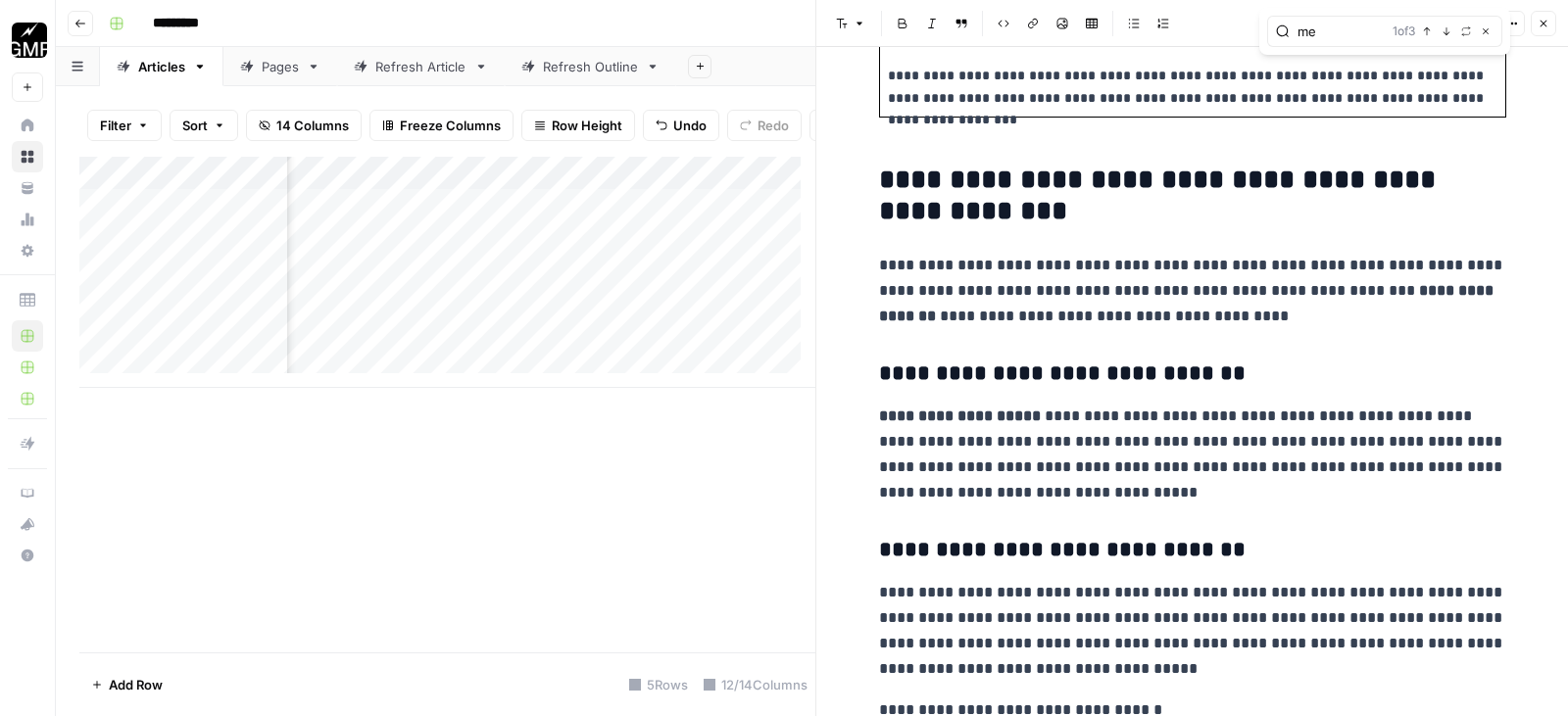 type on "me" 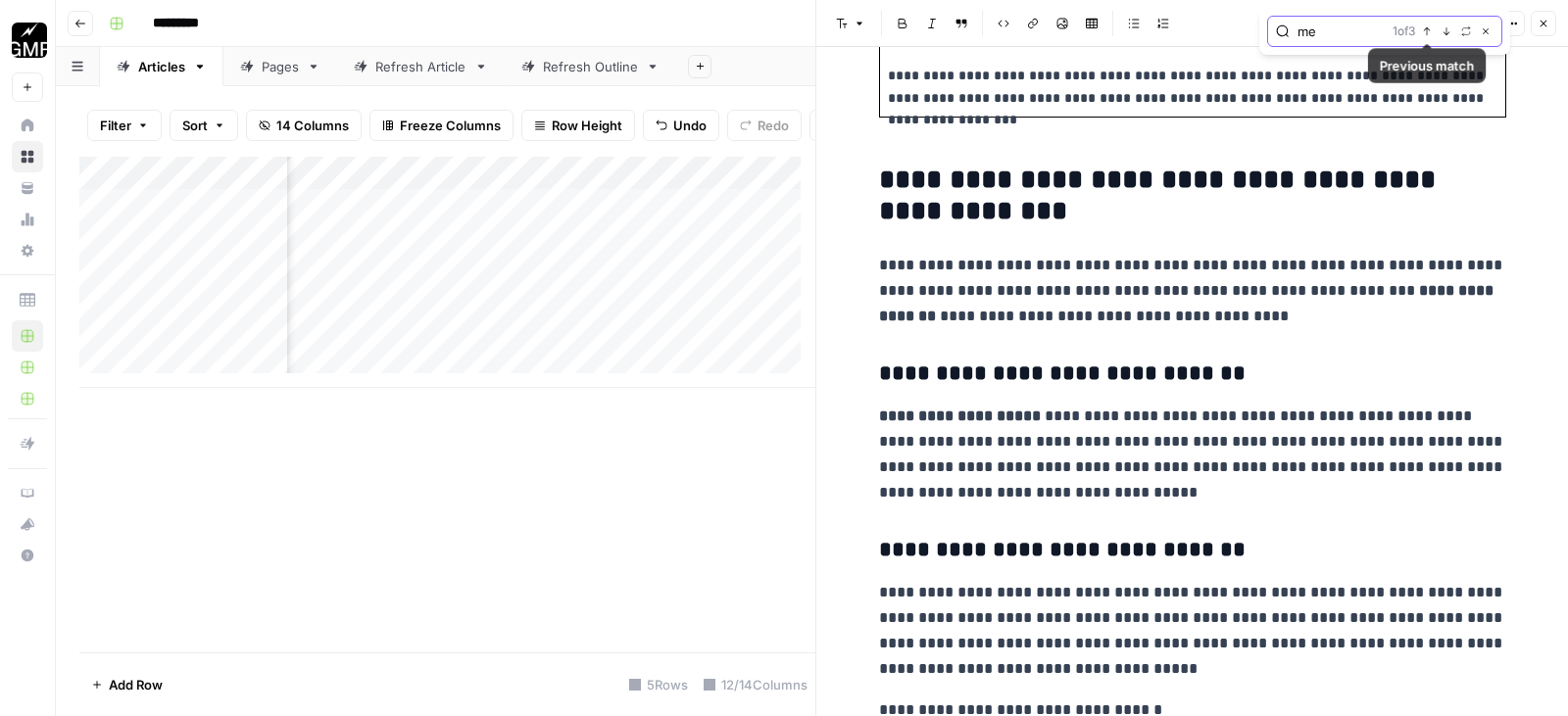 click 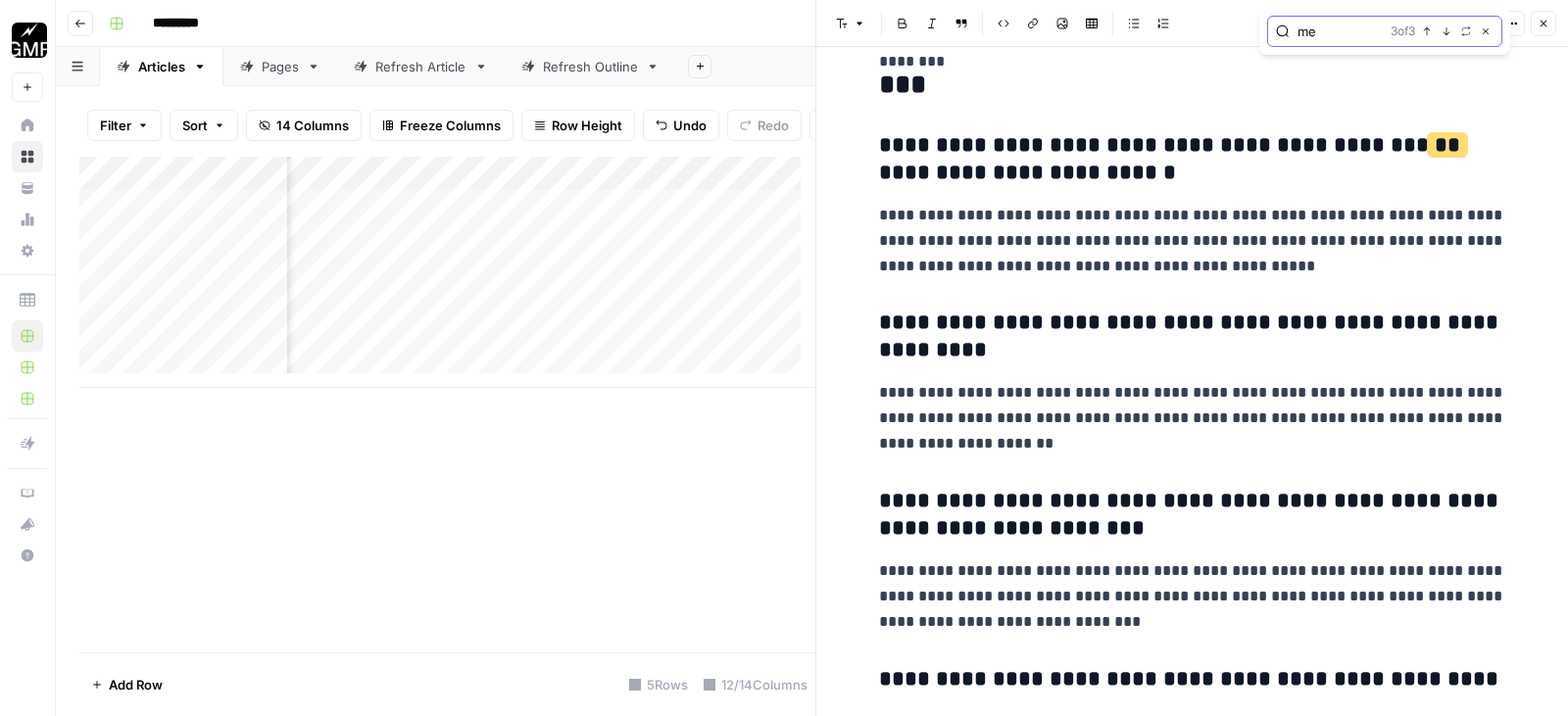 scroll, scrollTop: 7344, scrollLeft: 0, axis: vertical 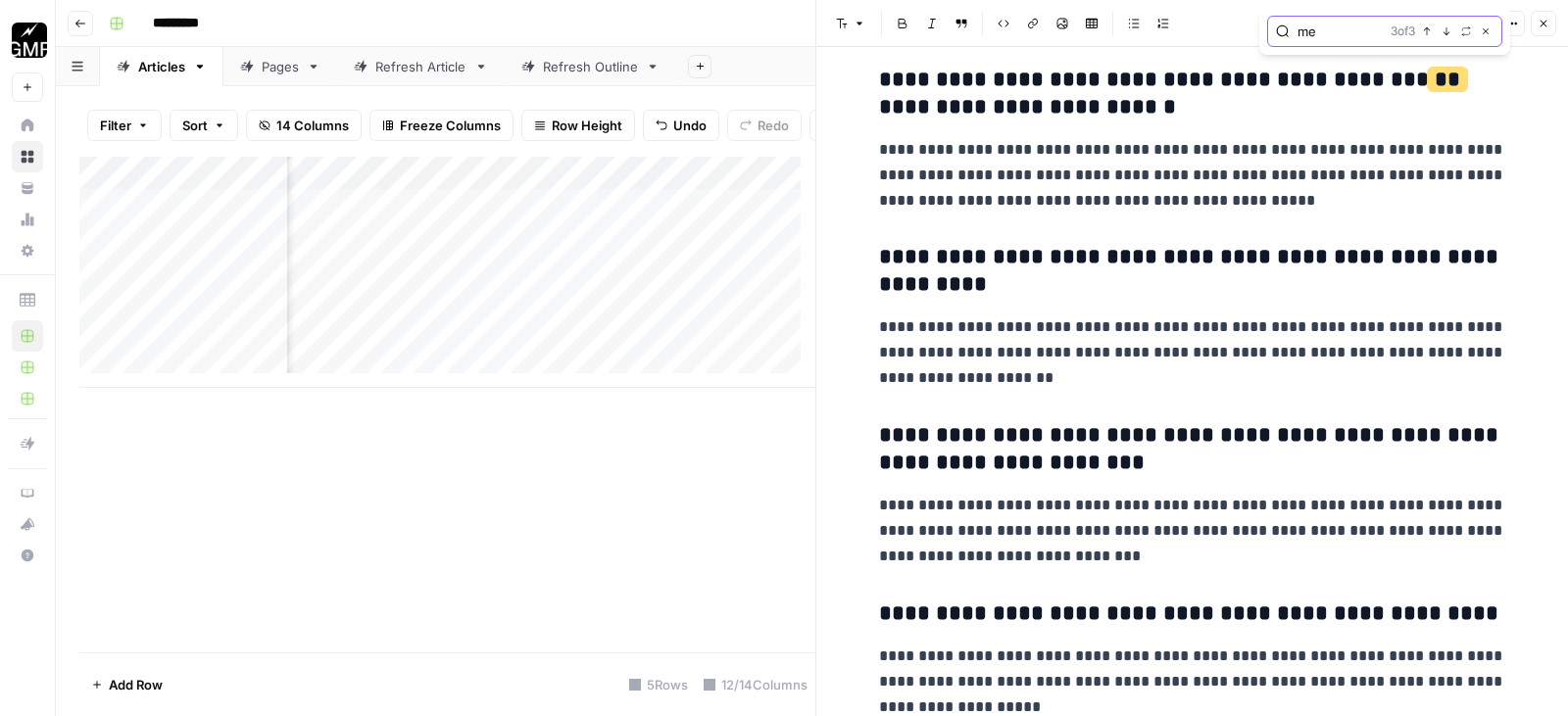 click 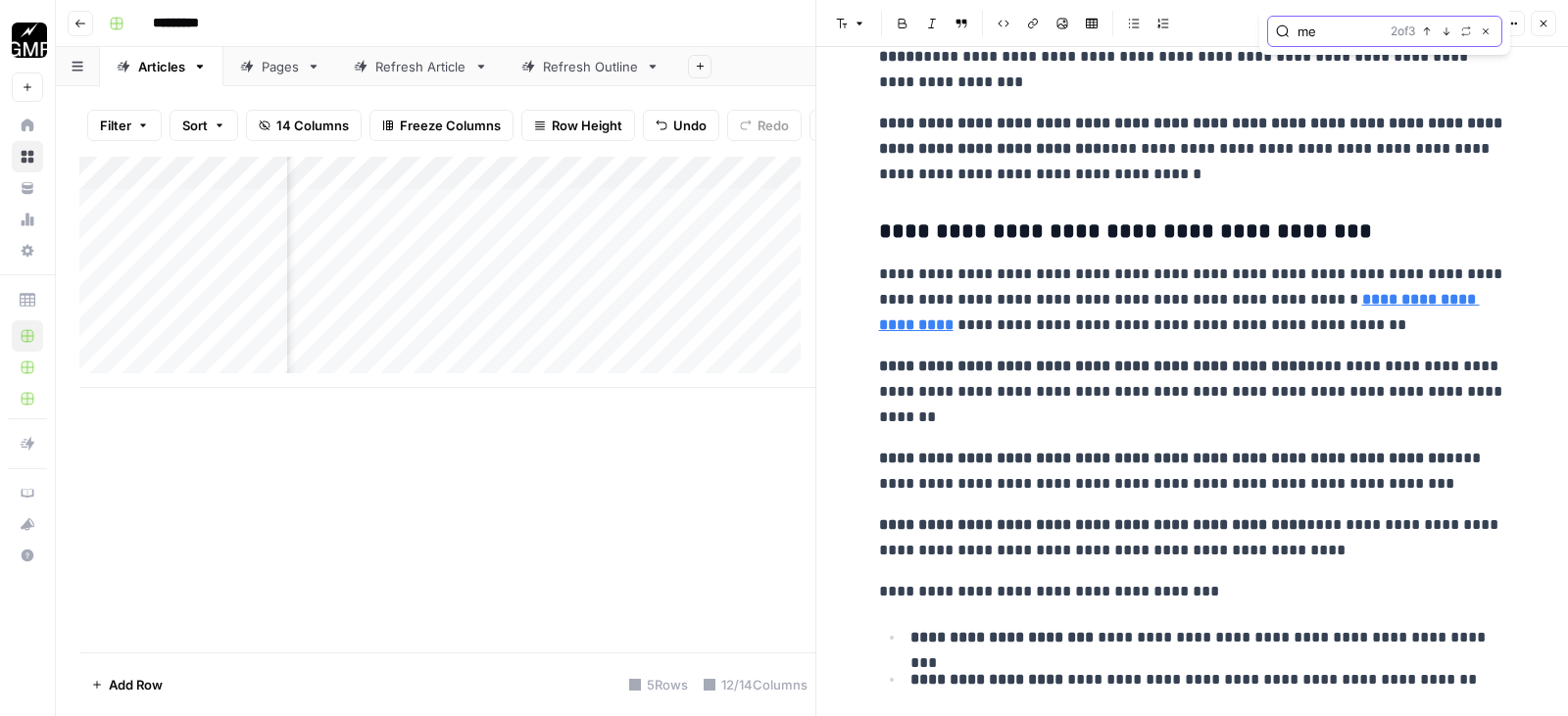 scroll, scrollTop: 1979, scrollLeft: 0, axis: vertical 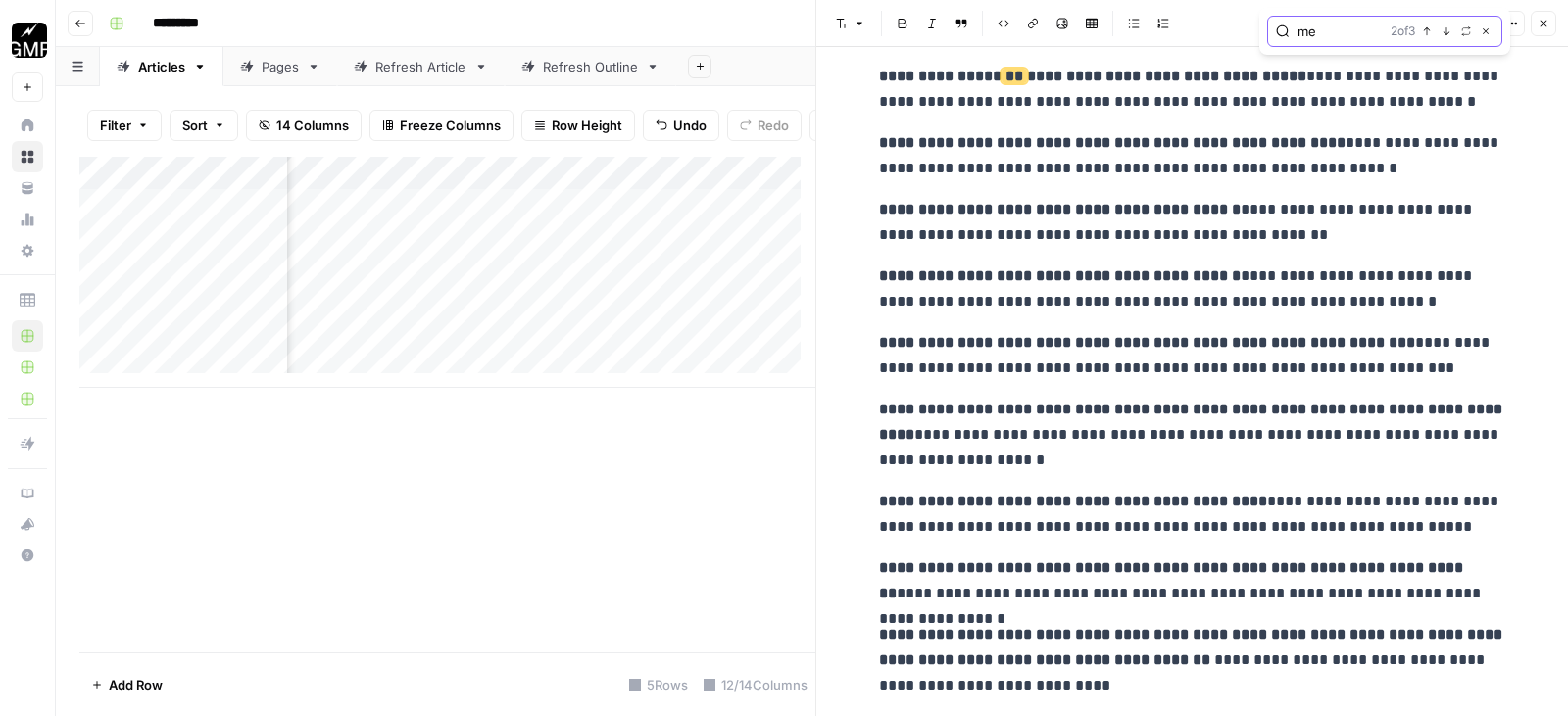 click 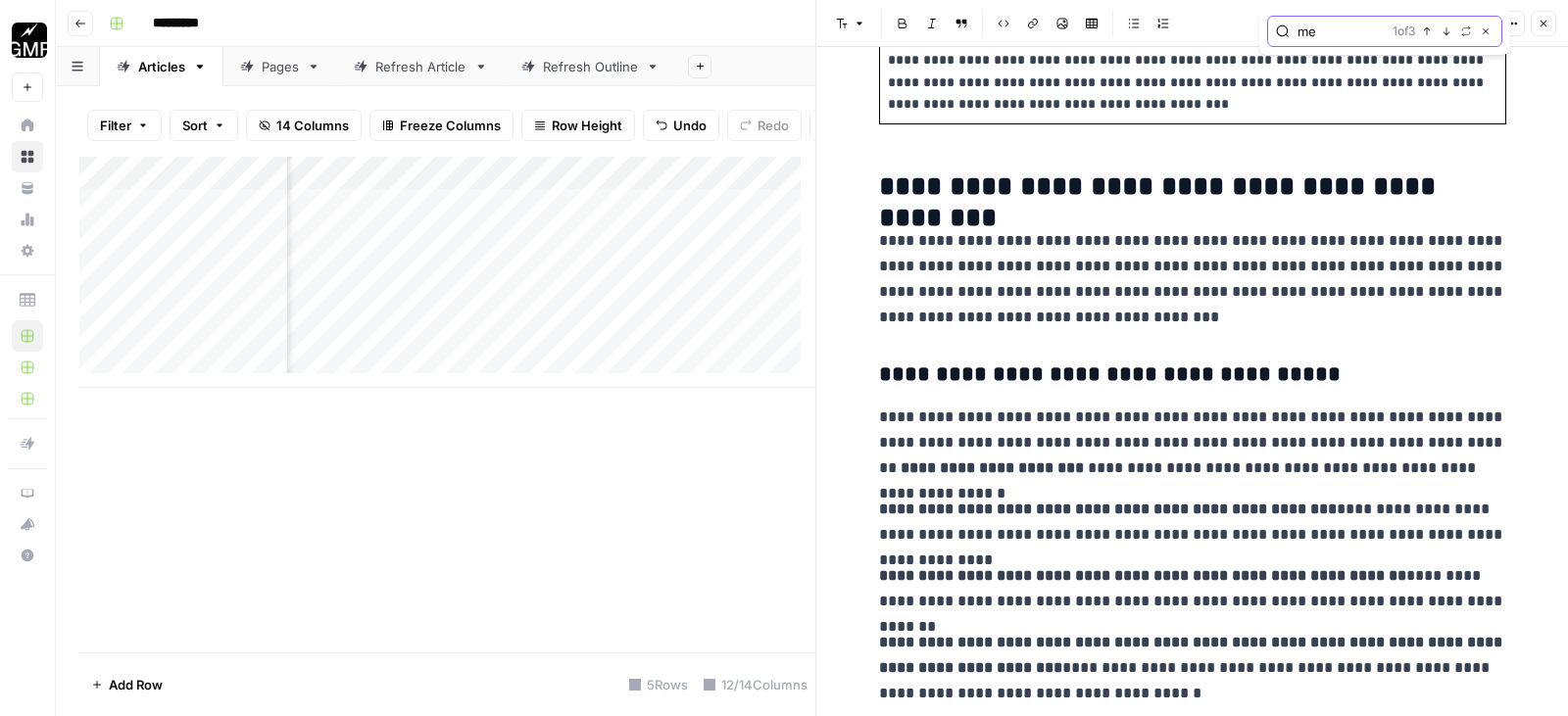 scroll, scrollTop: 933, scrollLeft: 0, axis: vertical 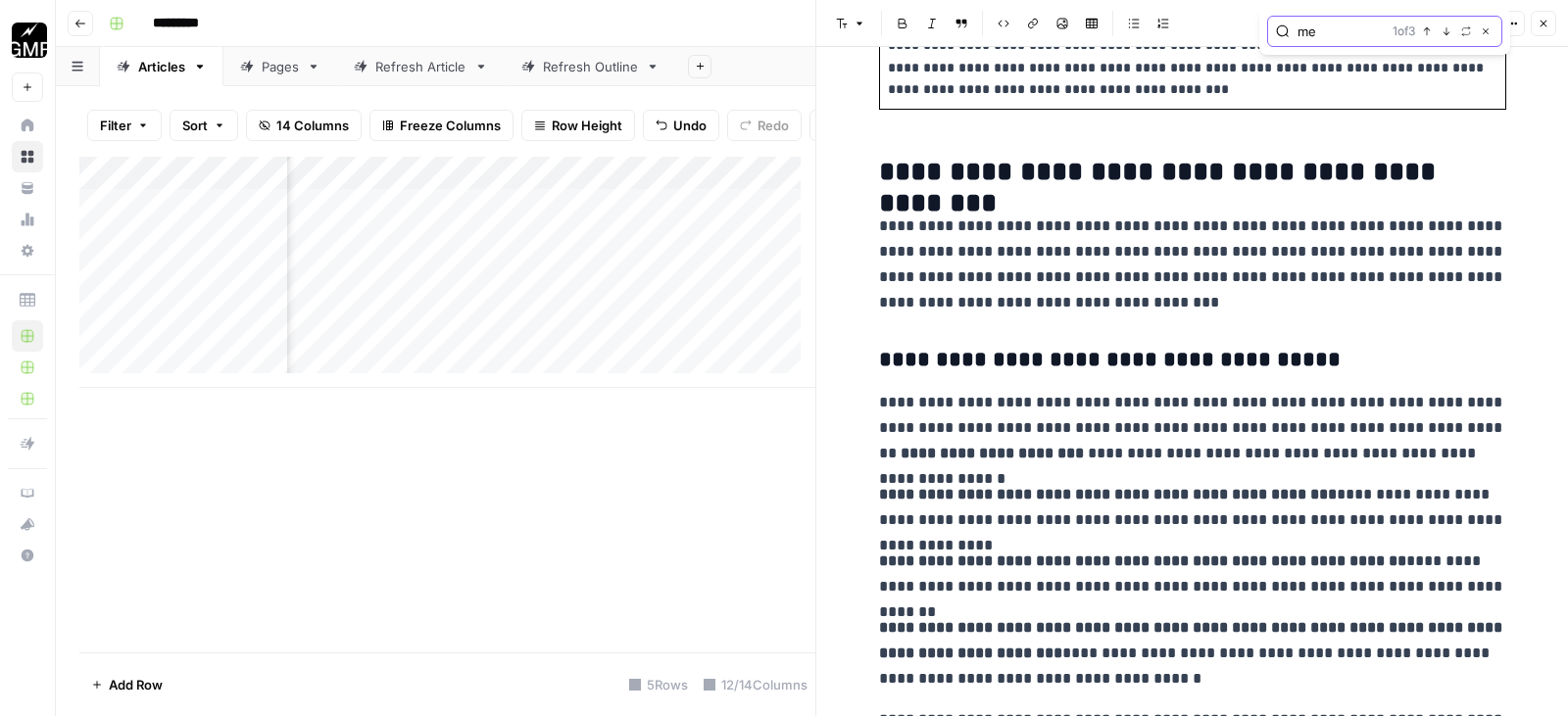 click on "me" at bounding box center (1341, 31) 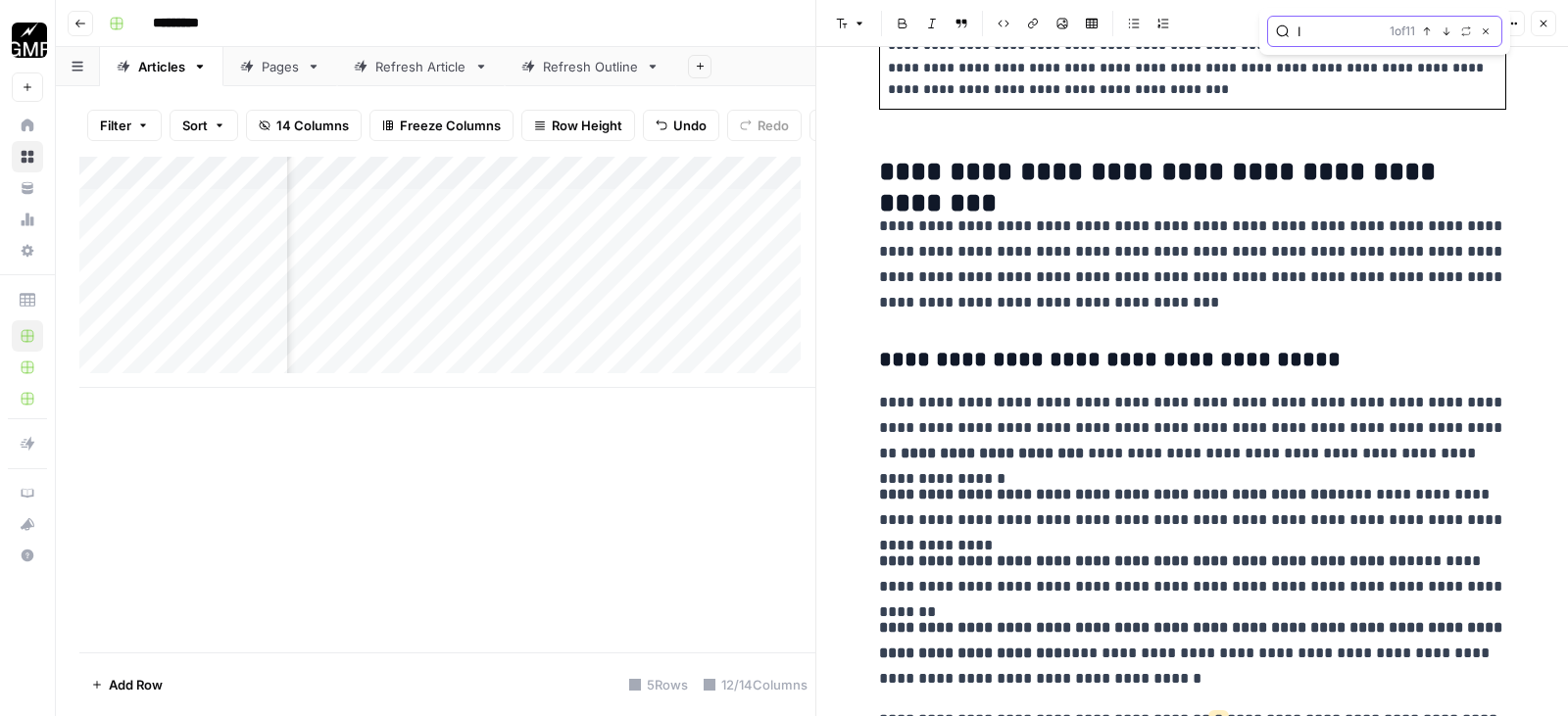 type on "I" 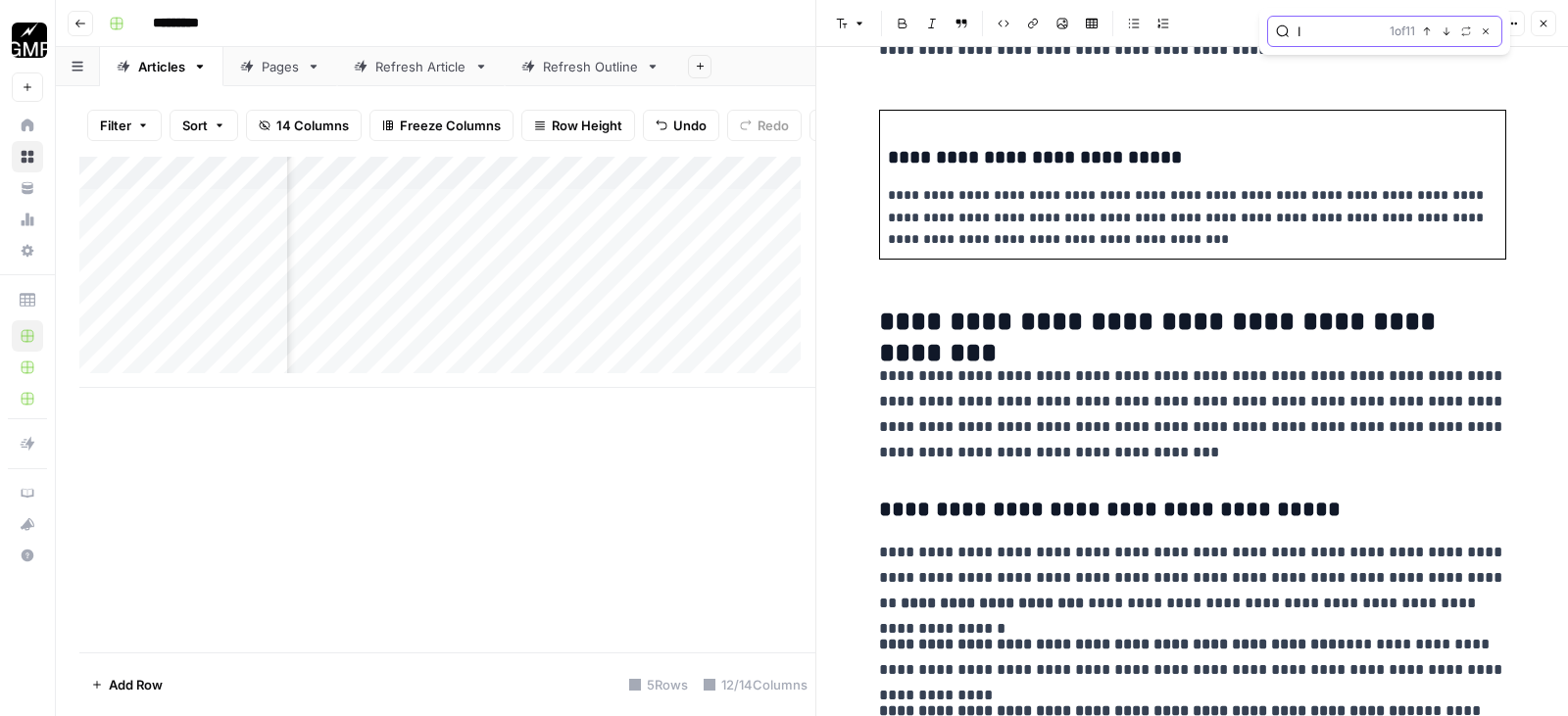 scroll, scrollTop: 882, scrollLeft: 0, axis: vertical 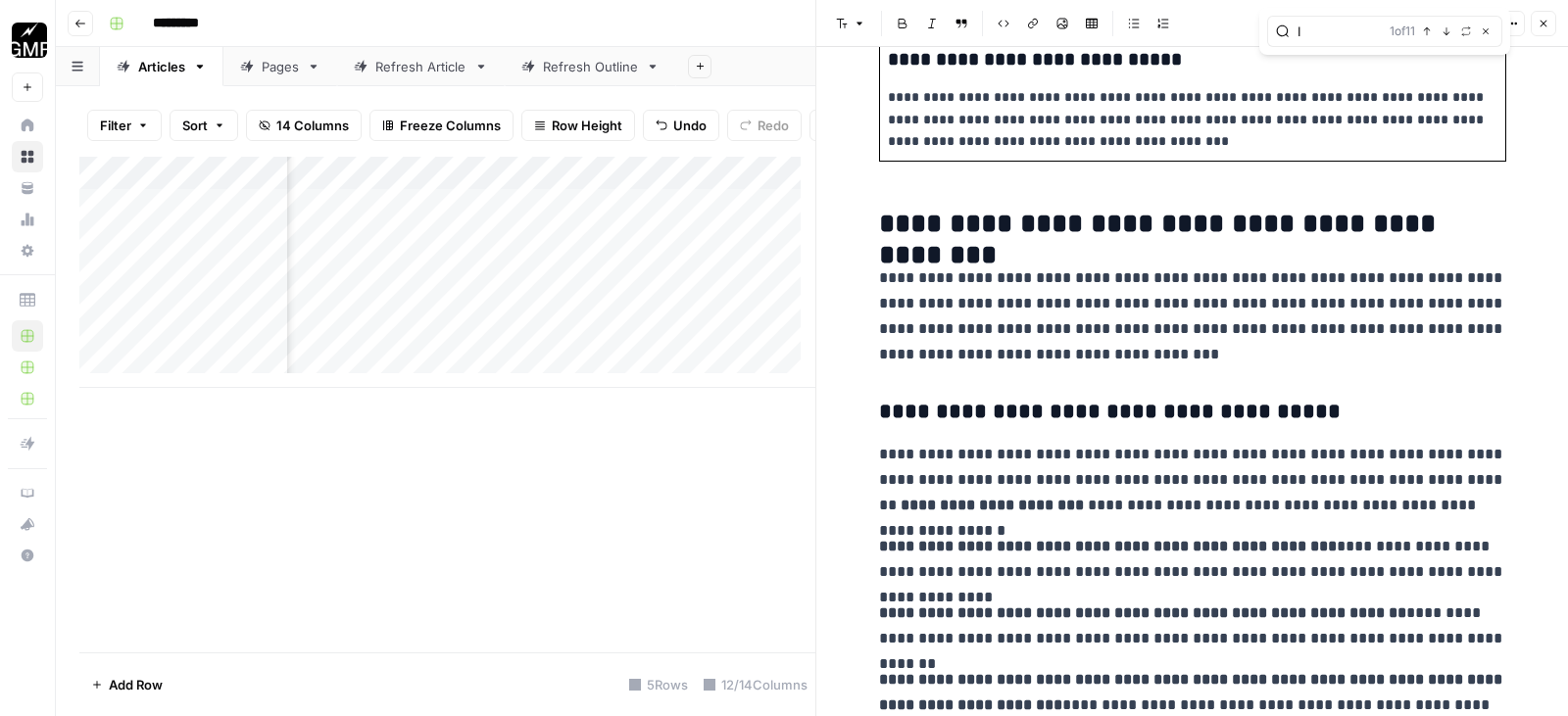 click on "**********" at bounding box center (1193, 316) 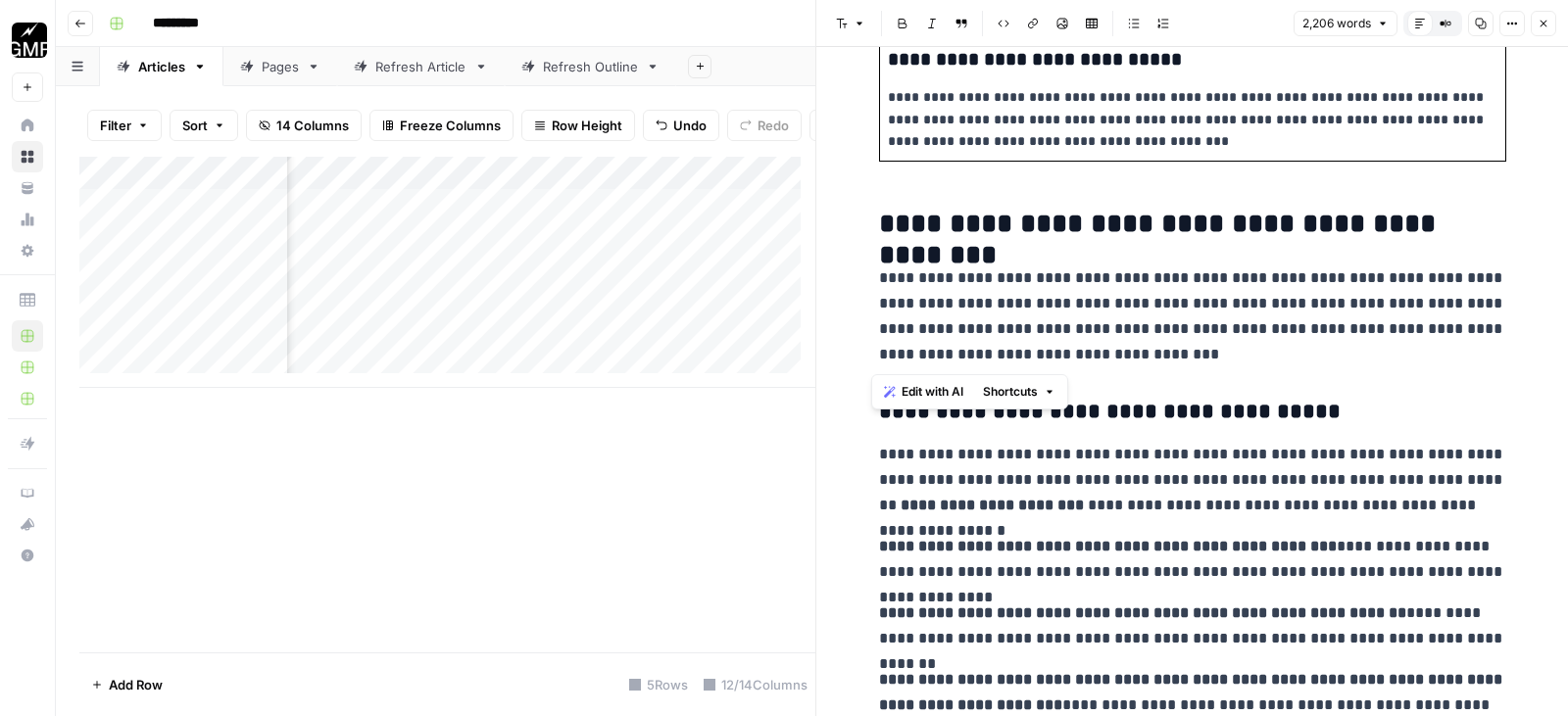 click on "**********" at bounding box center (1193, 316) 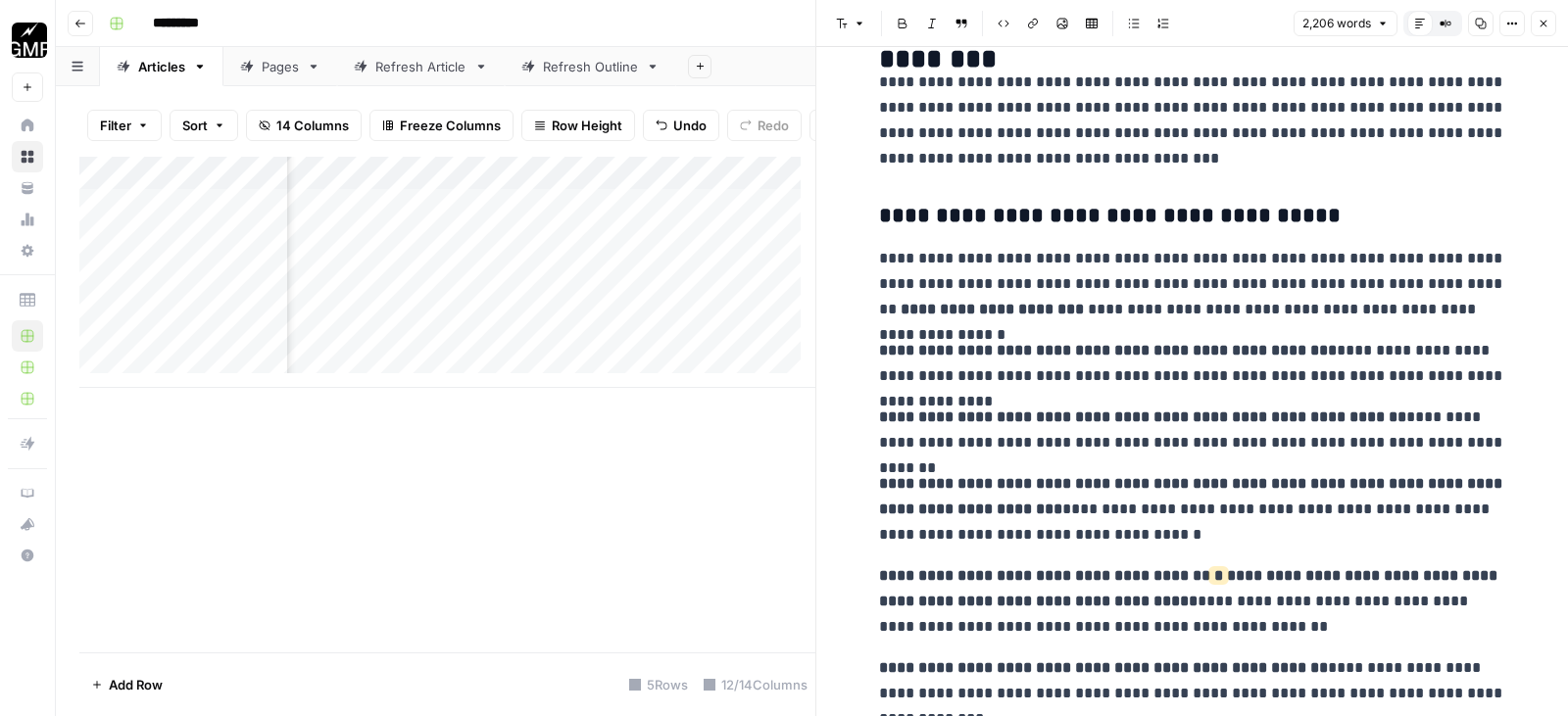 scroll, scrollTop: 1175, scrollLeft: 0, axis: vertical 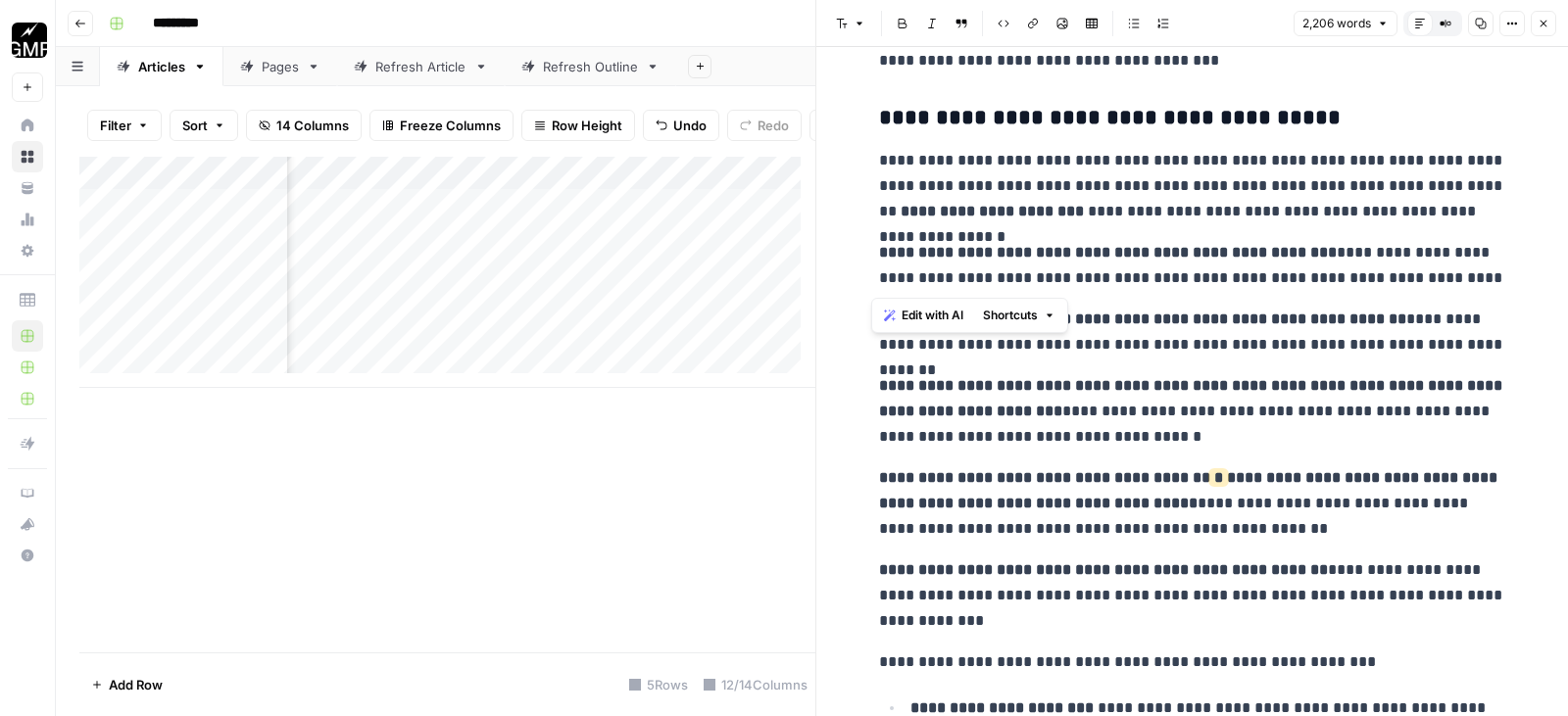 drag, startPoint x: 1278, startPoint y: 251, endPoint x: 1404, endPoint y: 276, distance: 128.45622 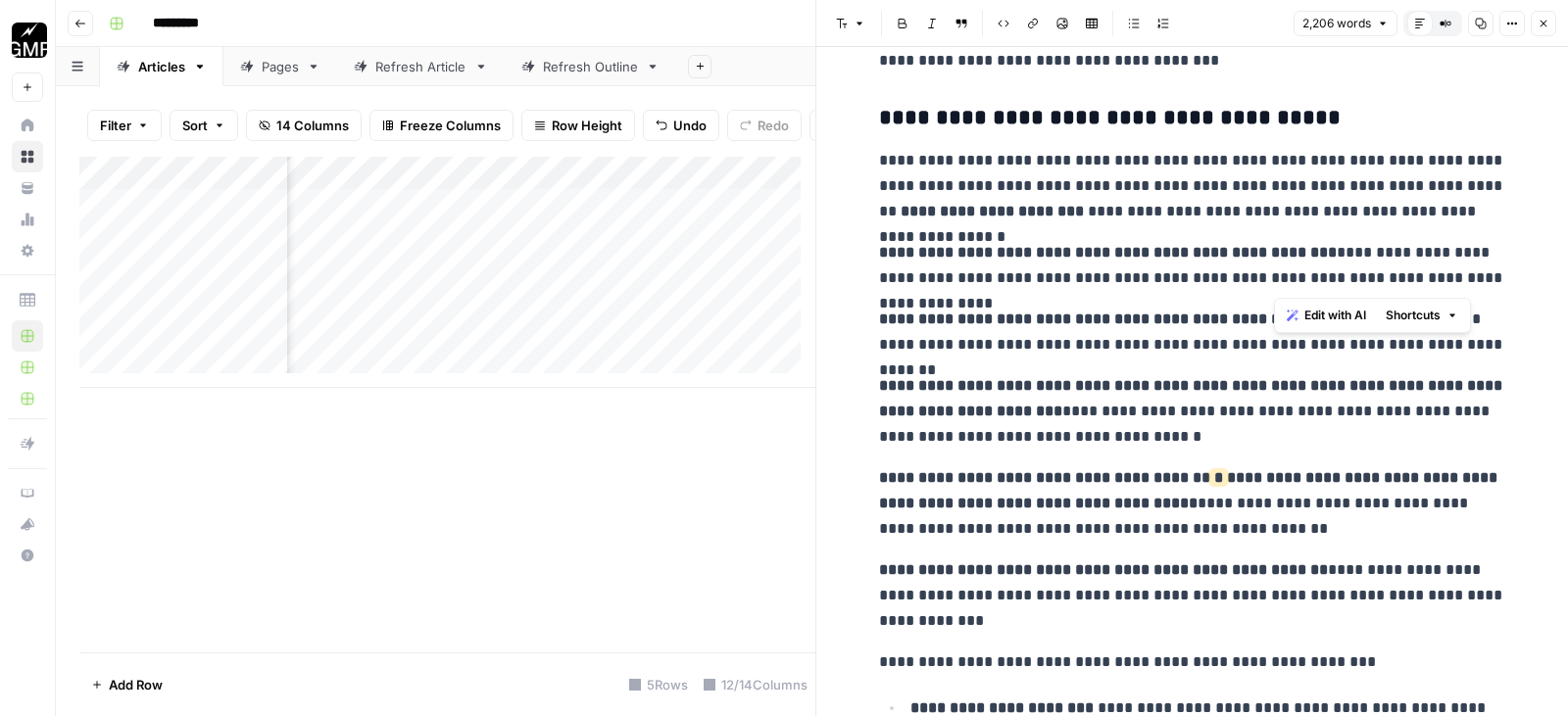 drag, startPoint x: 1277, startPoint y: 249, endPoint x: 1490, endPoint y: 276, distance: 214.704 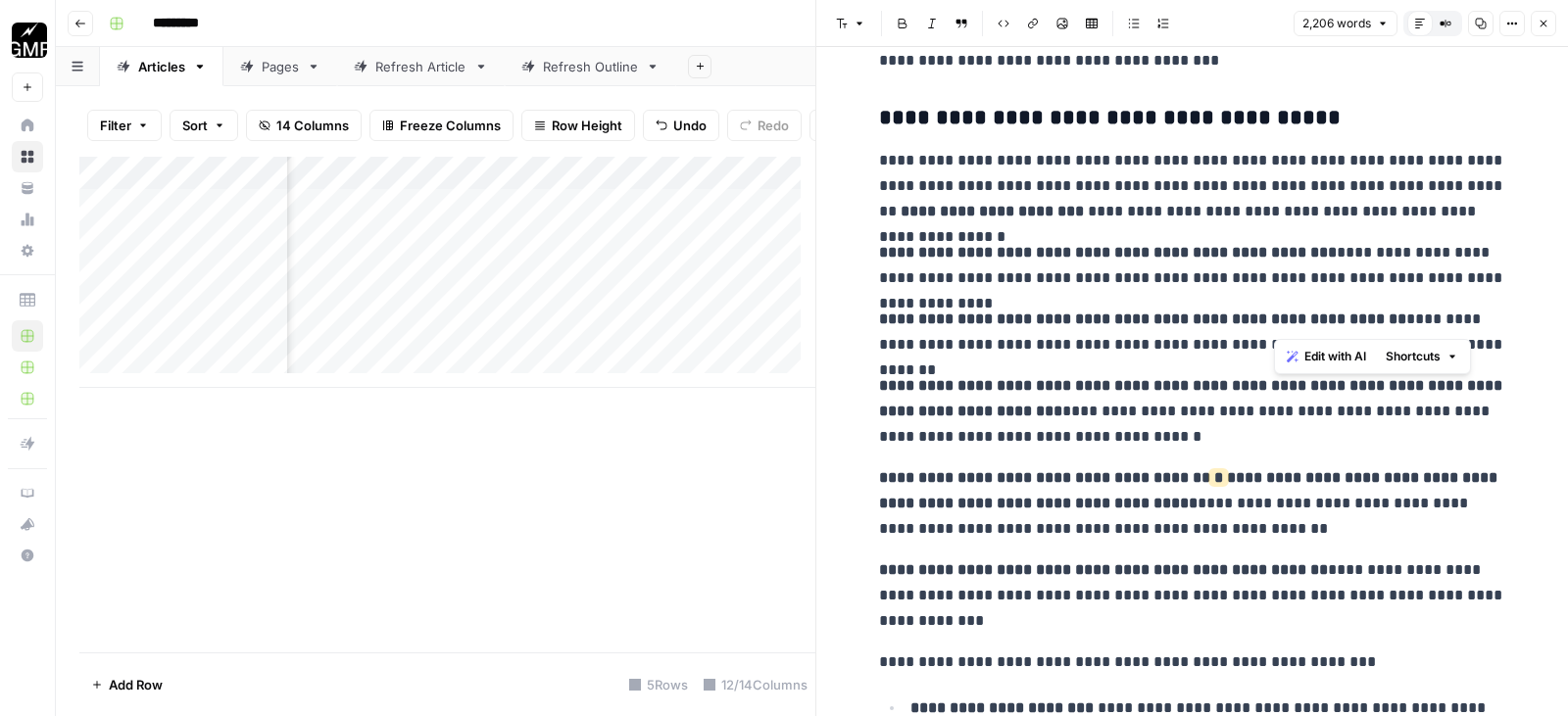 drag, startPoint x: 1493, startPoint y: 346, endPoint x: 1401, endPoint y: 331, distance: 93.21481 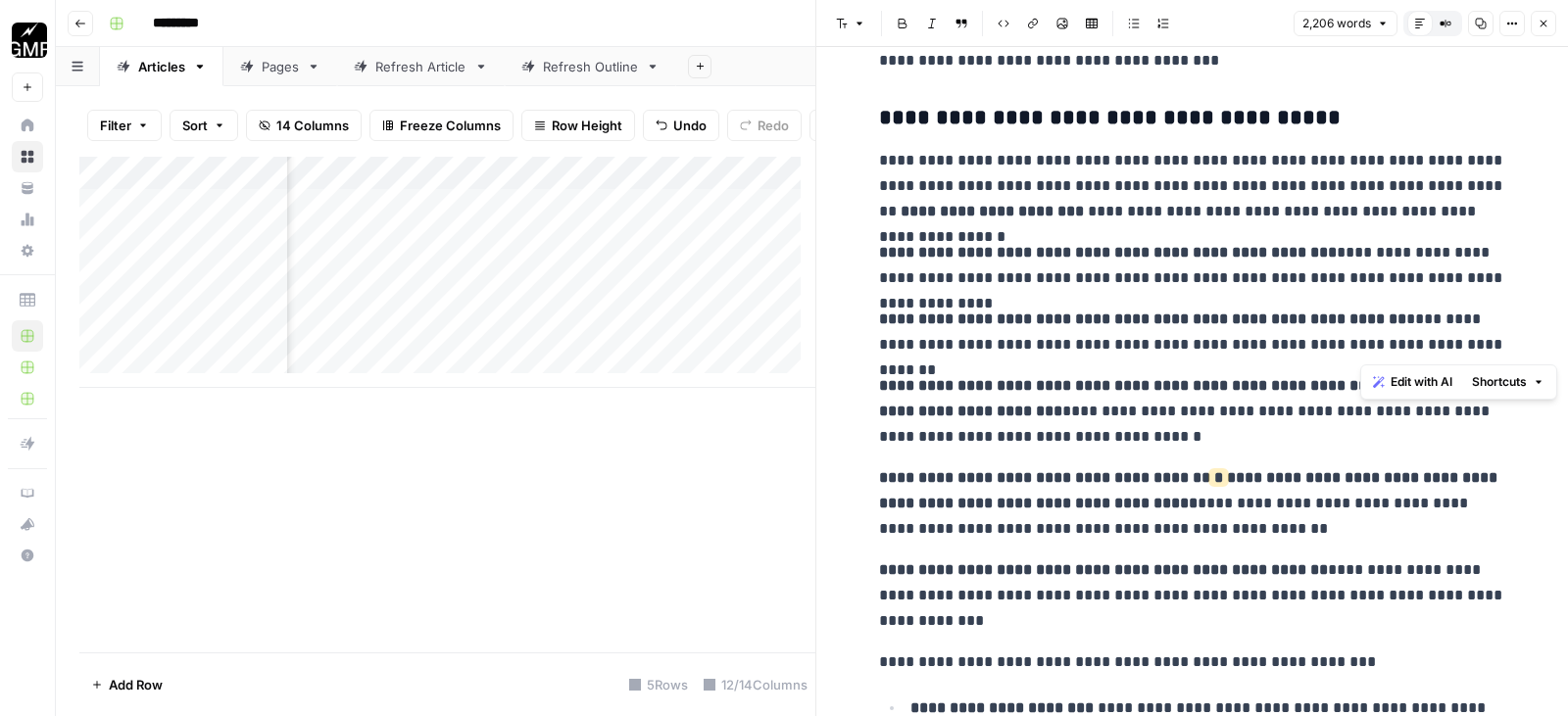 drag, startPoint x: 1375, startPoint y: 318, endPoint x: 1487, endPoint y: 343, distance: 114.75626 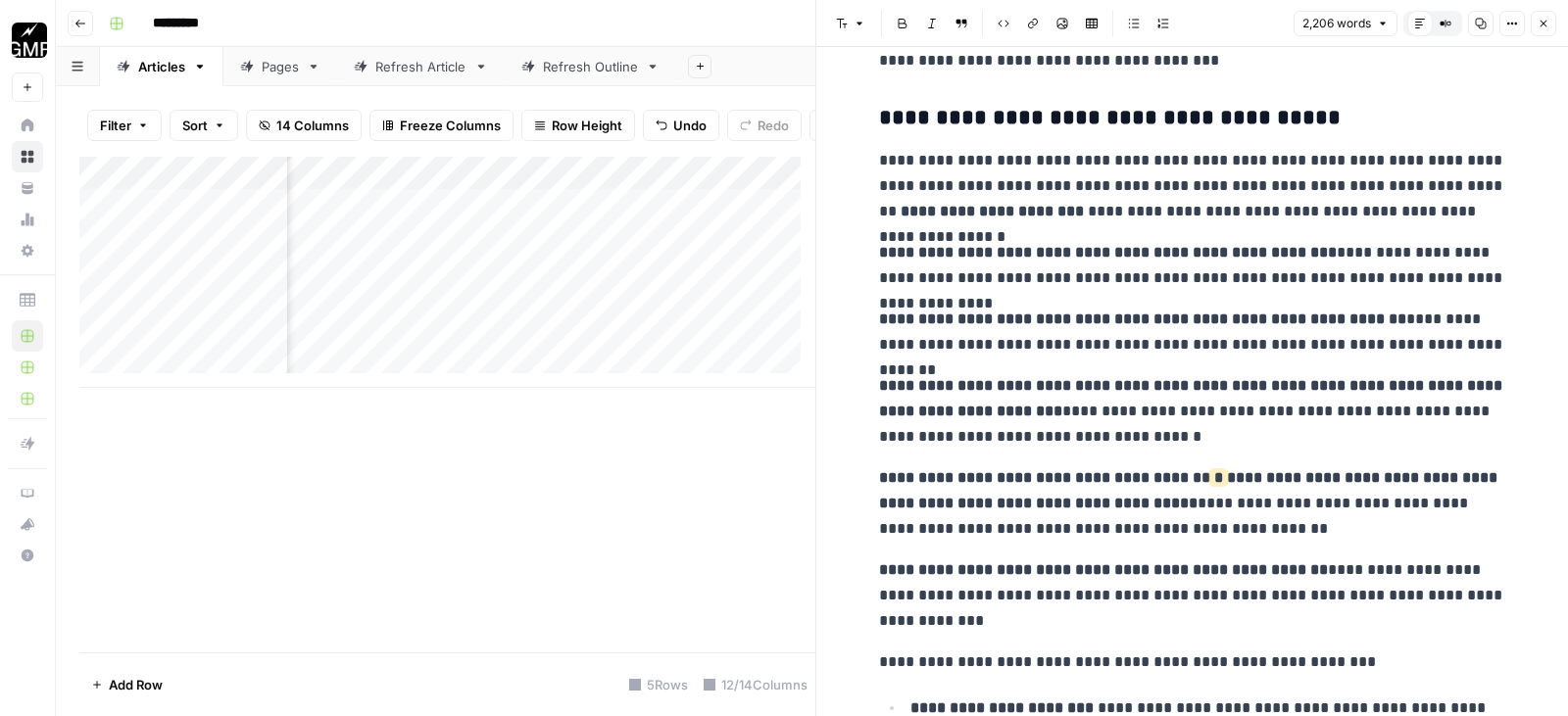 click on "**********" at bounding box center (1193, 411) 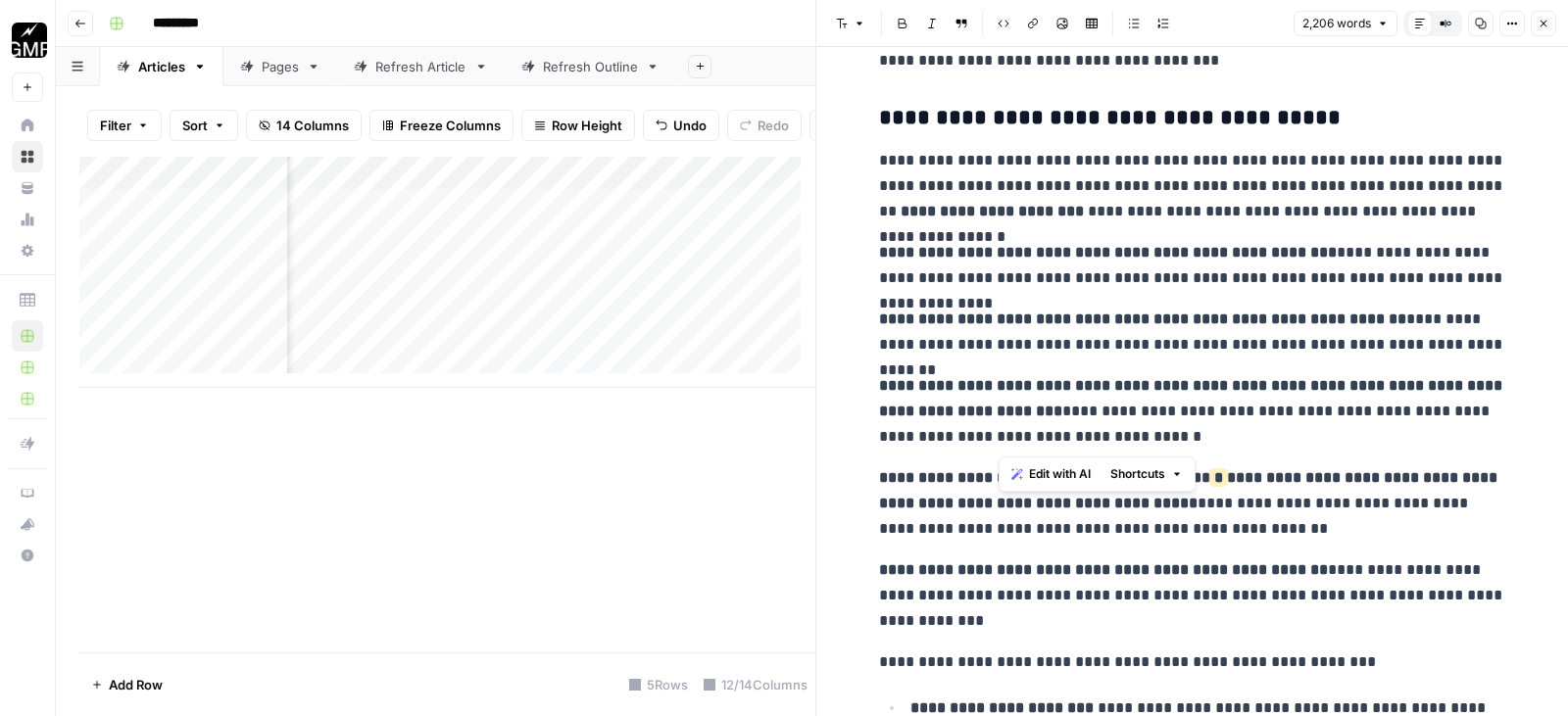 drag, startPoint x: 1188, startPoint y: 433, endPoint x: 1001, endPoint y: 412, distance: 188.17545 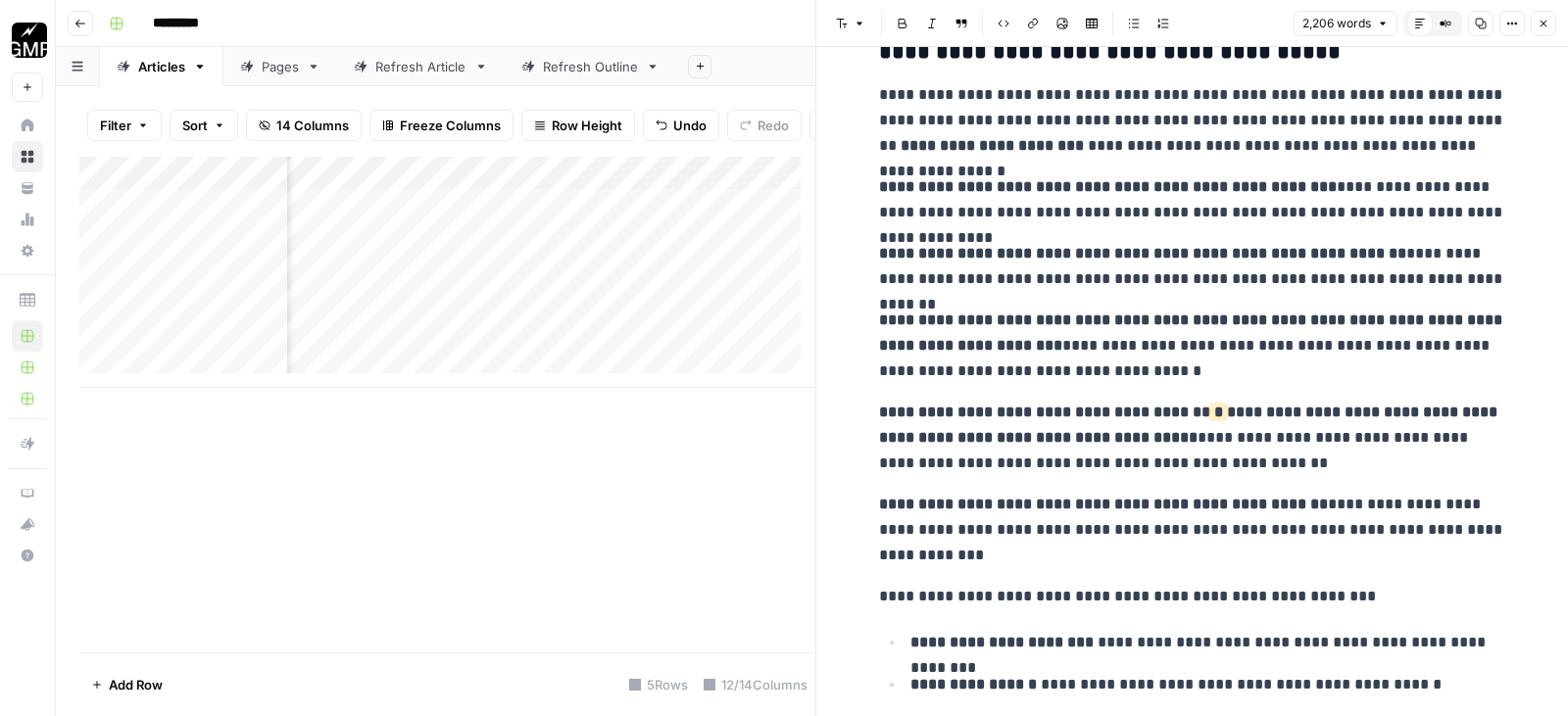 scroll, scrollTop: 1273, scrollLeft: 0, axis: vertical 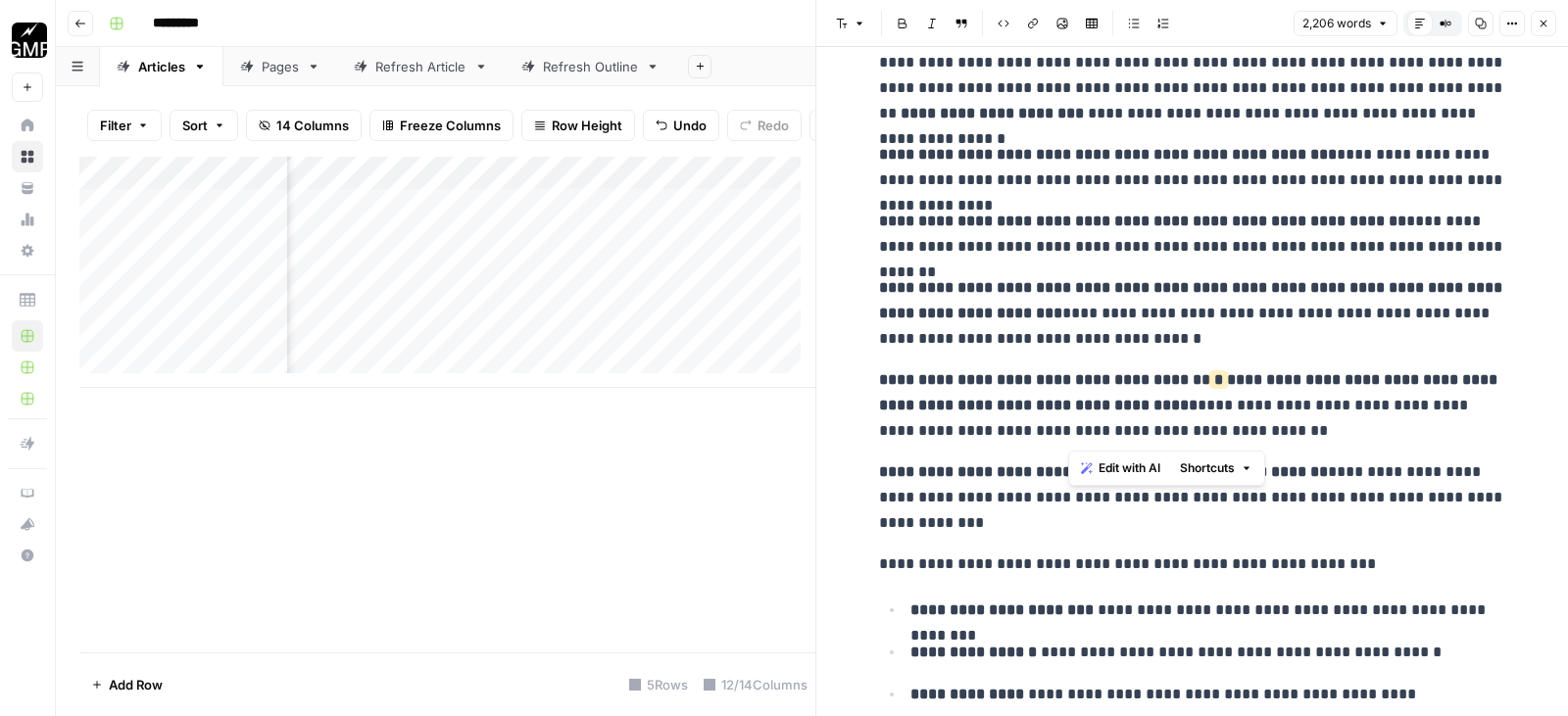 drag, startPoint x: 1152, startPoint y: 437, endPoint x: 1071, endPoint y: 406, distance: 86.72946 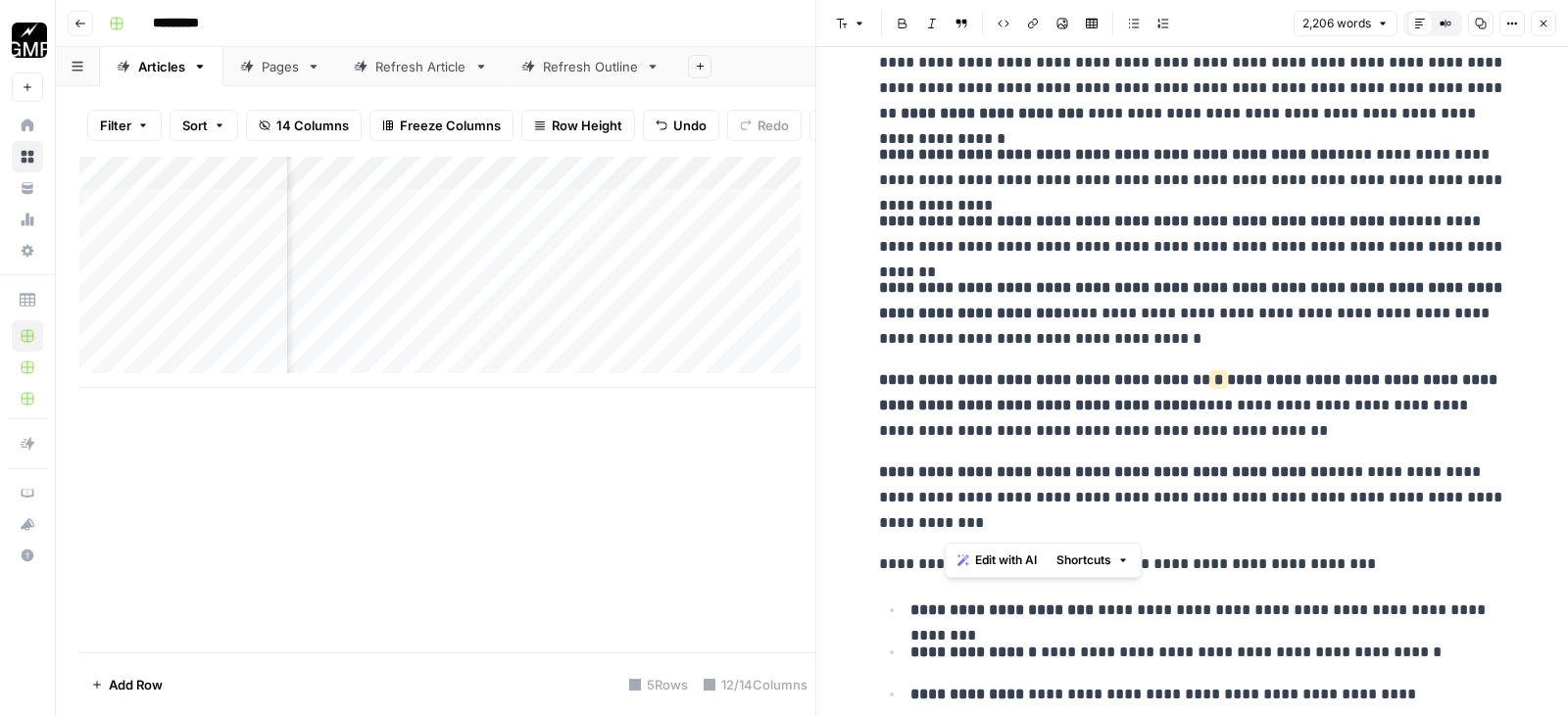 drag, startPoint x: 1299, startPoint y: 472, endPoint x: 1298, endPoint y: 512, distance: 40.0125 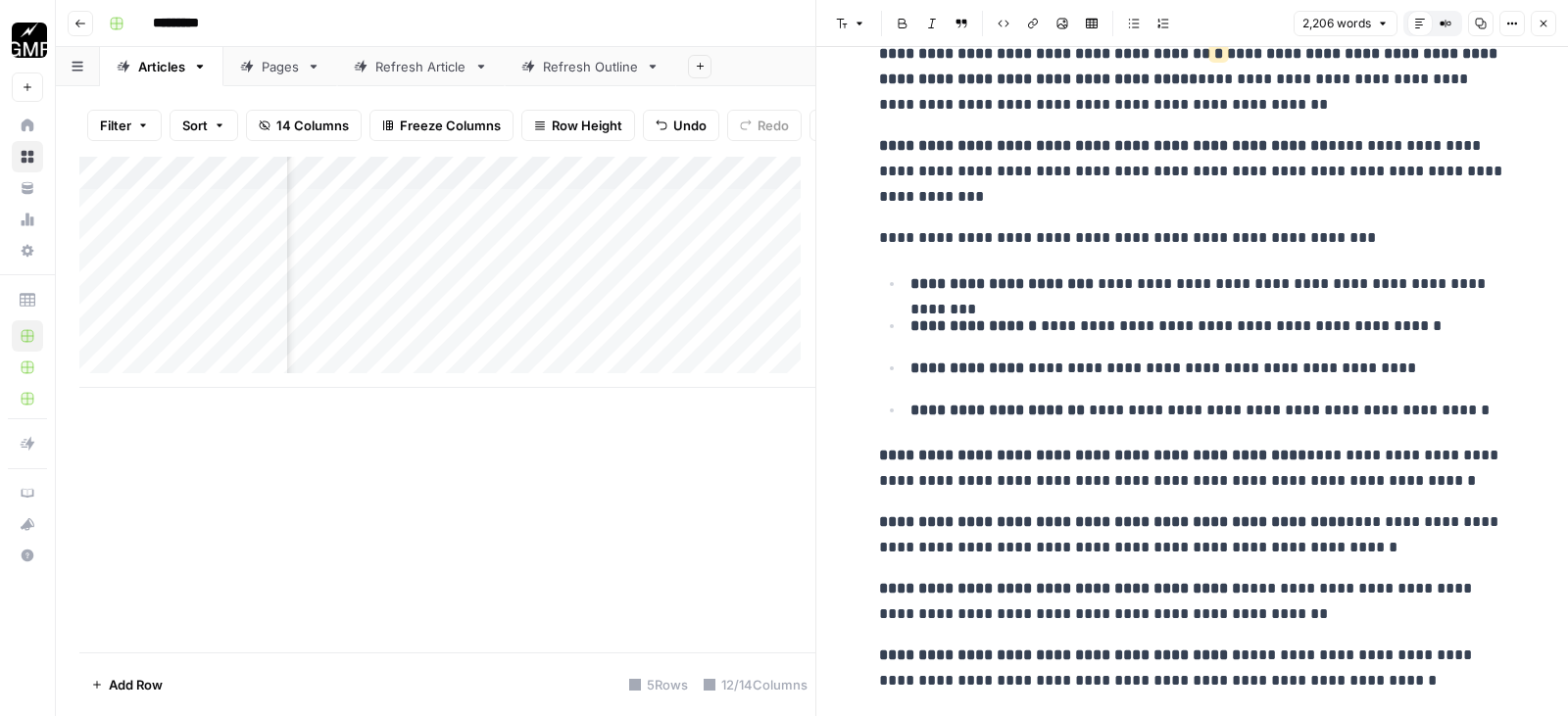 scroll, scrollTop: 1665, scrollLeft: 0, axis: vertical 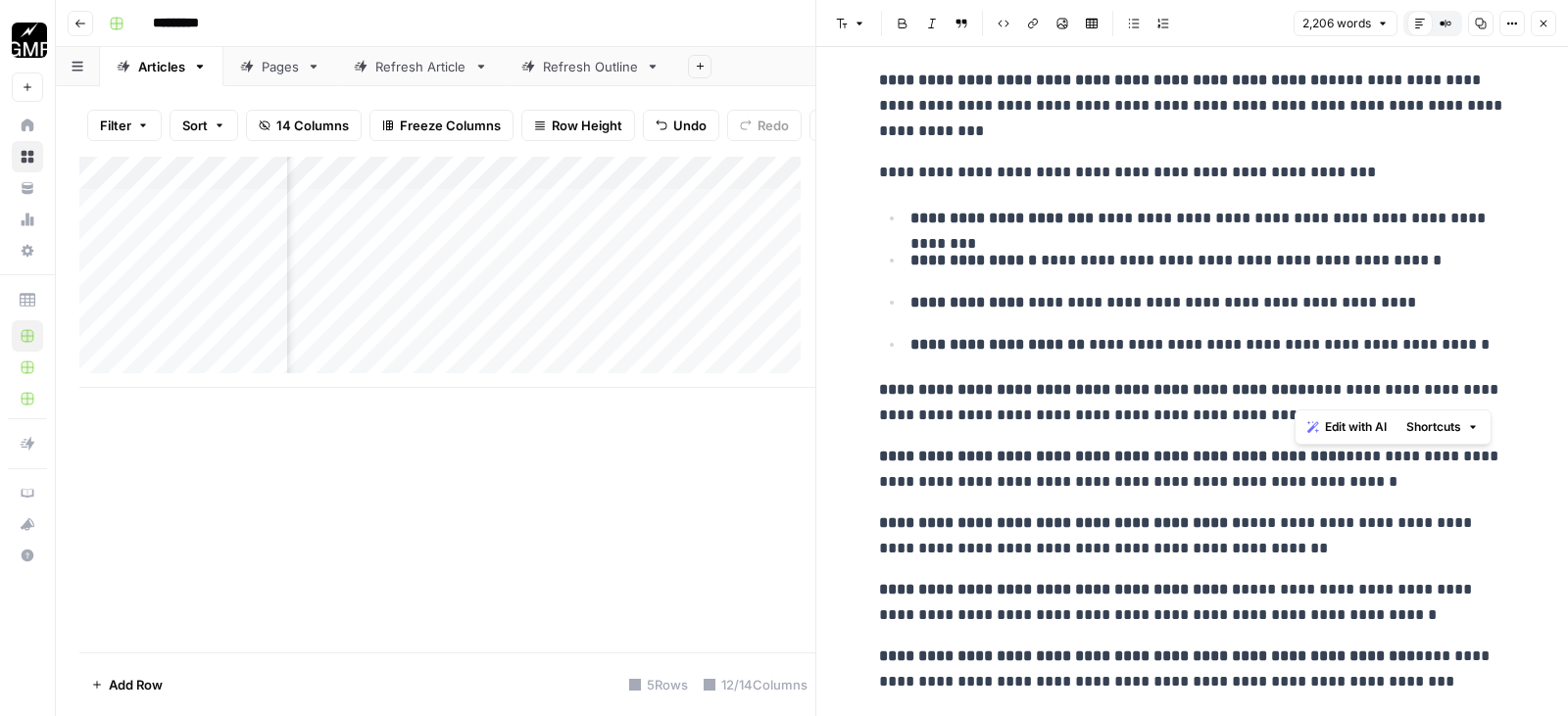 drag, startPoint x: 1271, startPoint y: 390, endPoint x: 1348, endPoint y: 402, distance: 77.9295 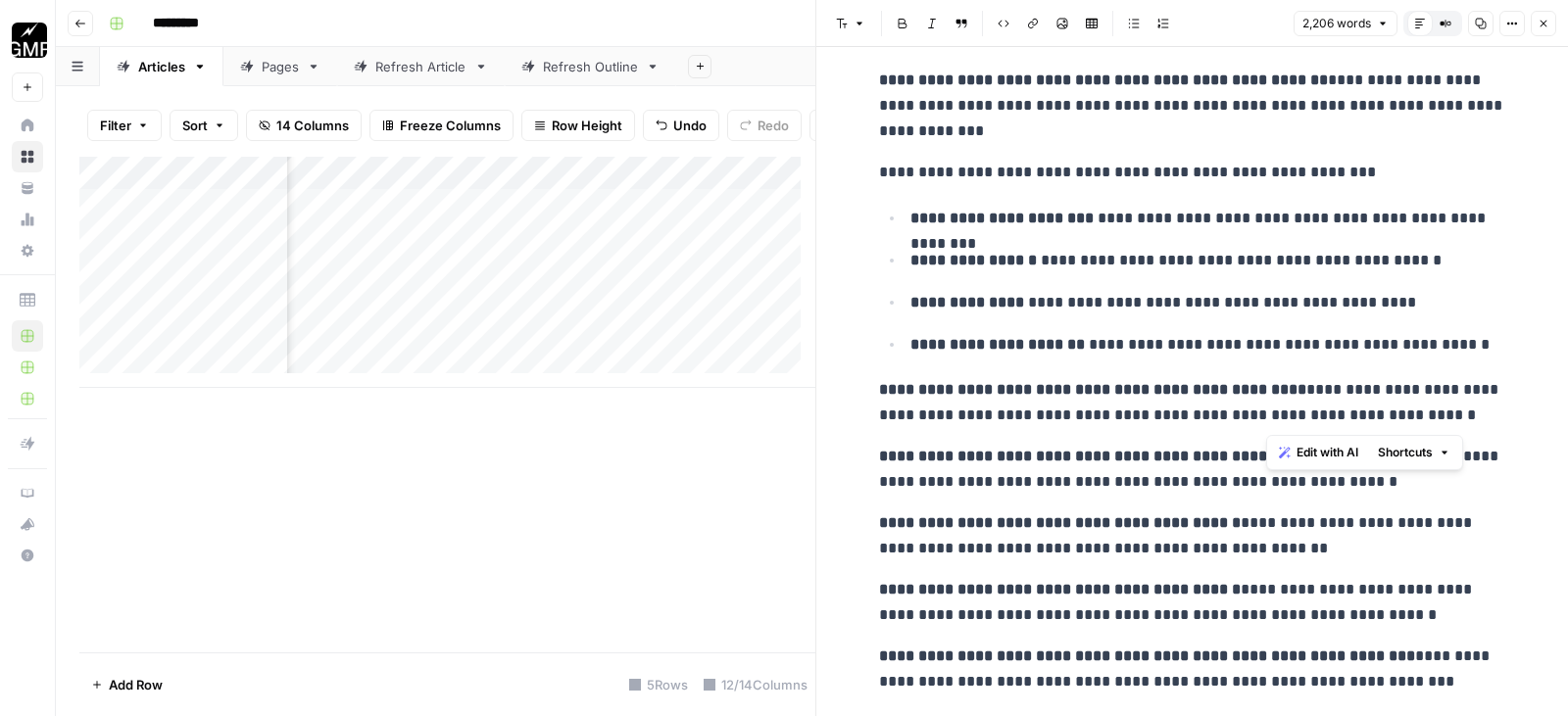 drag, startPoint x: 1267, startPoint y: 388, endPoint x: 1384, endPoint y: 412, distance: 119.436175 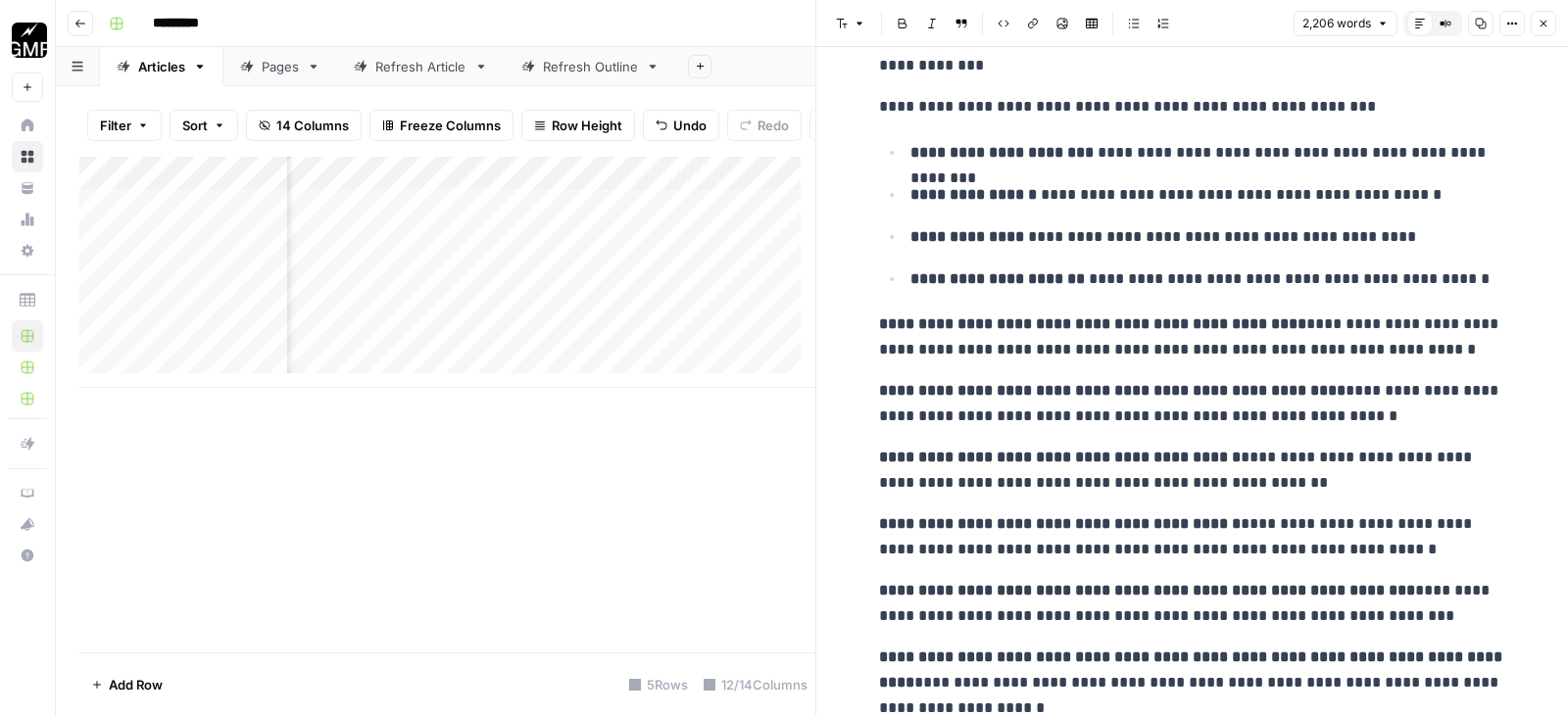 scroll, scrollTop: 1763, scrollLeft: 0, axis: vertical 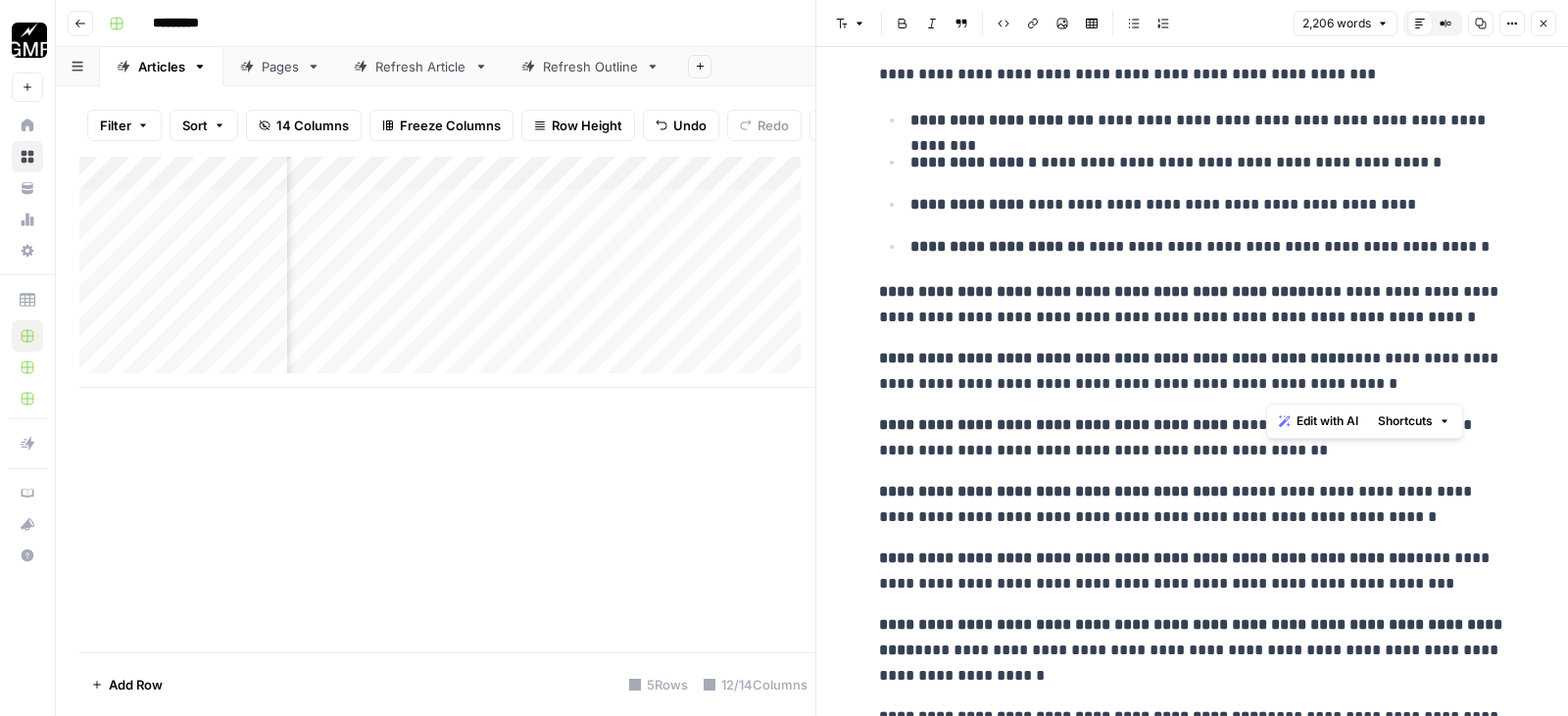 drag, startPoint x: 1326, startPoint y: 358, endPoint x: 1364, endPoint y: 379, distance: 43.416587 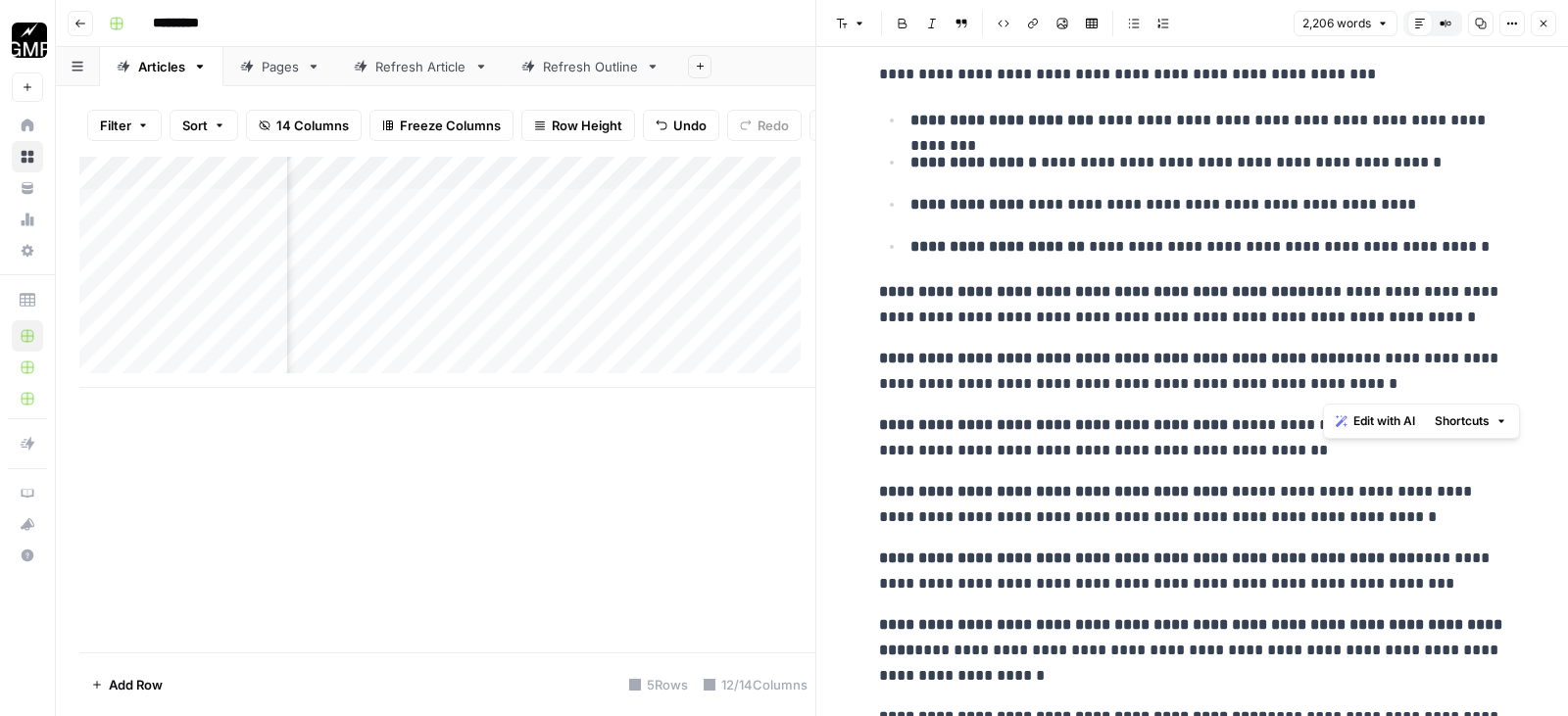 drag, startPoint x: 1327, startPoint y: 360, endPoint x: 1399, endPoint y: 380, distance: 74.726167 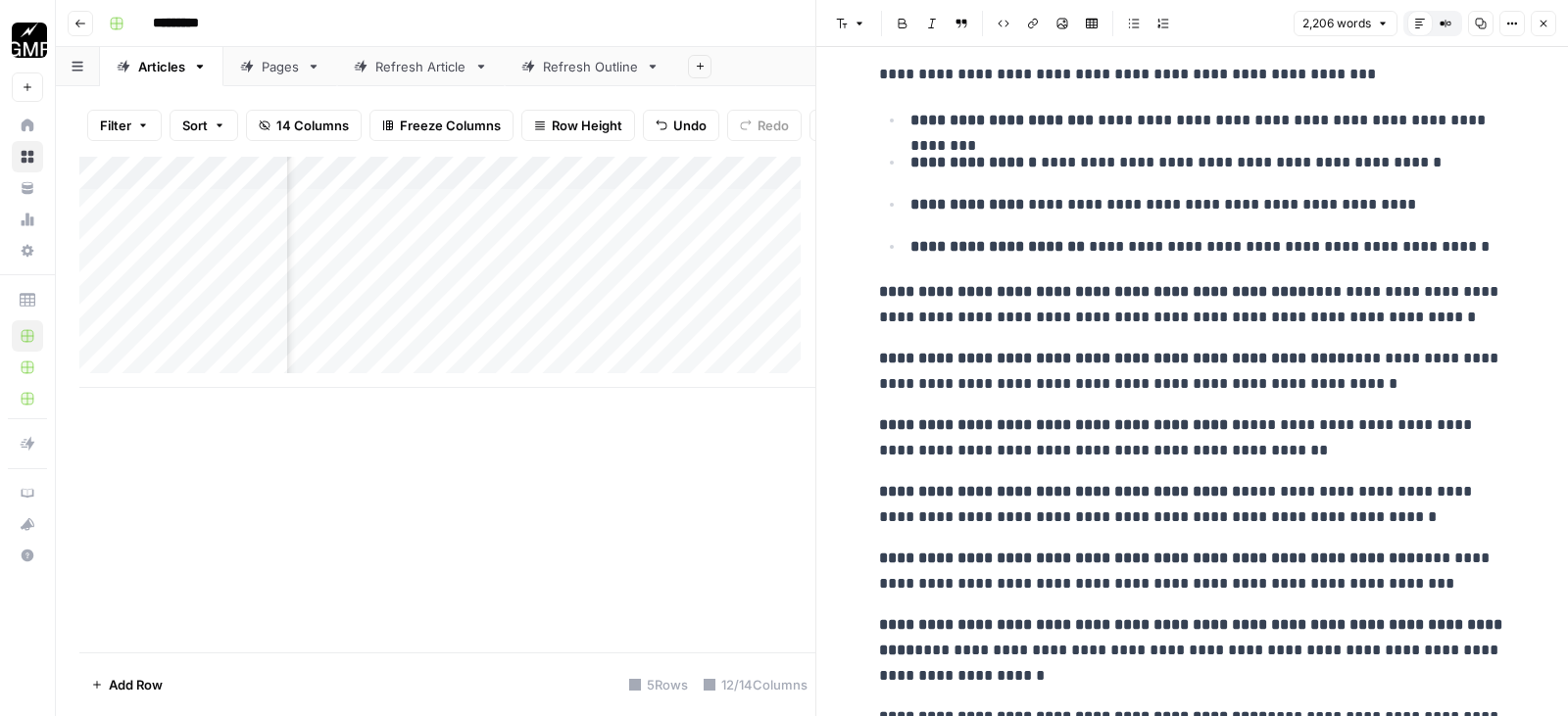 click on "**********" at bounding box center [1193, 438] 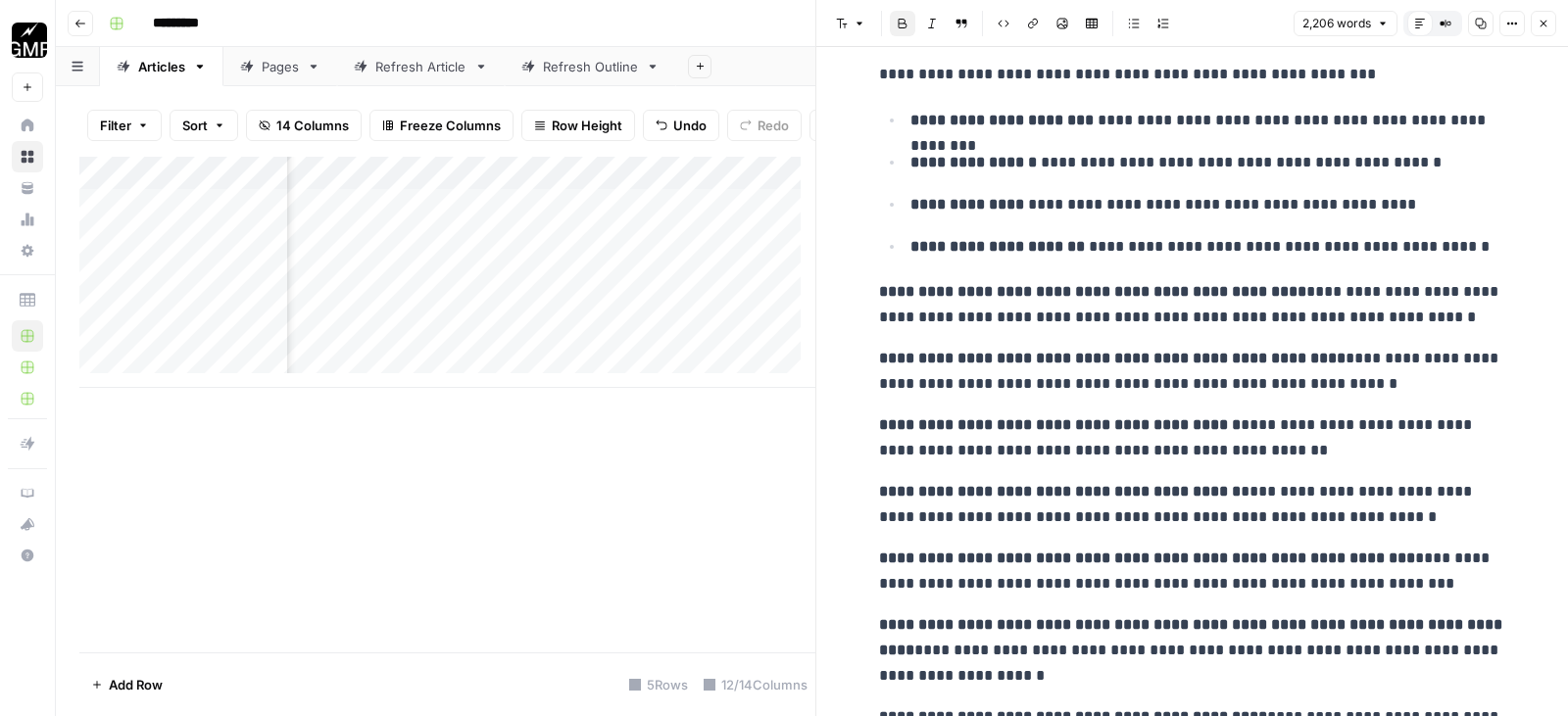 click on "**********" at bounding box center (1193, 438) 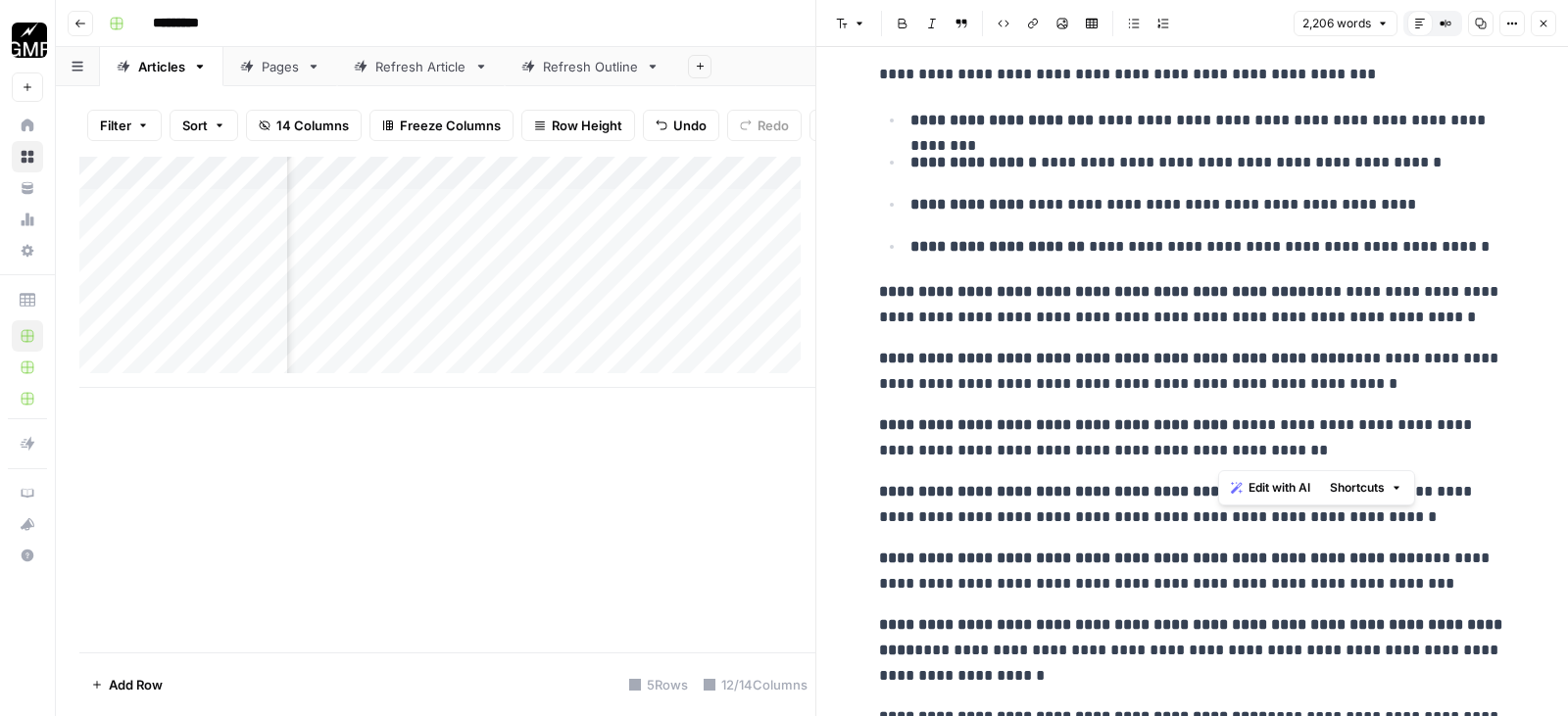 drag, startPoint x: 1222, startPoint y: 425, endPoint x: 1253, endPoint y: 441, distance: 34.88553 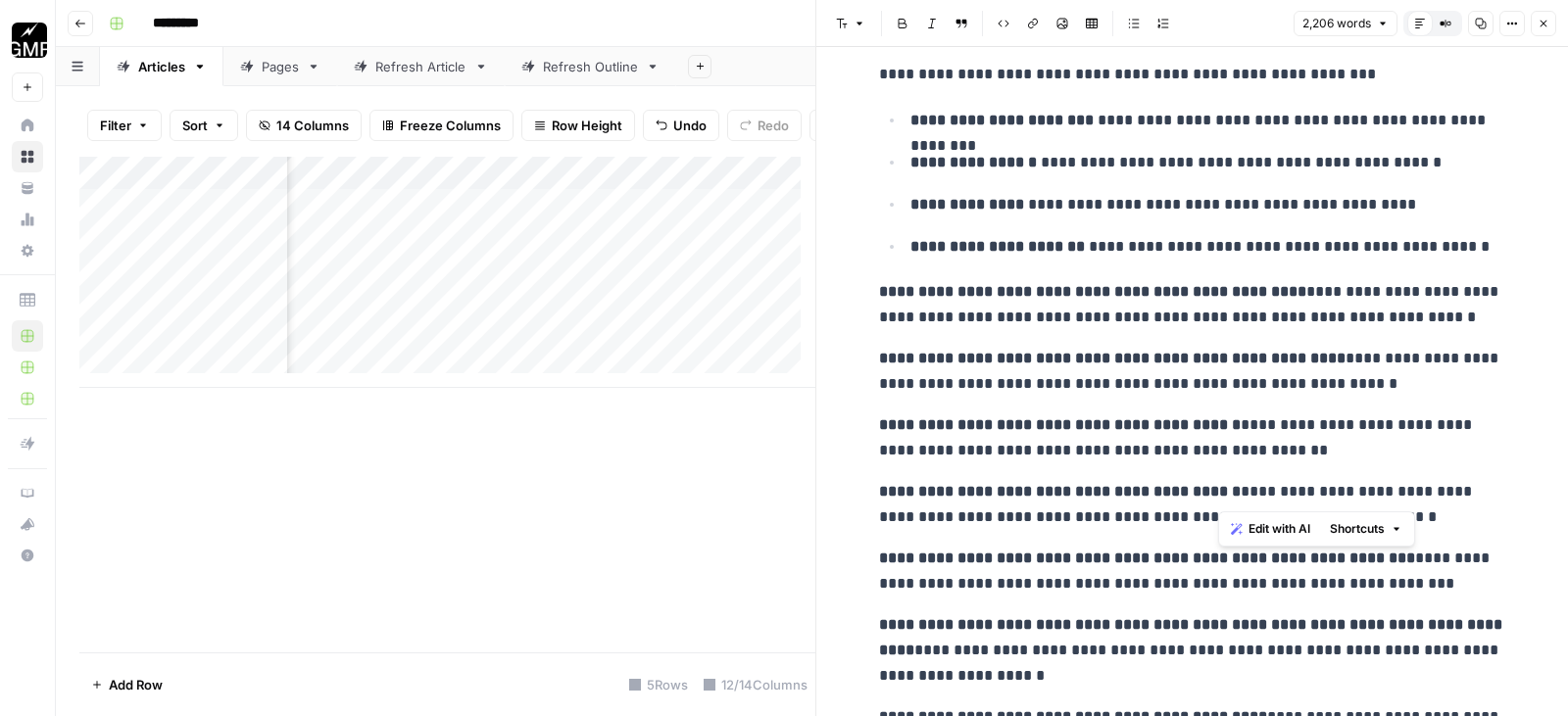 click on "**********" at bounding box center [1193, 504] 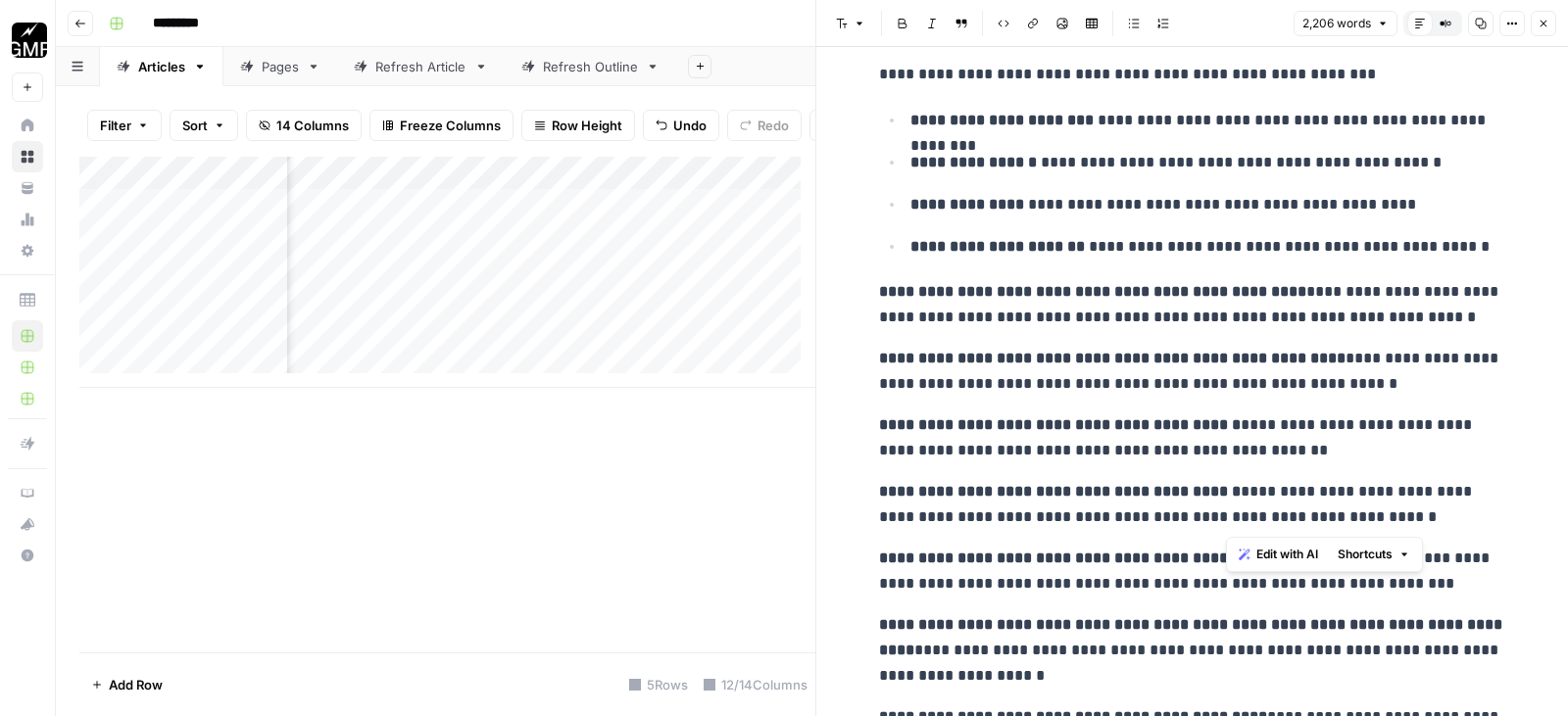 drag, startPoint x: 1230, startPoint y: 492, endPoint x: 1389, endPoint y: 511, distance: 160.1312 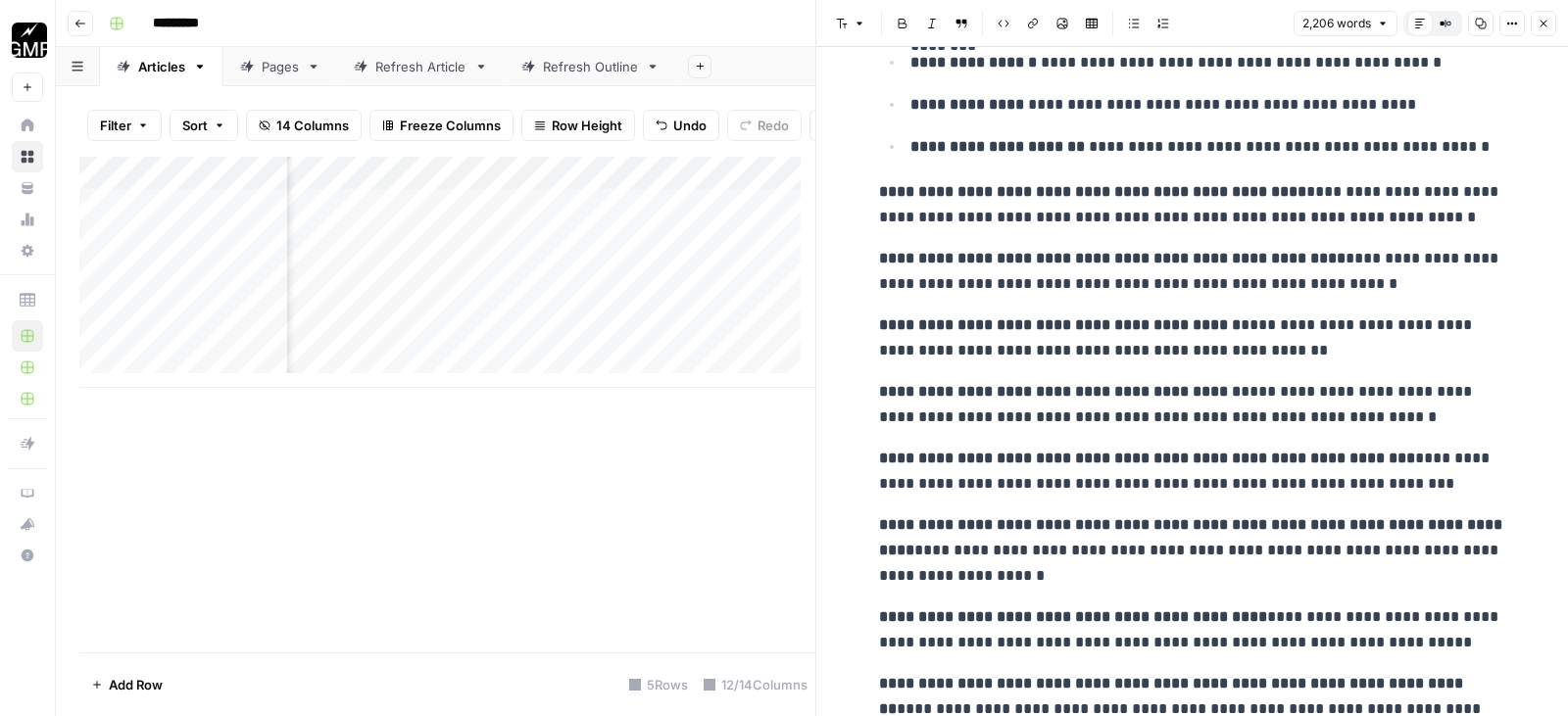scroll, scrollTop: 1959, scrollLeft: 0, axis: vertical 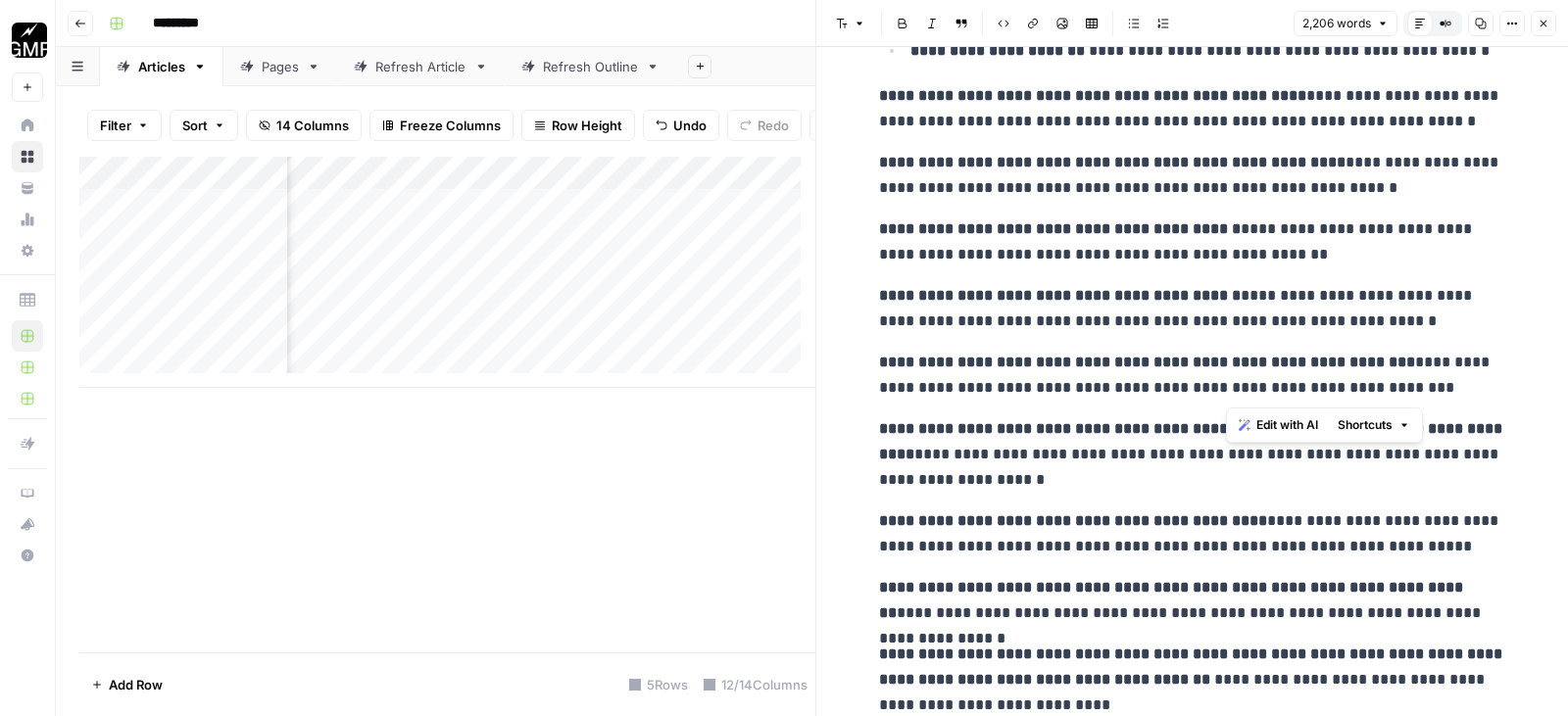 drag, startPoint x: 1405, startPoint y: 363, endPoint x: 1412, endPoint y: 377, distance: 15.652476 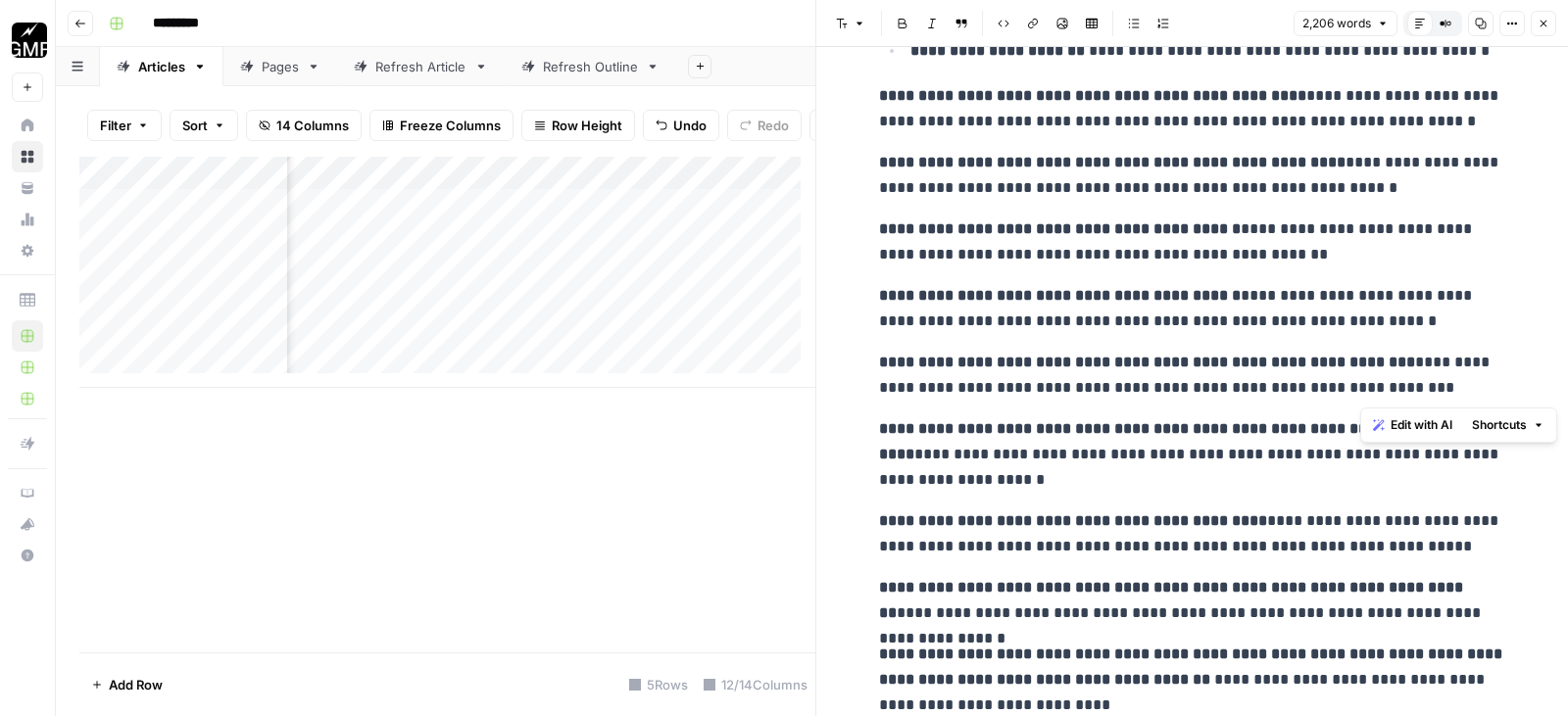 drag, startPoint x: 1403, startPoint y: 362, endPoint x: 1415, endPoint y: 388, distance: 28.635642 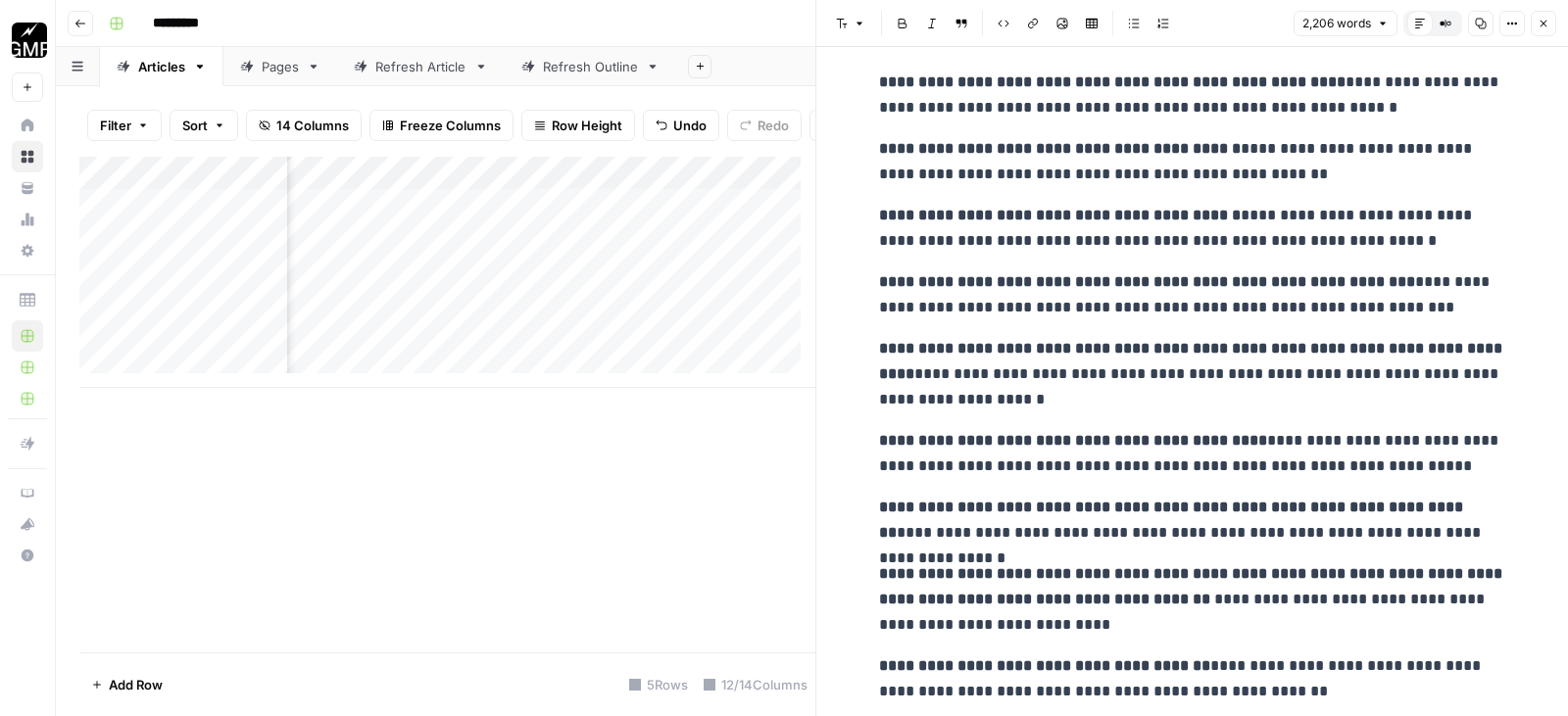 scroll, scrollTop: 2057, scrollLeft: 0, axis: vertical 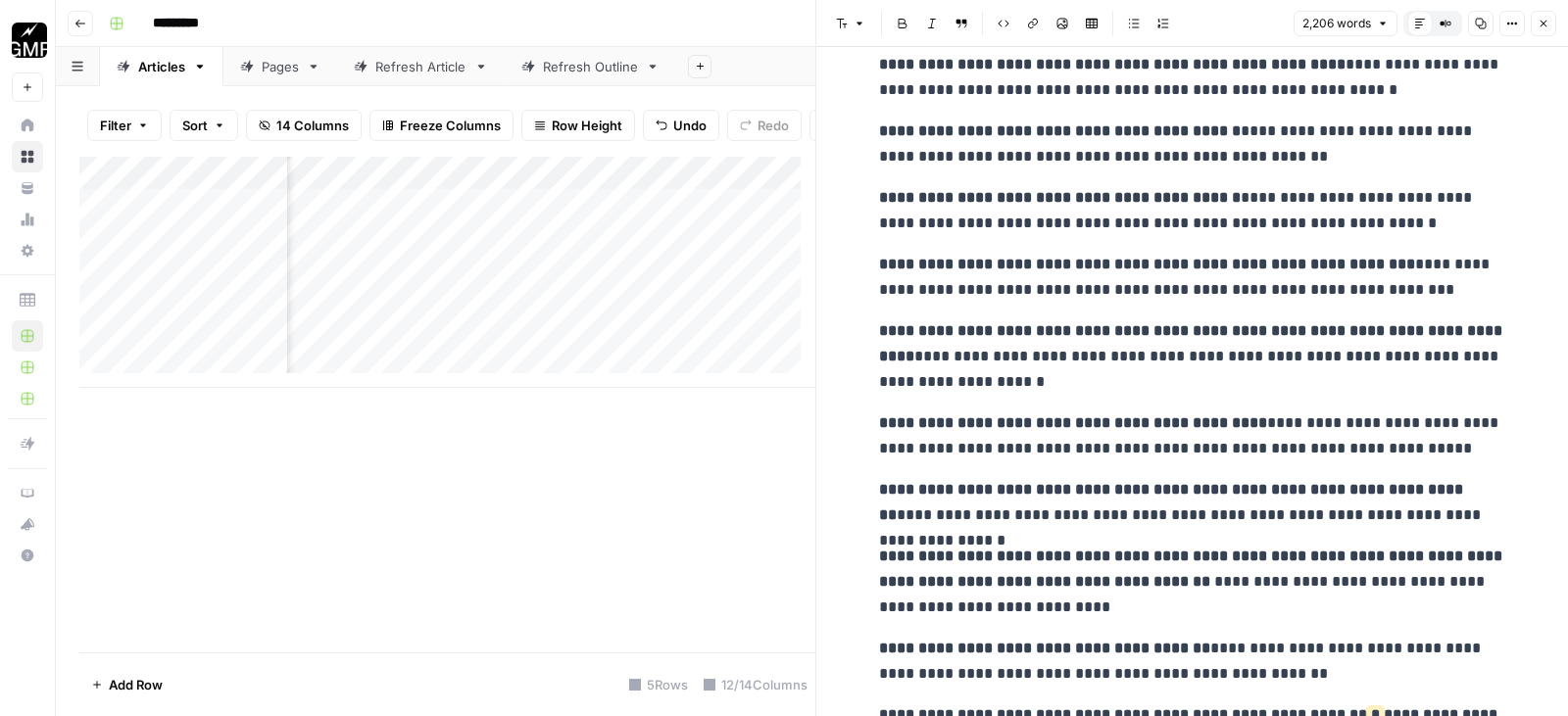 click on "**********" at bounding box center [1193, 277] 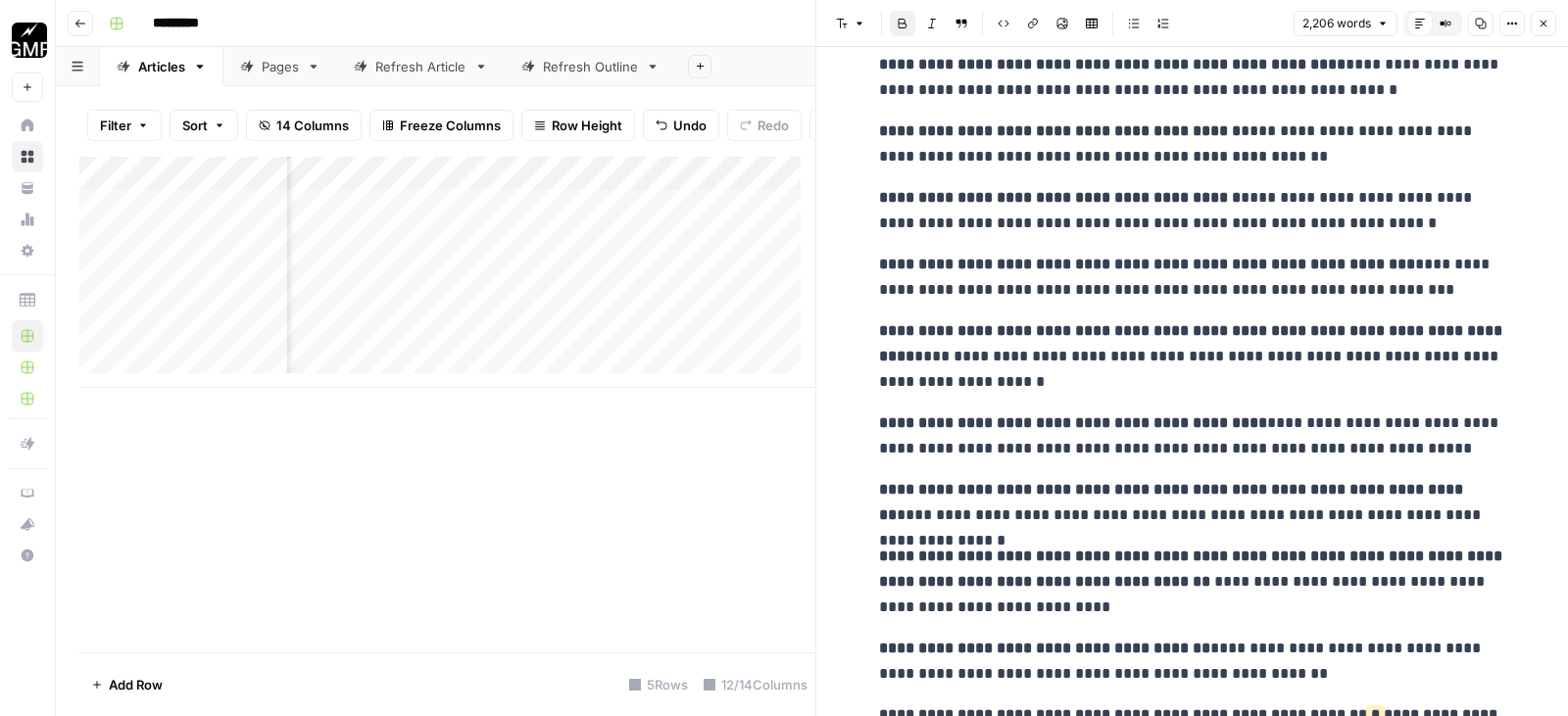 click on "**********" at bounding box center [1193, 2196] 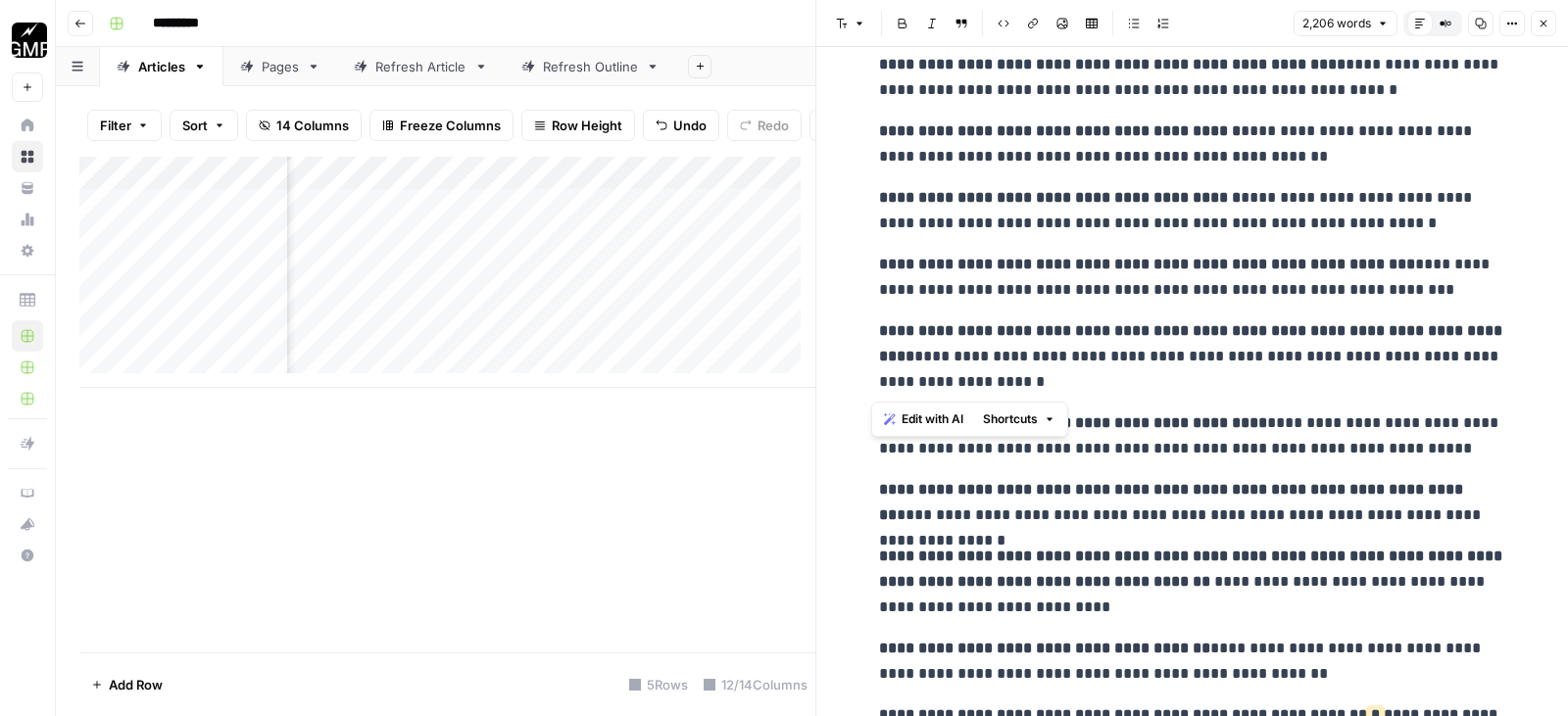 drag, startPoint x: 867, startPoint y: 358, endPoint x: 1028, endPoint y: 377, distance: 162.11724 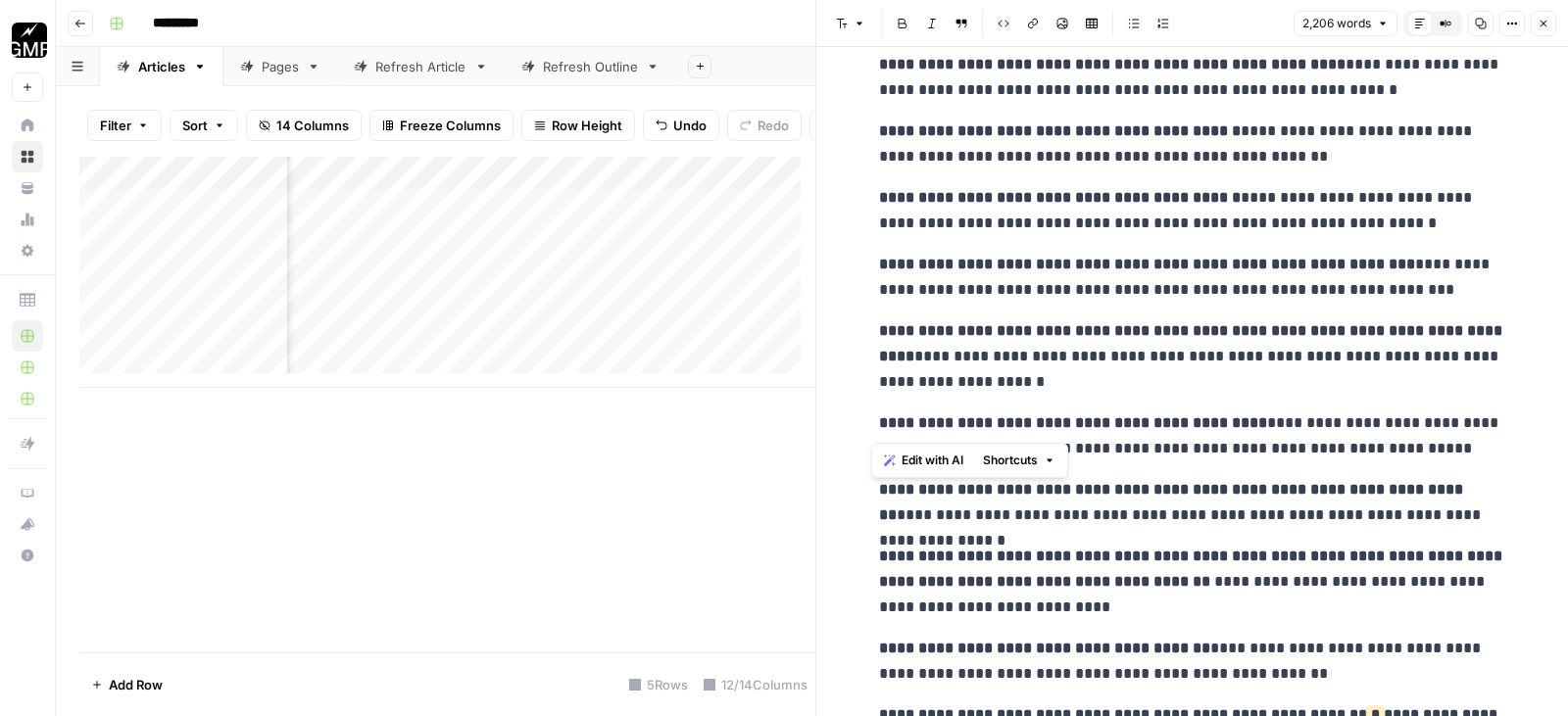 drag, startPoint x: 1260, startPoint y: 419, endPoint x: 1279, endPoint y: 420, distance: 19.026298 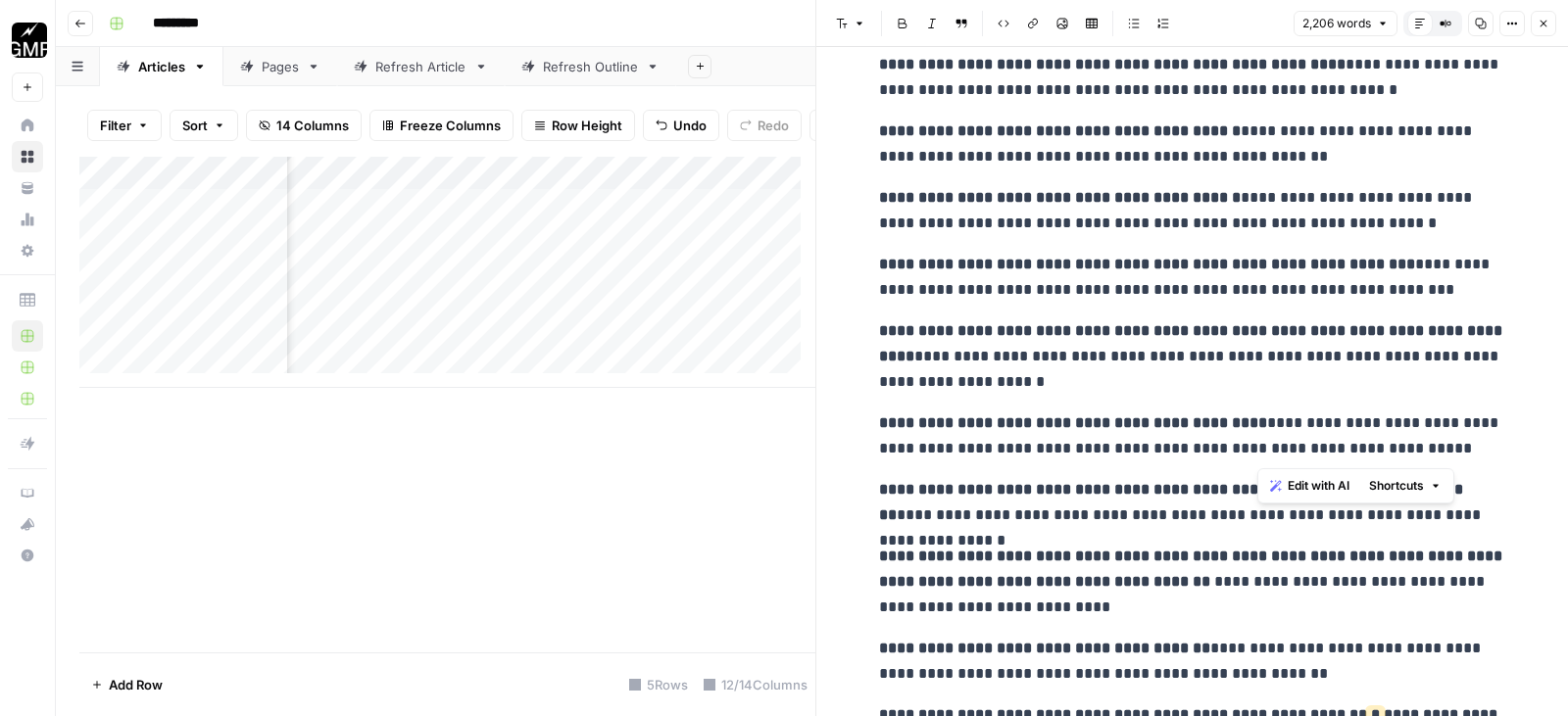 drag, startPoint x: 1259, startPoint y: 422, endPoint x: 1467, endPoint y: 446, distance: 209.38004 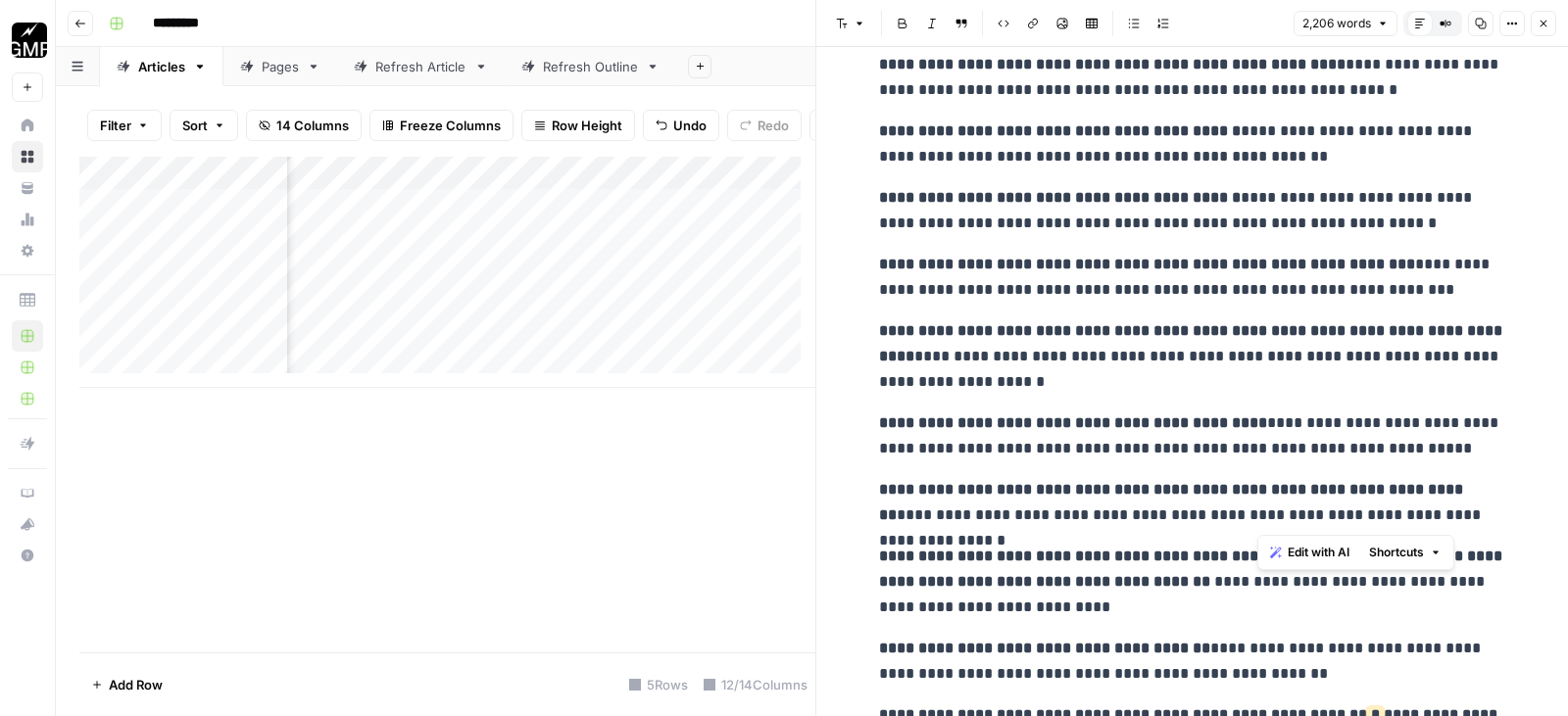 drag, startPoint x: 1448, startPoint y: 490, endPoint x: 1482, endPoint y: 514, distance: 41.617304 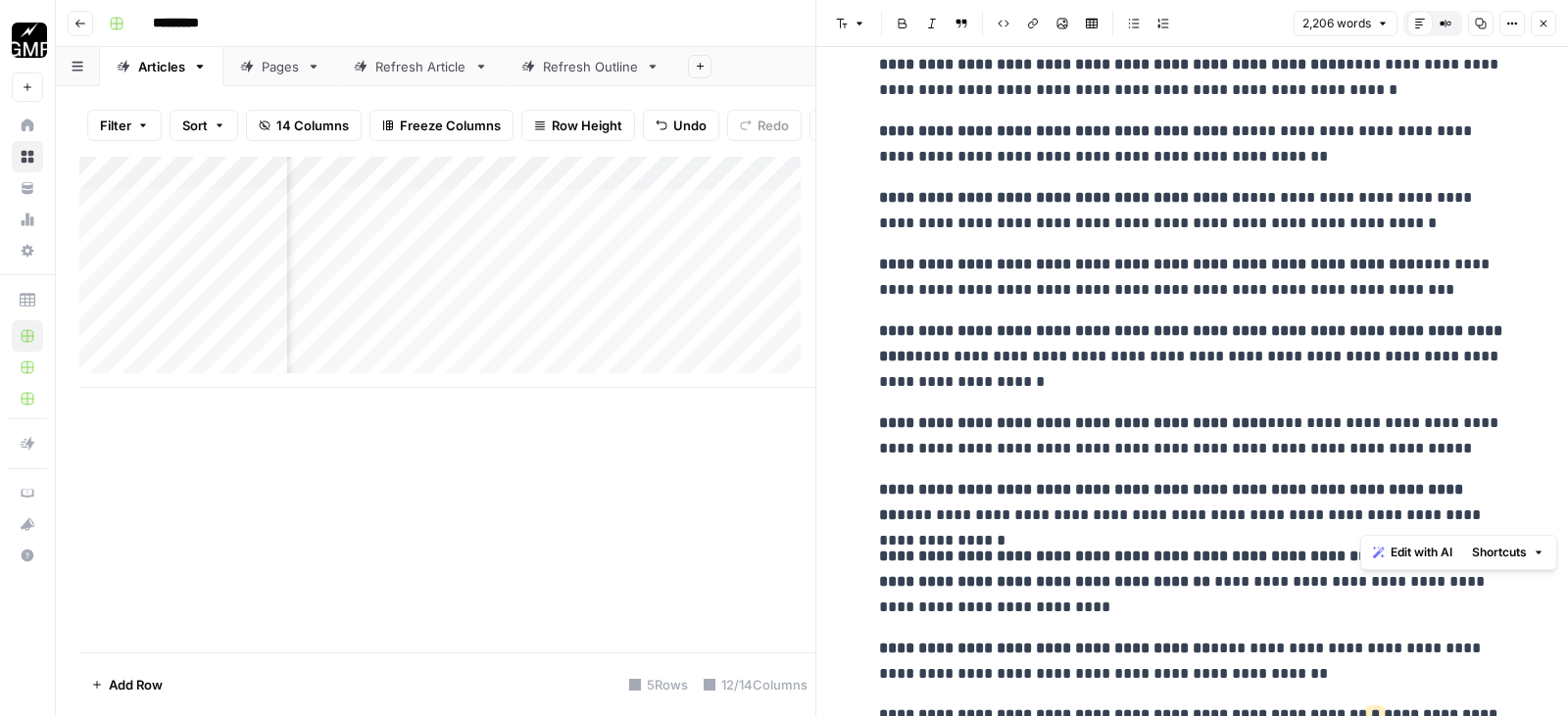 drag, startPoint x: 1446, startPoint y: 488, endPoint x: 1494, endPoint y: 514, distance: 54.589376 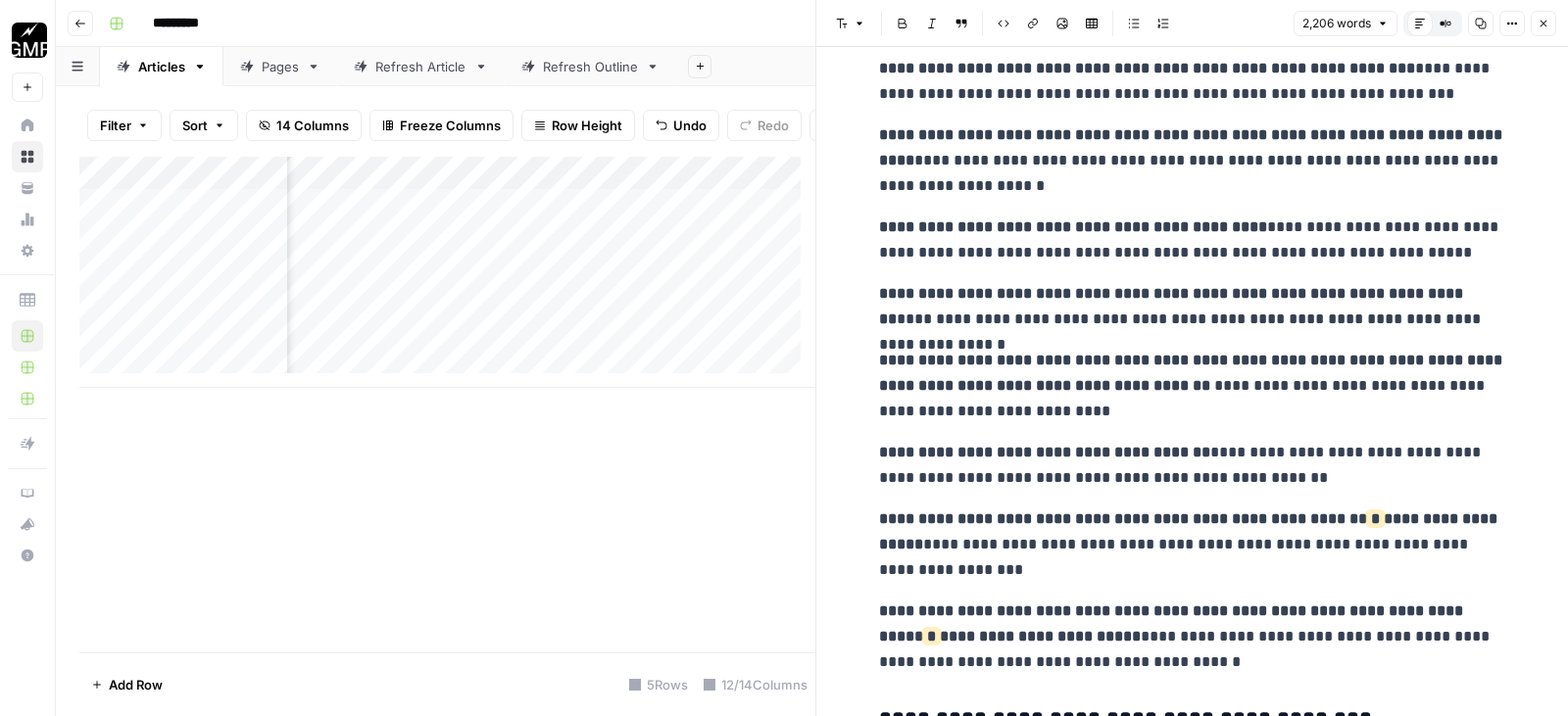 scroll, scrollTop: 2351, scrollLeft: 0, axis: vertical 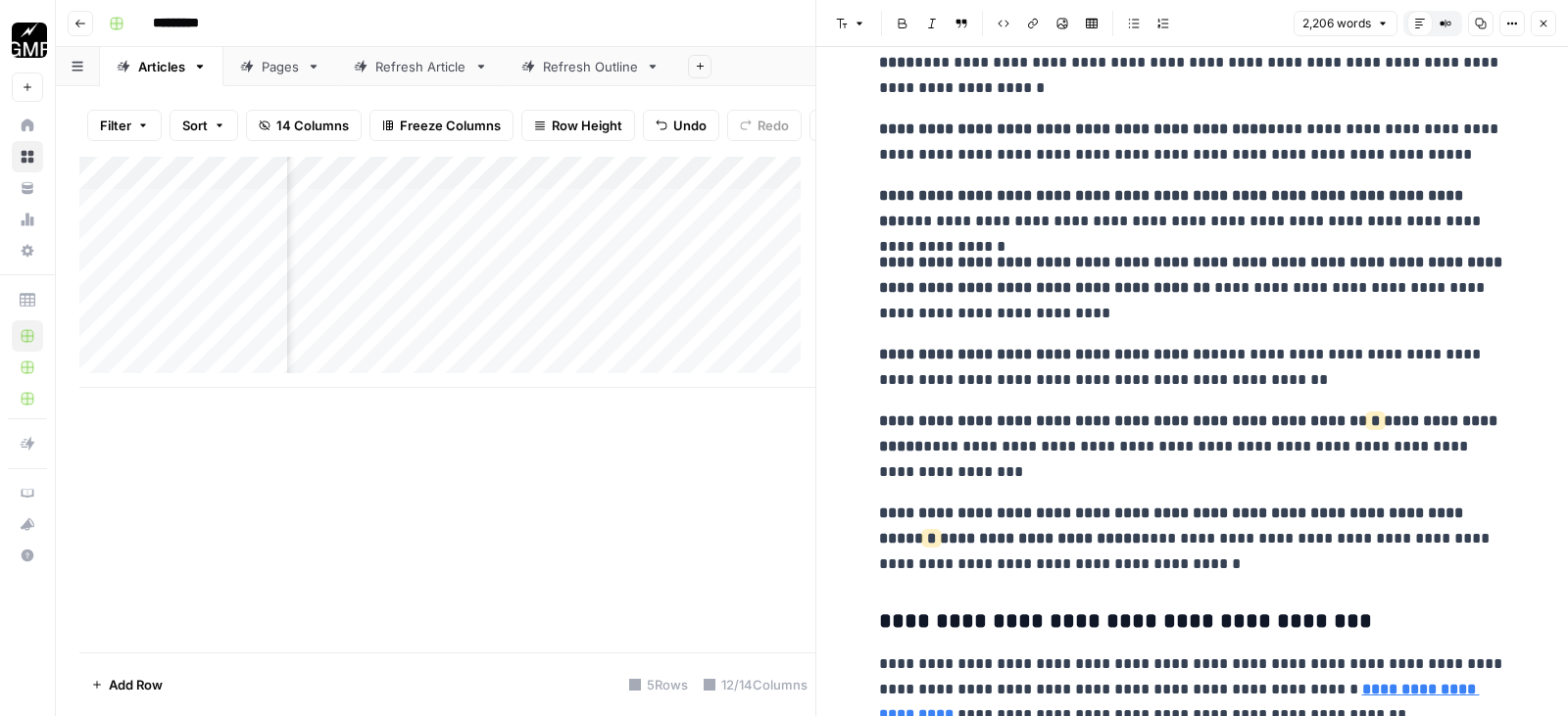 click on "**********" at bounding box center [1193, 288] 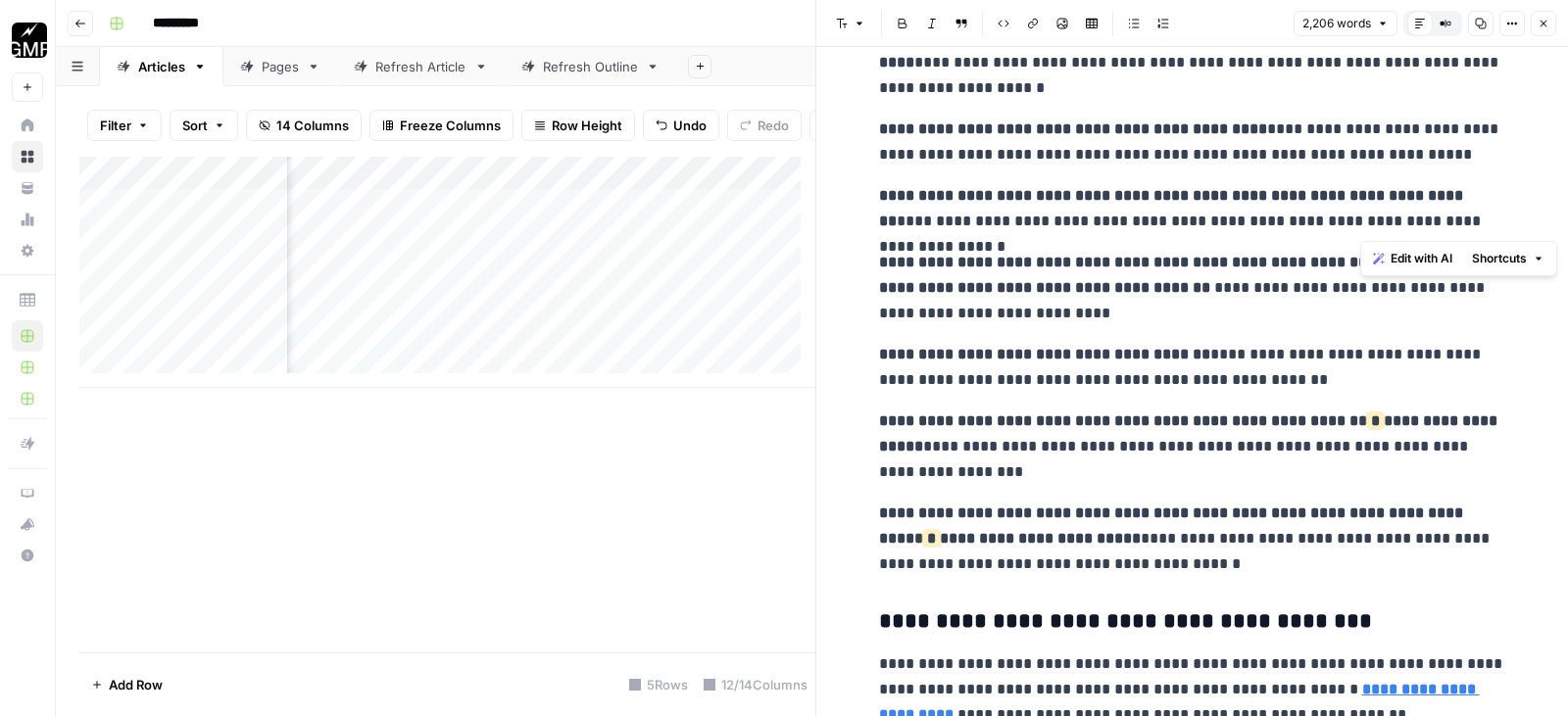 click on "**********" at bounding box center [1193, 274] 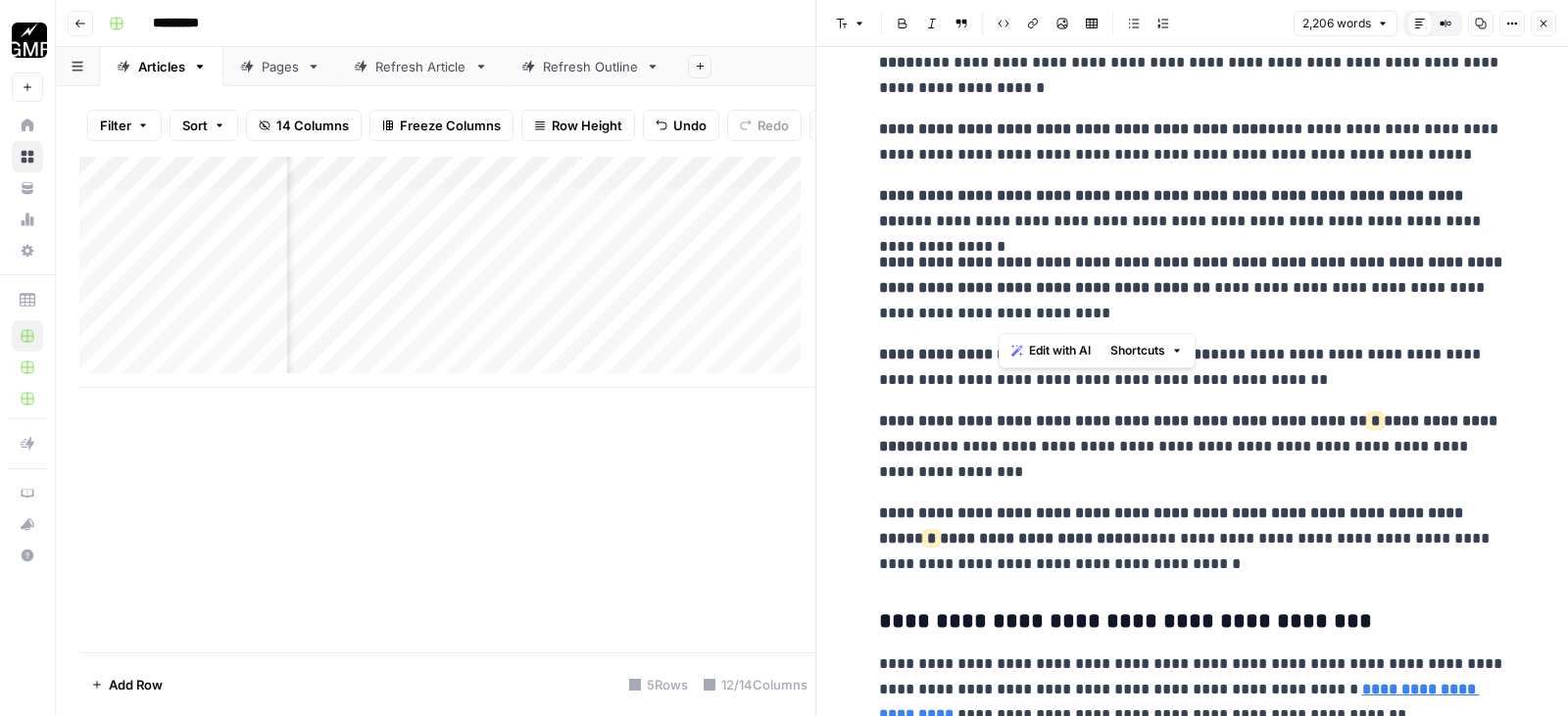 drag, startPoint x: 1070, startPoint y: 287, endPoint x: 1057, endPoint y: 310, distance: 26.41969 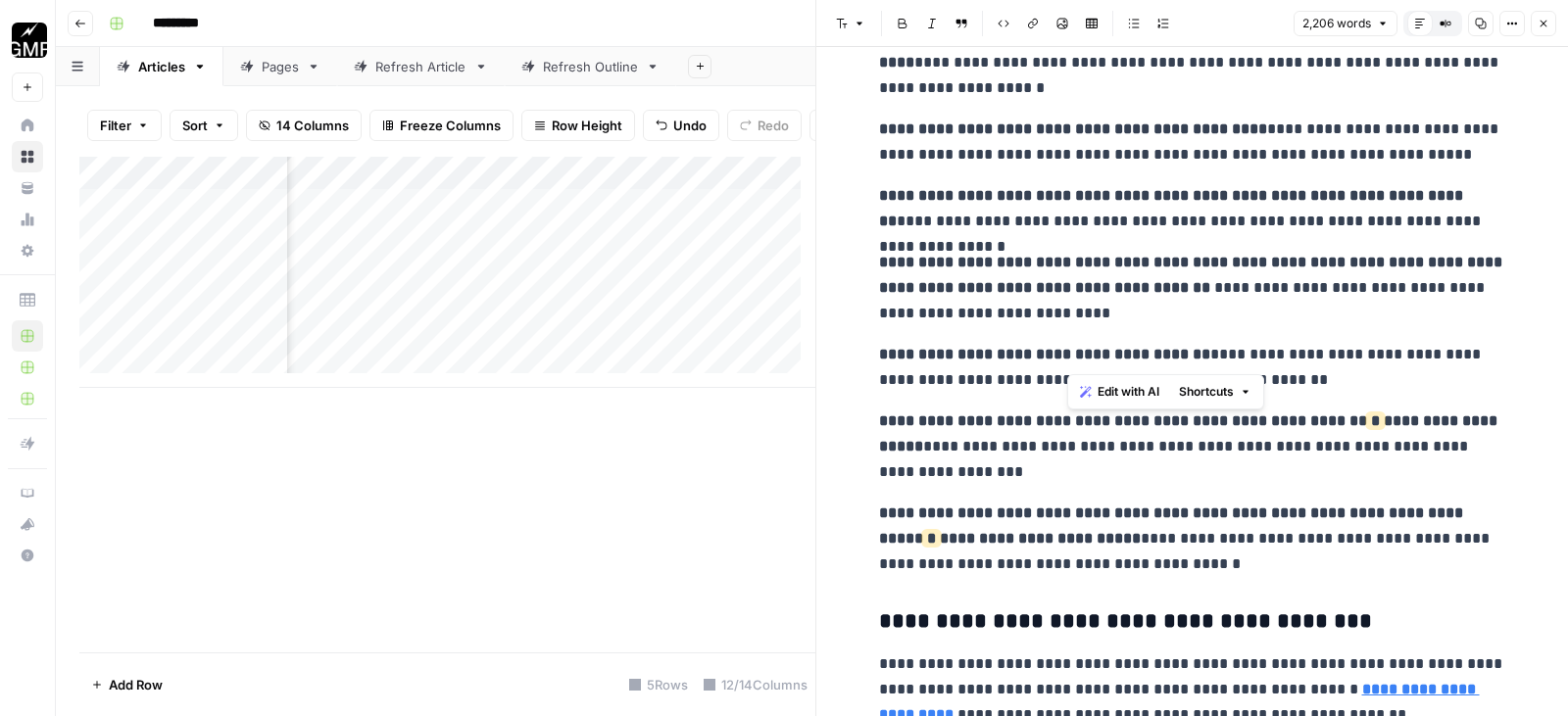 drag, startPoint x: 1170, startPoint y: 354, endPoint x: 1193, endPoint y: 357, distance: 23.194827 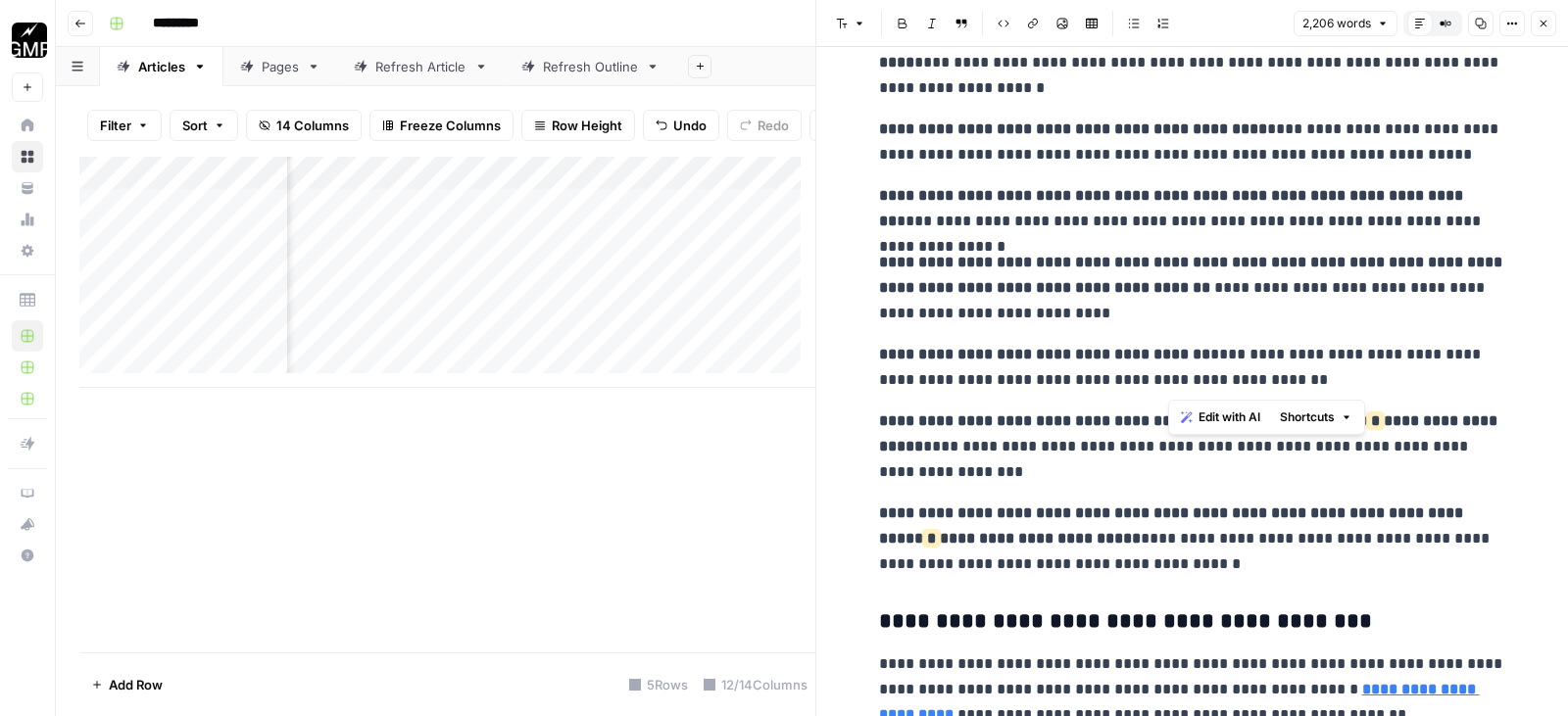 drag, startPoint x: 1170, startPoint y: 354, endPoint x: 1261, endPoint y: 373, distance: 92.96236 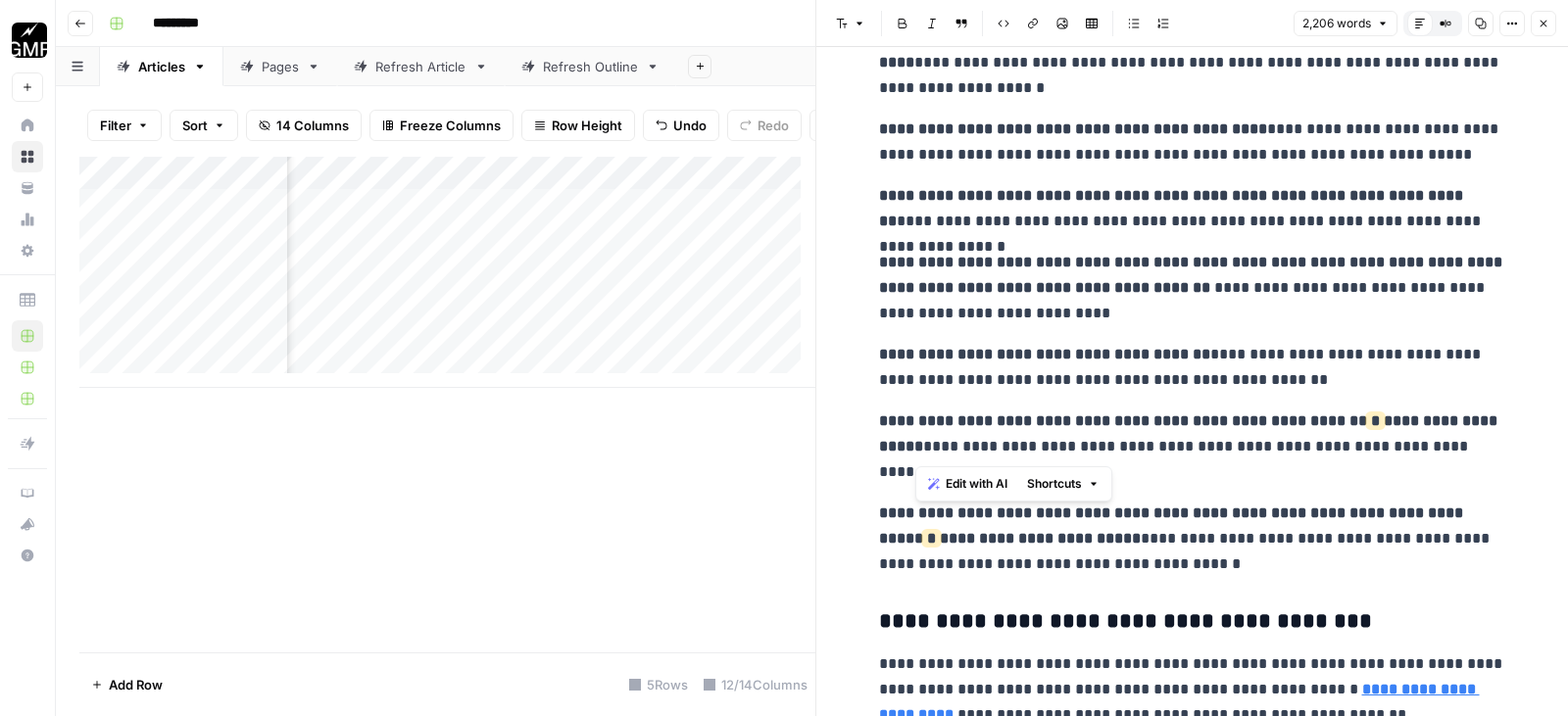 drag, startPoint x: 875, startPoint y: 448, endPoint x: 917, endPoint y: 453, distance: 42.296572 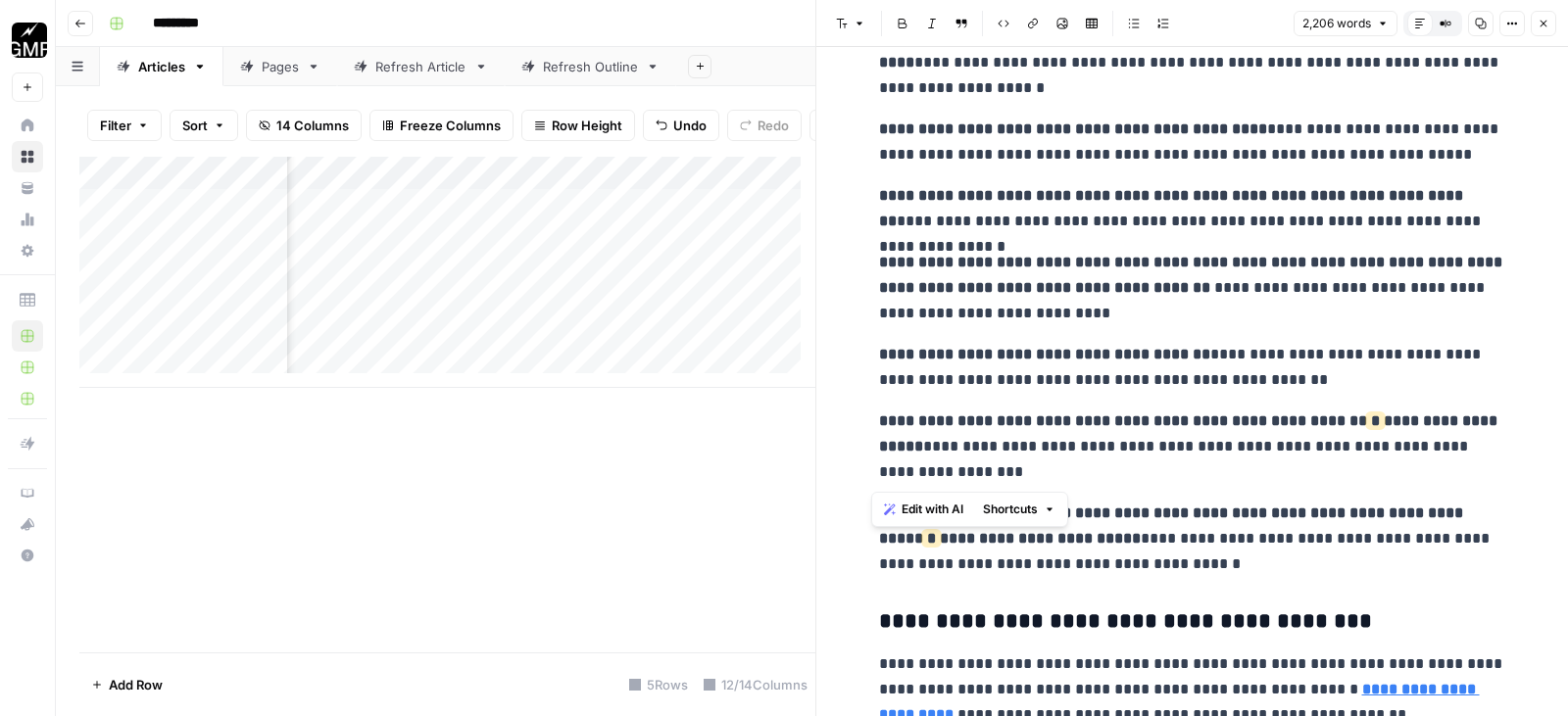 drag, startPoint x: 871, startPoint y: 447, endPoint x: 981, endPoint y: 473, distance: 113.031 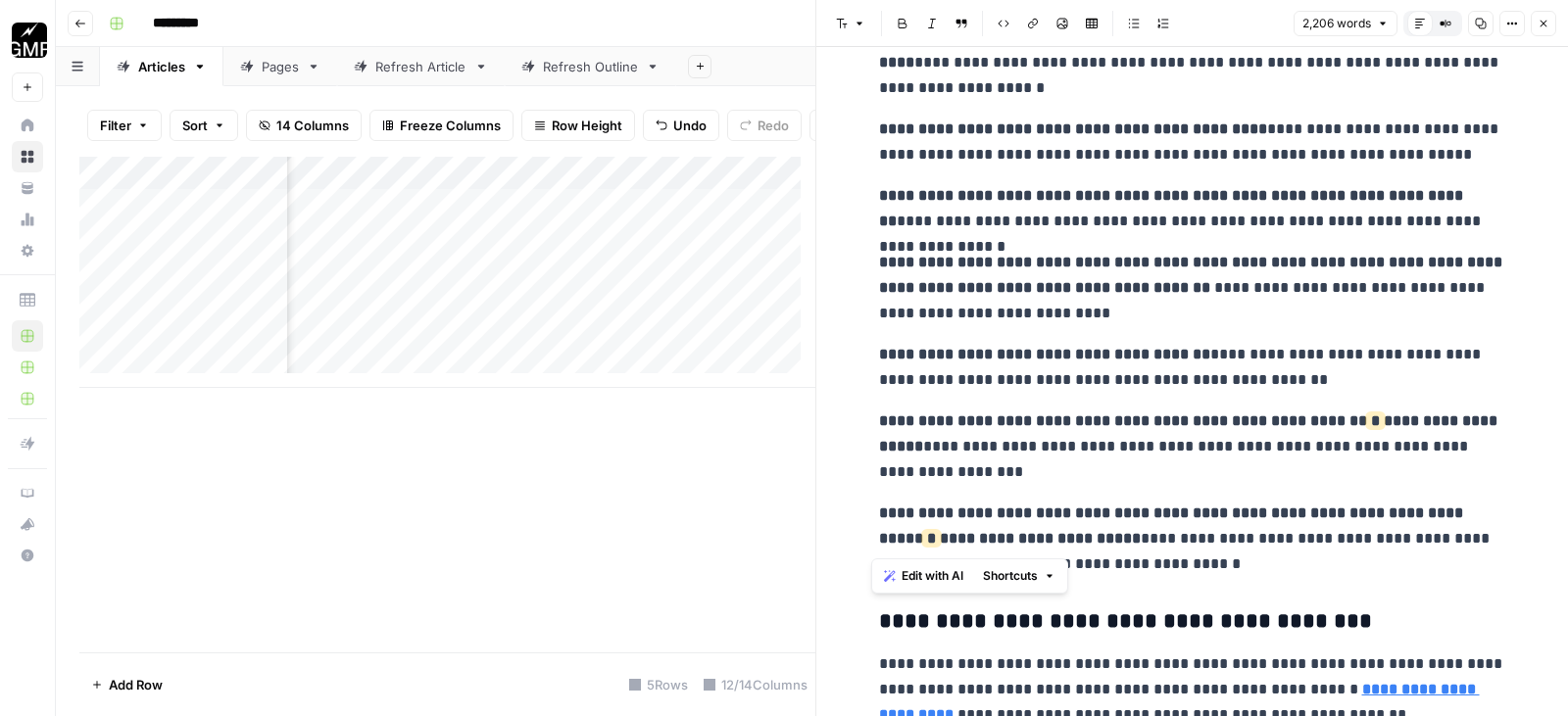 drag, startPoint x: 1091, startPoint y: 566, endPoint x: 1063, endPoint y: 549, distance: 32.756679 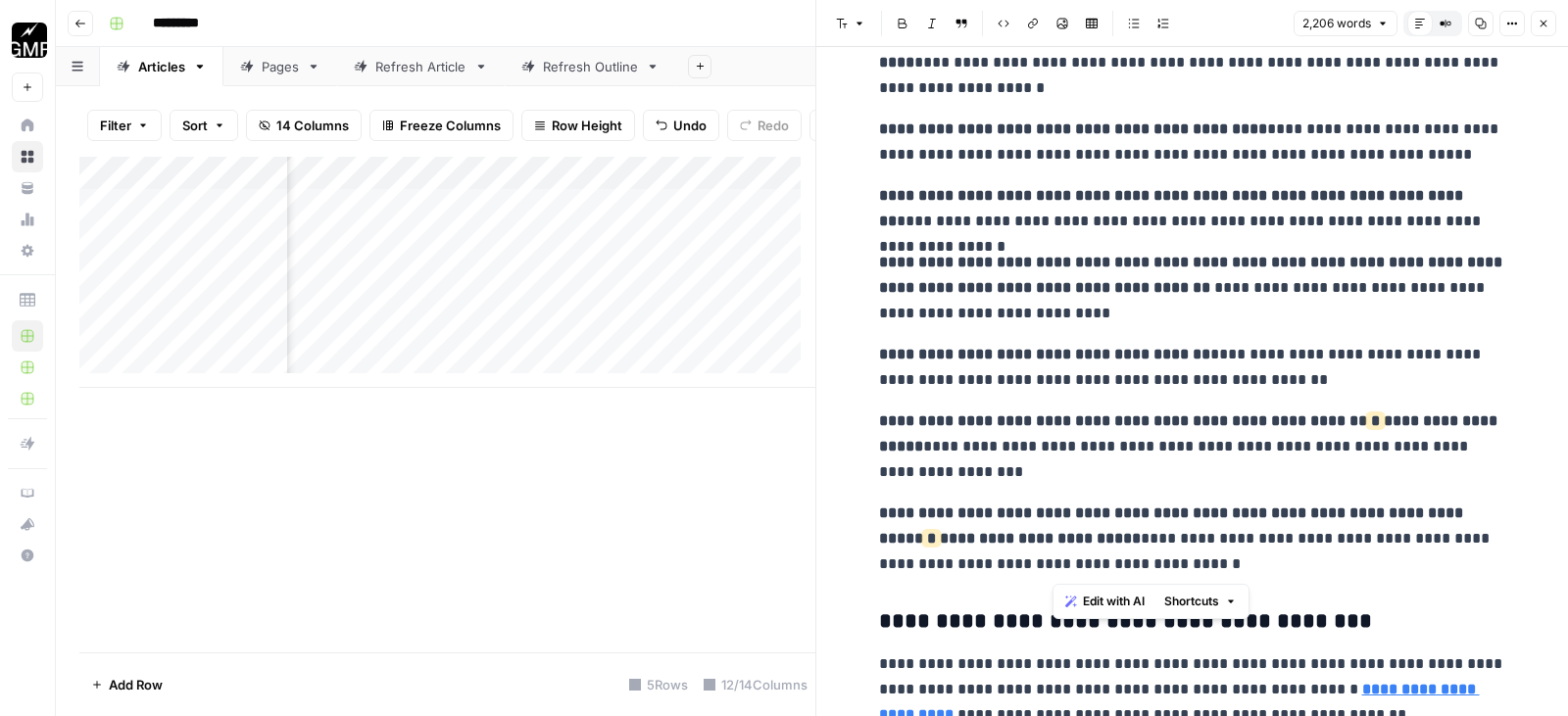 drag, startPoint x: 1054, startPoint y: 537, endPoint x: 1098, endPoint y: 565, distance: 52.15362 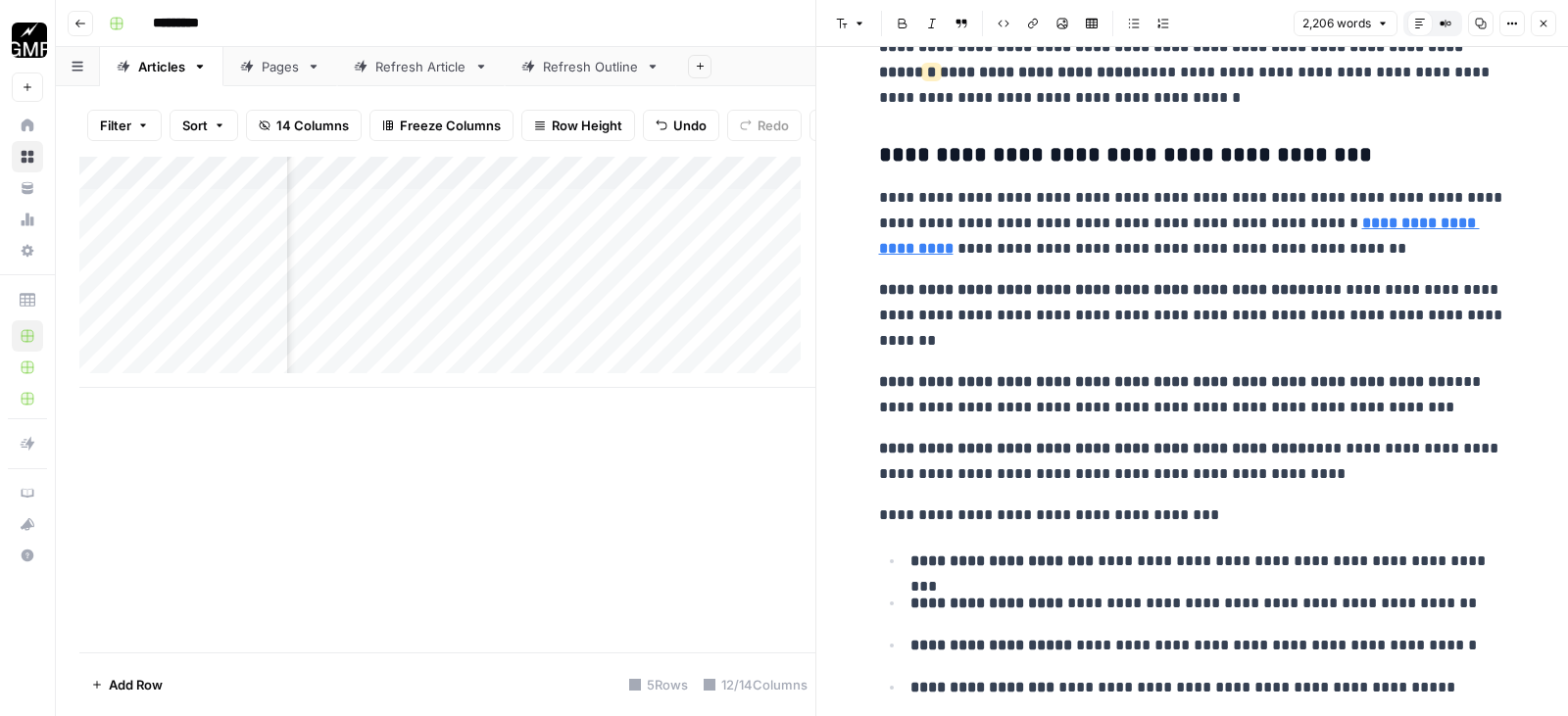 scroll, scrollTop: 2840, scrollLeft: 0, axis: vertical 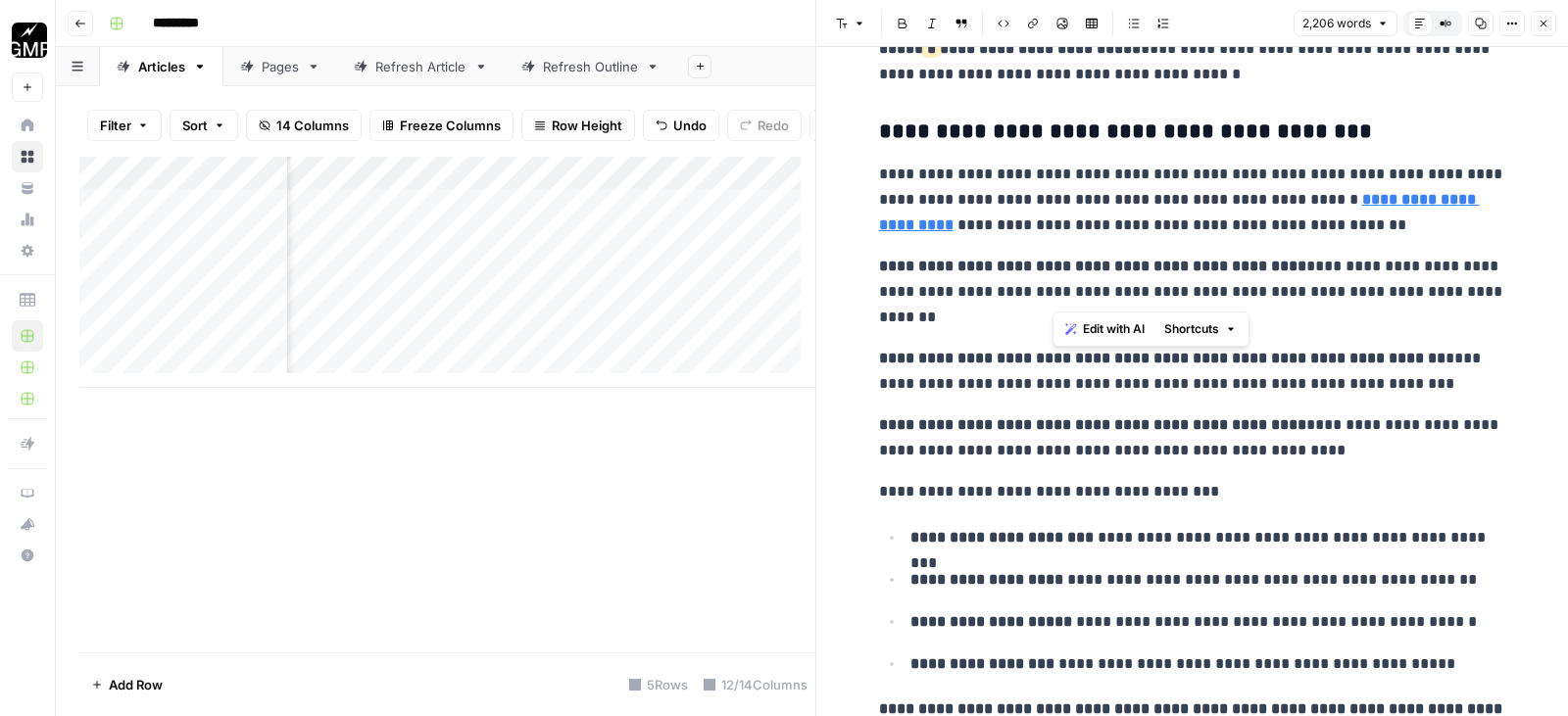 drag, startPoint x: 1281, startPoint y: 265, endPoint x: 1288, endPoint y: 281, distance: 17.464249 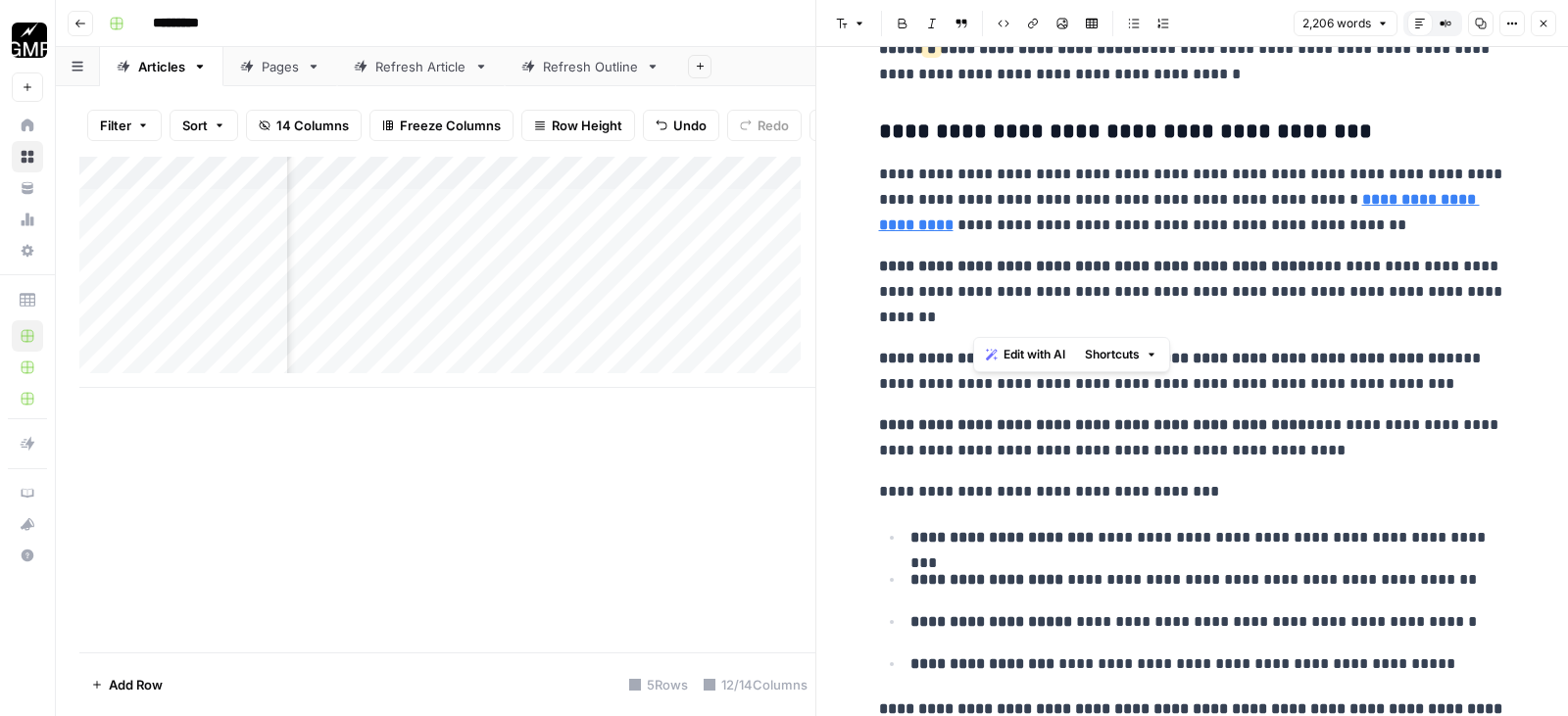 drag, startPoint x: 1281, startPoint y: 269, endPoint x: 1287, endPoint y: 306, distance: 37.48333 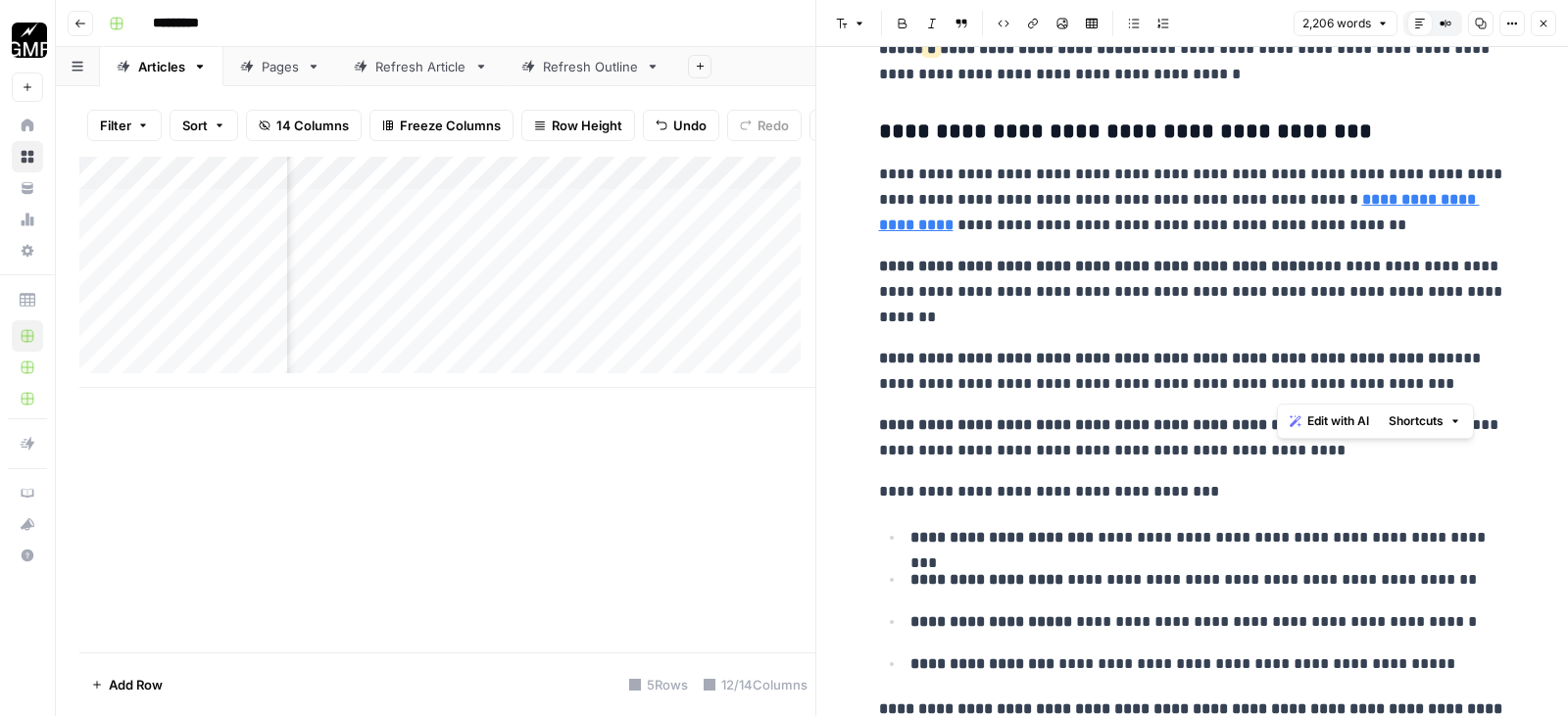 drag, startPoint x: 1417, startPoint y: 357, endPoint x: 1422, endPoint y: 382, distance: 25.495098 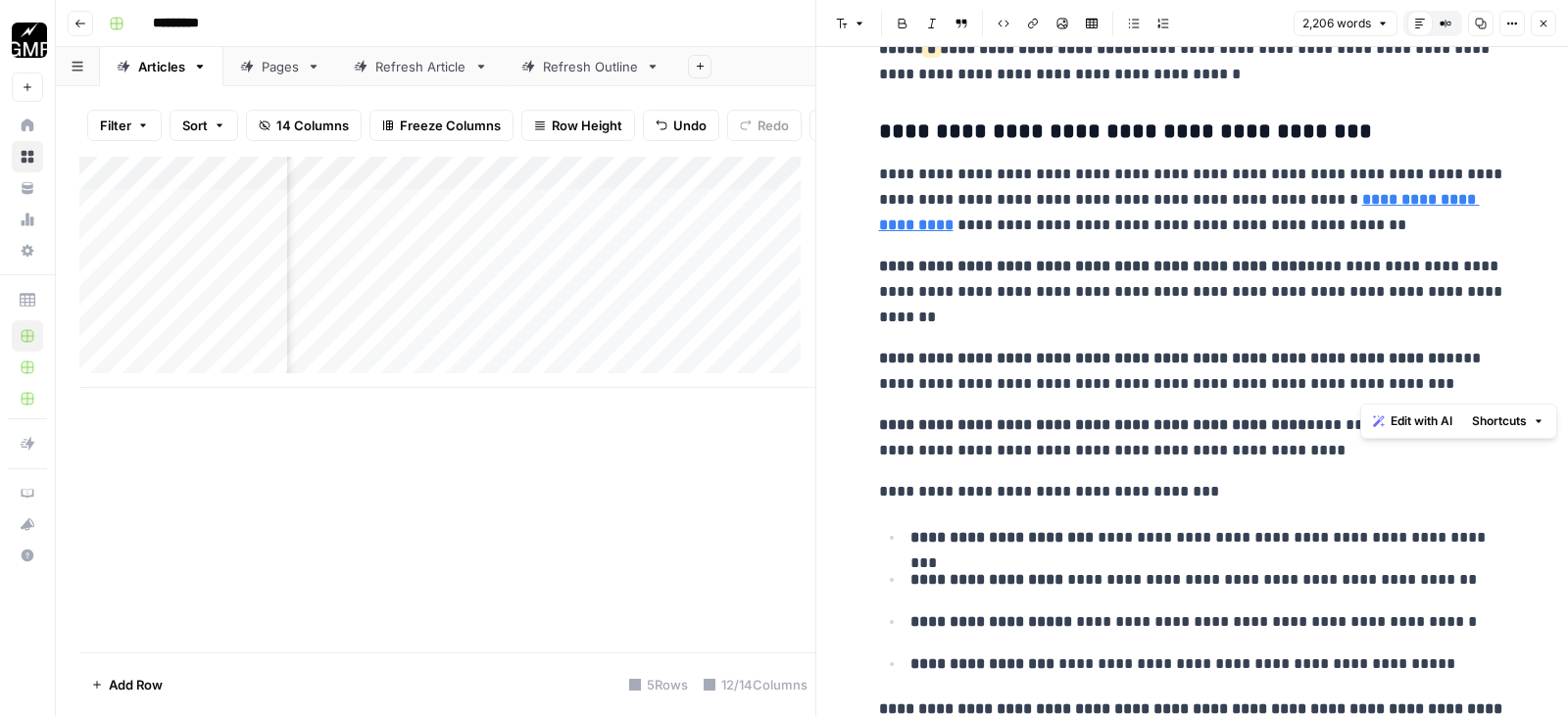 drag, startPoint x: 1418, startPoint y: 355, endPoint x: 1428, endPoint y: 387, distance: 33.52611 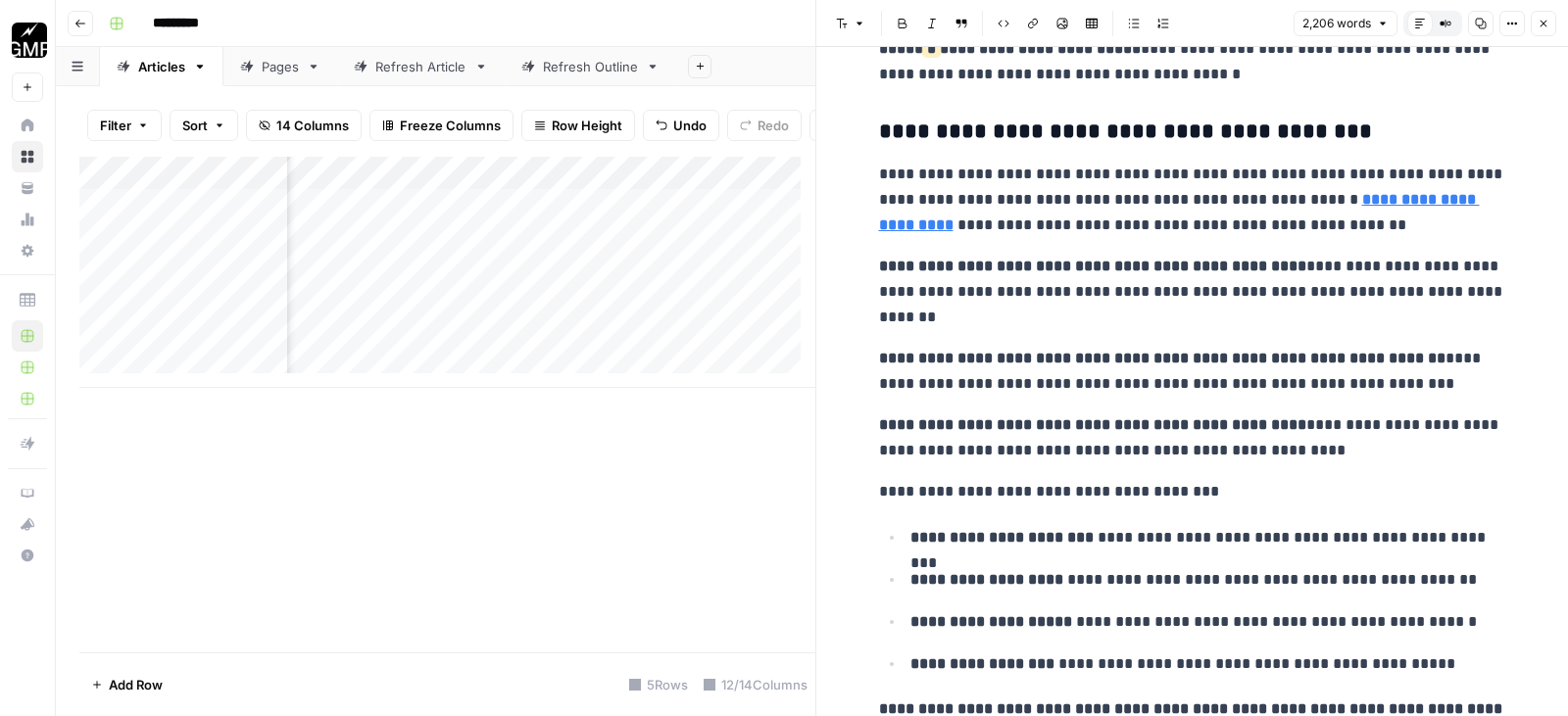 click on "**********" at bounding box center (1193, 438) 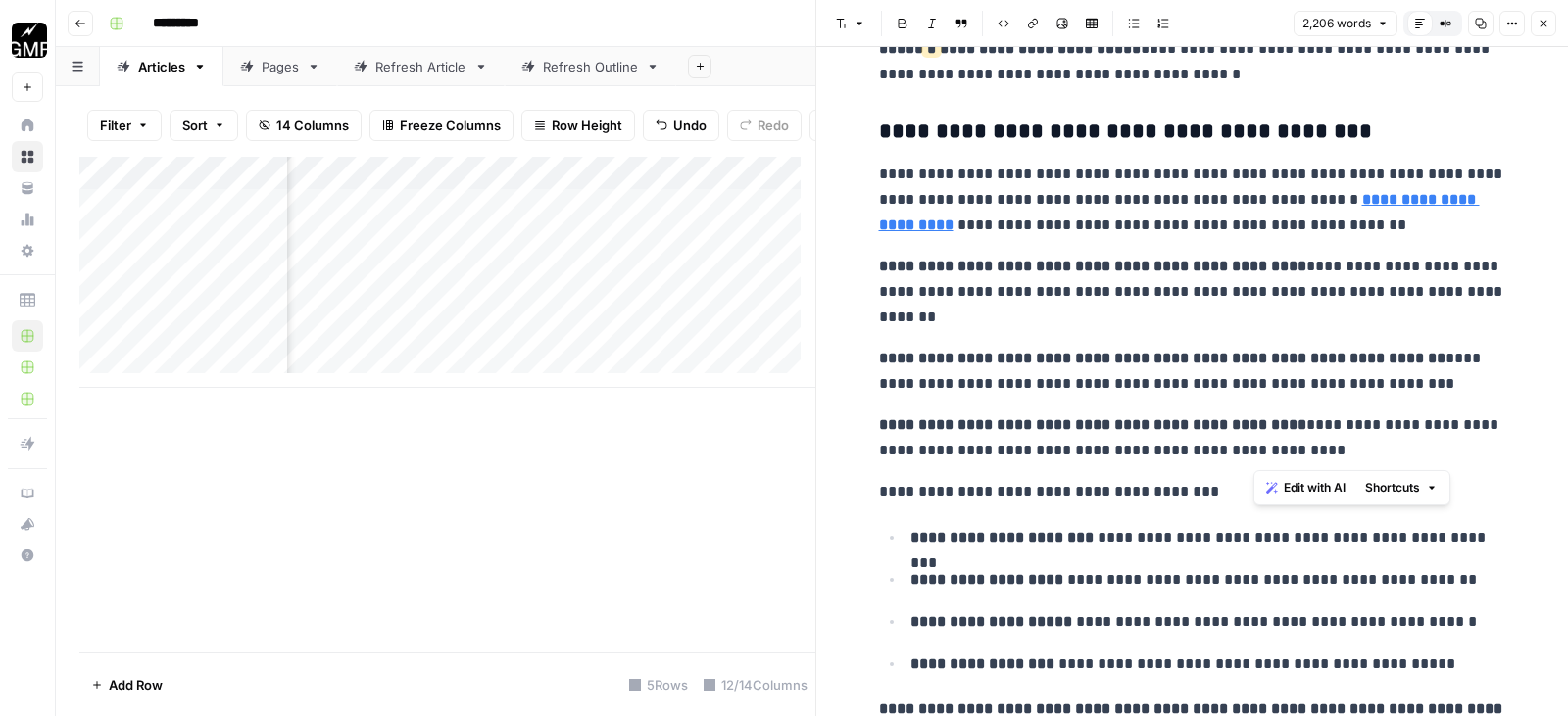 drag, startPoint x: 1255, startPoint y: 424, endPoint x: 1279, endPoint y: 448, distance: 33.941125 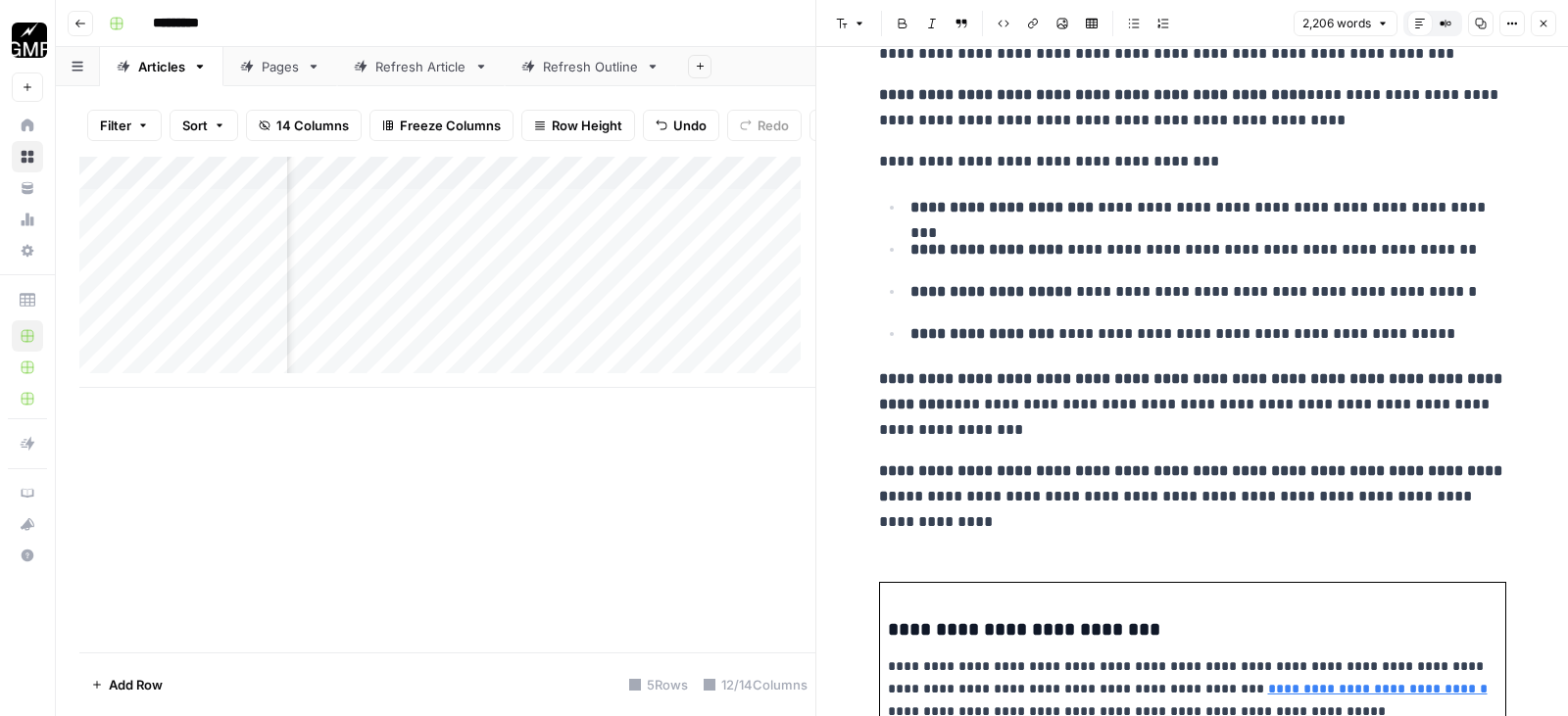 scroll, scrollTop: 3232, scrollLeft: 0, axis: vertical 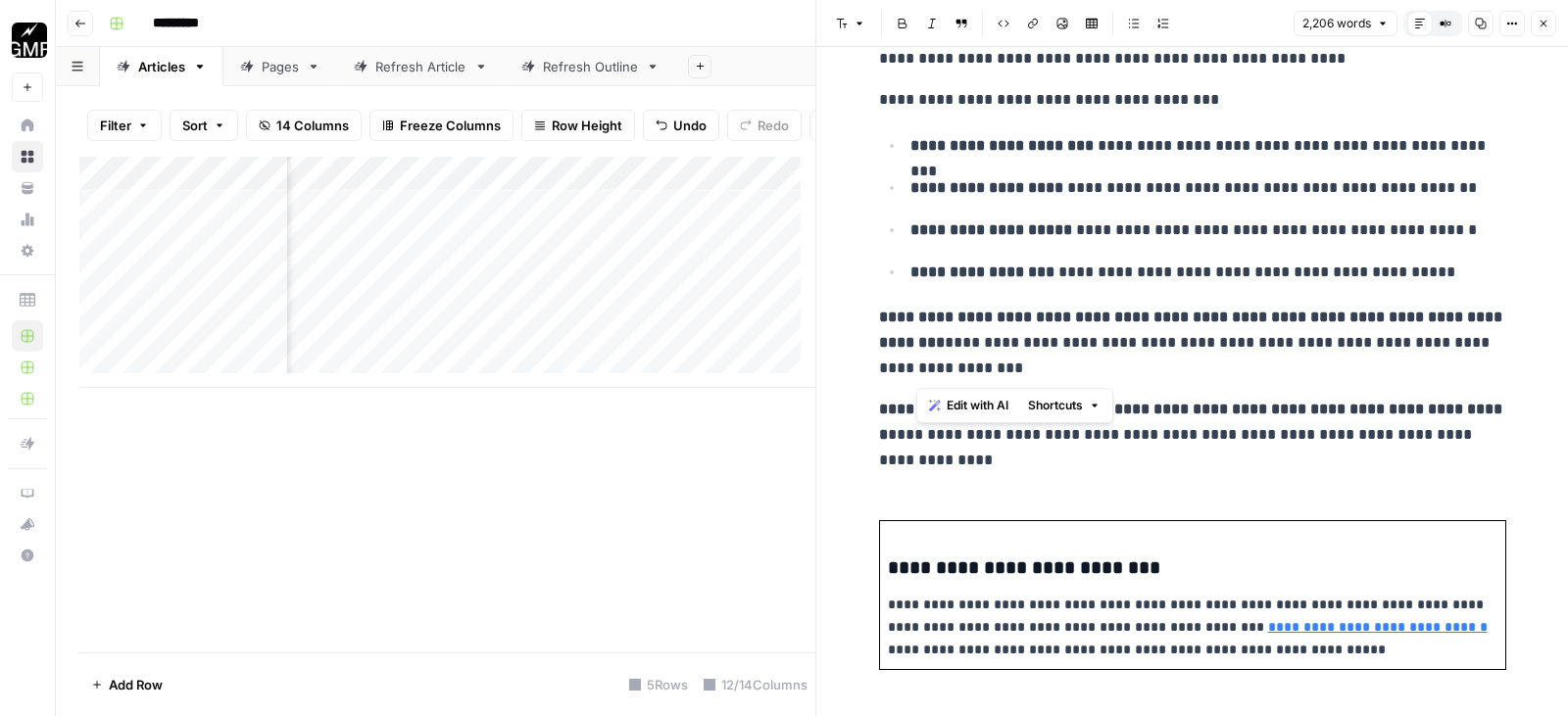 drag, startPoint x: 919, startPoint y: 344, endPoint x: 971, endPoint y: 367, distance: 56.85948 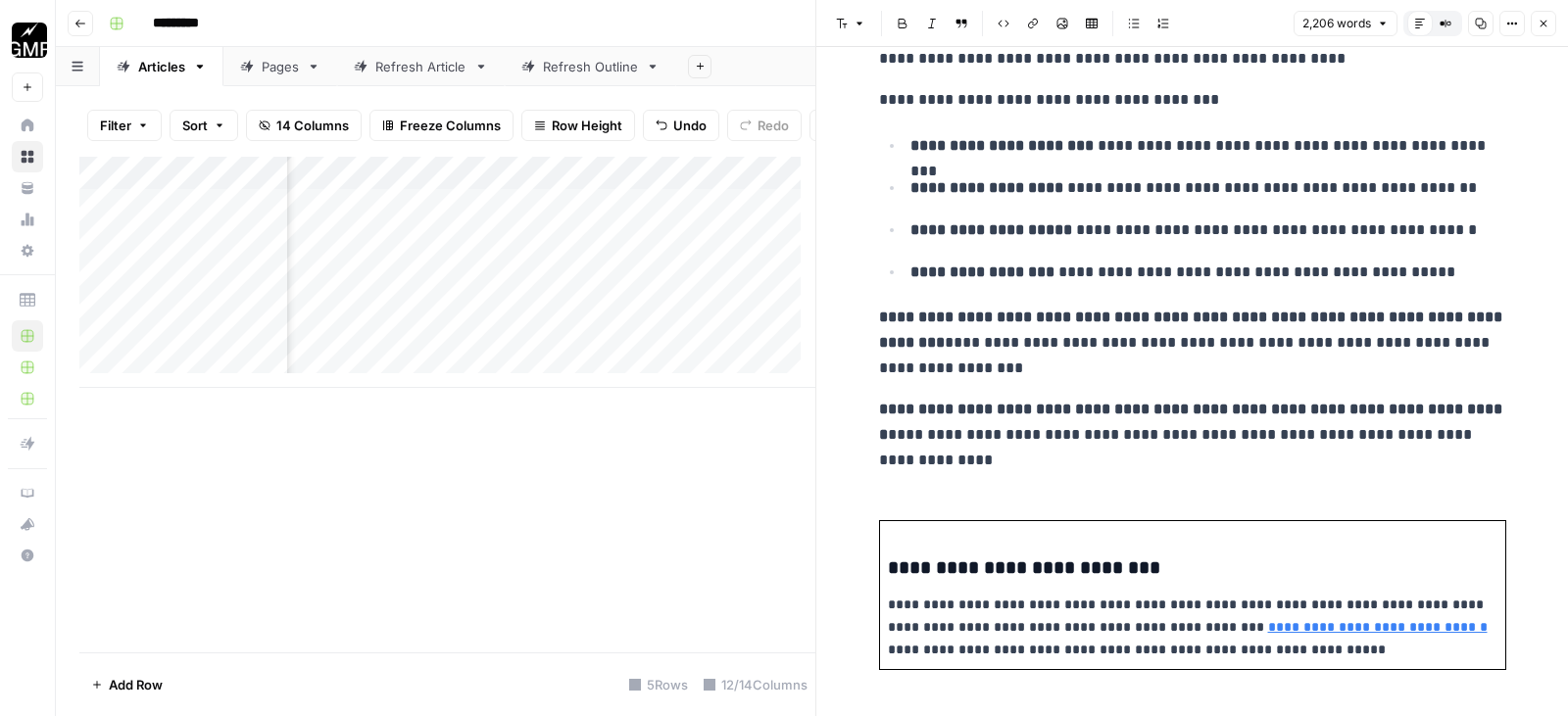 click on "**********" at bounding box center (1193, 1021) 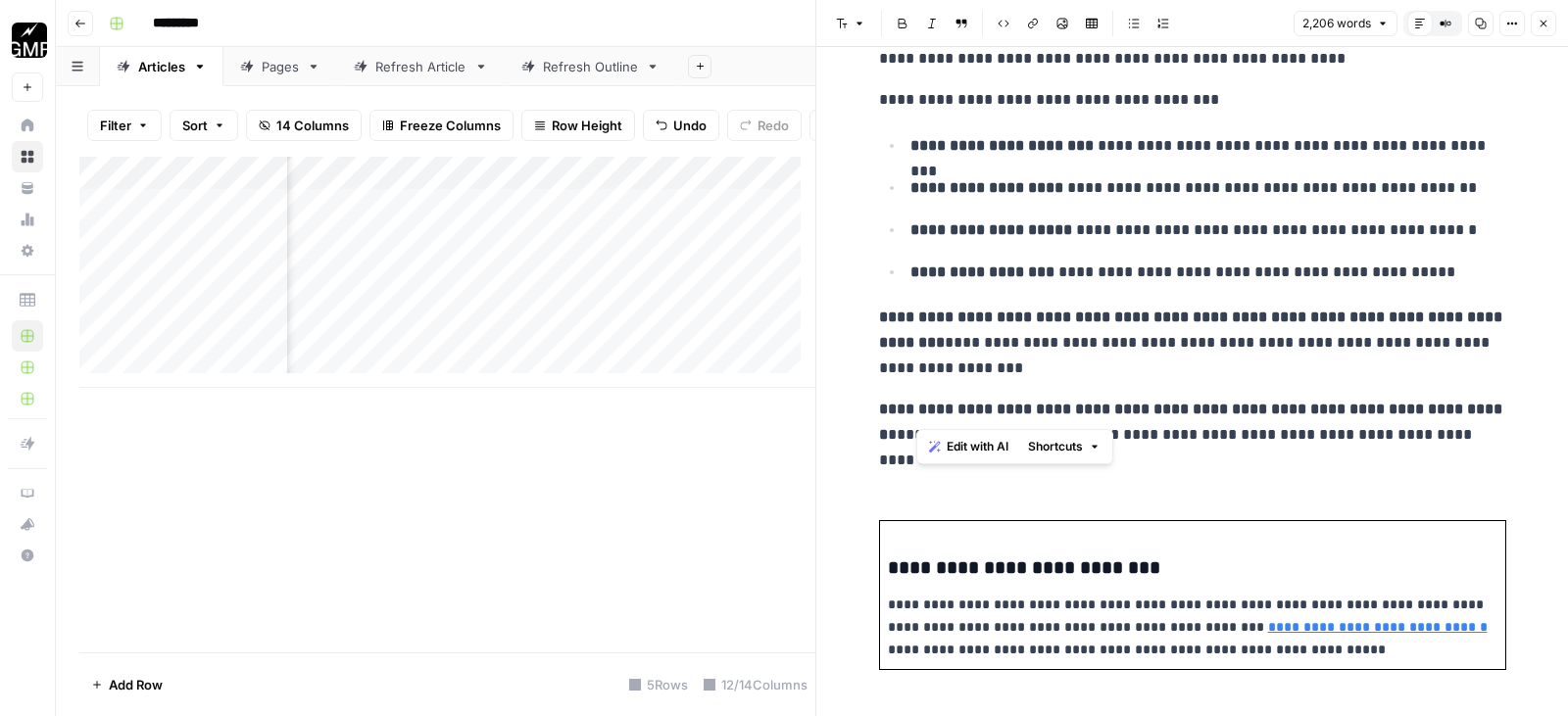 click on "**********" at bounding box center [1193, 1021] 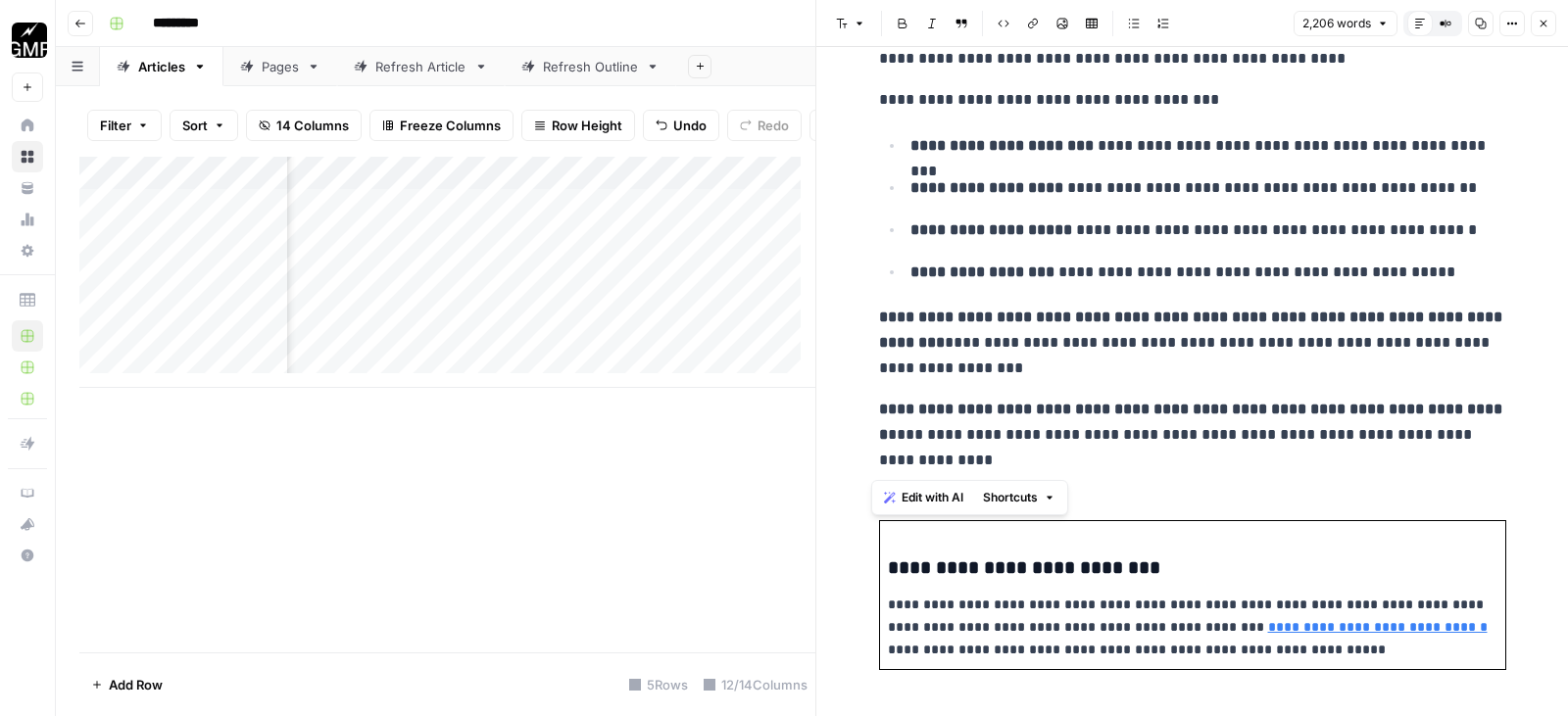 drag, startPoint x: 870, startPoint y: 438, endPoint x: 976, endPoint y: 456, distance: 107.51744 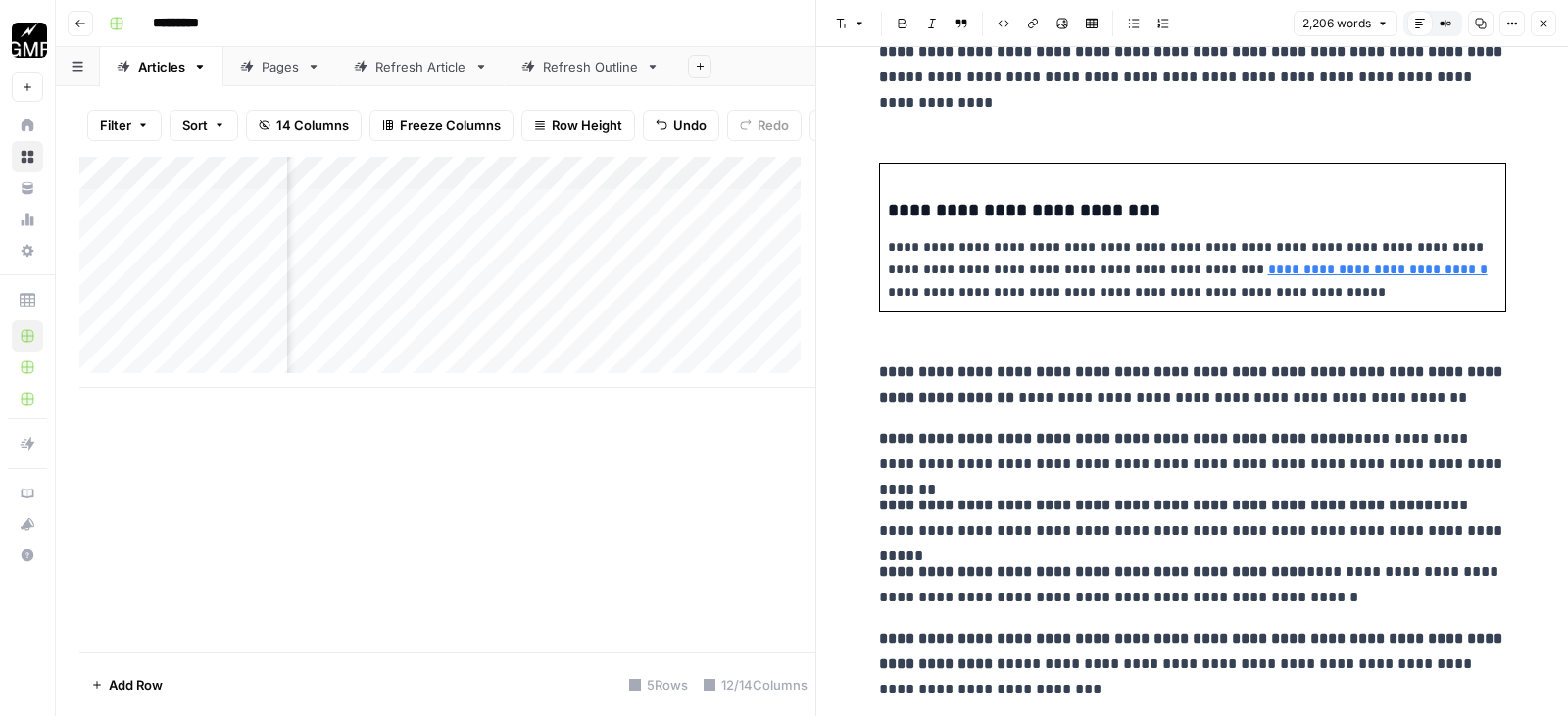 scroll, scrollTop: 3722, scrollLeft: 0, axis: vertical 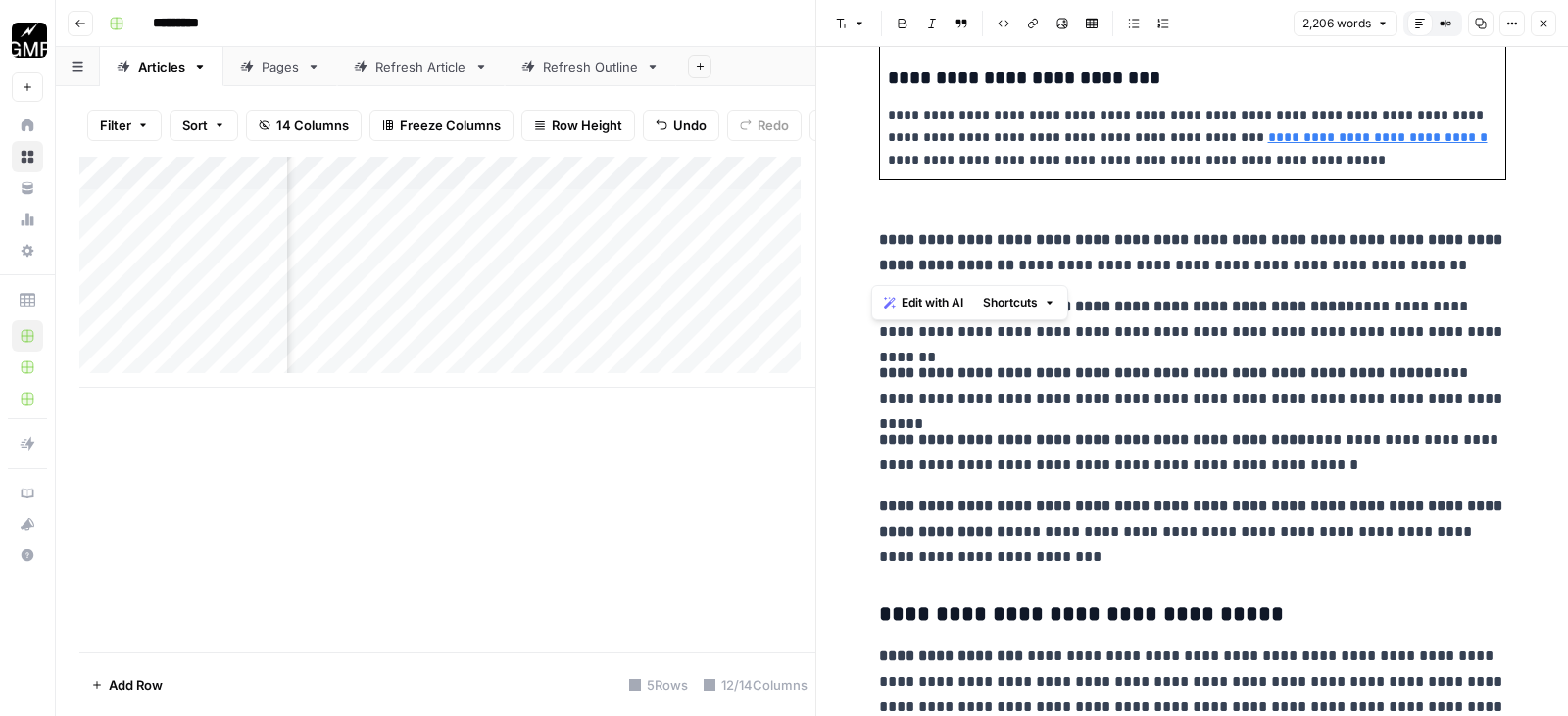 drag, startPoint x: 864, startPoint y: 268, endPoint x: 1058, endPoint y: 268, distance: 194 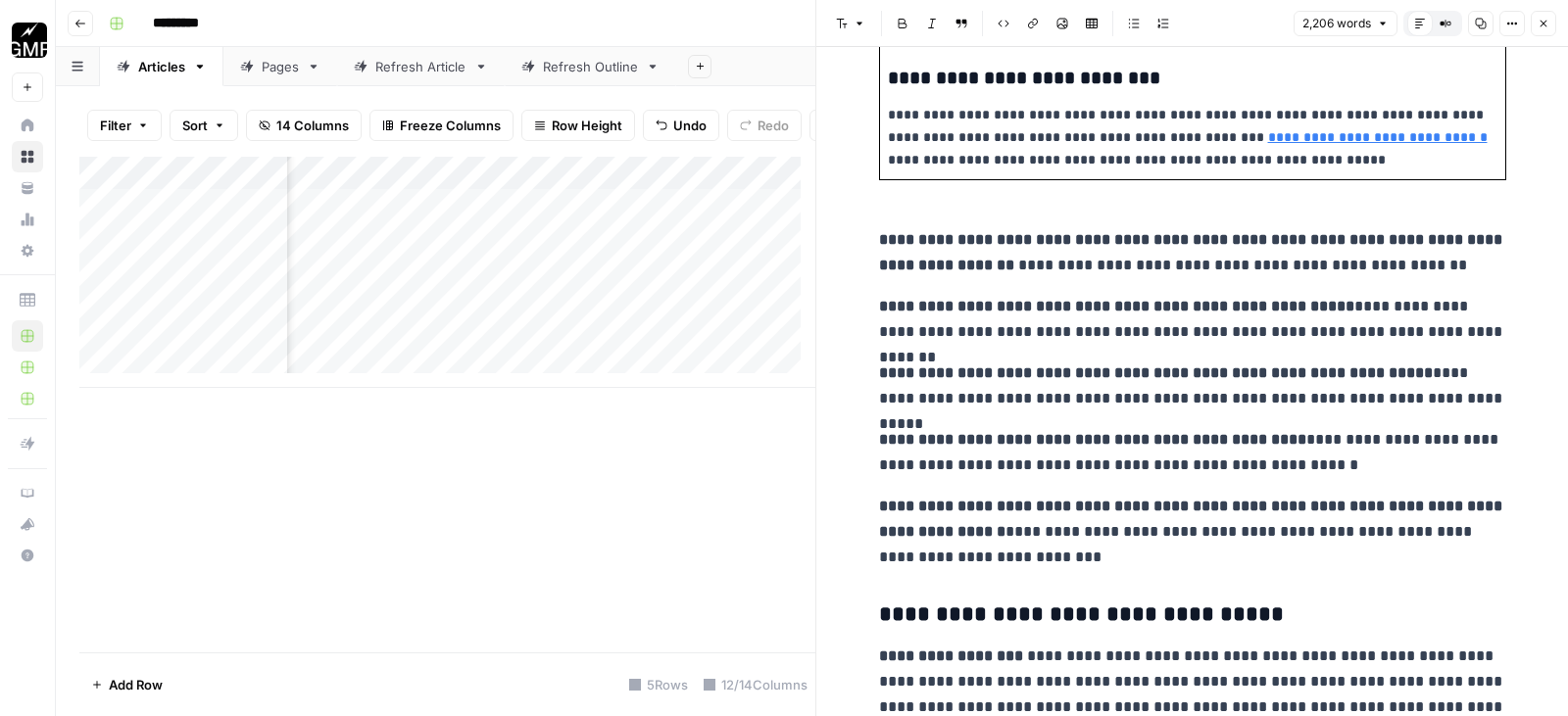 click on "**********" at bounding box center (1193, 319) 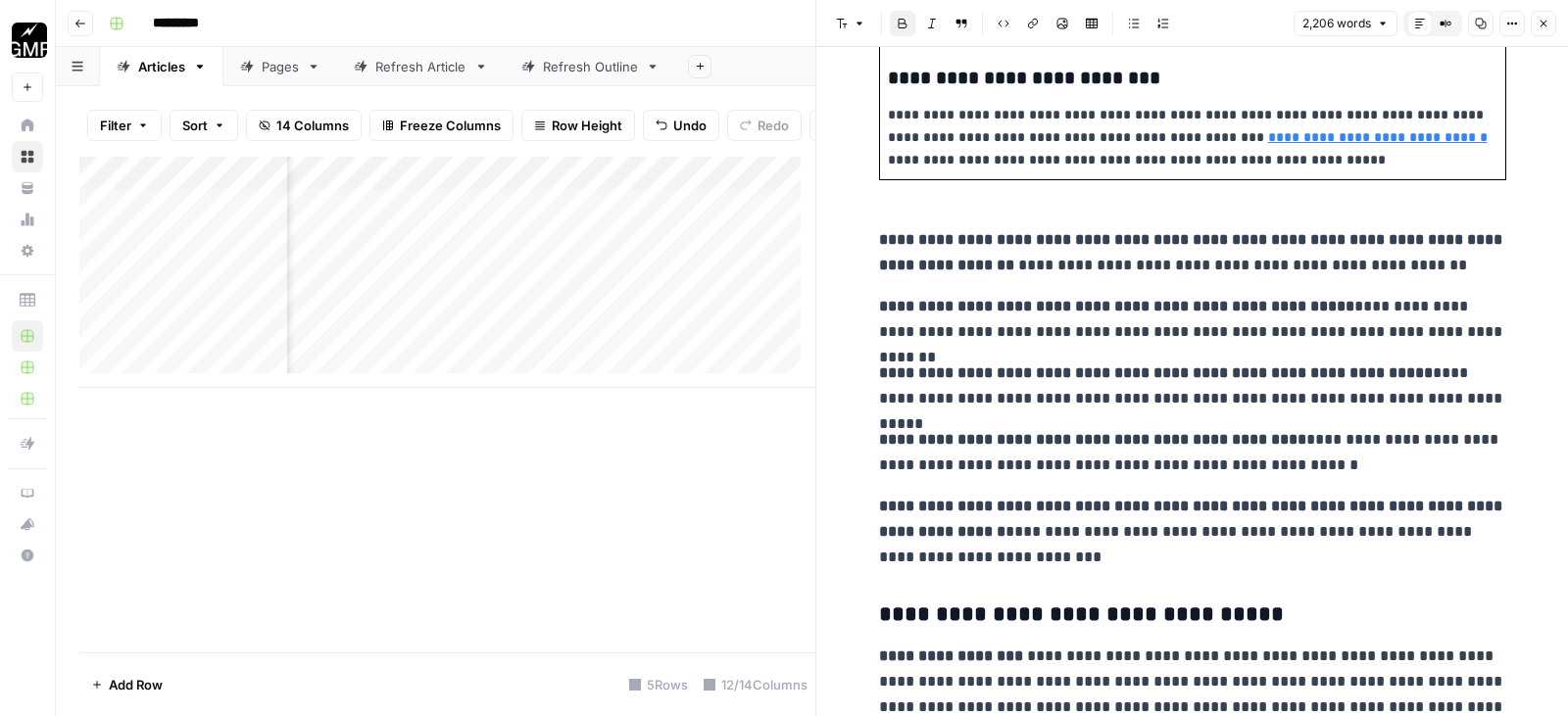 click on "**********" at bounding box center [1193, 319] 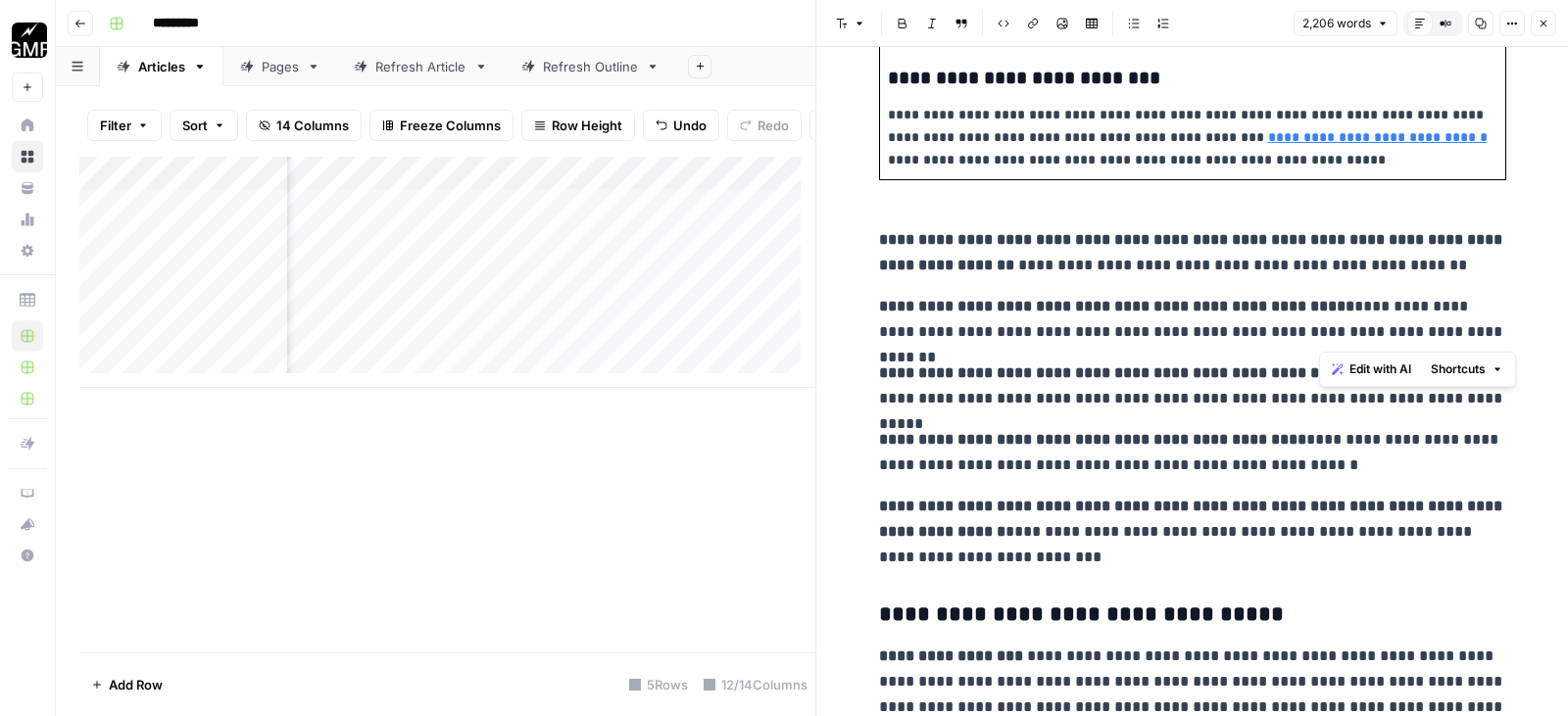 drag, startPoint x: 1322, startPoint y: 307, endPoint x: 1484, endPoint y: 340, distance: 165.32695 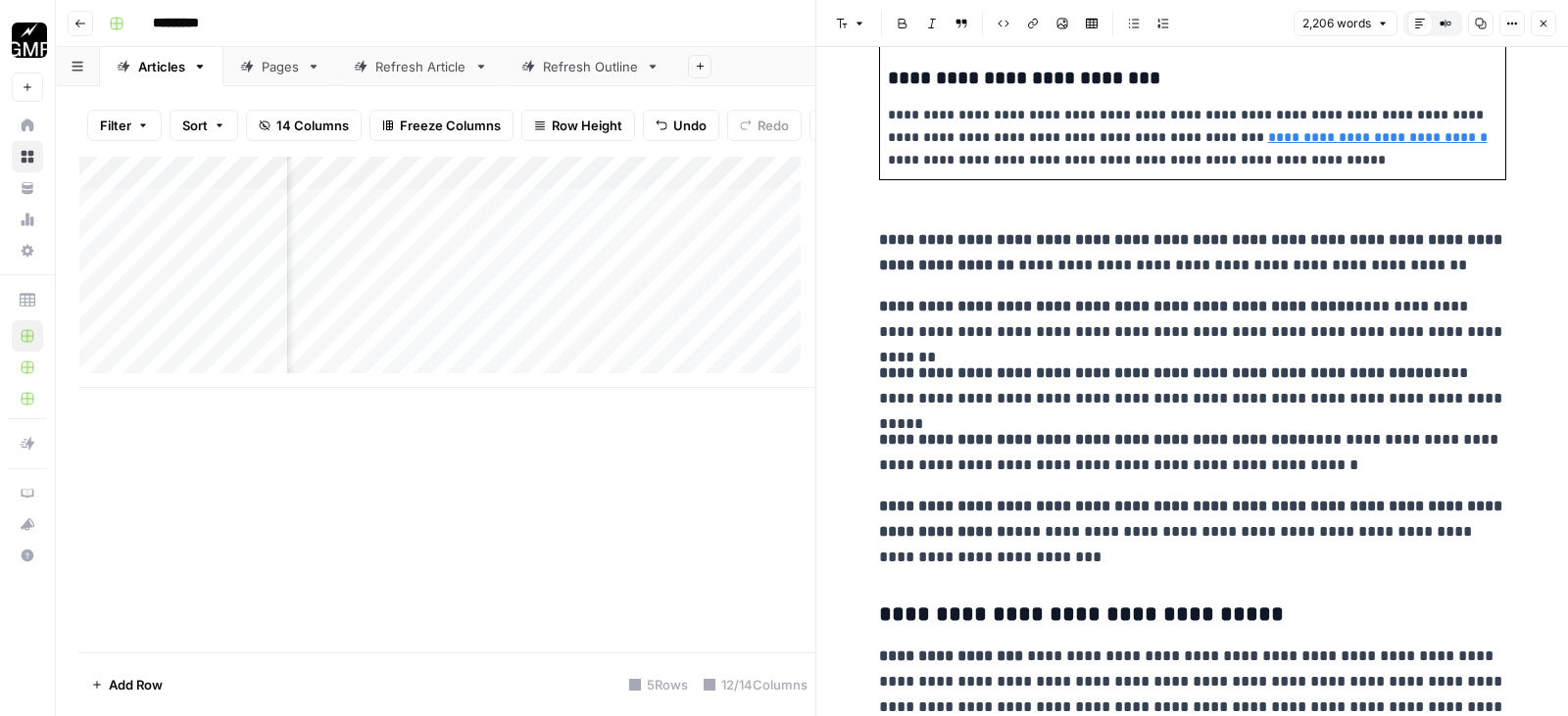 click on "**********" at bounding box center (1193, 386) 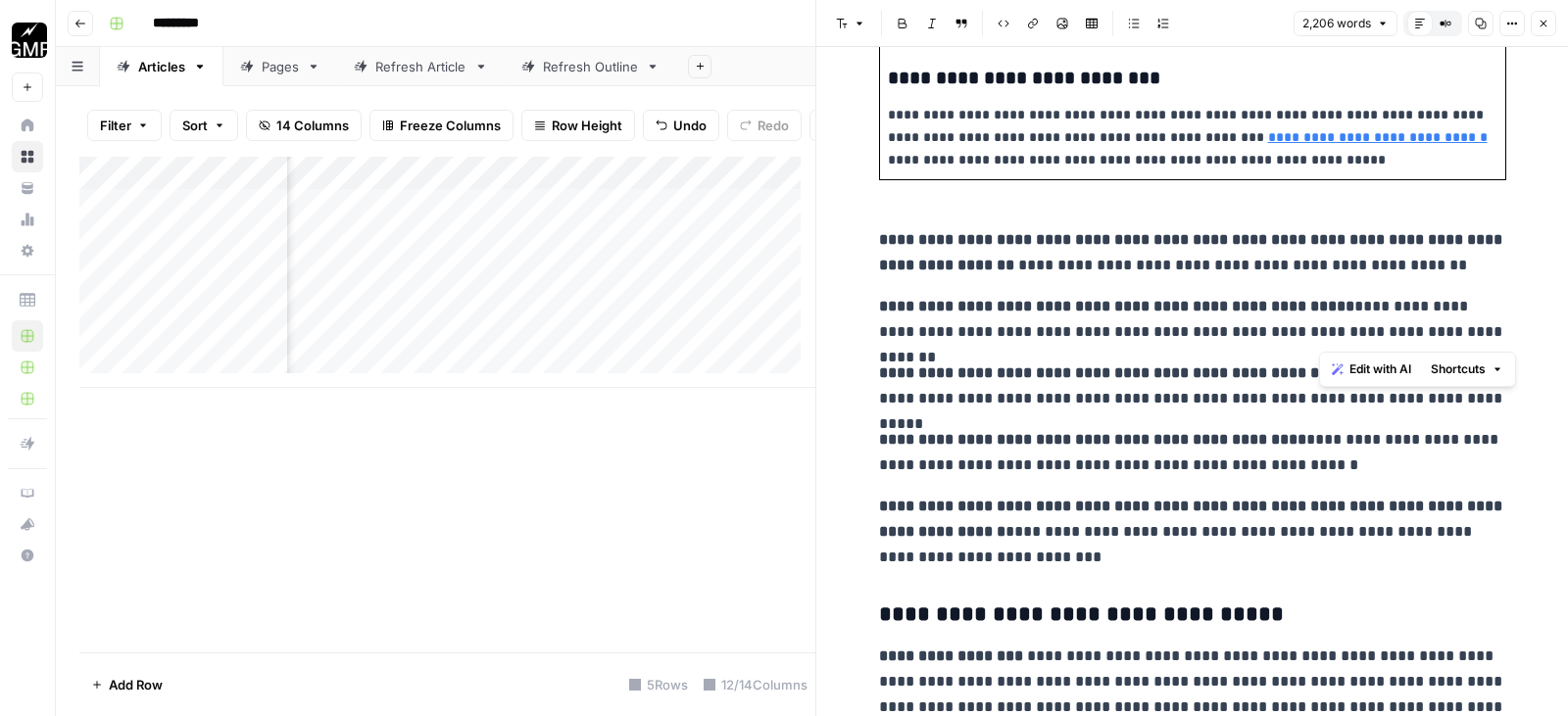click on "**********" at bounding box center (1193, 386) 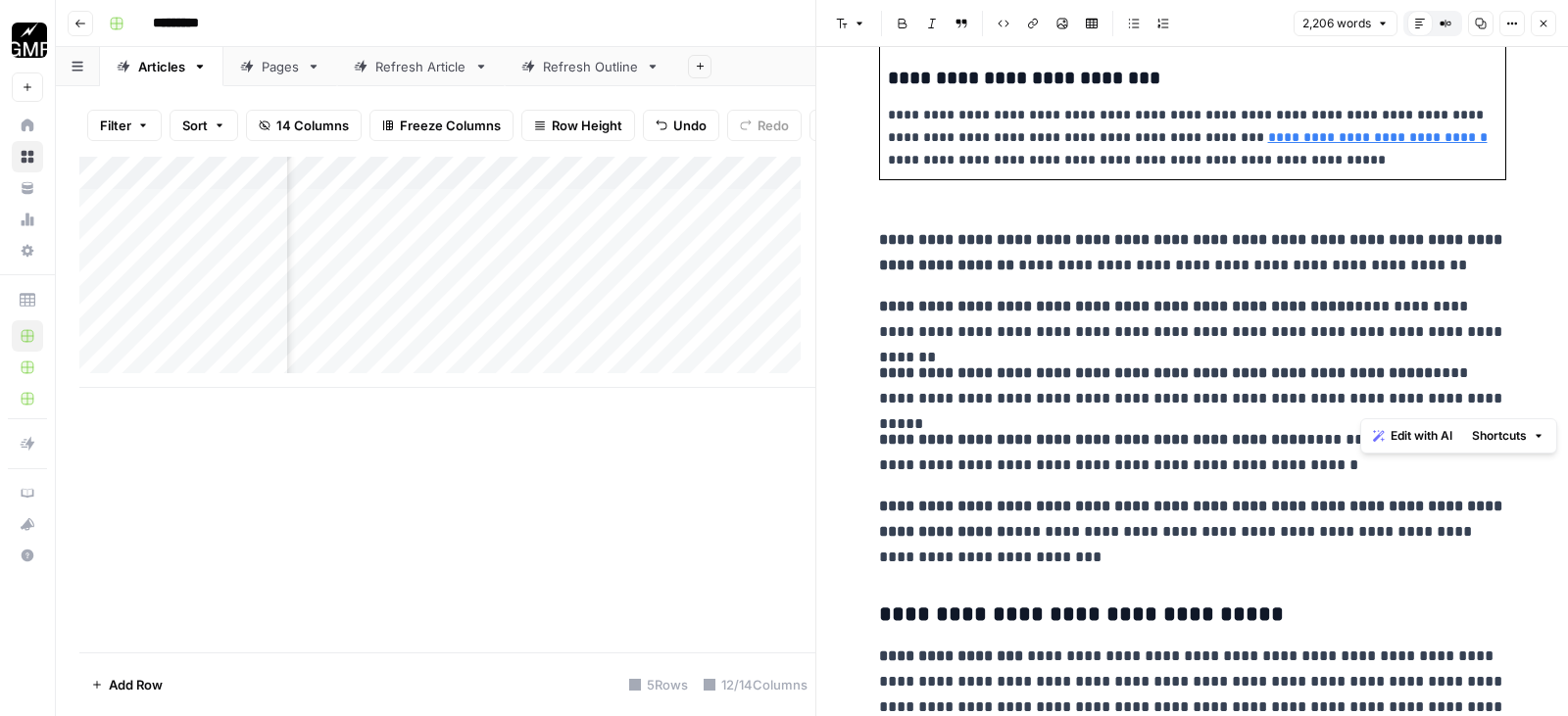 drag, startPoint x: 1415, startPoint y: 372, endPoint x: 1480, endPoint y: 399, distance: 70.38466 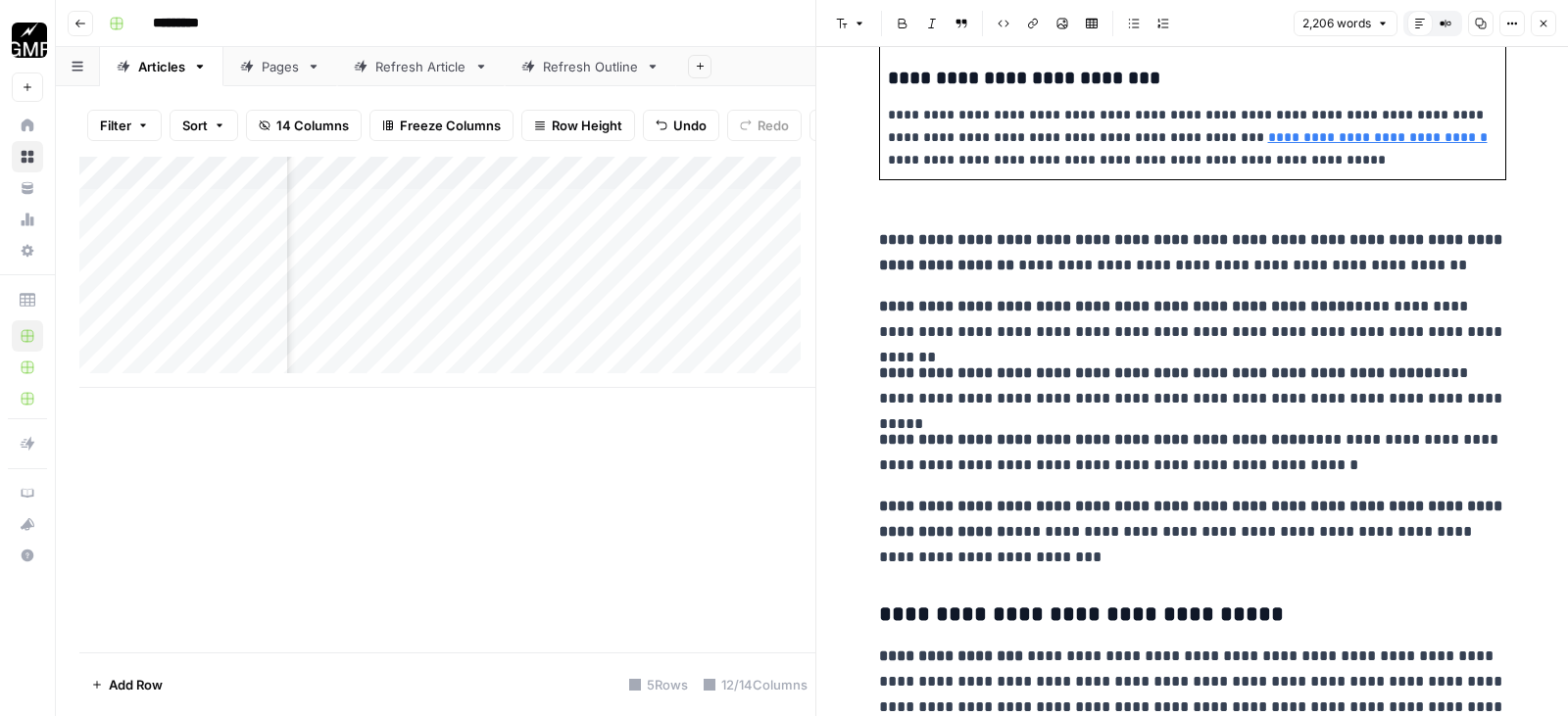 click on "**********" at bounding box center [1093, 439] 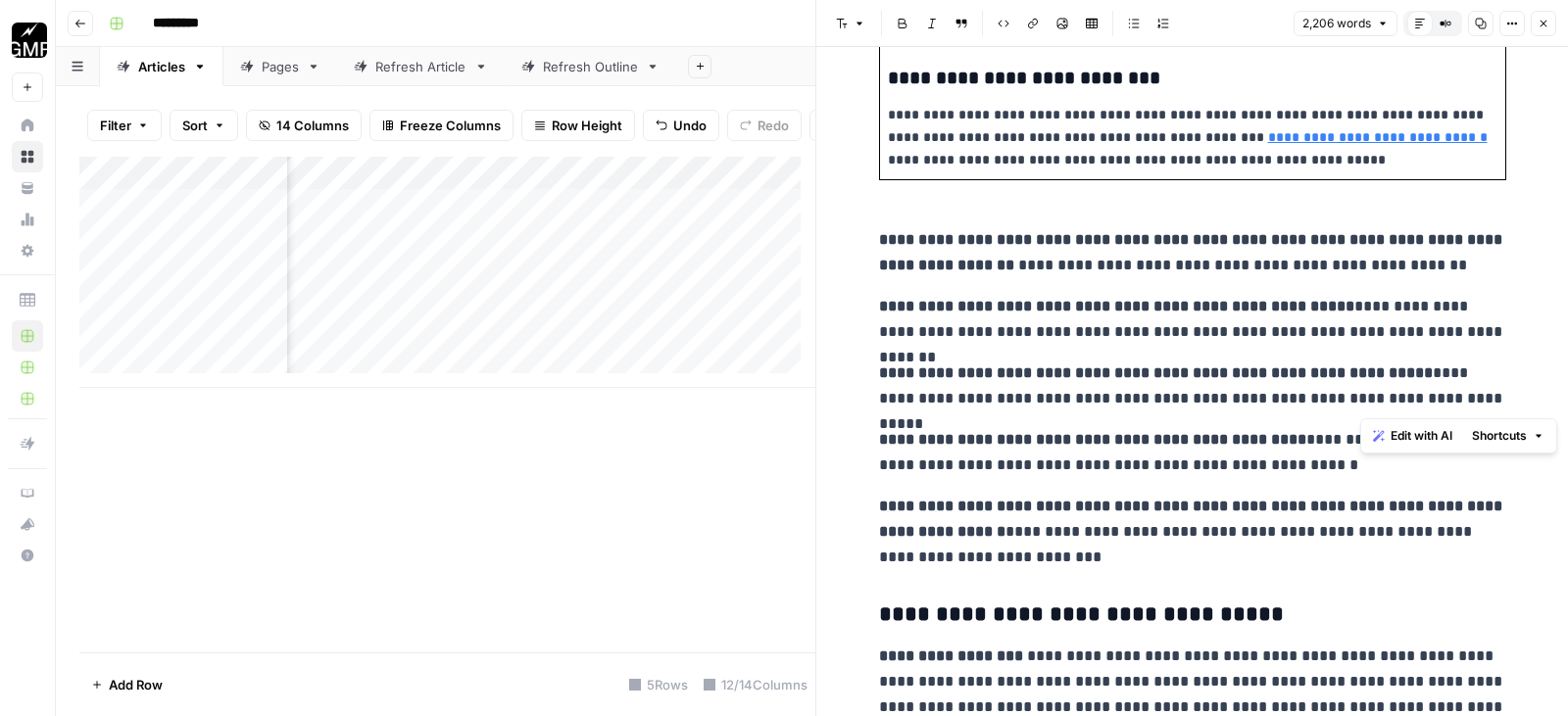 click on "**********" at bounding box center [1093, 439] 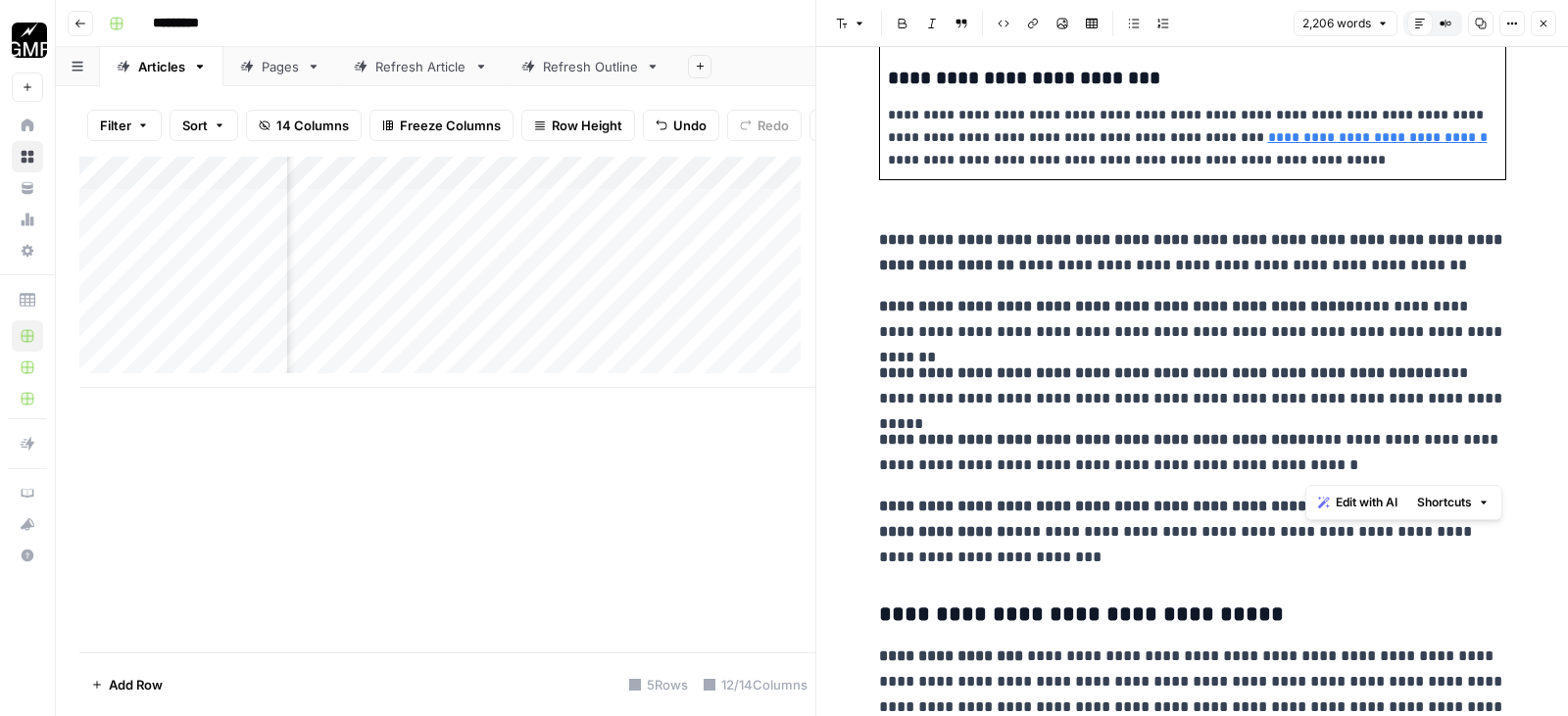 drag, startPoint x: 1307, startPoint y: 439, endPoint x: 1319, endPoint y: 458, distance: 22.472205 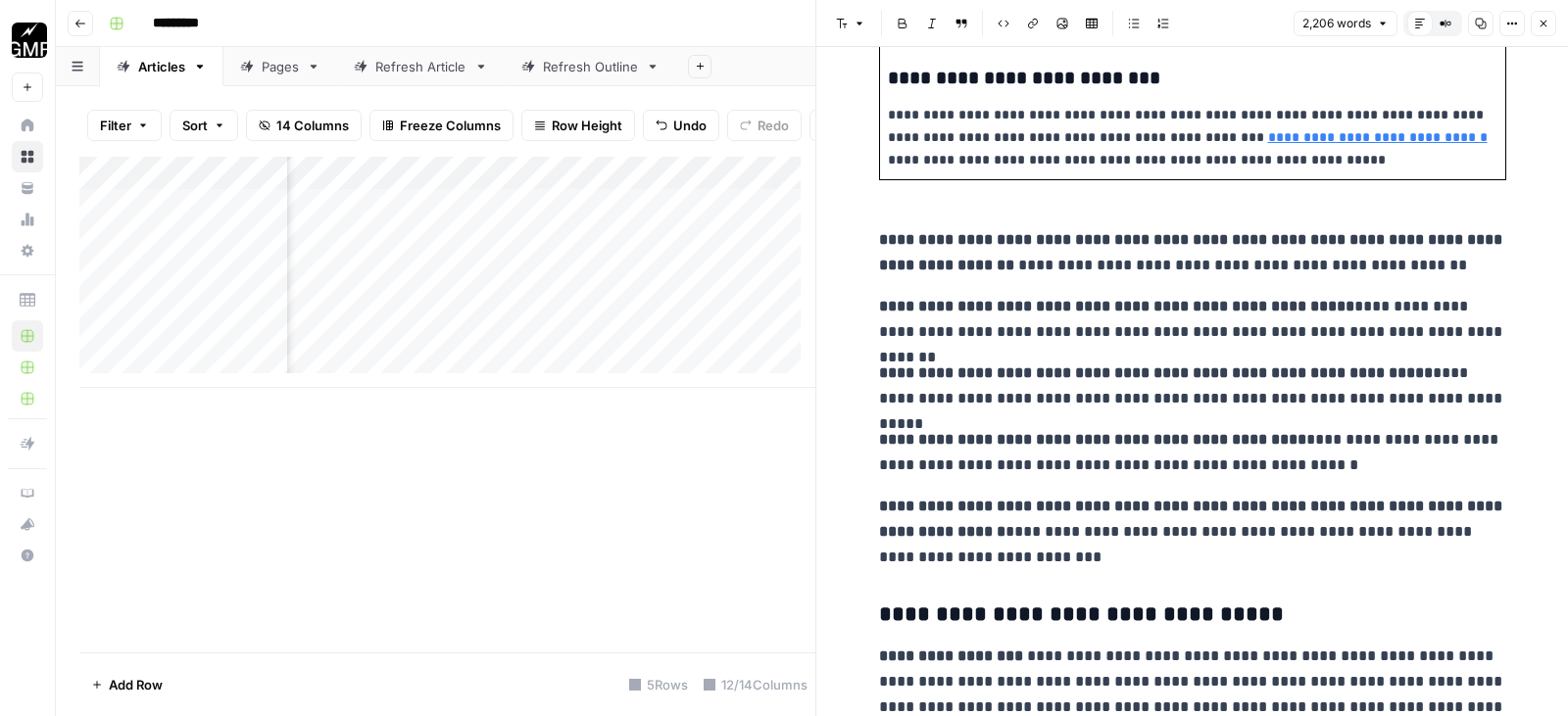 click on "**********" at bounding box center [1193, 518] 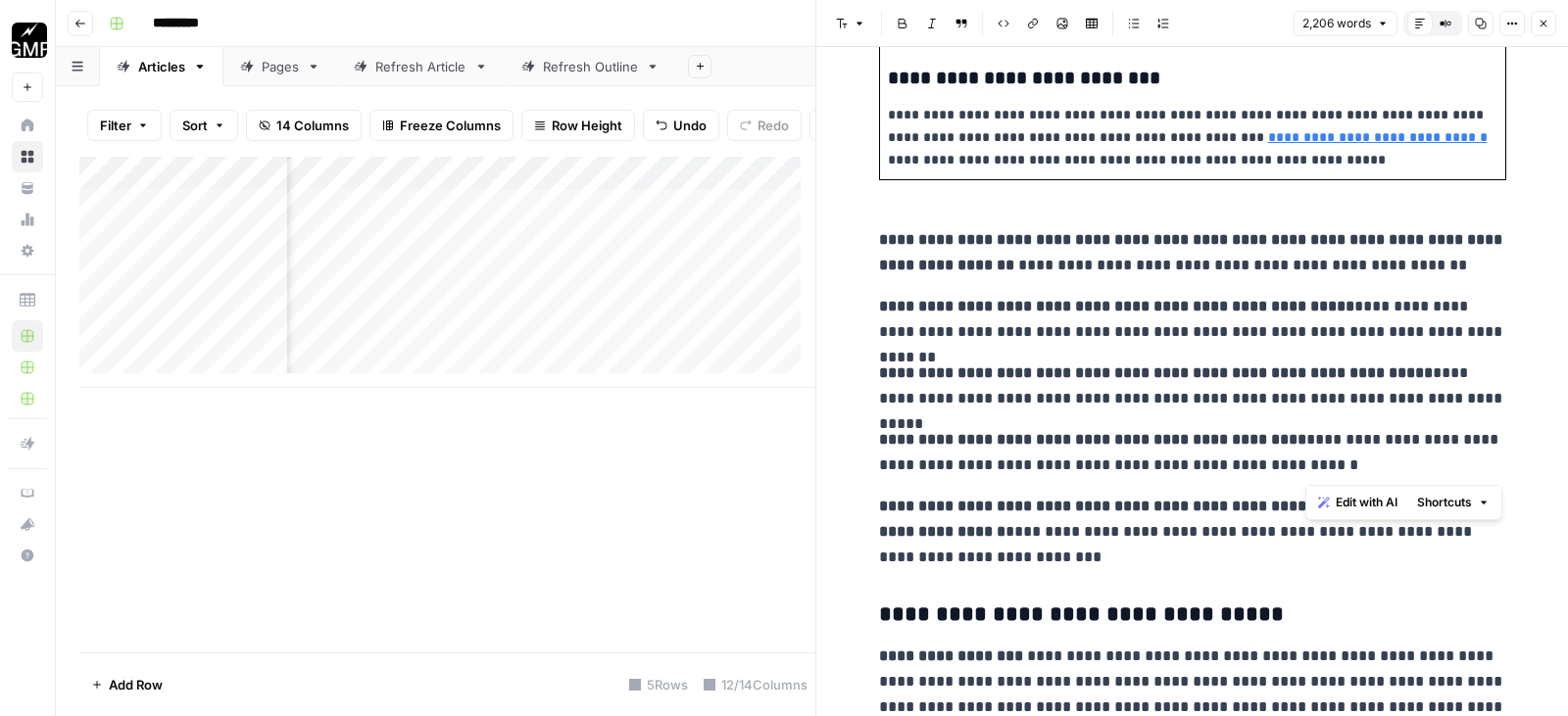 click on "**********" at bounding box center (1193, 532) 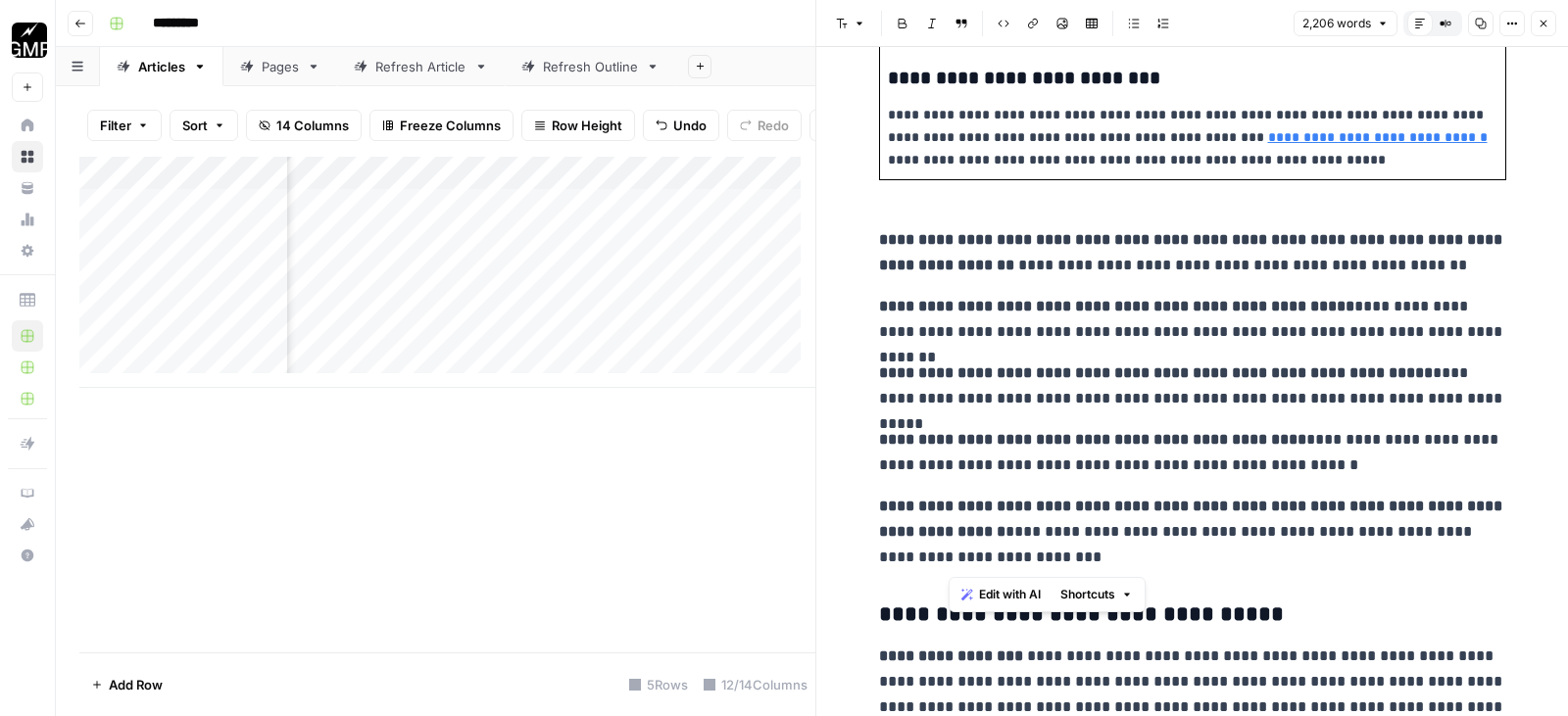 drag, startPoint x: 950, startPoint y: 534, endPoint x: 1003, endPoint y: 558, distance: 58.1808 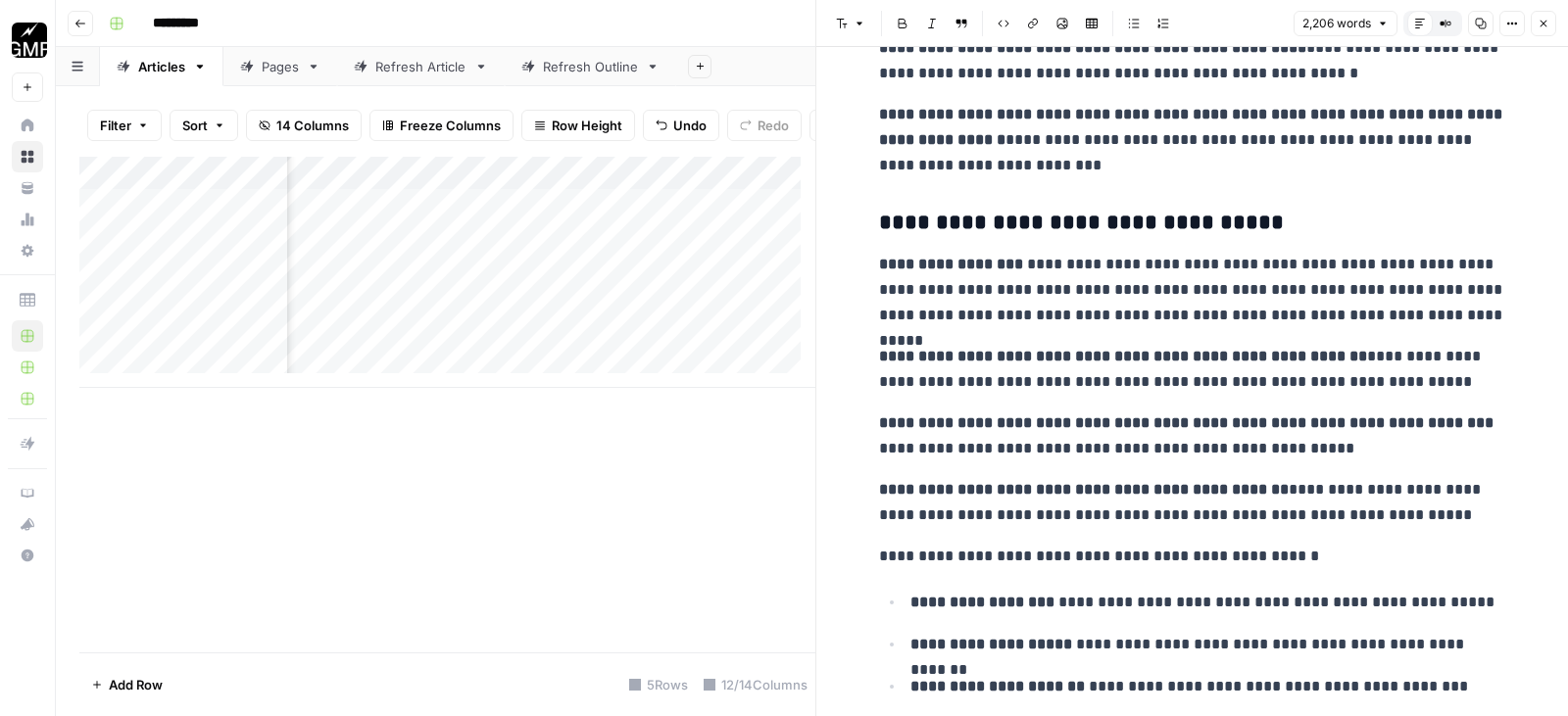 scroll, scrollTop: 4212, scrollLeft: 0, axis: vertical 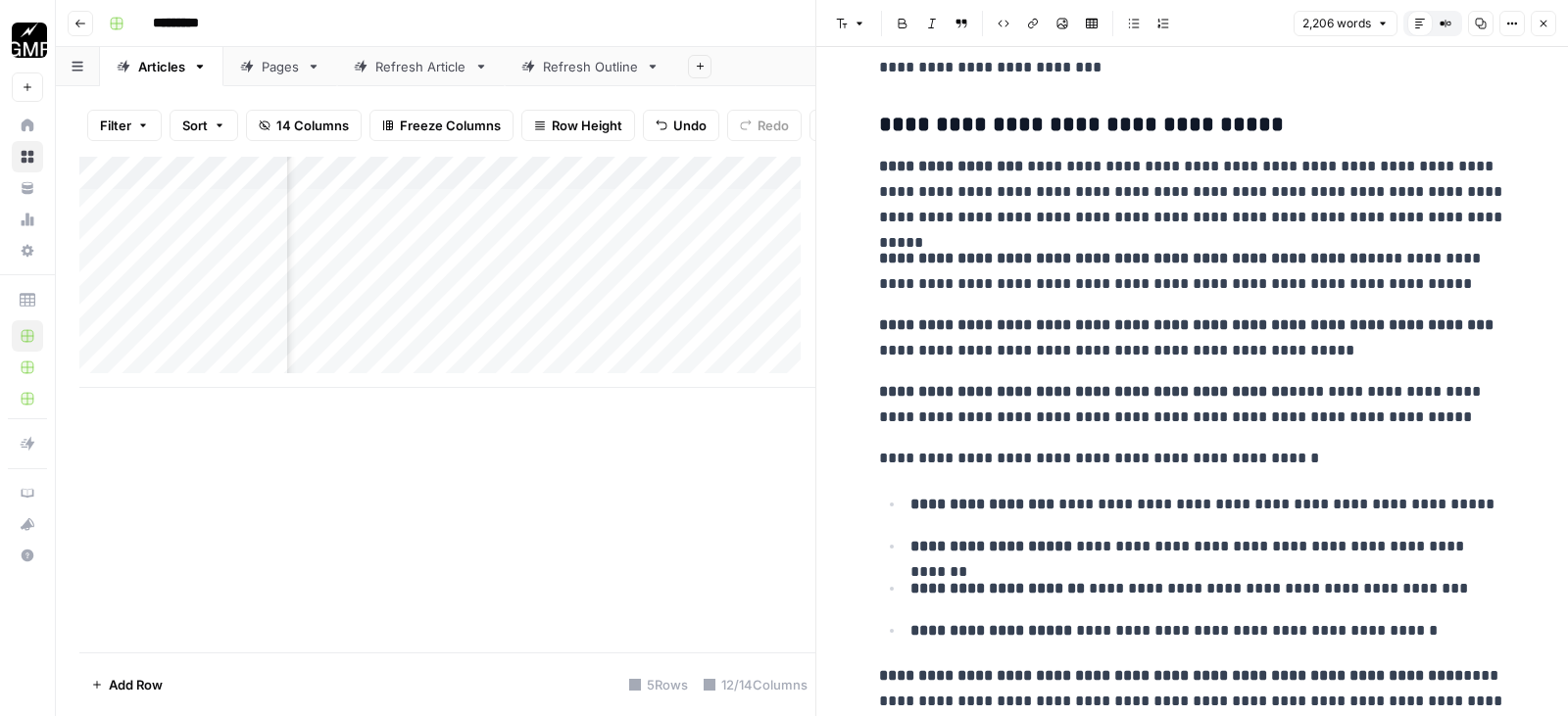 click on "**********" at bounding box center [1193, 271] 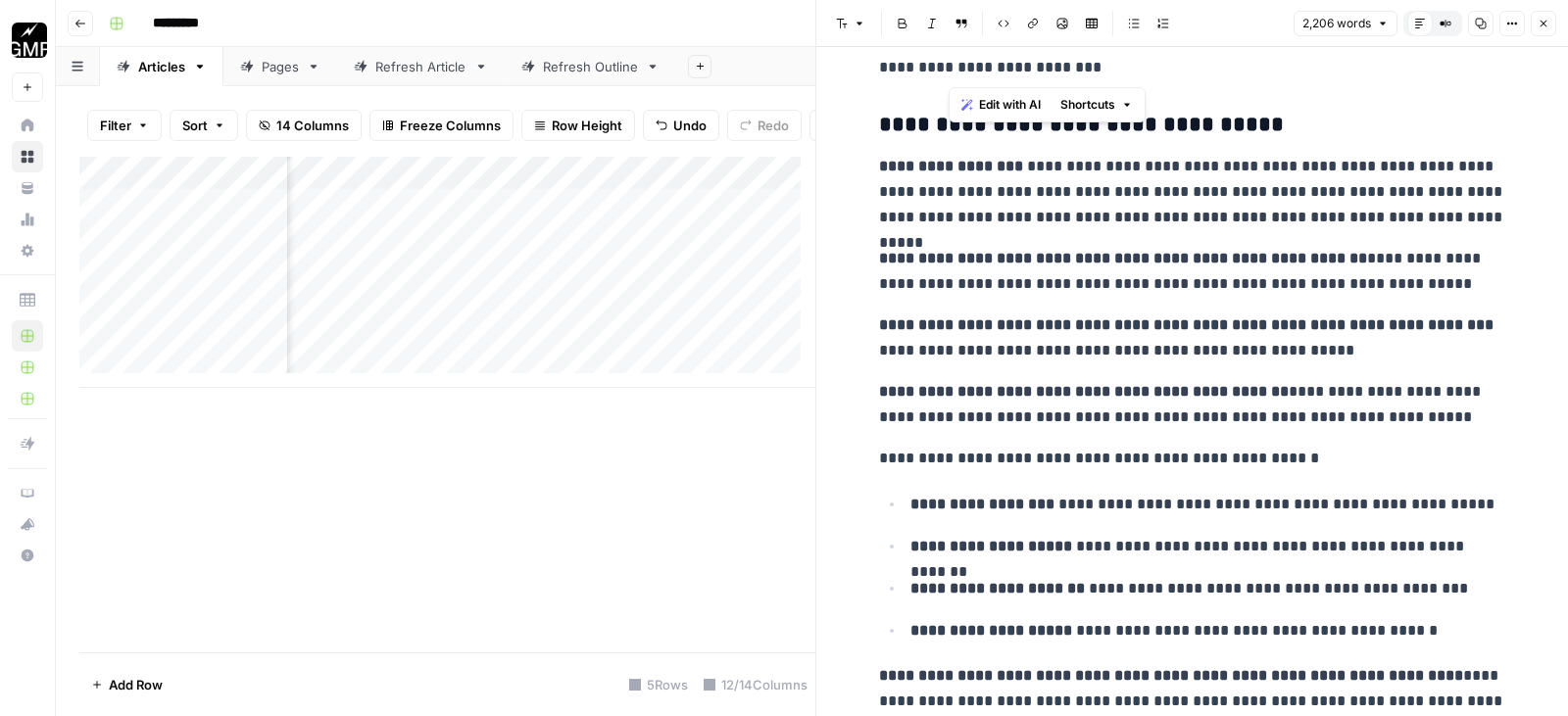 click on "**********" at bounding box center (1193, 271) 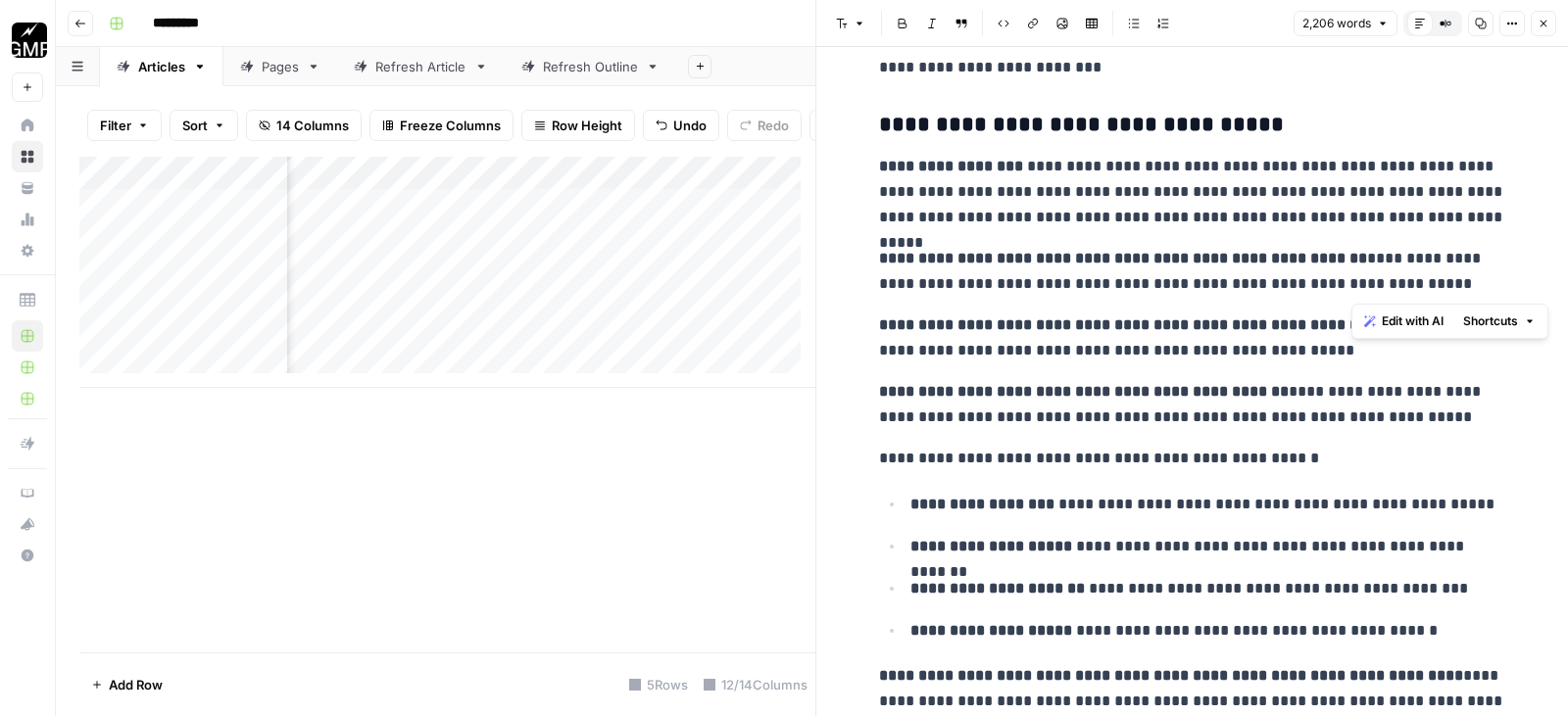 drag, startPoint x: 1354, startPoint y: 260, endPoint x: 1414, endPoint y: 280, distance: 63.245553 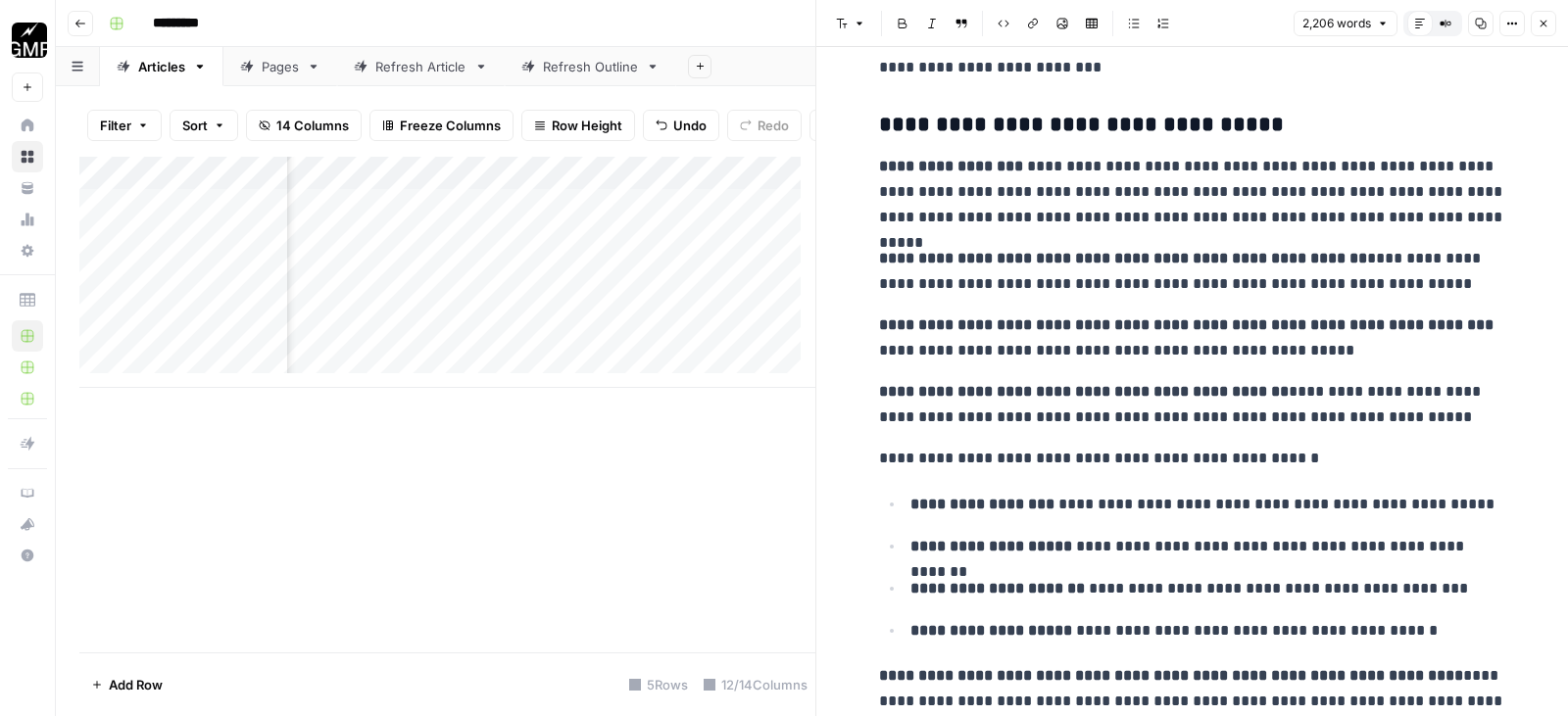 click on "**********" at bounding box center (1186, 324) 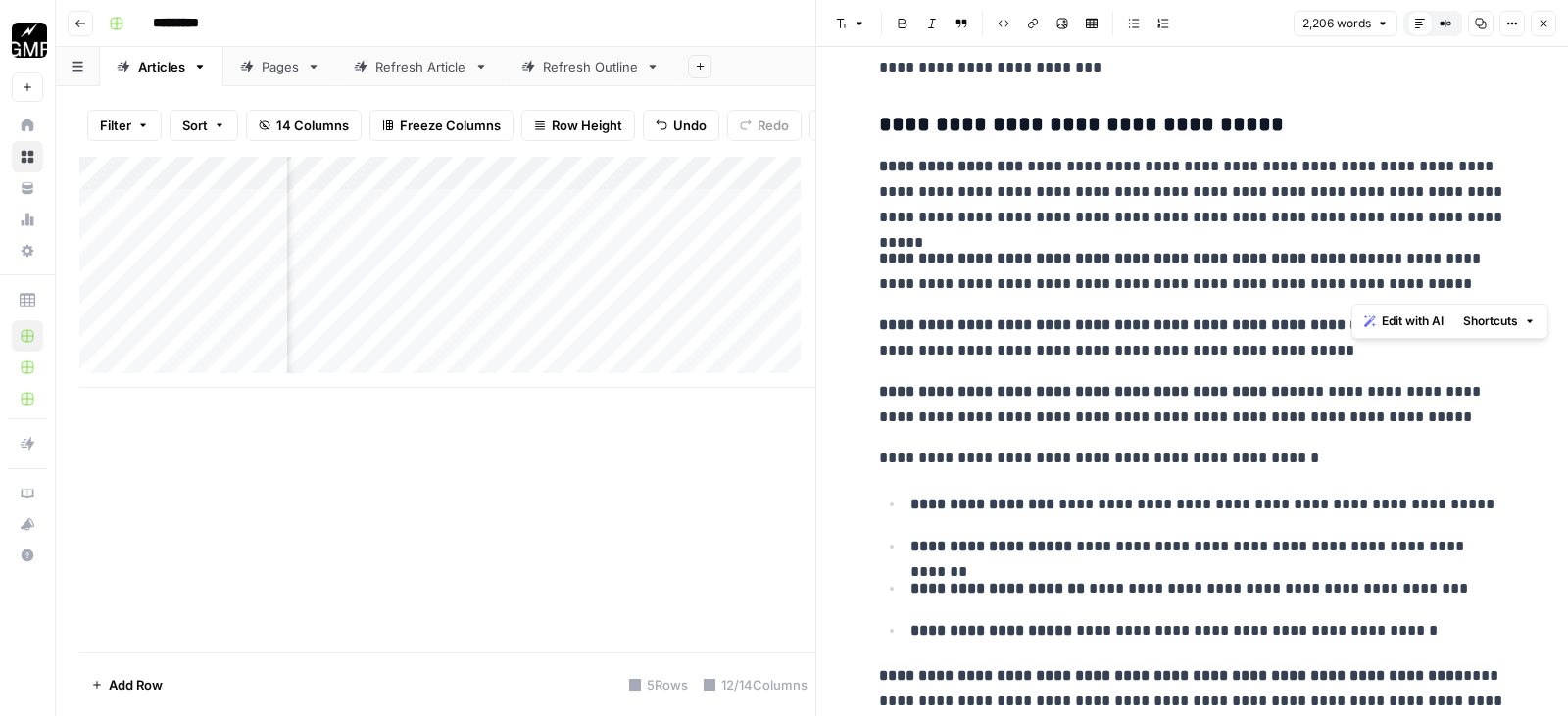 click on "**********" at bounding box center [1186, 324] 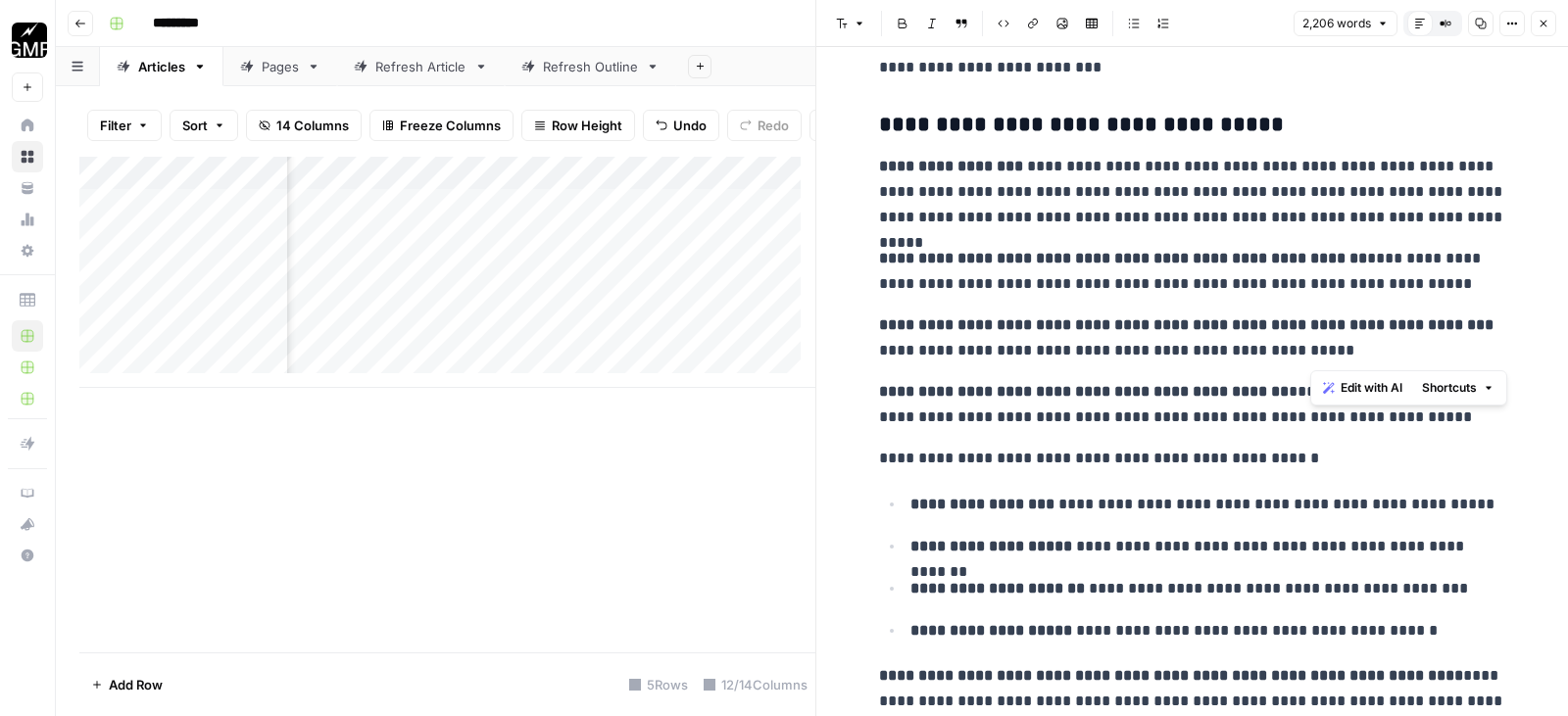 drag, startPoint x: 1343, startPoint y: 324, endPoint x: 1348, endPoint y: 347, distance: 23.537205 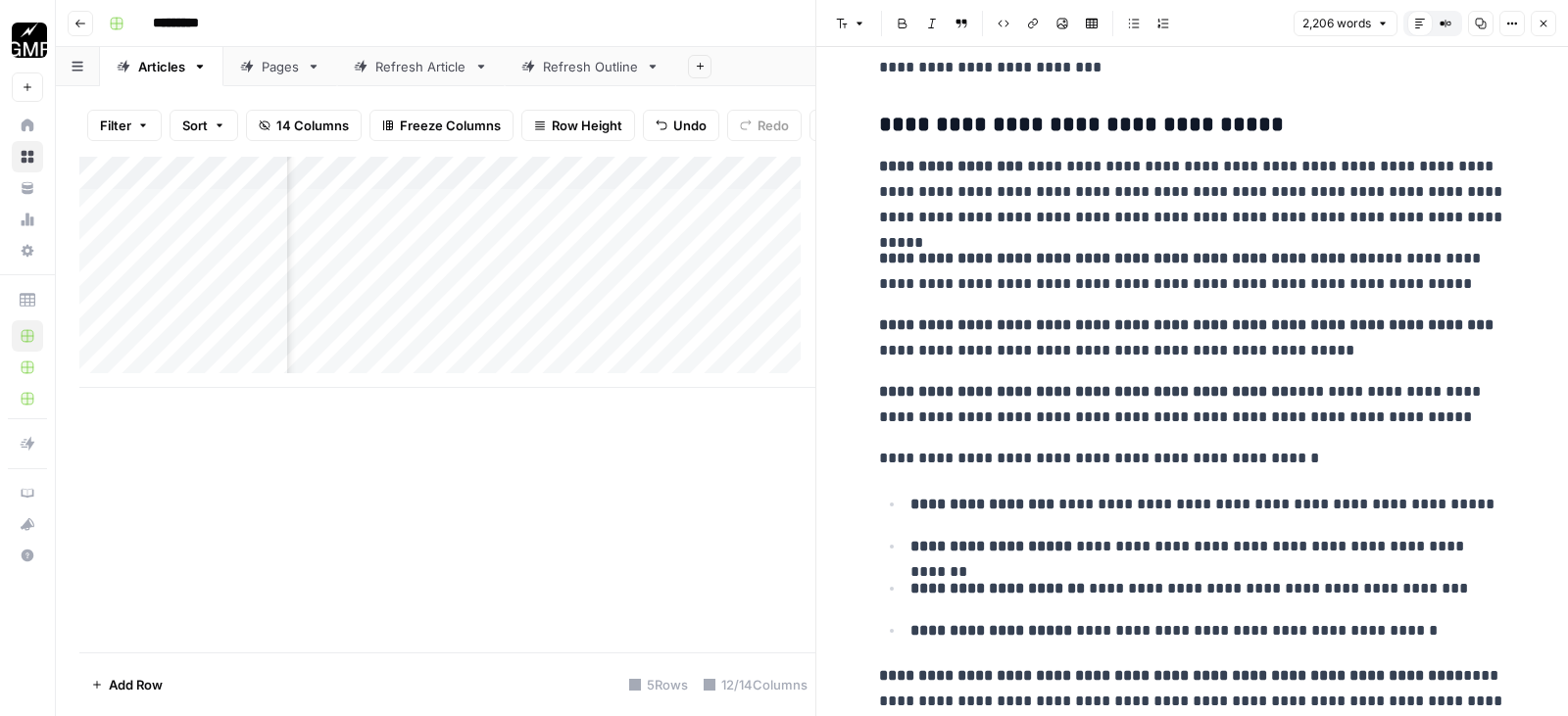 drag, startPoint x: 1047, startPoint y: 435, endPoint x: 1057, endPoint y: 432, distance: 10.440307 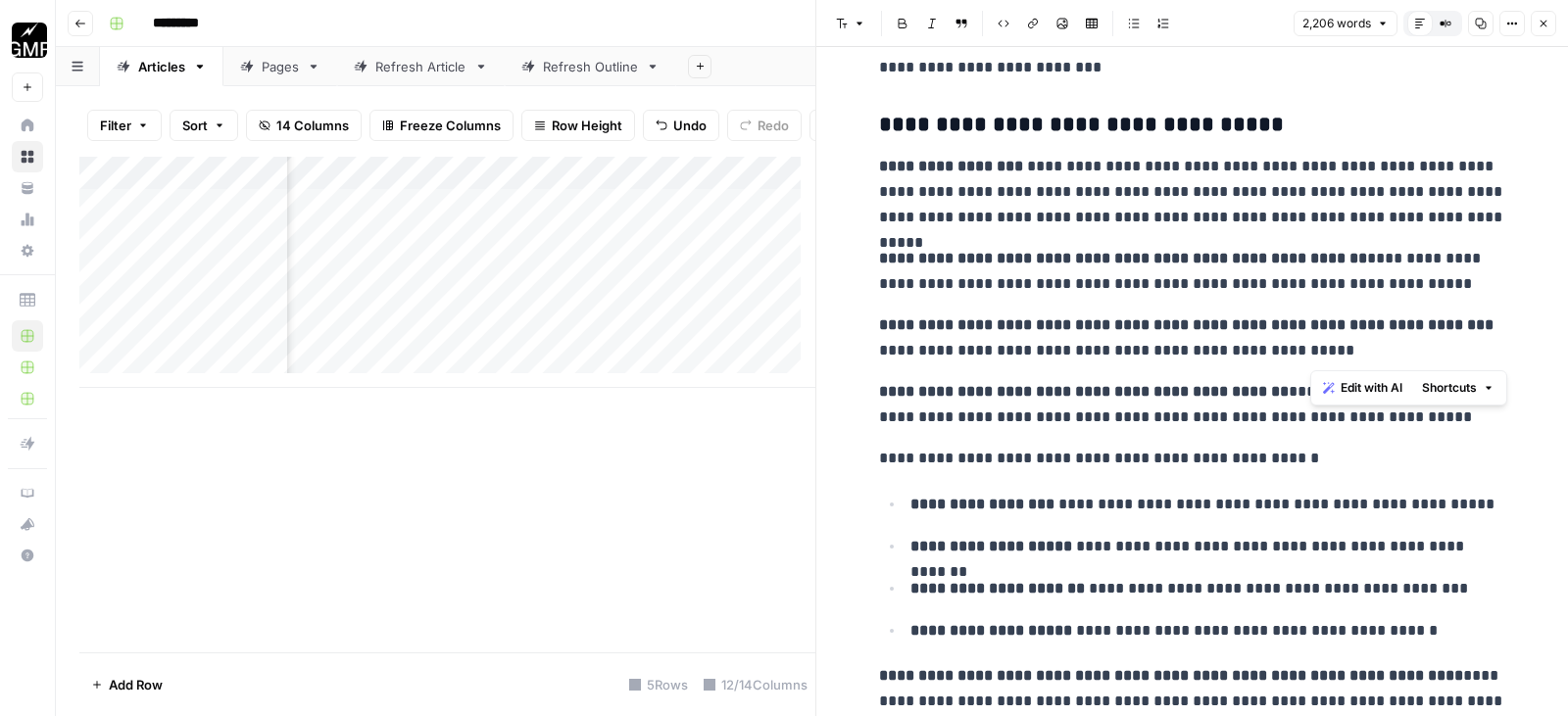 click on "**********" at bounding box center [1084, 391] 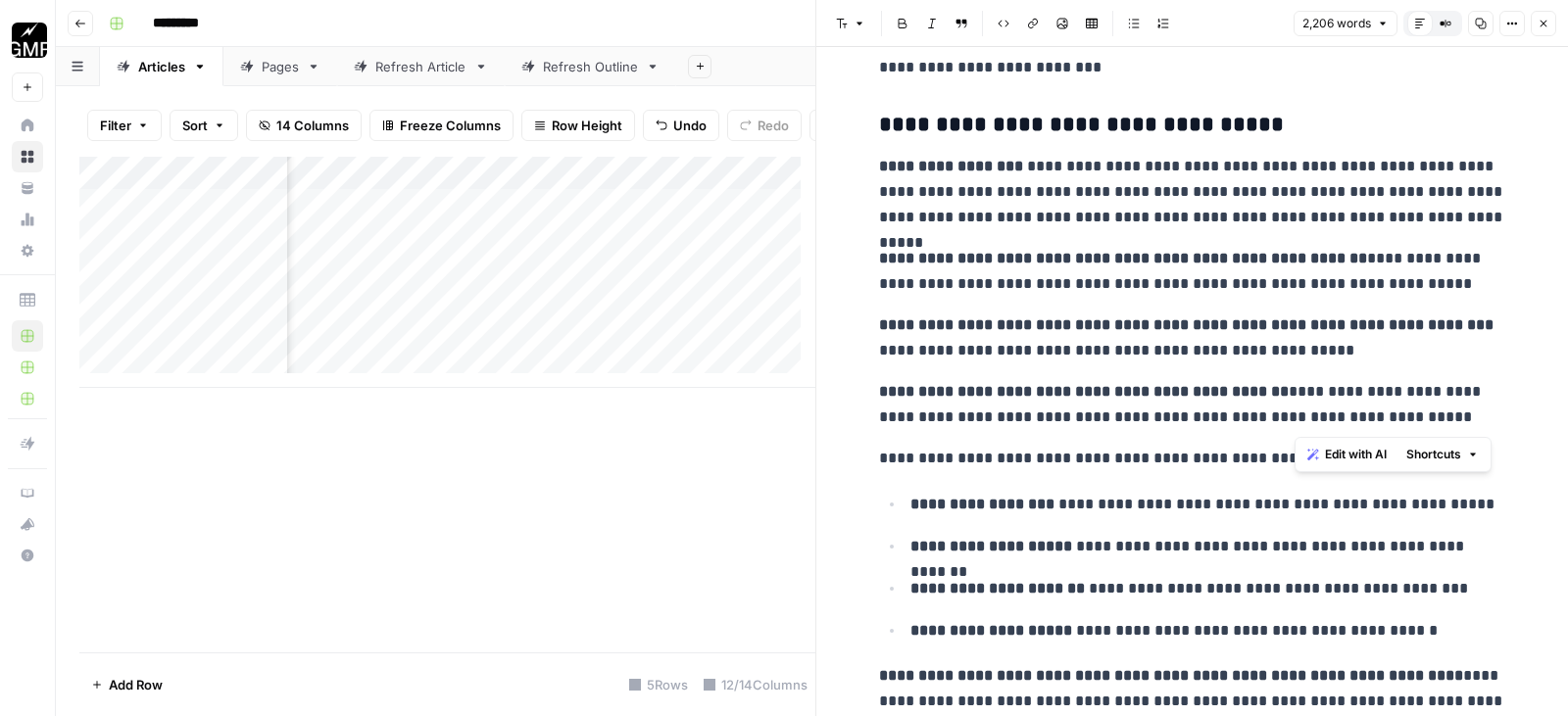 drag, startPoint x: 1296, startPoint y: 393, endPoint x: 1451, endPoint y: 413, distance: 156.285 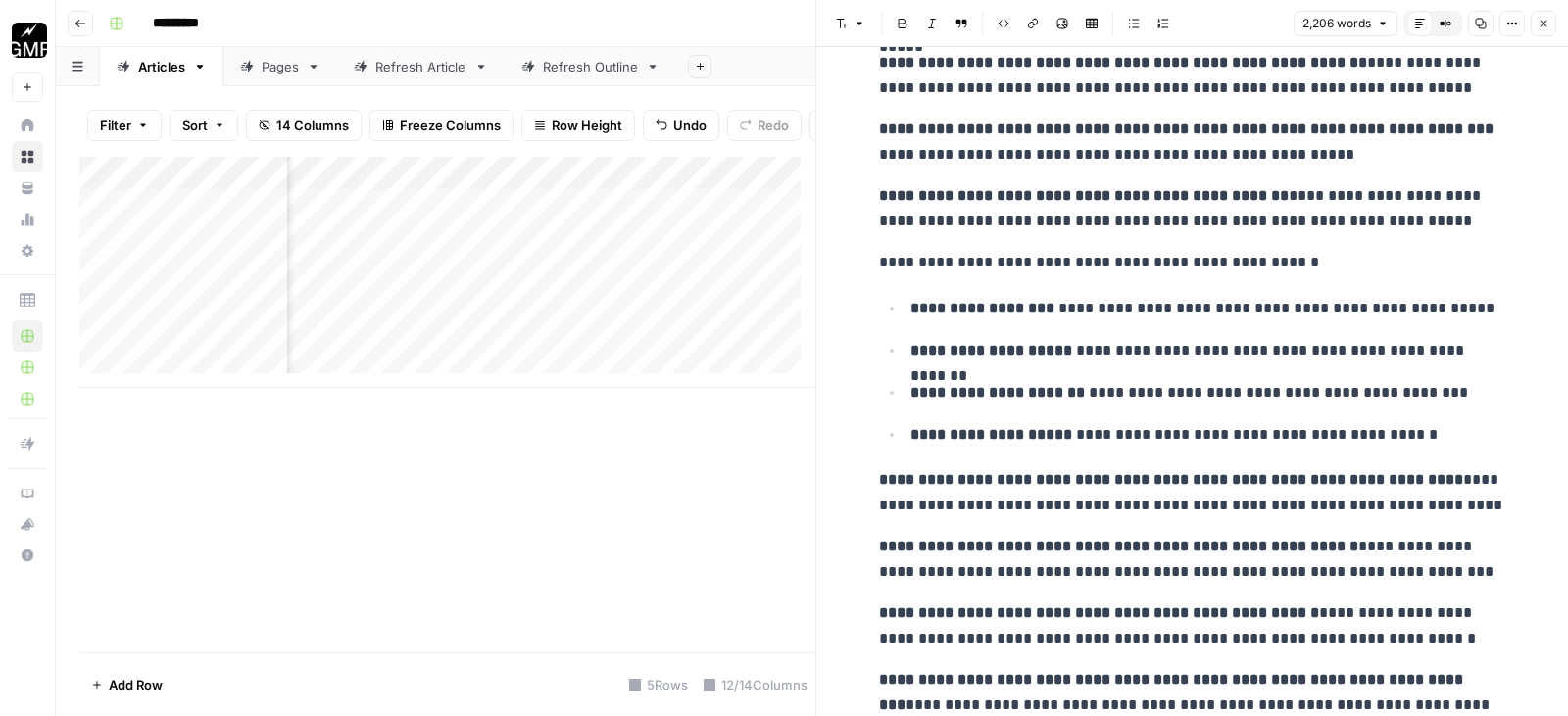 scroll, scrollTop: 4506, scrollLeft: 0, axis: vertical 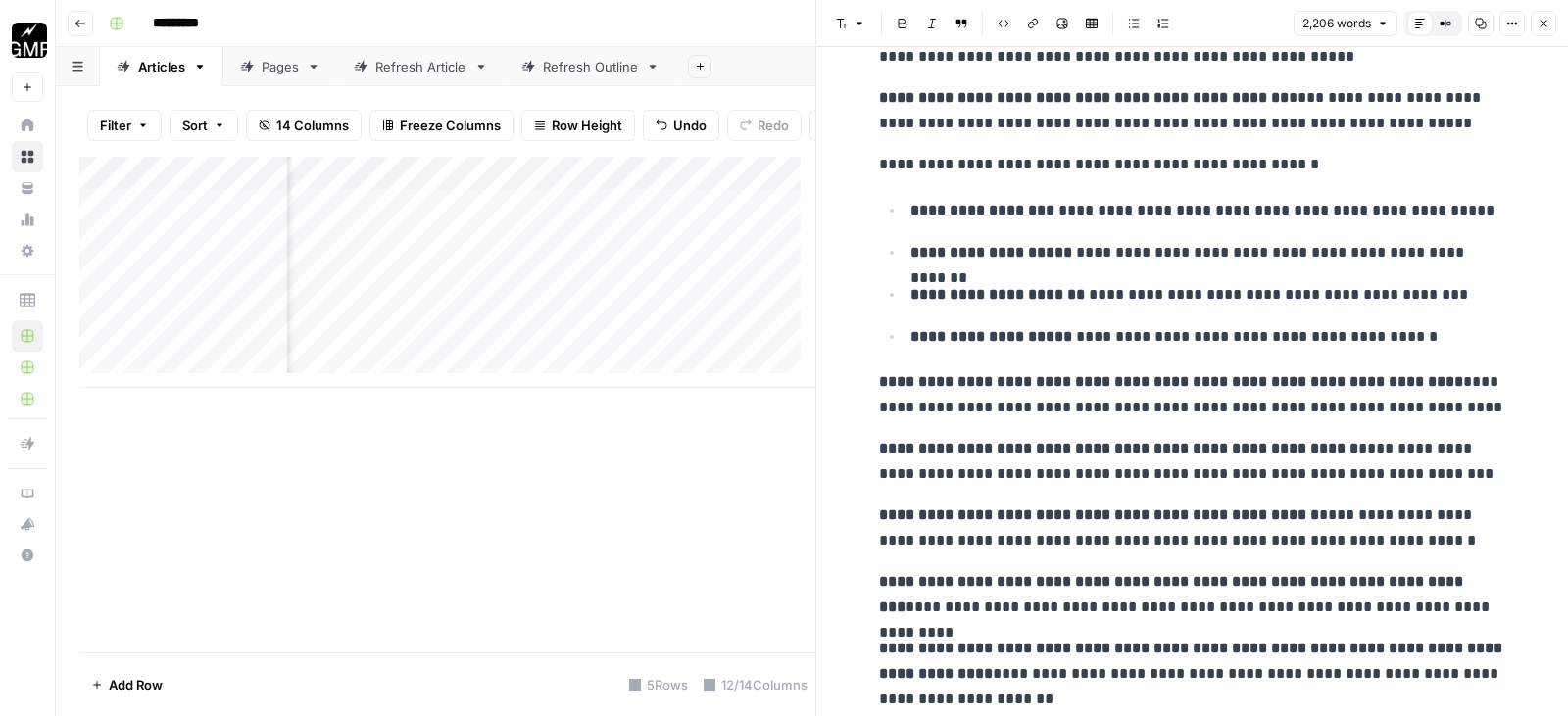click on "**********" at bounding box center (1193, 395) 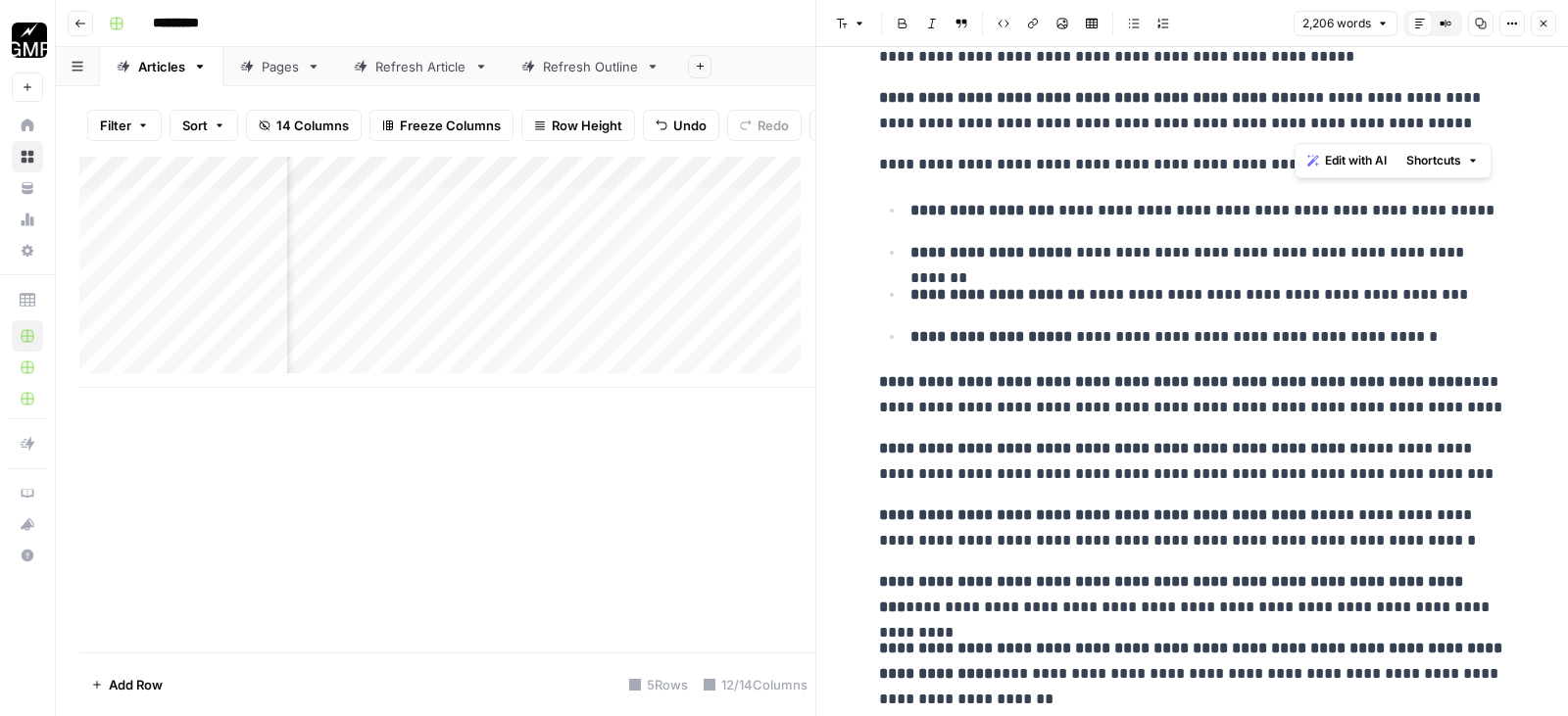 click on "**********" at bounding box center [1171, 381] 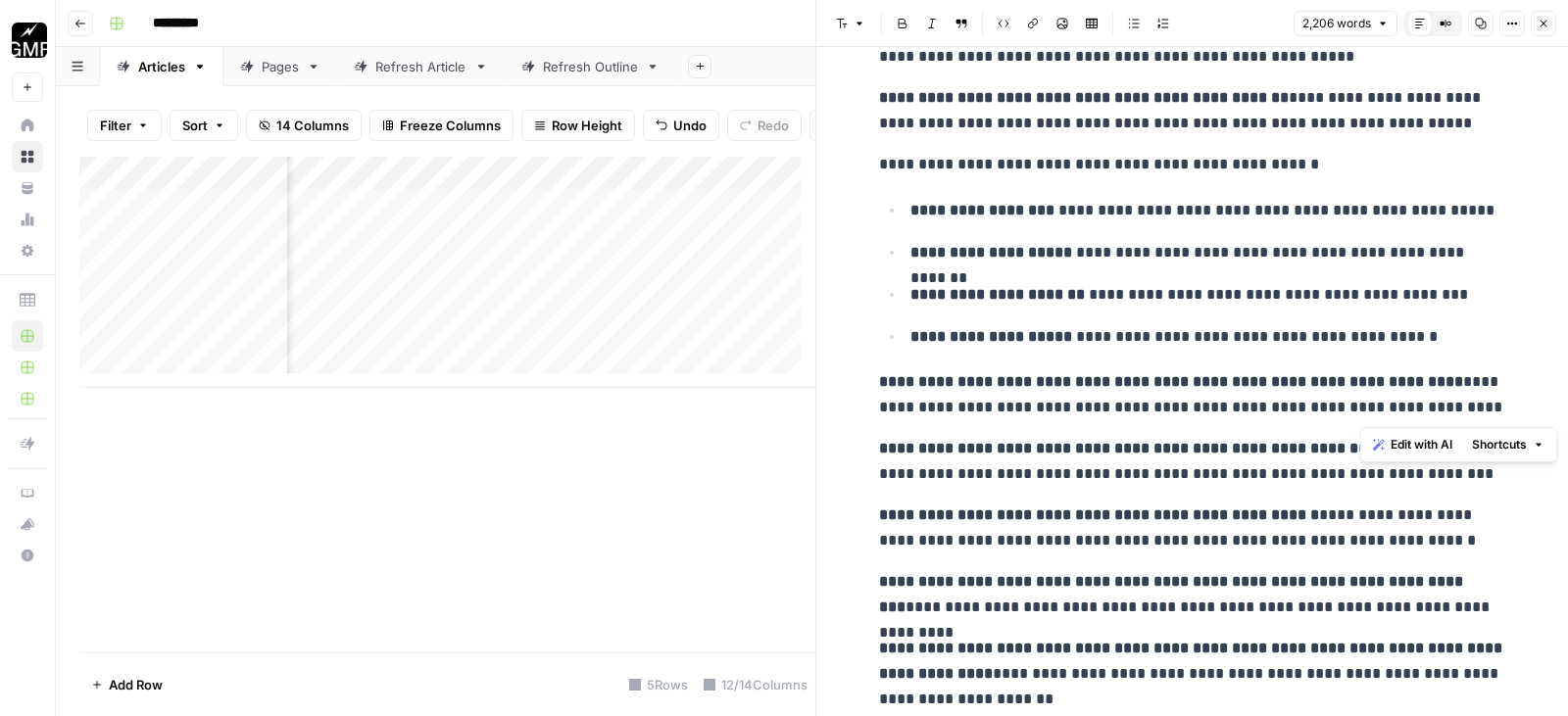 drag, startPoint x: 1433, startPoint y: 381, endPoint x: 1470, endPoint y: 407, distance: 45.221676 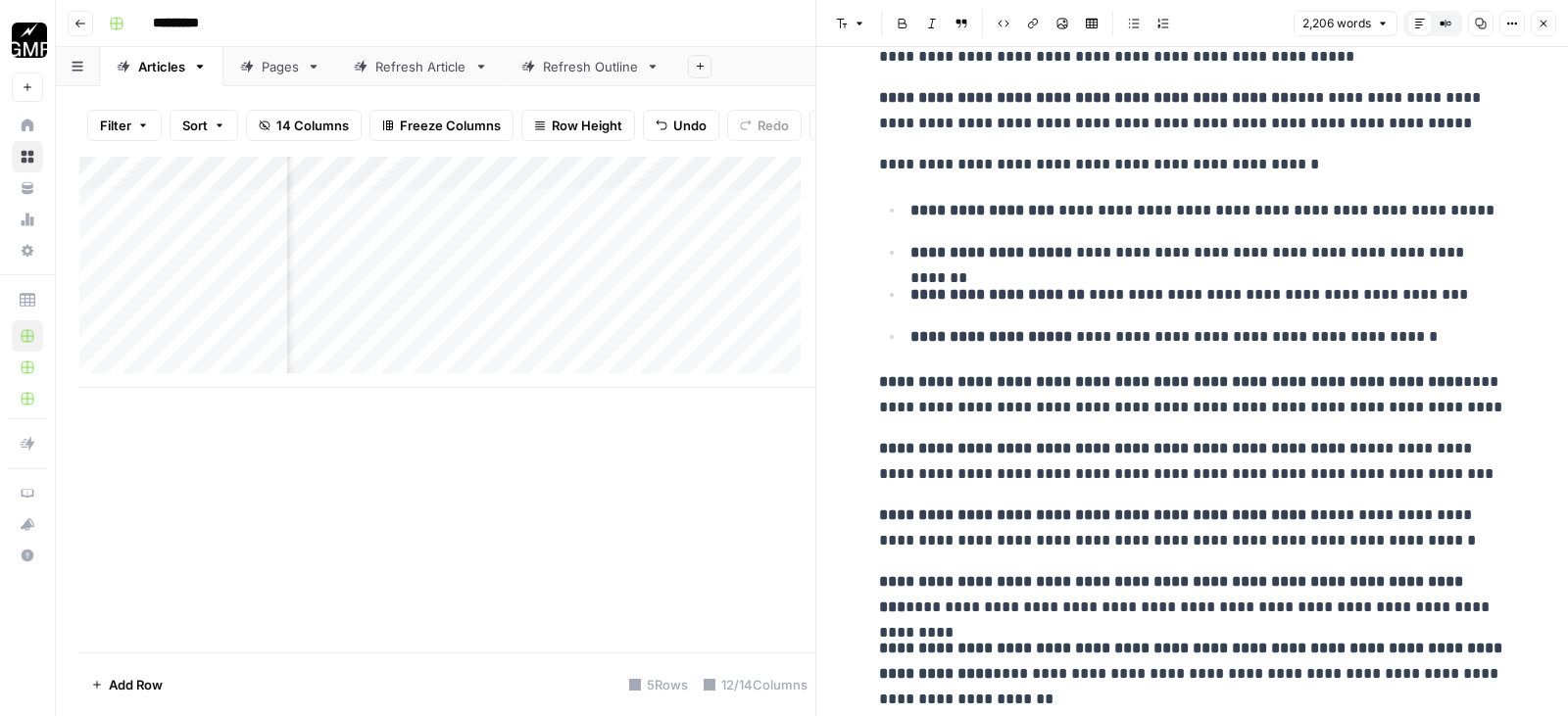 click on "**********" at bounding box center (1193, 461) 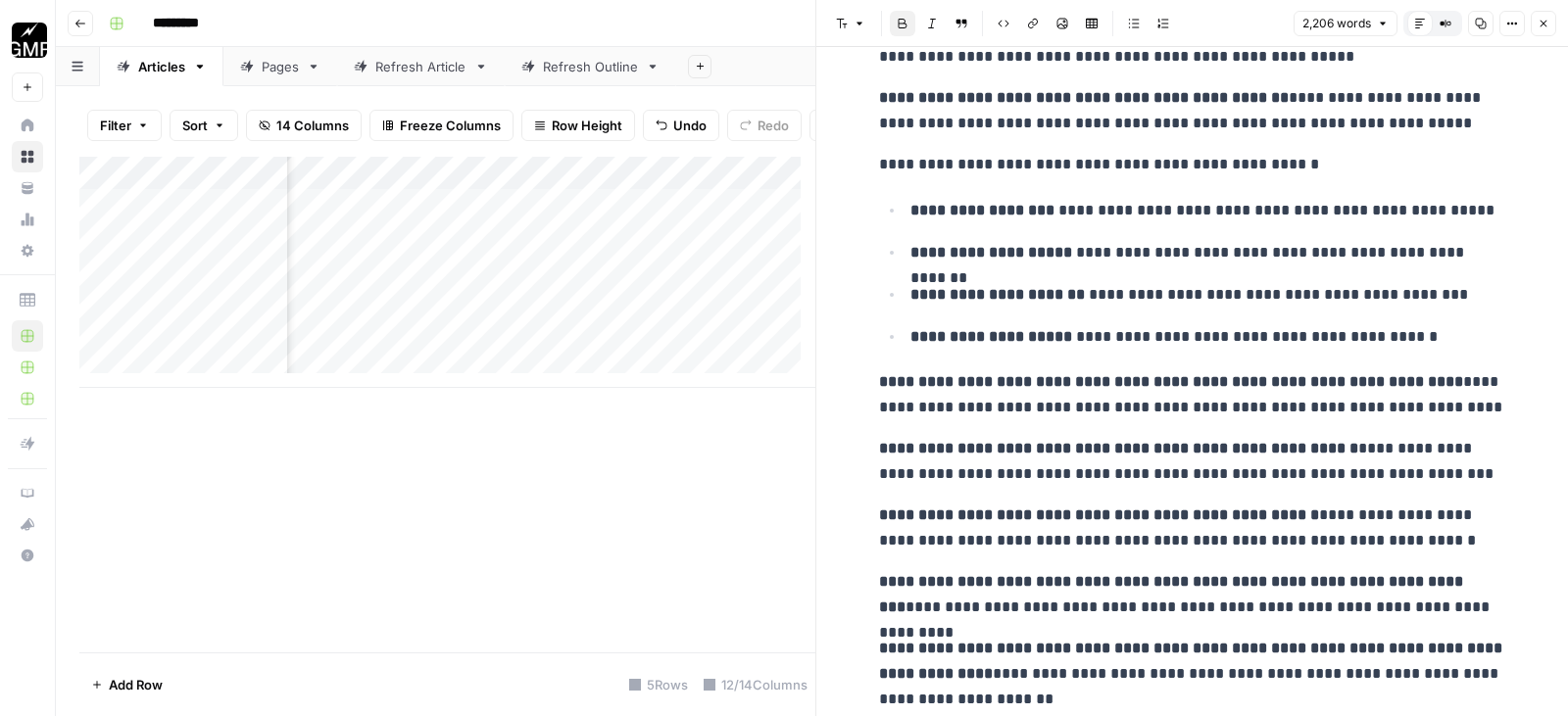 click on "**********" at bounding box center [1193, 461] 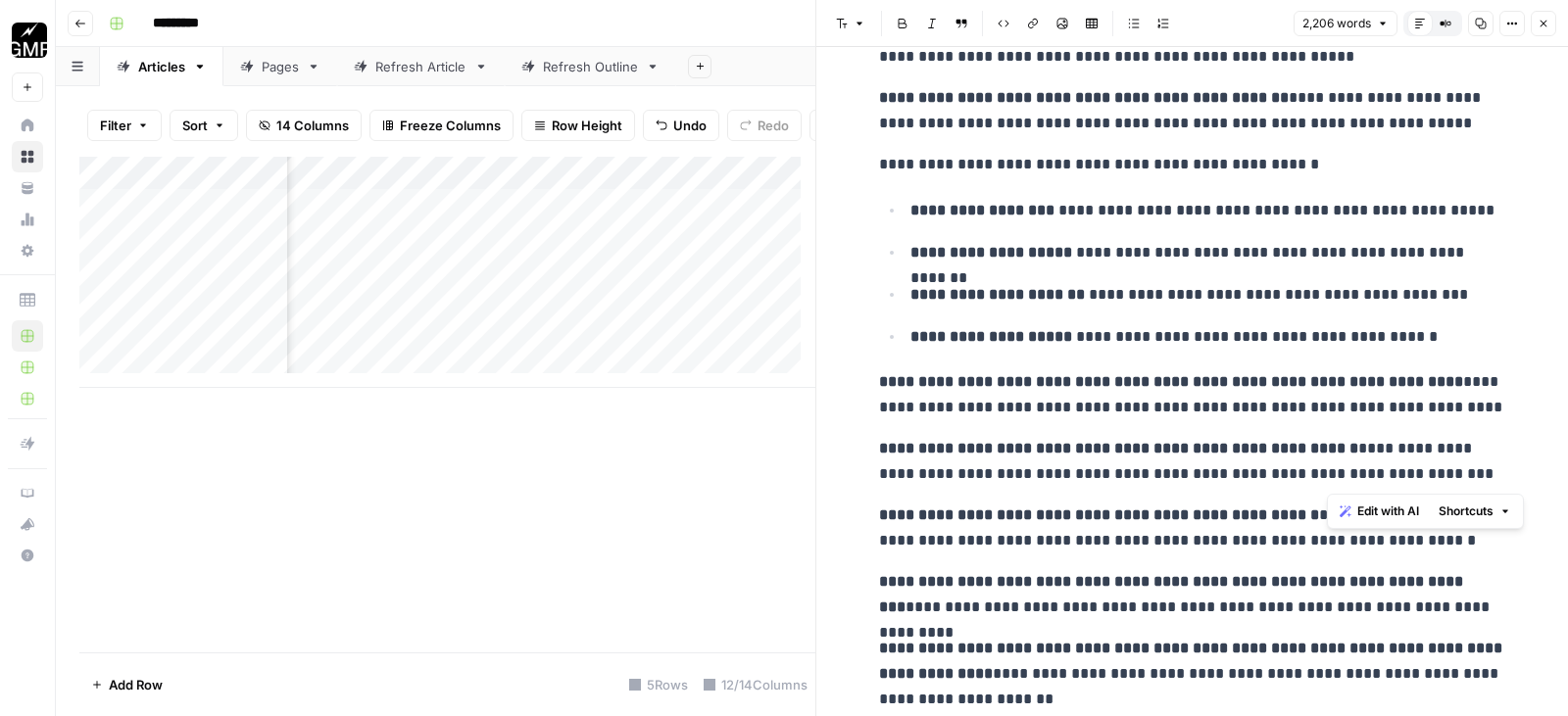 drag, startPoint x: 1330, startPoint y: 450, endPoint x: 1380, endPoint y: 468, distance: 53.14132 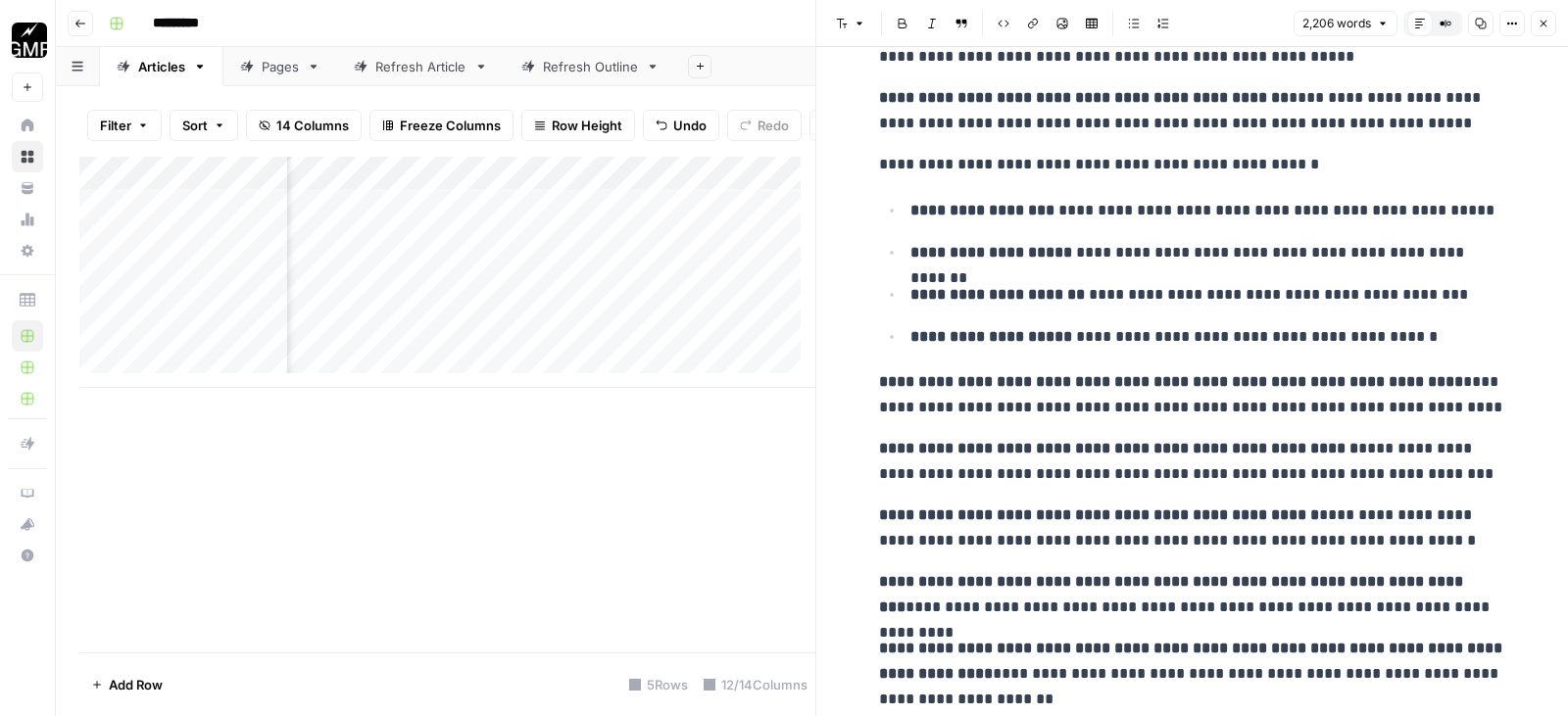 drag, startPoint x: 1101, startPoint y: 526, endPoint x: 1153, endPoint y: 526, distance: 52 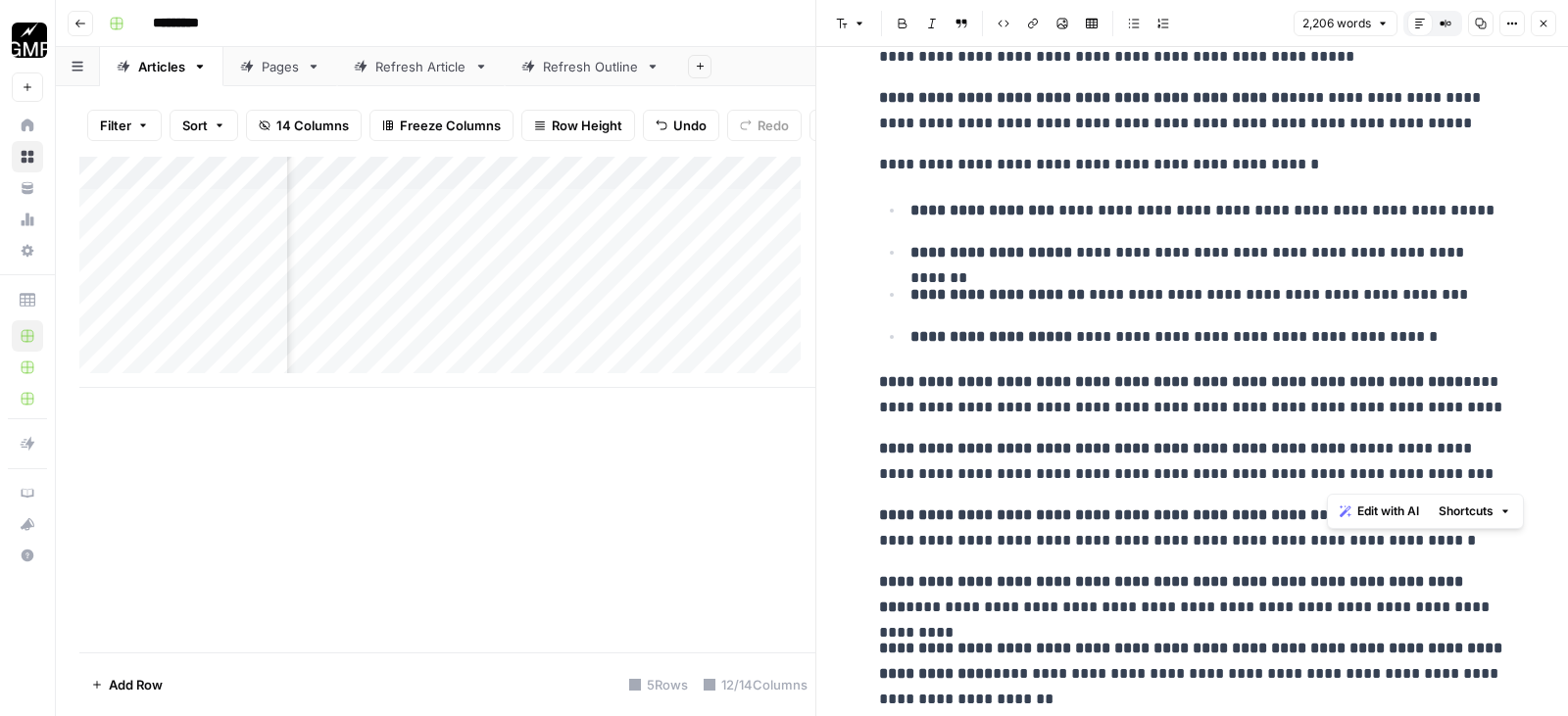 click on "**********" at bounding box center (1099, 514) 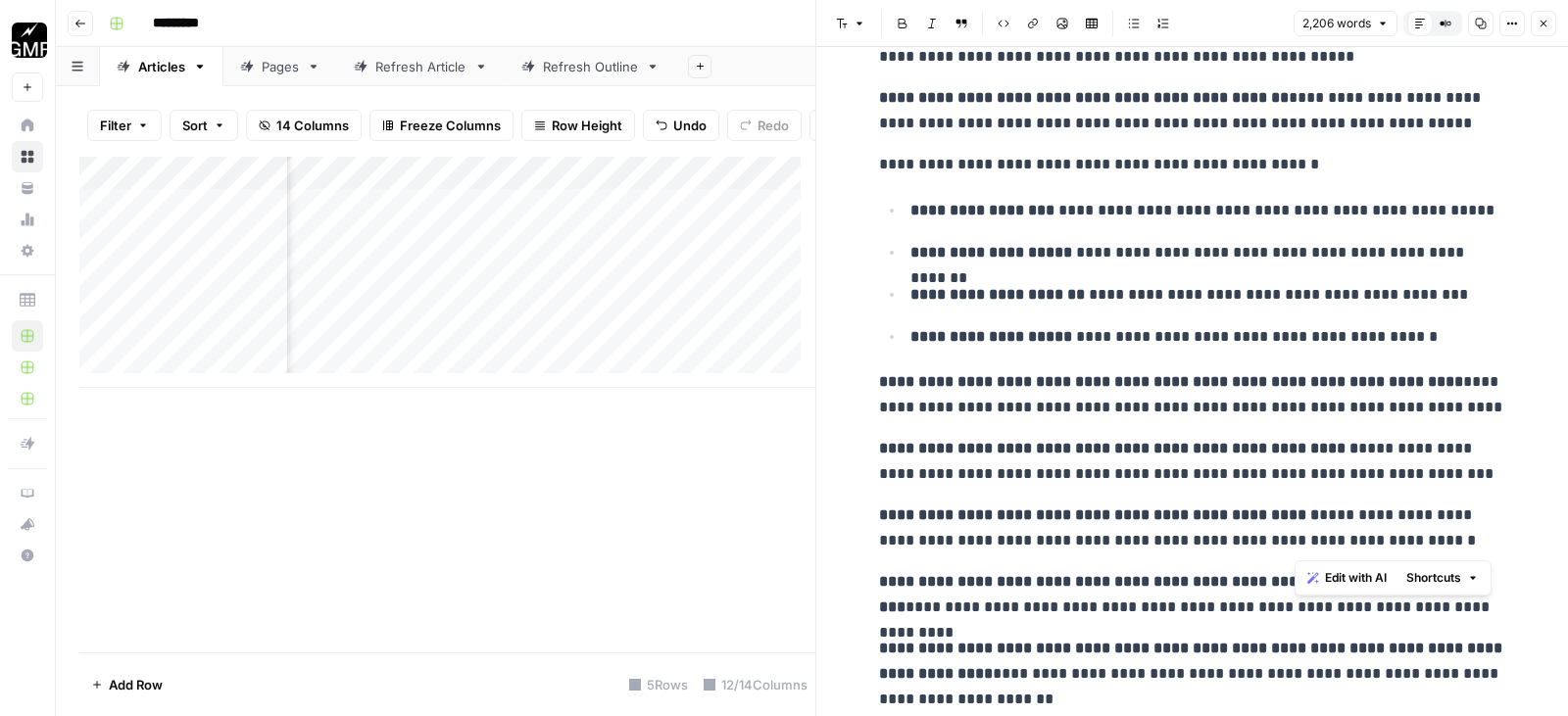 drag, startPoint x: 1297, startPoint y: 519, endPoint x: 1429, endPoint y: 541, distance: 133.82078 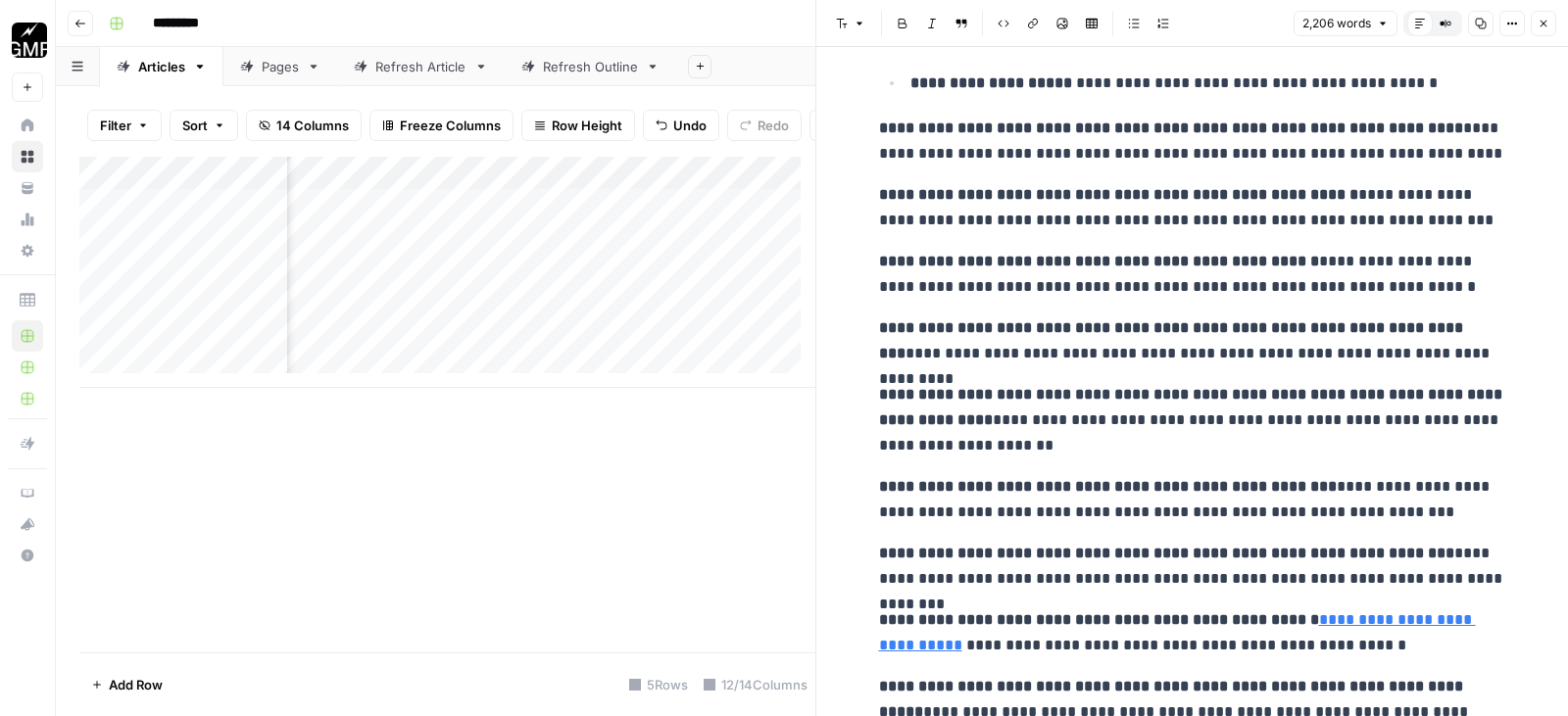 scroll, scrollTop: 4799, scrollLeft: 0, axis: vertical 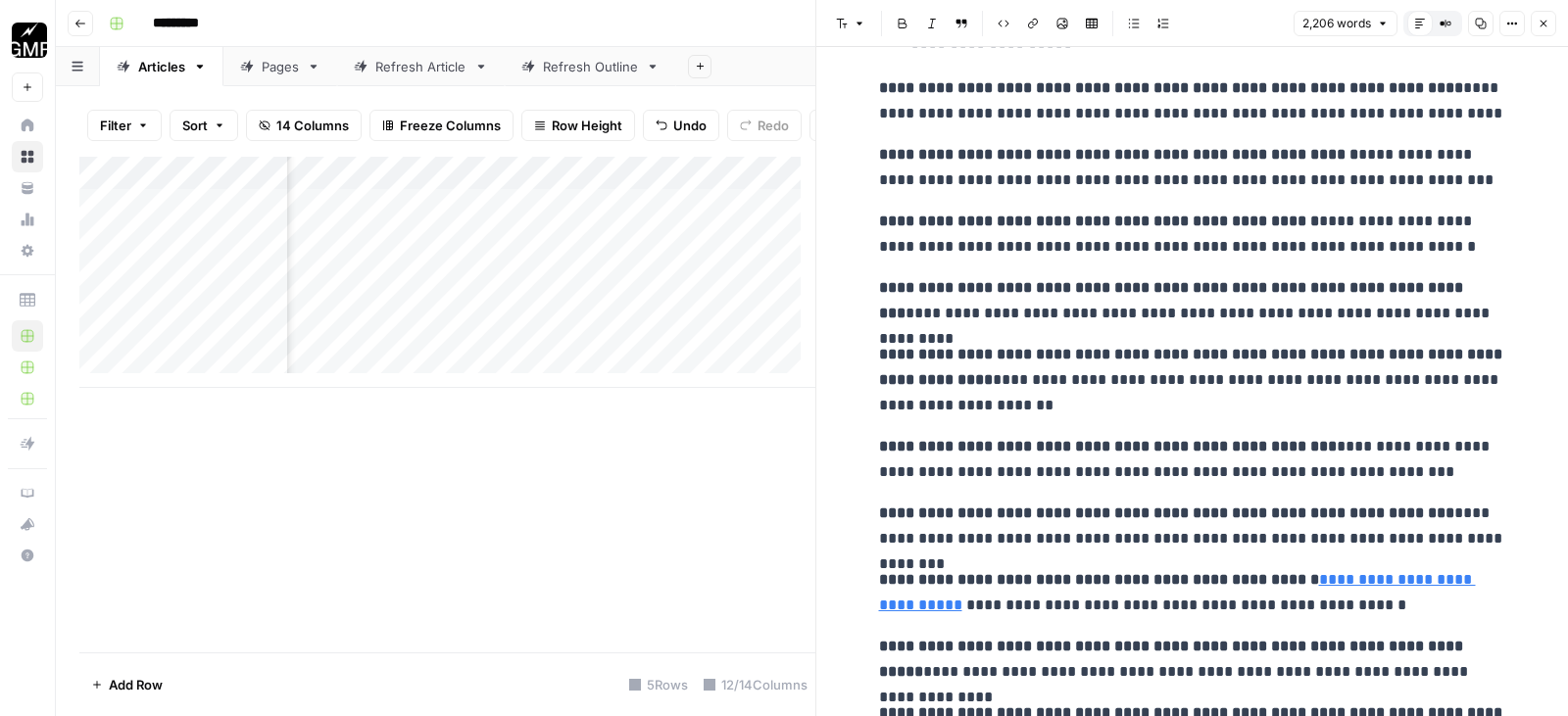 click on "**********" at bounding box center [1193, 301] 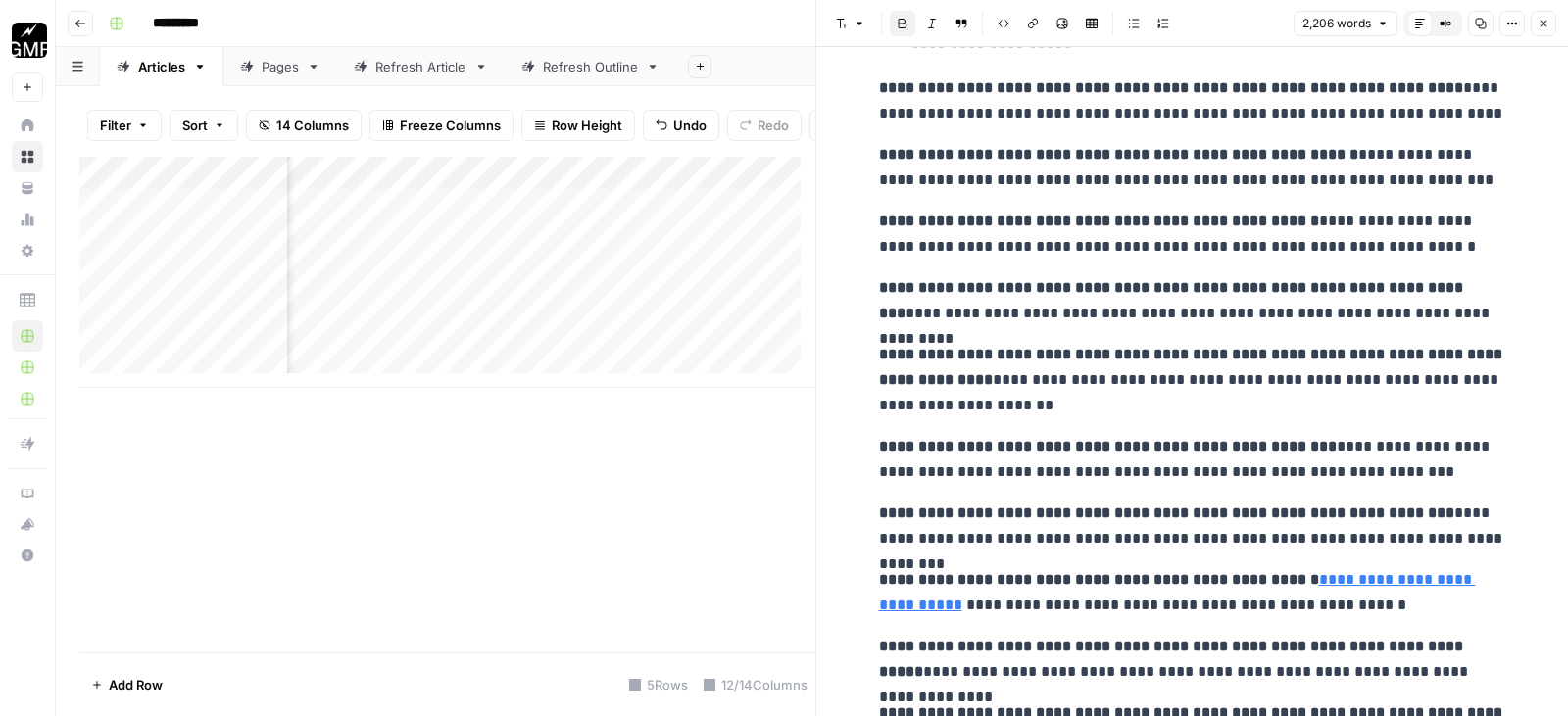 click on "**********" at bounding box center (1193, -547) 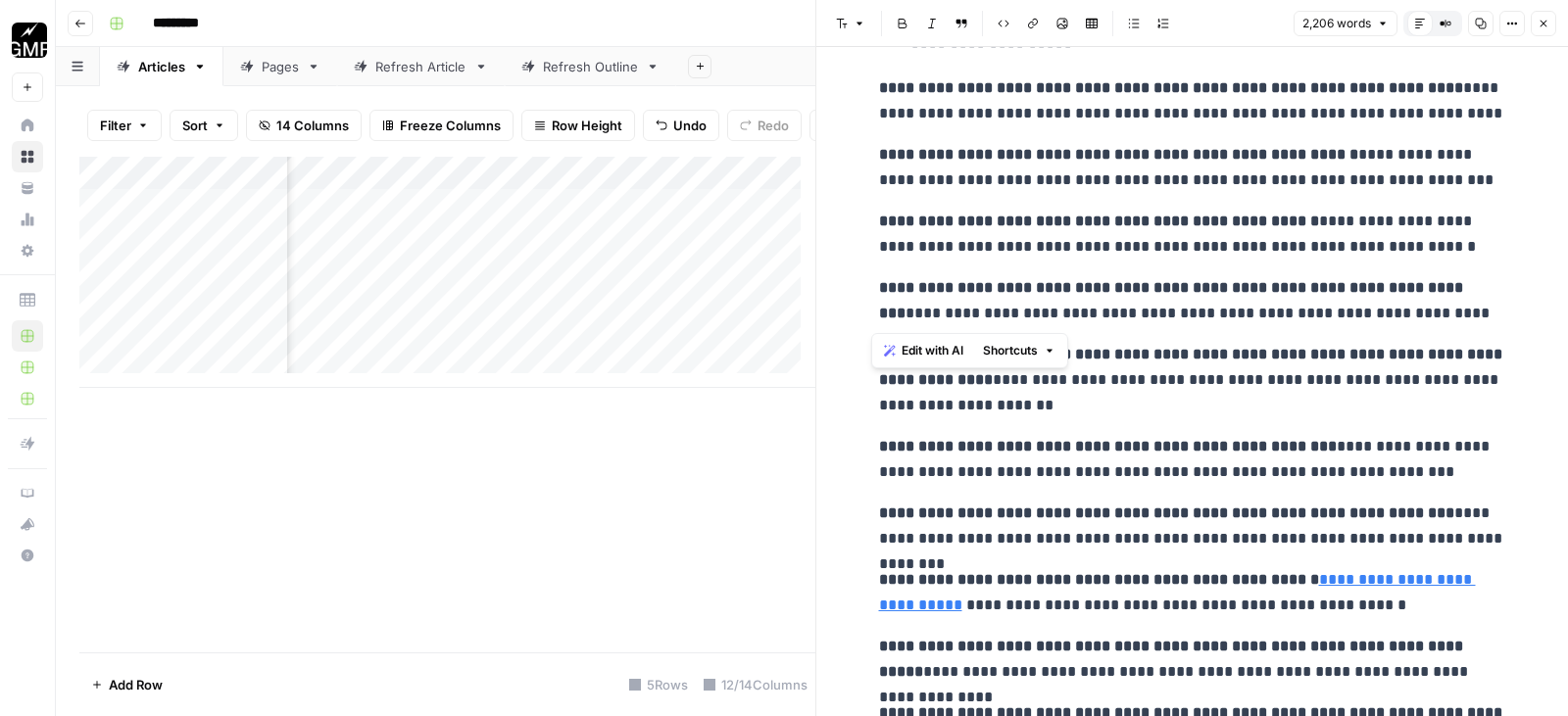 drag, startPoint x: 869, startPoint y: 313, endPoint x: 1496, endPoint y: 314, distance: 627.0008 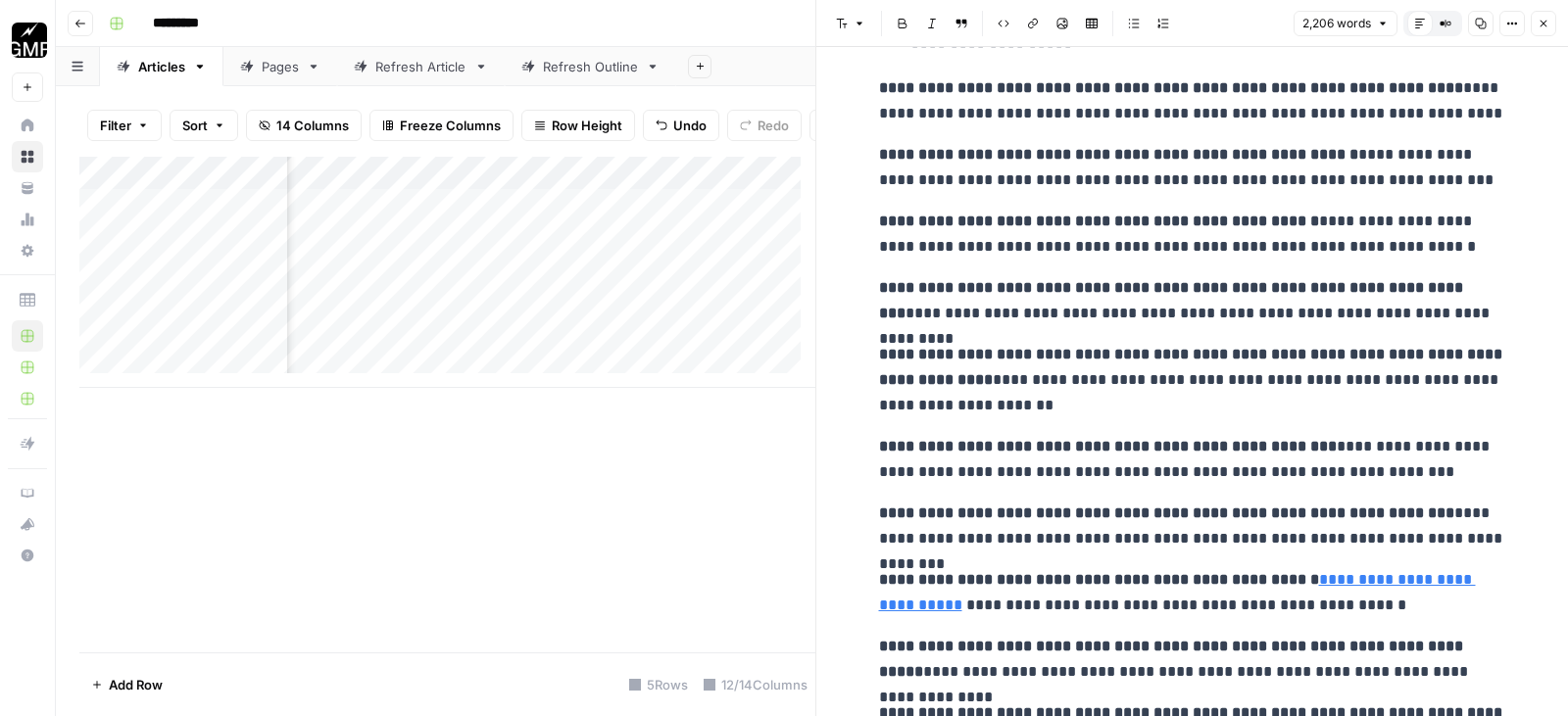 click on "**********" at bounding box center (1193, 380) 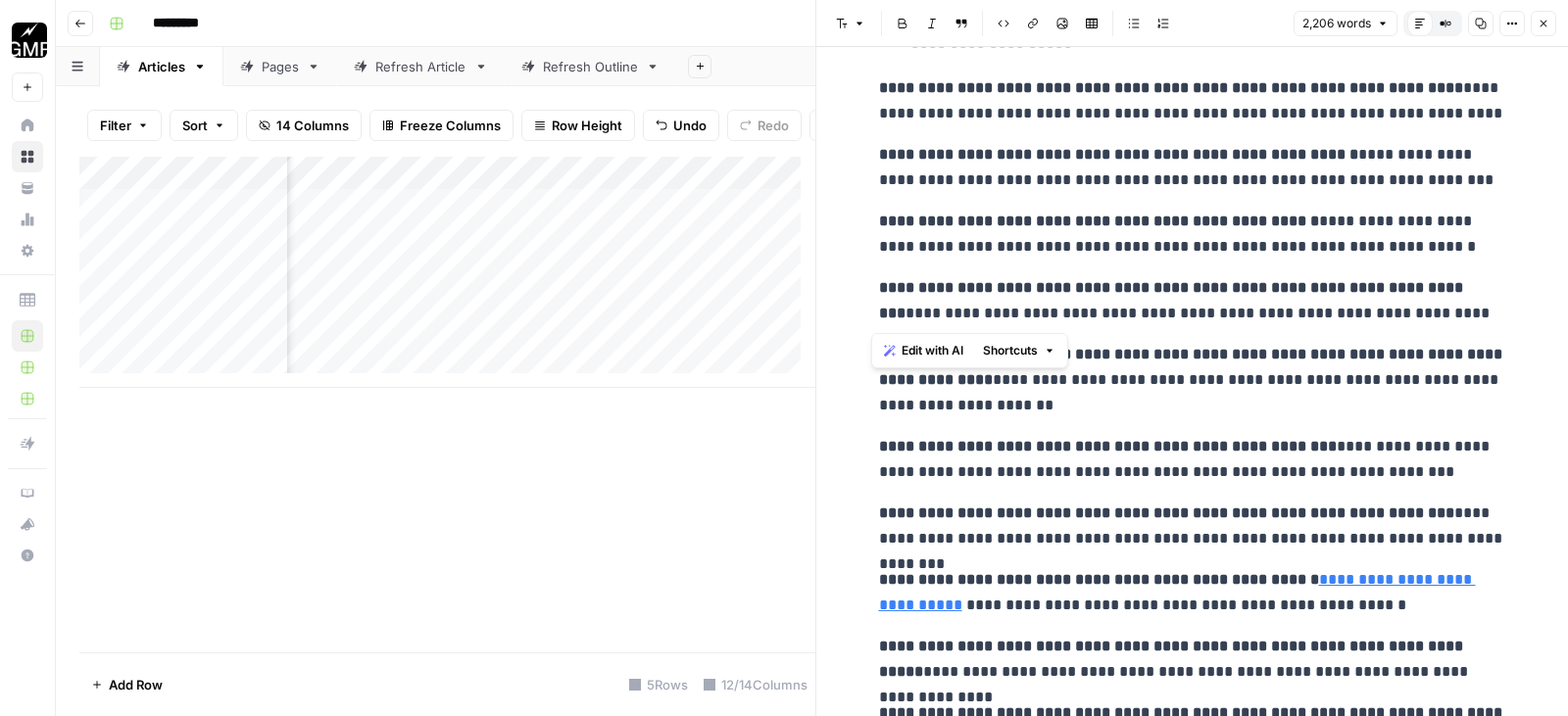 click on "**********" at bounding box center [1193, 380] 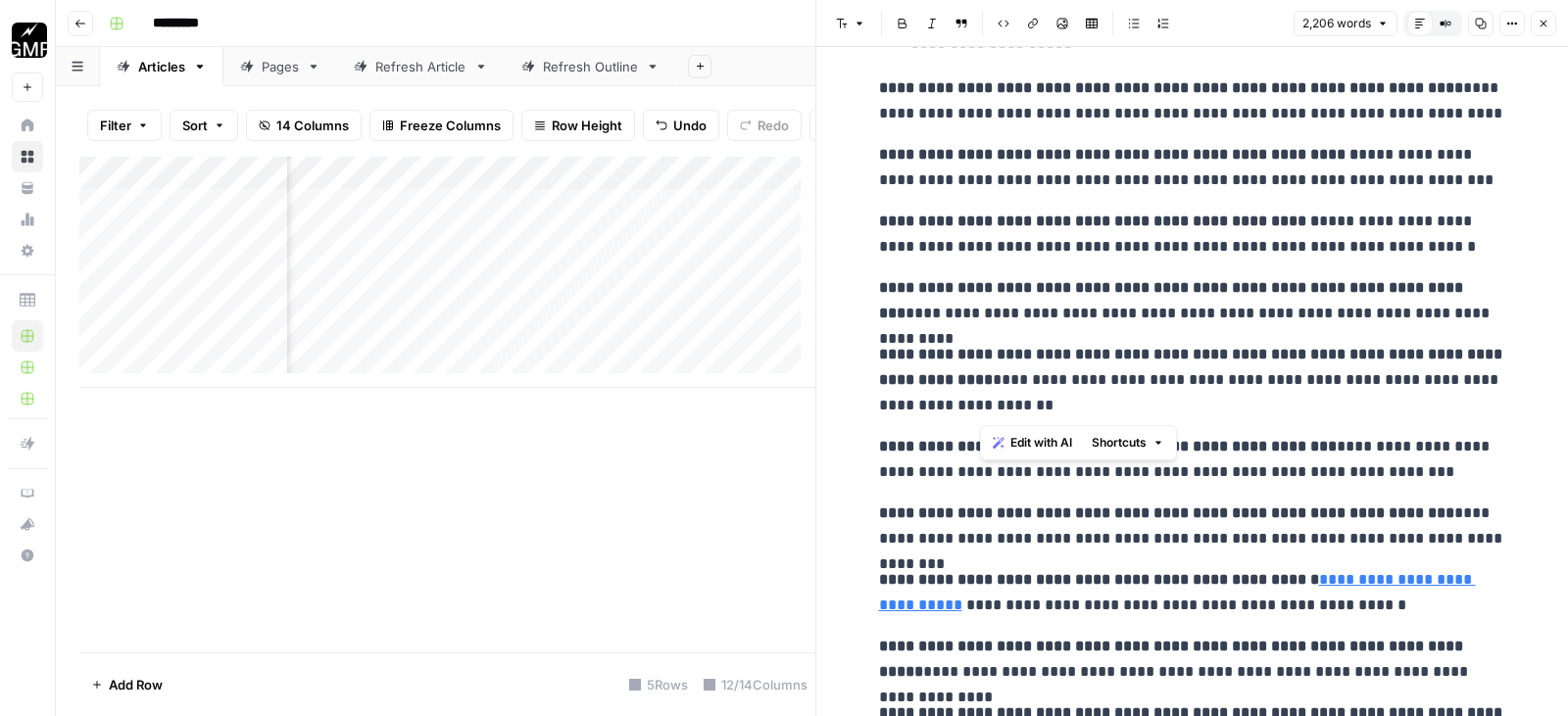 drag, startPoint x: 984, startPoint y: 384, endPoint x: 1017, endPoint y: 406, distance: 39.661064 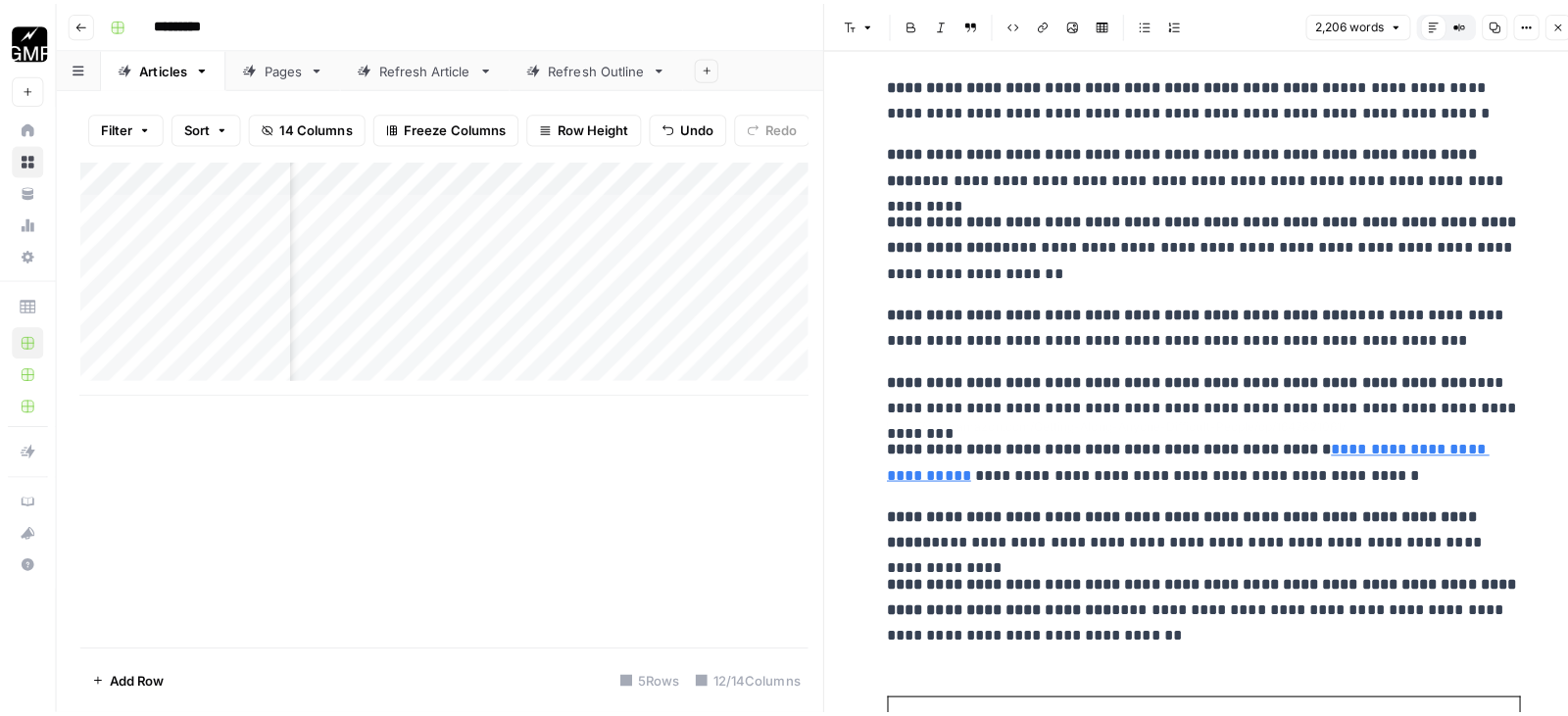 scroll, scrollTop: 4995, scrollLeft: 0, axis: vertical 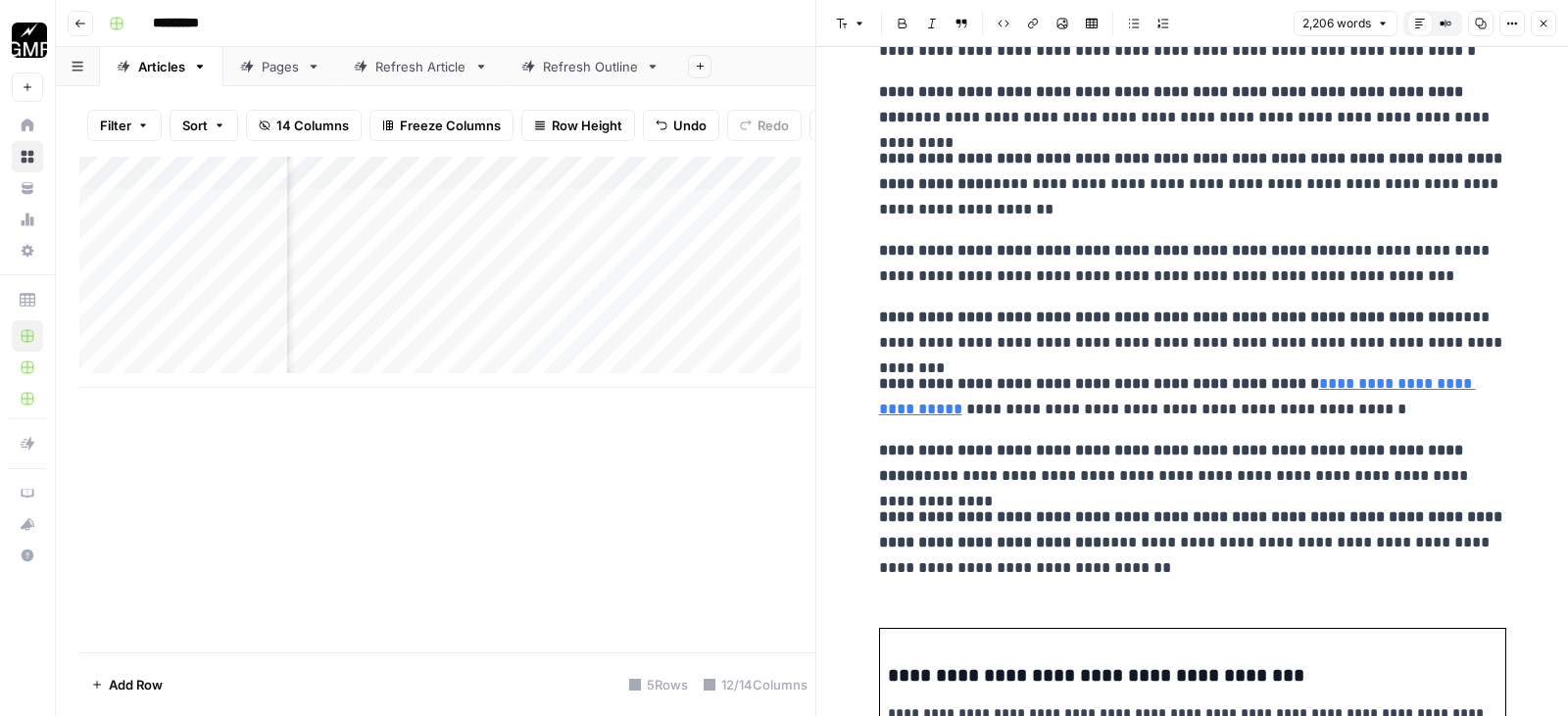 click on "**********" at bounding box center (1193, 263) 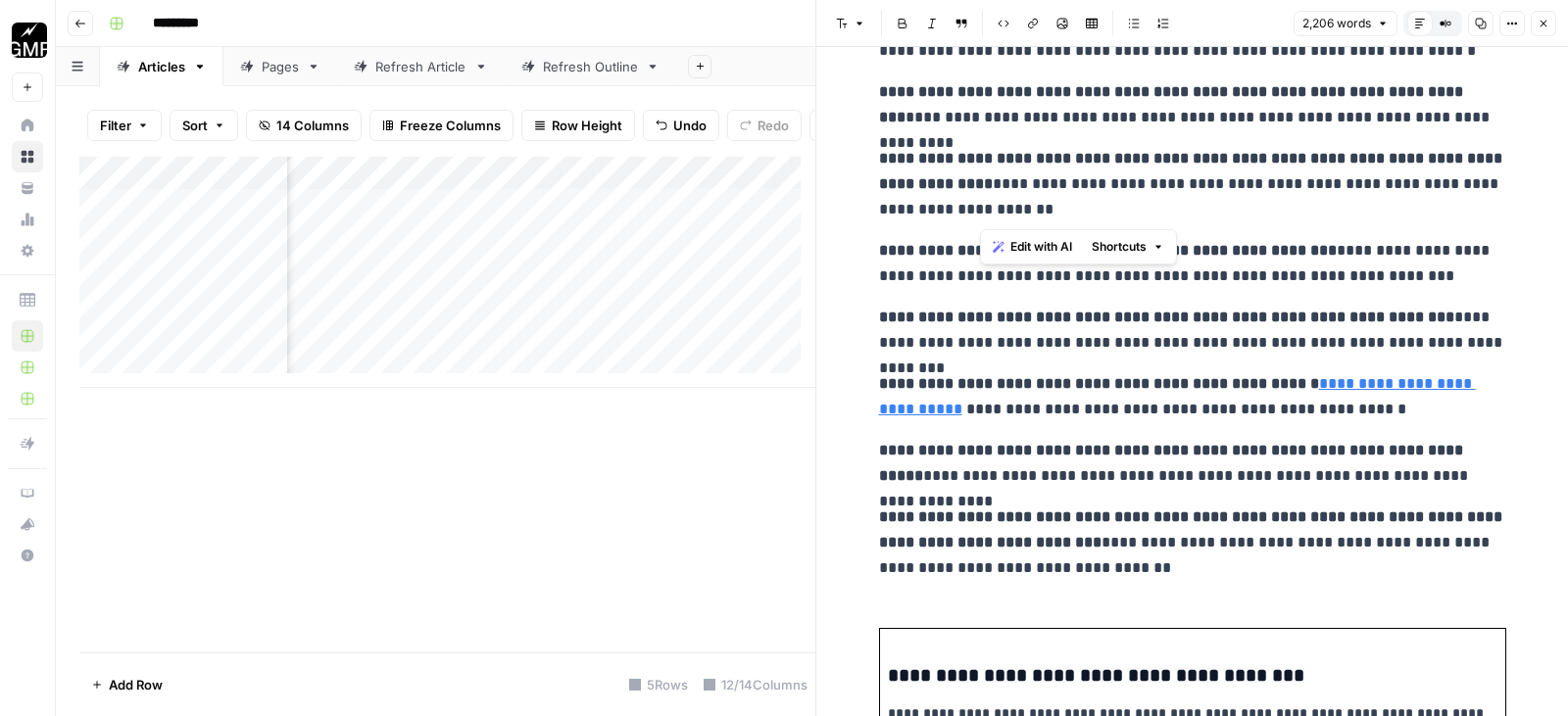 click on "**********" at bounding box center (1193, 263) 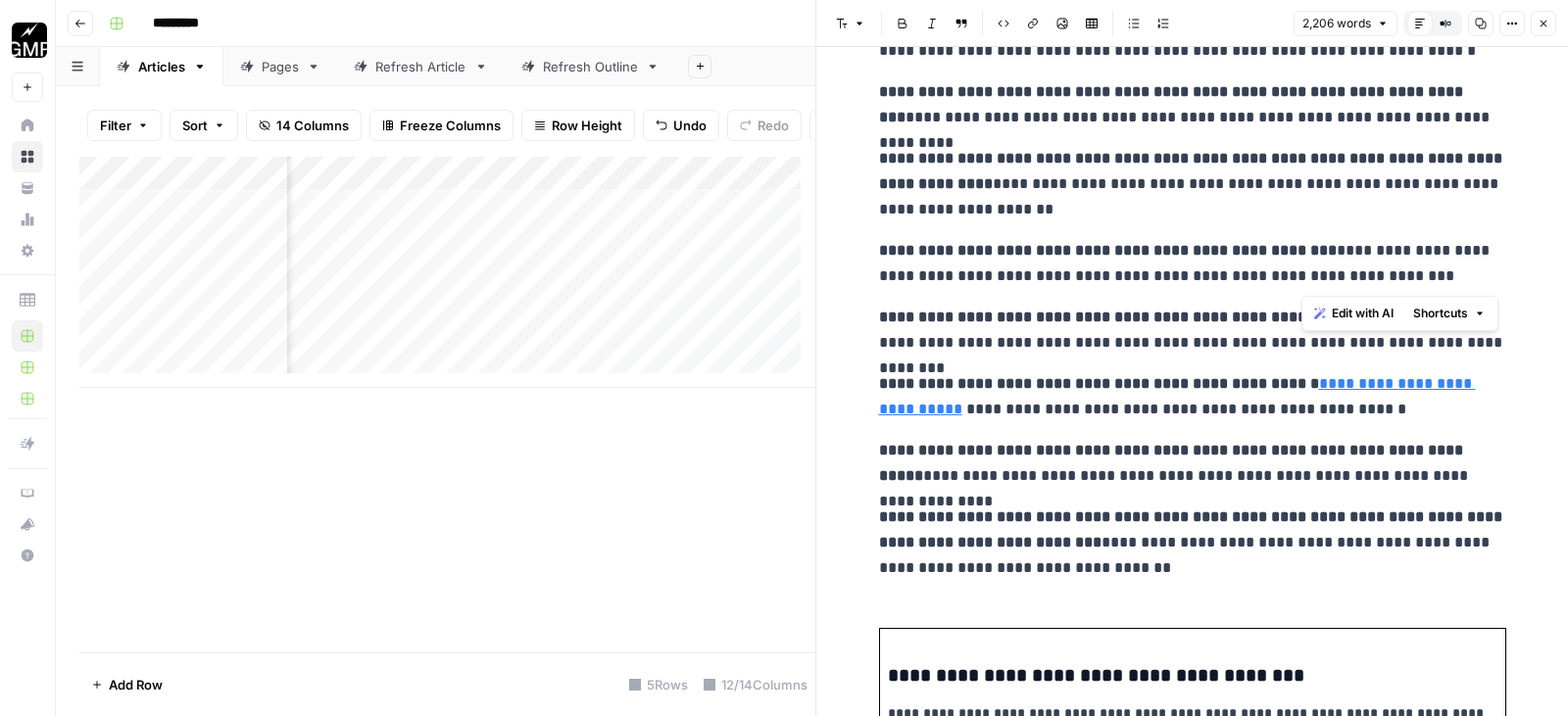 drag, startPoint x: 1303, startPoint y: 249, endPoint x: 1396, endPoint y: 275, distance: 96.56604 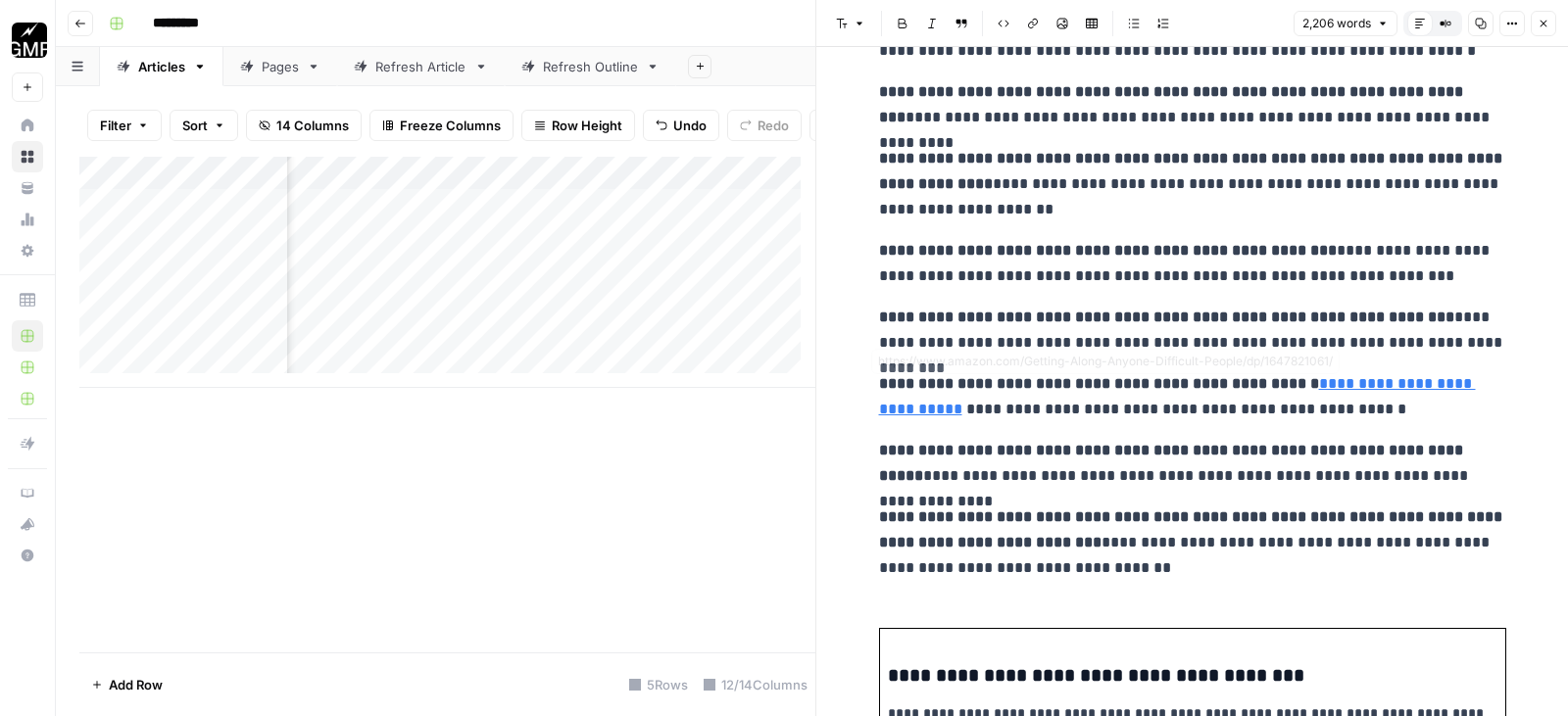 scroll, scrollTop: 5093, scrollLeft: 0, axis: vertical 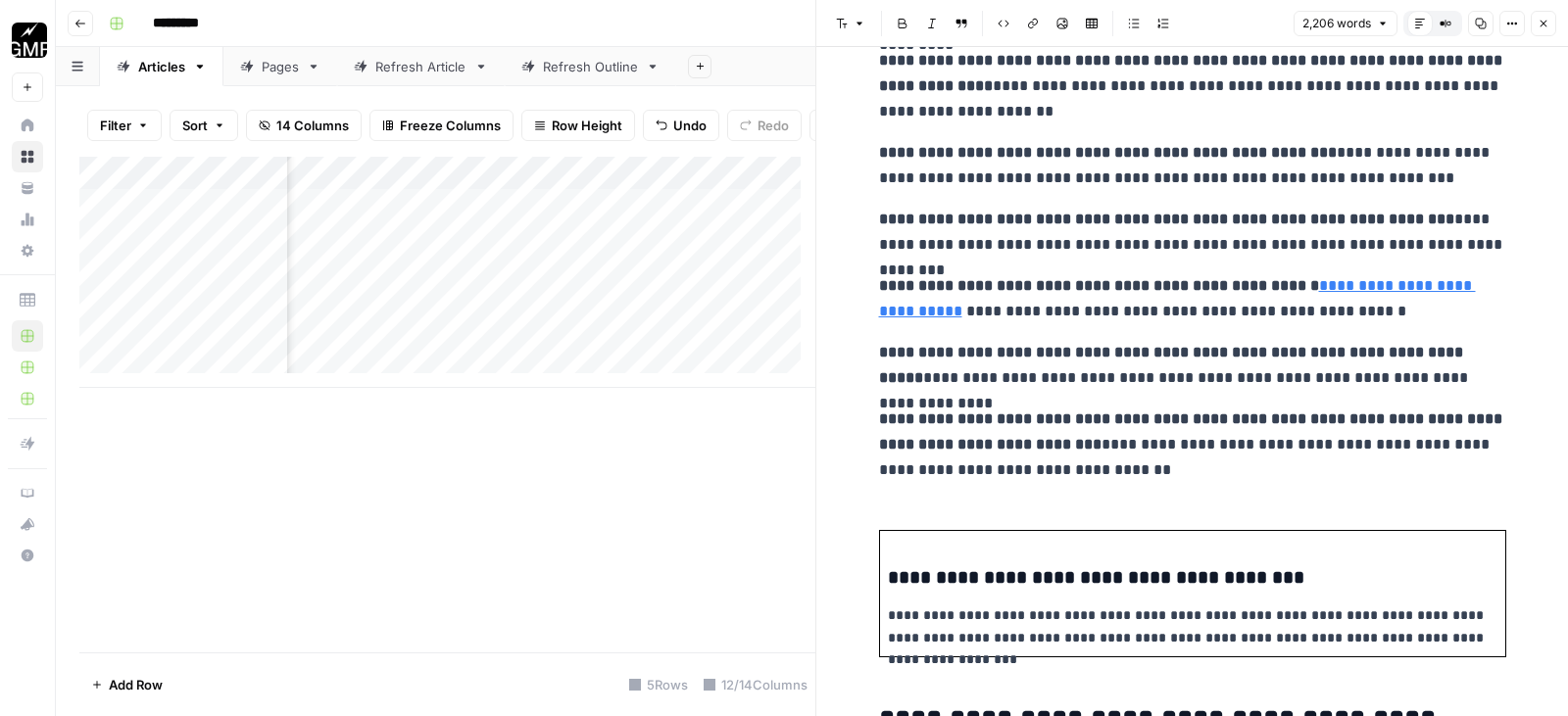 click on "Growth Marketing Pro New Home Browse Your Data Monitoring Settings Recent Grids Resumatic Cube Software MCR Recent Workflows Page Brief to Content Untitled Untitled AirOps Academy What's new?
5
Help + Support Go back ********* Articles Pages Refresh Article Refresh Outline Add Sheet Filter Sort 14 Columns Freeze Columns Row Height Undo Redo Export CSV Import CSV Add Column Search Add Column Add Row 5  Rows 12/14  Columns Oops! Your window is too small AirOps is currently only supported on desktop devices. Please switch to access. Go Back
Press space bar to start a drag.
When dragging you can use the arrow keys to move the item around and escape to cancel.
Some screen readers may require you to be in focus mode or to use your pass through key
Font style Bold Italic Block quote Code block Link Image Insert Table Bulleted list Numbered list 2,206 words Default Editor Compare Old vs New Content Copy" at bounding box center [784, 358] 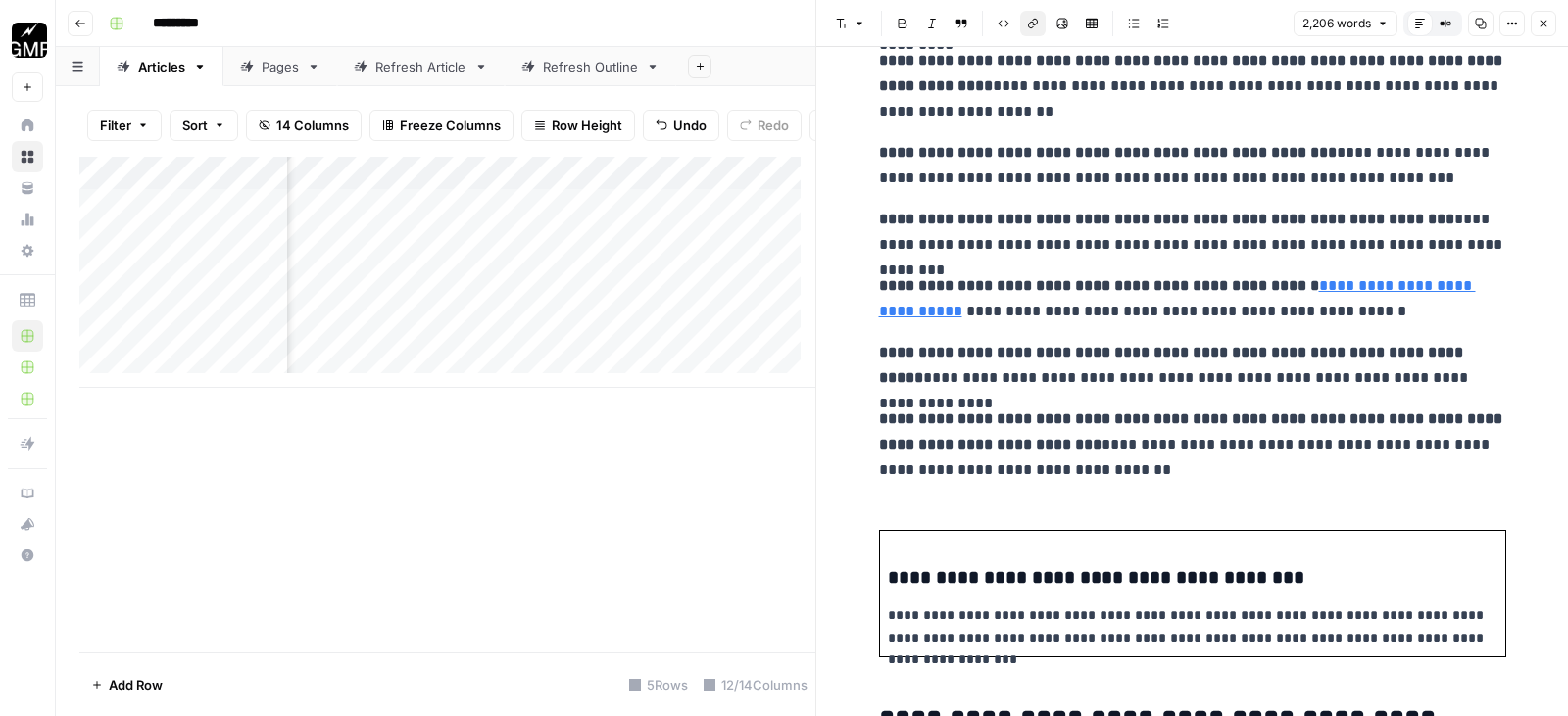 click on "**********" at bounding box center [1193, -840] 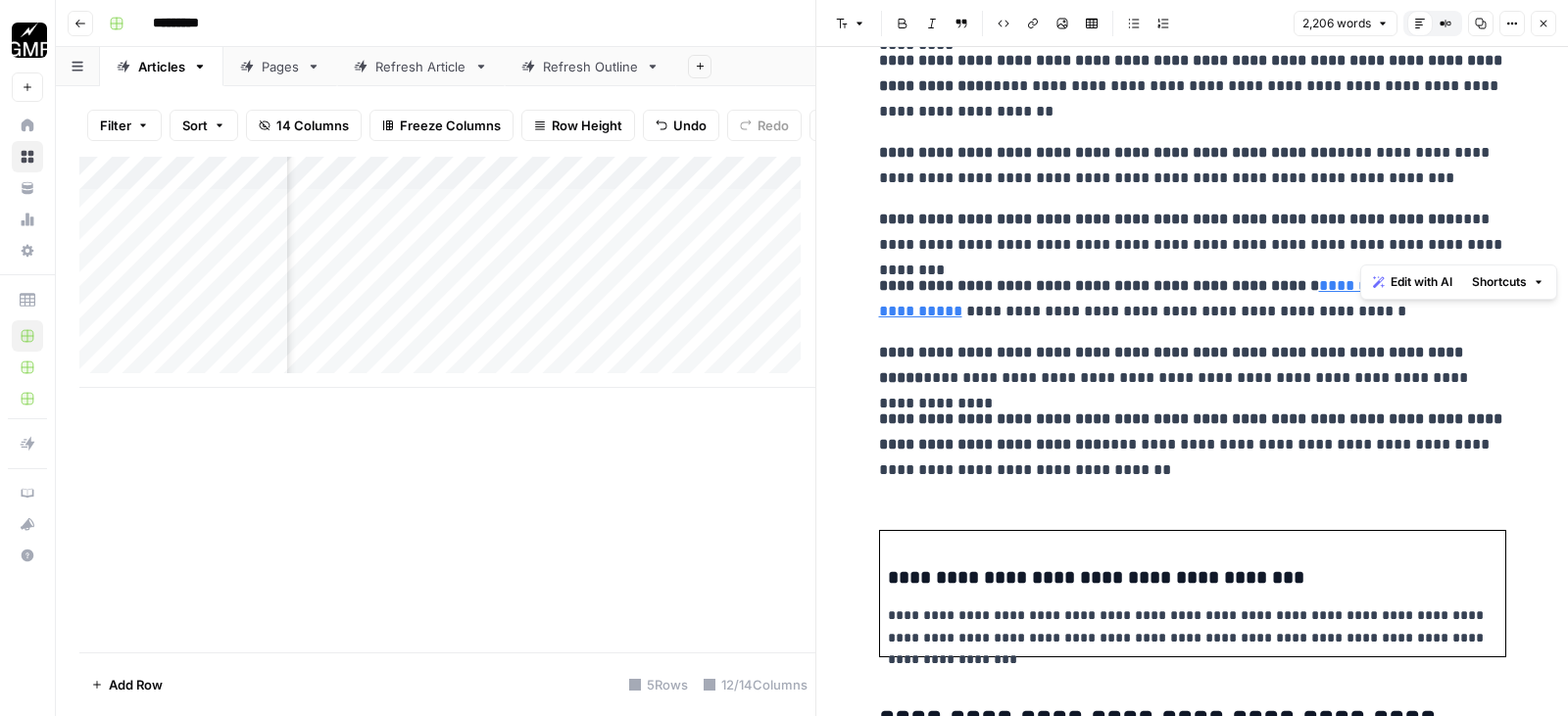 drag, startPoint x: 1422, startPoint y: 217, endPoint x: 1487, endPoint y: 243, distance: 70.00714 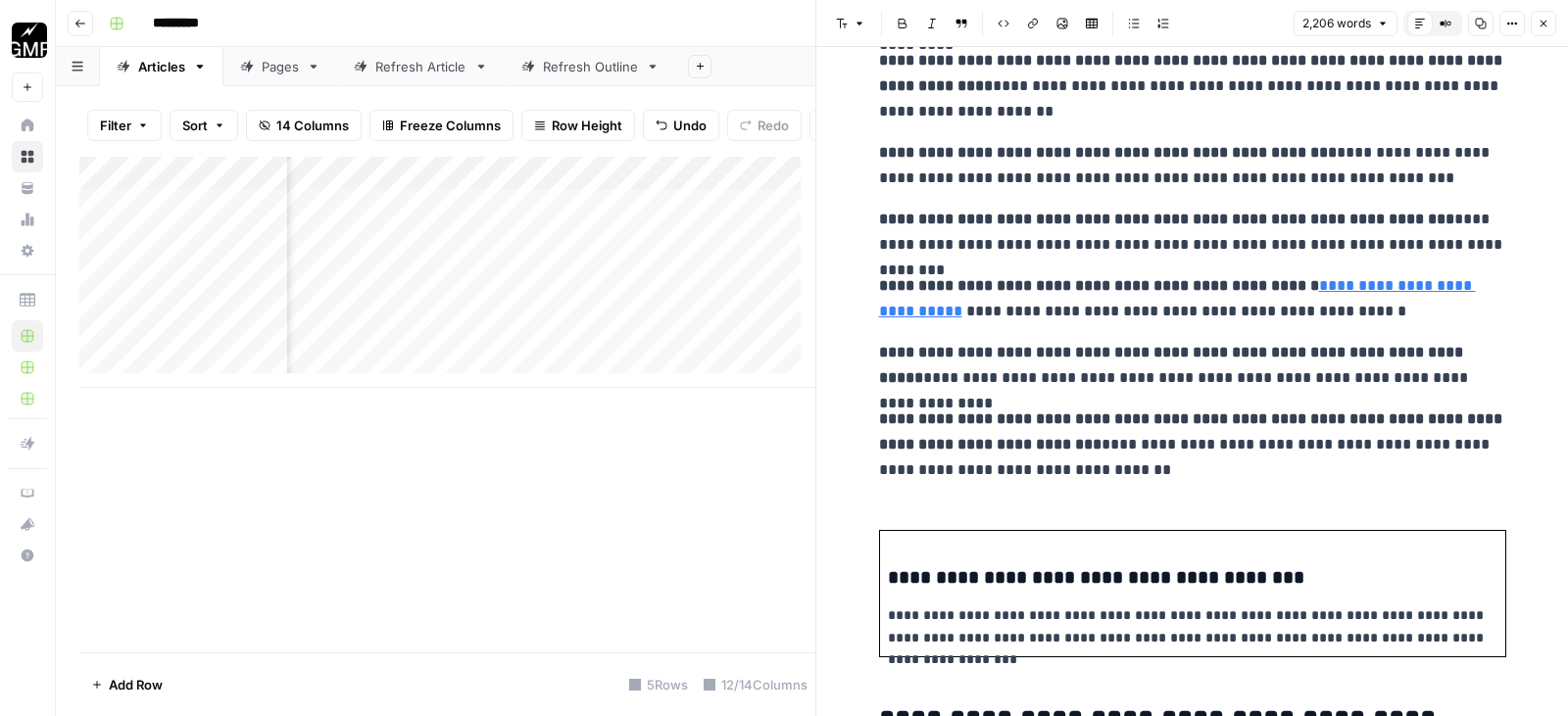 click on "**********" at bounding box center (1193, 299) 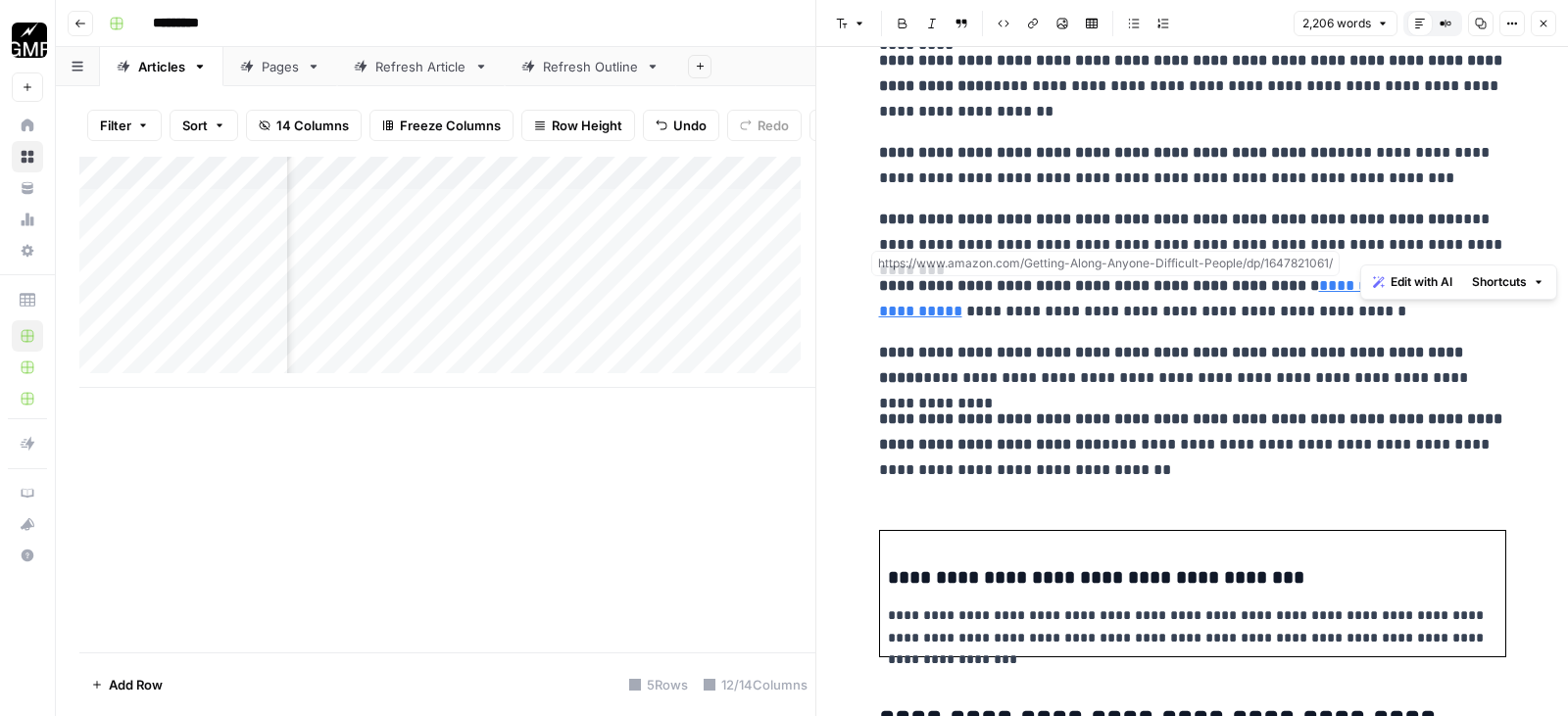click on "**********" at bounding box center (1193, 299) 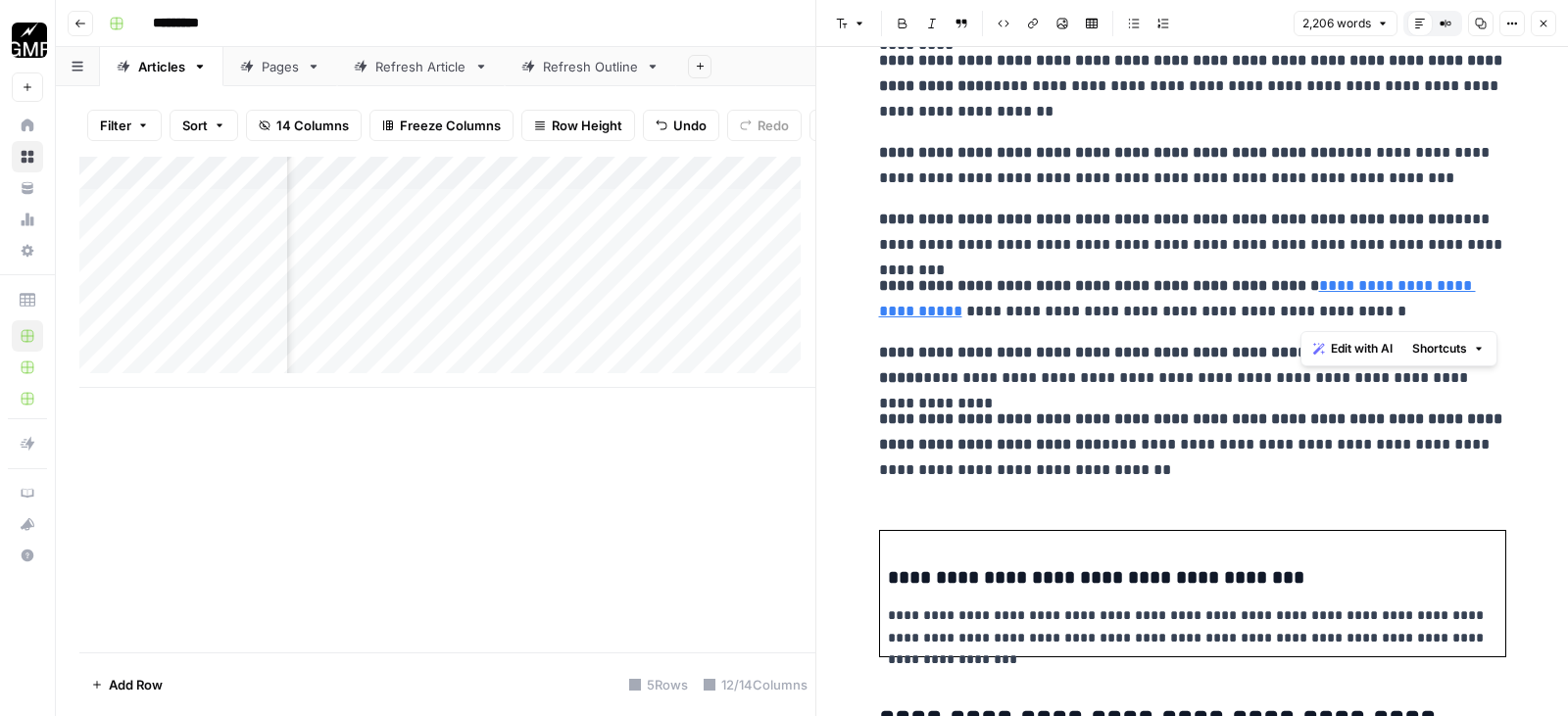 drag, startPoint x: 1299, startPoint y: 288, endPoint x: 1404, endPoint y: 312, distance: 107.70794 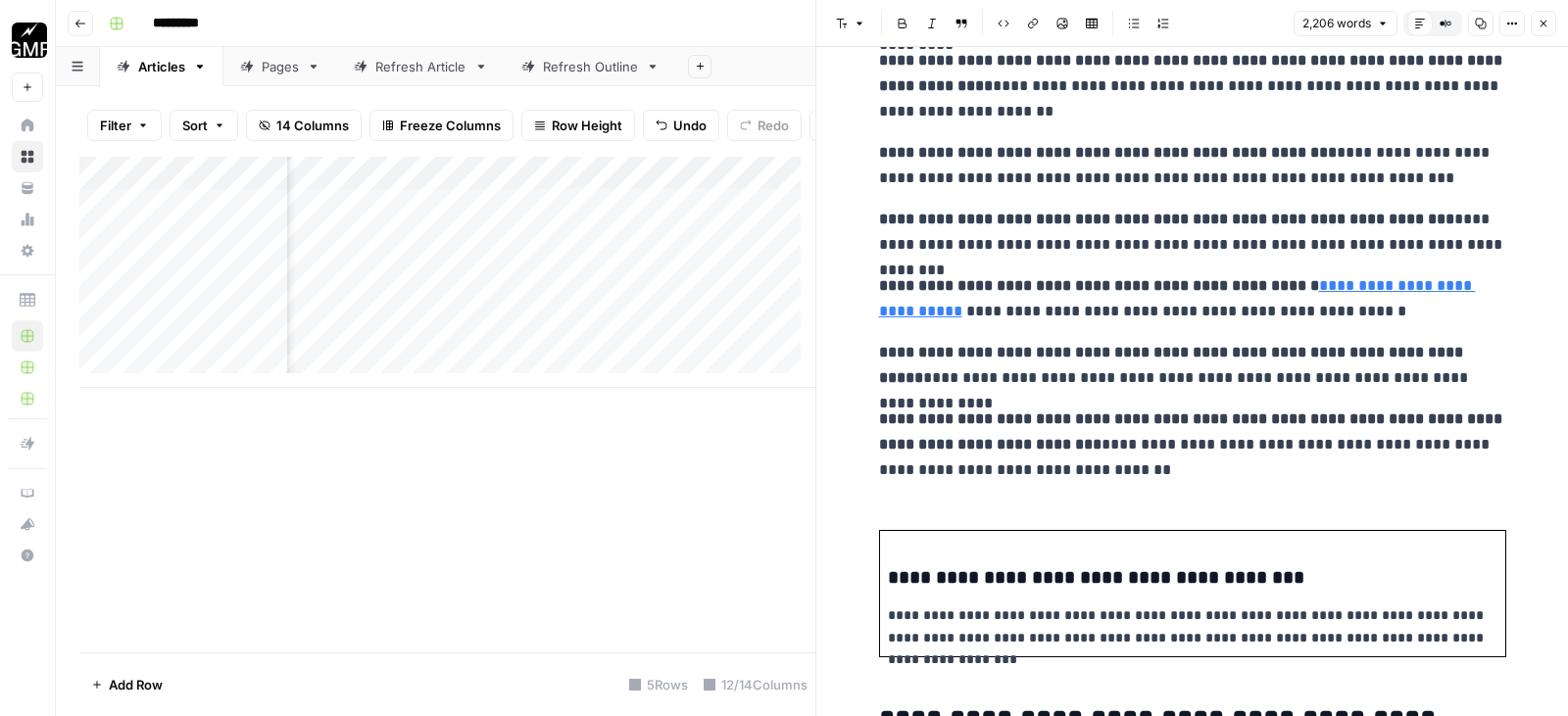 click on "**********" at bounding box center (1193, 365) 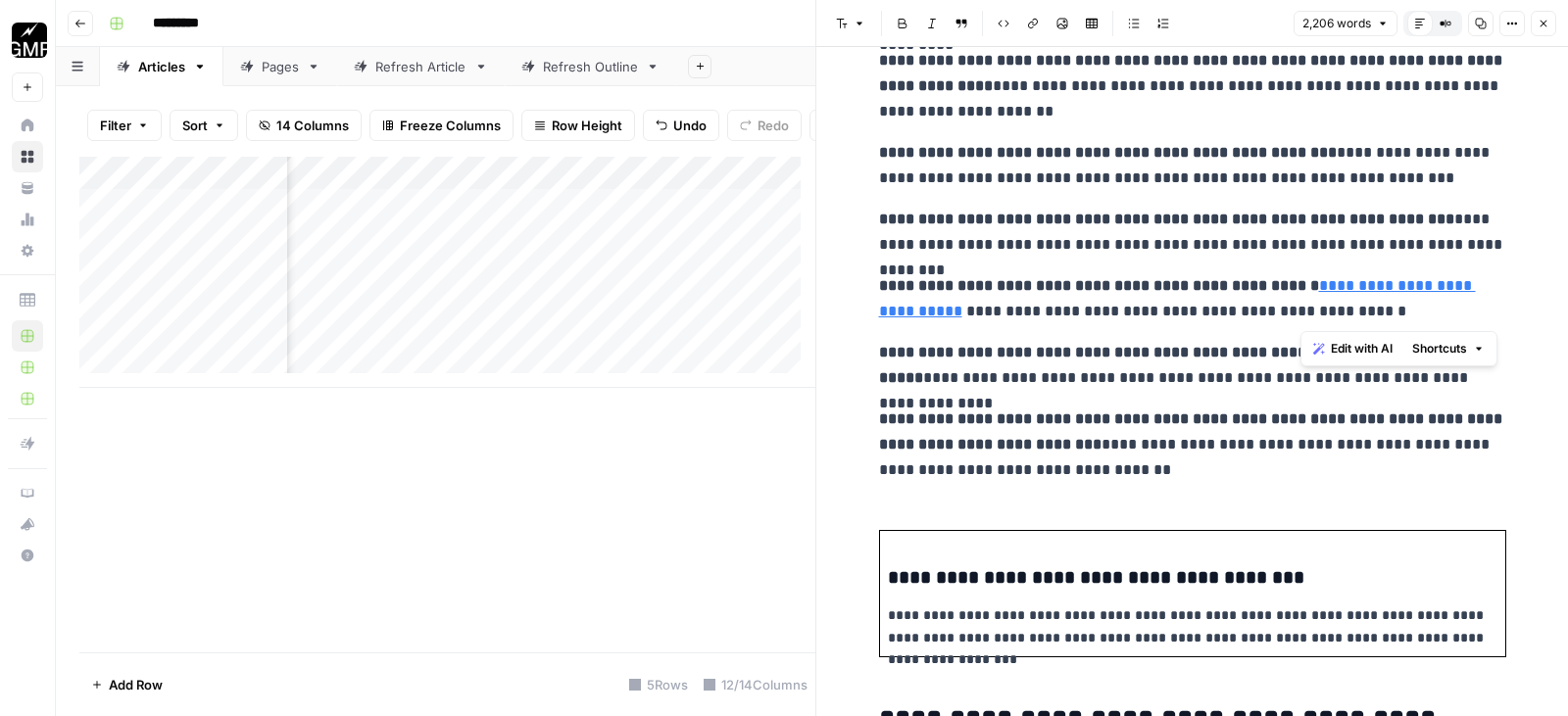 click on "**********" at bounding box center [1193, 365] 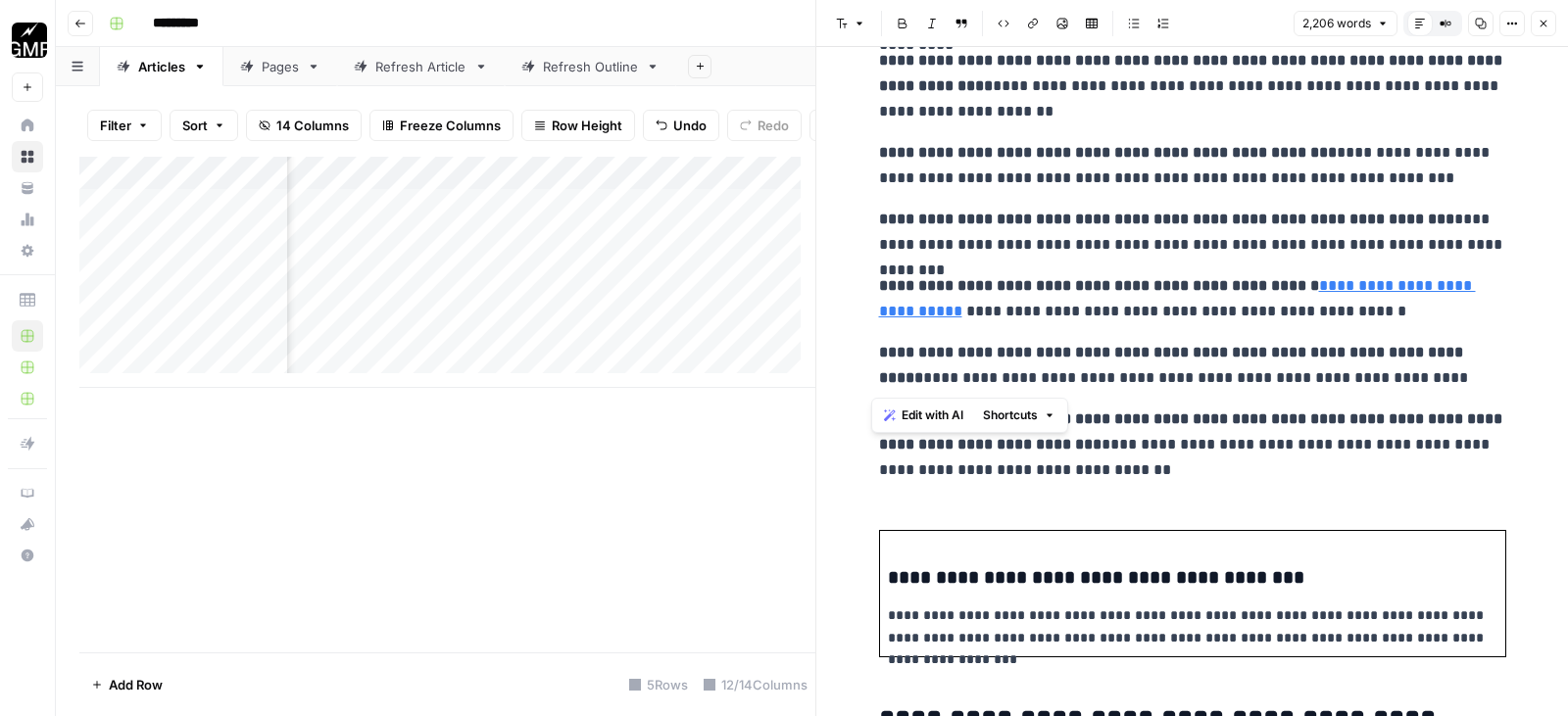 drag, startPoint x: 872, startPoint y: 383, endPoint x: 1487, endPoint y: 380, distance: 615.0073 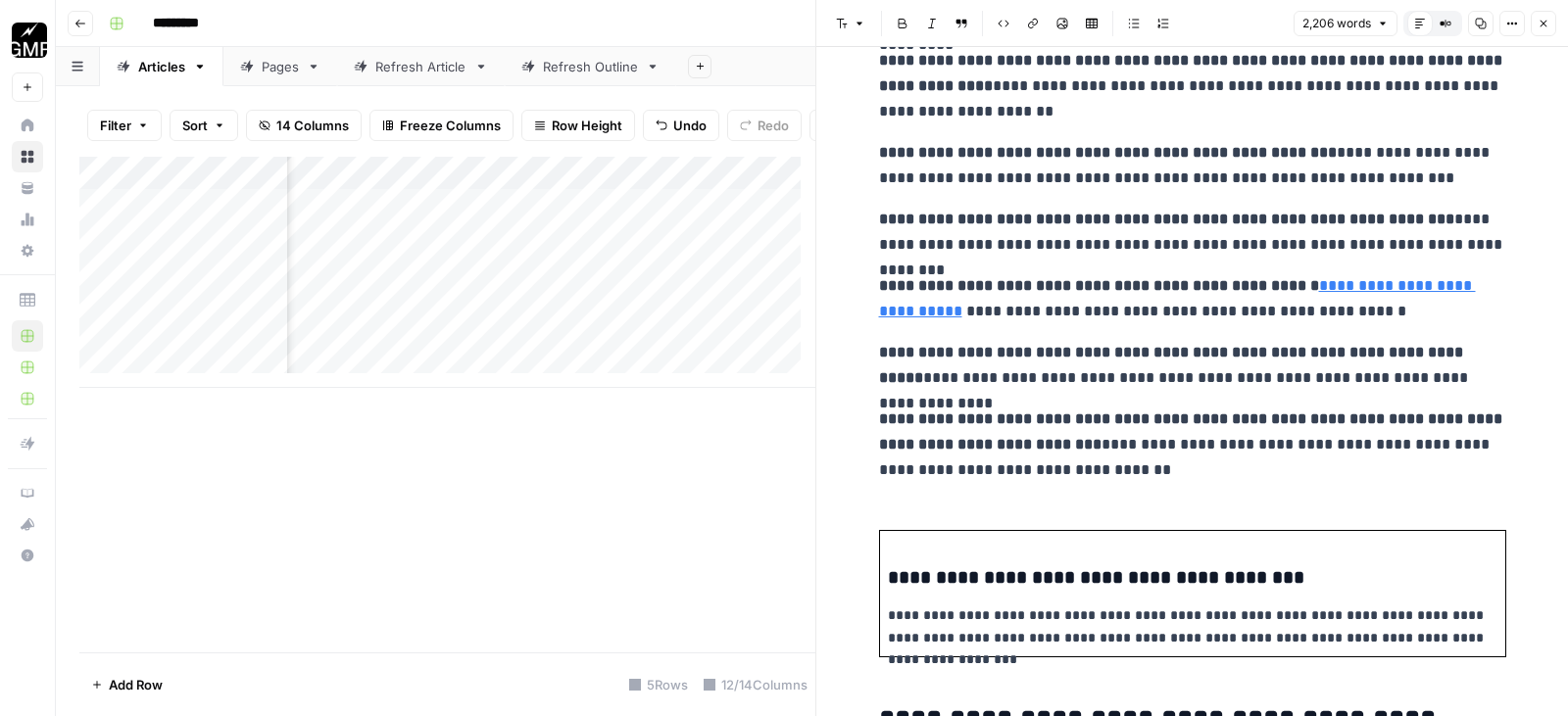 click on "**********" at bounding box center (1193, 445) 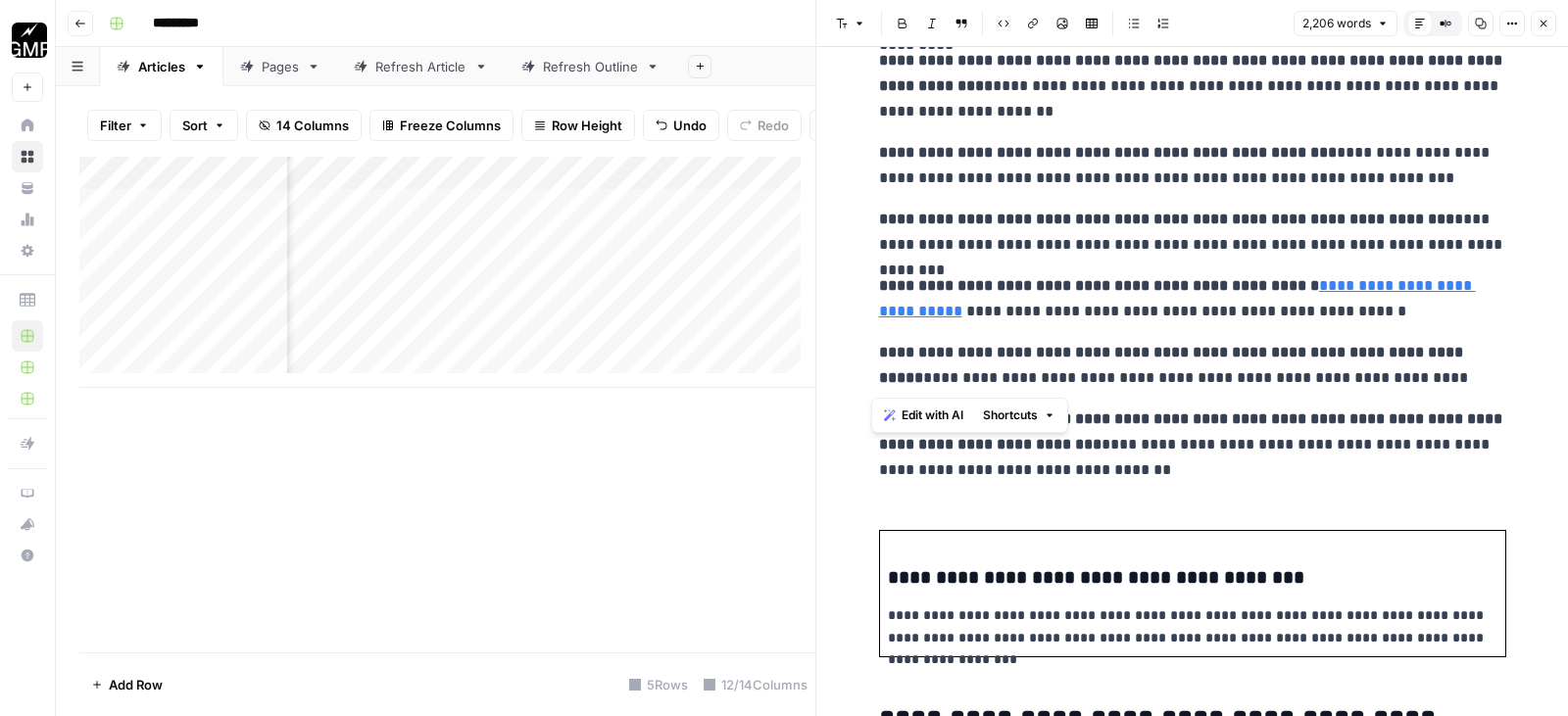click on "**********" at bounding box center [1193, 445] 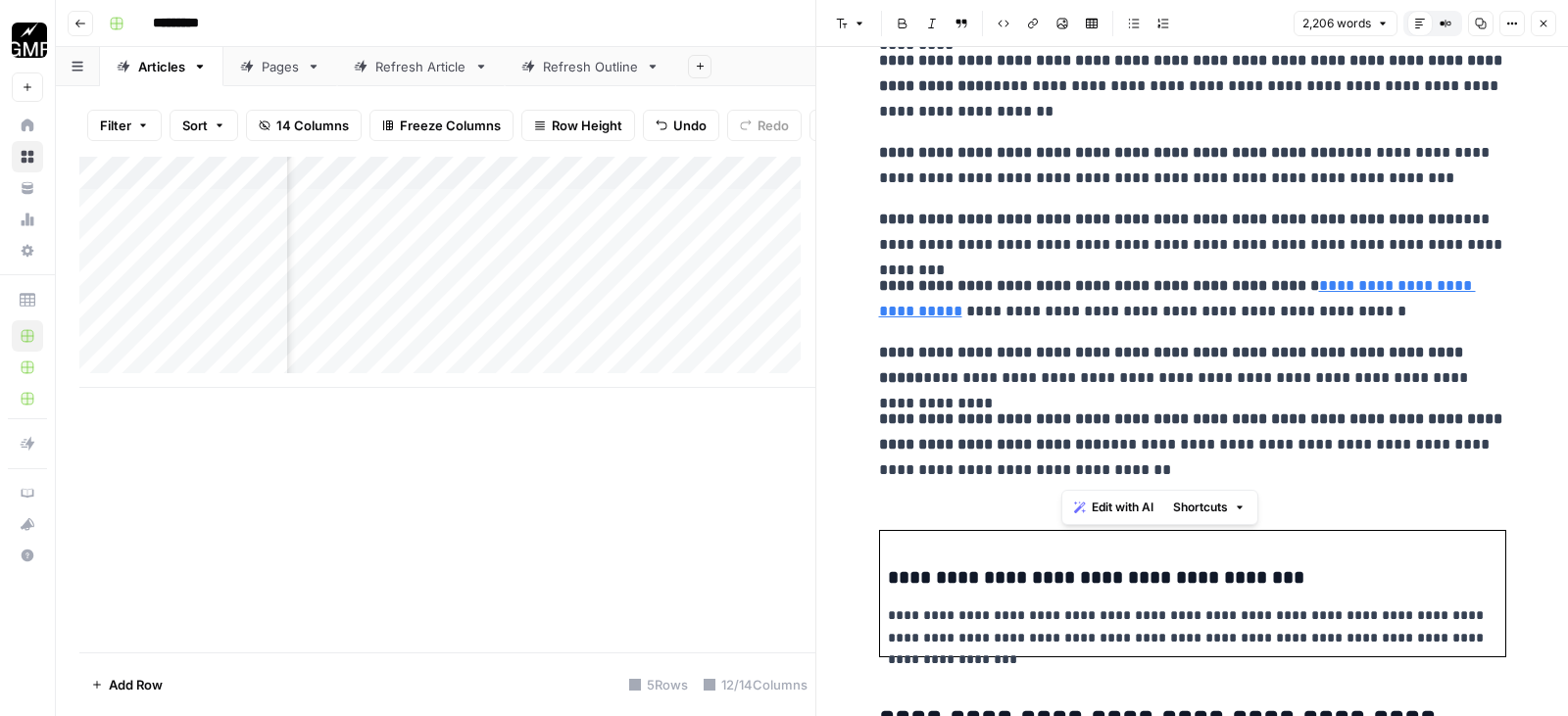 drag, startPoint x: 1062, startPoint y: 444, endPoint x: 1091, endPoint y: 465, distance: 35.80503 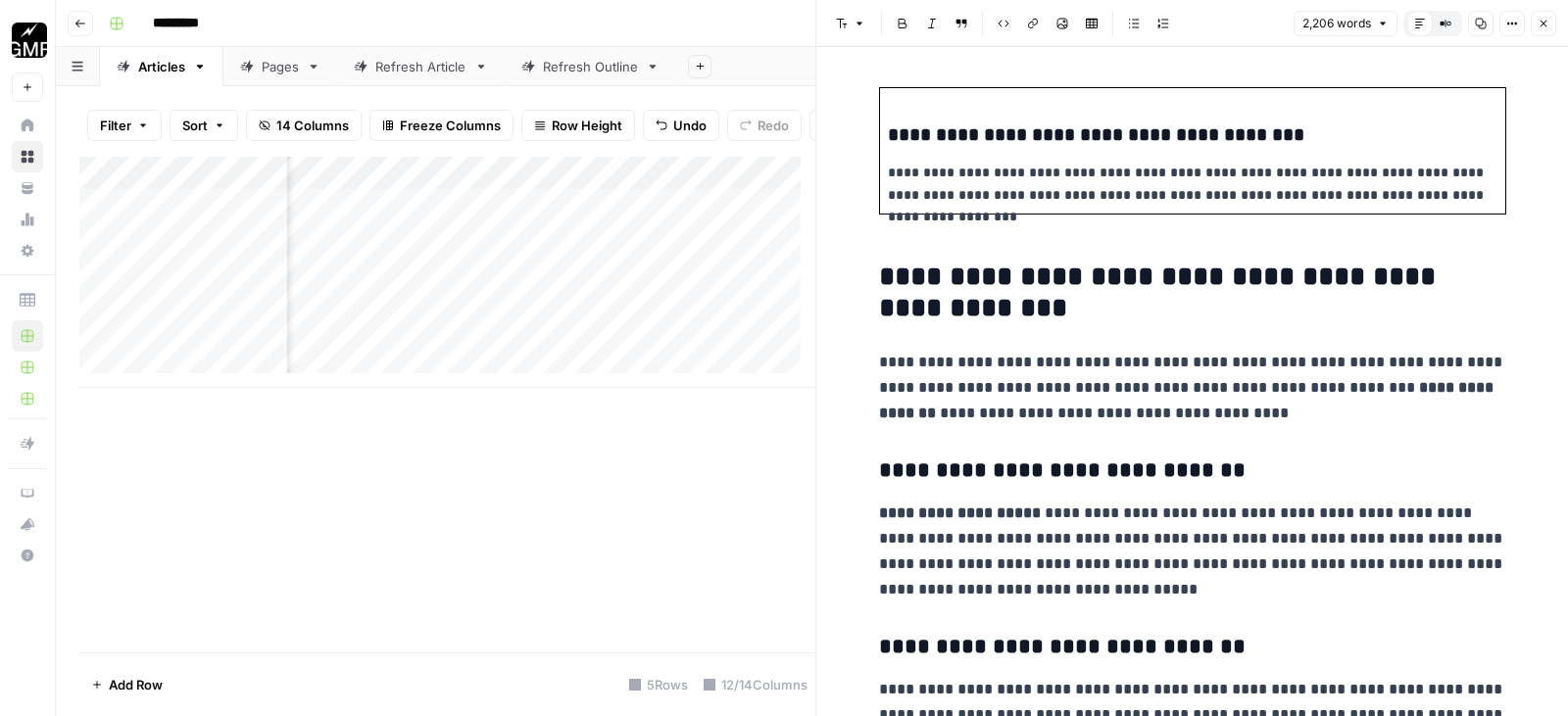 scroll, scrollTop: 5583, scrollLeft: 0, axis: vertical 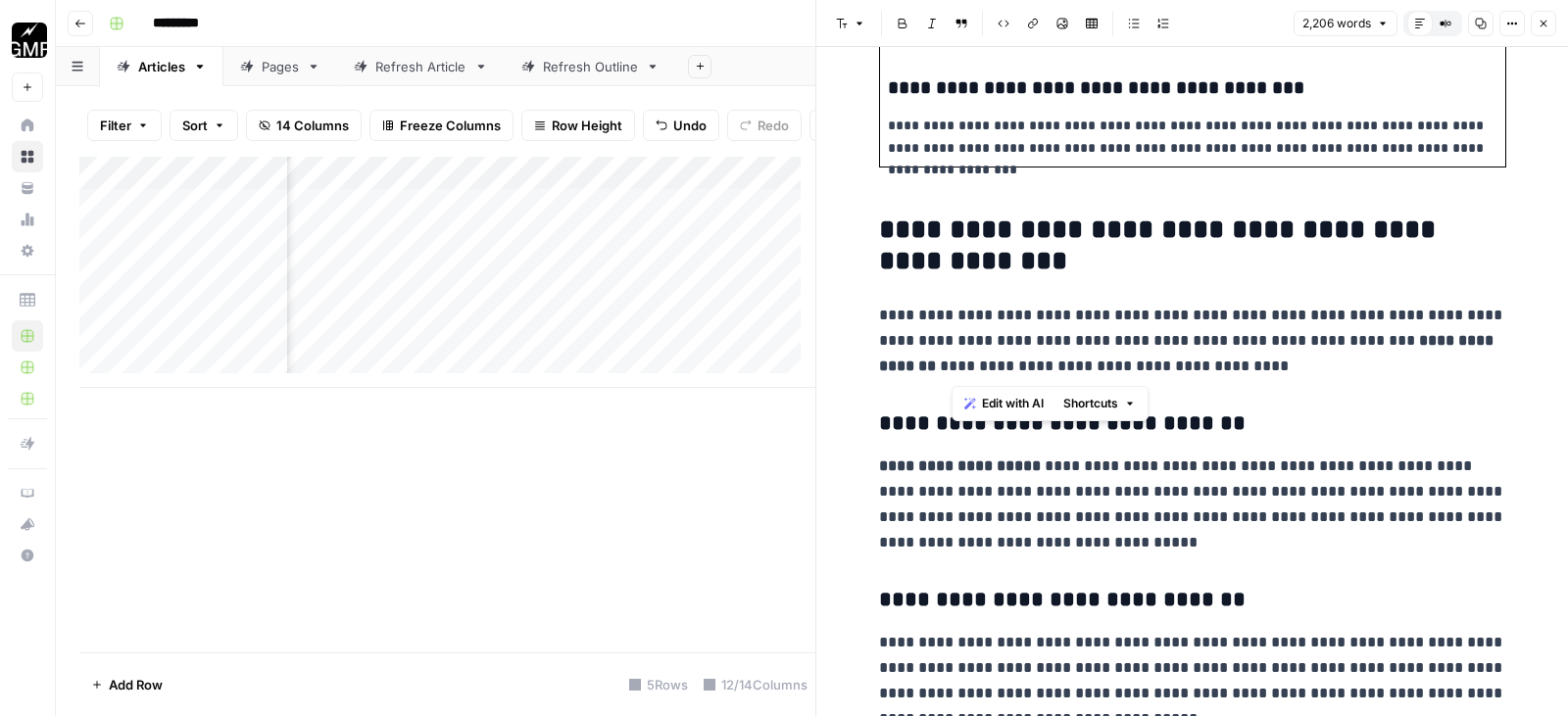 drag, startPoint x: 1241, startPoint y: 365, endPoint x: 915, endPoint y: 354, distance: 326.1855 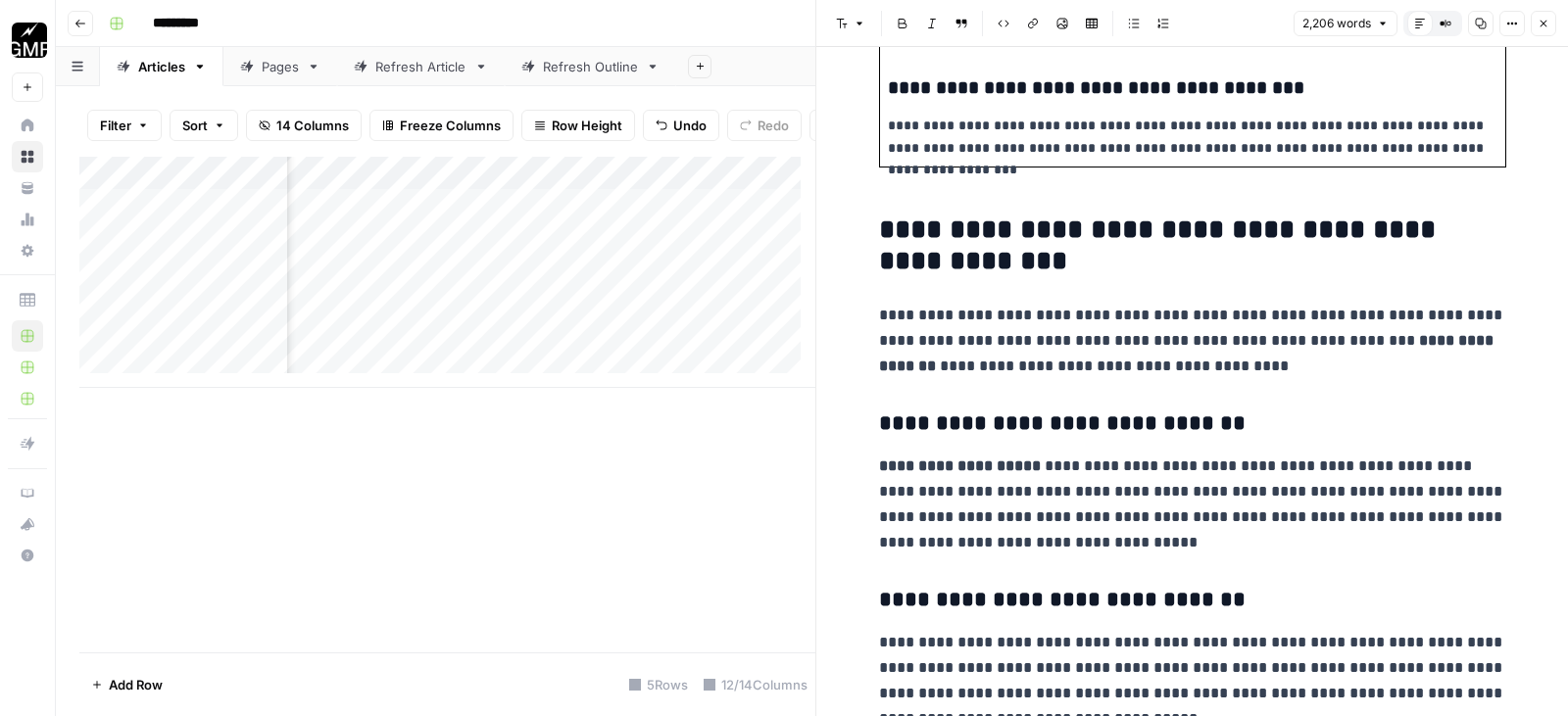 click on "**********" at bounding box center (1193, 341) 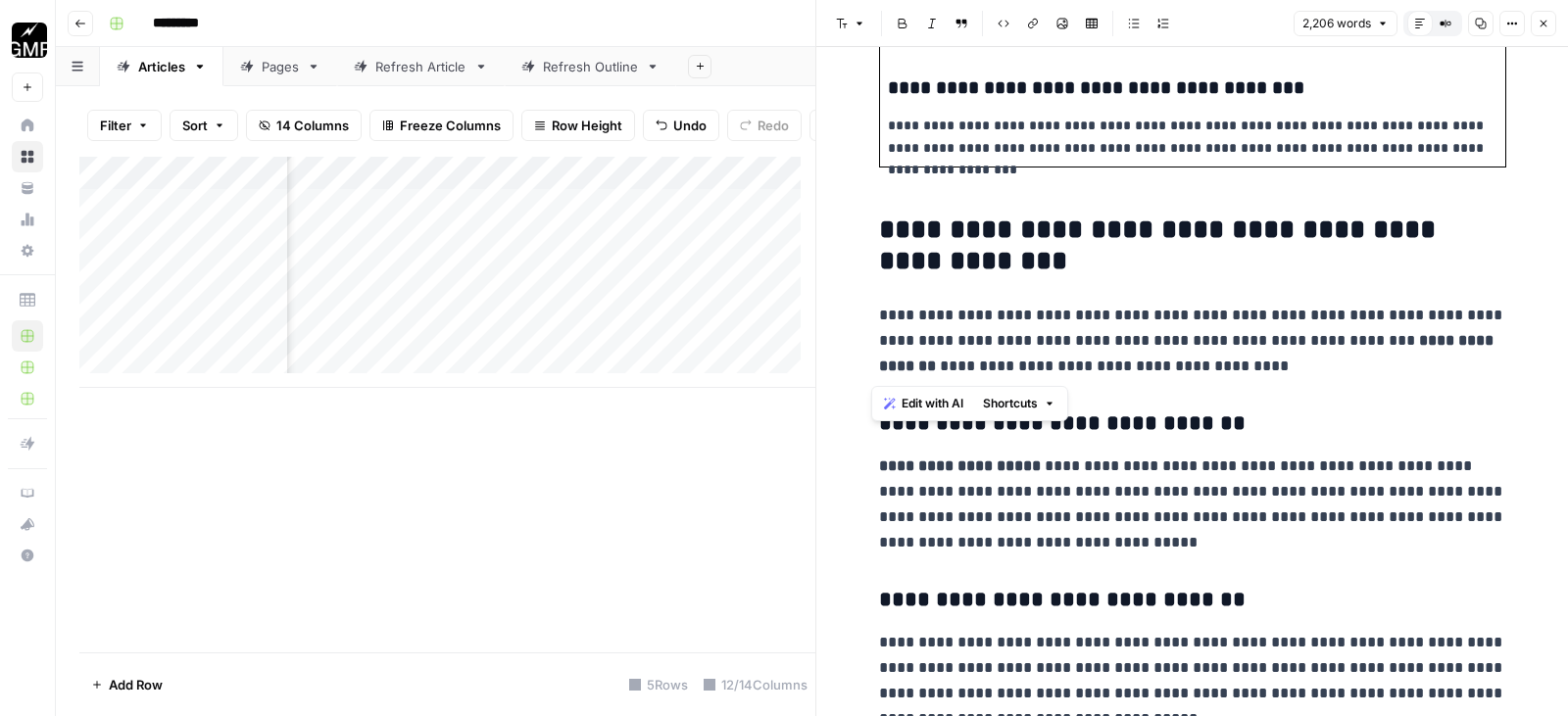 click on "**********" at bounding box center (1193, 341) 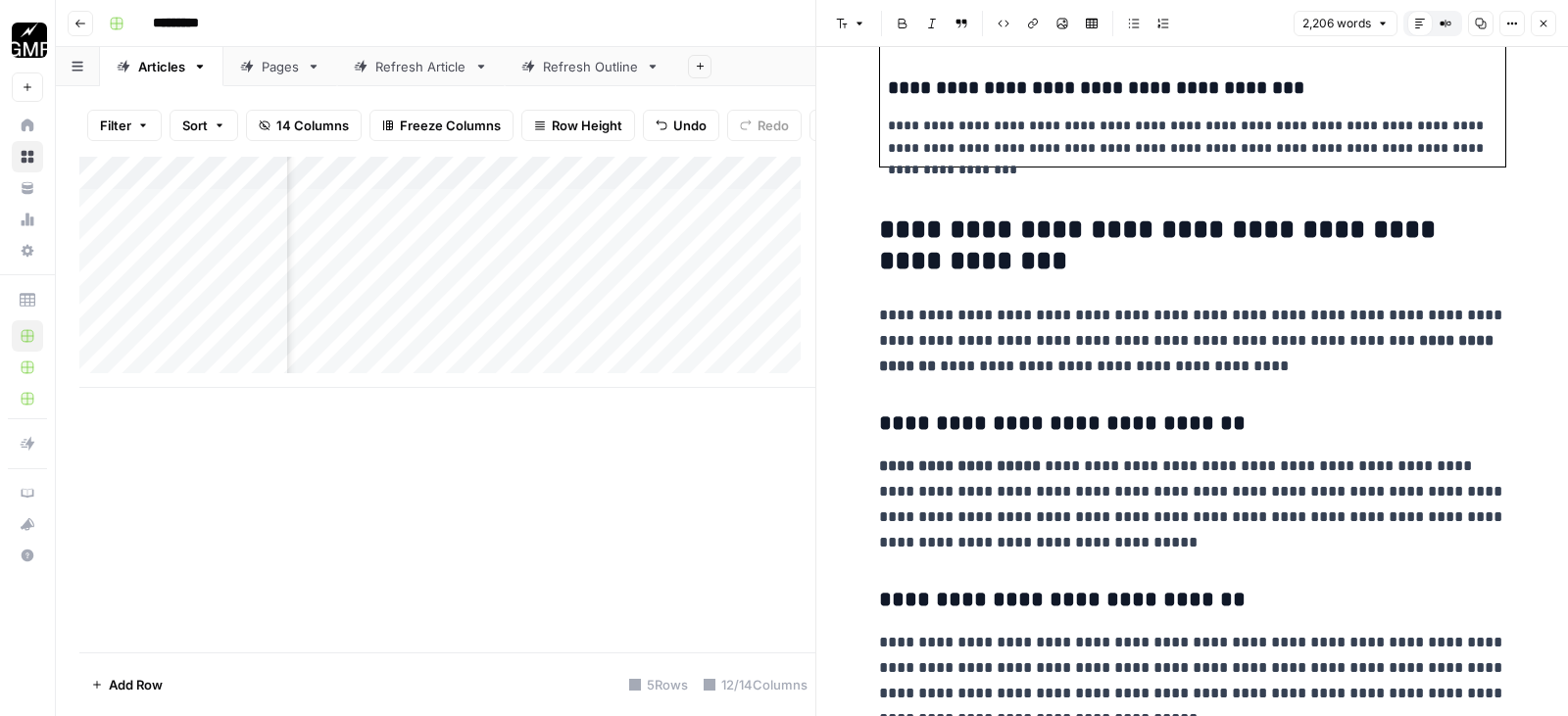 click on "**********" at bounding box center [1193, 504] 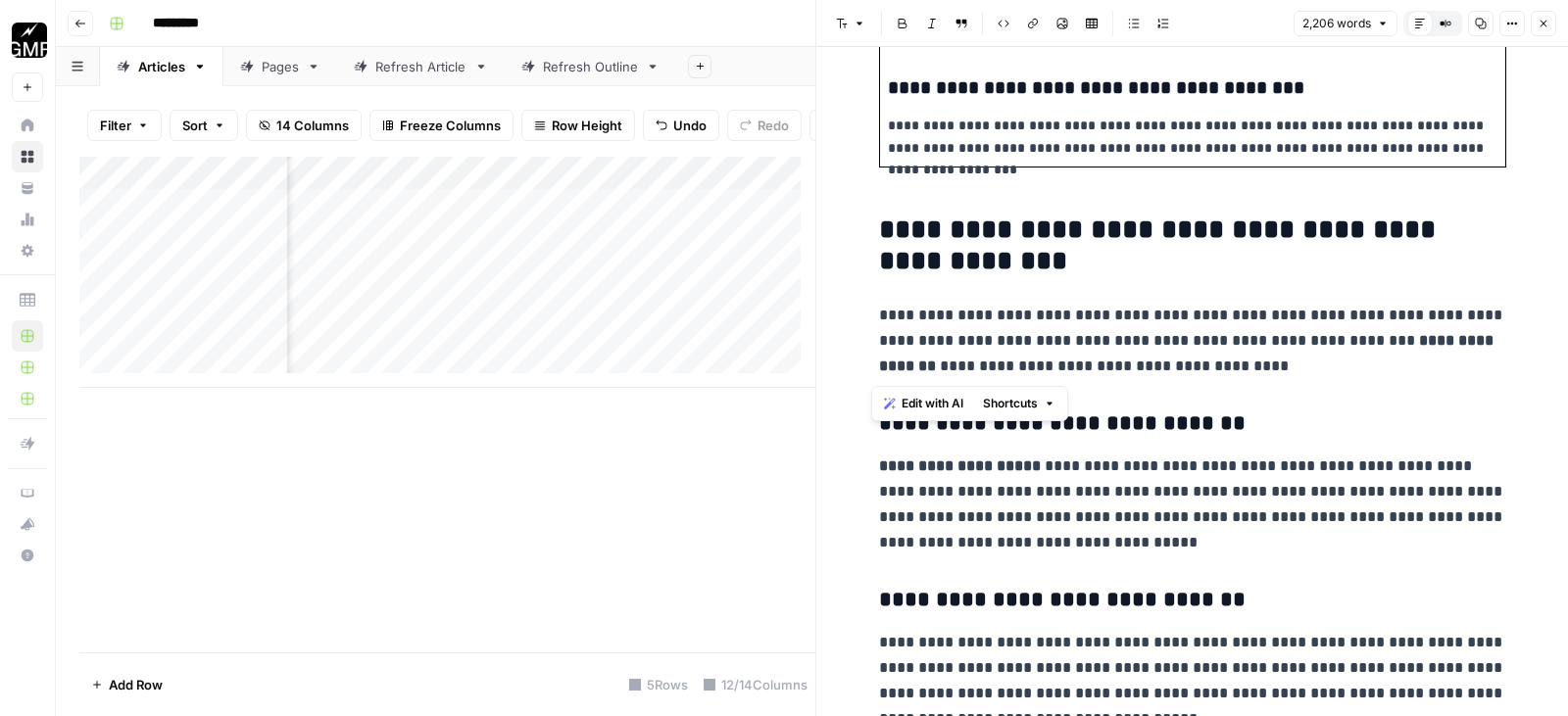 click on "**********" at bounding box center (1193, 504) 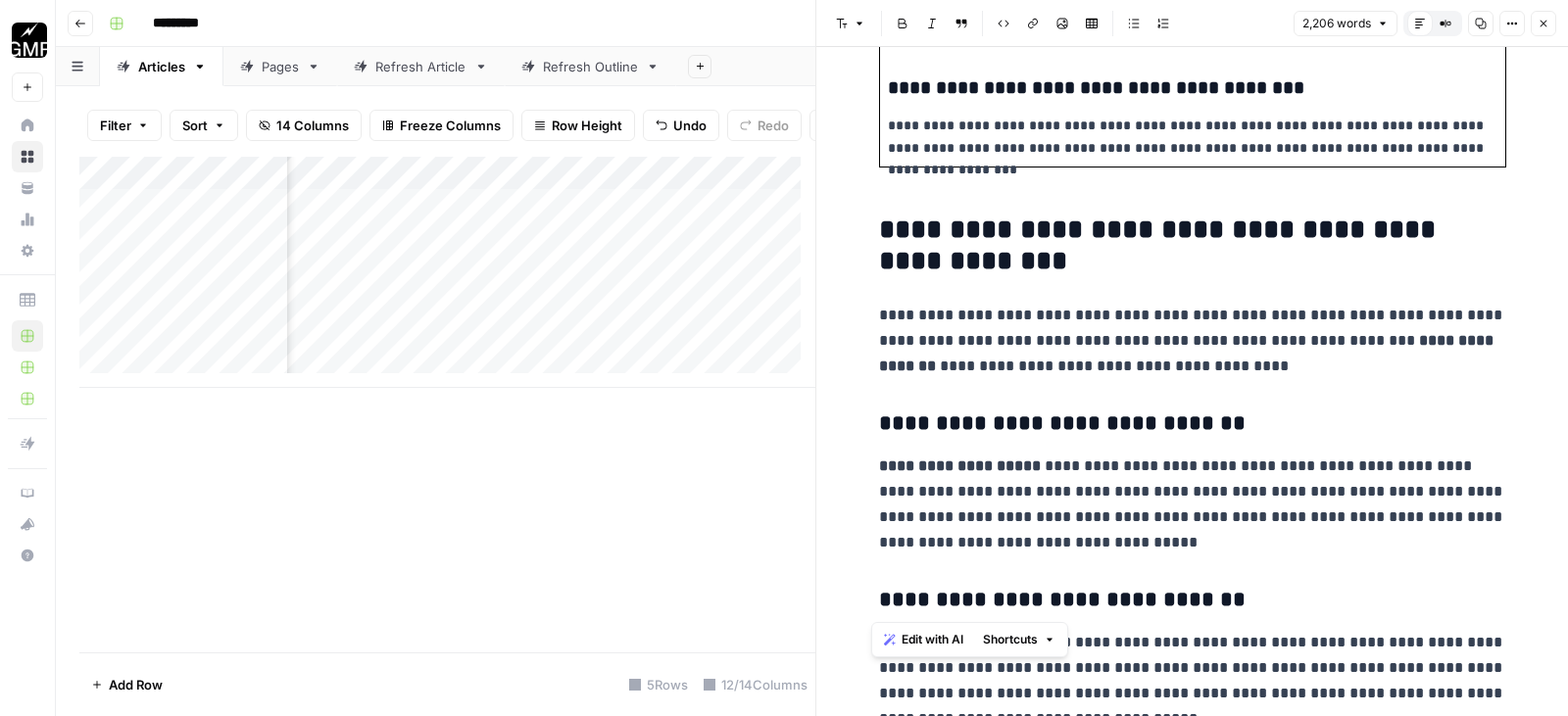 click on "**********" at bounding box center (1193, 504) 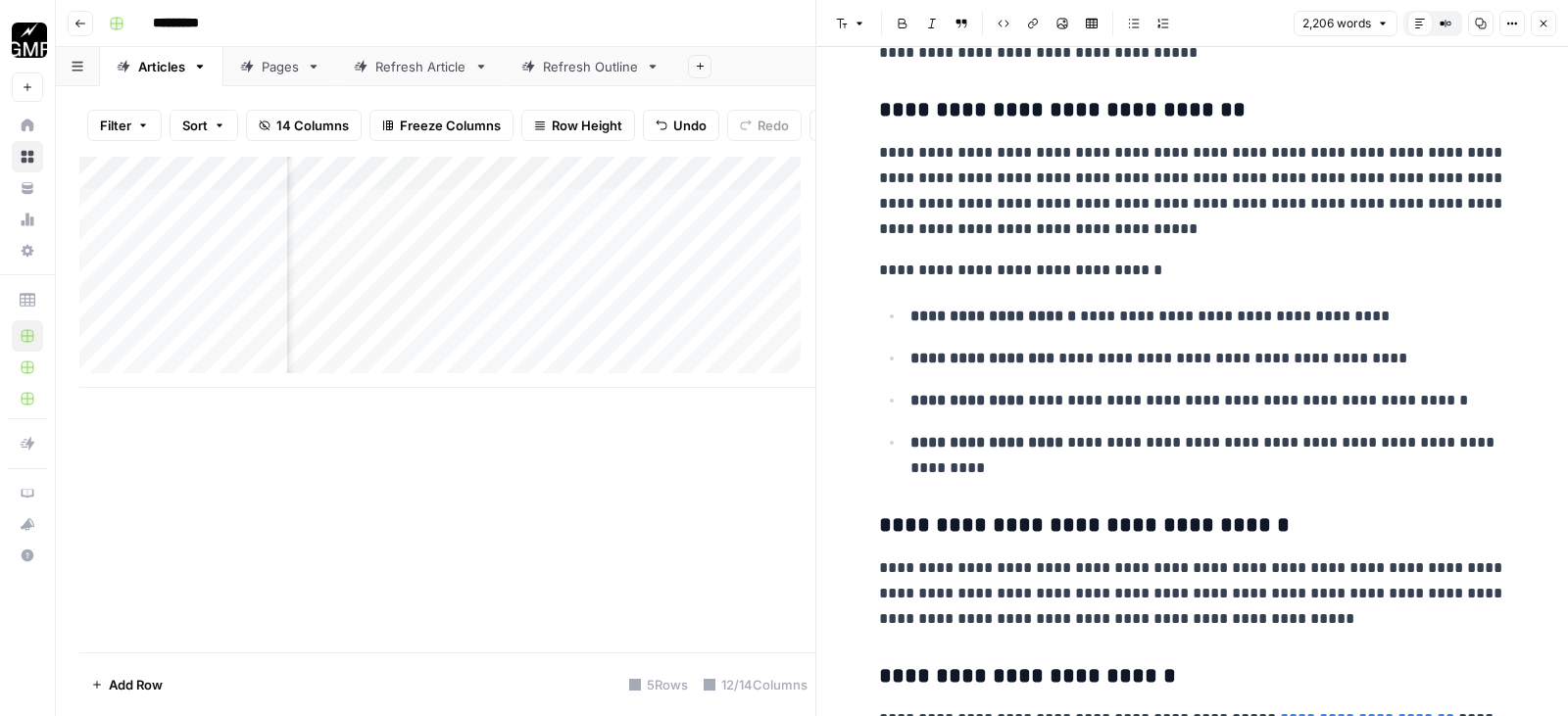 scroll, scrollTop: 5975, scrollLeft: 0, axis: vertical 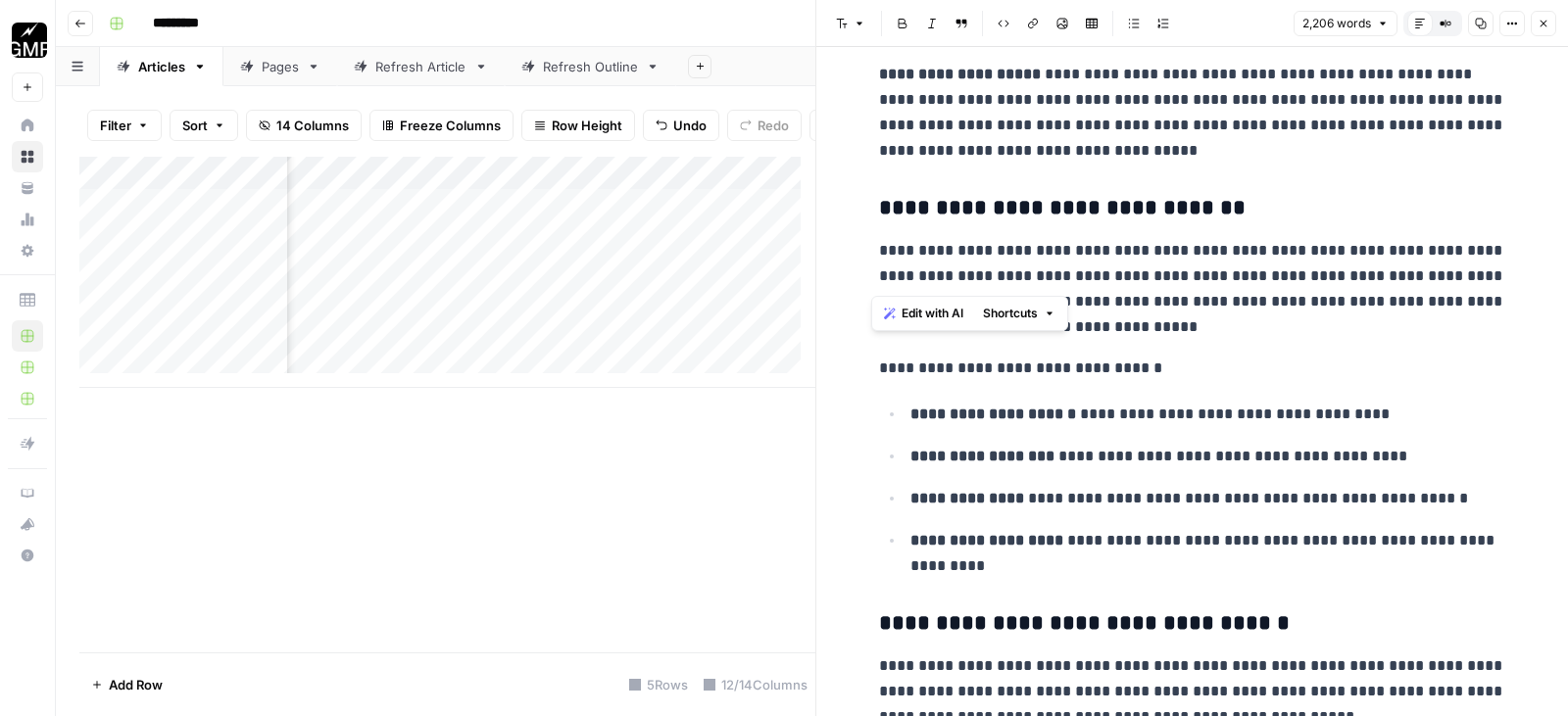 drag, startPoint x: 873, startPoint y: 256, endPoint x: 894, endPoint y: 275, distance: 28 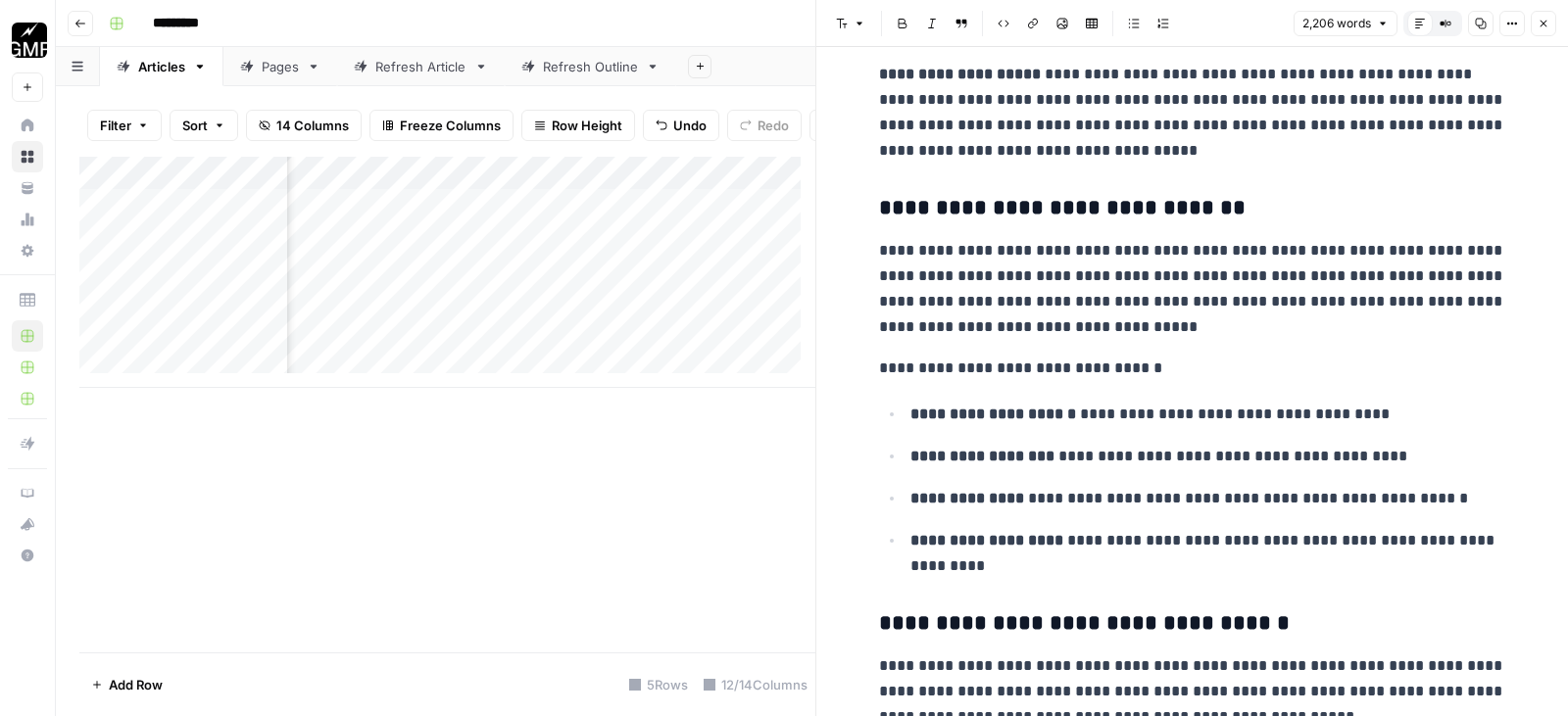 click on "**********" at bounding box center (1193, 289) 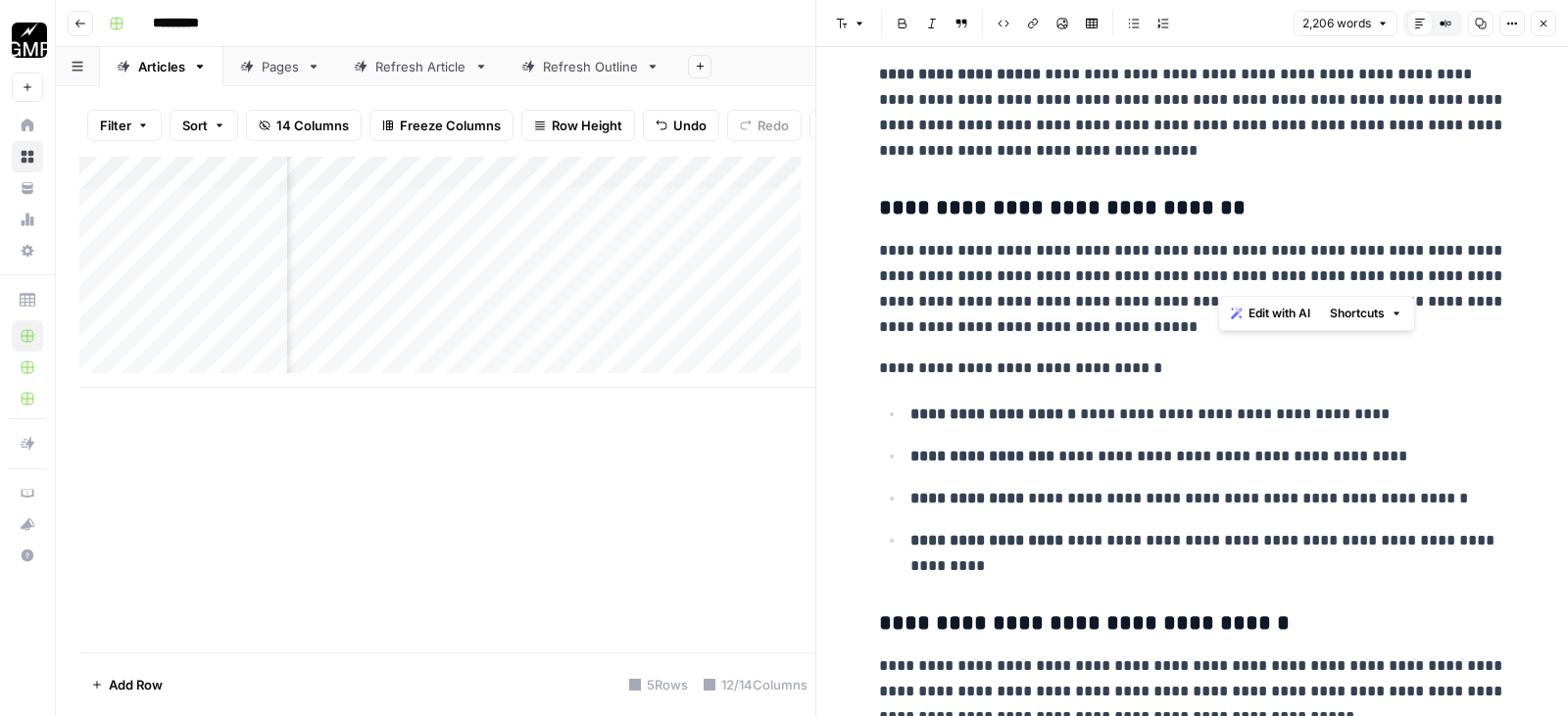 click on "**********" at bounding box center [1193, 289] 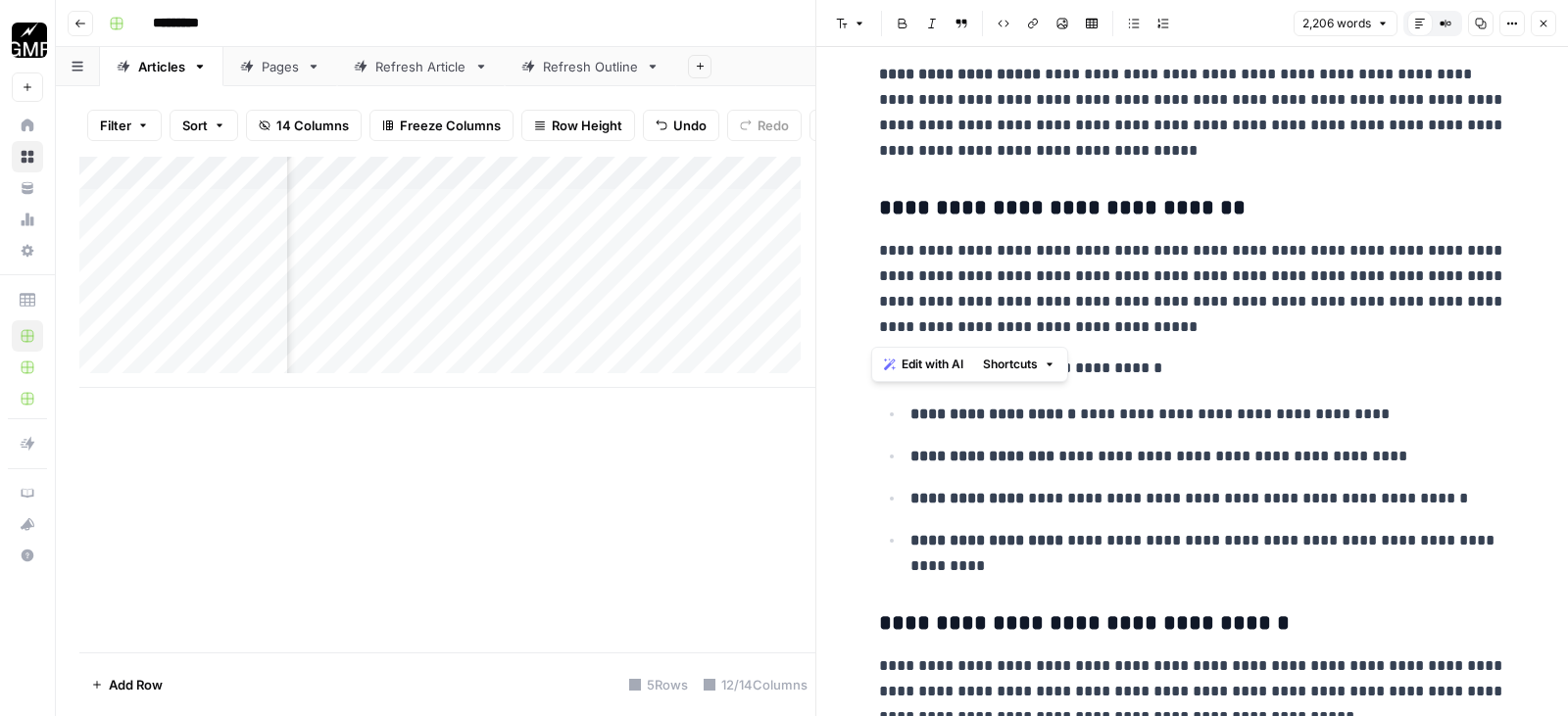 click on "**********" at bounding box center (1193, 289) 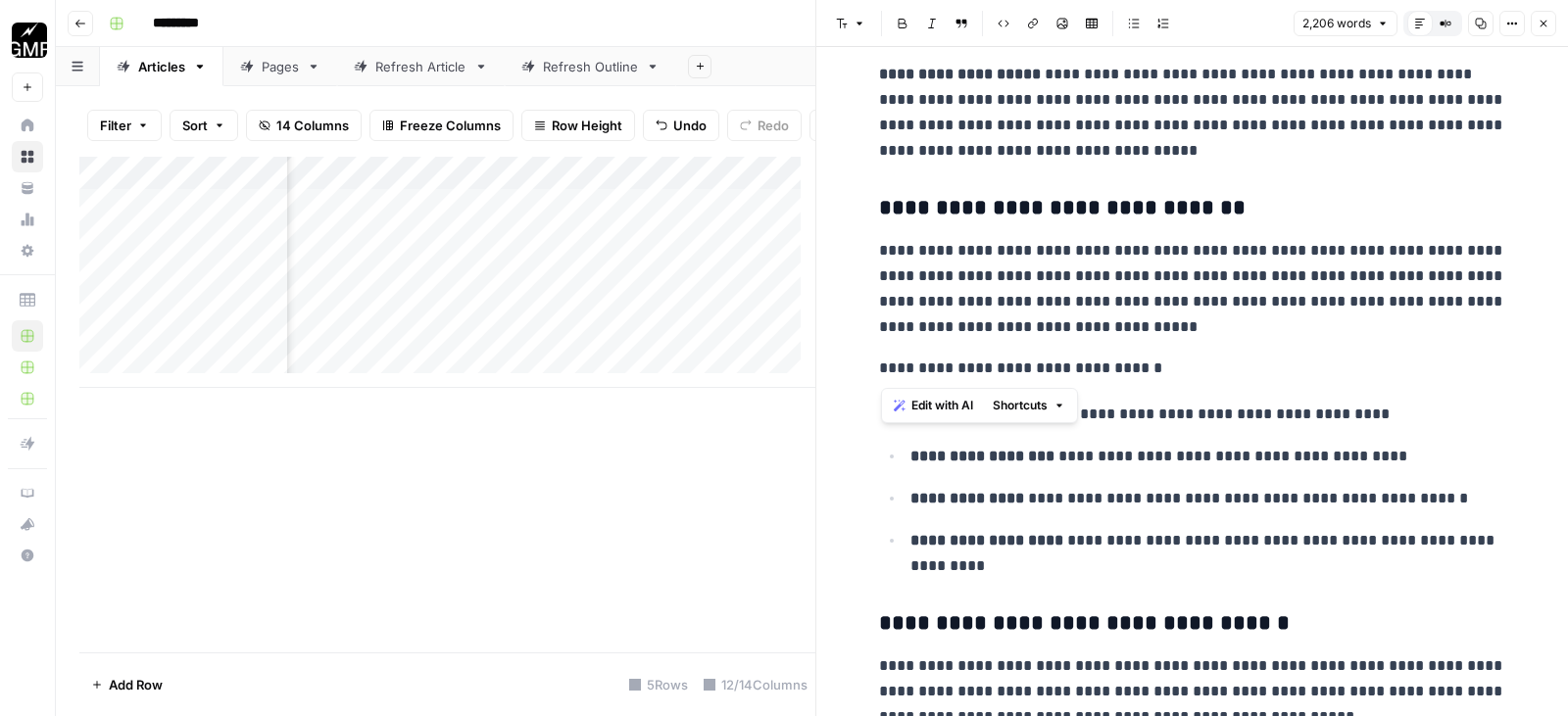 drag, startPoint x: 876, startPoint y: 256, endPoint x: 964, endPoint y: 355, distance: 132.45754 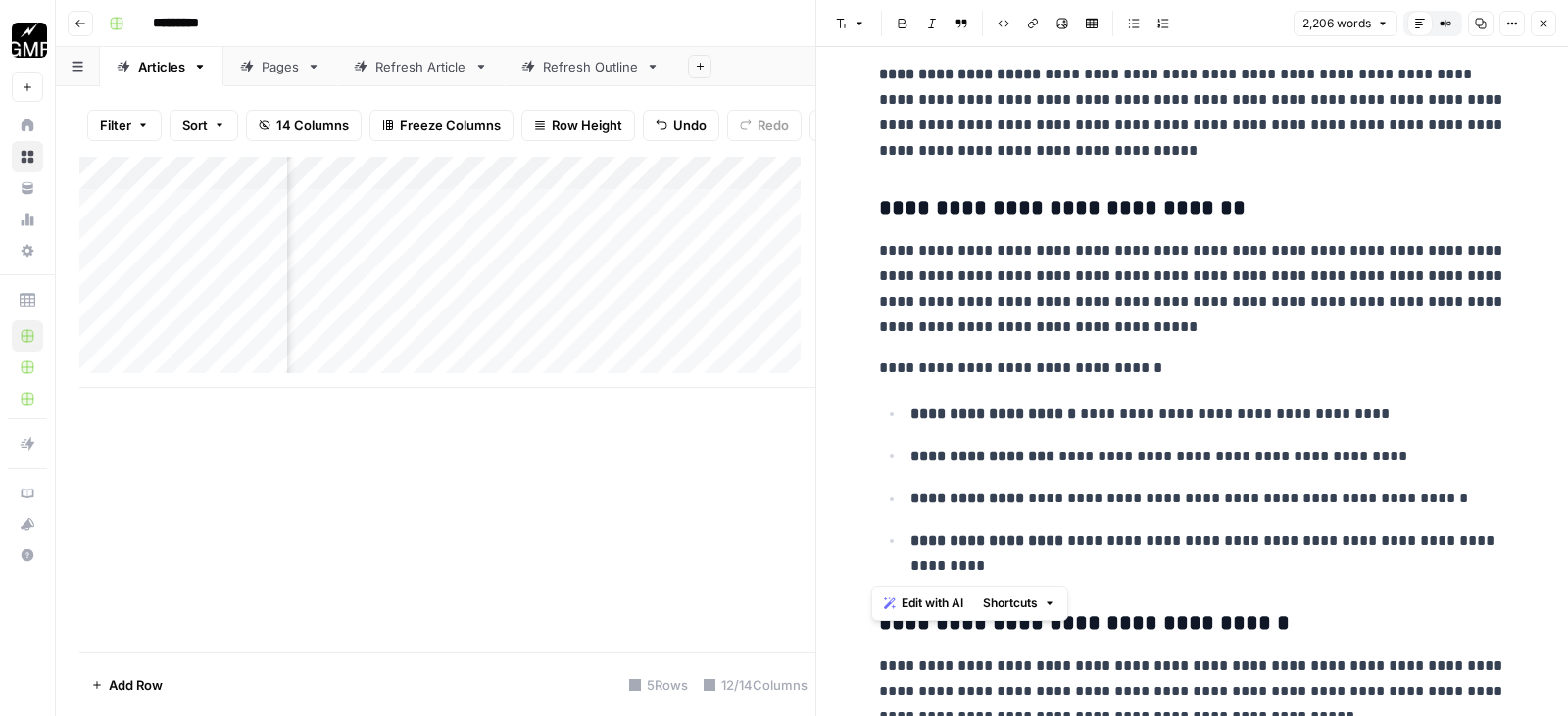 drag, startPoint x: 871, startPoint y: 254, endPoint x: 1041, endPoint y: 571, distance: 359.70683 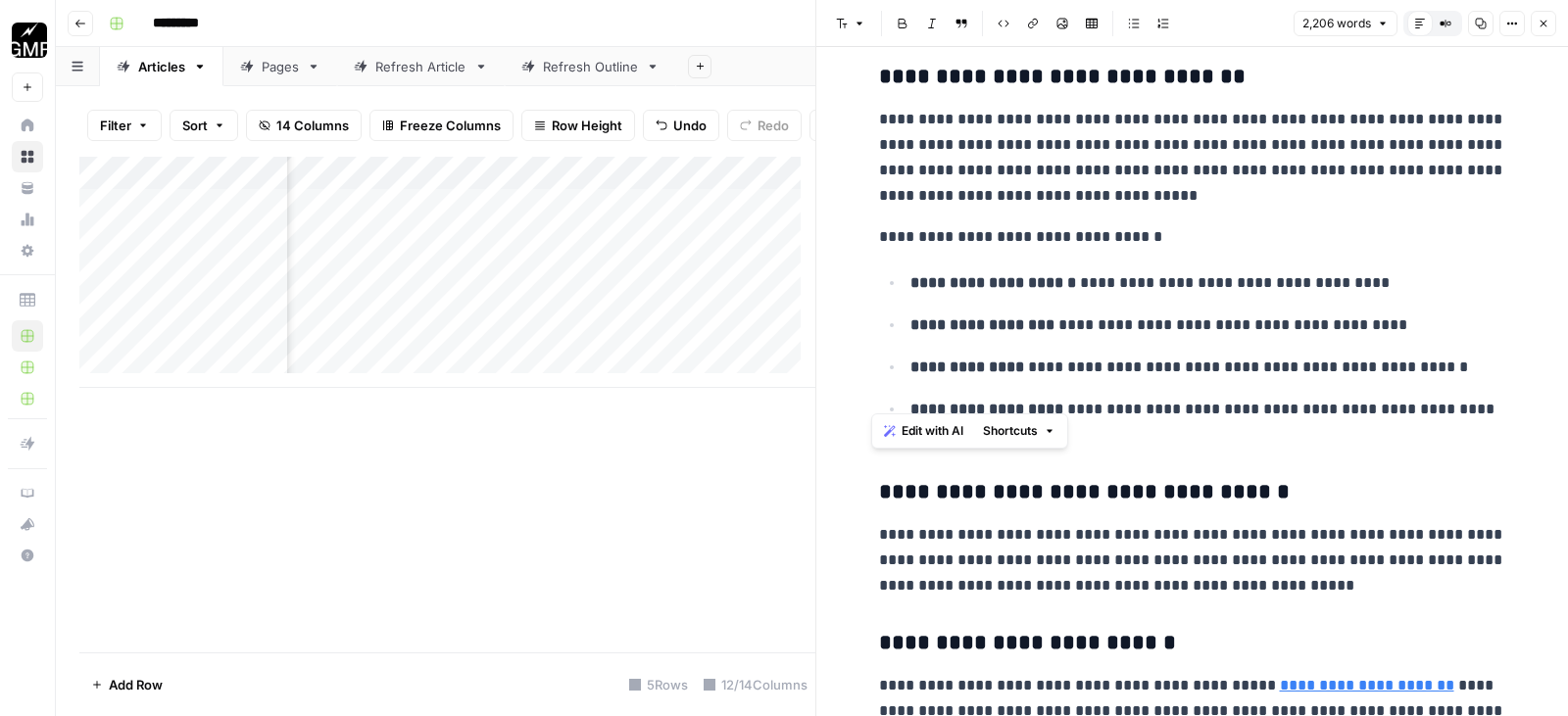 scroll, scrollTop: 6073, scrollLeft: 0, axis: vertical 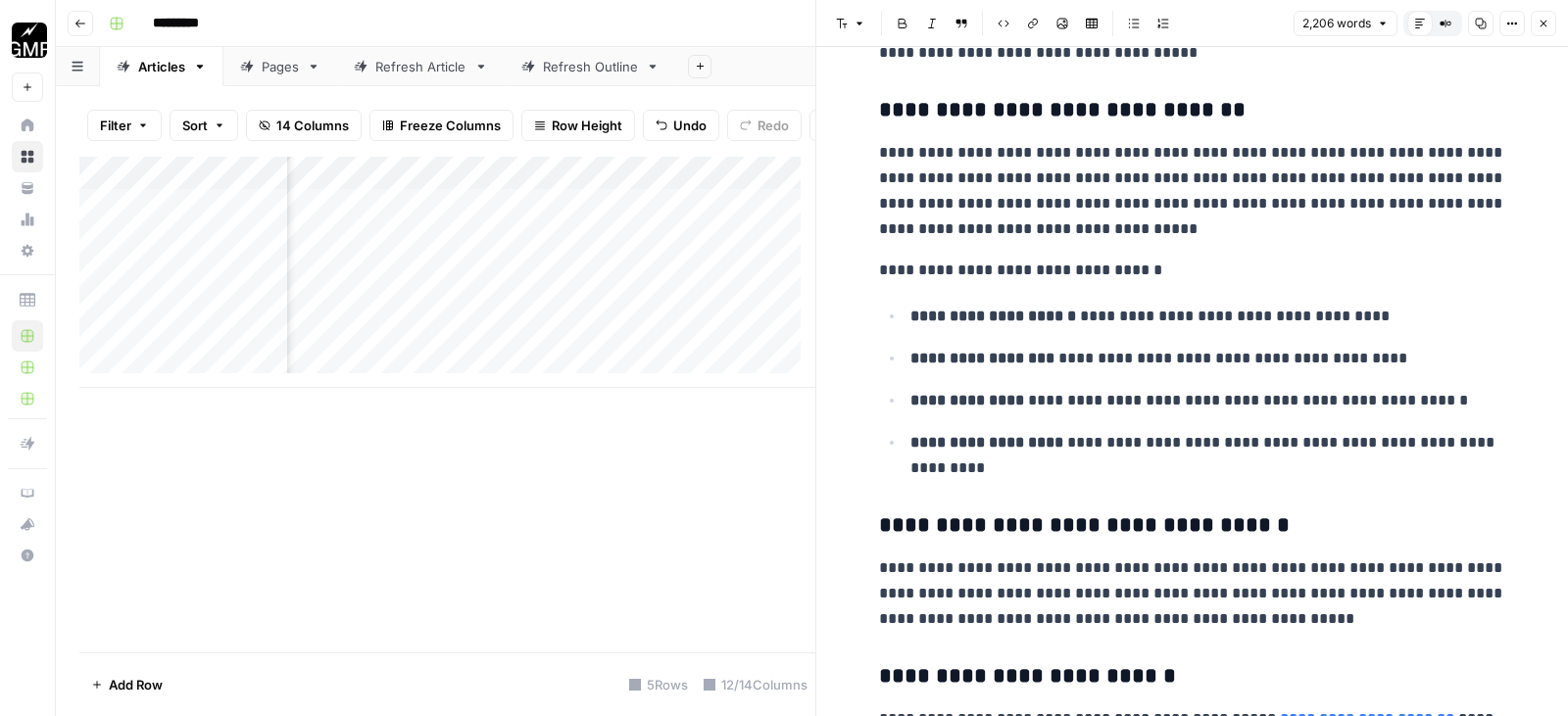 click on "**********" at bounding box center [1208, 401] 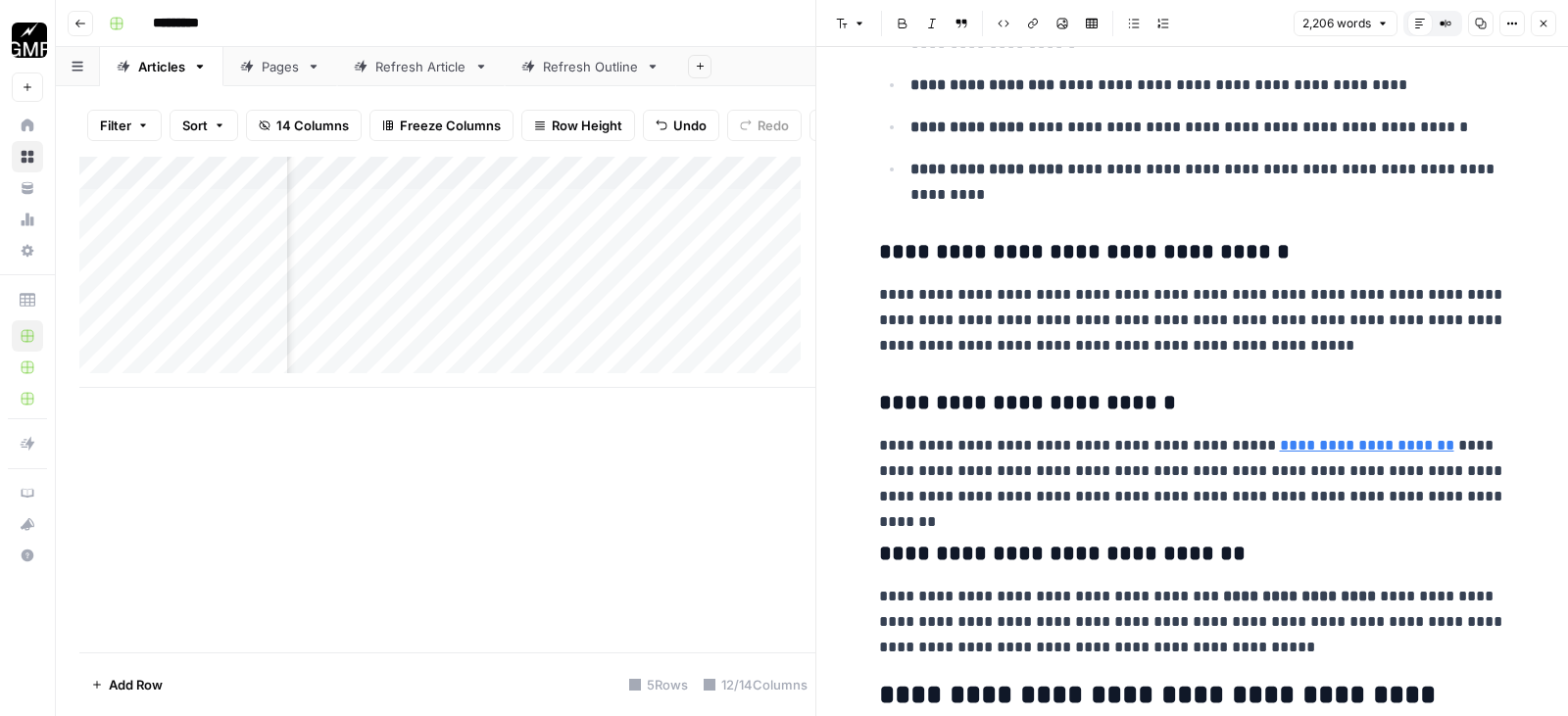 scroll, scrollTop: 6367, scrollLeft: 0, axis: vertical 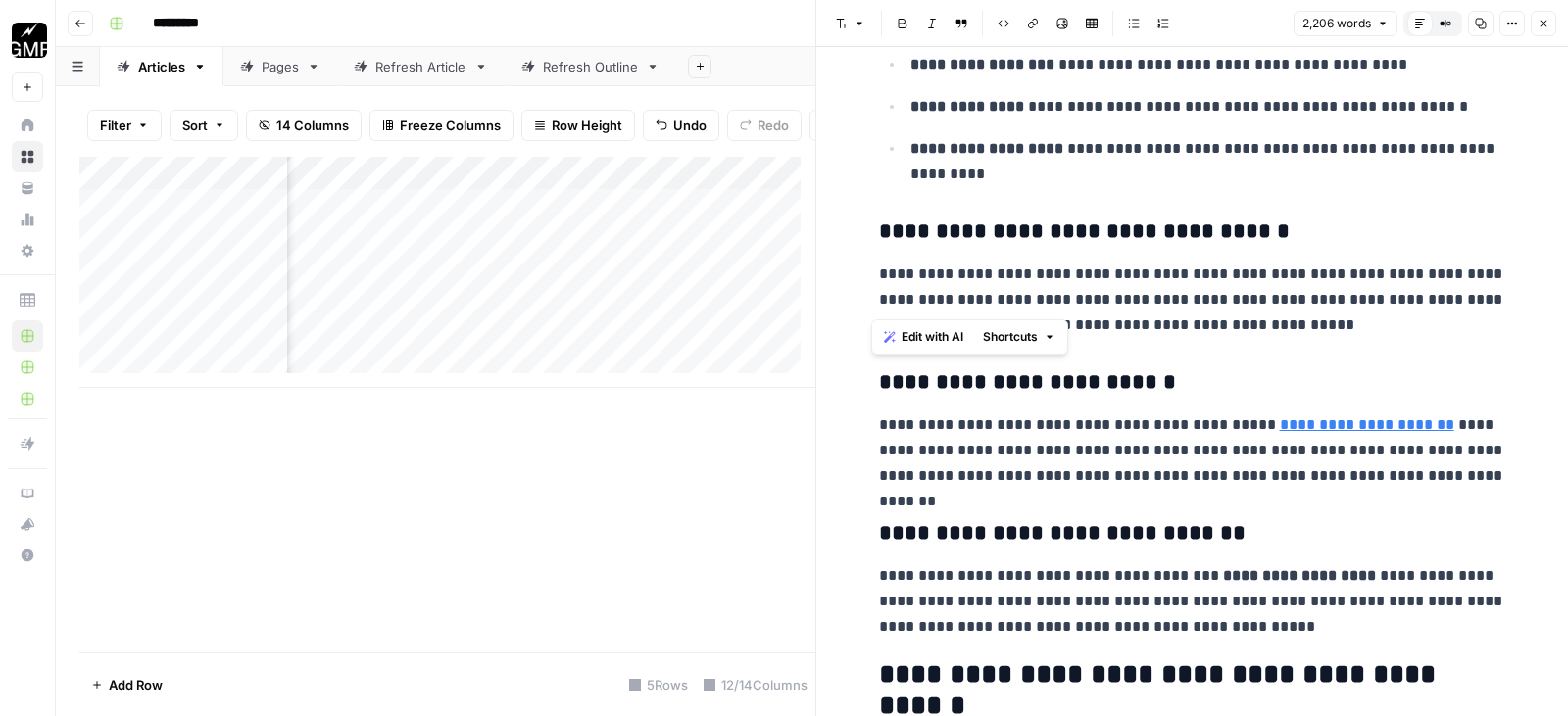 drag, startPoint x: 1317, startPoint y: 330, endPoint x: 923, endPoint y: 307, distance: 394.6707 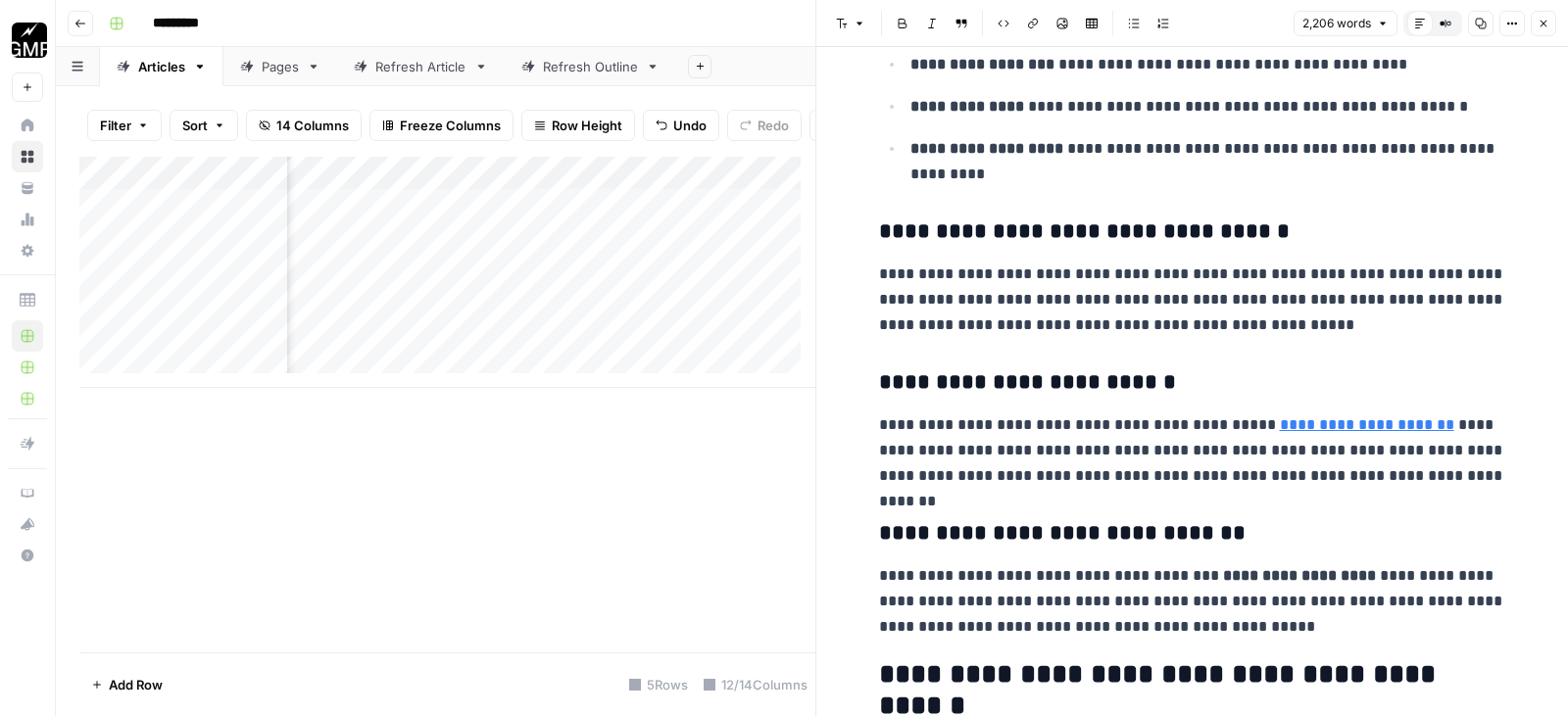 click on "**********" at bounding box center [1193, 300] 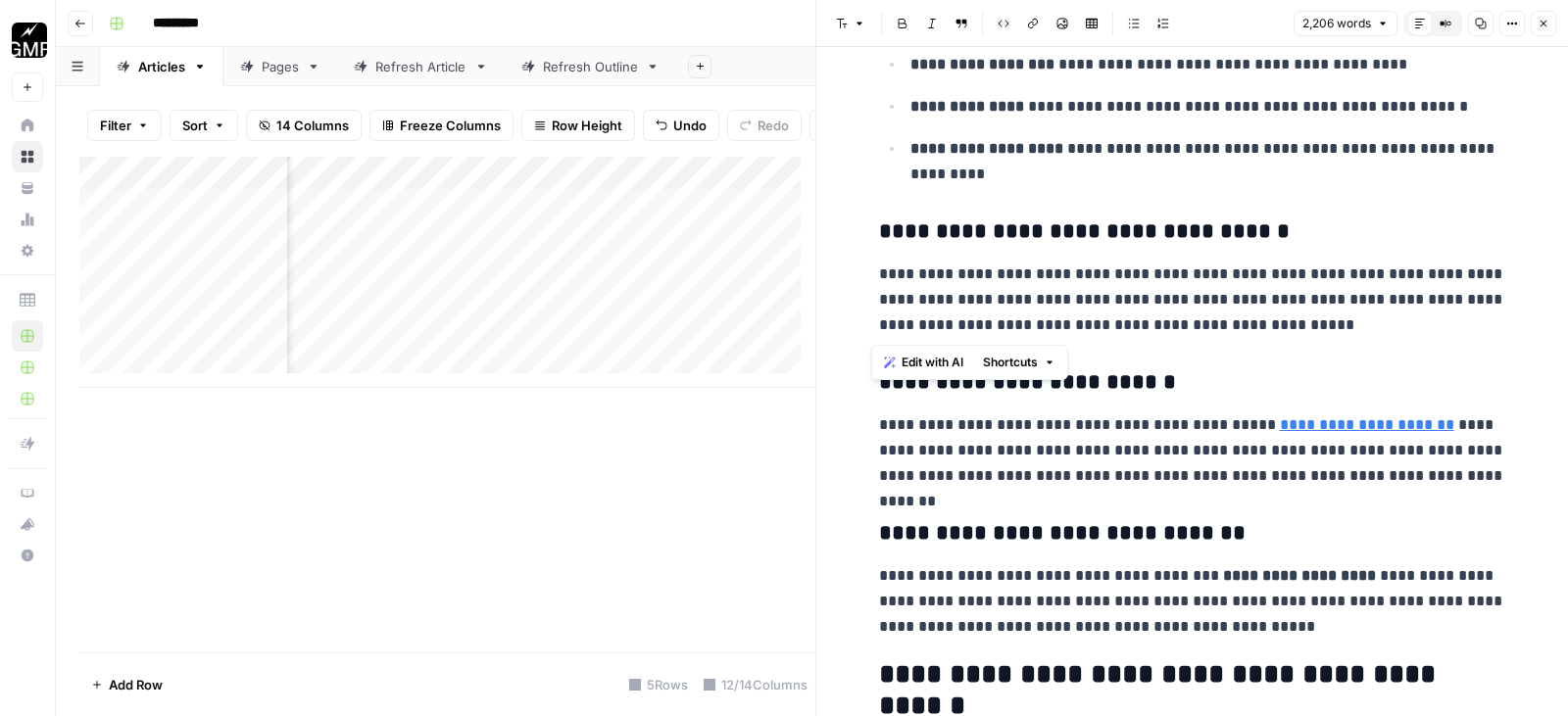click on "**********" at bounding box center [1193, 300] 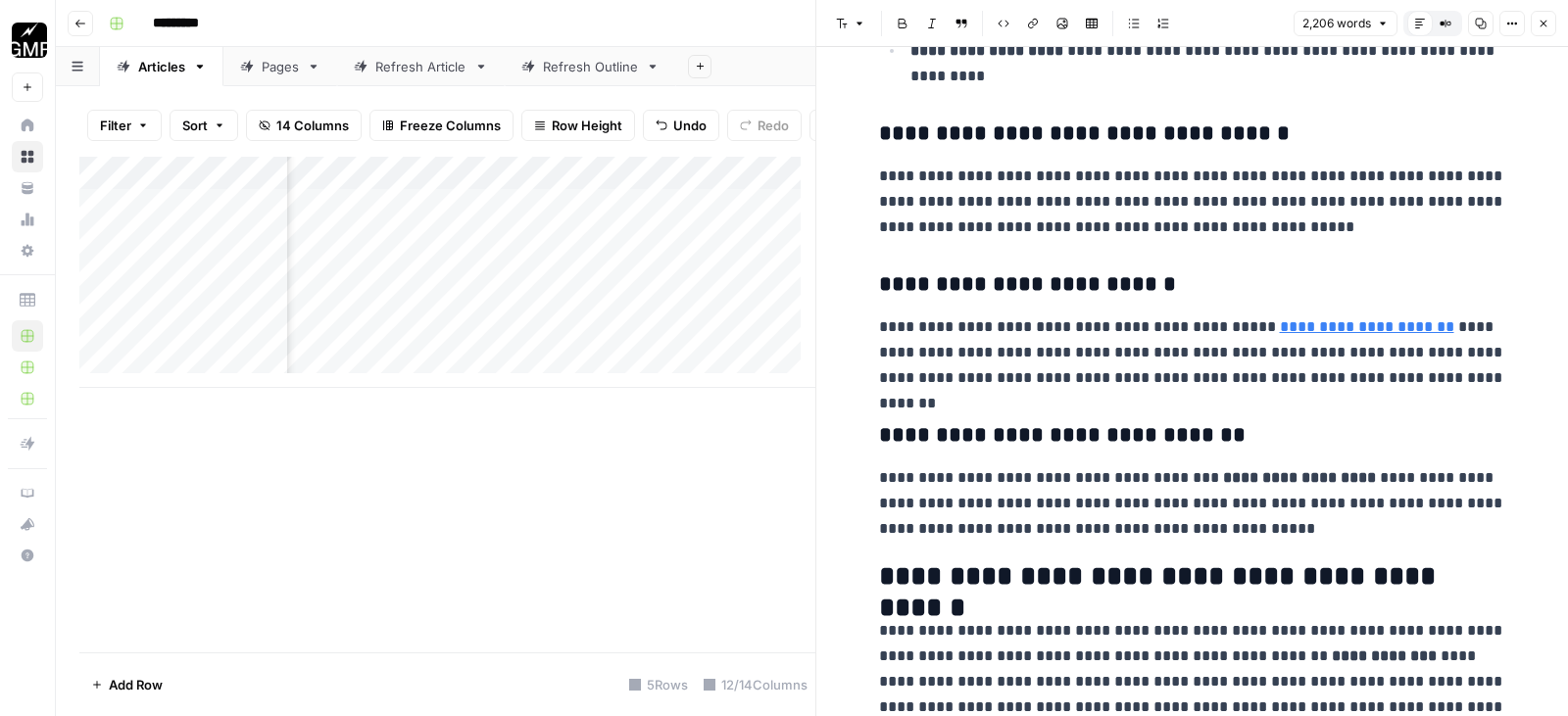 scroll, scrollTop: 6563, scrollLeft: 0, axis: vertical 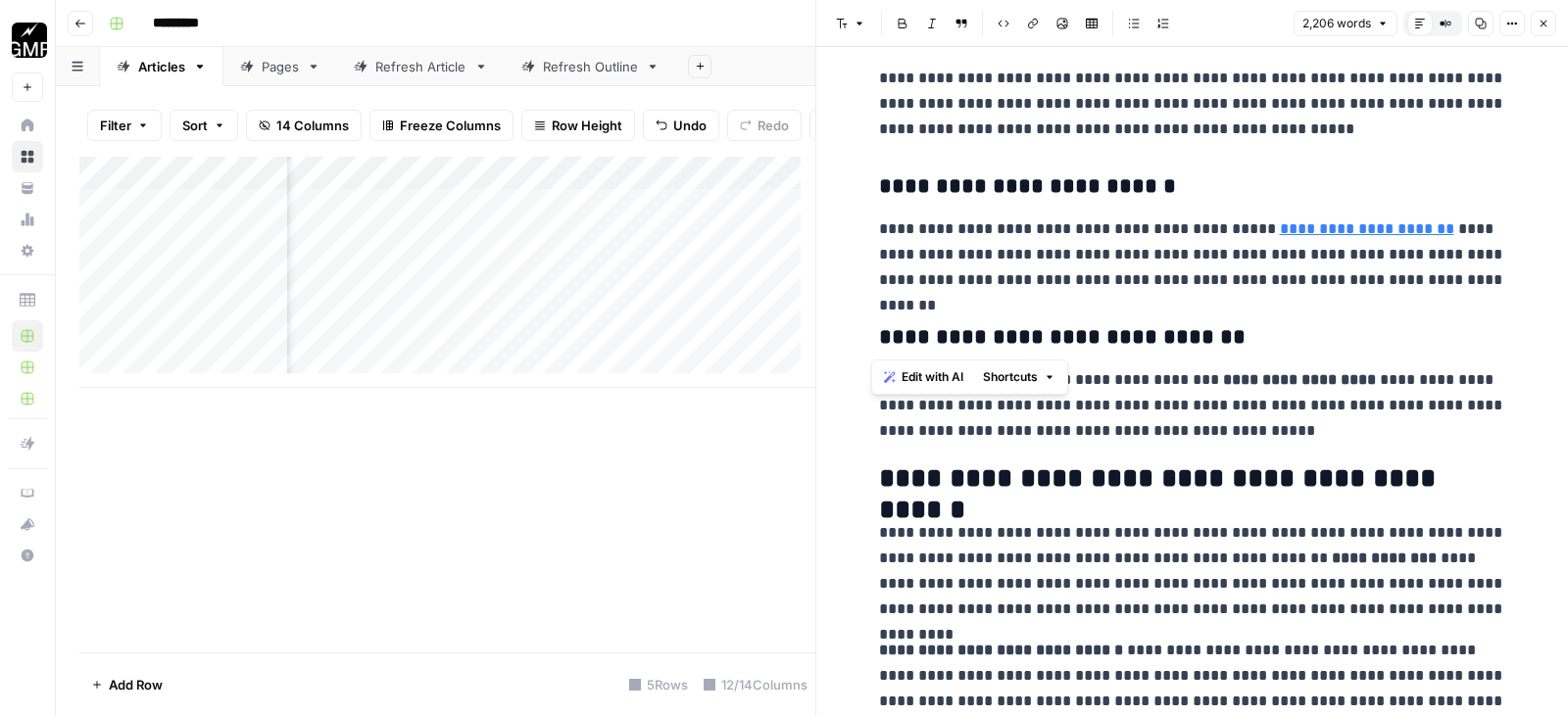 drag, startPoint x: 894, startPoint y: 188, endPoint x: 990, endPoint y: 298, distance: 146 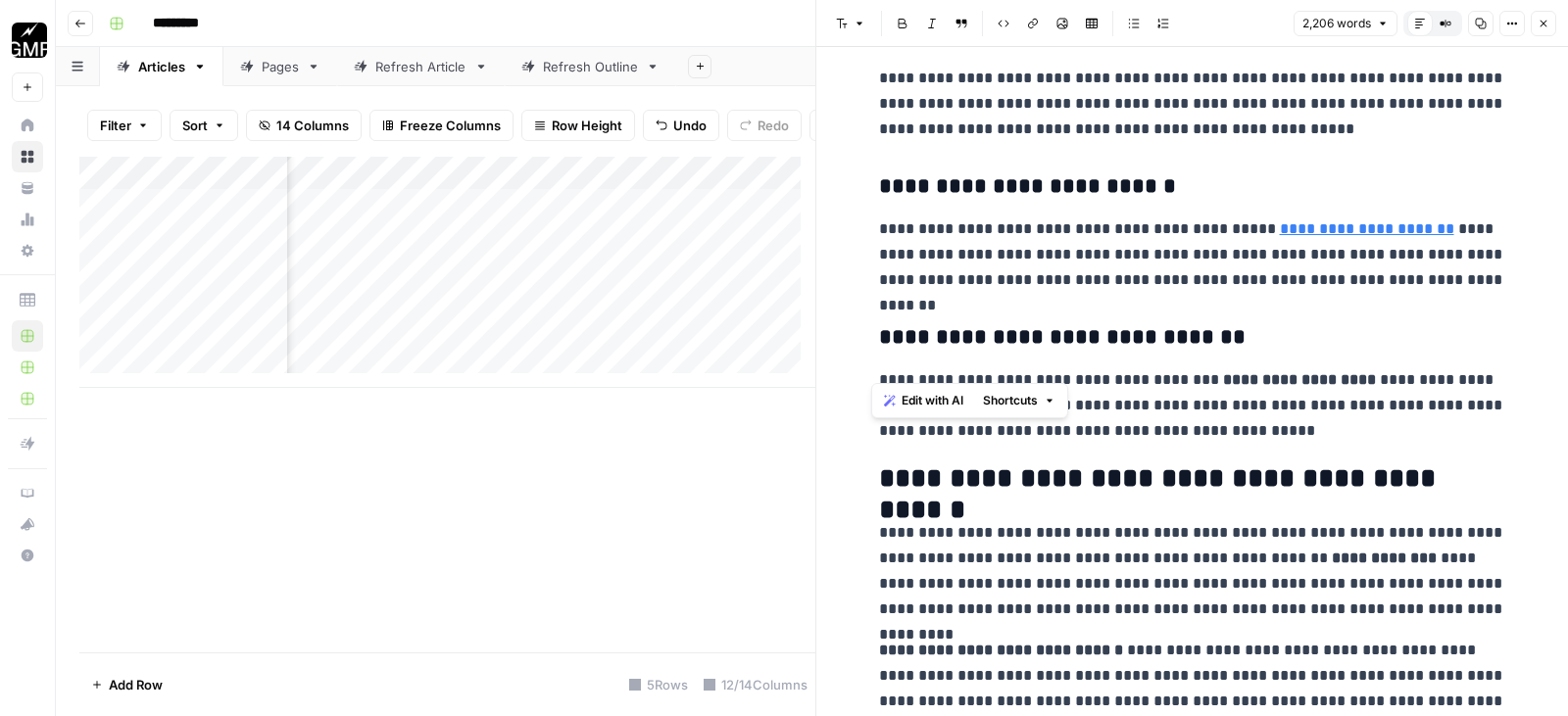 scroll, scrollTop: 6660, scrollLeft: 0, axis: vertical 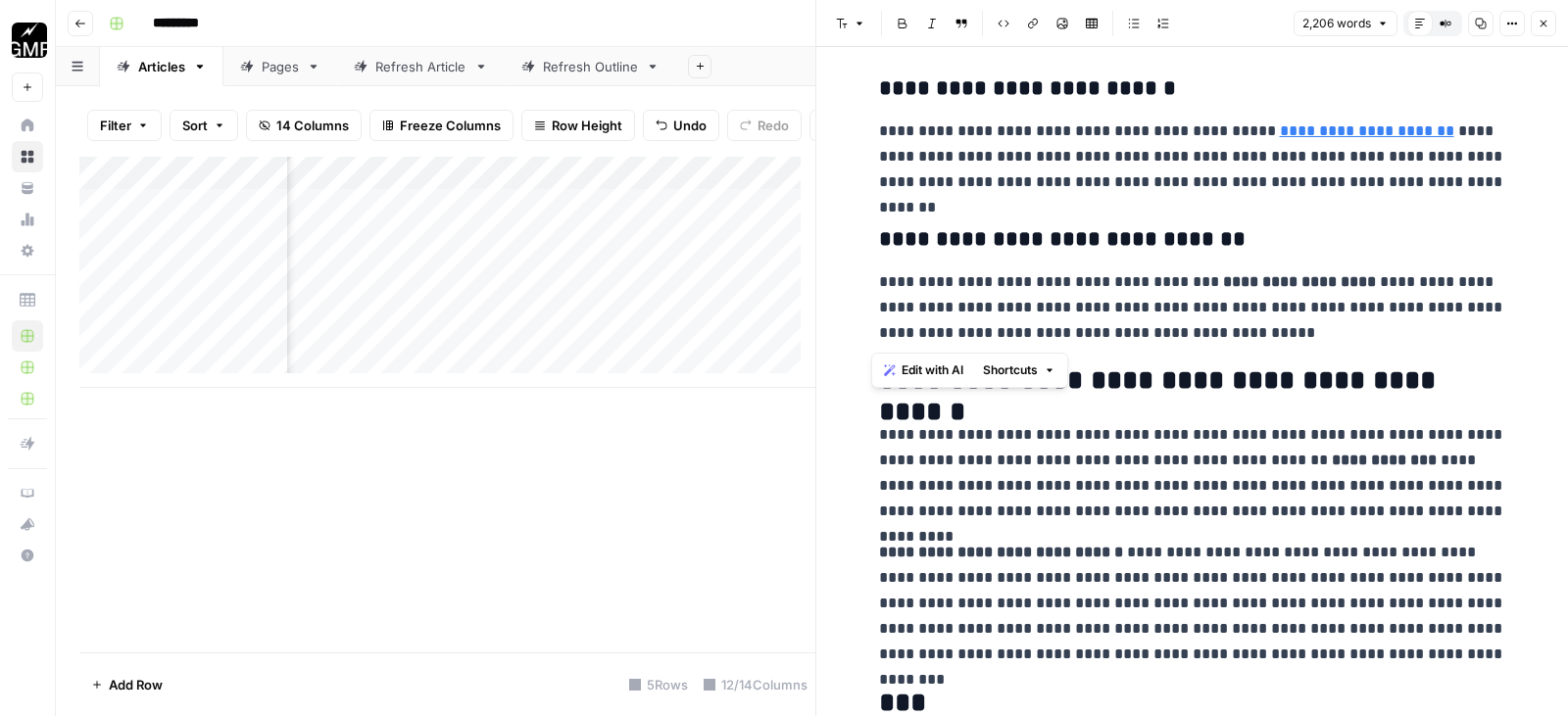 drag, startPoint x: 872, startPoint y: 188, endPoint x: 1251, endPoint y: 339, distance: 407.97304 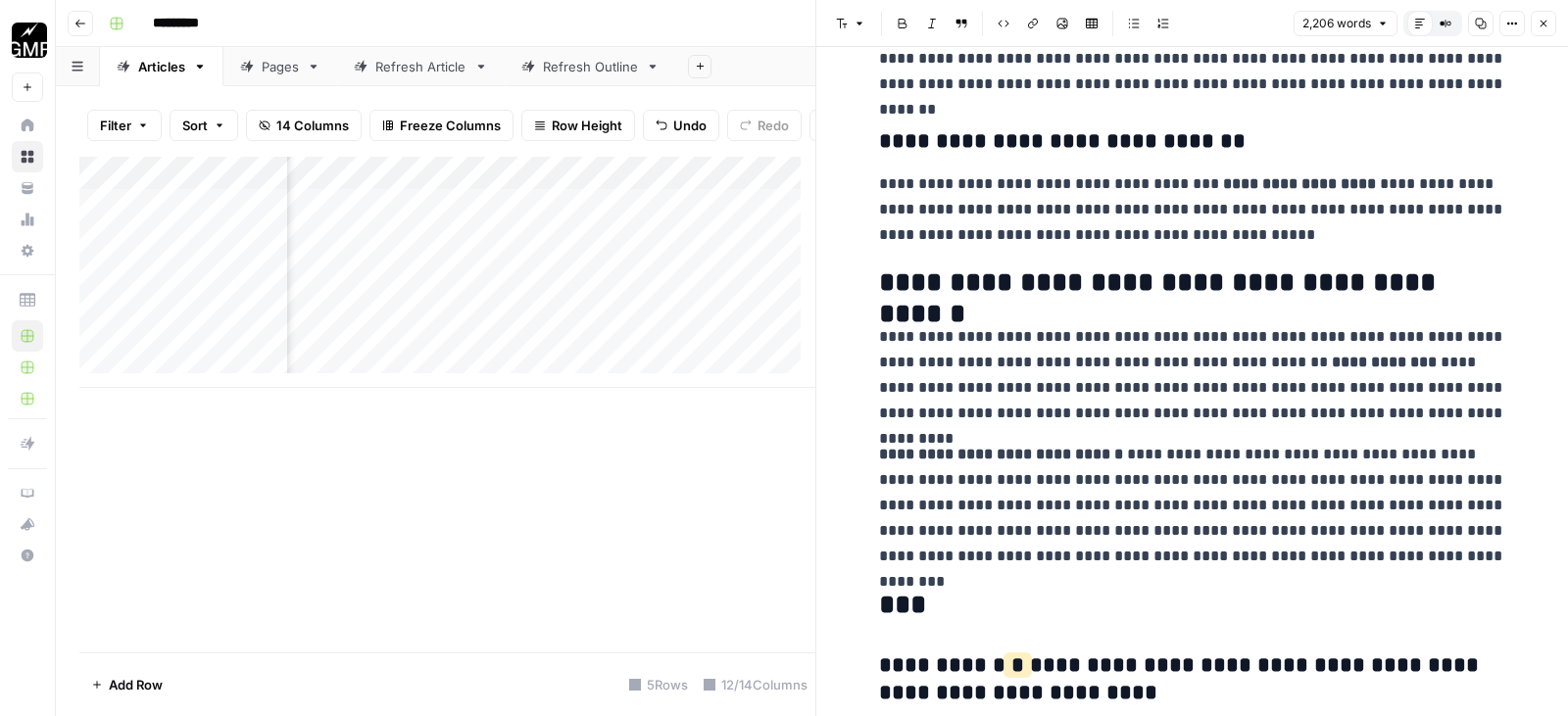 scroll, scrollTop: 6856, scrollLeft: 0, axis: vertical 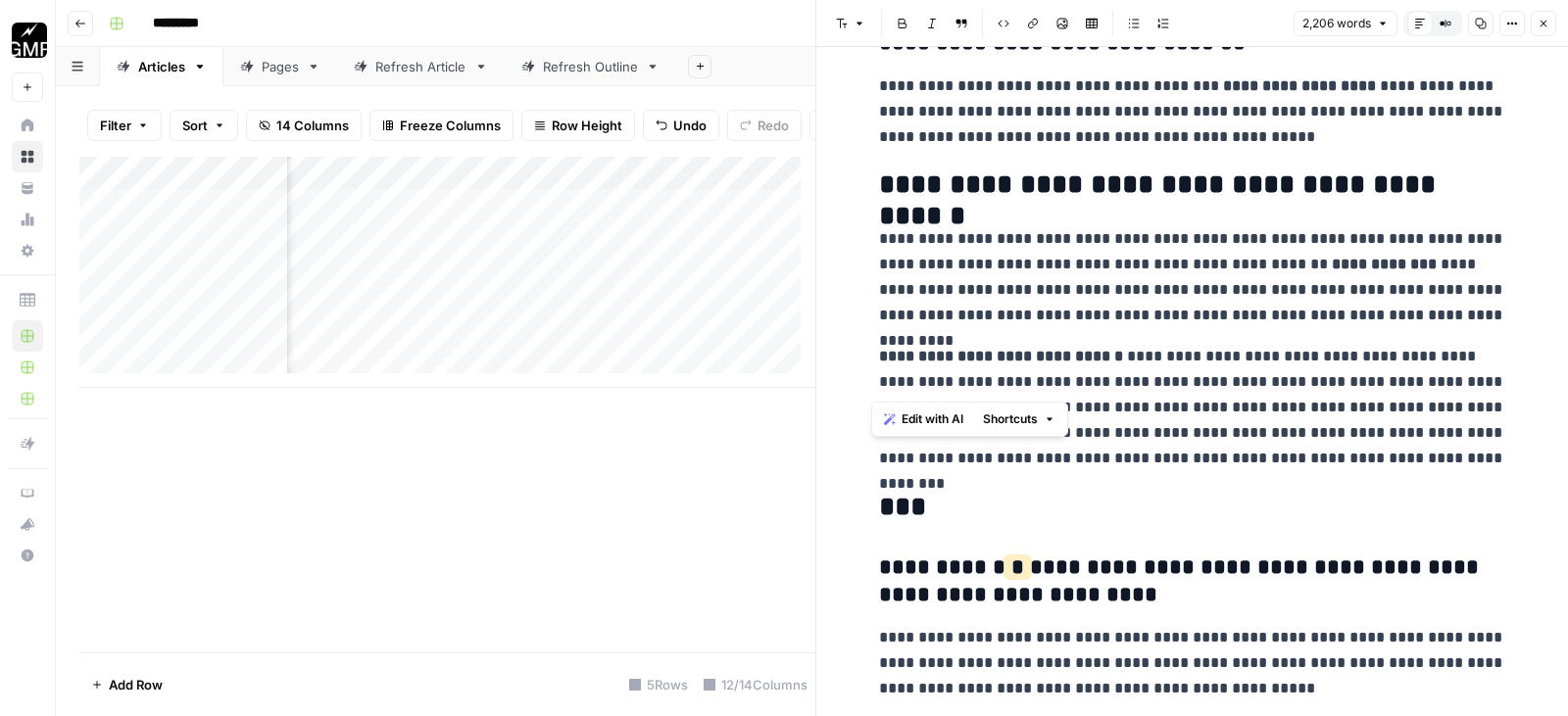 drag, startPoint x: 872, startPoint y: 240, endPoint x: 1271, endPoint y: 391, distance: 426.6169 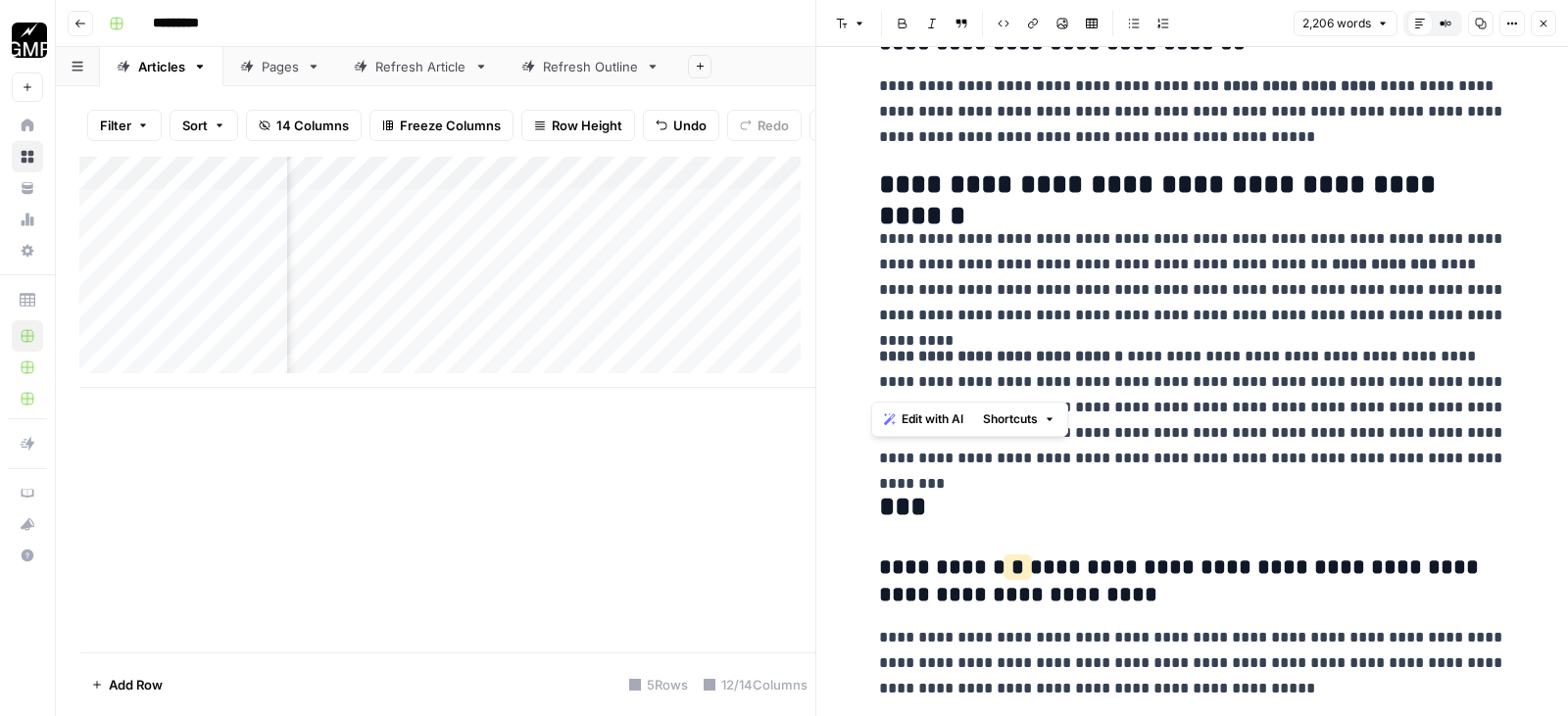 click on "**********" at bounding box center [1193, -2603] 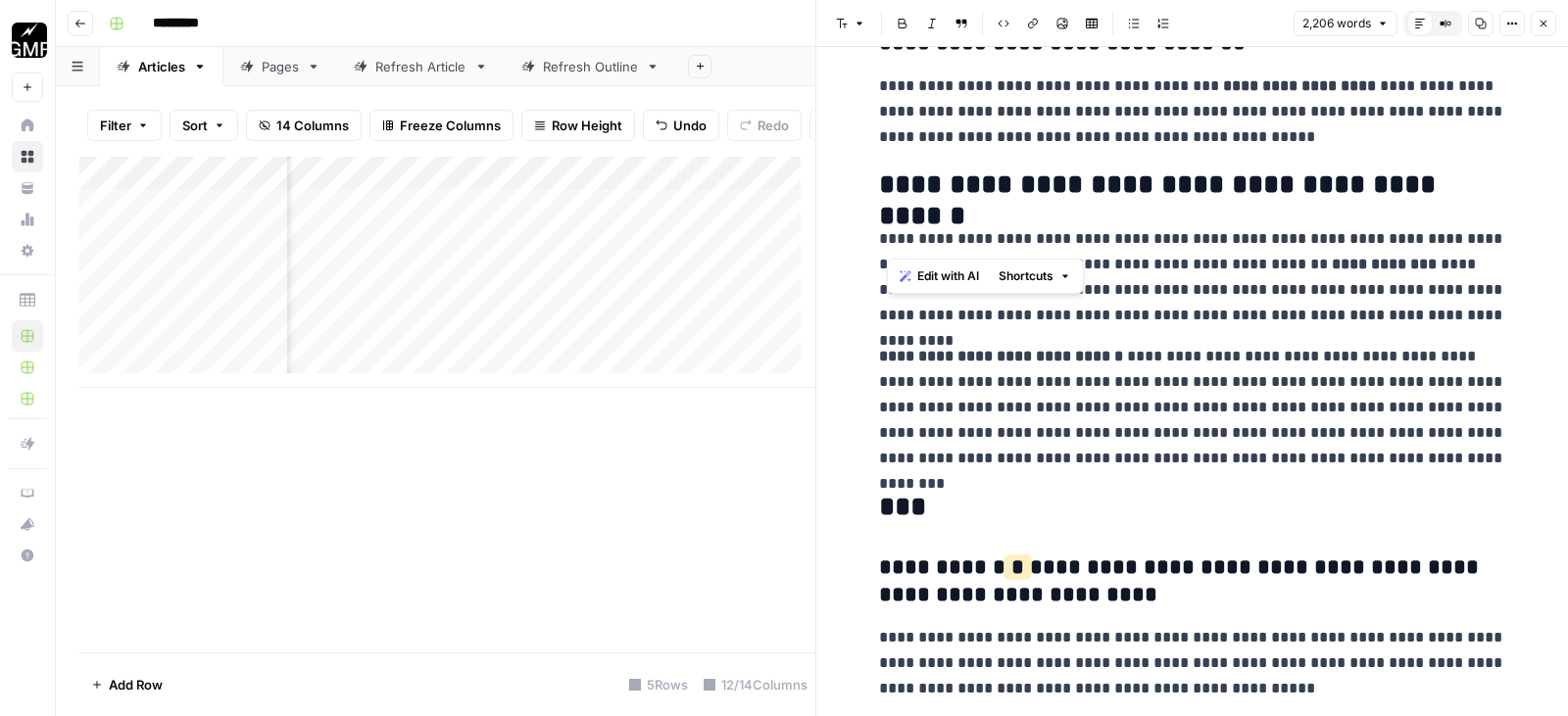 drag, startPoint x: 880, startPoint y: 239, endPoint x: 1030, endPoint y: 284, distance: 156.6046 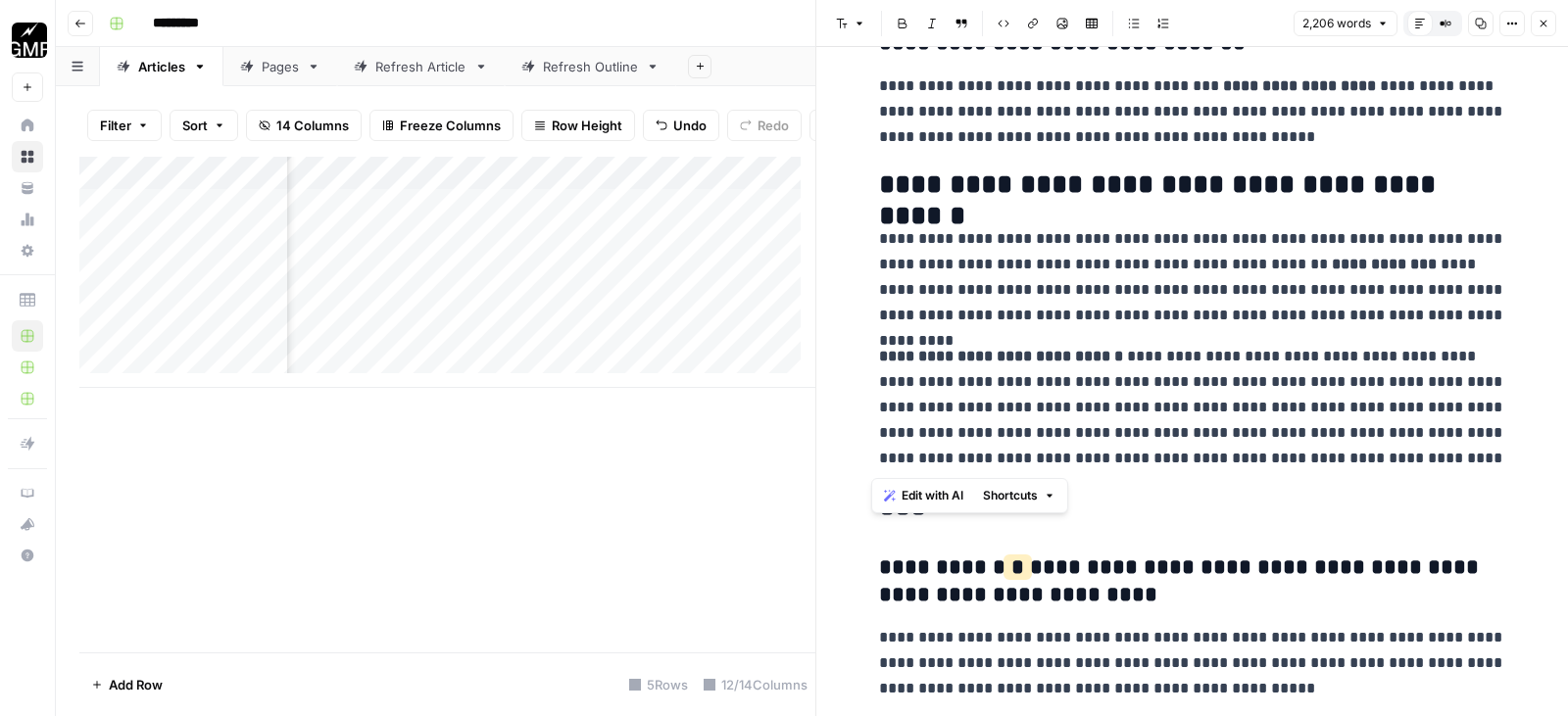 drag, startPoint x: 874, startPoint y: 240, endPoint x: 1427, endPoint y: 464, distance: 596.6448 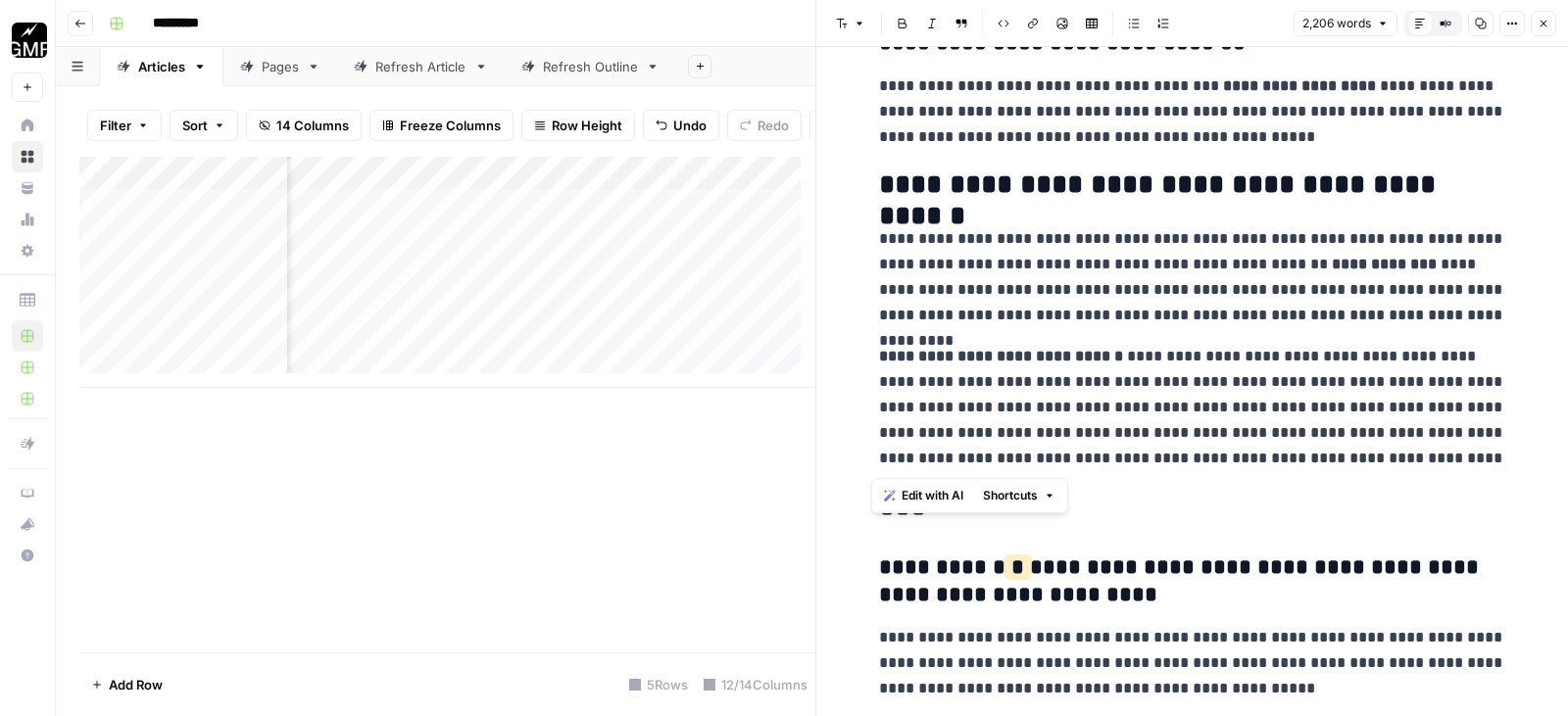 click on "**********" at bounding box center (1193, -2603) 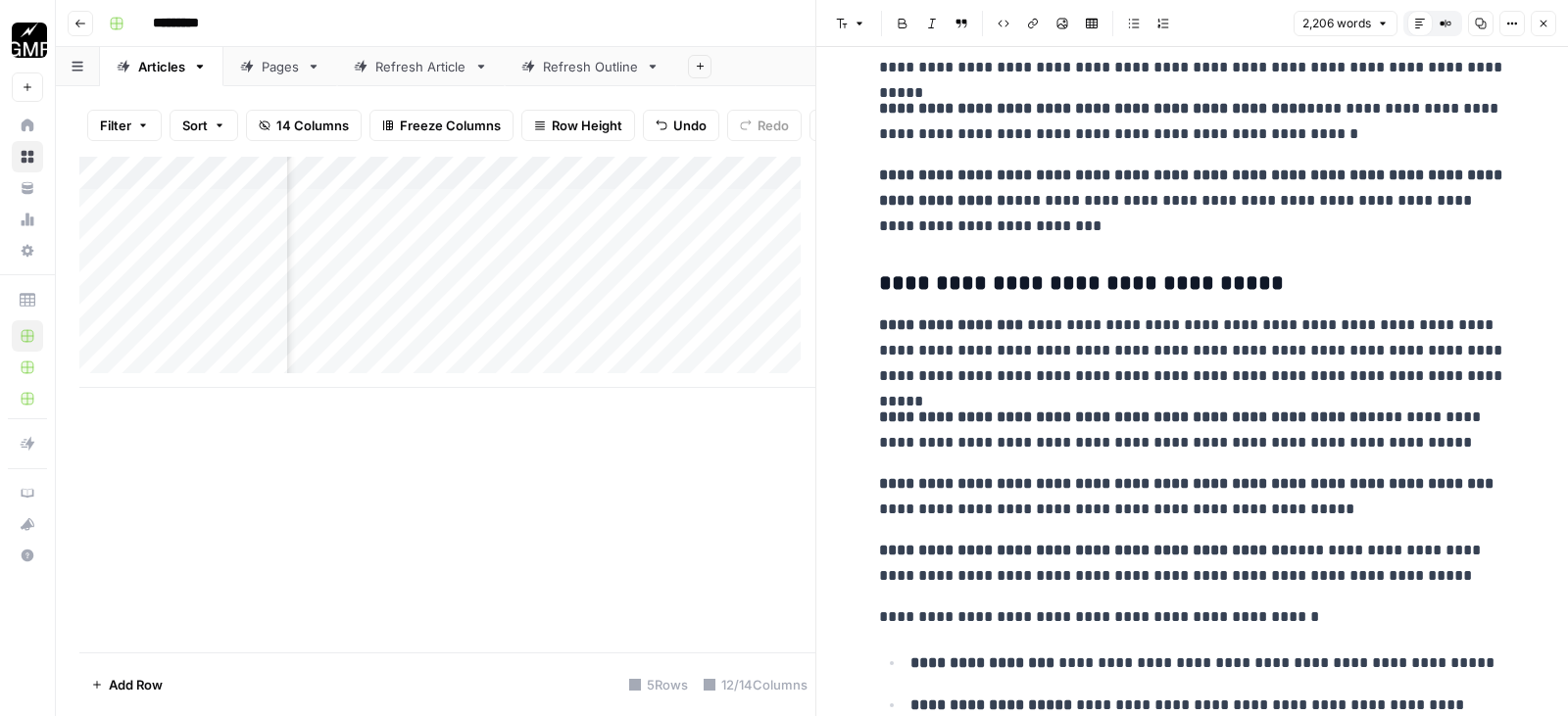 scroll, scrollTop: 3990, scrollLeft: 0, axis: vertical 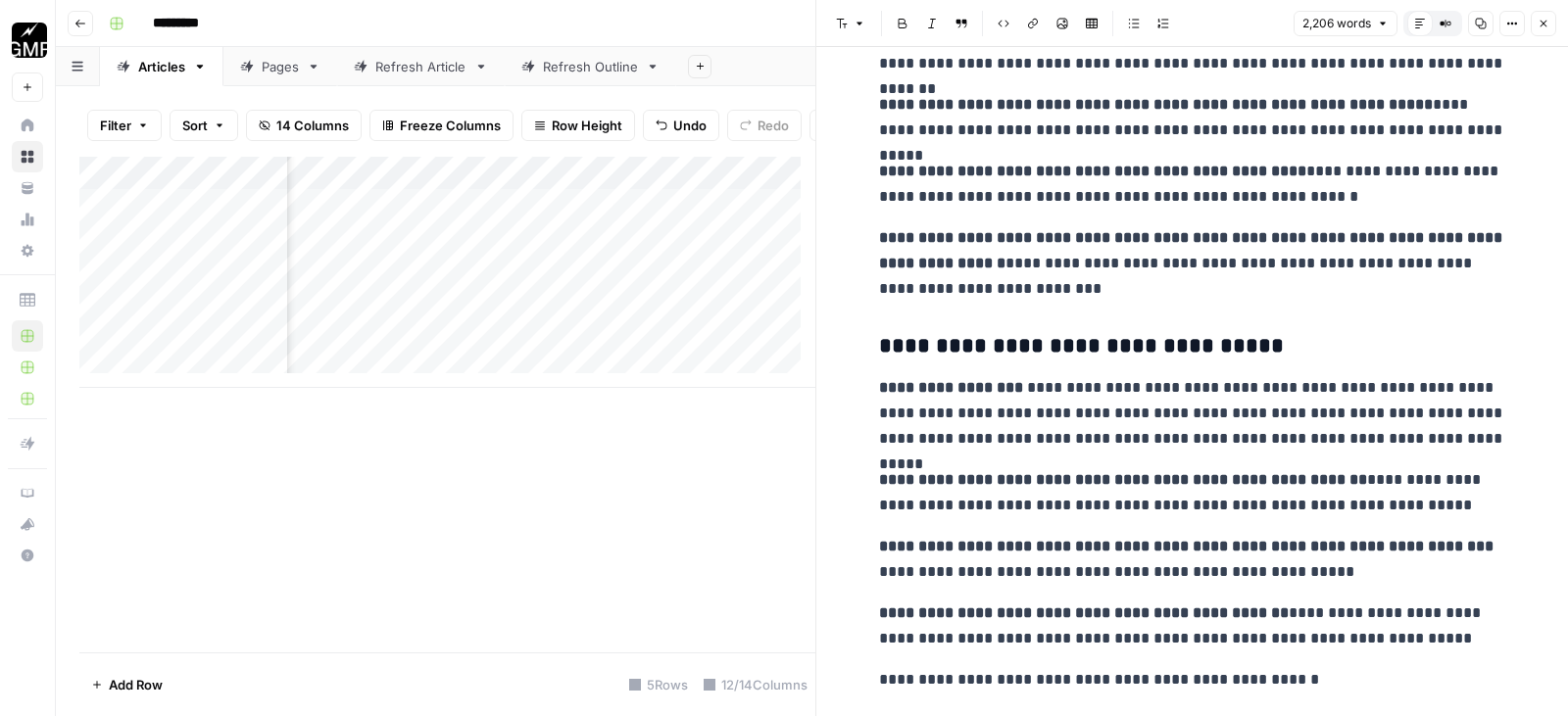 drag, startPoint x: 1539, startPoint y: 27, endPoint x: 1489, endPoint y: 67, distance: 64.031242 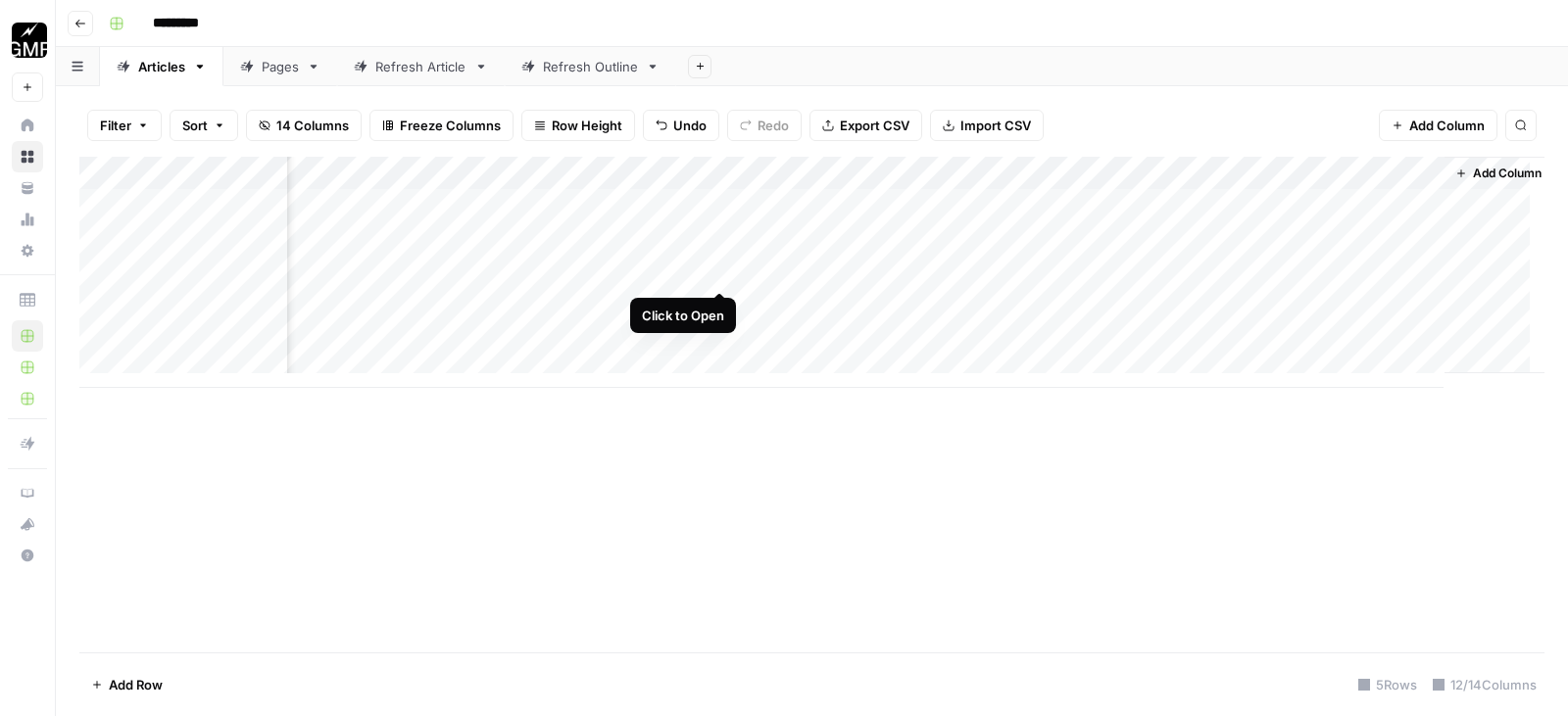 drag, startPoint x: 721, startPoint y: 275, endPoint x: 753, endPoint y: 317, distance: 52.801515 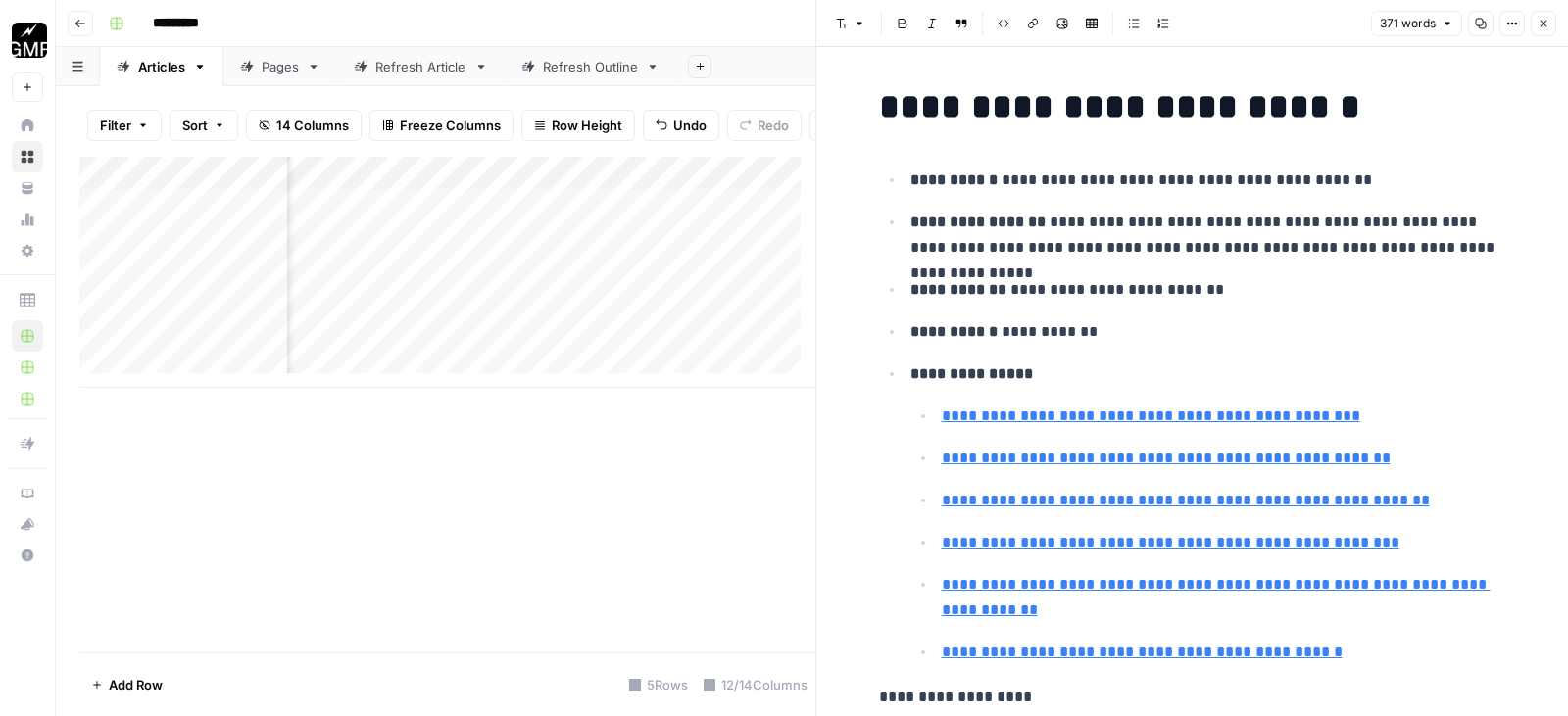 click on "Close" at bounding box center (1544, 24) 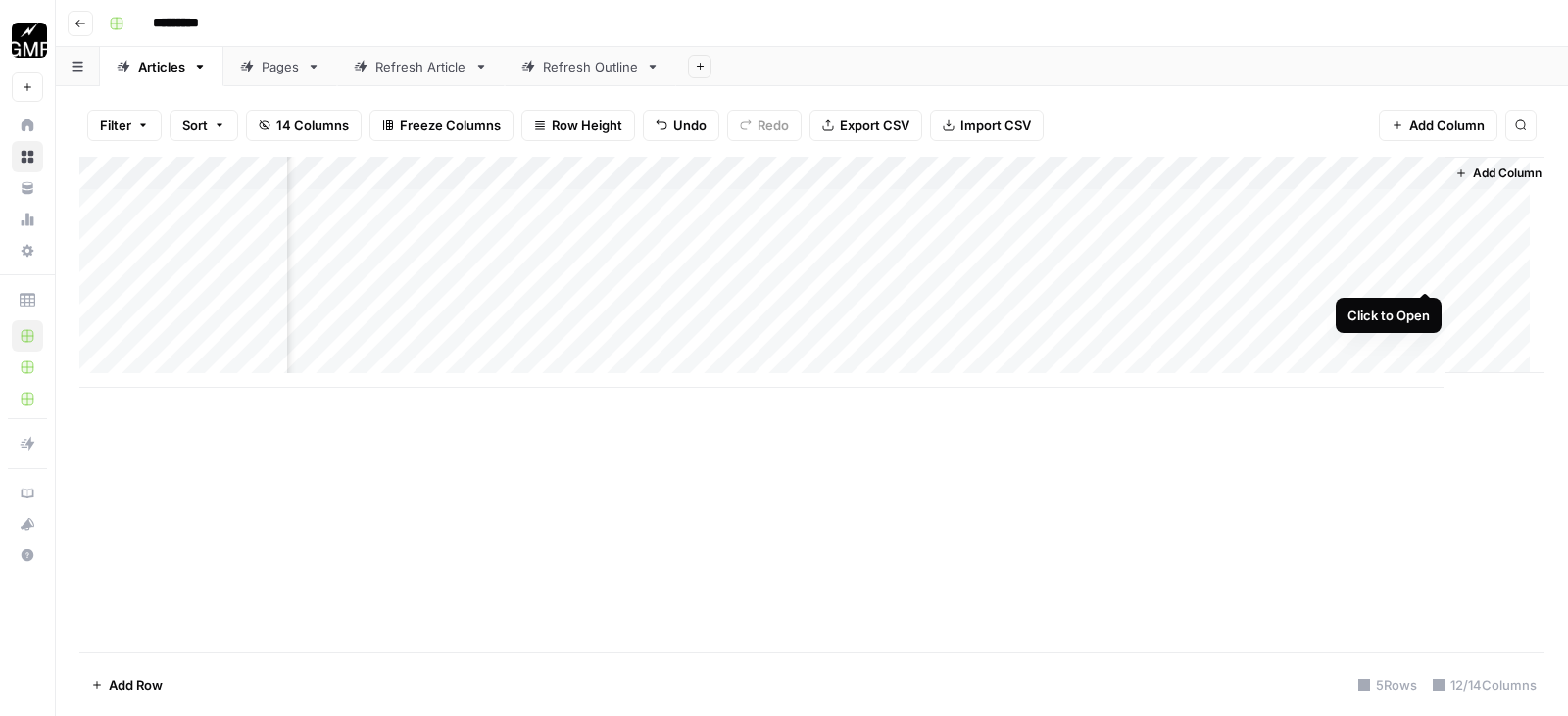click on "Add Column" at bounding box center [811, 272] 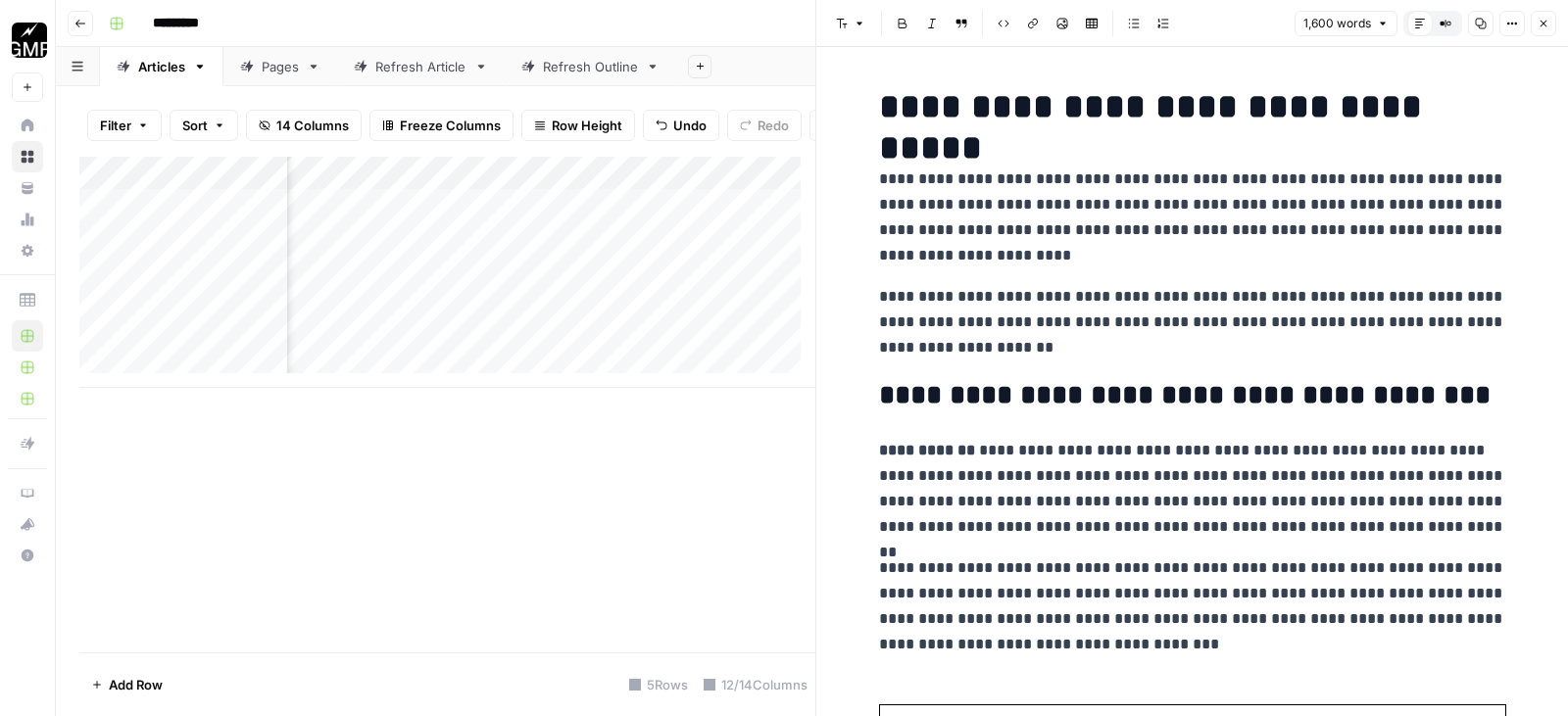 click on "**********" at bounding box center [1193, 322] 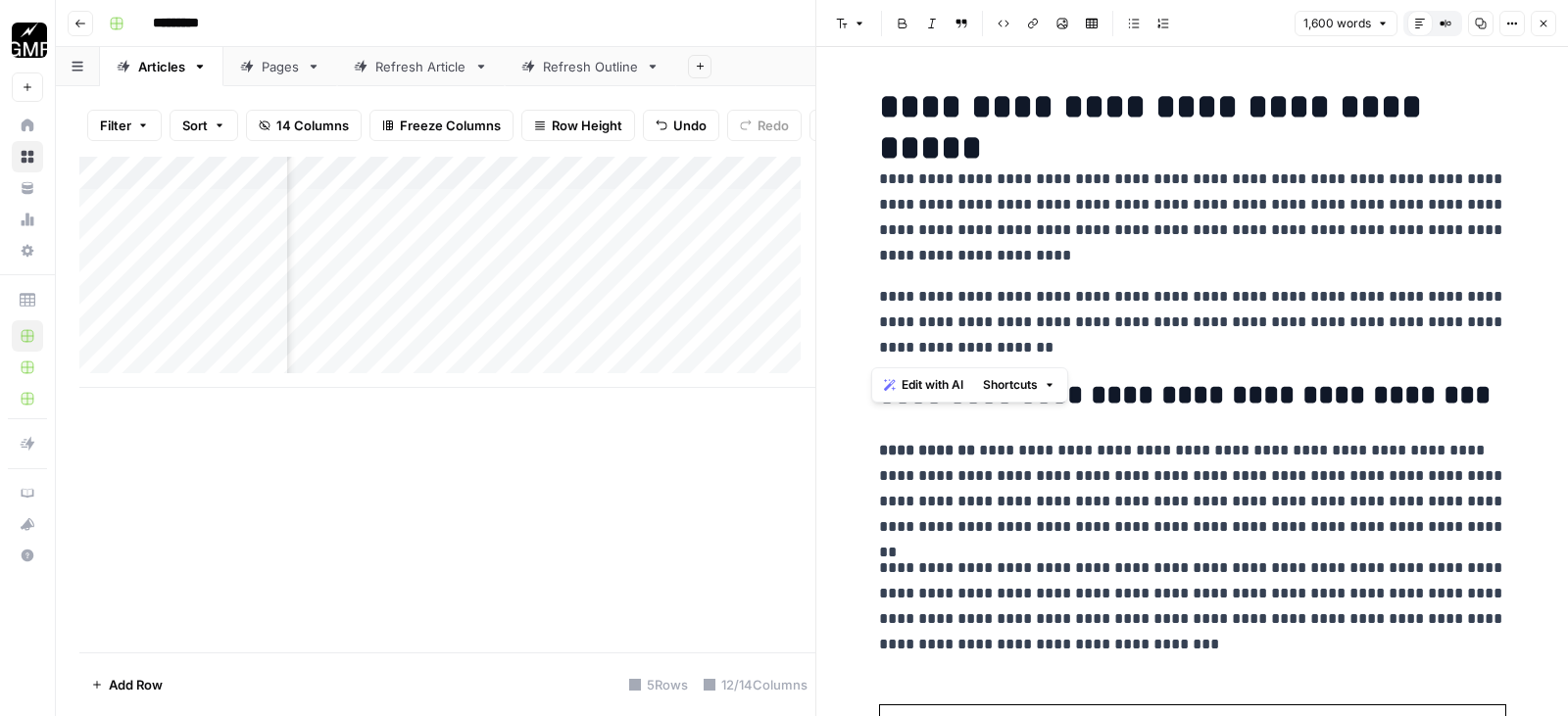 drag, startPoint x: 971, startPoint y: 348, endPoint x: 866, endPoint y: 176, distance: 201.51675 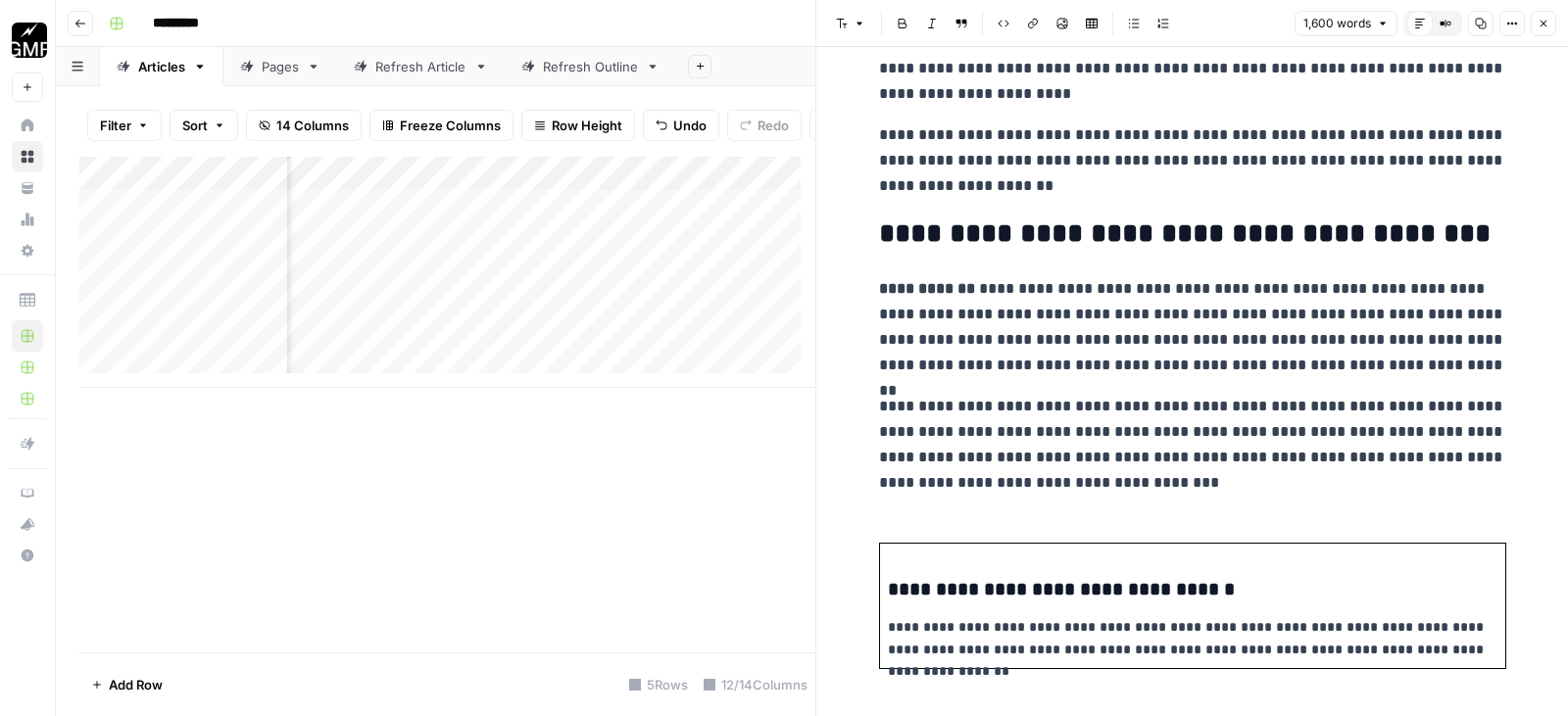 scroll, scrollTop: 196, scrollLeft: 0, axis: vertical 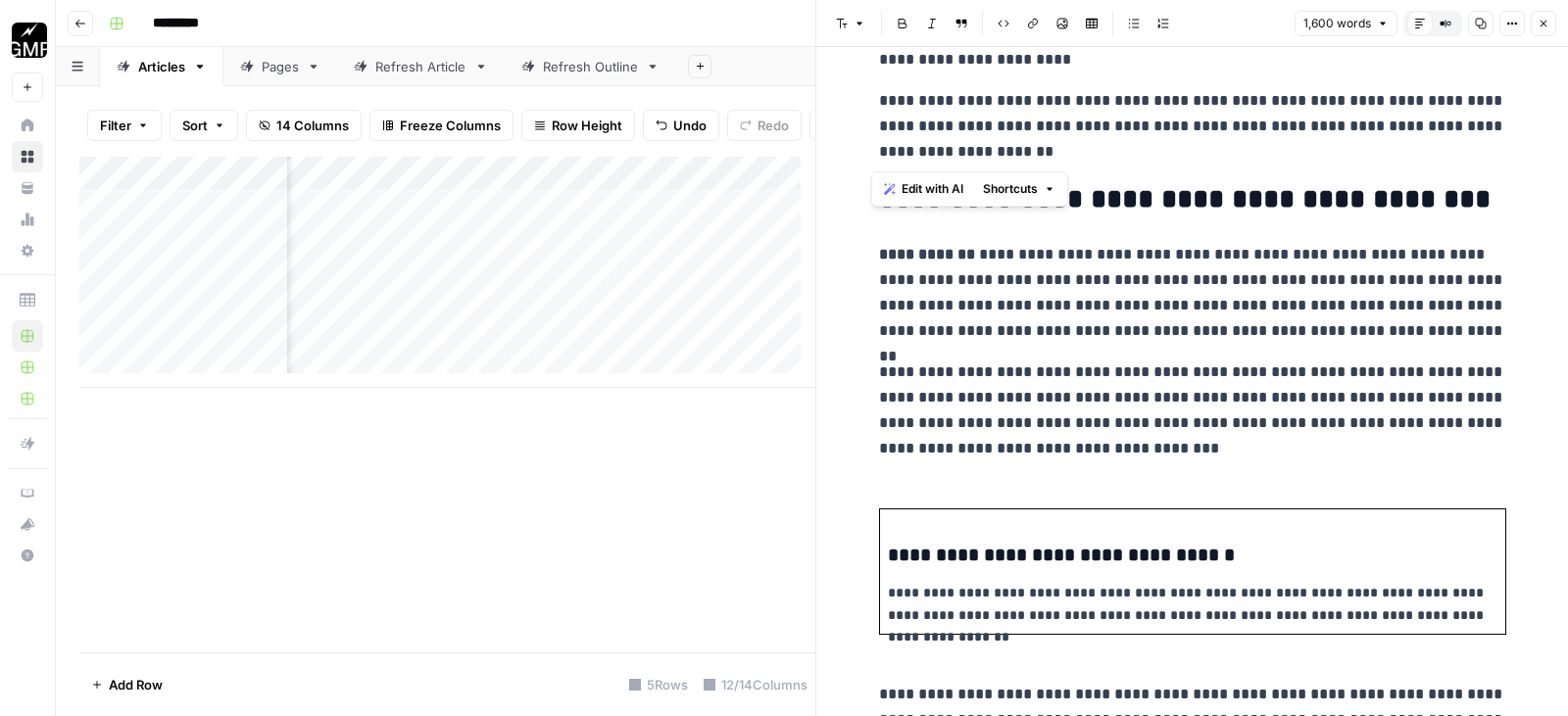 click on "**********" at bounding box center (1193, 3508) 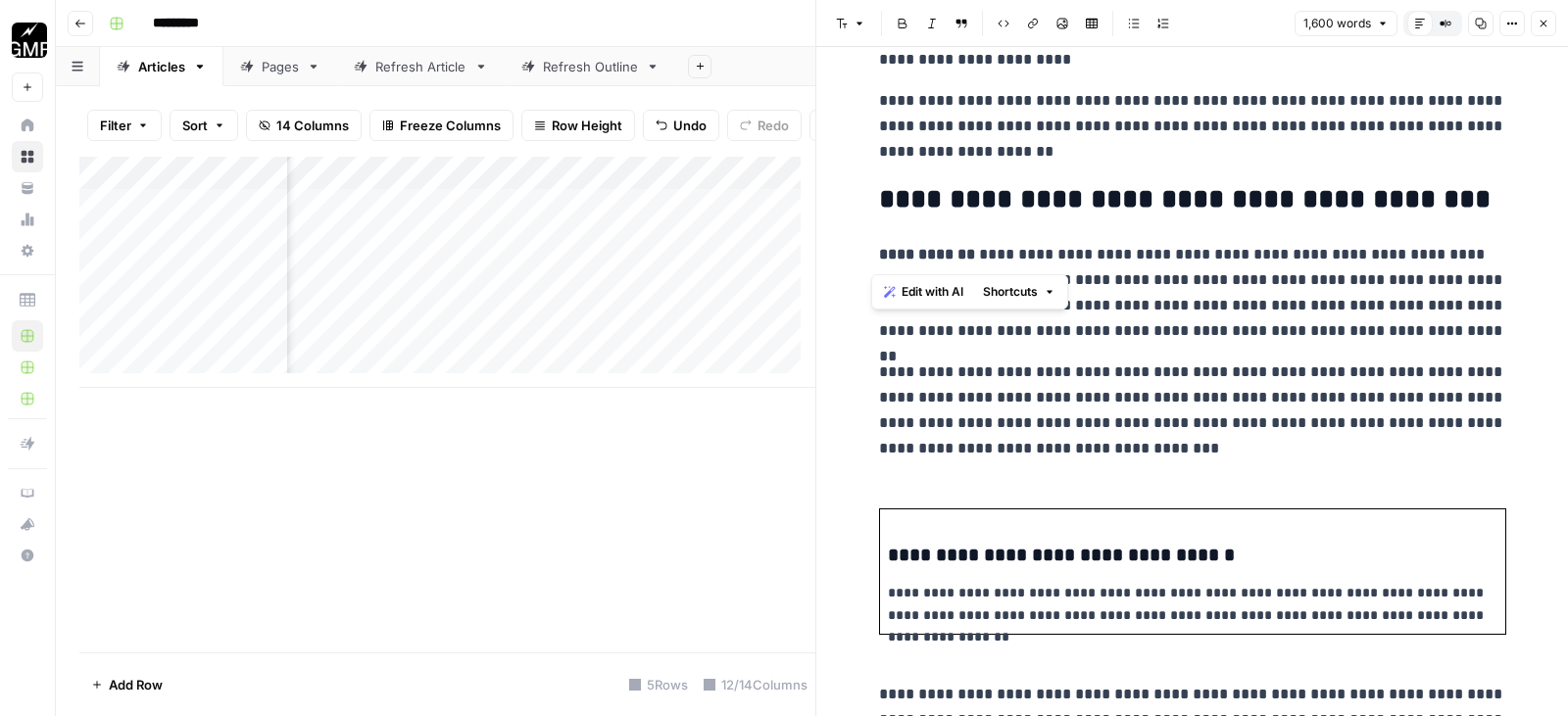click on "**********" at bounding box center (927, 254) 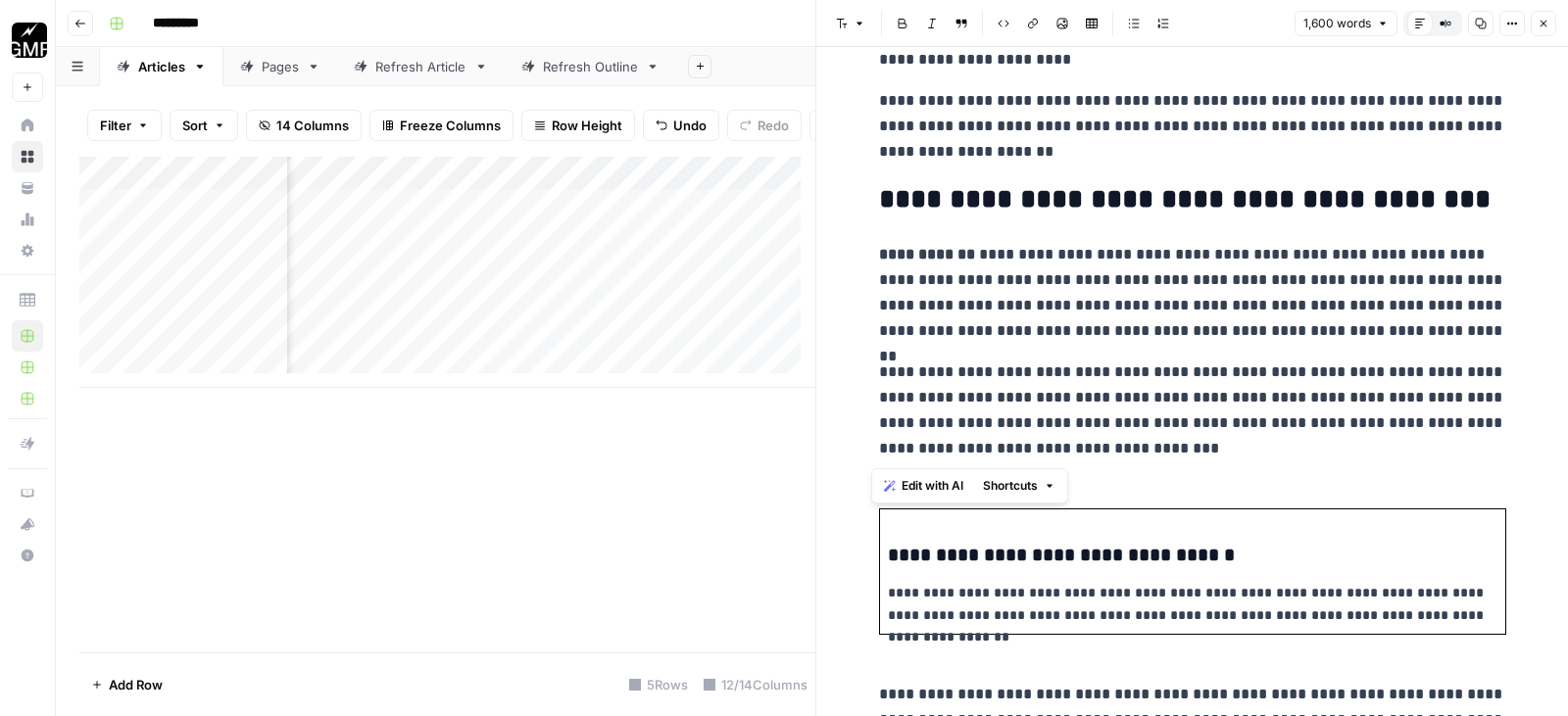 drag, startPoint x: 871, startPoint y: 256, endPoint x: 1103, endPoint y: 448, distance: 301.14448 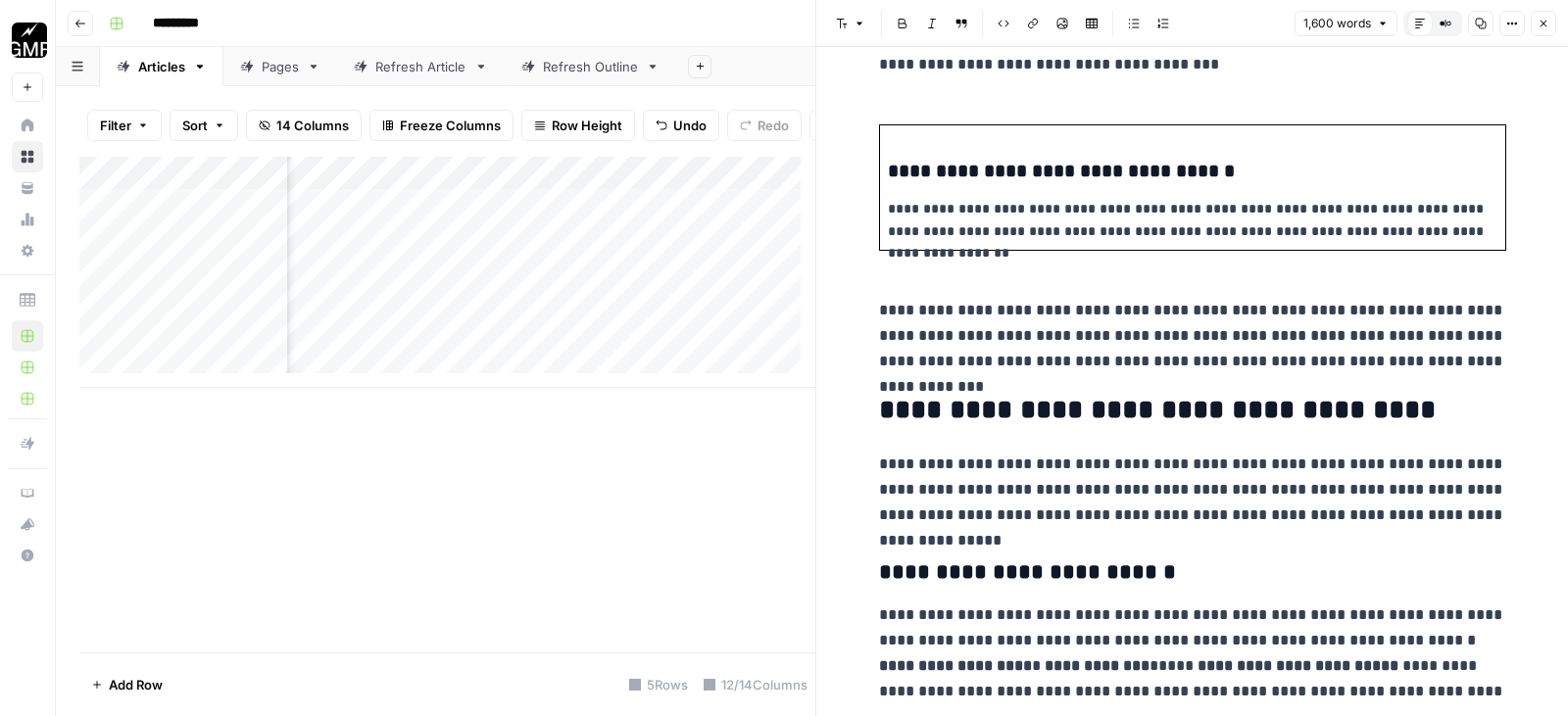 scroll, scrollTop: 686, scrollLeft: 0, axis: vertical 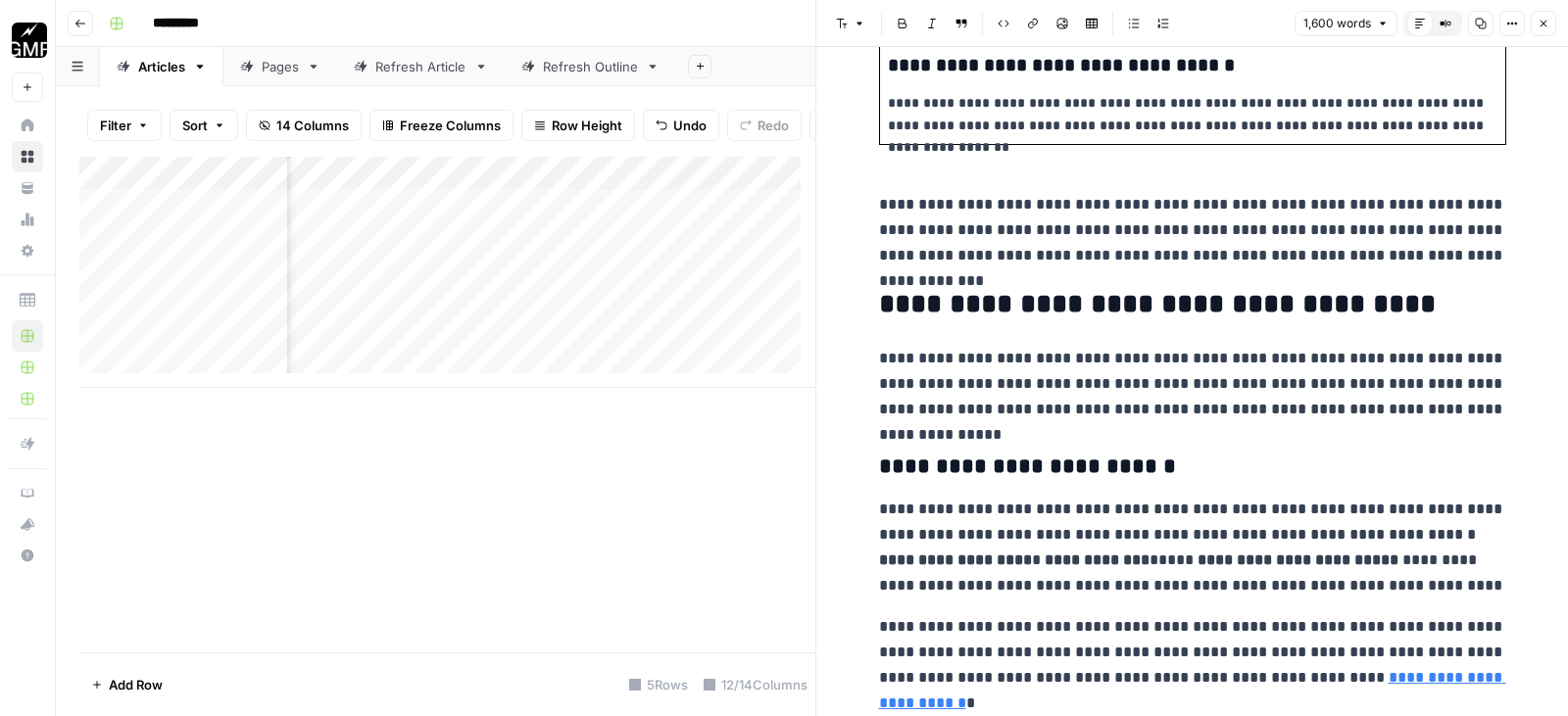 click on "**********" at bounding box center (1193, 230) 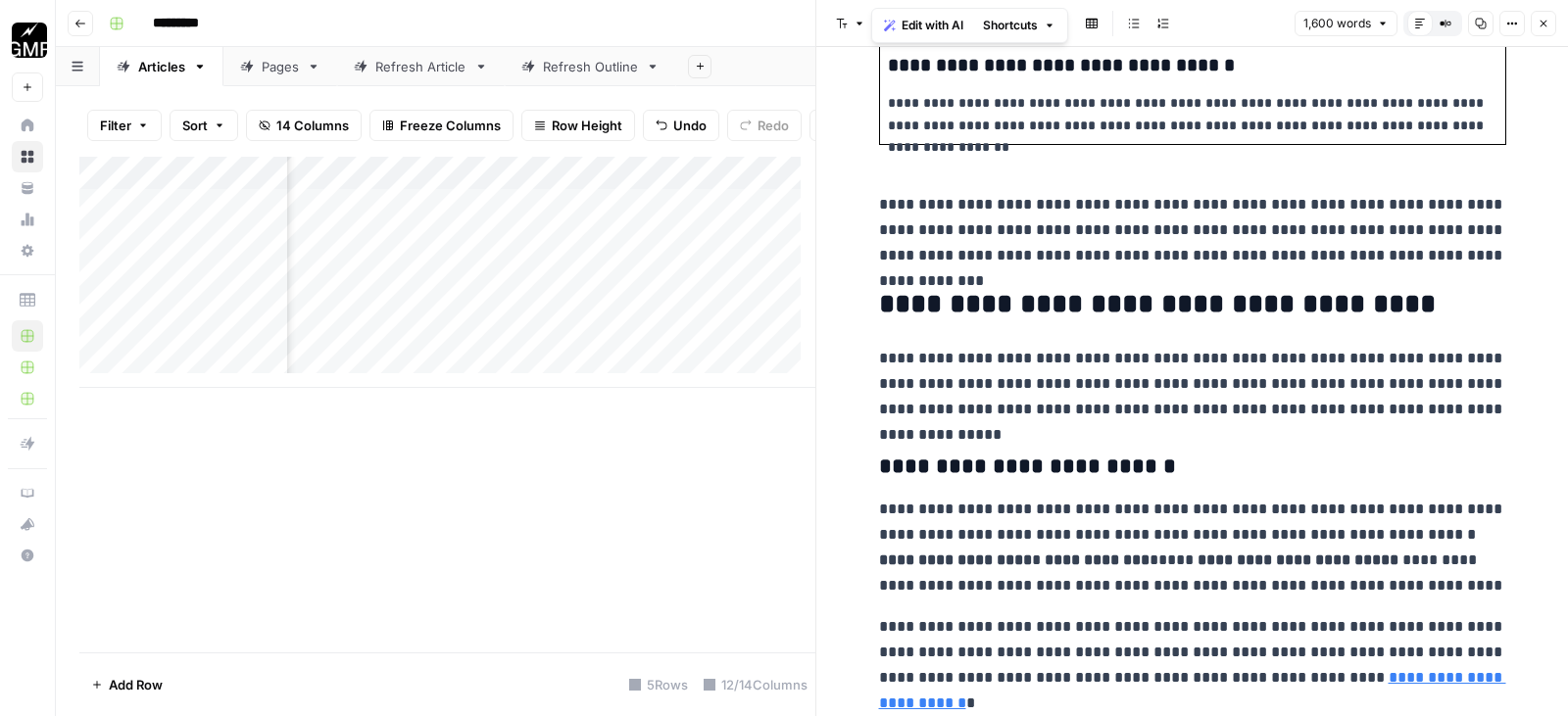 click on "**********" at bounding box center [1193, 230] 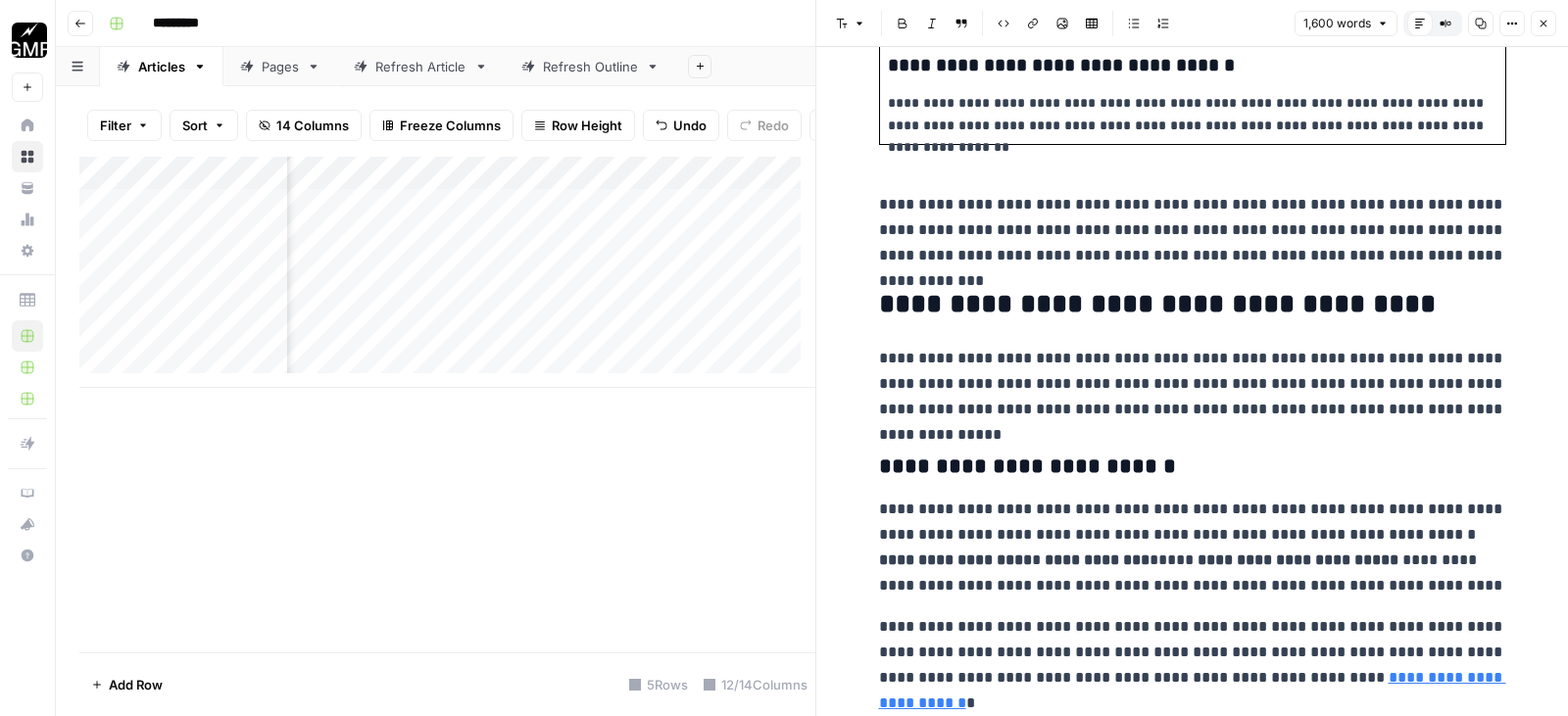 click on "**********" at bounding box center [1193, 384] 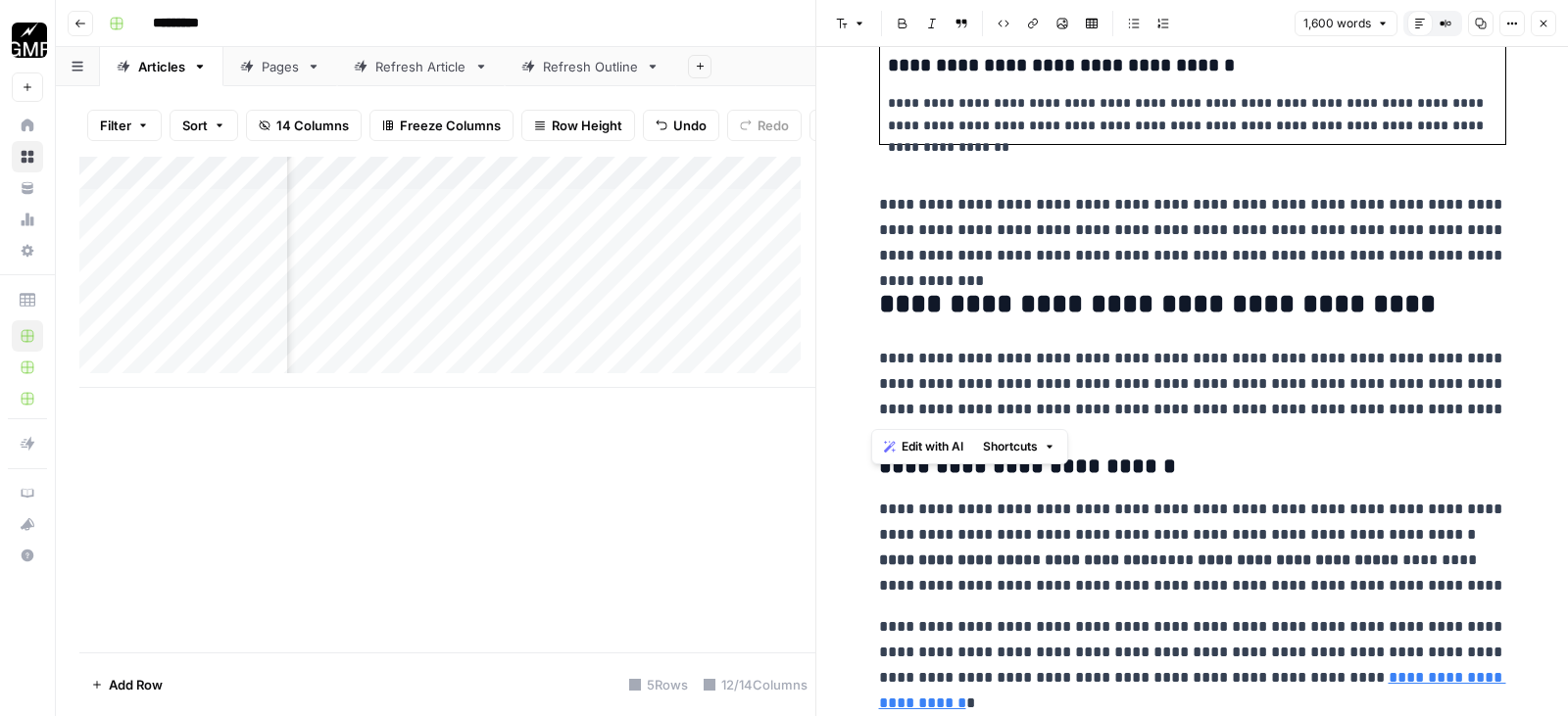 click on "**********" at bounding box center (1193, 384) 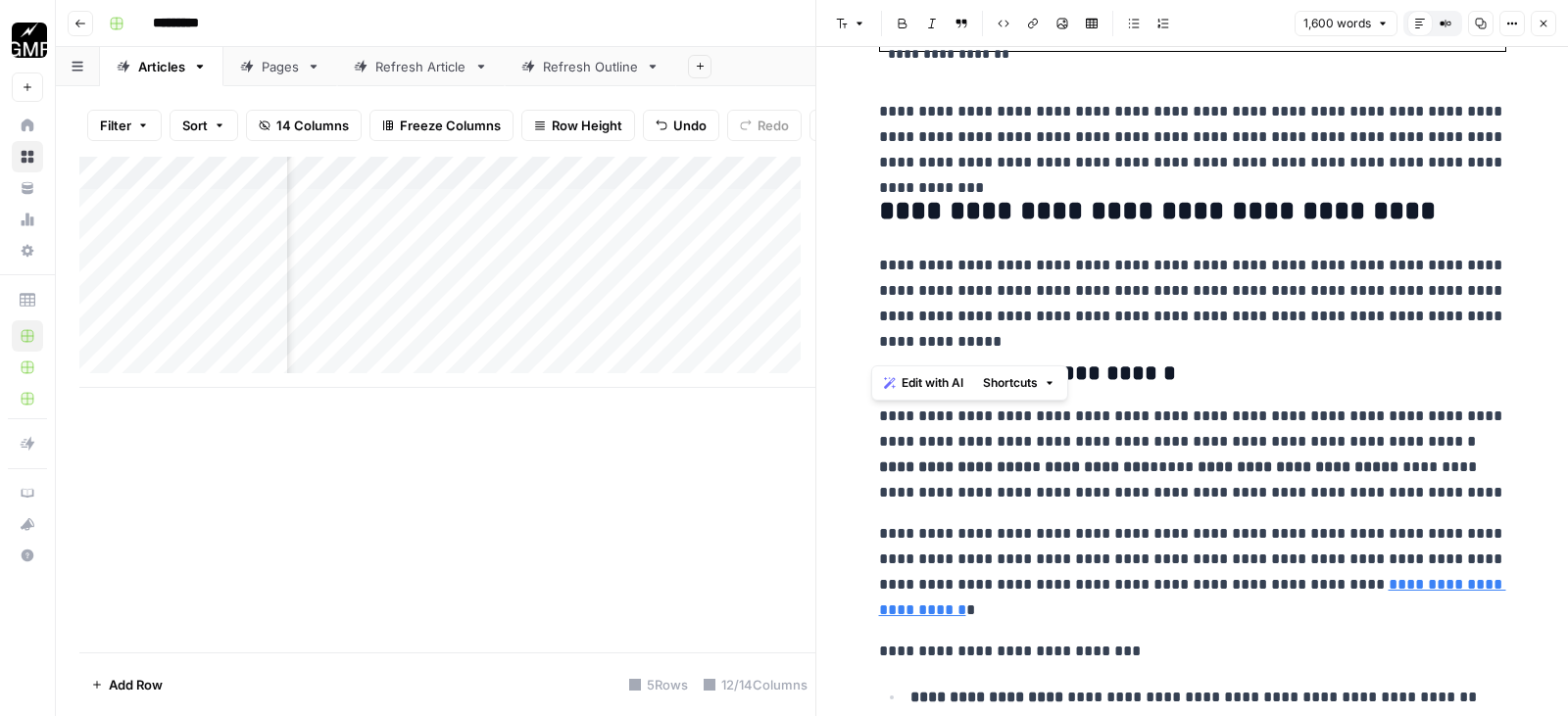 scroll, scrollTop: 784, scrollLeft: 0, axis: vertical 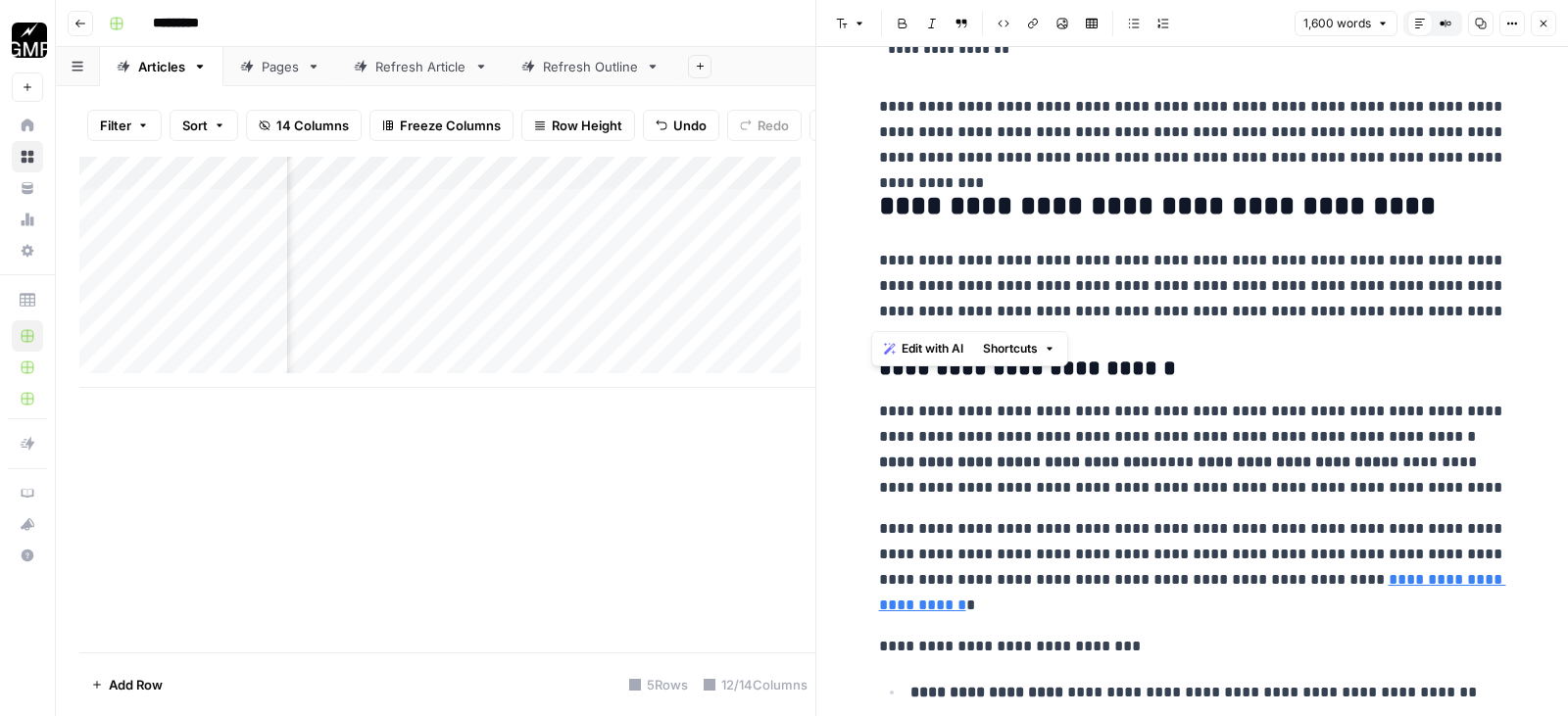 click on "**********" at bounding box center [1193, 286] 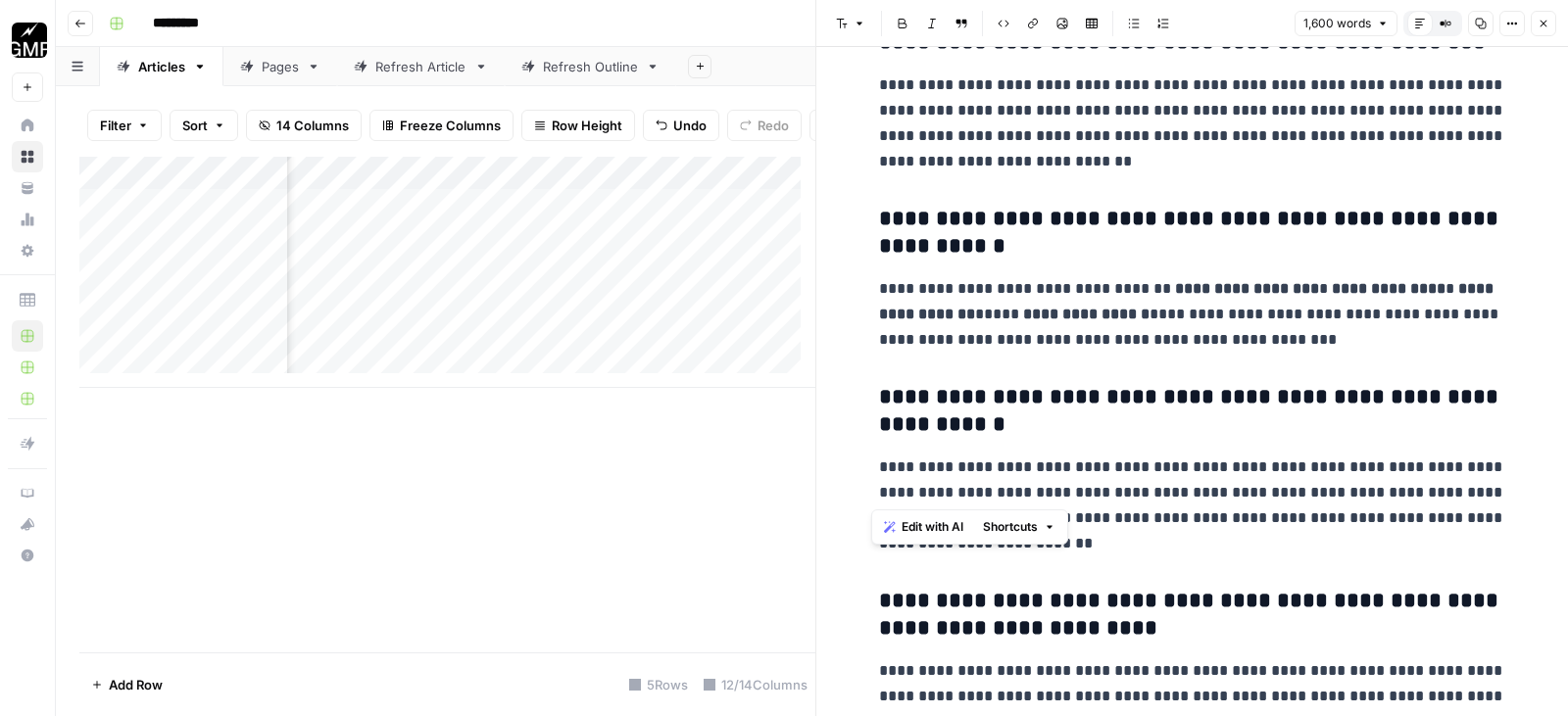 scroll, scrollTop: 6614, scrollLeft: 0, axis: vertical 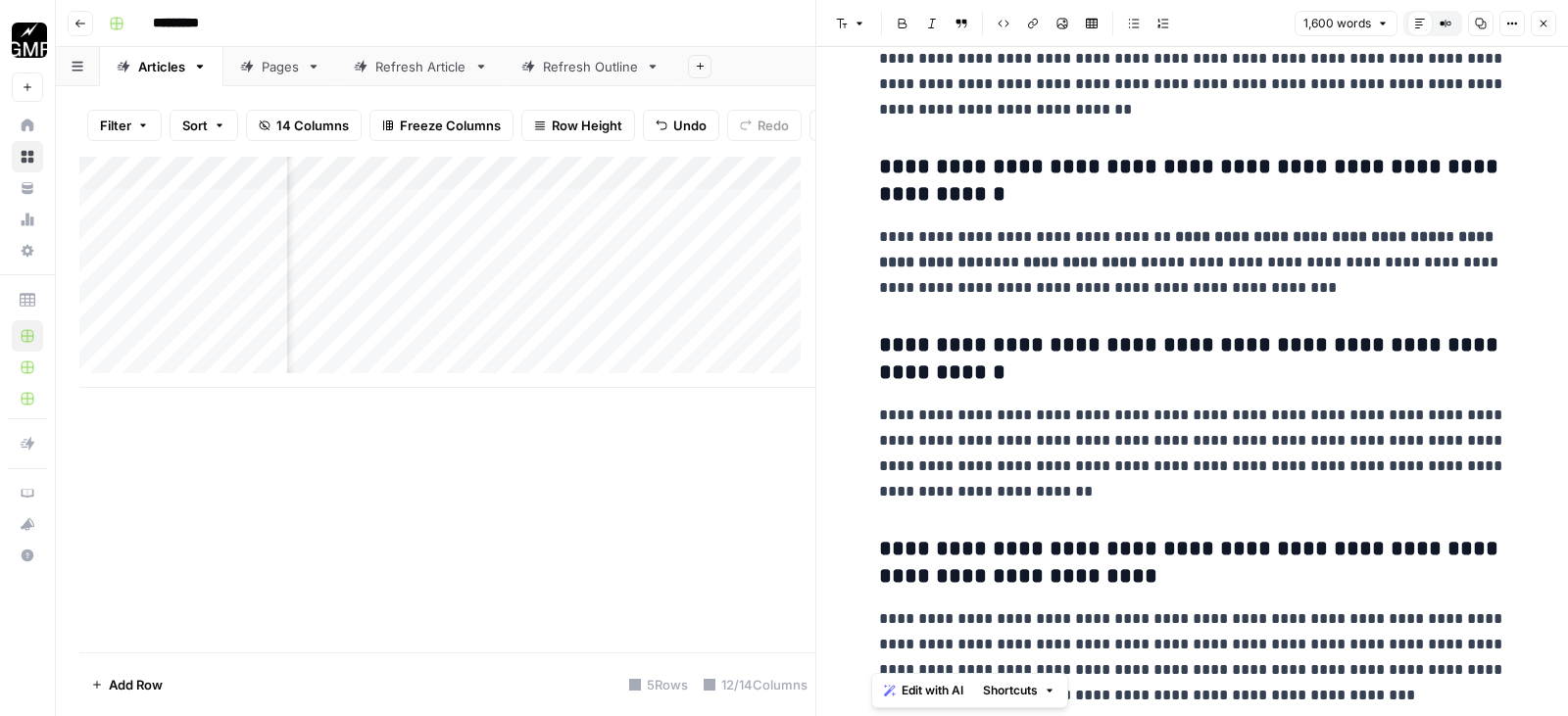 drag, startPoint x: 865, startPoint y: 211, endPoint x: 1288, endPoint y: 699, distance: 645.81189 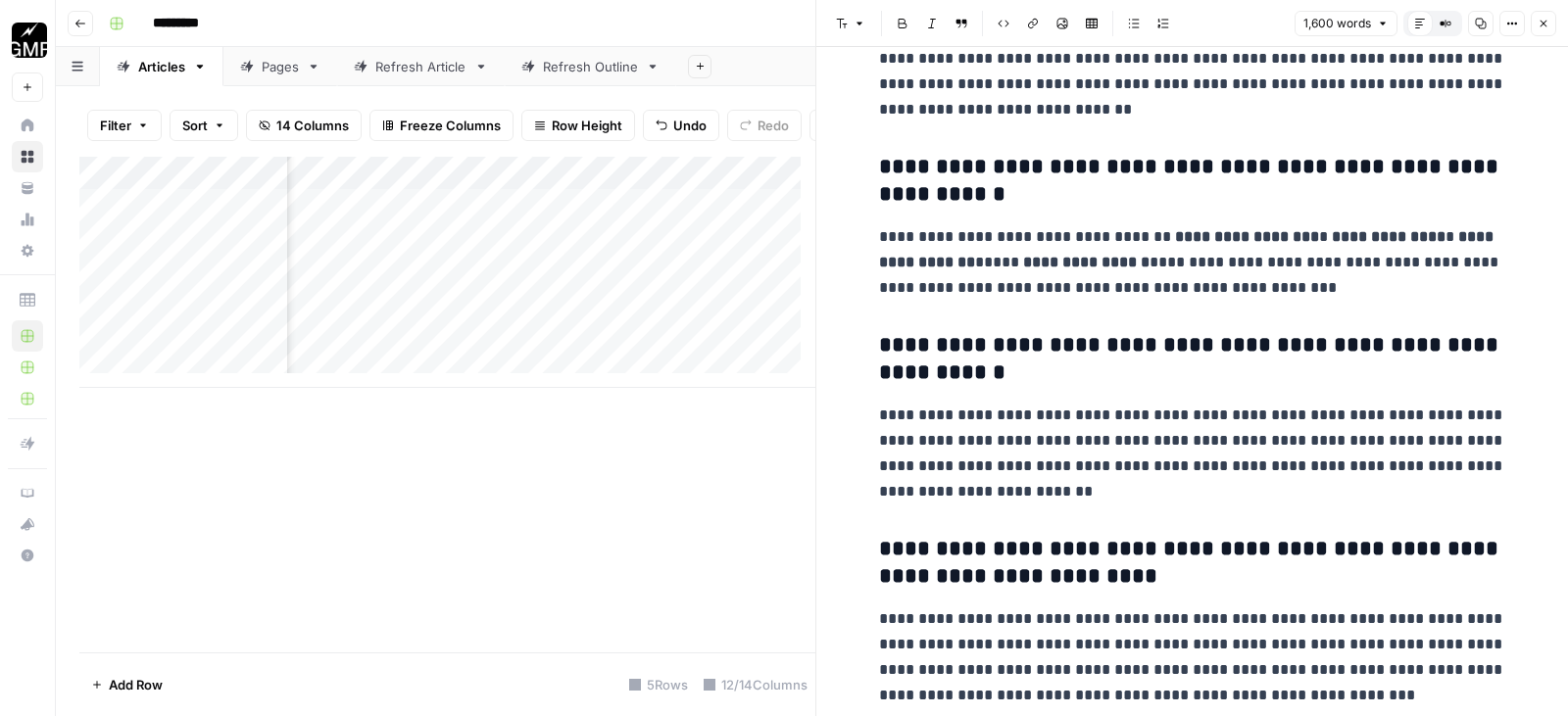 click on "**********" at bounding box center (1193, -2910) 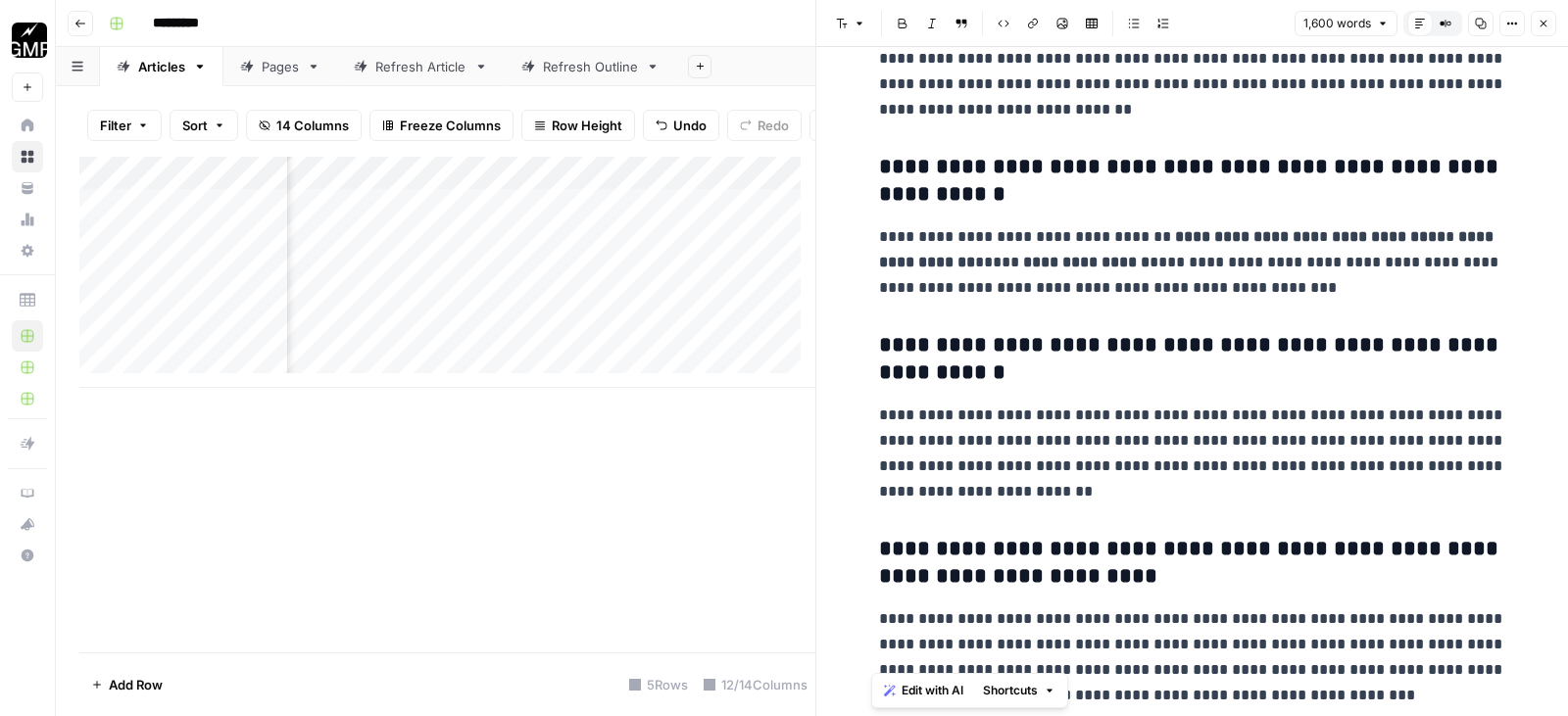 click on "Edit with AI" at bounding box center (923, 691) 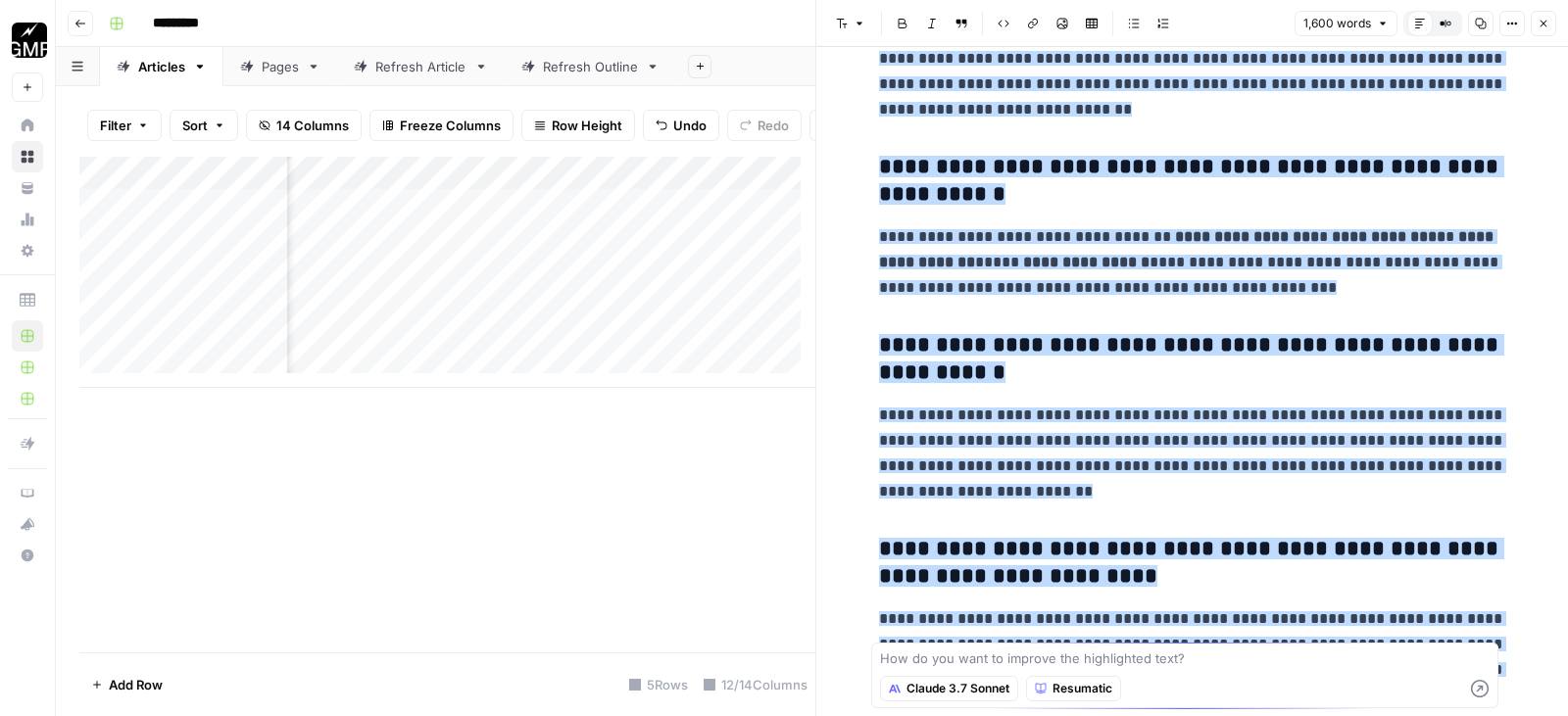 click at bounding box center [1185, 658] 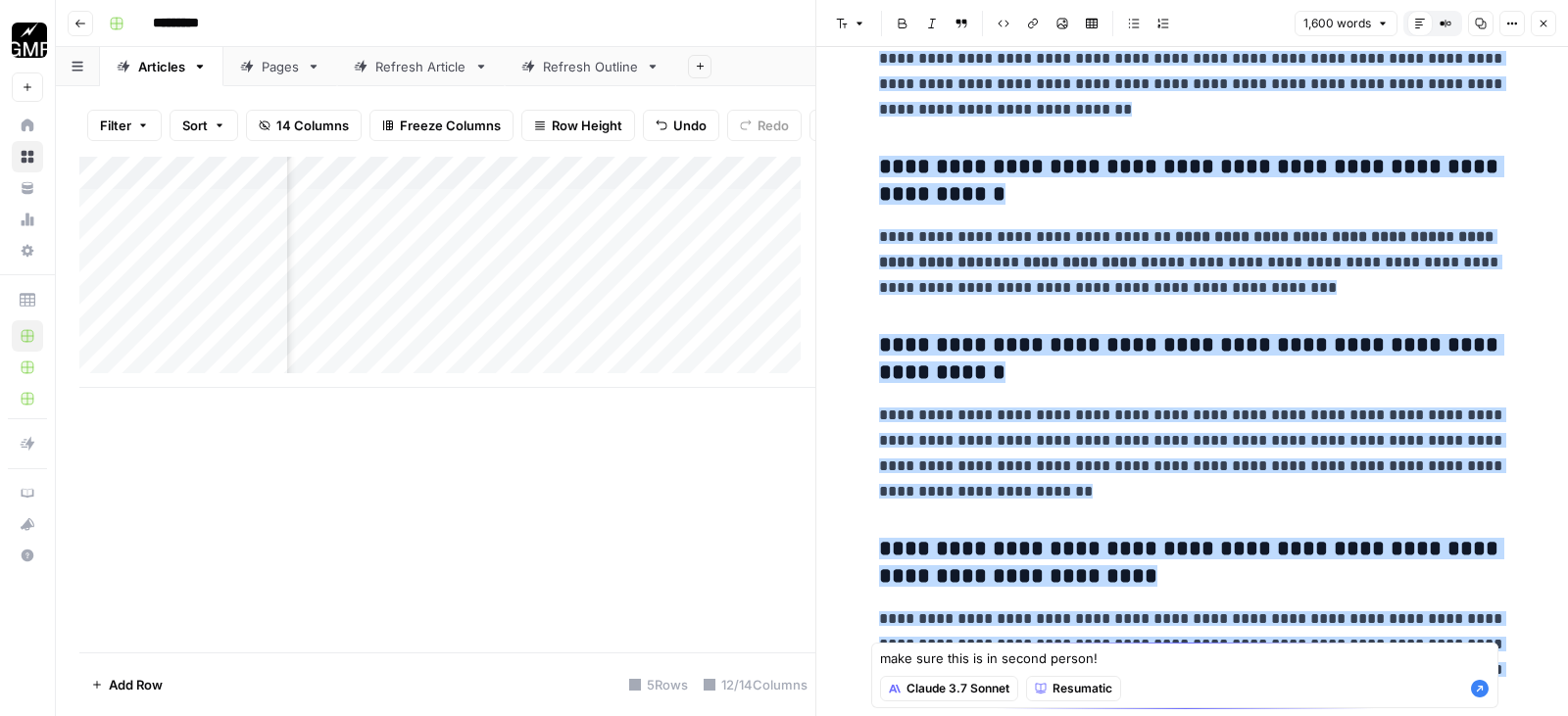 type on "make sure this is in second person!" 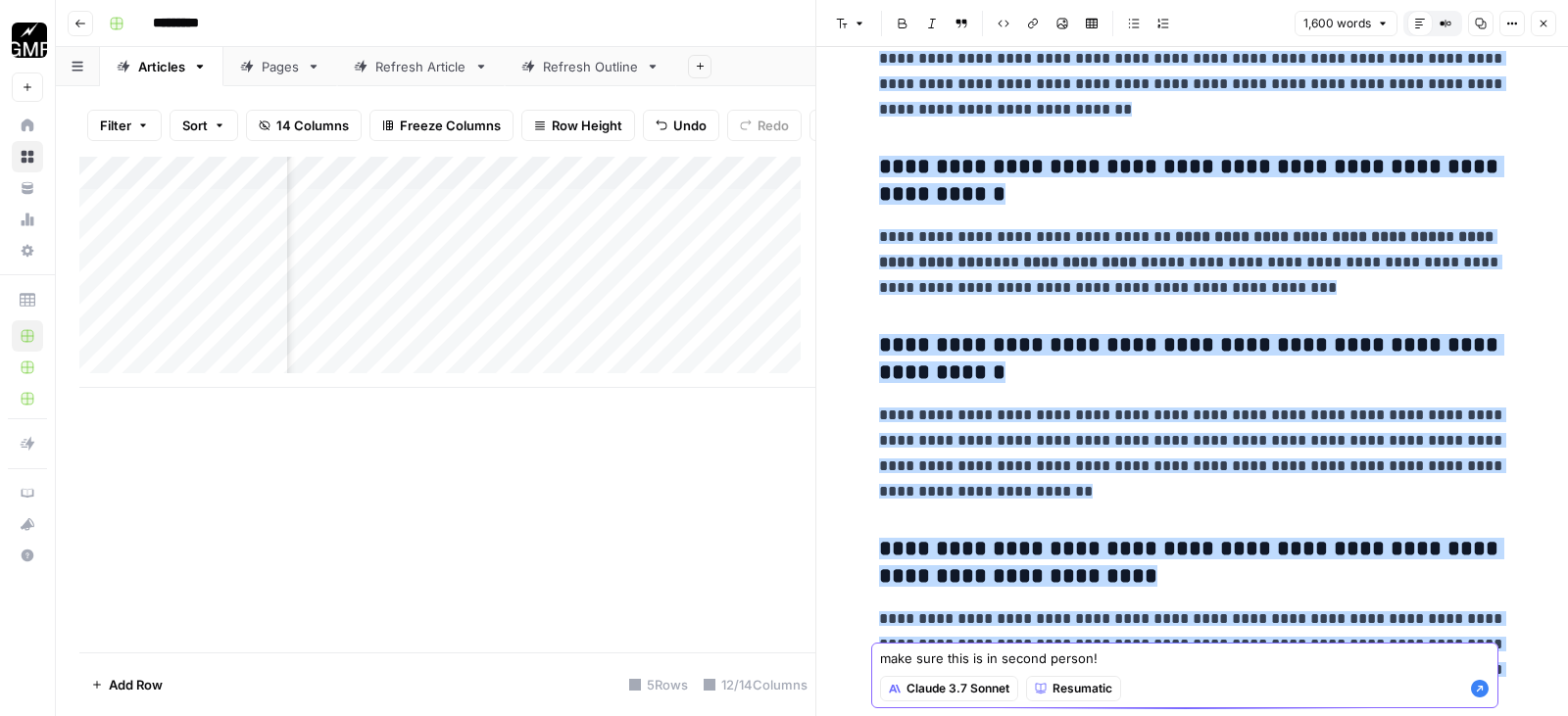 click 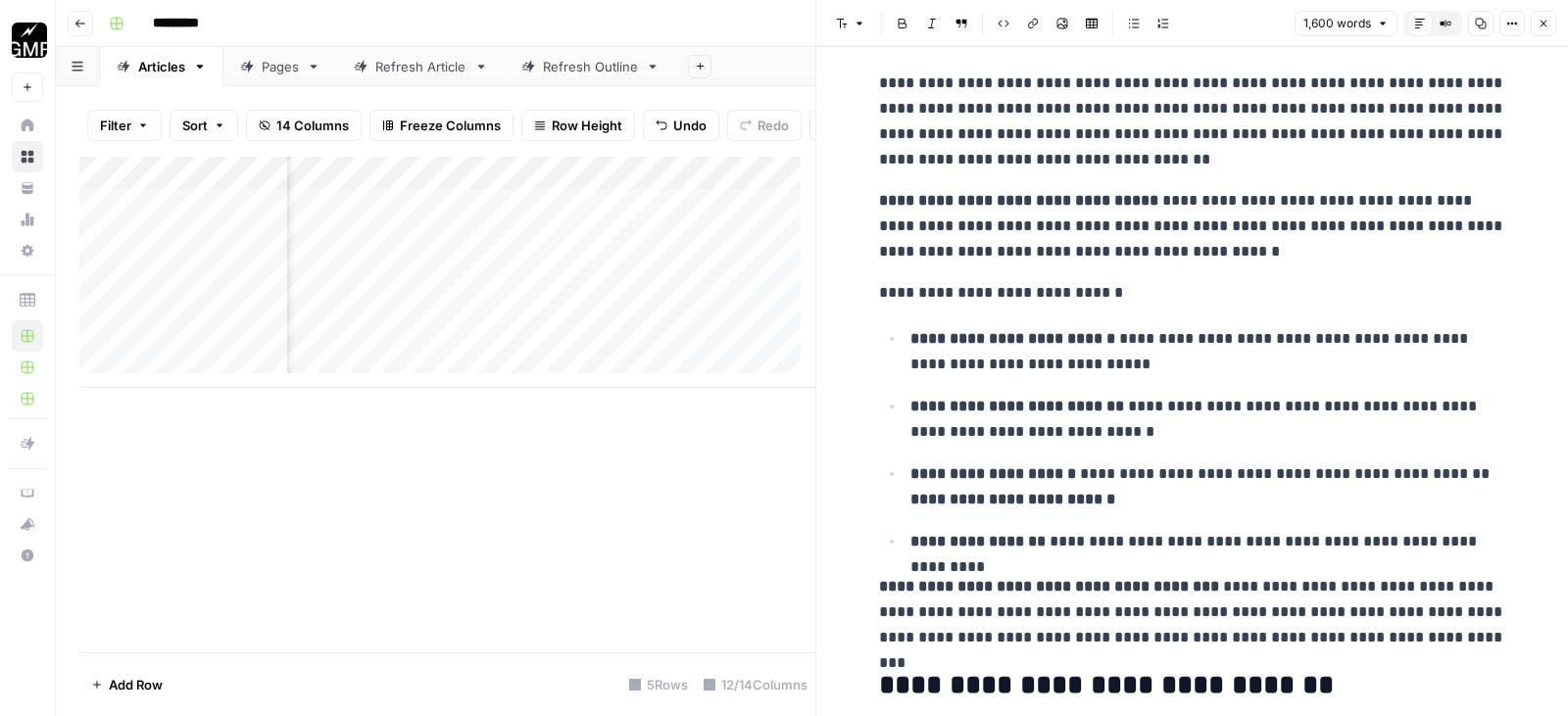scroll, scrollTop: 5439, scrollLeft: 0, axis: vertical 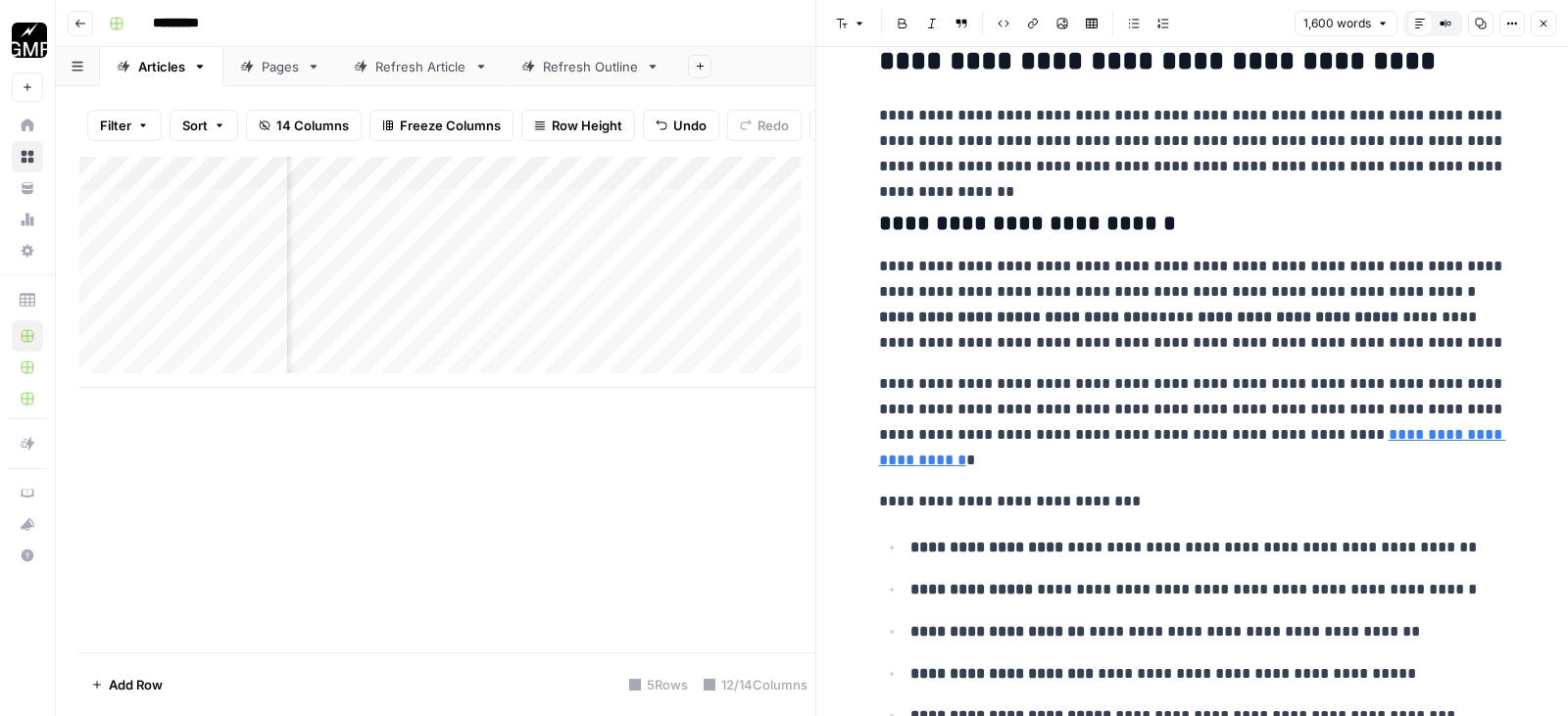 click on "**********" at bounding box center (1193, 141) 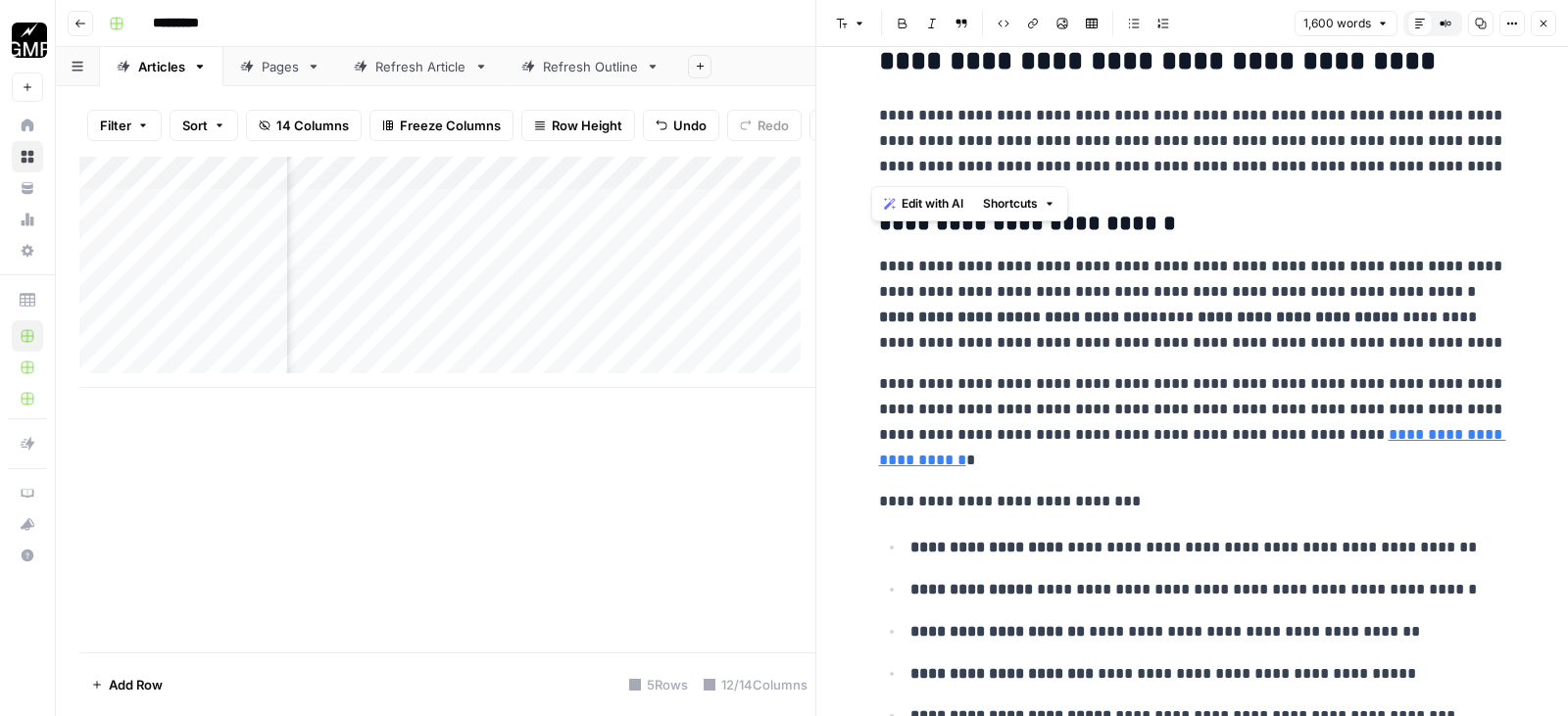 click on "**********" at bounding box center (1193, 141) 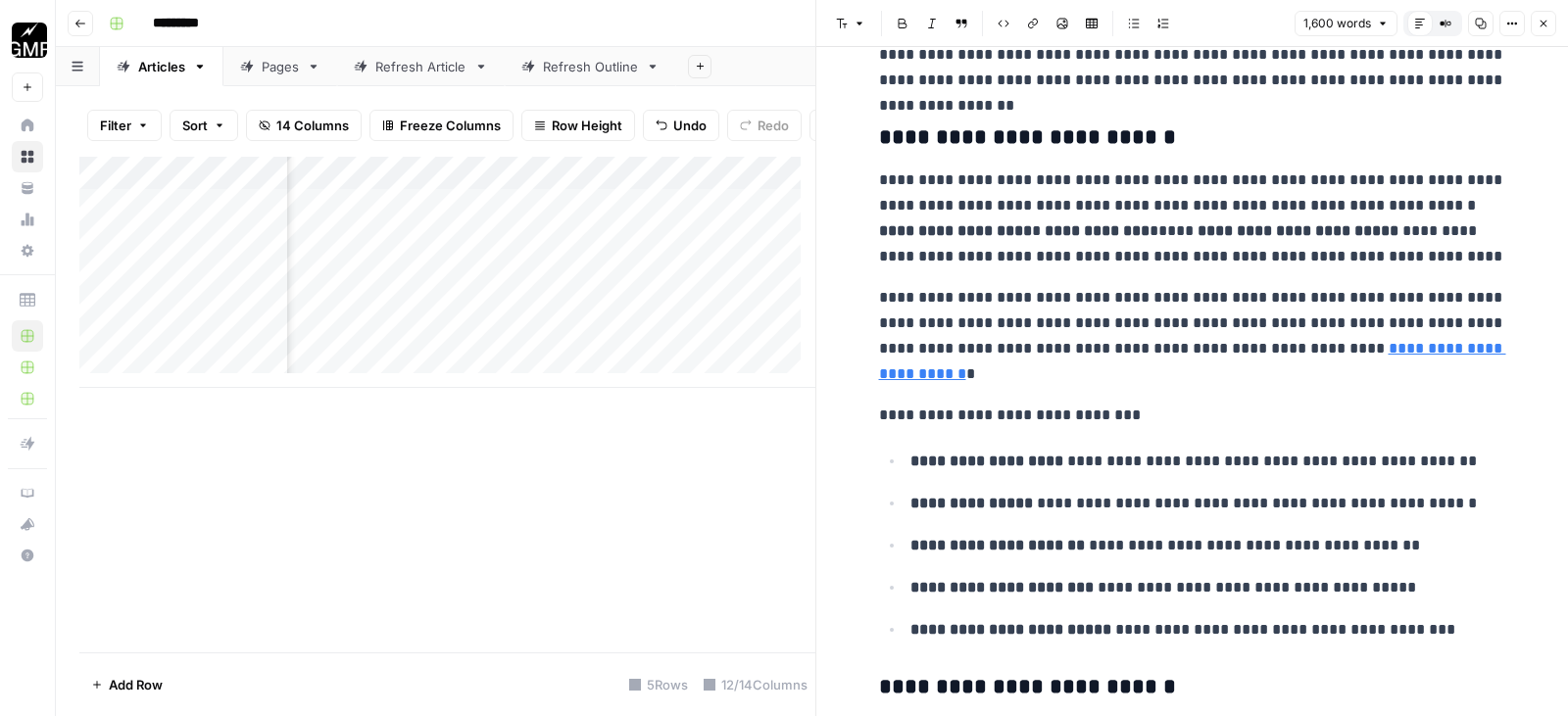 scroll, scrollTop: 1026, scrollLeft: 0, axis: vertical 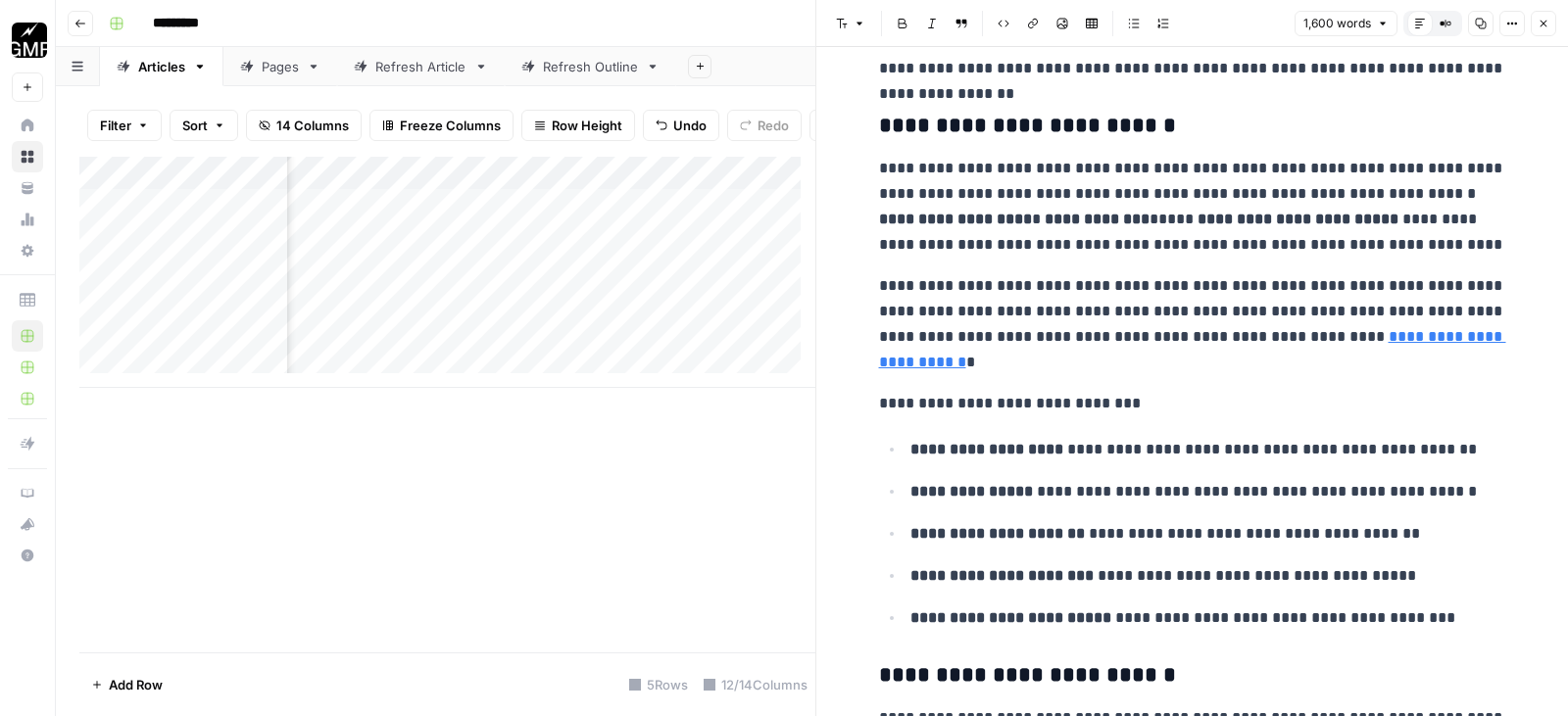 click on "**********" at bounding box center [1193, 207] 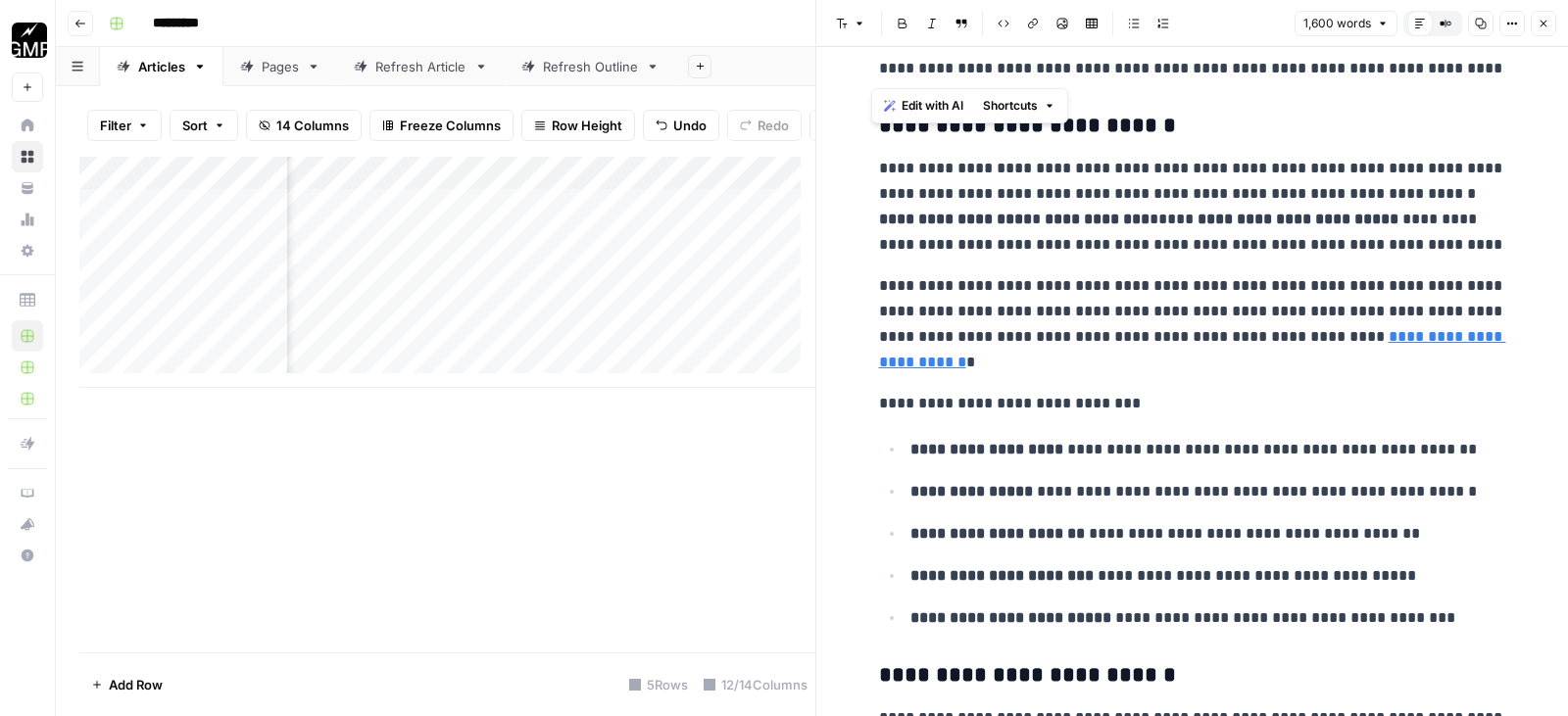 click on "**********" at bounding box center [1193, 207] 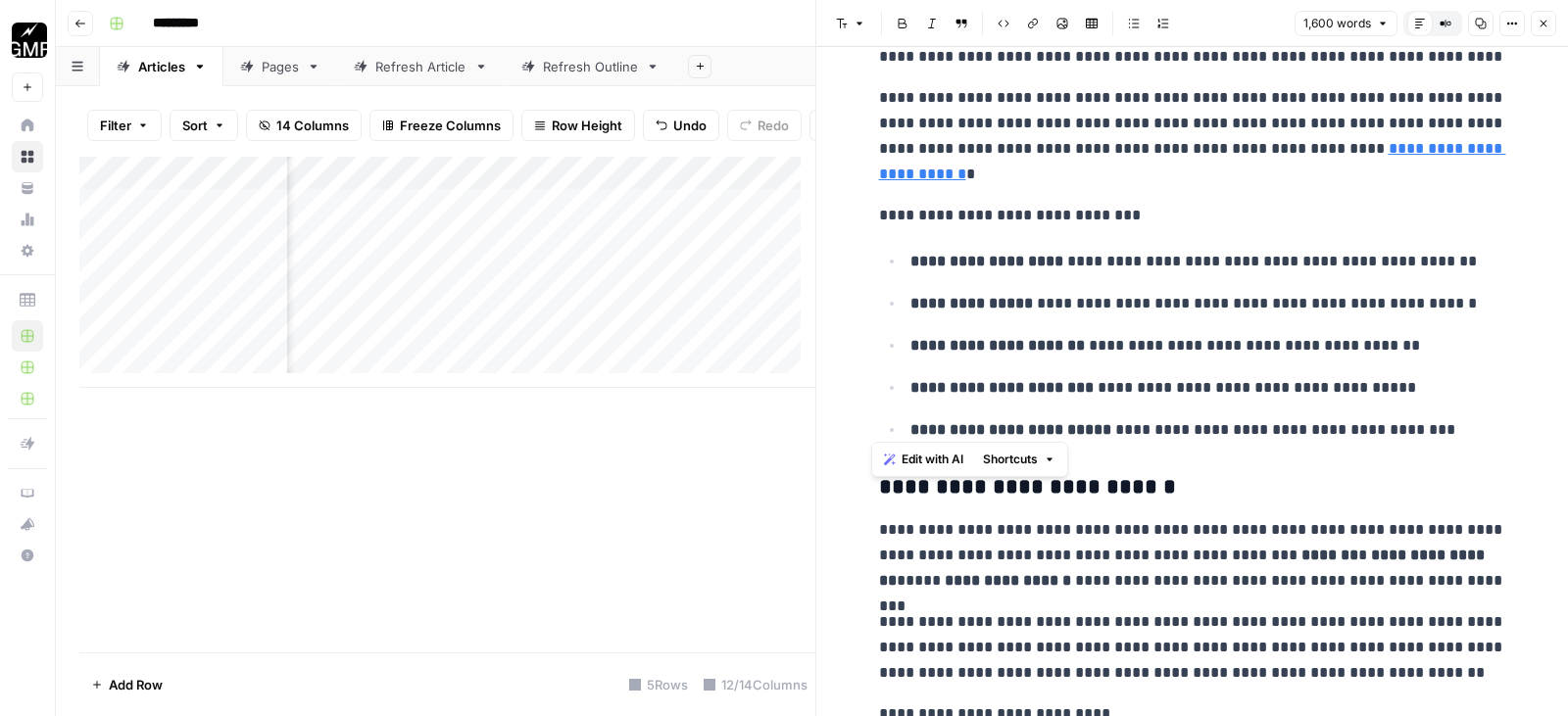 scroll, scrollTop: 1222, scrollLeft: 0, axis: vertical 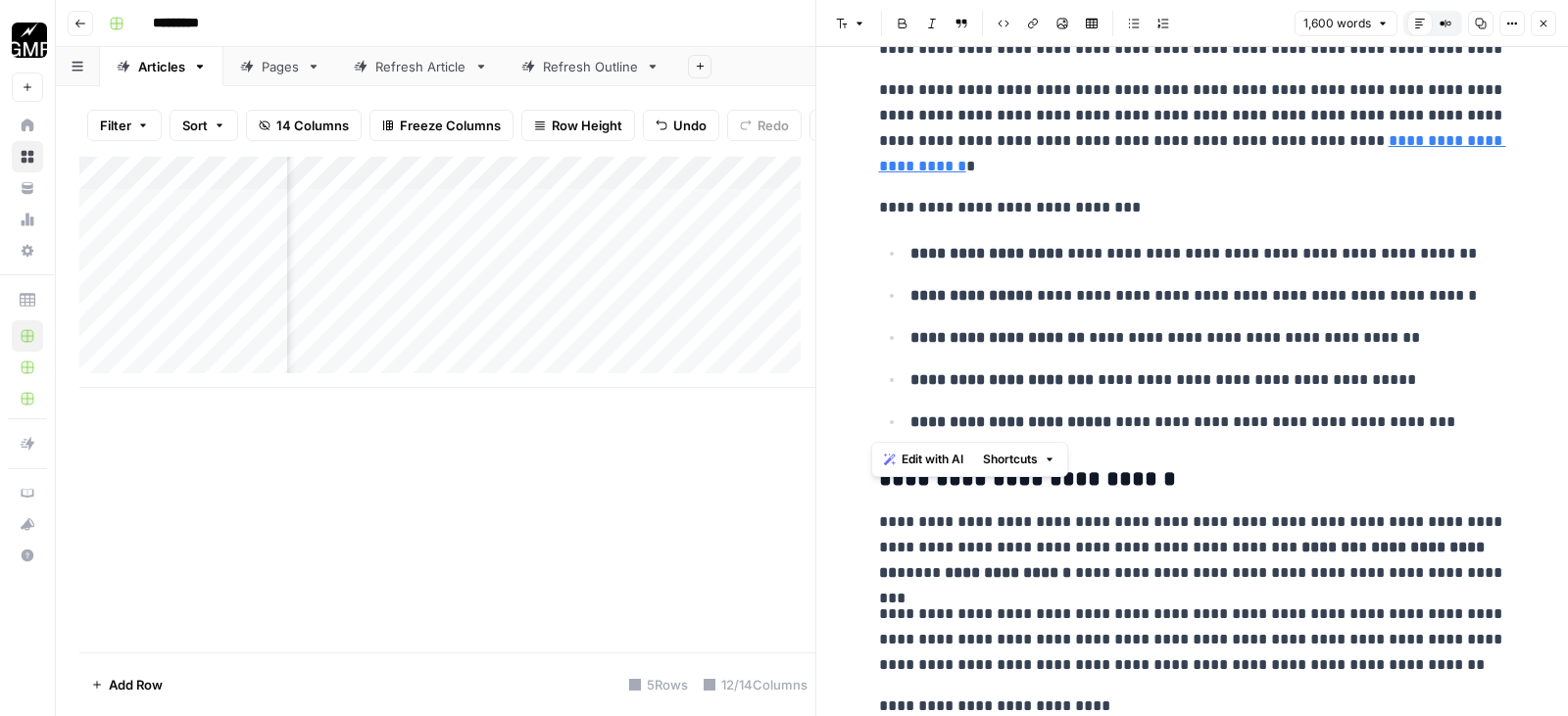 drag, startPoint x: 871, startPoint y: 169, endPoint x: 1435, endPoint y: 422, distance: 618.1464 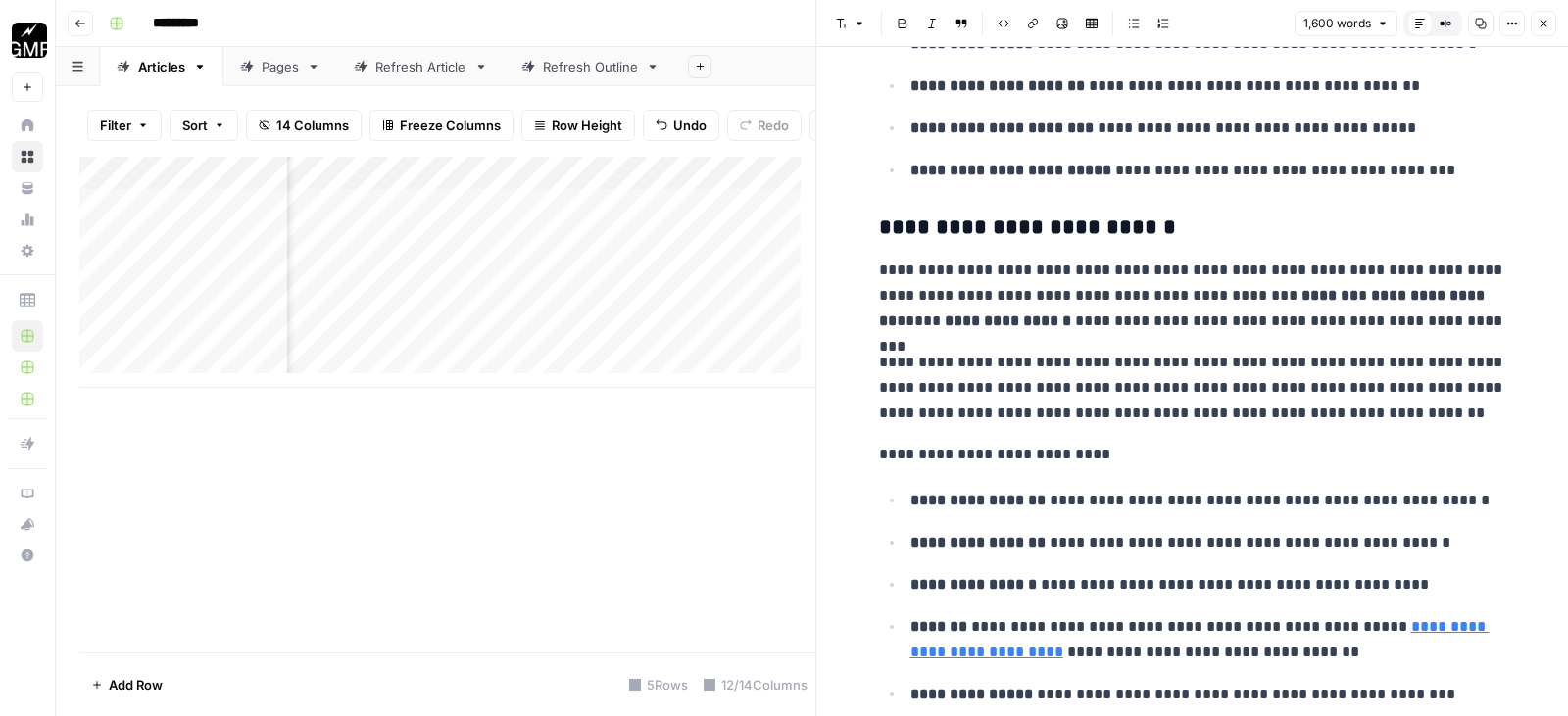 scroll, scrollTop: 1516, scrollLeft: 0, axis: vertical 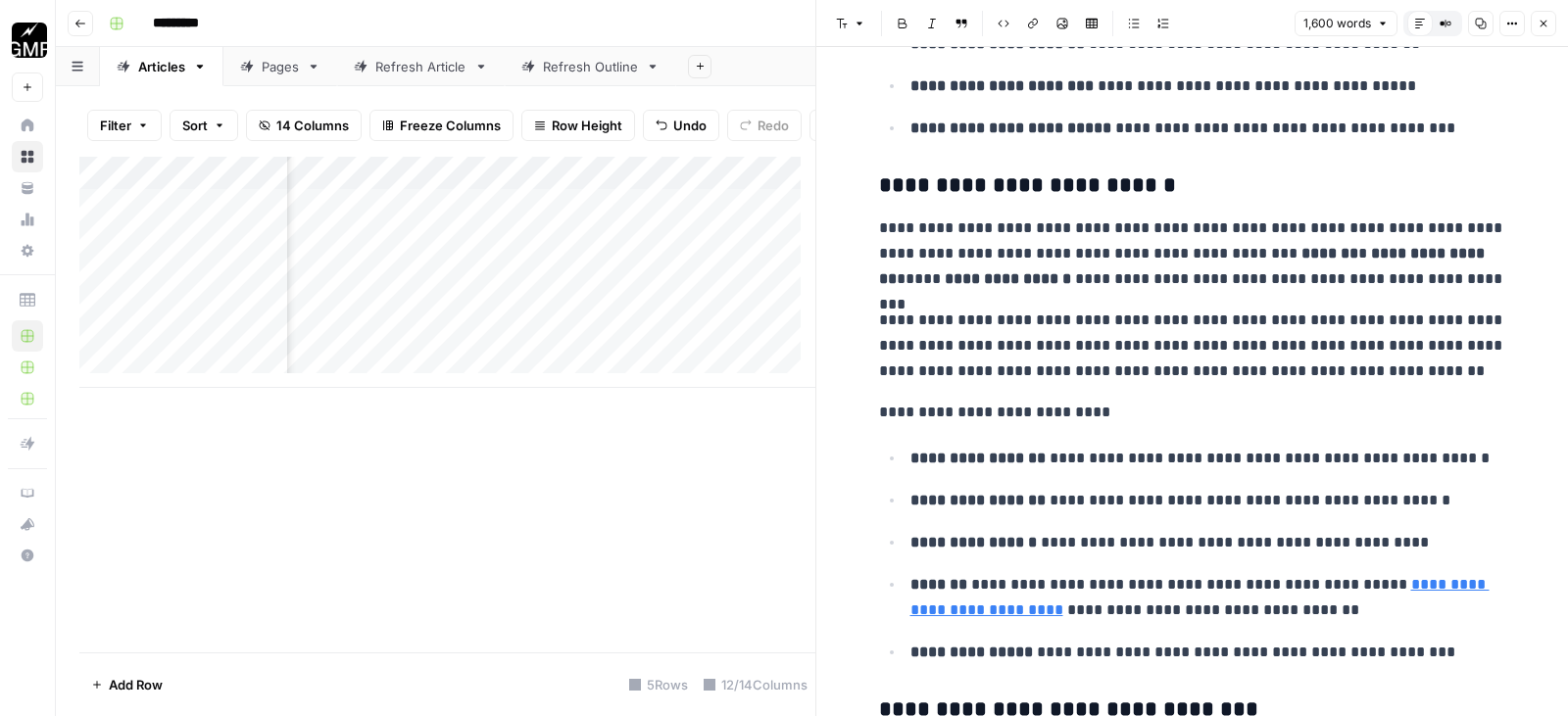 click on "**********" at bounding box center [1193, 254] 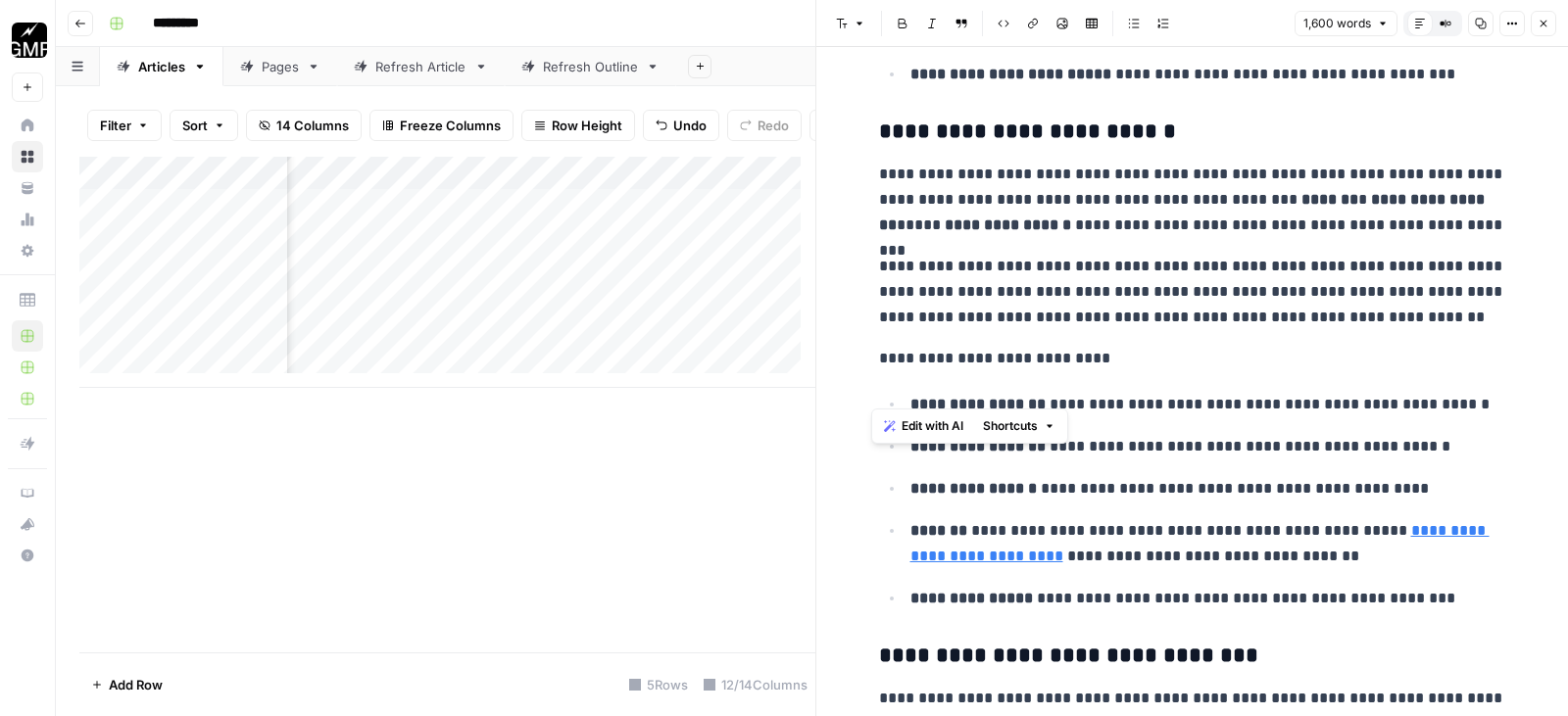 scroll, scrollTop: 1712, scrollLeft: 0, axis: vertical 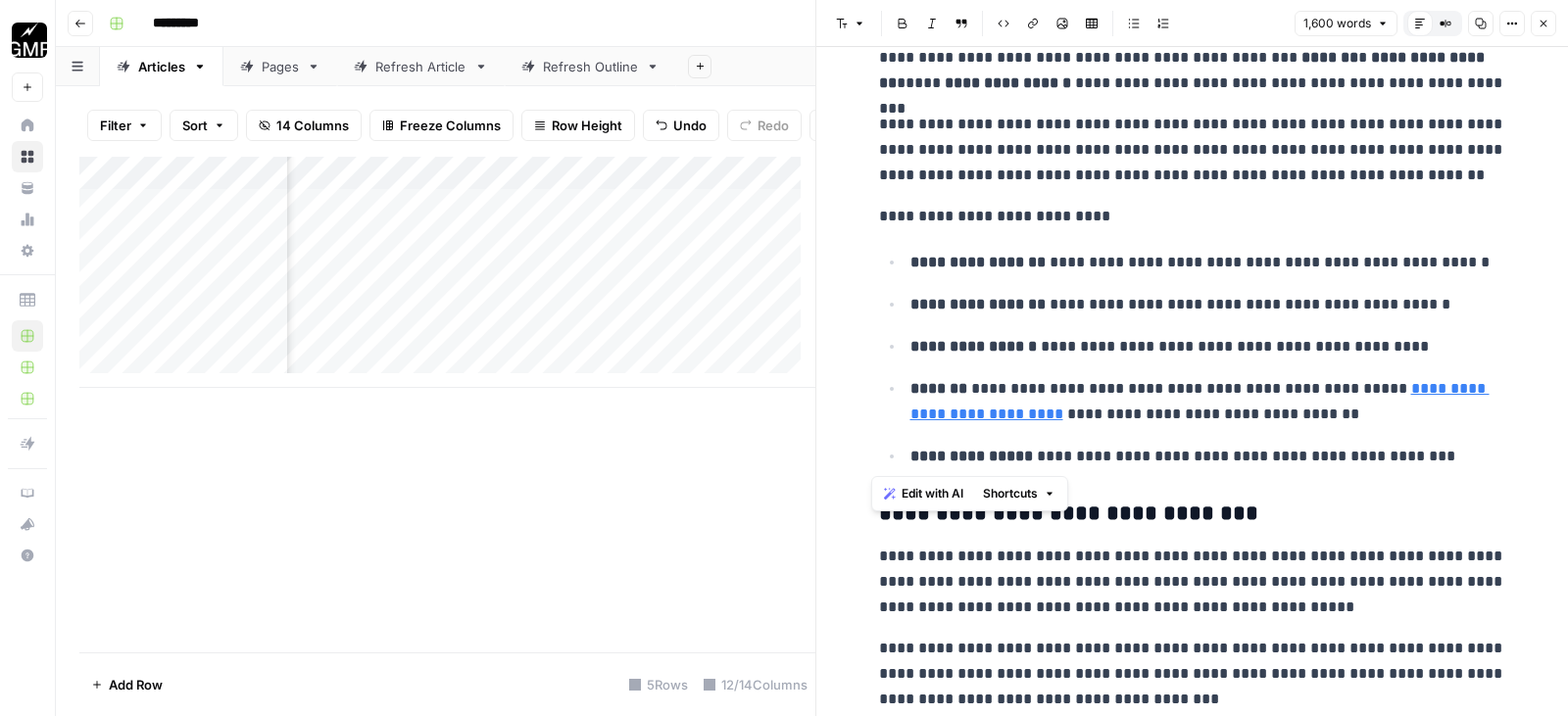 drag, startPoint x: 872, startPoint y: 228, endPoint x: 1429, endPoint y: 461, distance: 603.7698 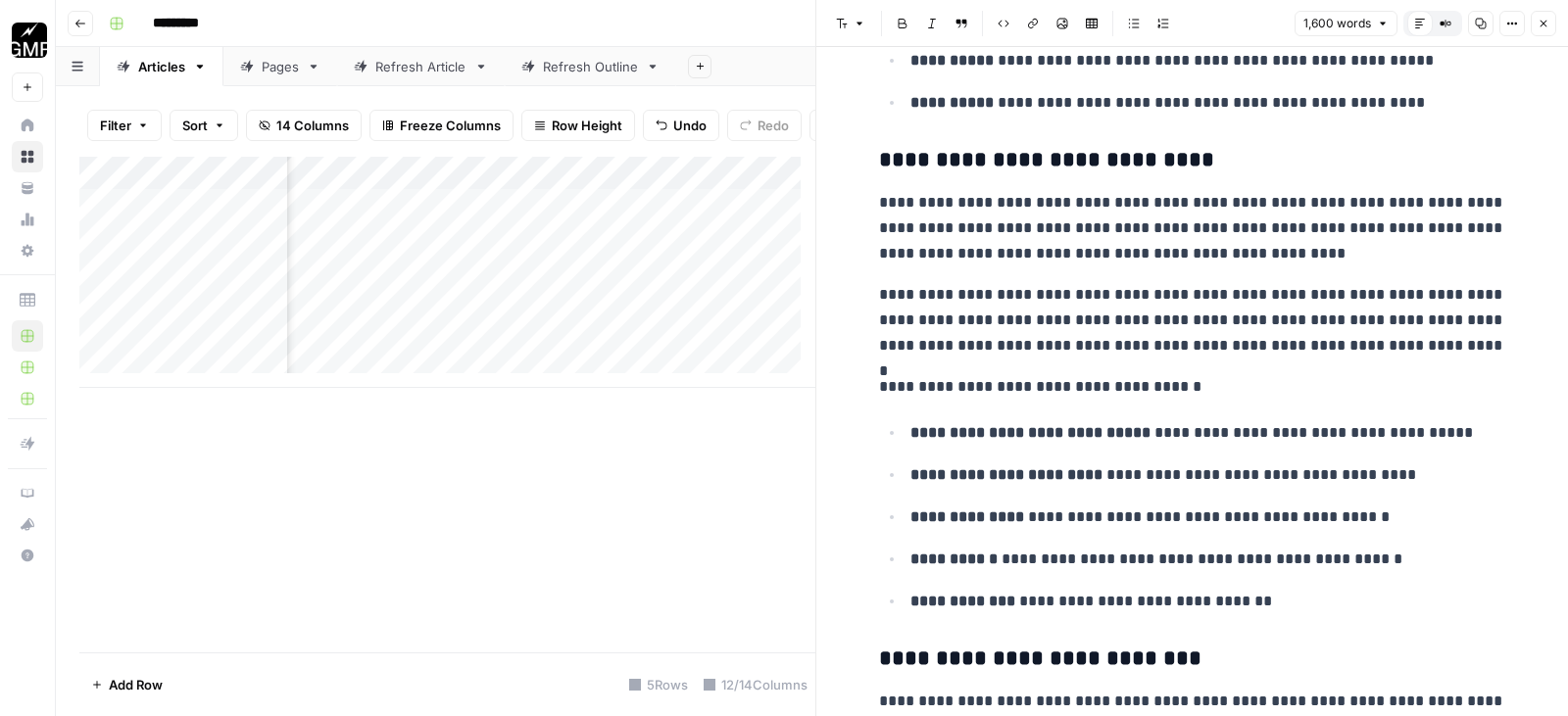 scroll, scrollTop: 2790, scrollLeft: 0, axis: vertical 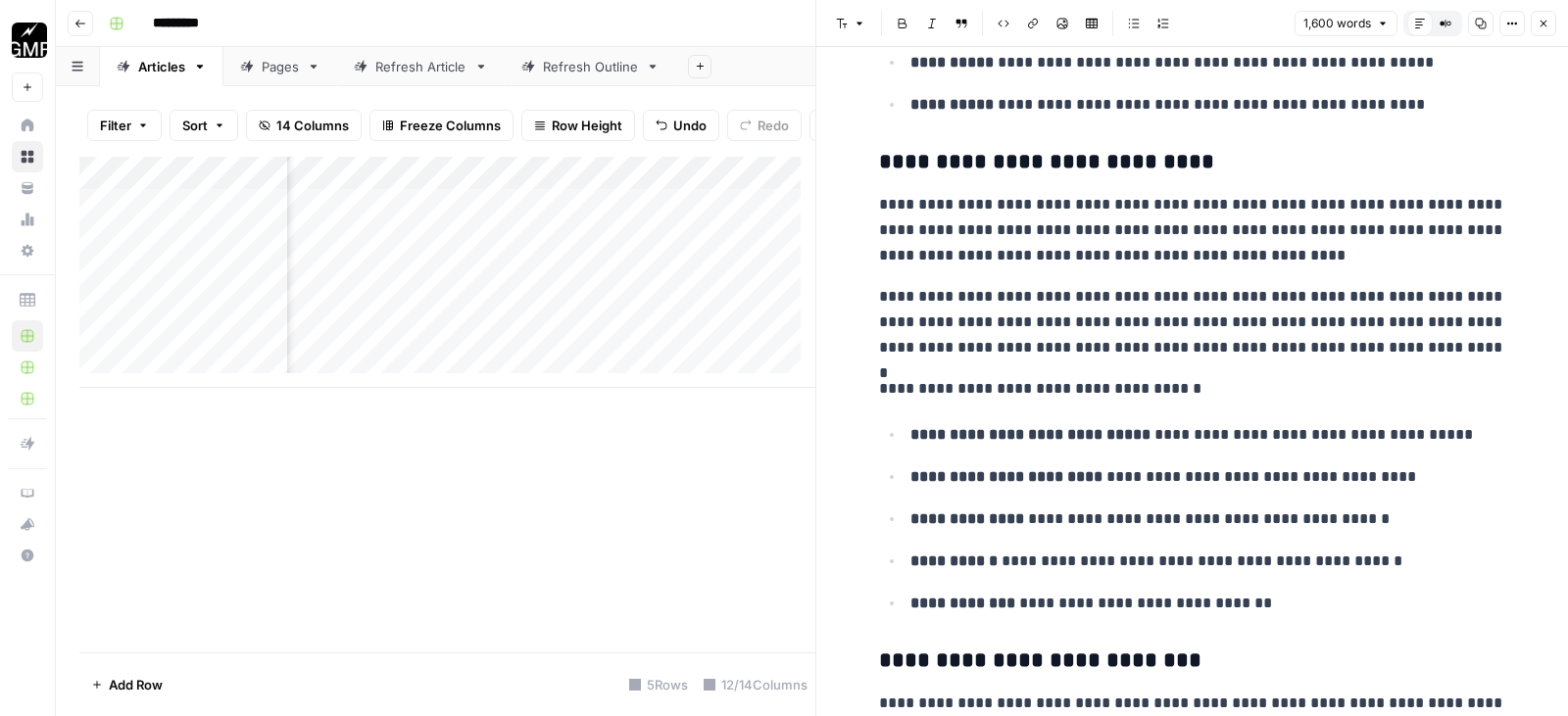 click on "**********" at bounding box center [1193, 230] 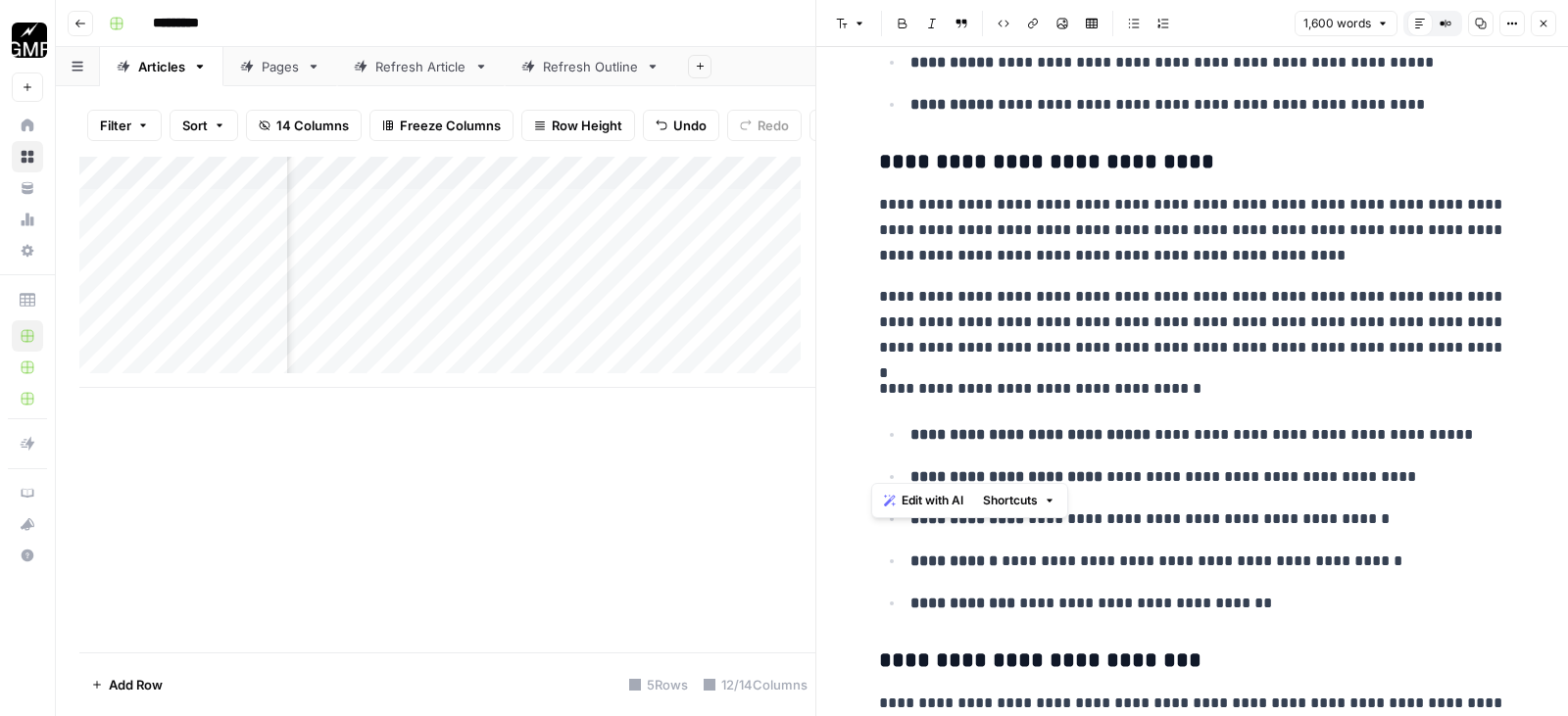 scroll, scrollTop: 2888, scrollLeft: 0, axis: vertical 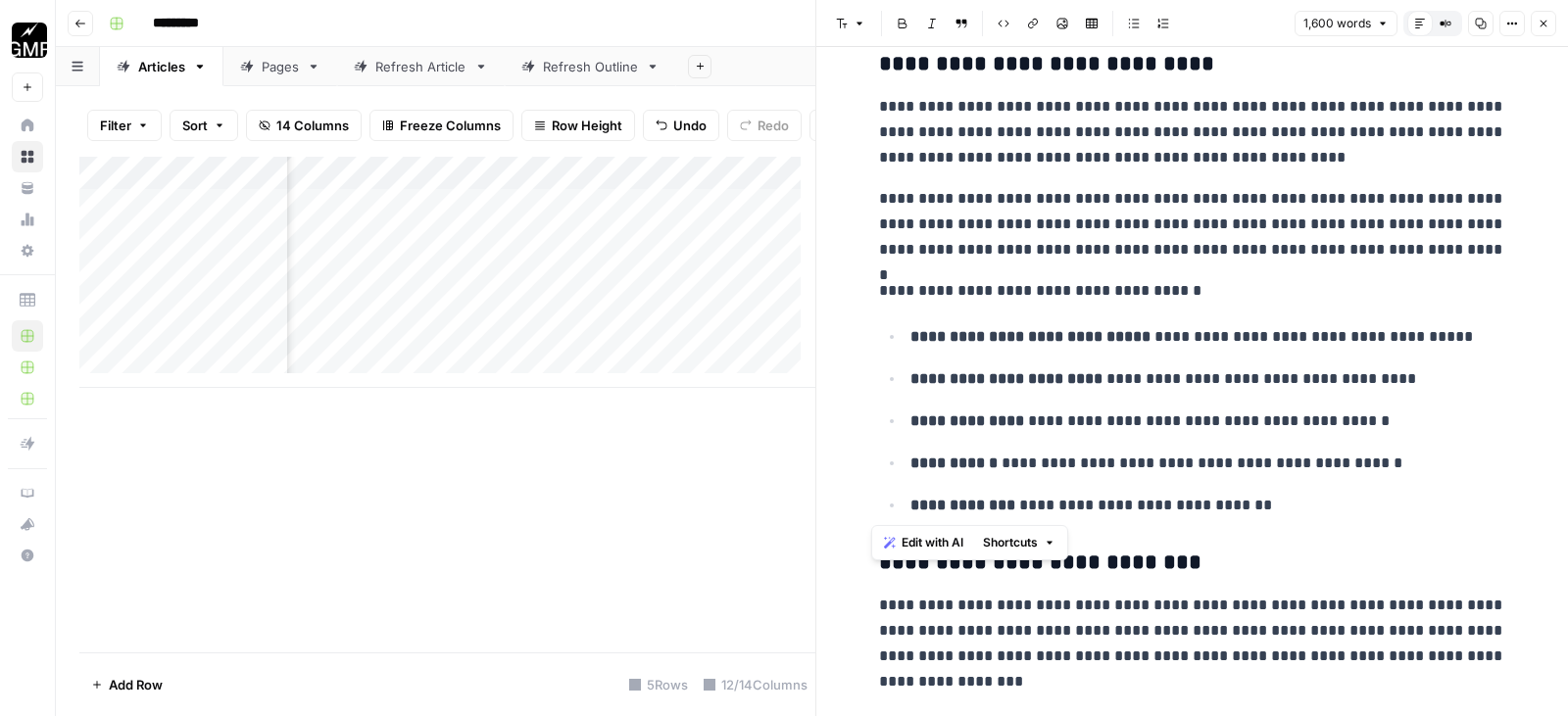 drag, startPoint x: 873, startPoint y: 206, endPoint x: 1263, endPoint y: 516, distance: 498.19675 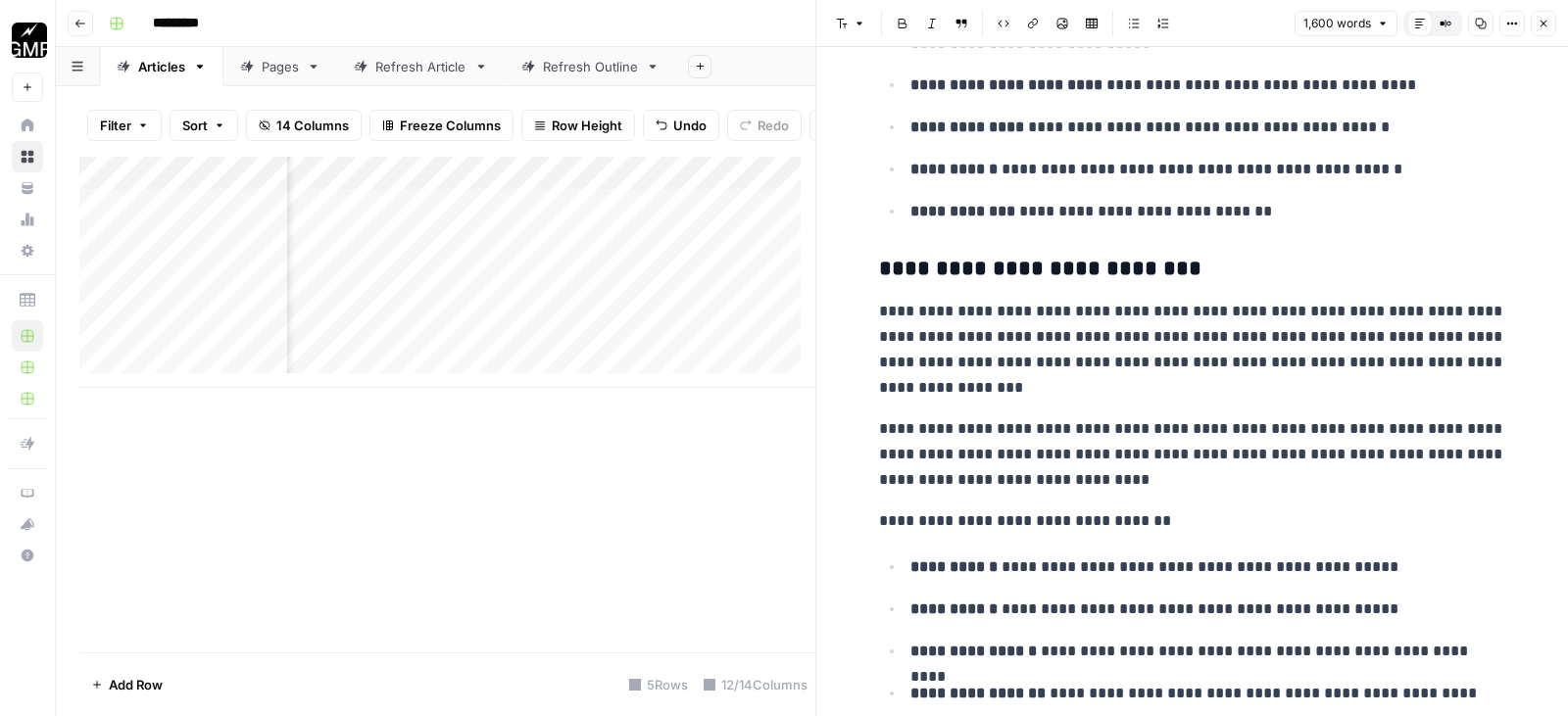 scroll, scrollTop: 3279, scrollLeft: 0, axis: vertical 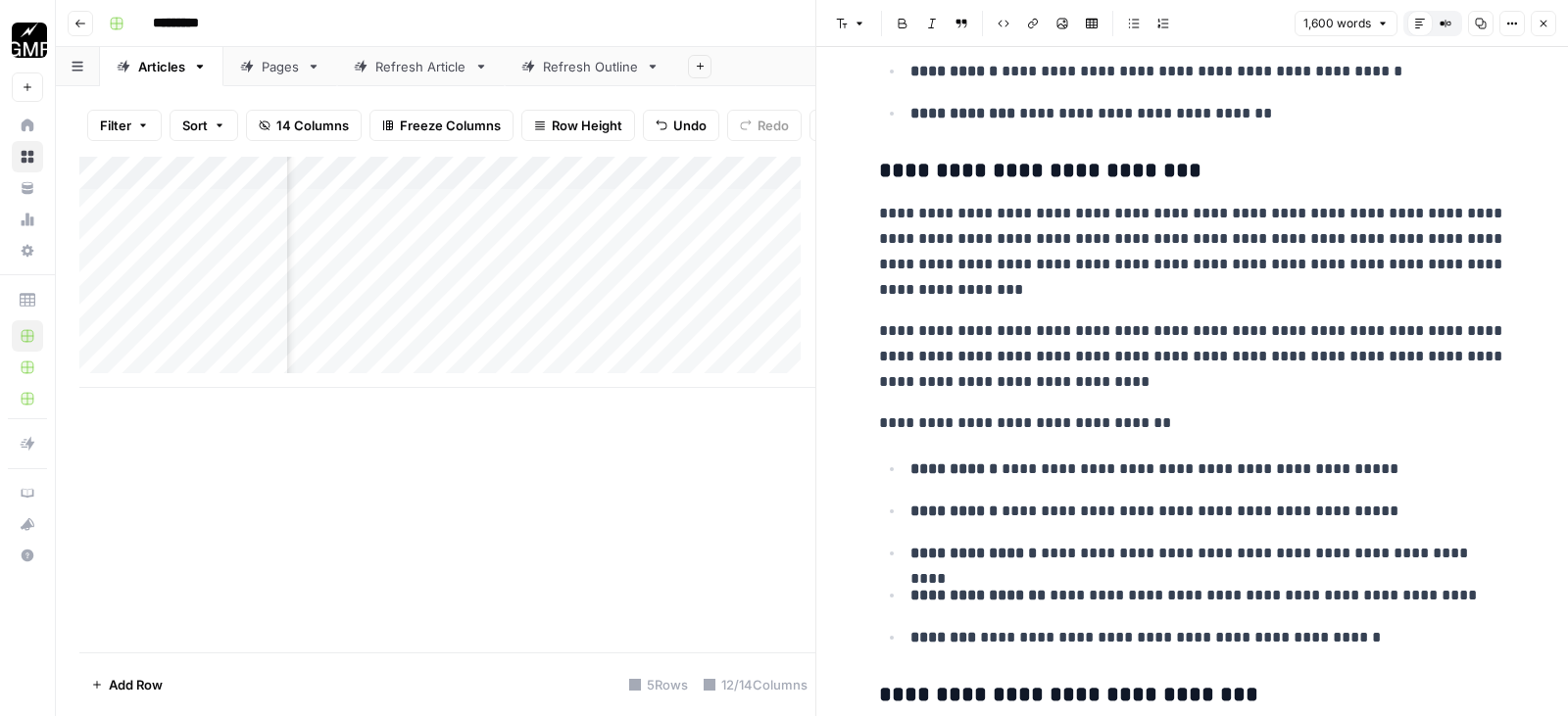 click on "**********" at bounding box center [1193, 252] 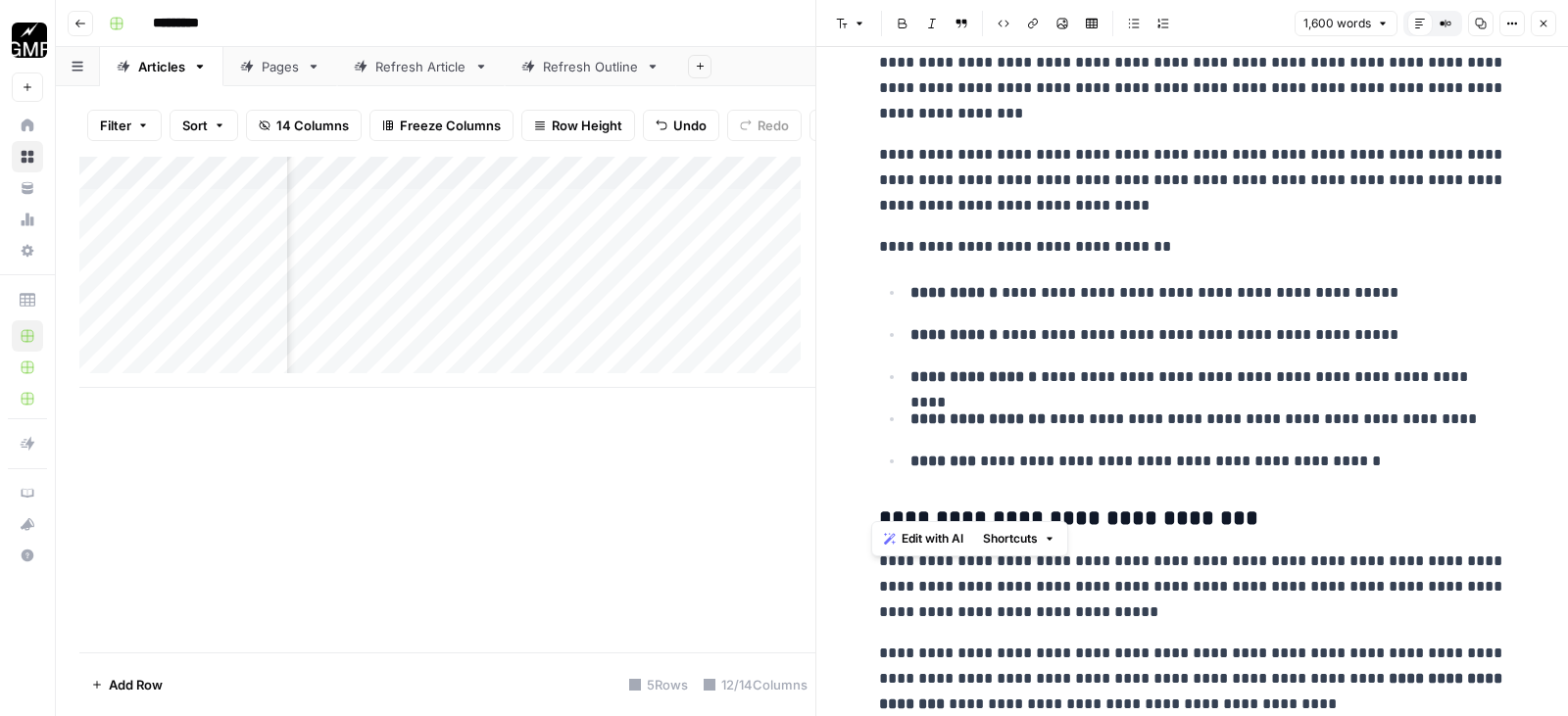 scroll, scrollTop: 3475, scrollLeft: 0, axis: vertical 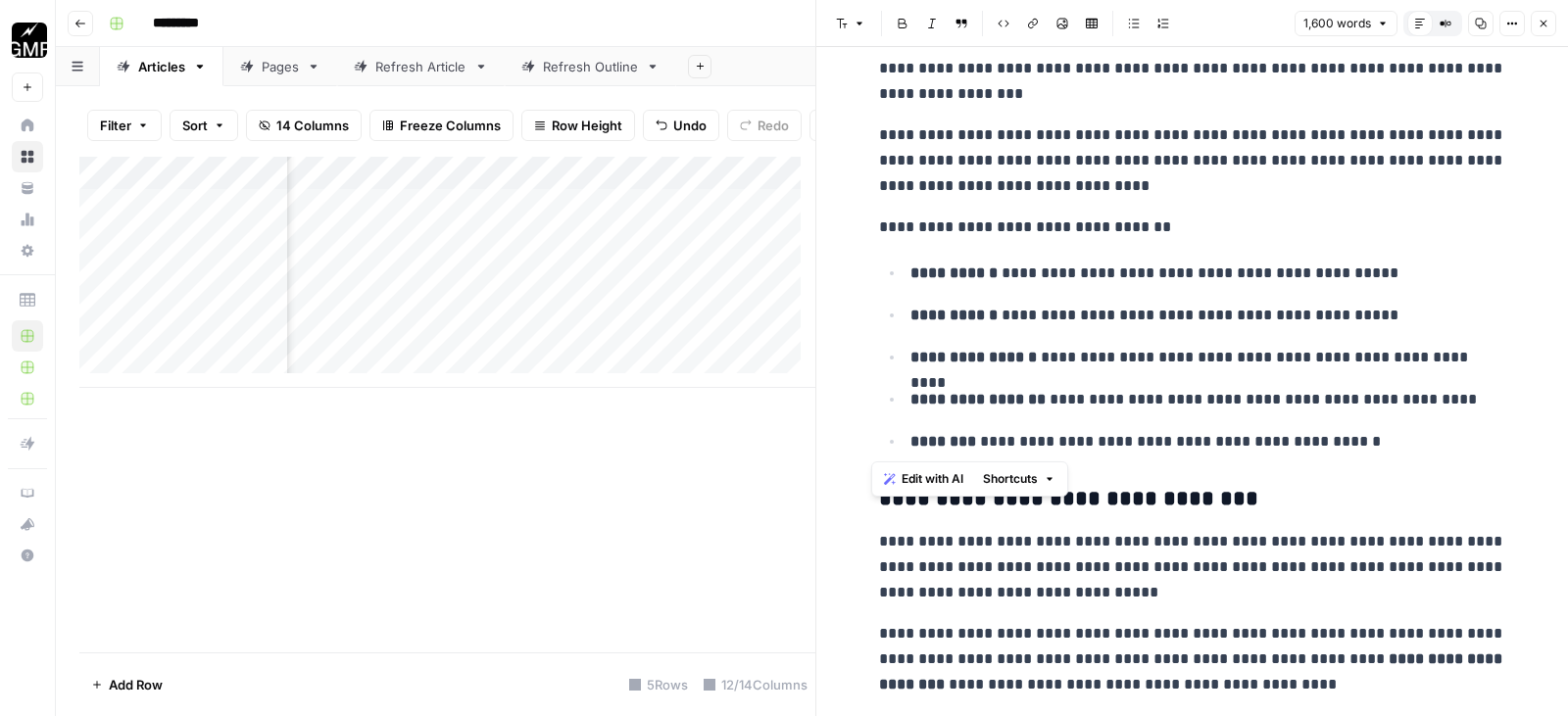 drag, startPoint x: 867, startPoint y: 215, endPoint x: 1360, endPoint y: 447, distance: 544.8605 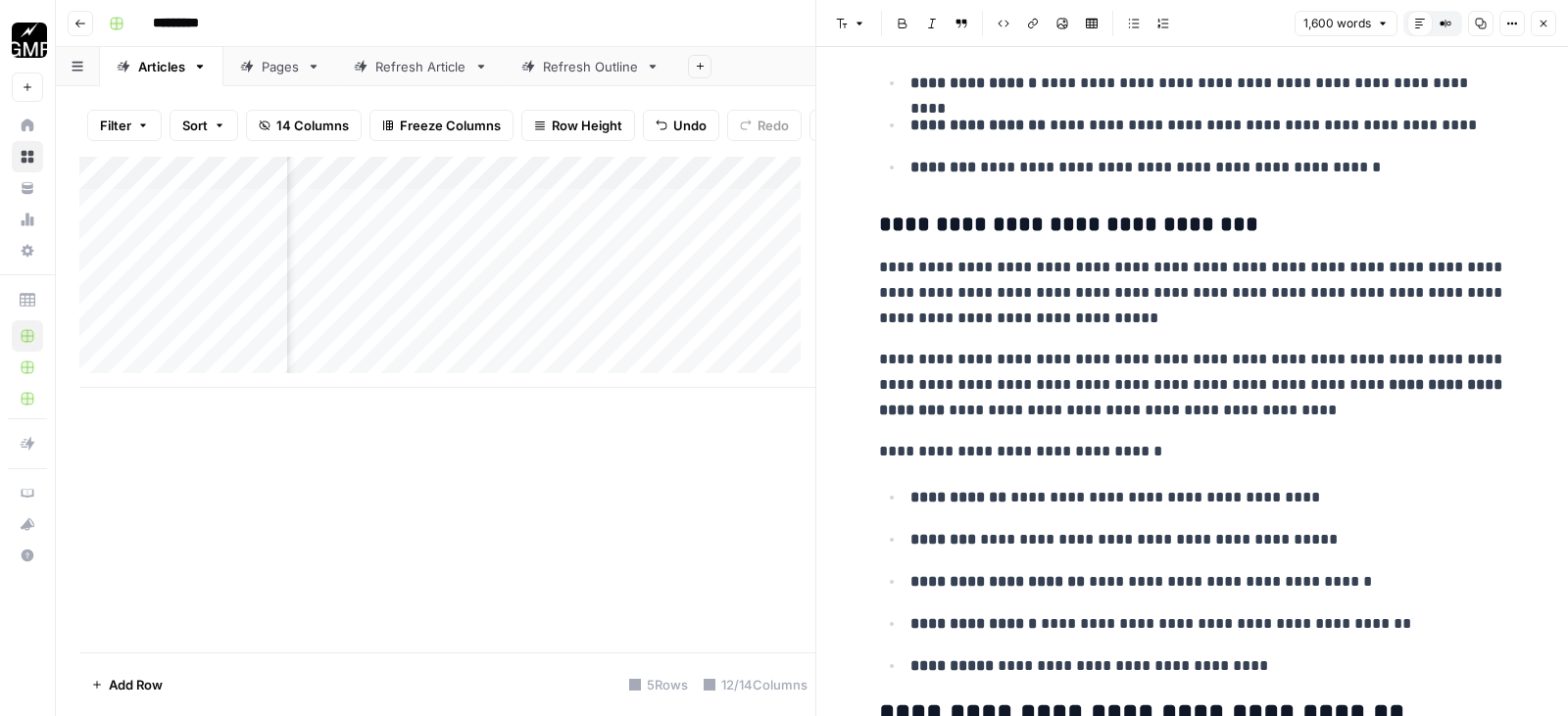scroll, scrollTop: 3769, scrollLeft: 0, axis: vertical 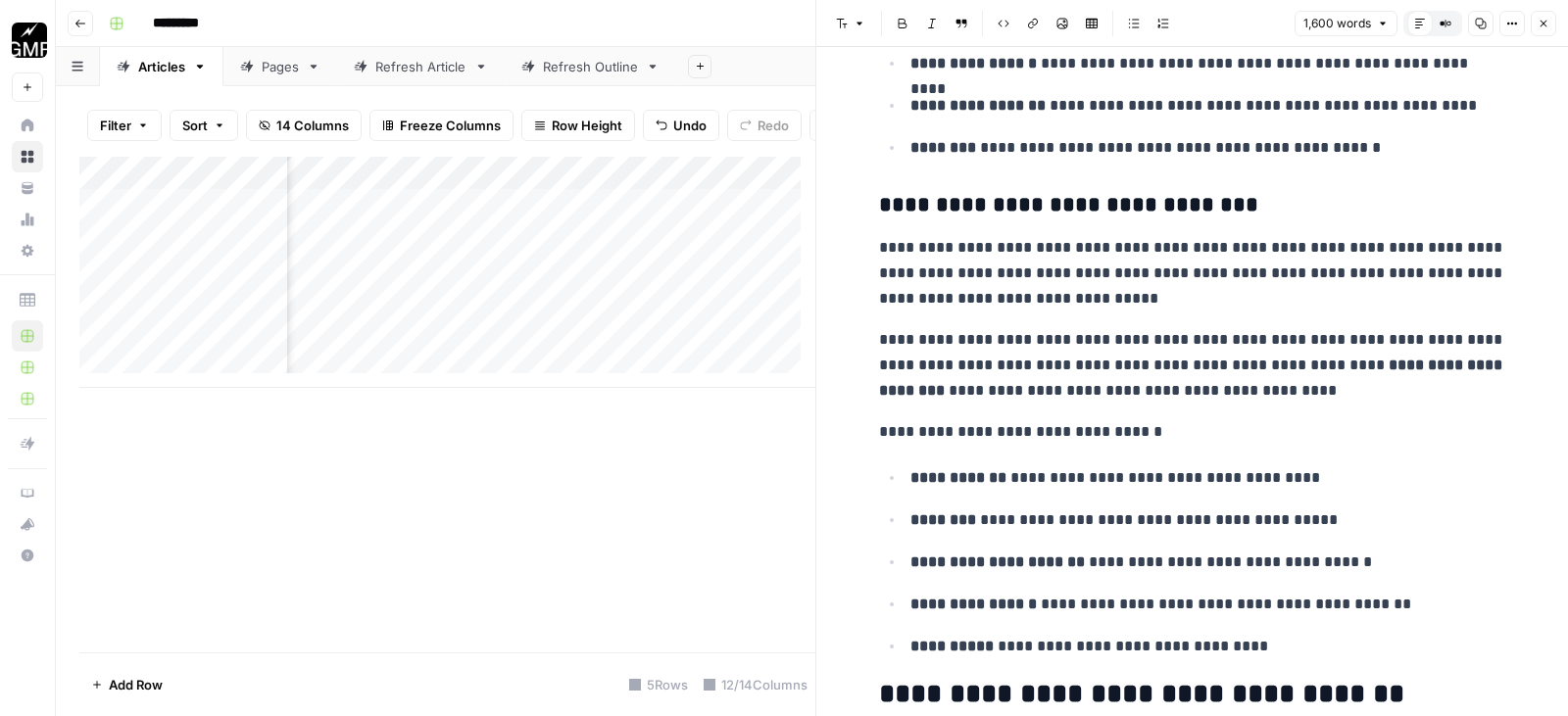 click on "**********" at bounding box center (1208, 646) 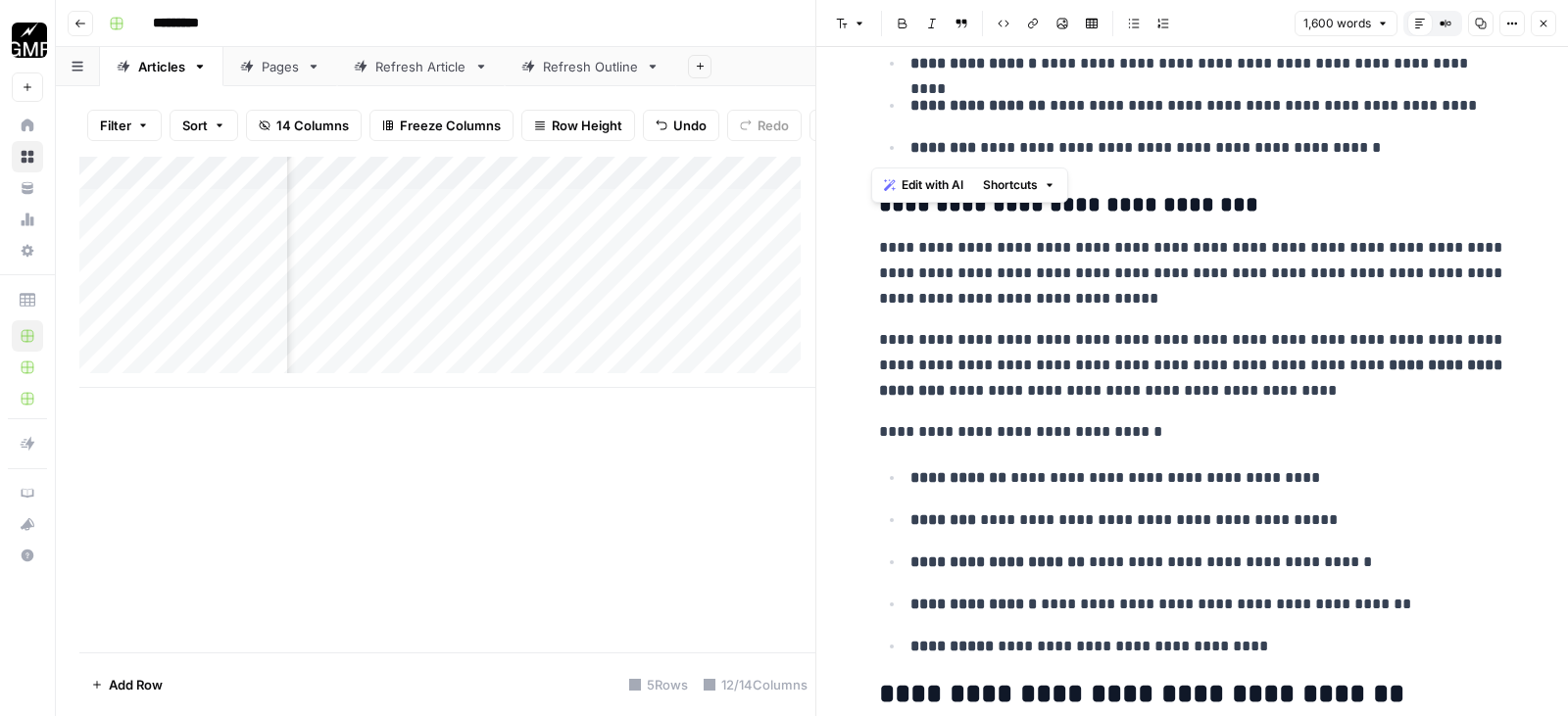 click on "**********" at bounding box center (1208, 646) 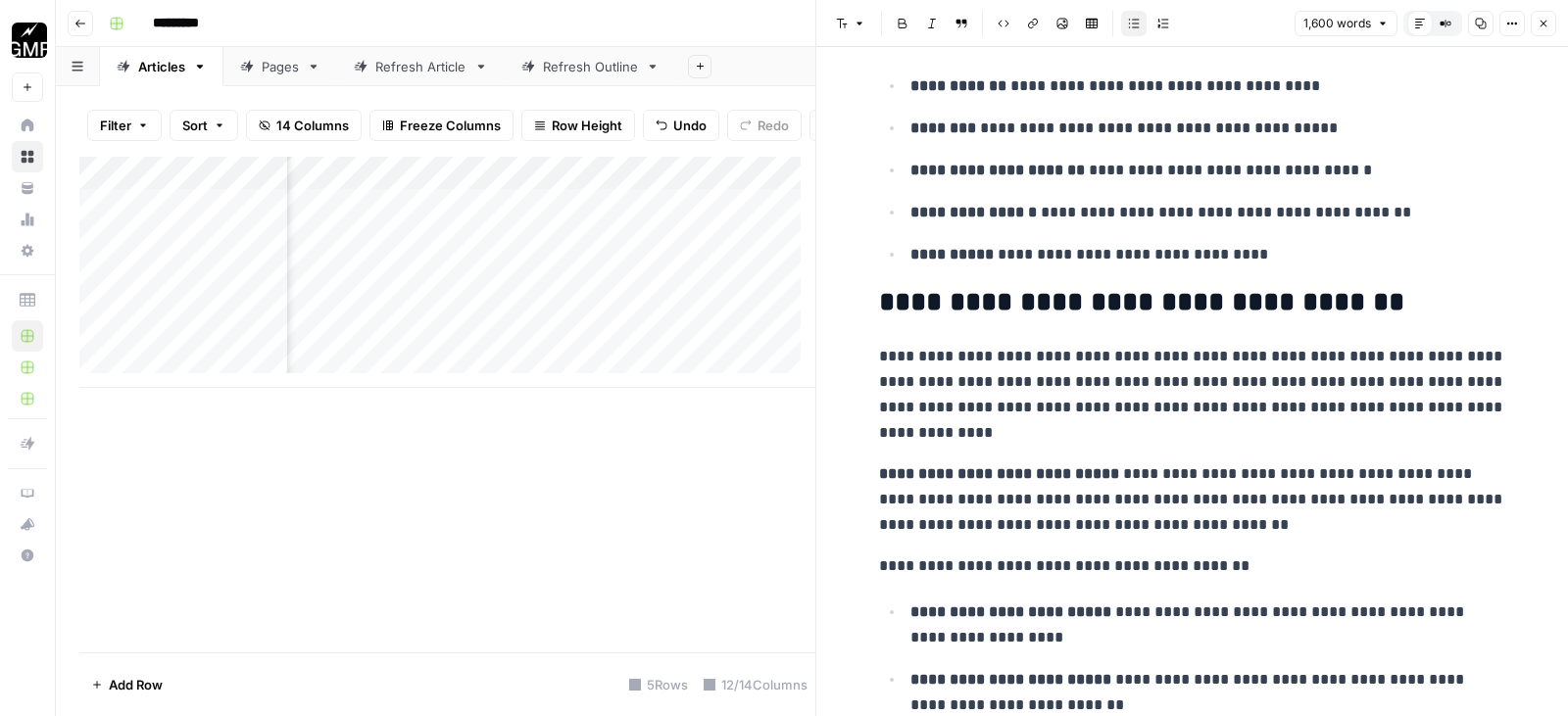 scroll, scrollTop: 3965, scrollLeft: 0, axis: vertical 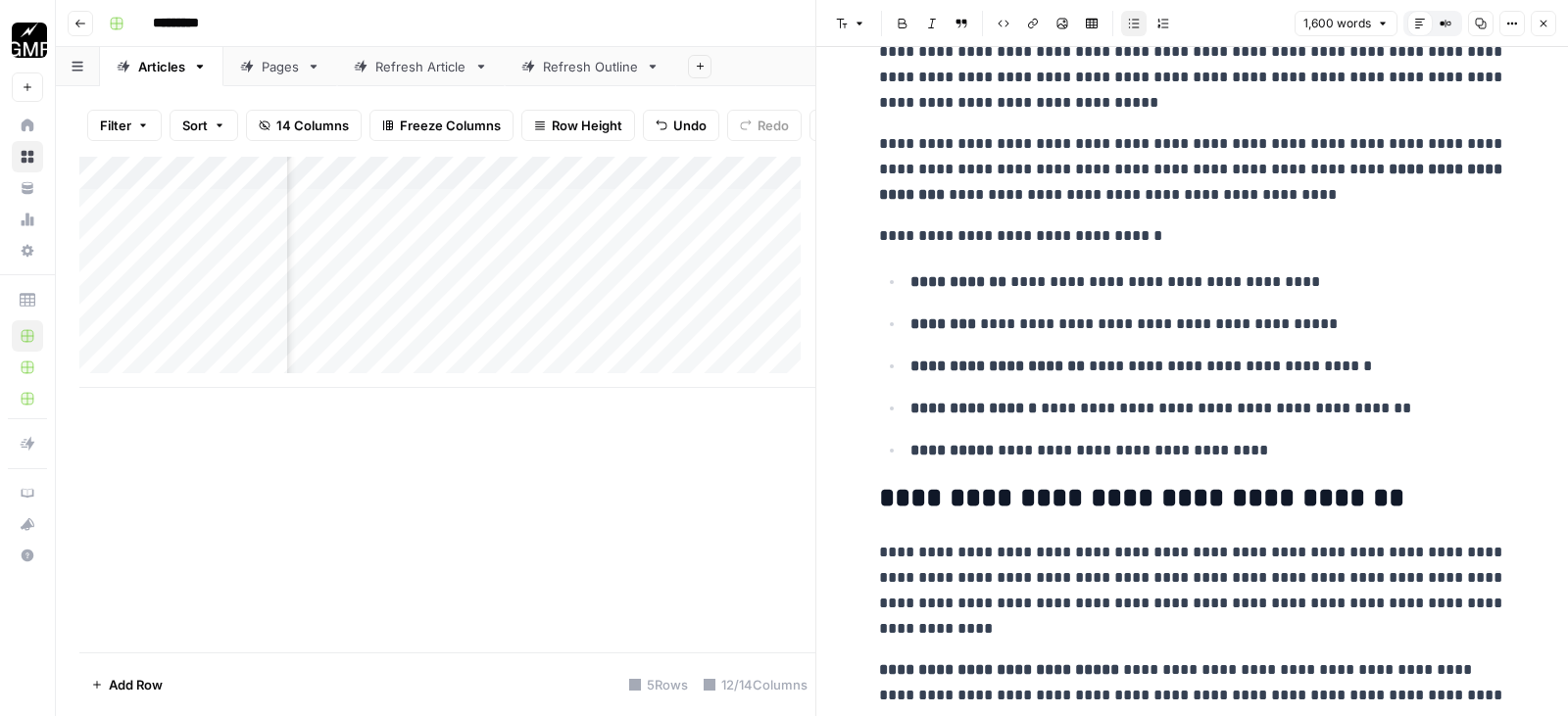 click on "**********" at bounding box center [1208, 451] 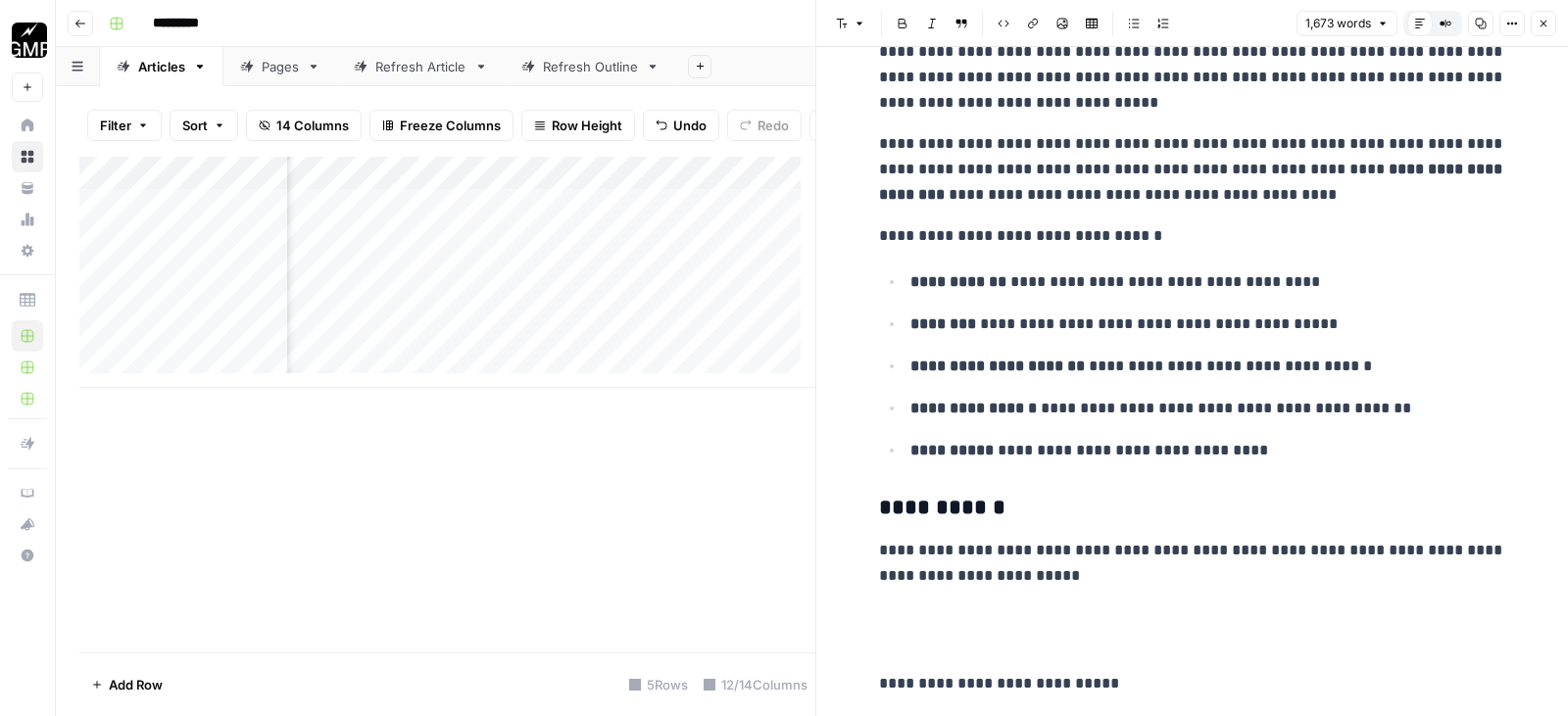scroll, scrollTop: 4604, scrollLeft: 0, axis: vertical 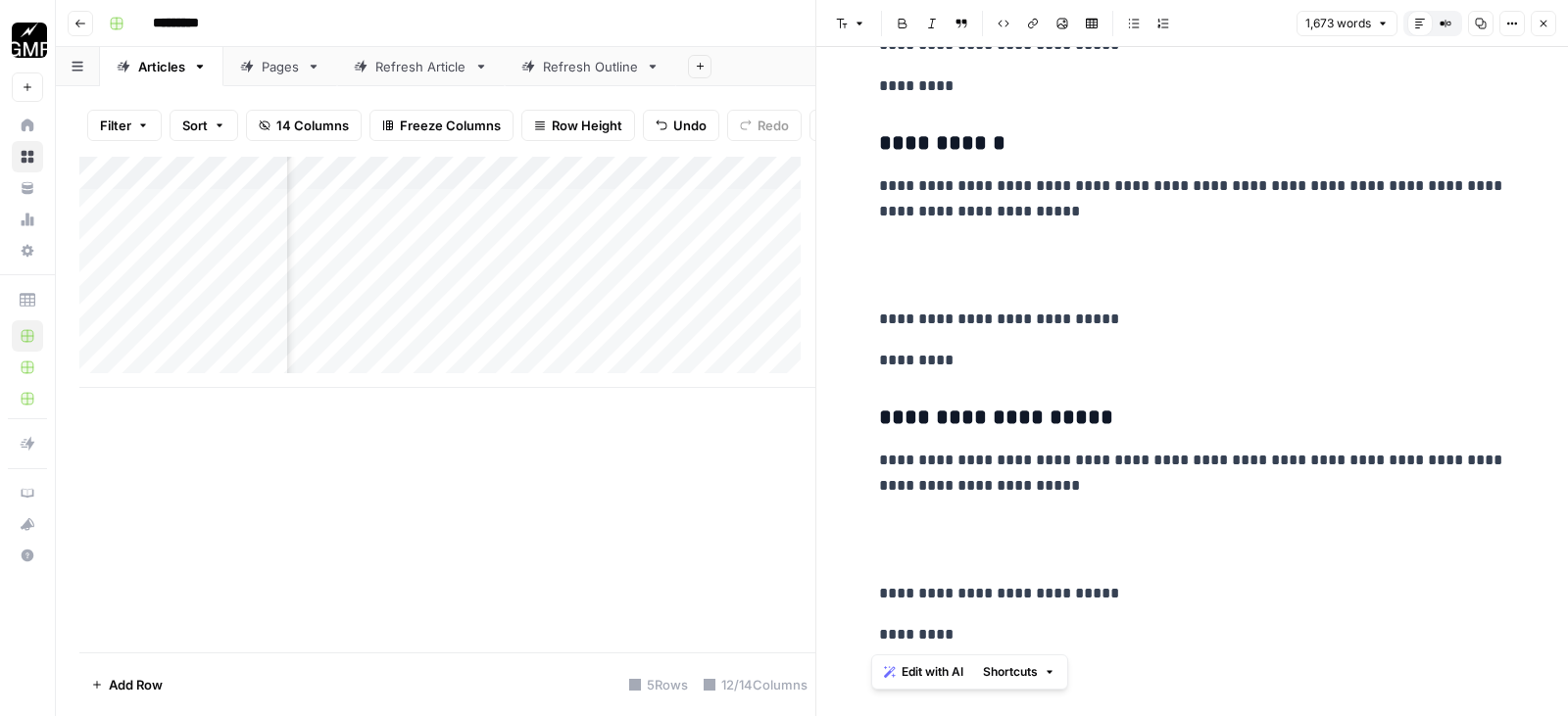drag, startPoint x: 968, startPoint y: 636, endPoint x: 872, endPoint y: 556, distance: 124.963995 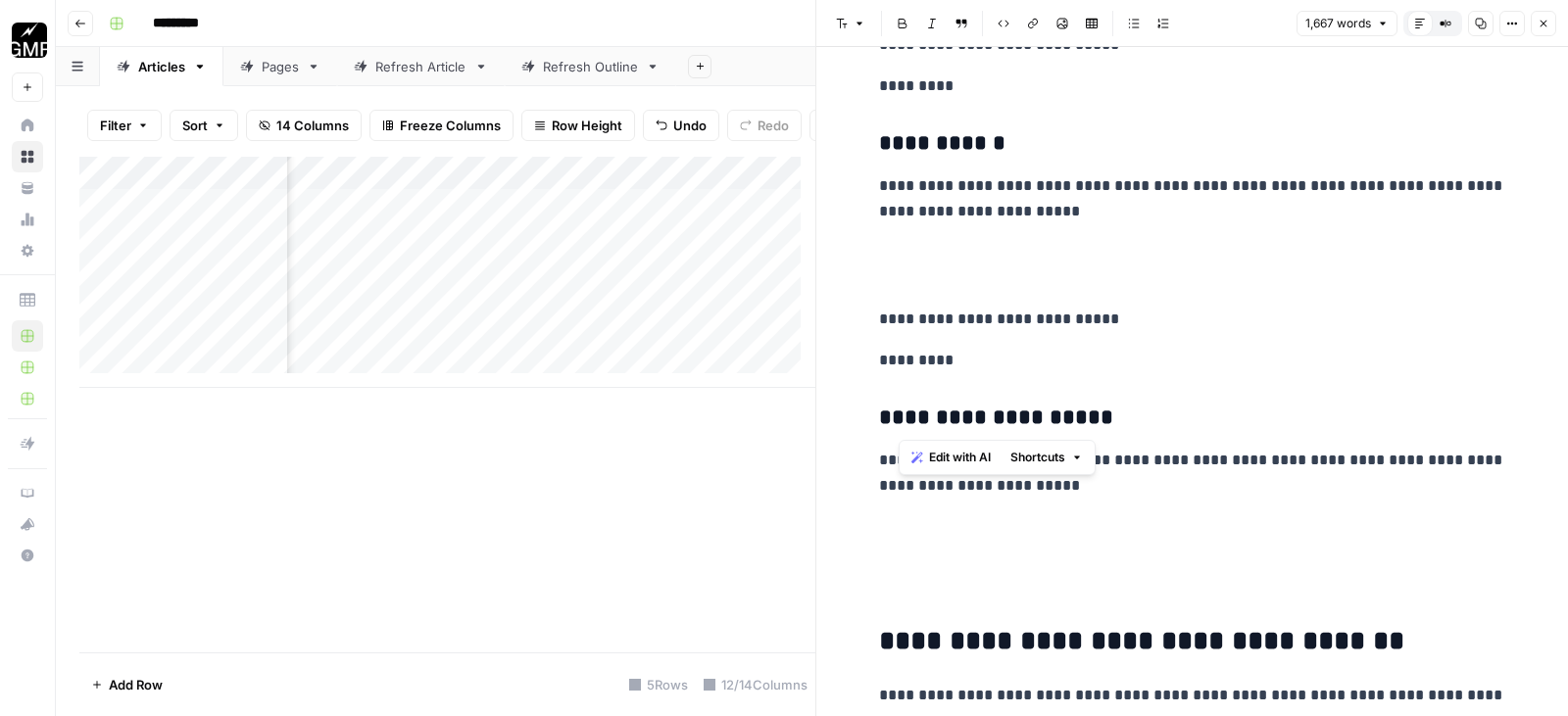 drag, startPoint x: 968, startPoint y: 373, endPoint x: 897, endPoint y: 295, distance: 105.47512 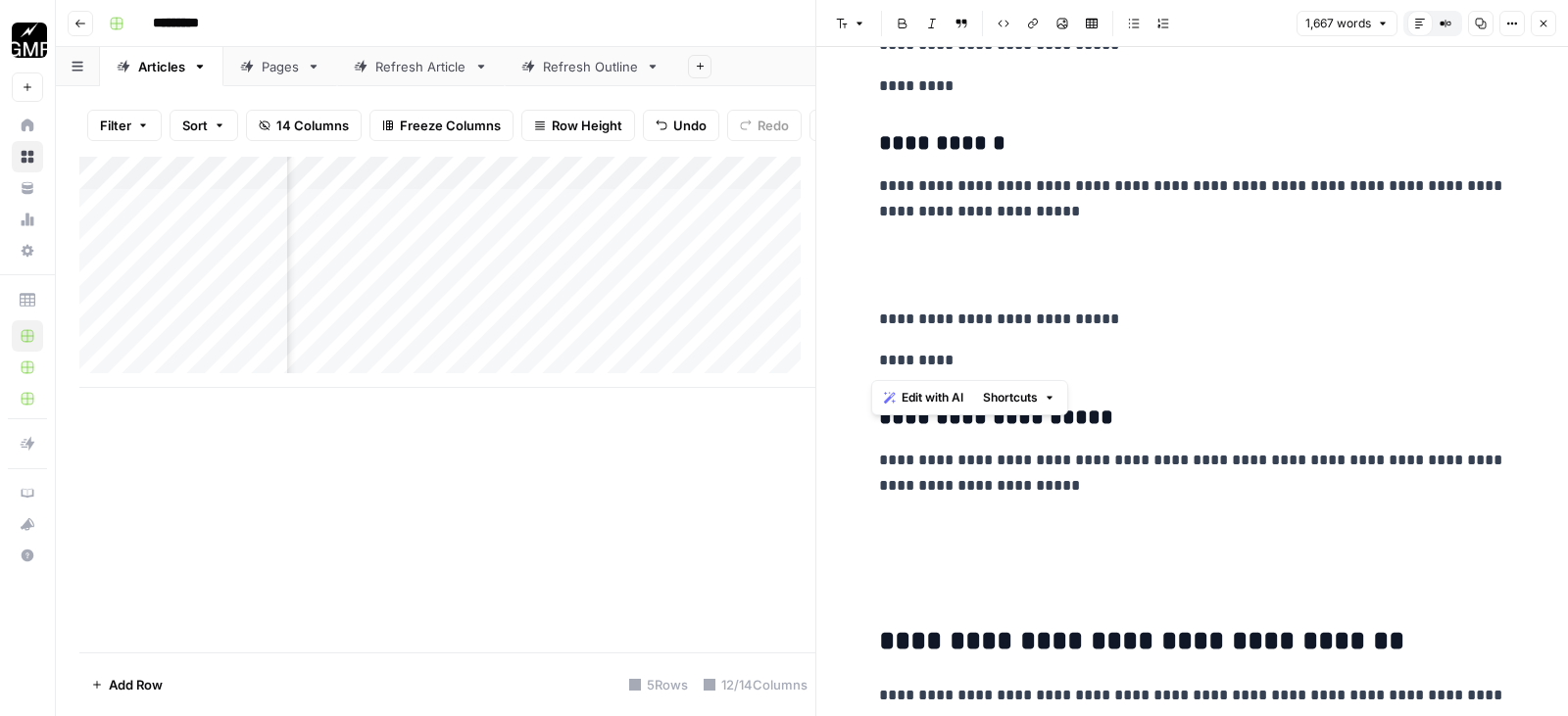 drag, startPoint x: 954, startPoint y: 364, endPoint x: 868, endPoint y: 269, distance: 128.14445 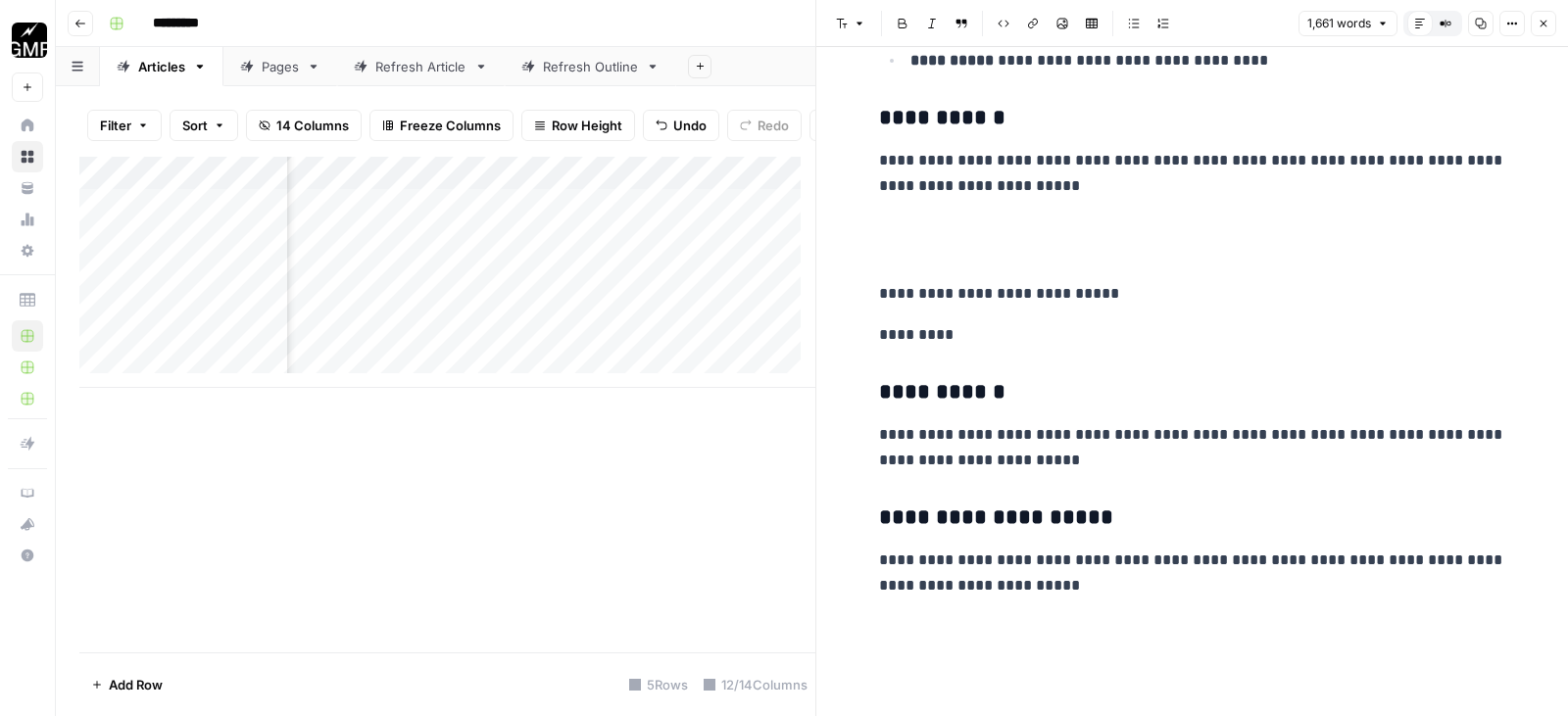 scroll, scrollTop: 4310, scrollLeft: 0, axis: vertical 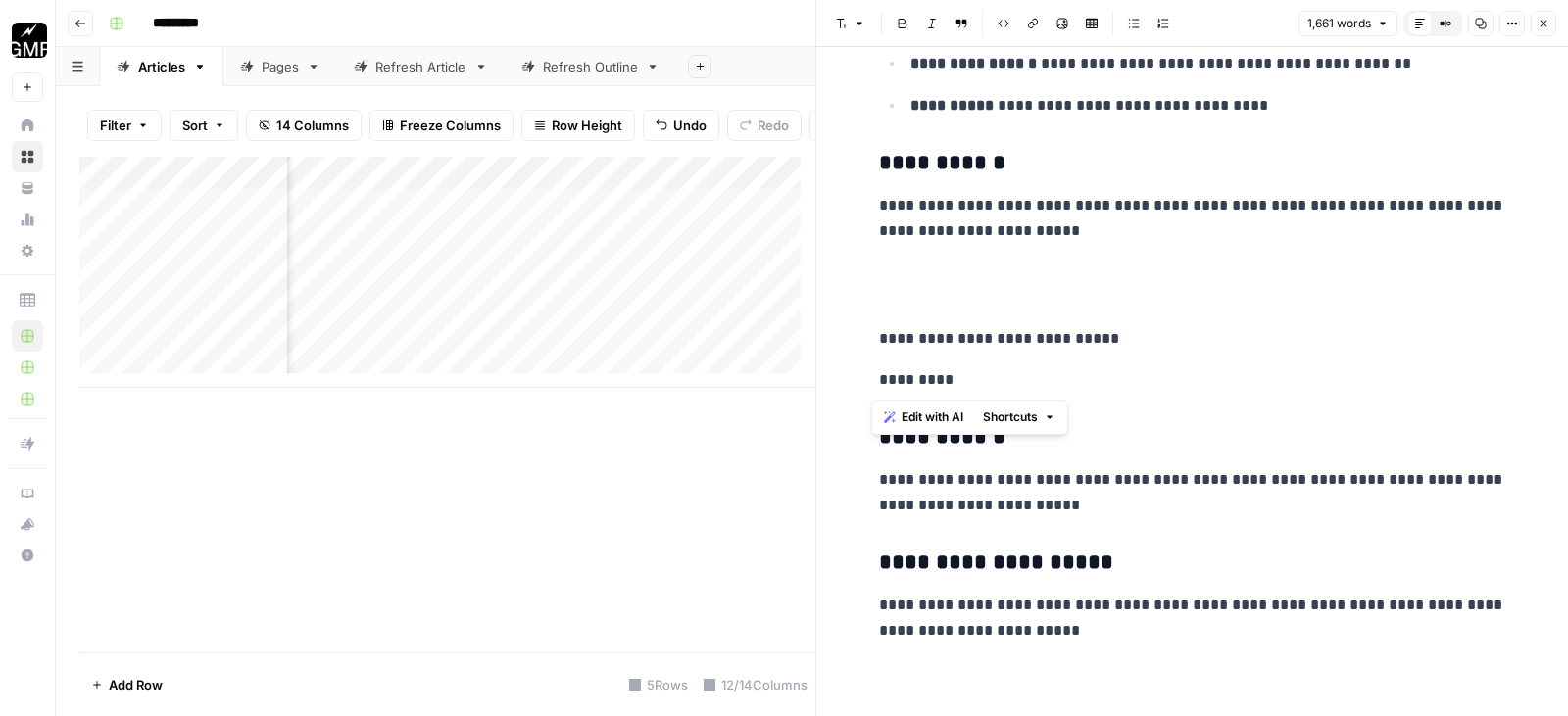 drag, startPoint x: 958, startPoint y: 382, endPoint x: 927, endPoint y: 264, distance: 122.0041 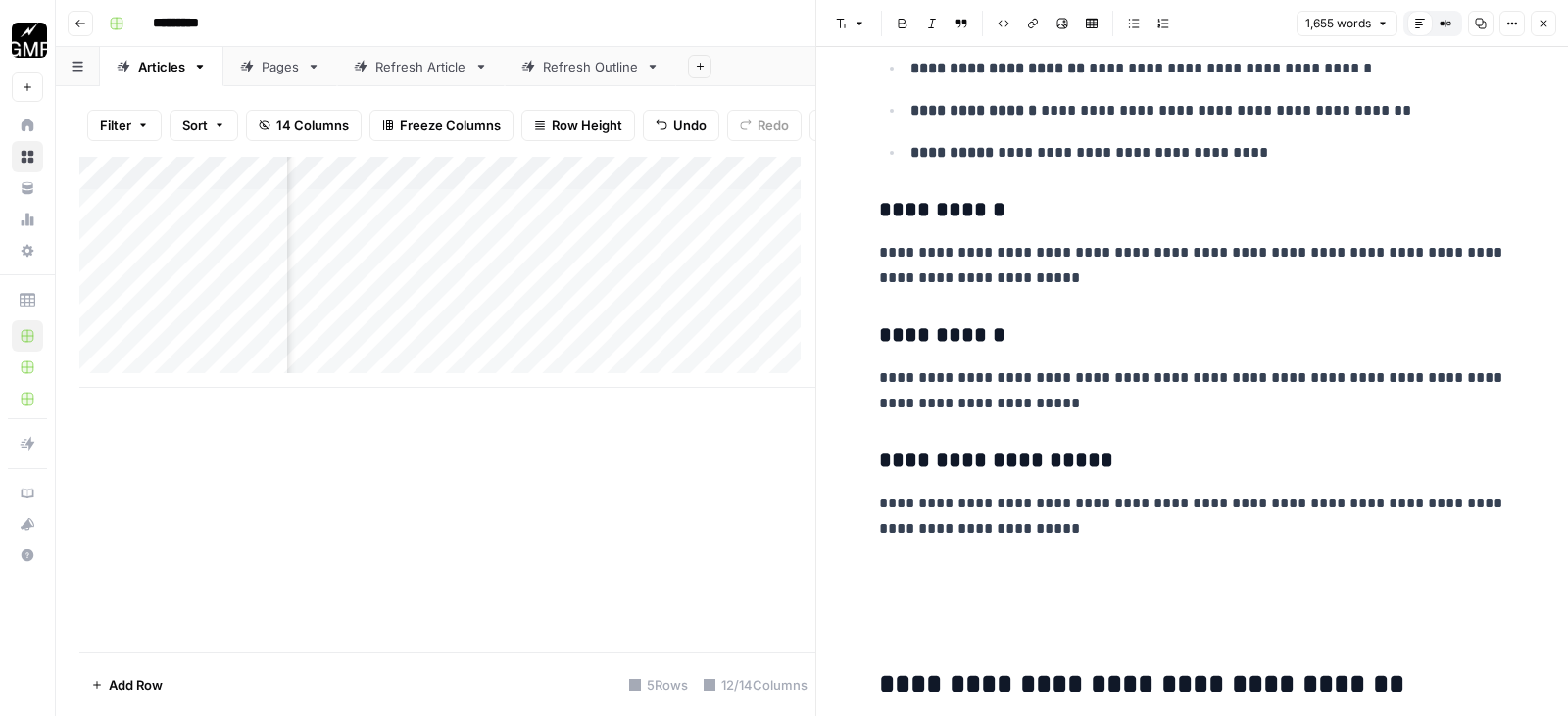 scroll, scrollTop: 4310, scrollLeft: 0, axis: vertical 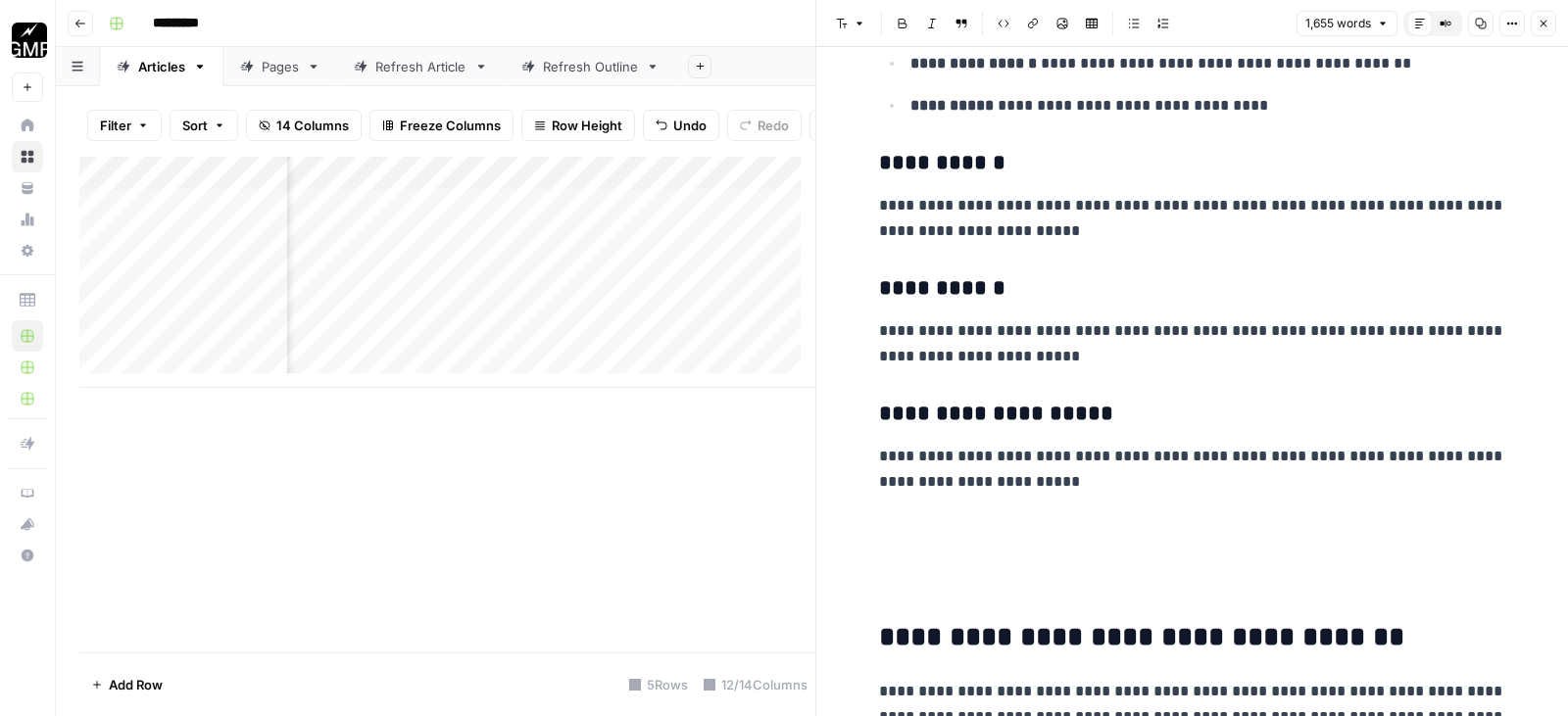 click on "**********" at bounding box center [1193, -364] 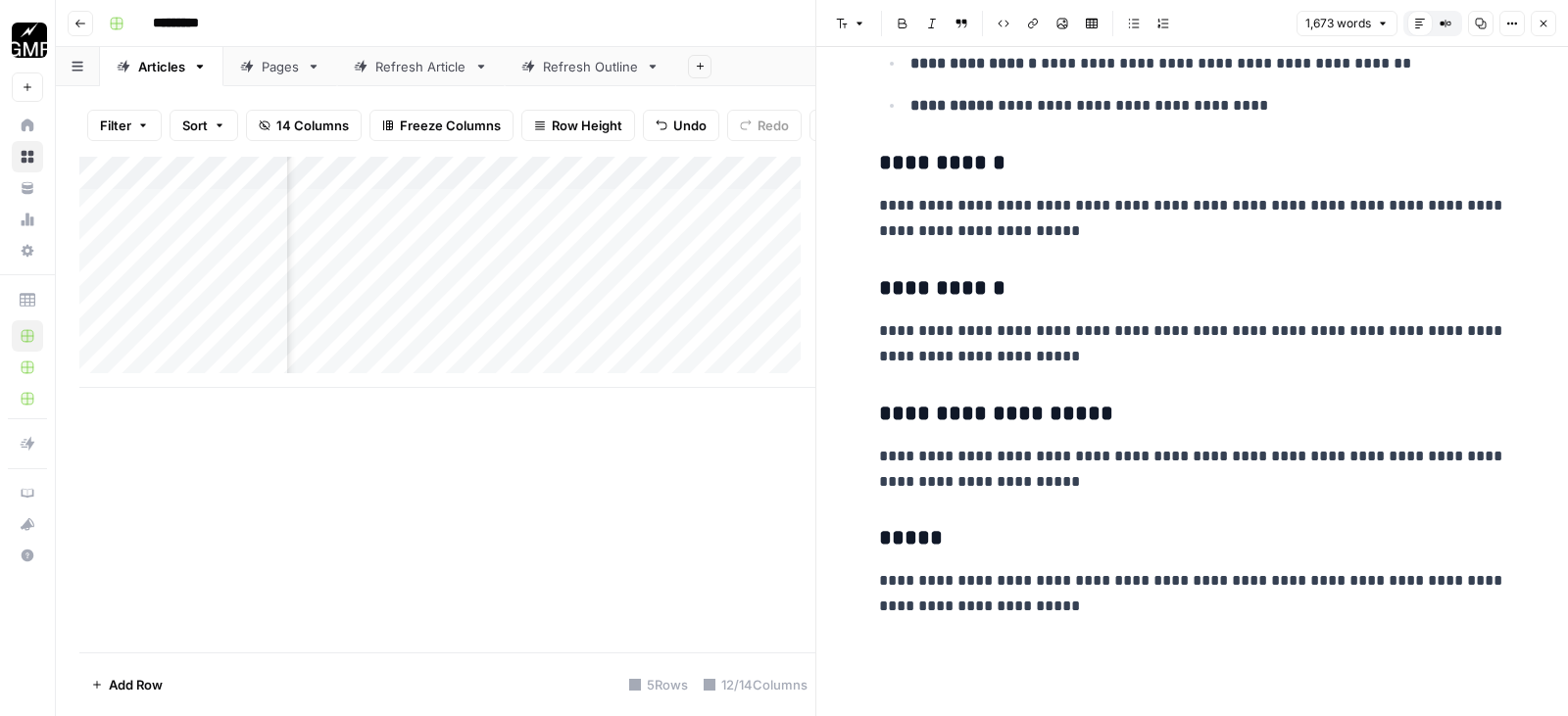scroll, scrollTop: 4408, scrollLeft: 0, axis: vertical 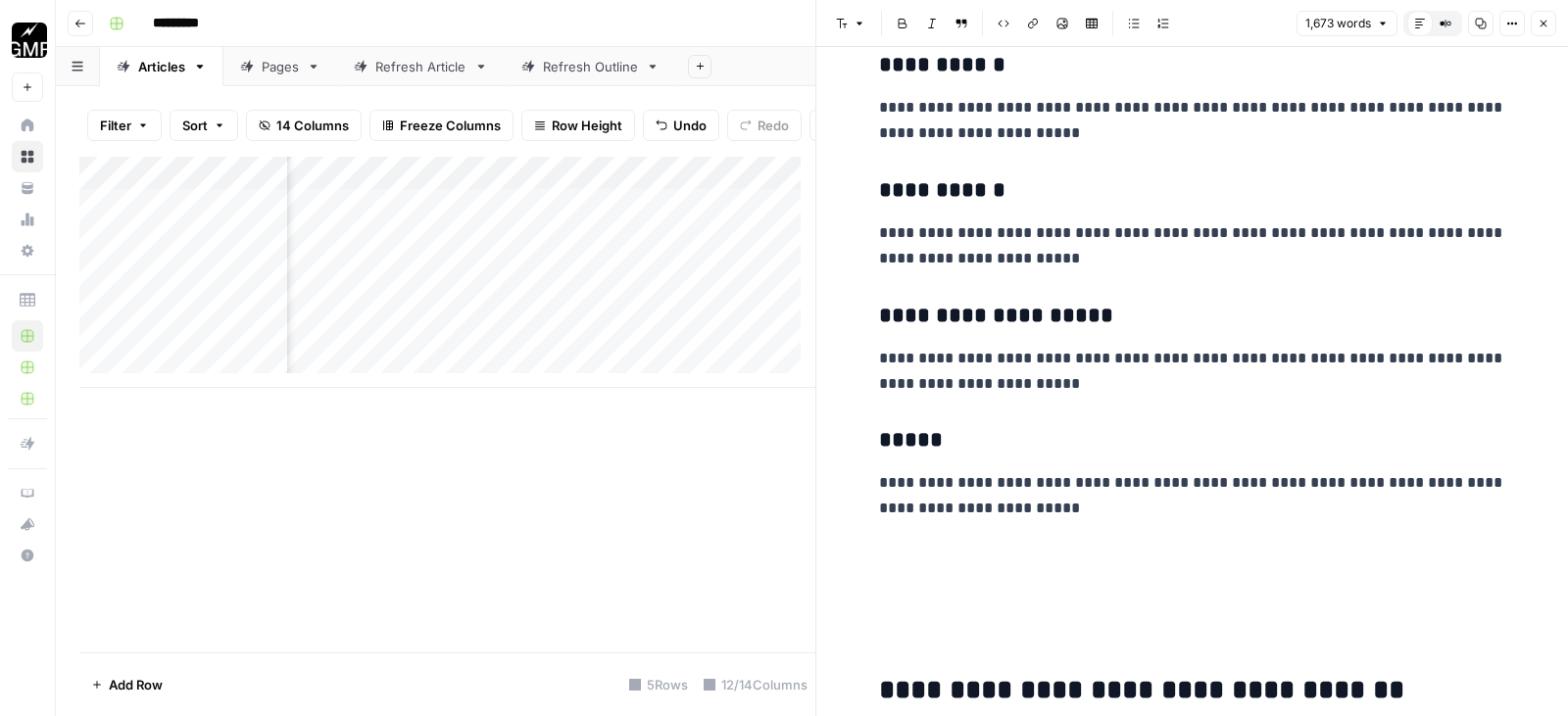 click on "**********" at bounding box center [1193, 496] 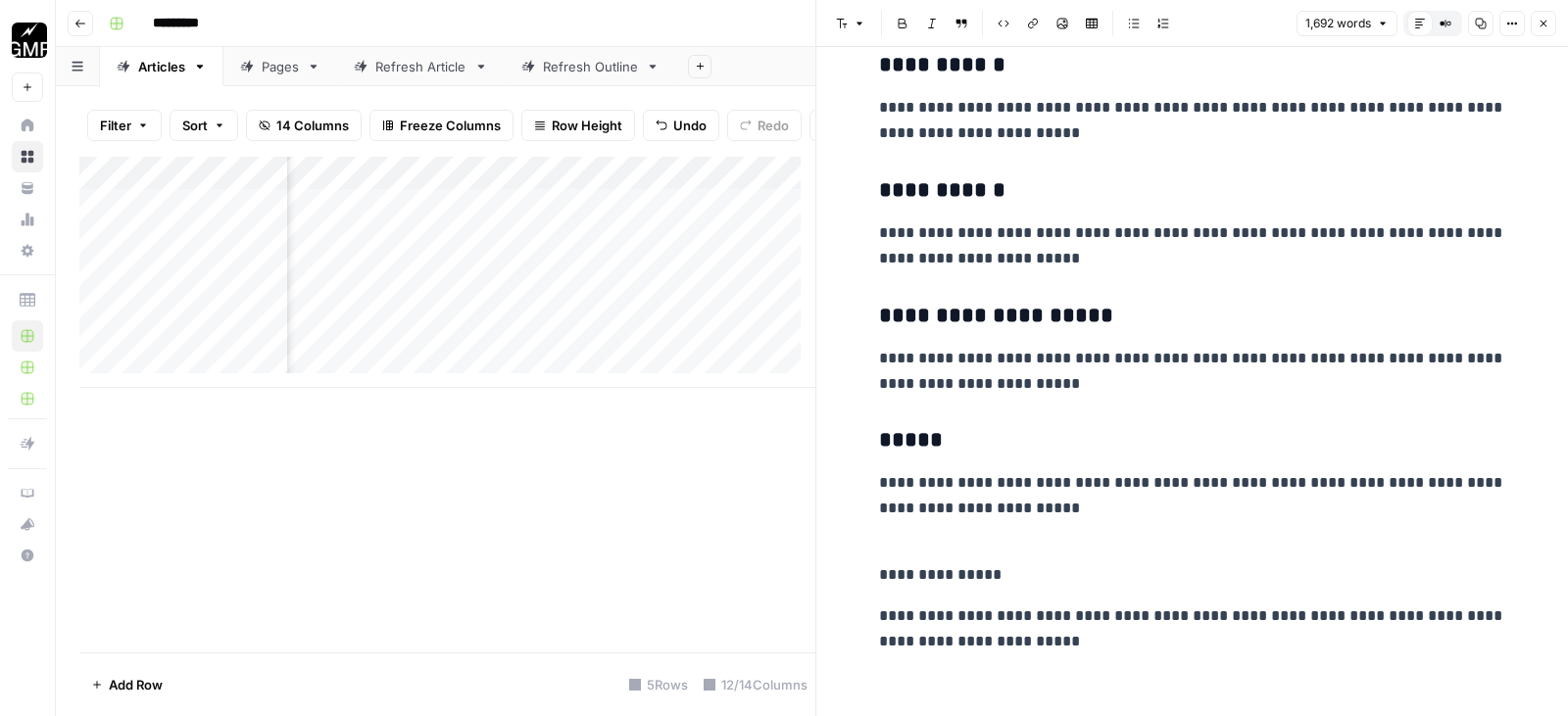 scroll, scrollTop: 4415, scrollLeft: 0, axis: vertical 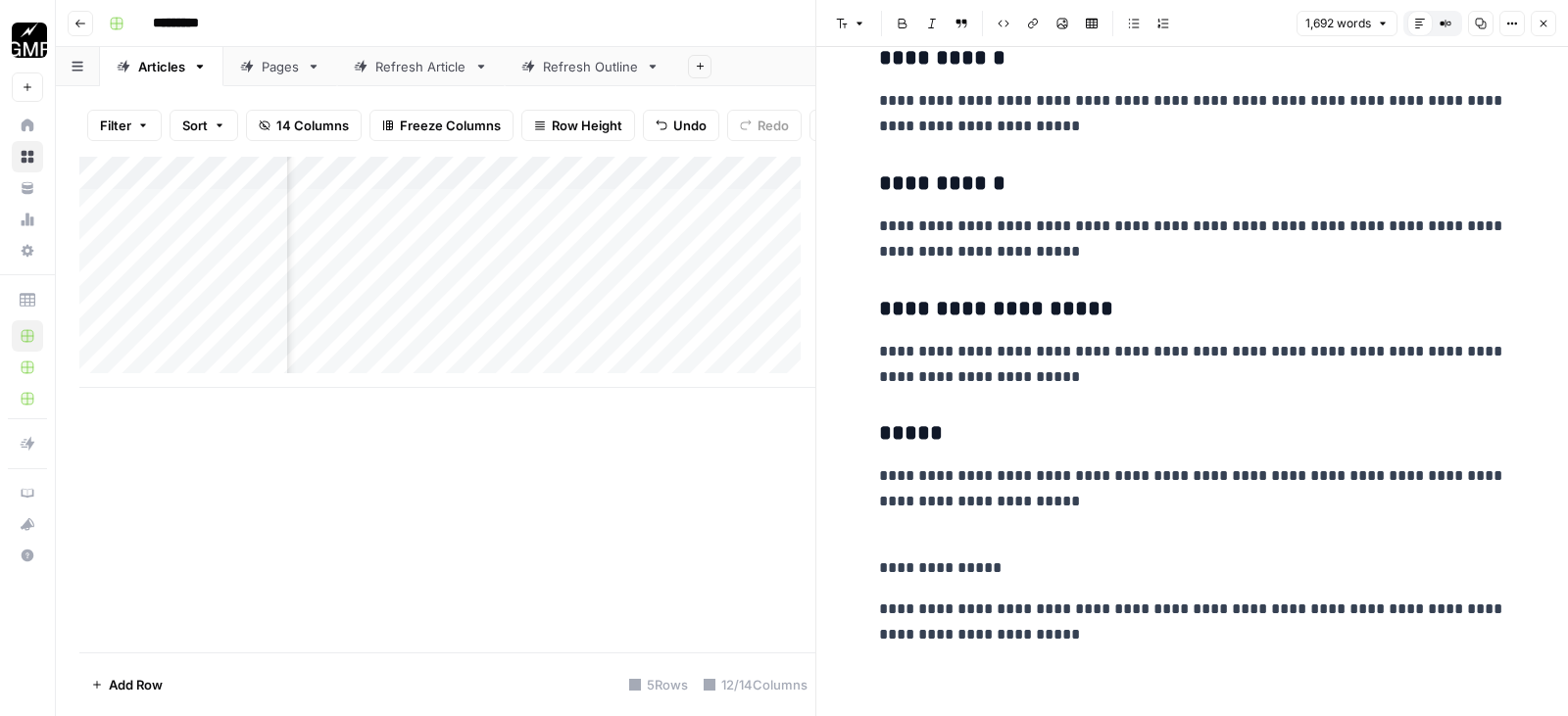 click on "**********" at bounding box center (1193, 555) 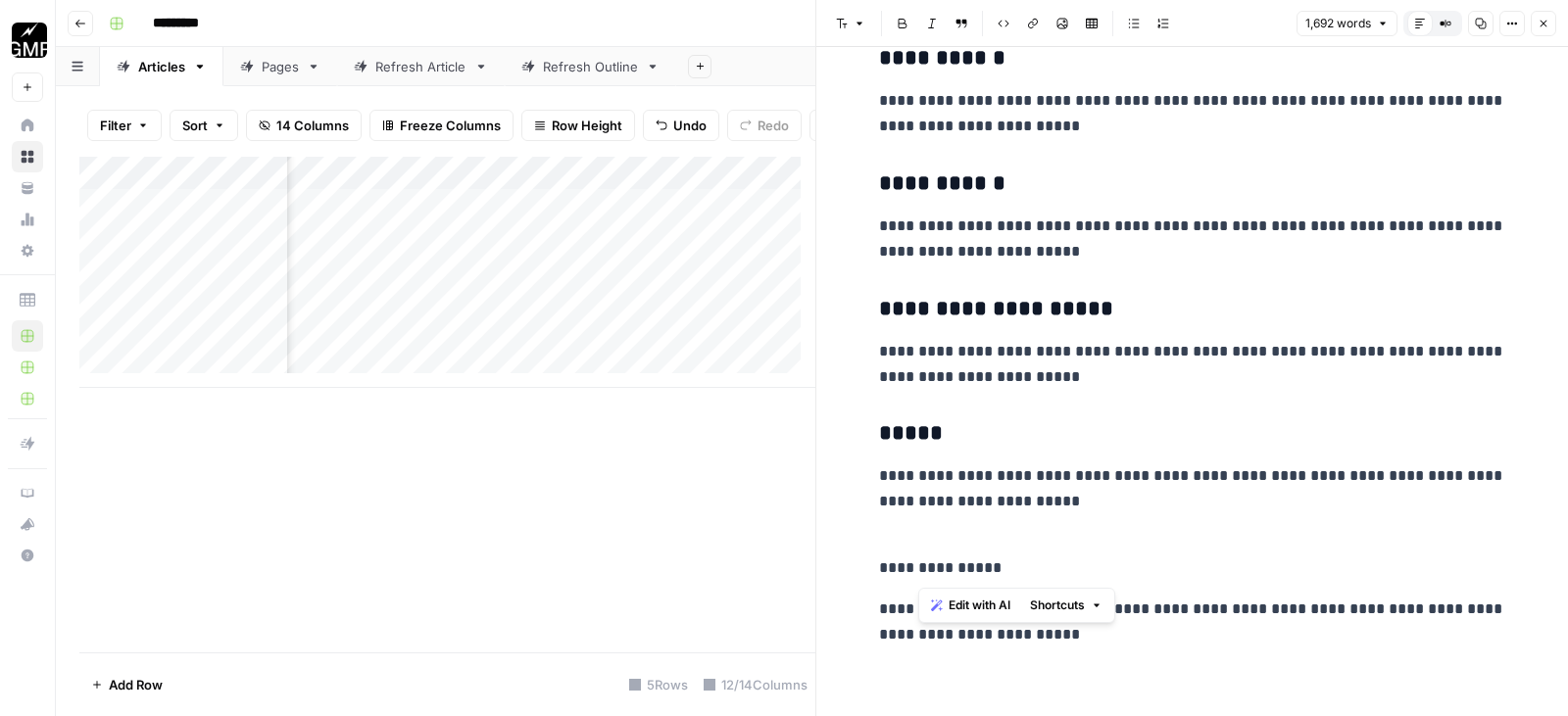 click on "**********" at bounding box center [1193, 555] 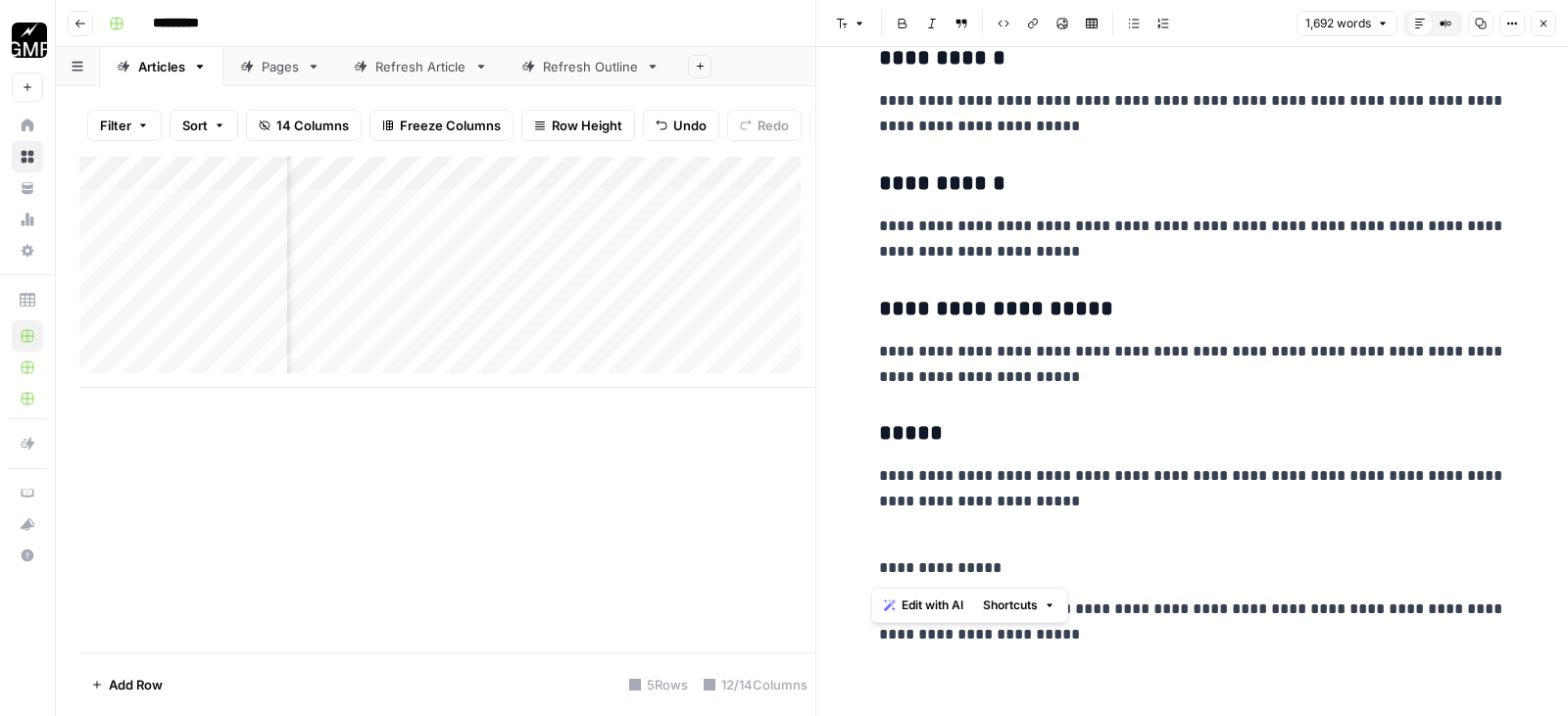 click on "Font style" at bounding box center [850, 24] 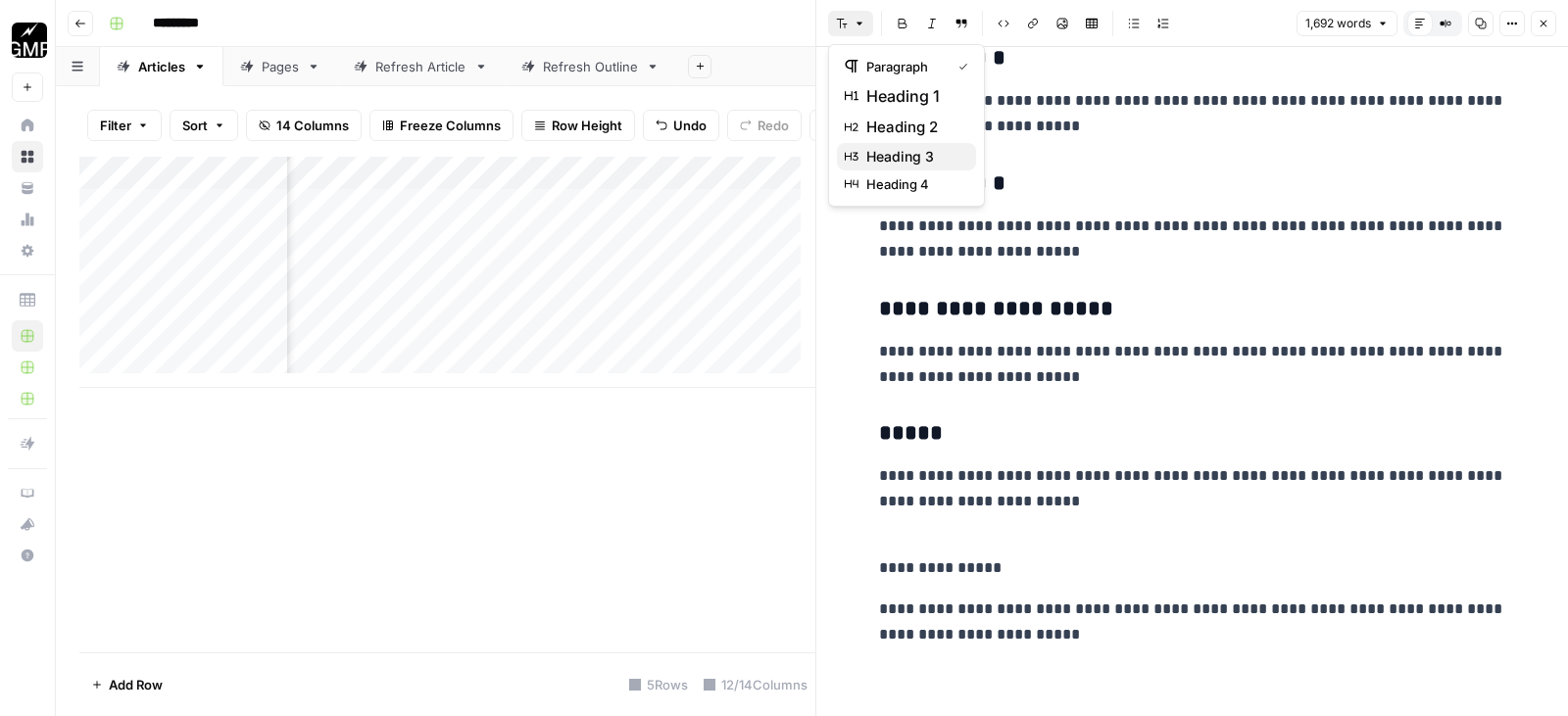 click on "heading 3" at bounding box center (913, 157) 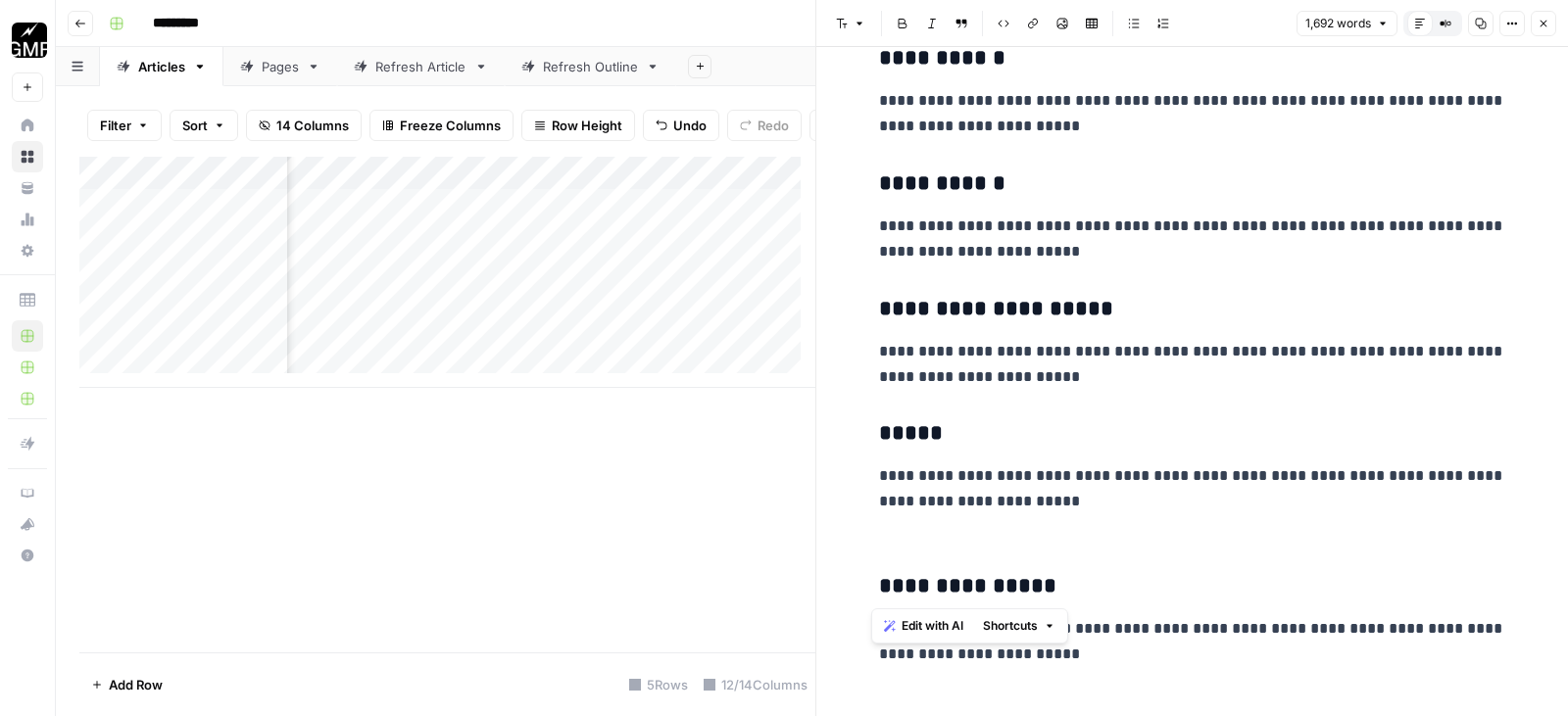 click on "**********" at bounding box center [1193, 573] 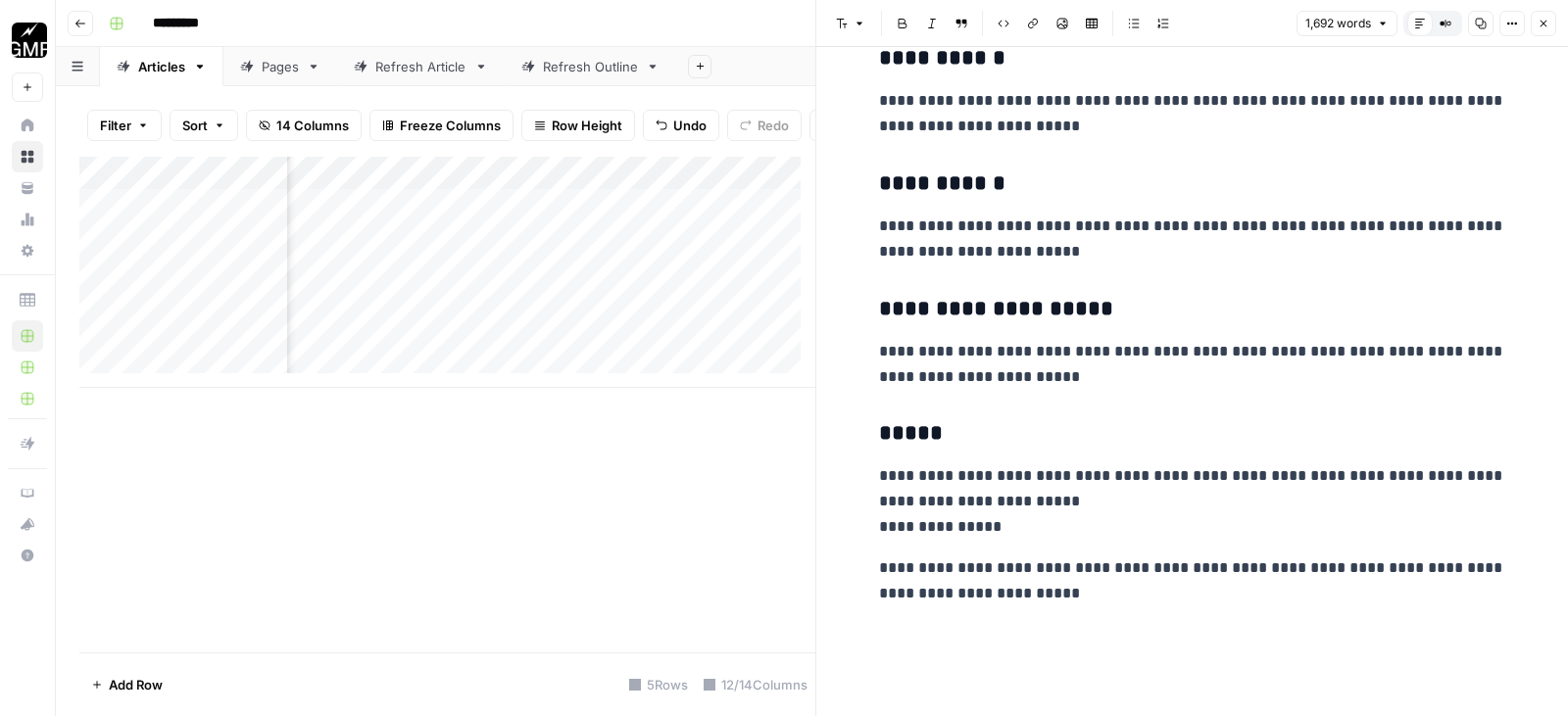 click on "**********" at bounding box center (1193, 501) 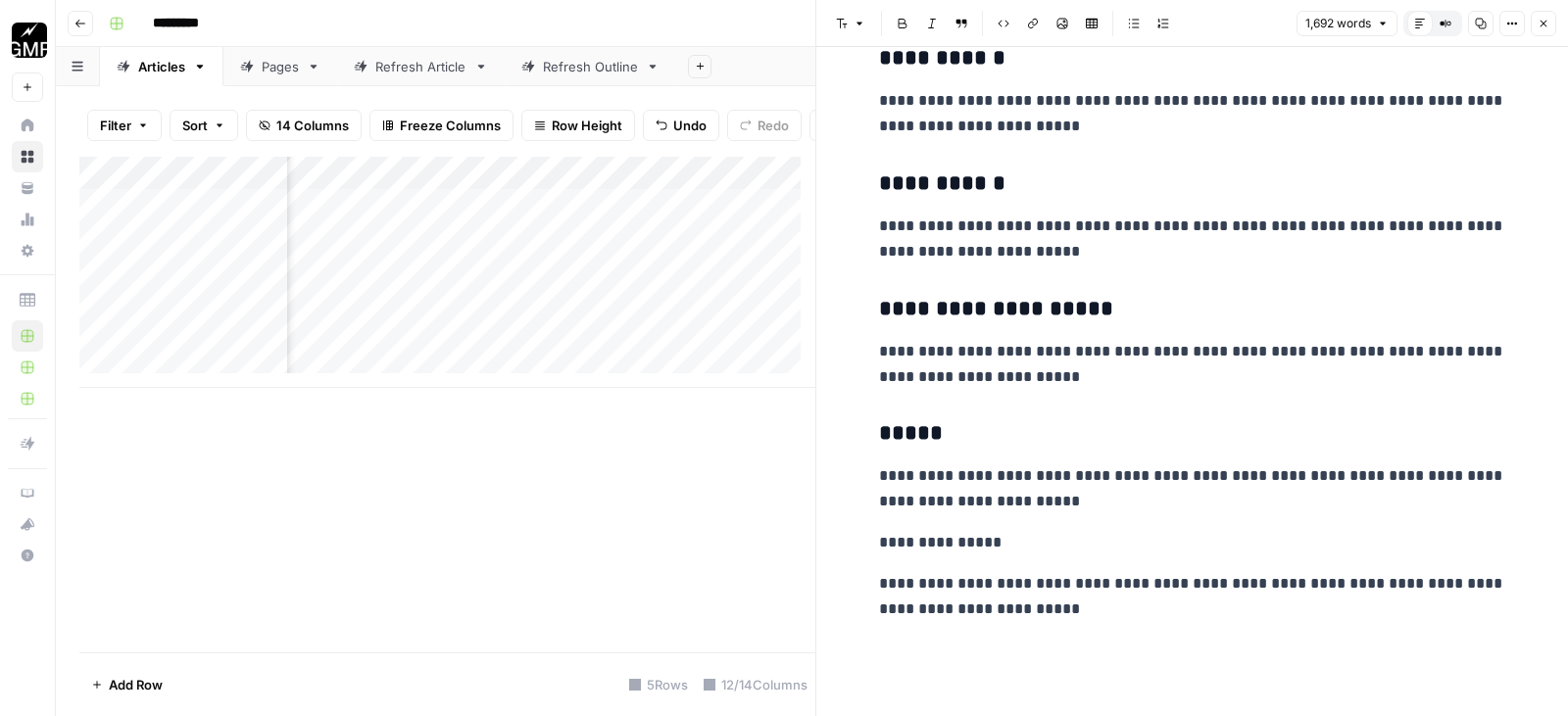 click on "**********" at bounding box center (1193, 543) 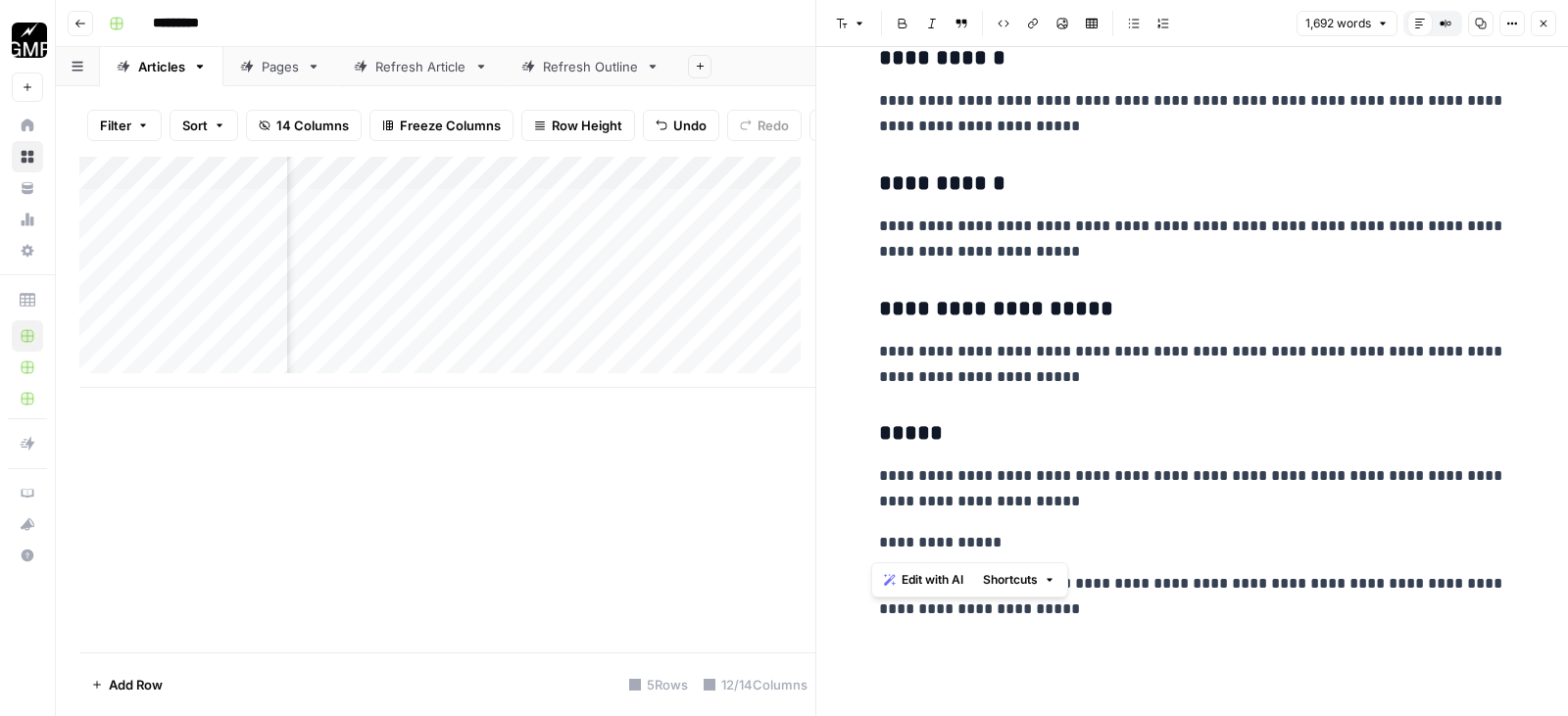 click on "**********" at bounding box center [1193, 543] 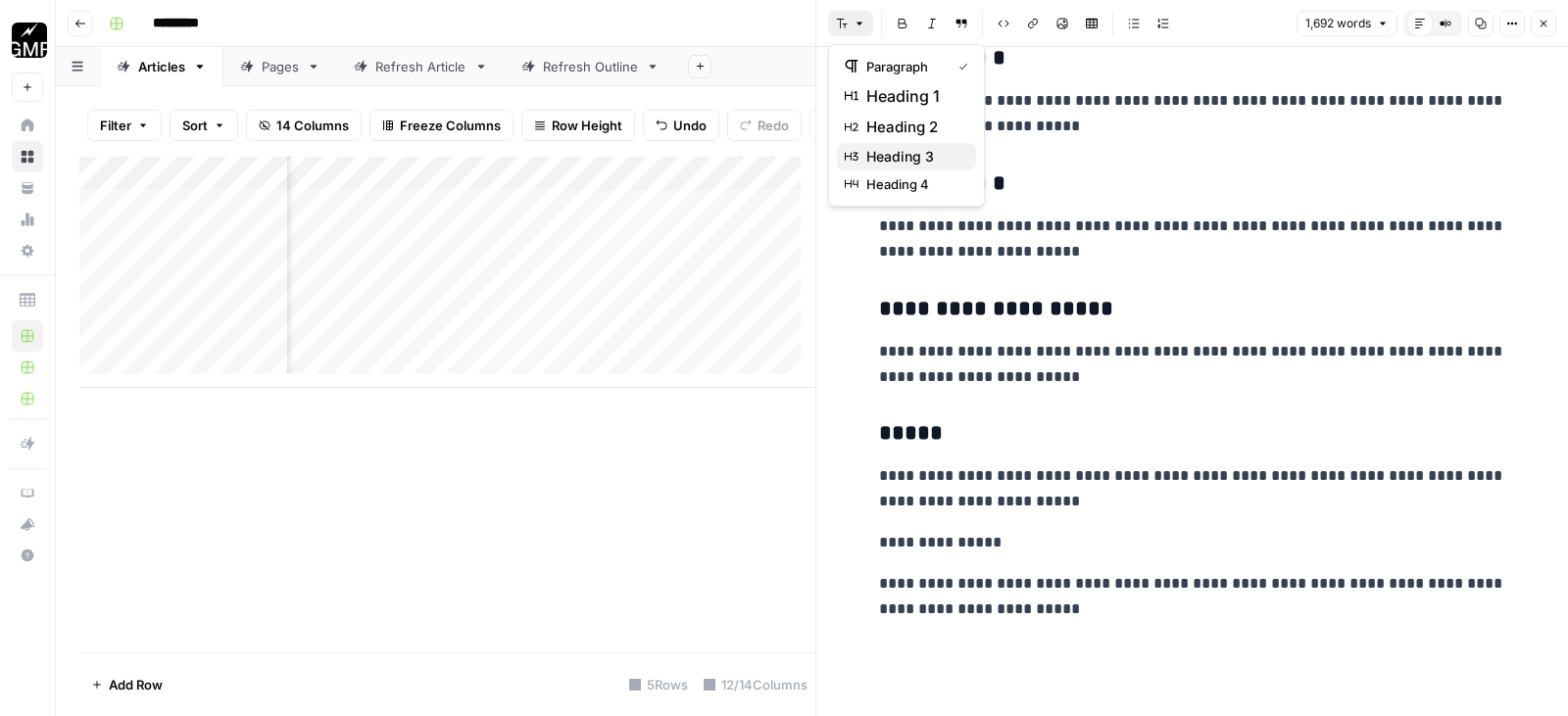 click on "heading 3" at bounding box center [913, 157] 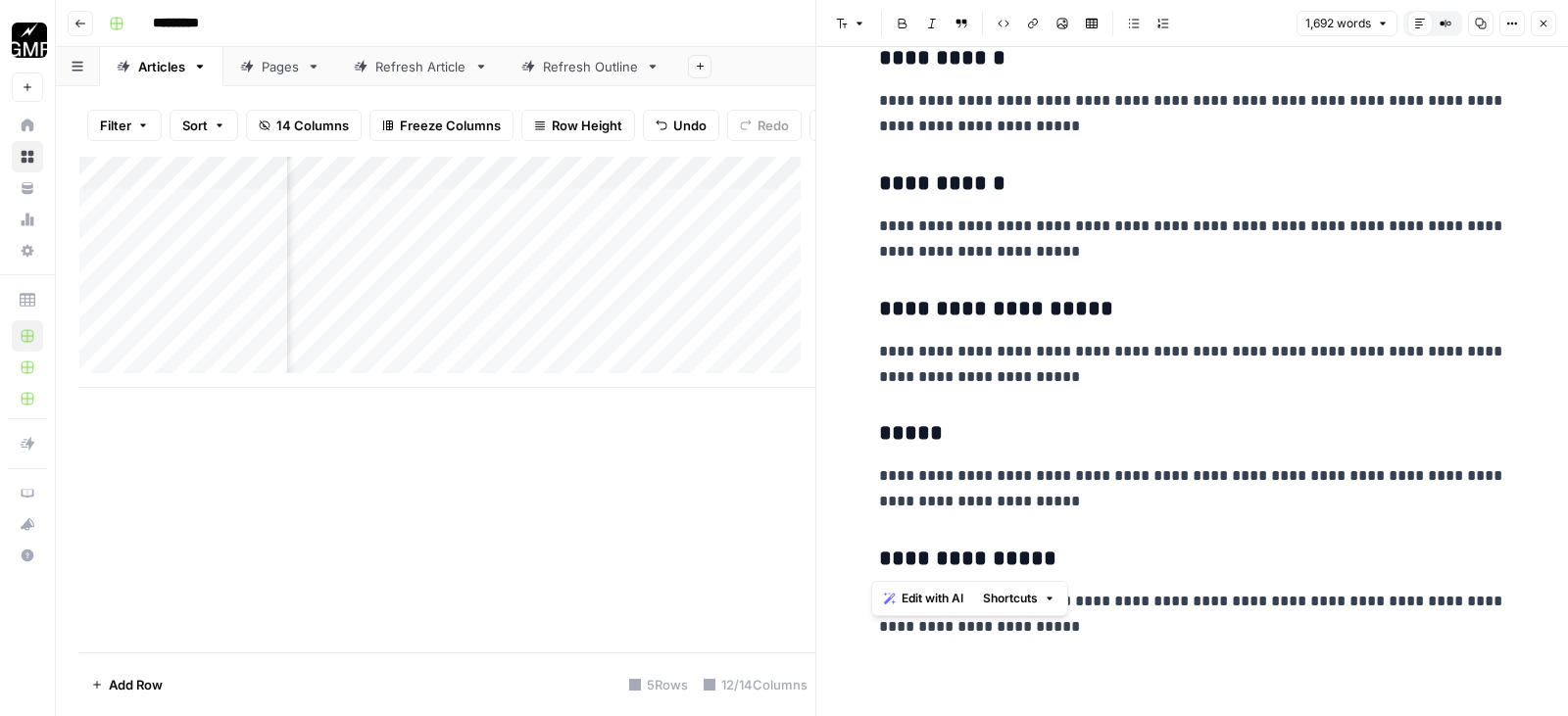 click on "**********" at bounding box center (1193, 614) 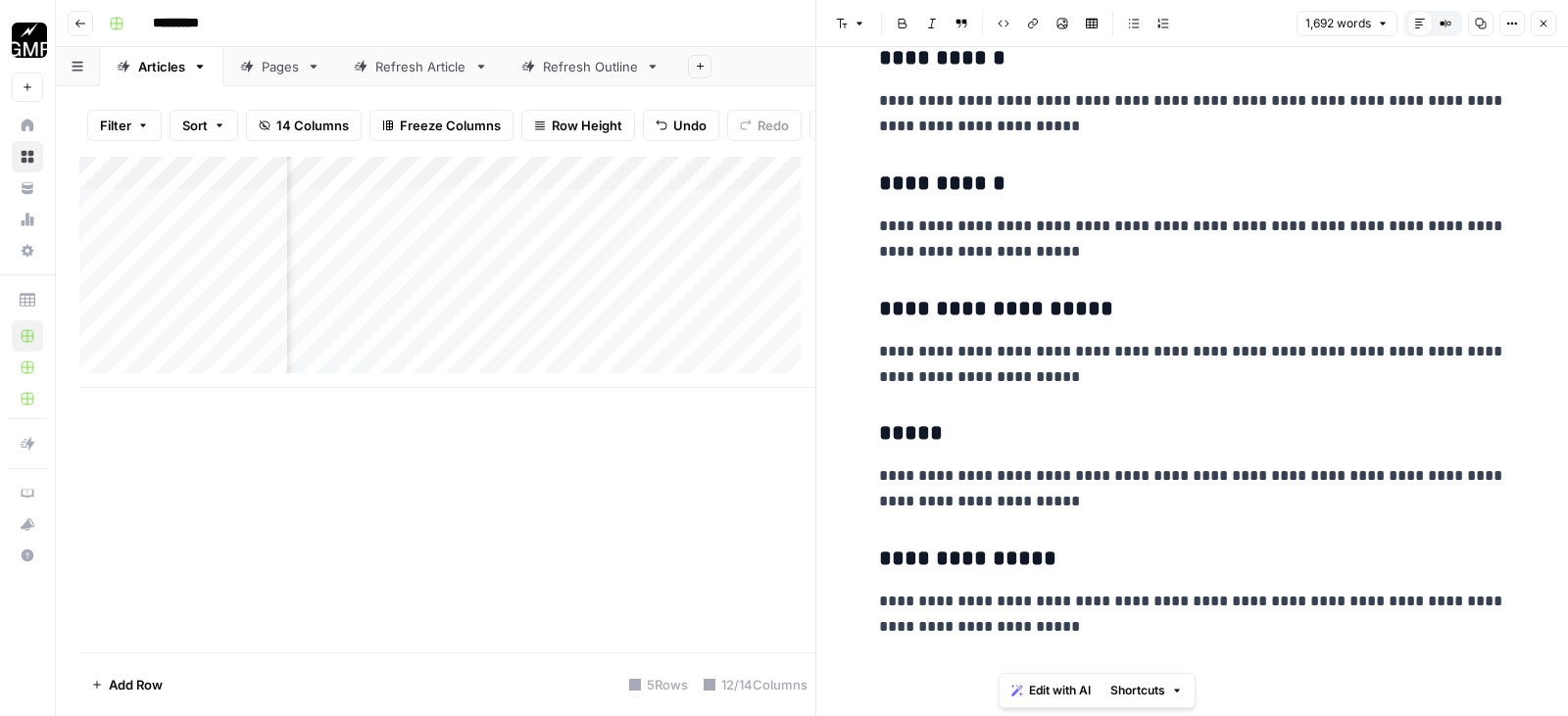 scroll, scrollTop: 4219, scrollLeft: 0, axis: vertical 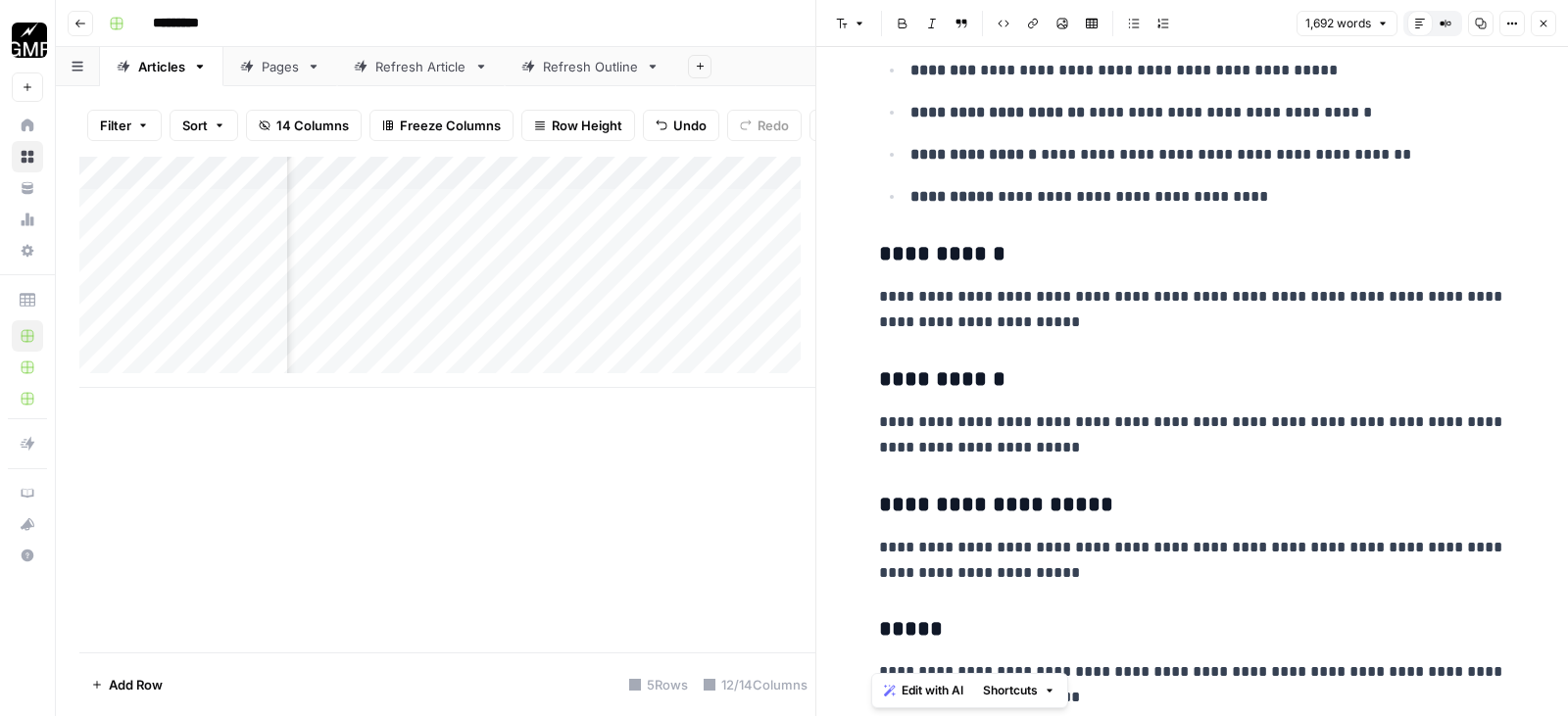 drag, startPoint x: 1044, startPoint y: 625, endPoint x: 869, endPoint y: 261, distance: 403.882 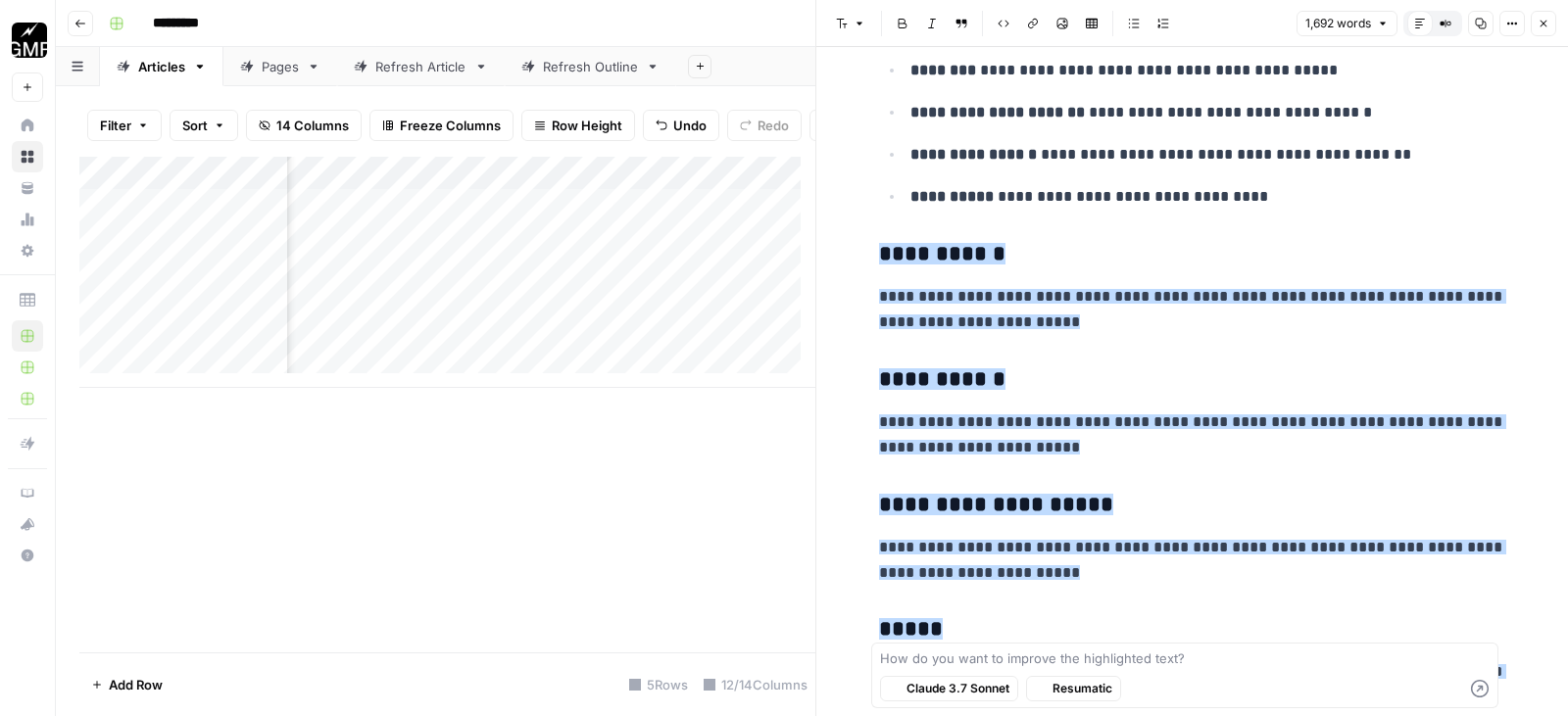 scroll, scrollTop: 4359, scrollLeft: 0, axis: vertical 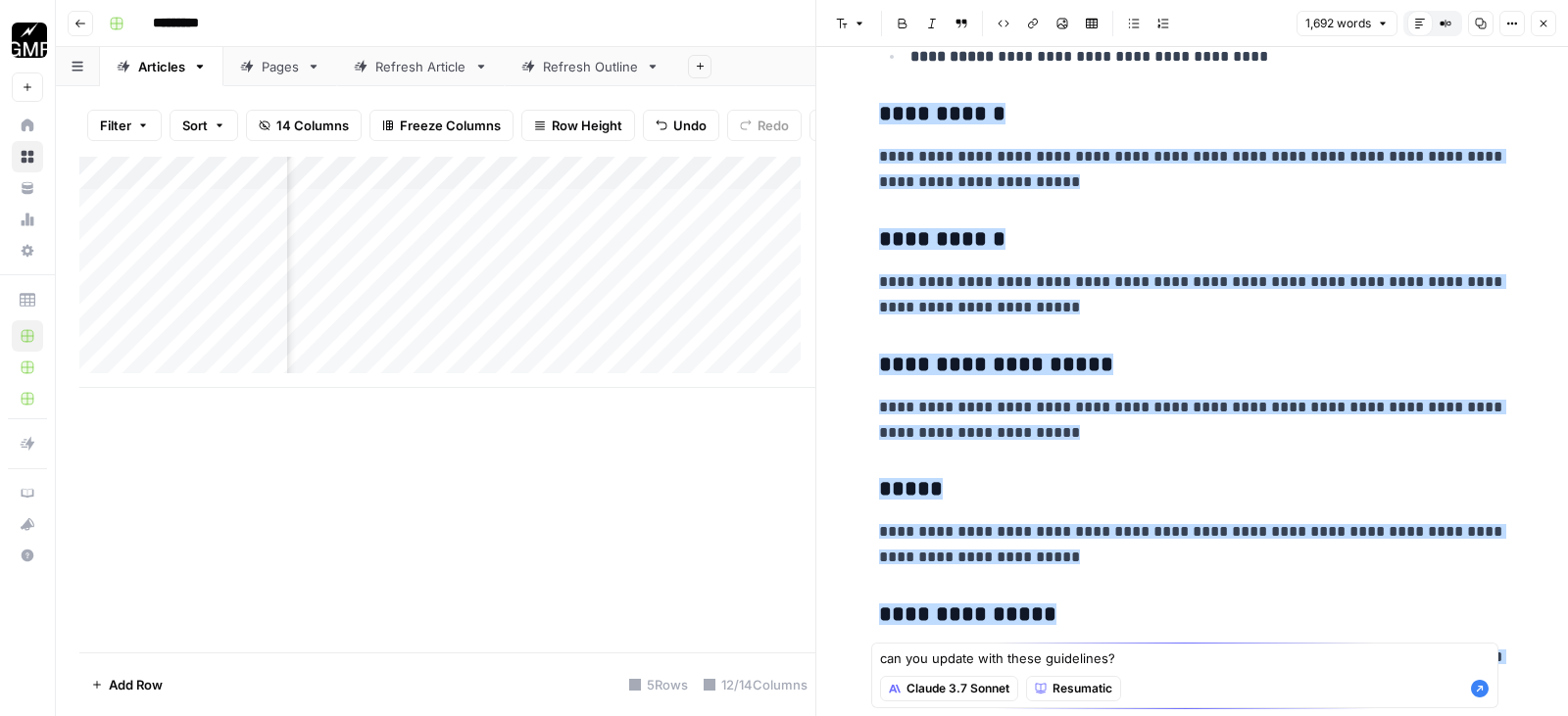 type on "can you update with these guidelines?" 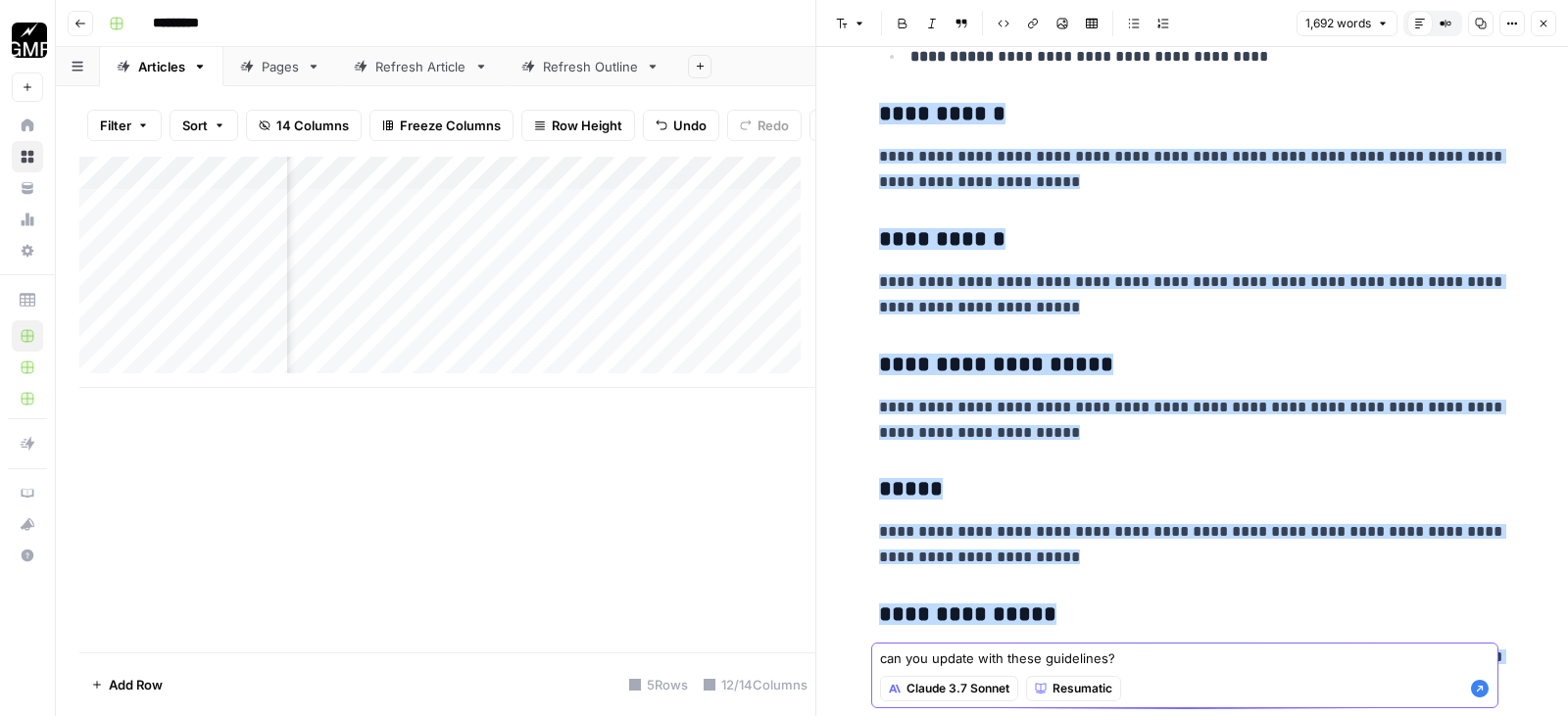 click 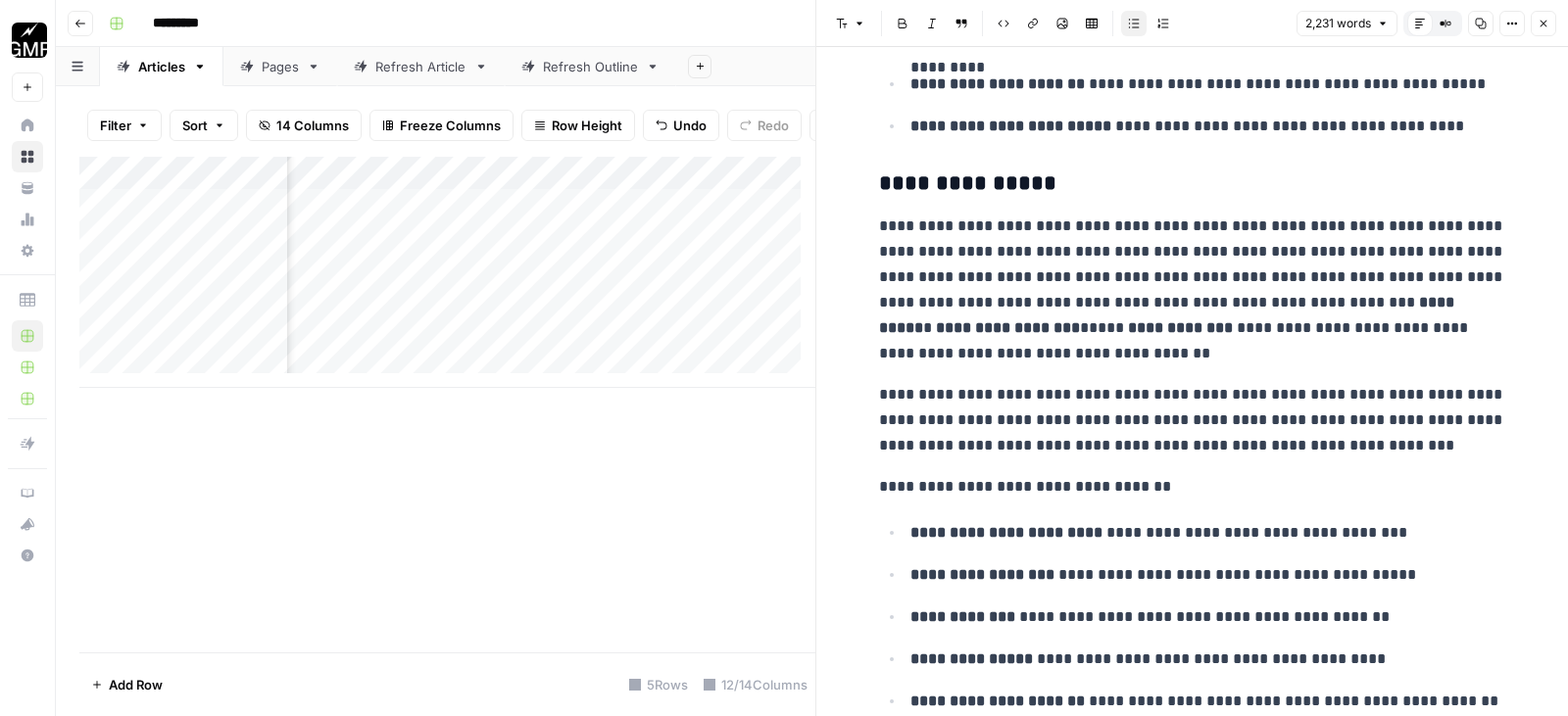 scroll, scrollTop: 6686, scrollLeft: 0, axis: vertical 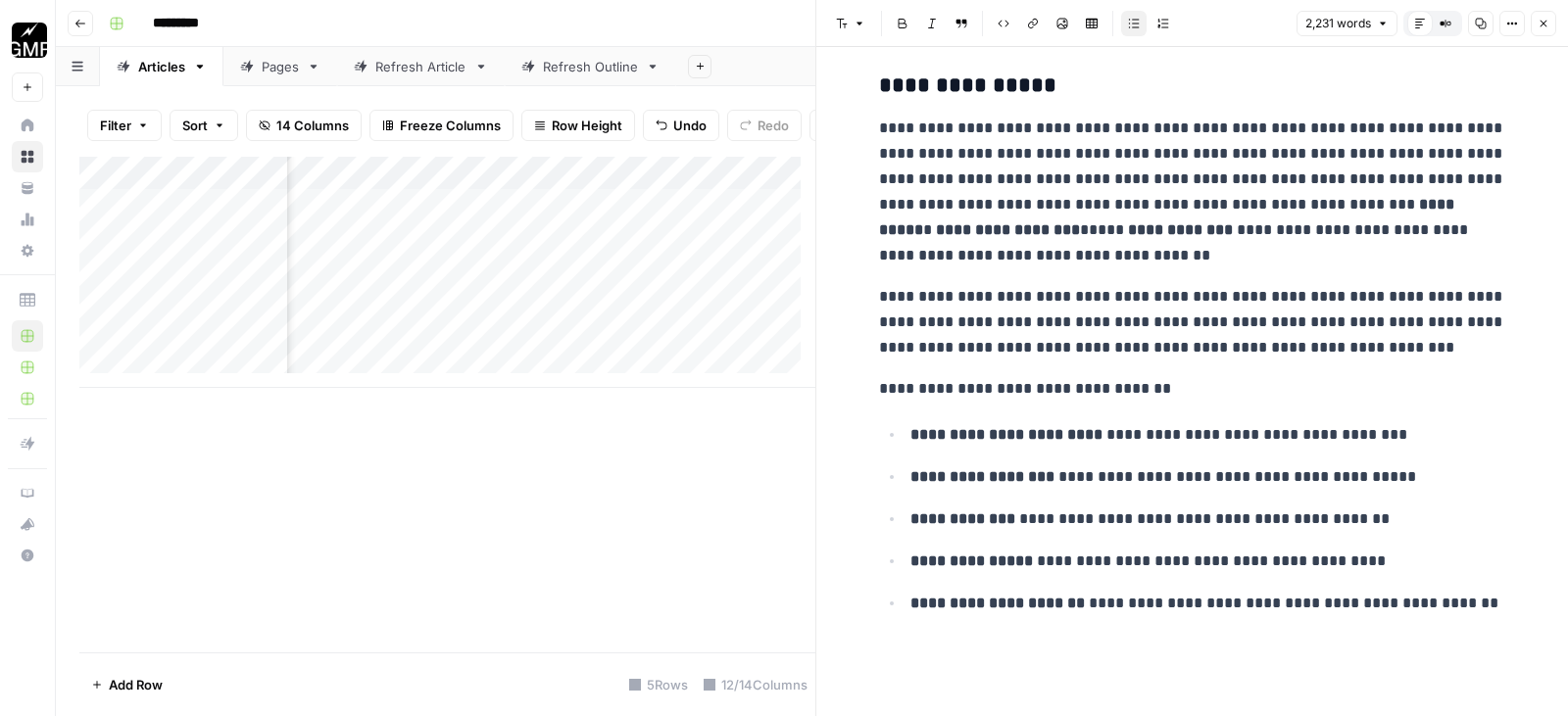 click on "**********" at bounding box center [1193, 192] 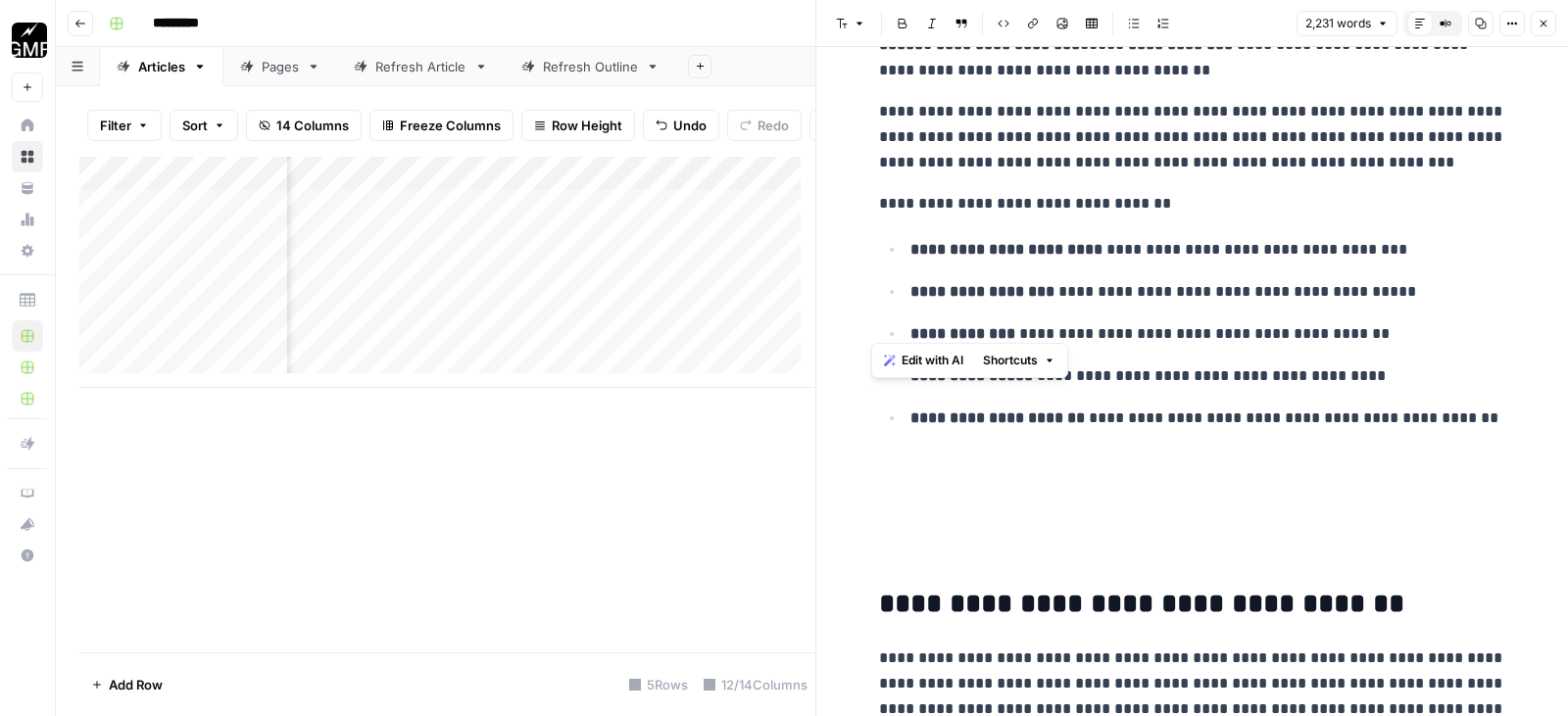 scroll, scrollTop: 6882, scrollLeft: 0, axis: vertical 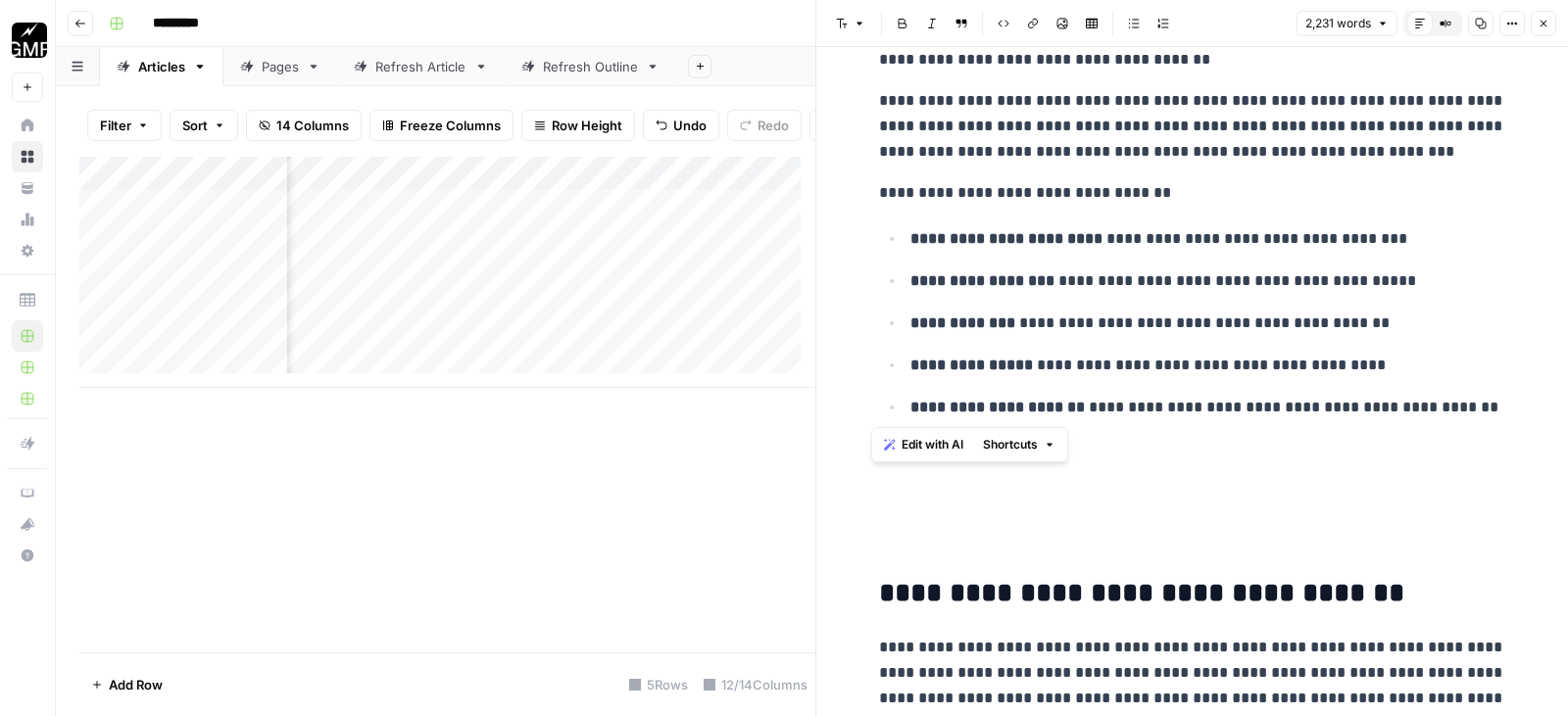 drag, startPoint x: 869, startPoint y: 124, endPoint x: 1447, endPoint y: 394, distance: 637.95298 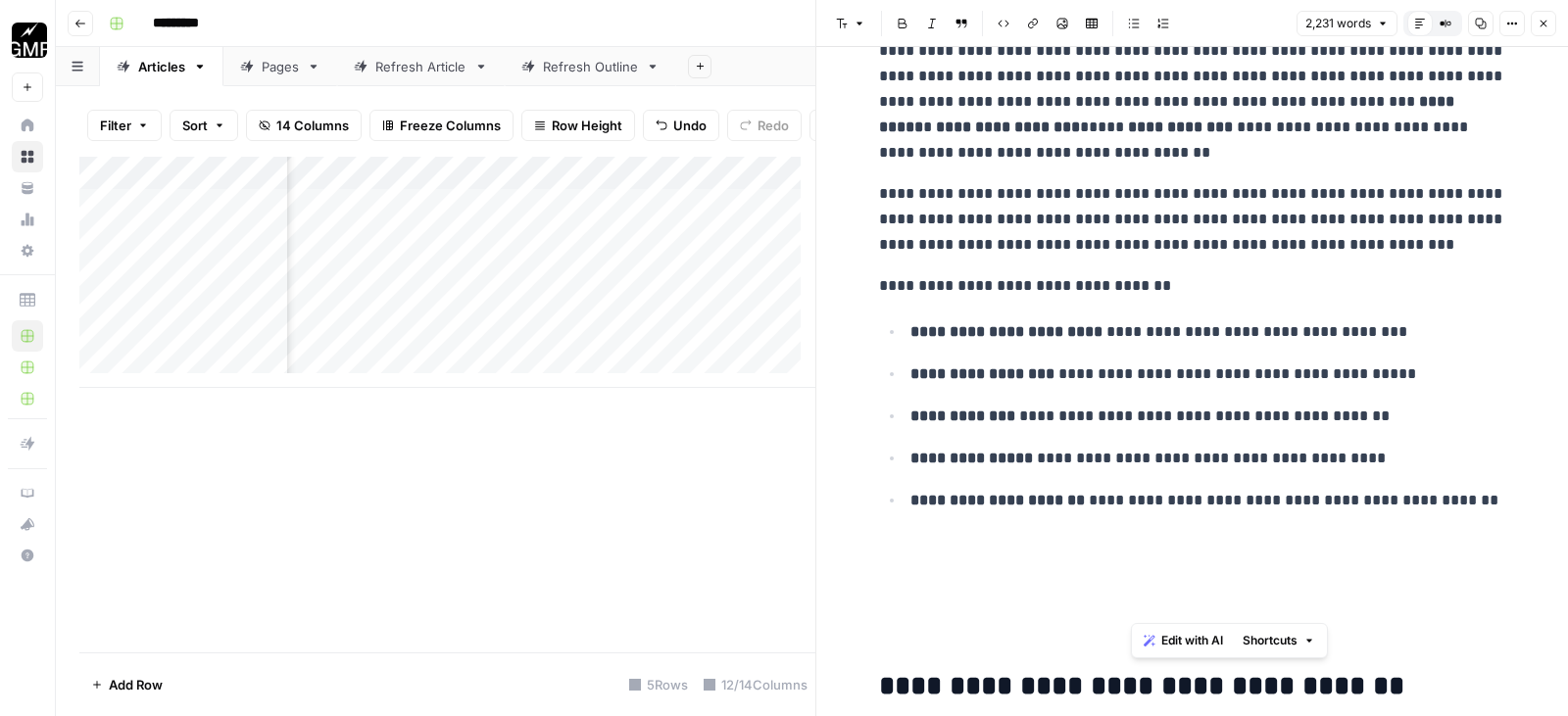 scroll, scrollTop: 6686, scrollLeft: 0, axis: vertical 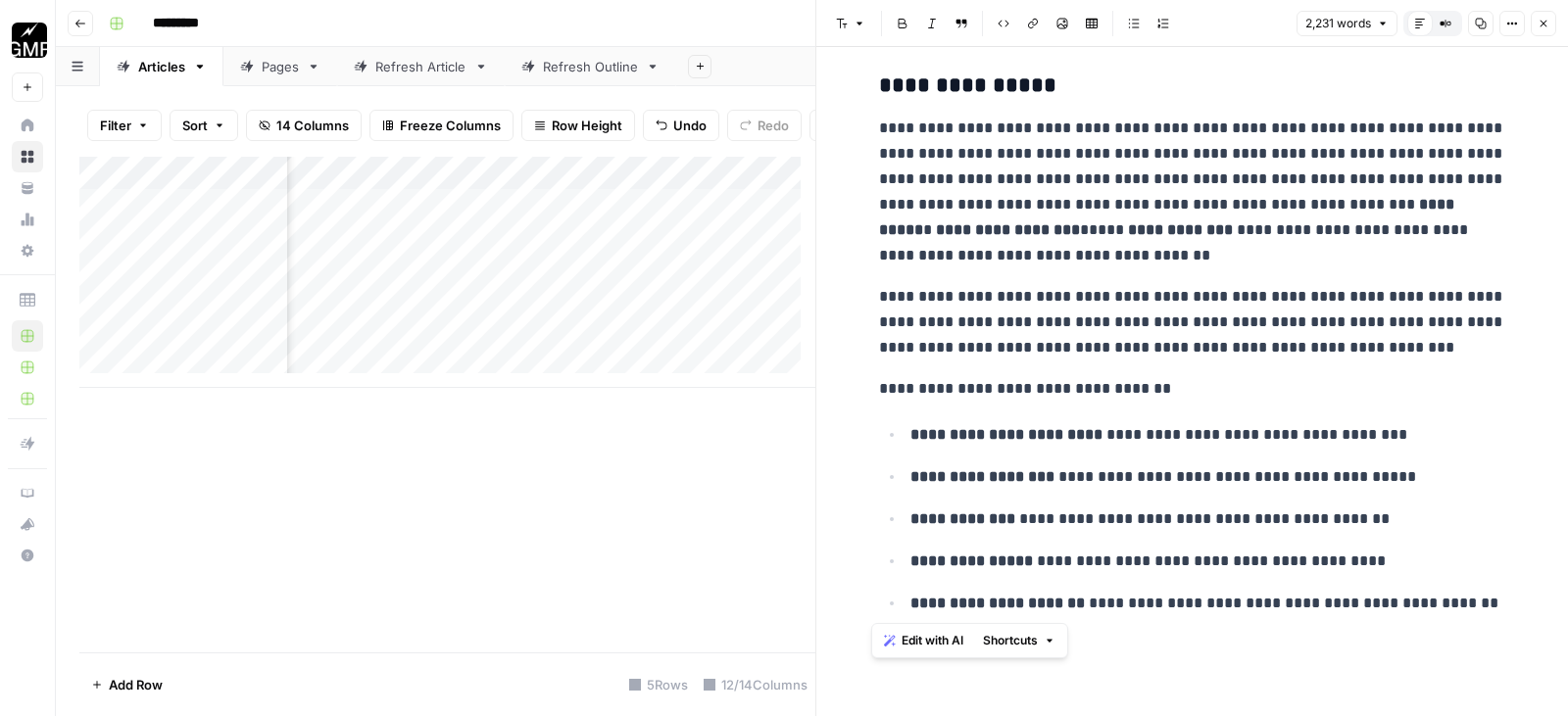 drag, startPoint x: 1420, startPoint y: 406, endPoint x: 868, endPoint y: 137, distance: 614.05619 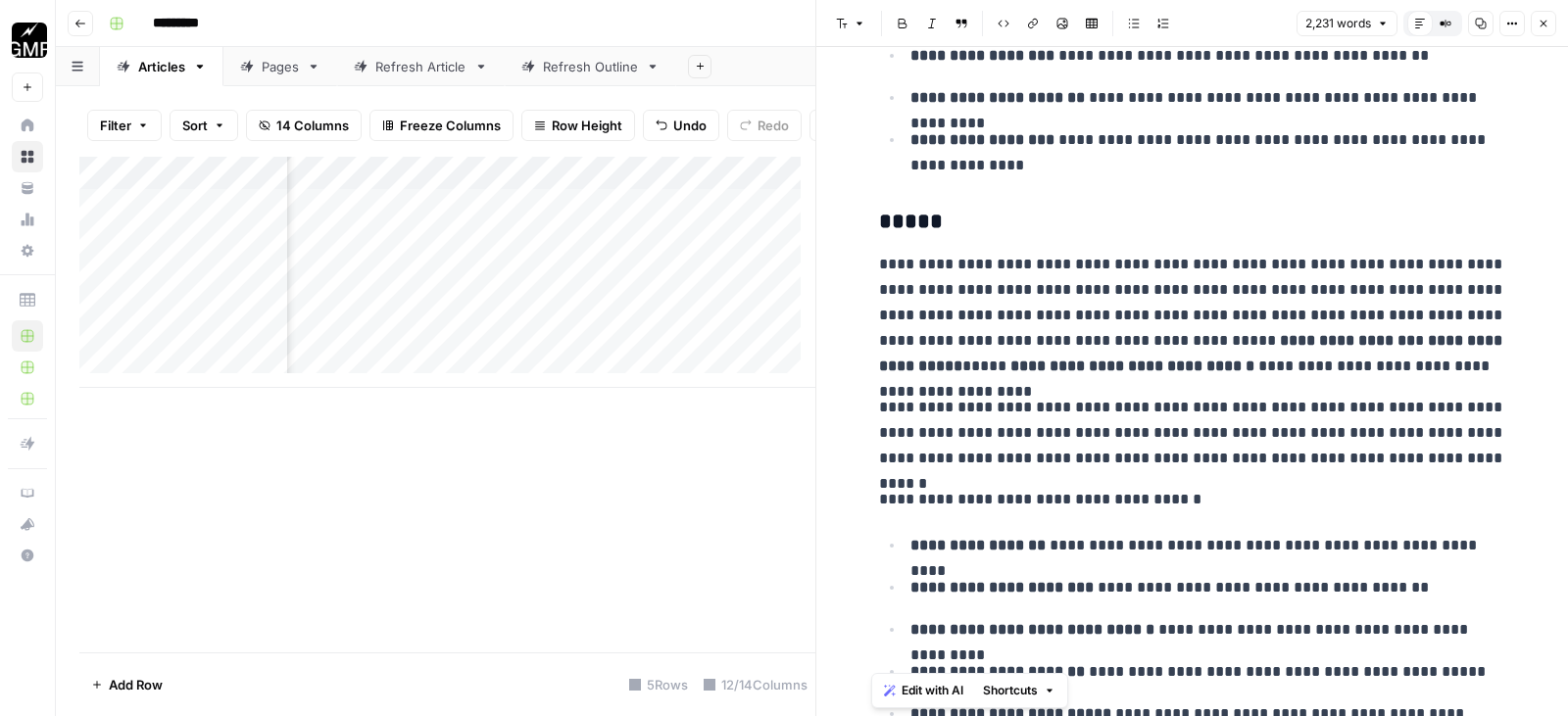 scroll, scrollTop: 6098, scrollLeft: 0, axis: vertical 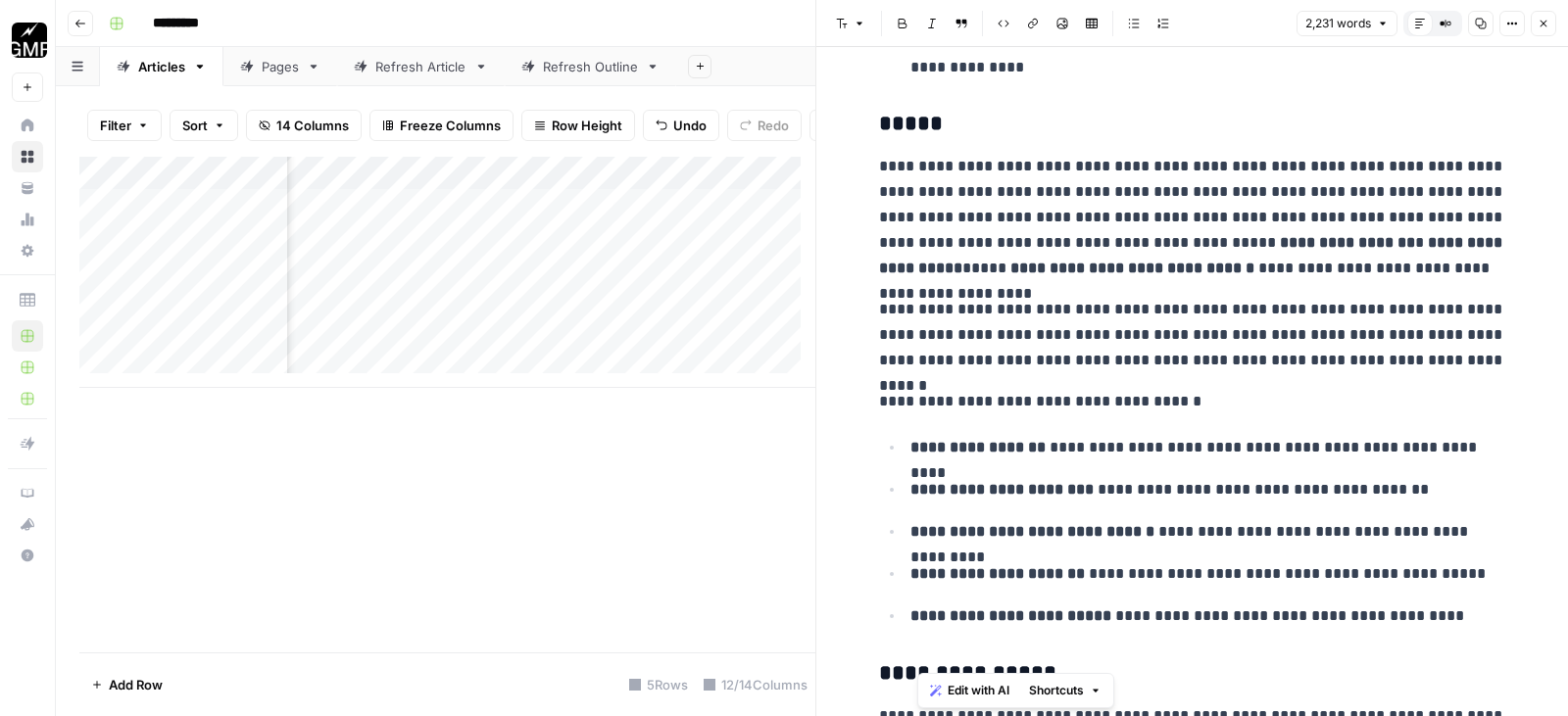 drag, startPoint x: 870, startPoint y: 166, endPoint x: 925, endPoint y: 192, distance: 60.835845 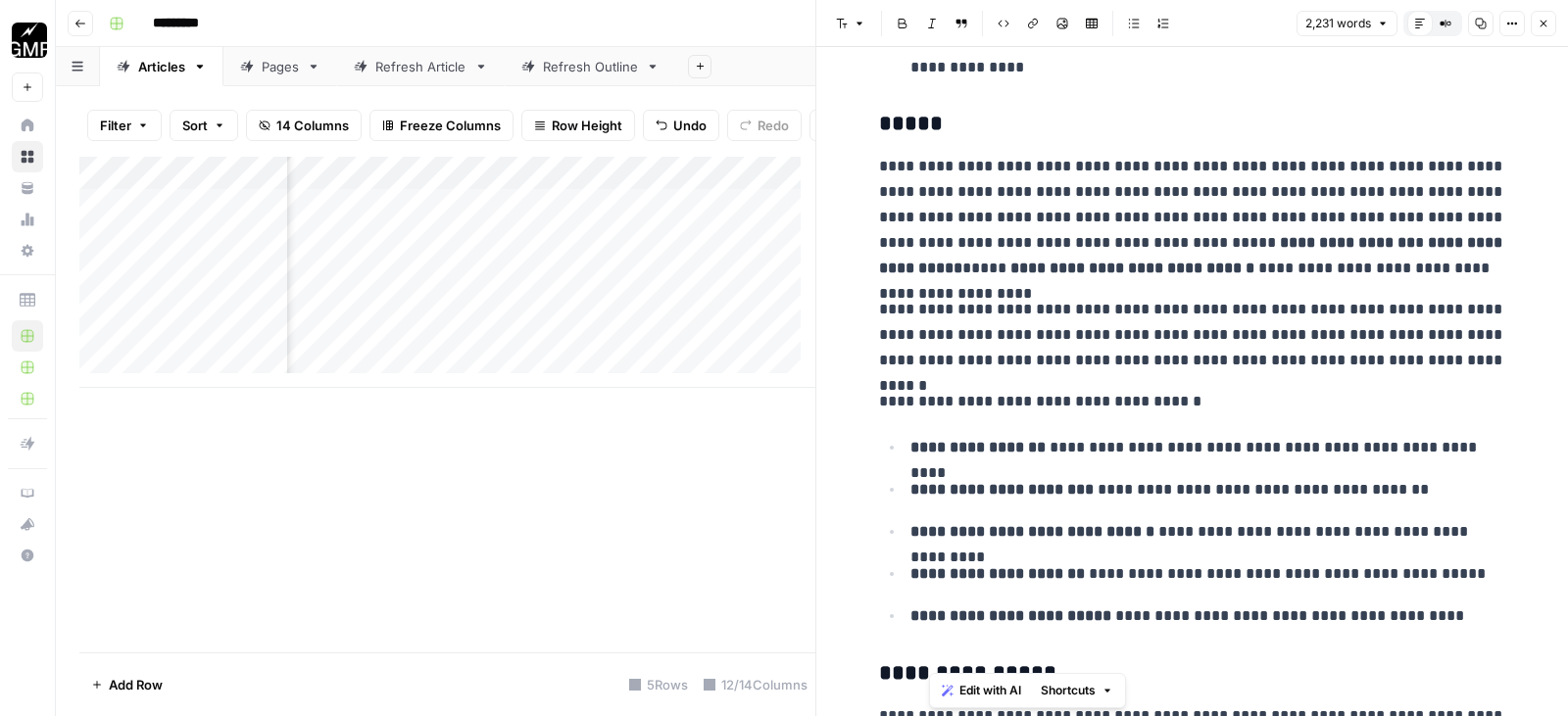 click on "**********" at bounding box center [1193, 217] 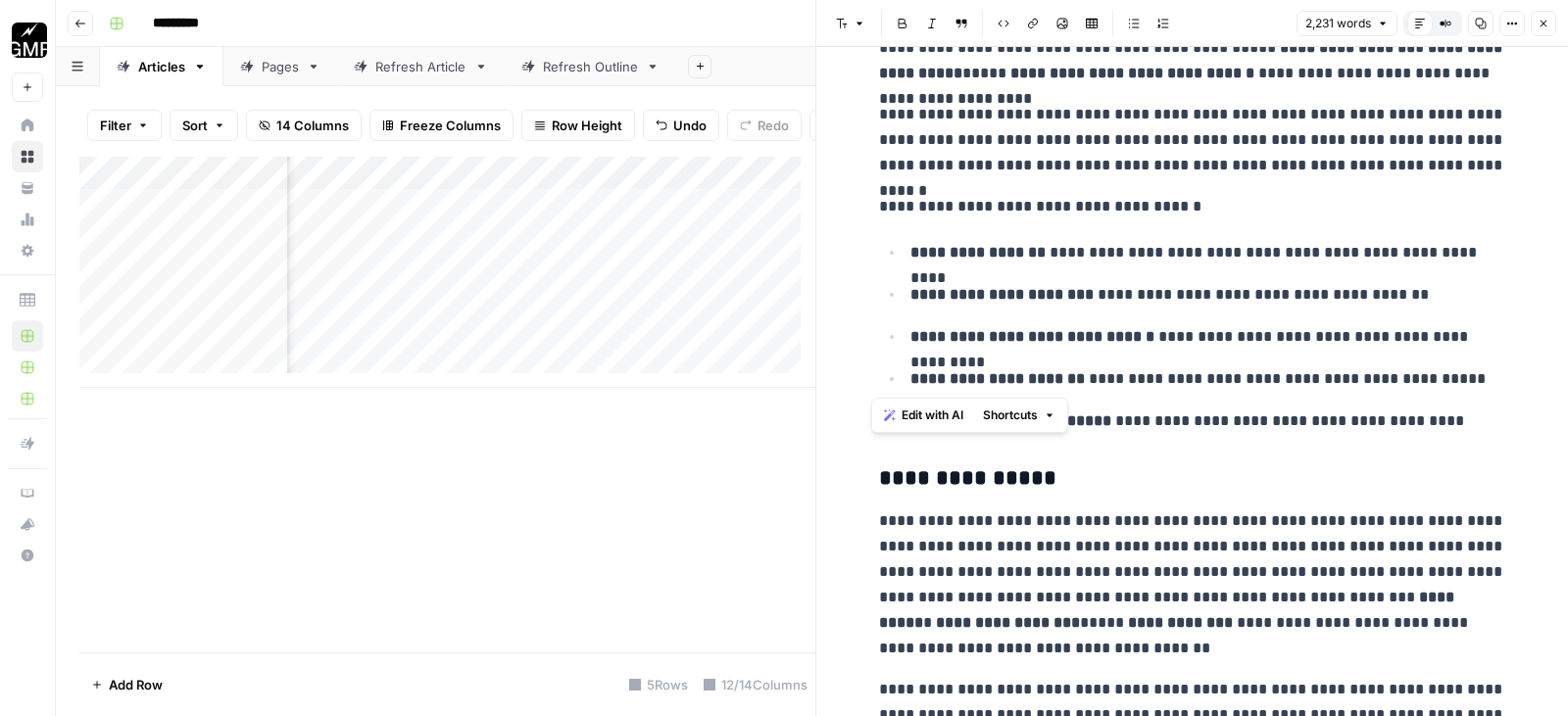 scroll, scrollTop: 6294, scrollLeft: 0, axis: vertical 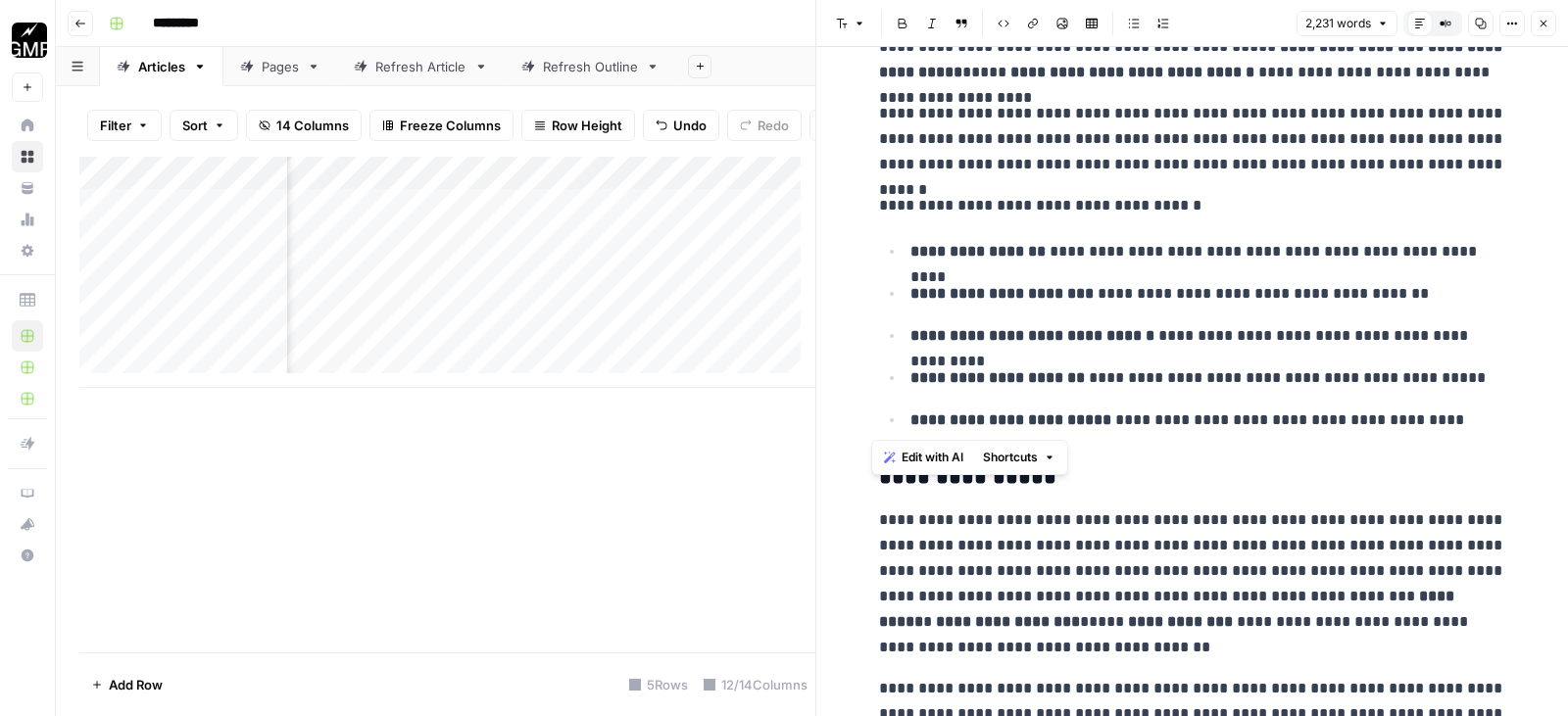 drag, startPoint x: 872, startPoint y: 165, endPoint x: 1413, endPoint y: 423, distance: 599.3705 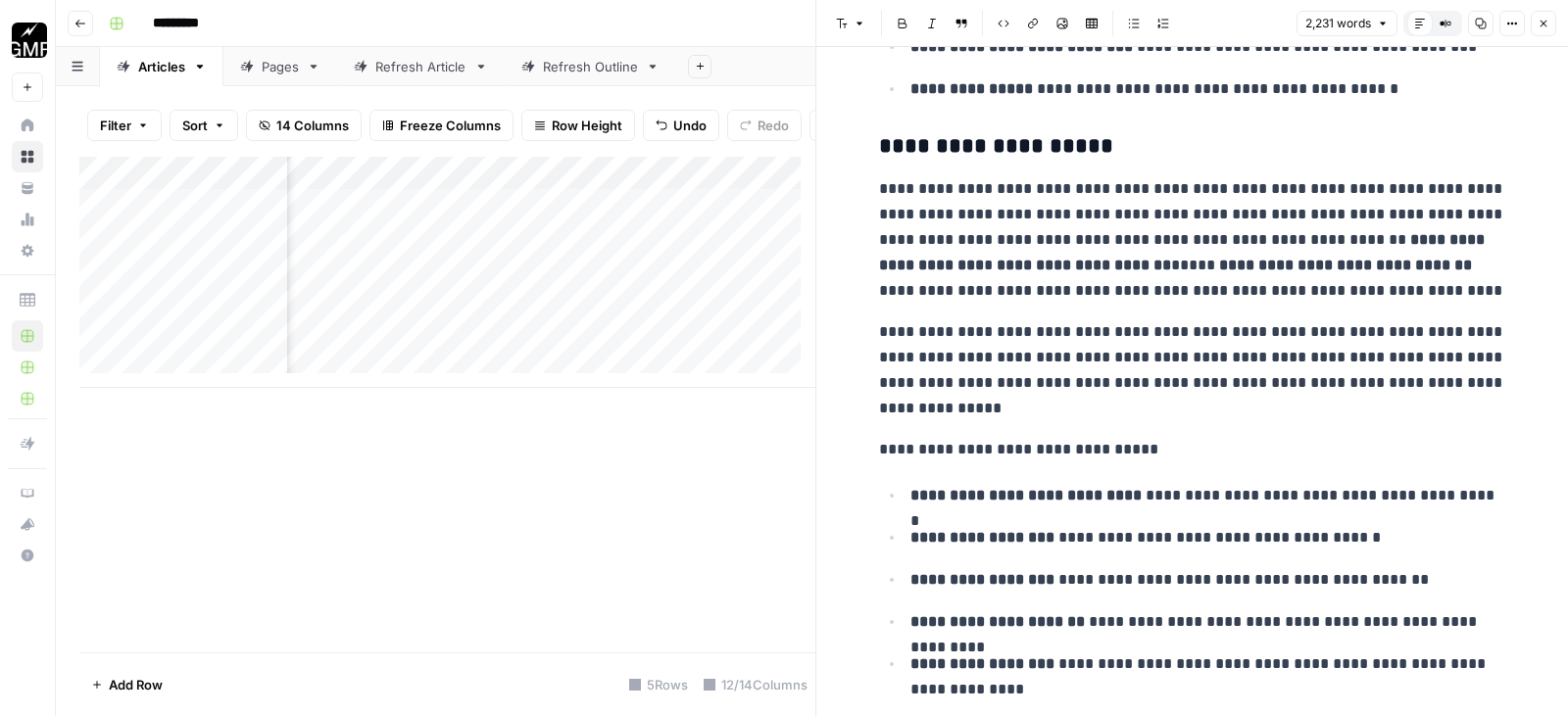 scroll, scrollTop: 5511, scrollLeft: 0, axis: vertical 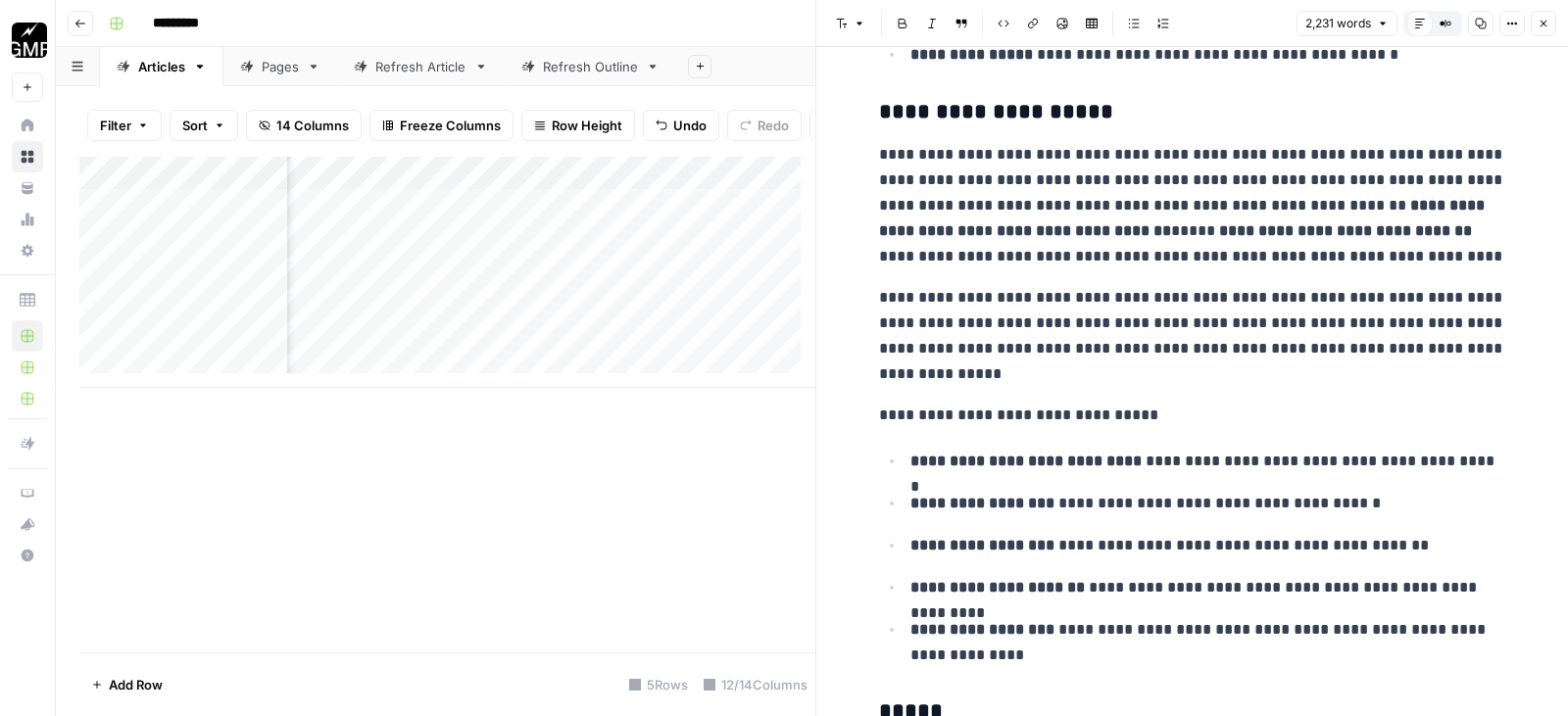click on "**********" at bounding box center (1193, -301) 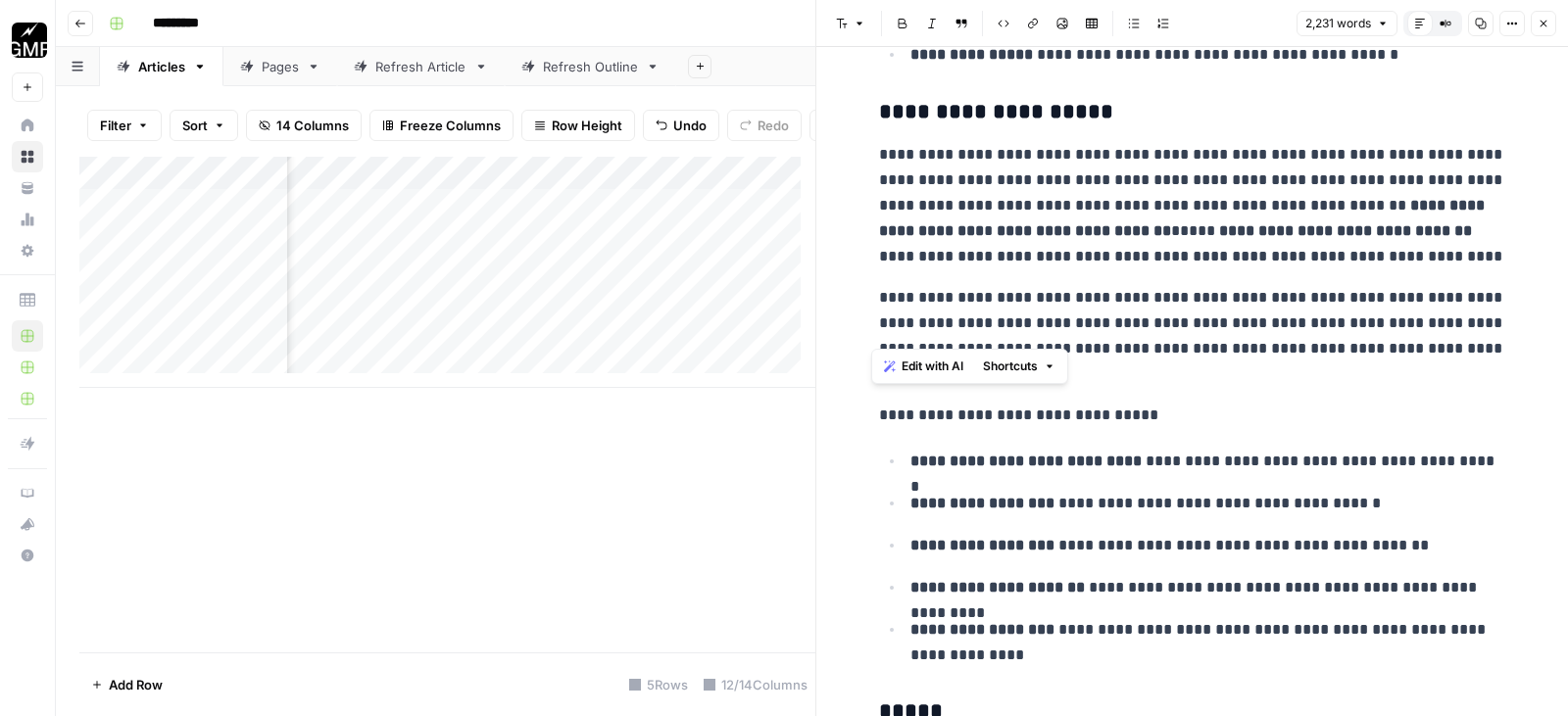 scroll, scrollTop: 5609, scrollLeft: 0, axis: vertical 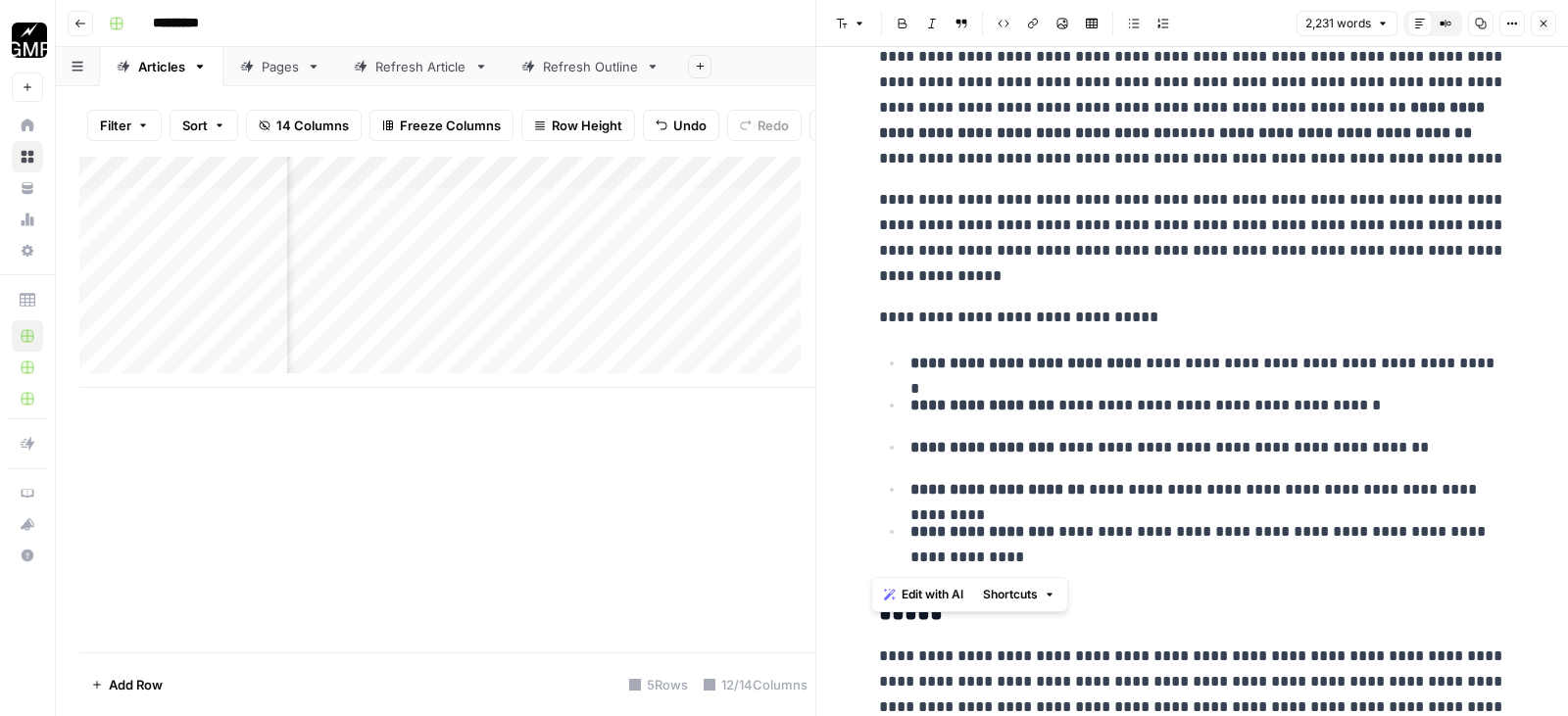 drag, startPoint x: 870, startPoint y: 154, endPoint x: 1122, endPoint y: 553, distance: 471.916 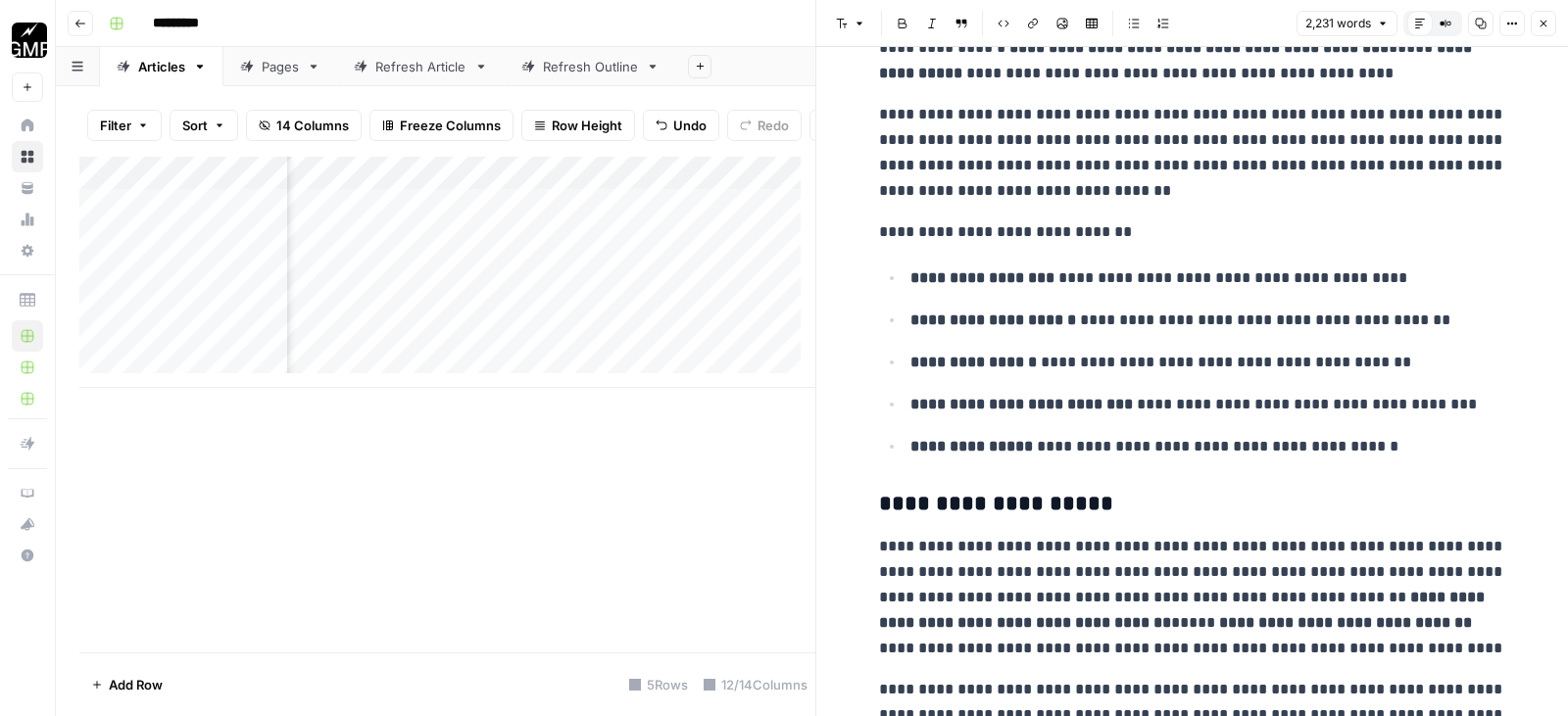 scroll, scrollTop: 4923, scrollLeft: 0, axis: vertical 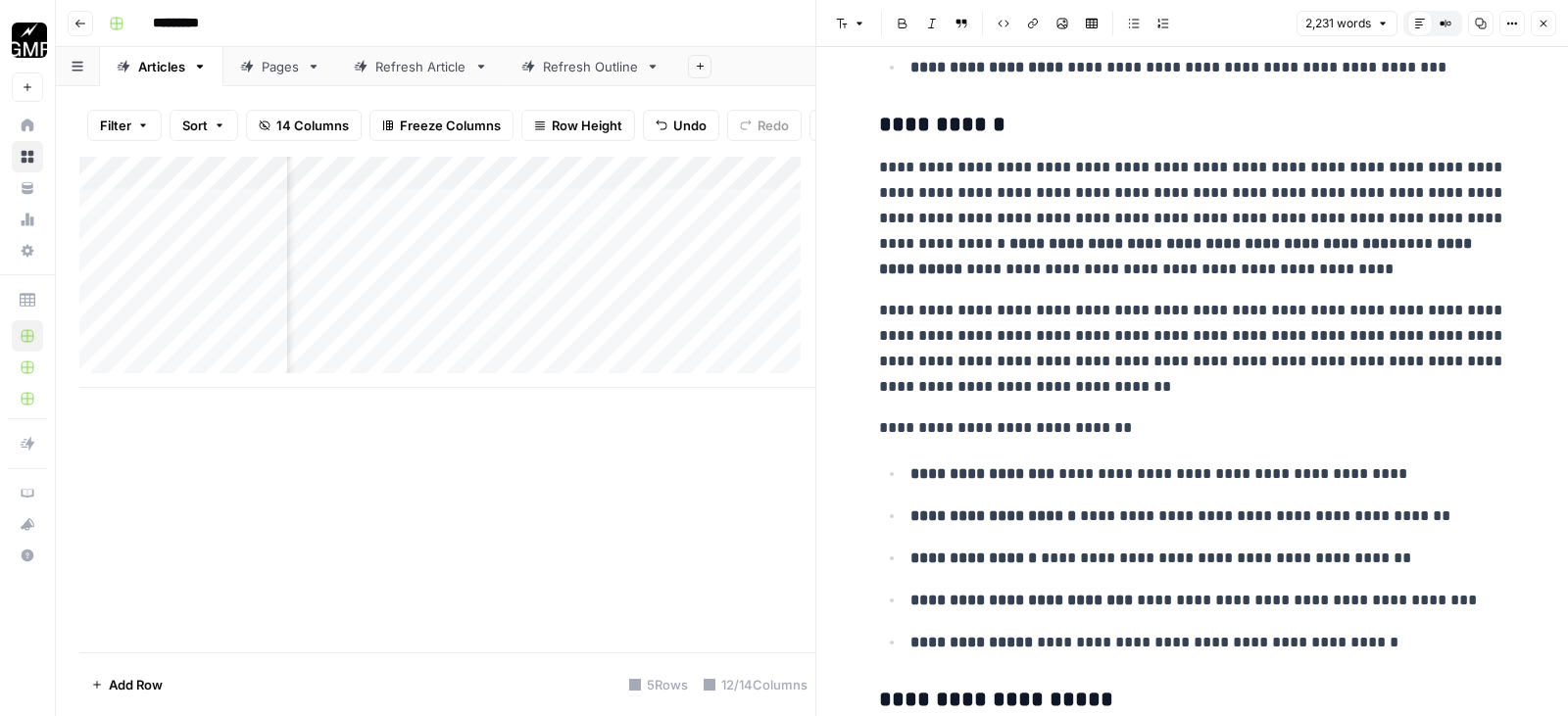 click on "**********" at bounding box center (1193, 218) 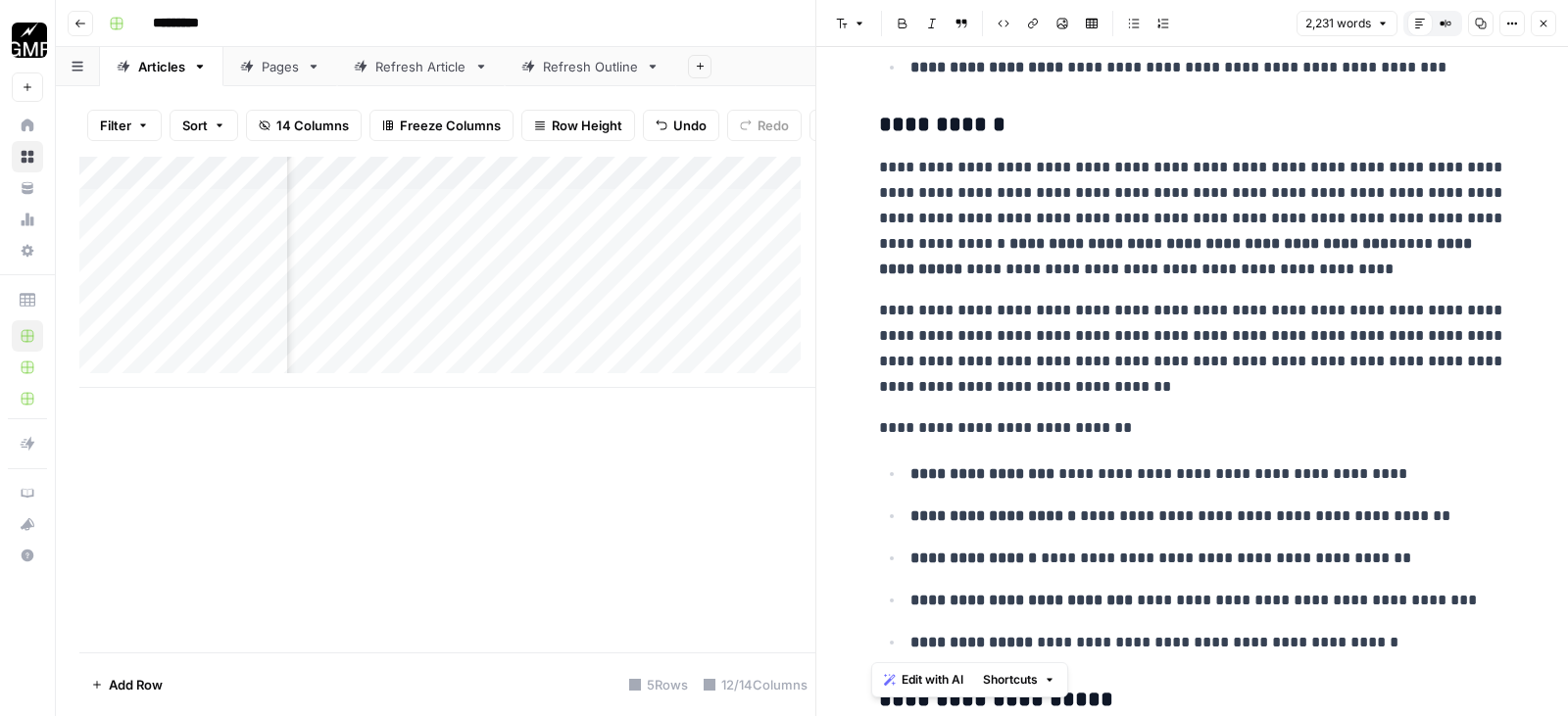 drag, startPoint x: 873, startPoint y: 167, endPoint x: 1390, endPoint y: 654, distance: 710.25207 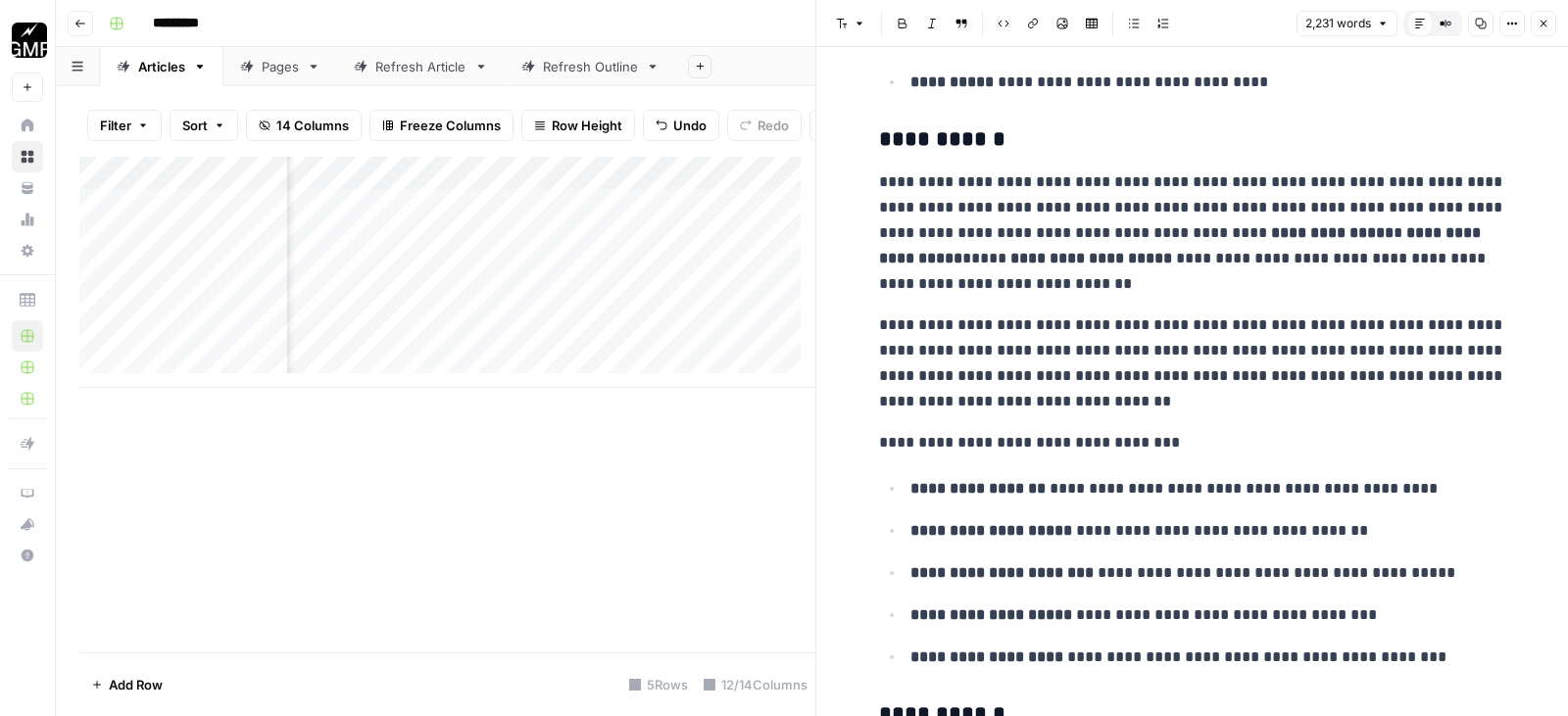 scroll, scrollTop: 4237, scrollLeft: 0, axis: vertical 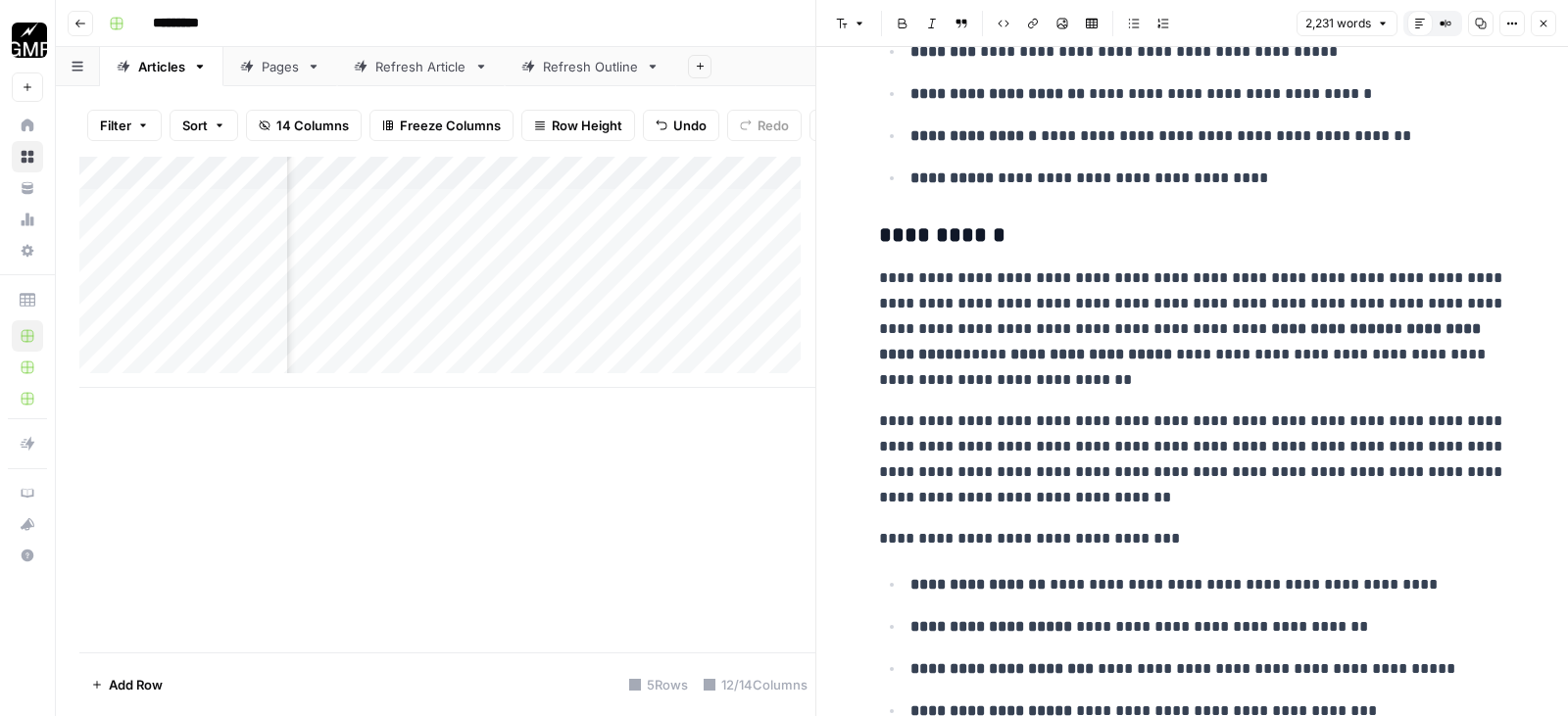 click on "**********" at bounding box center (1193, 329) 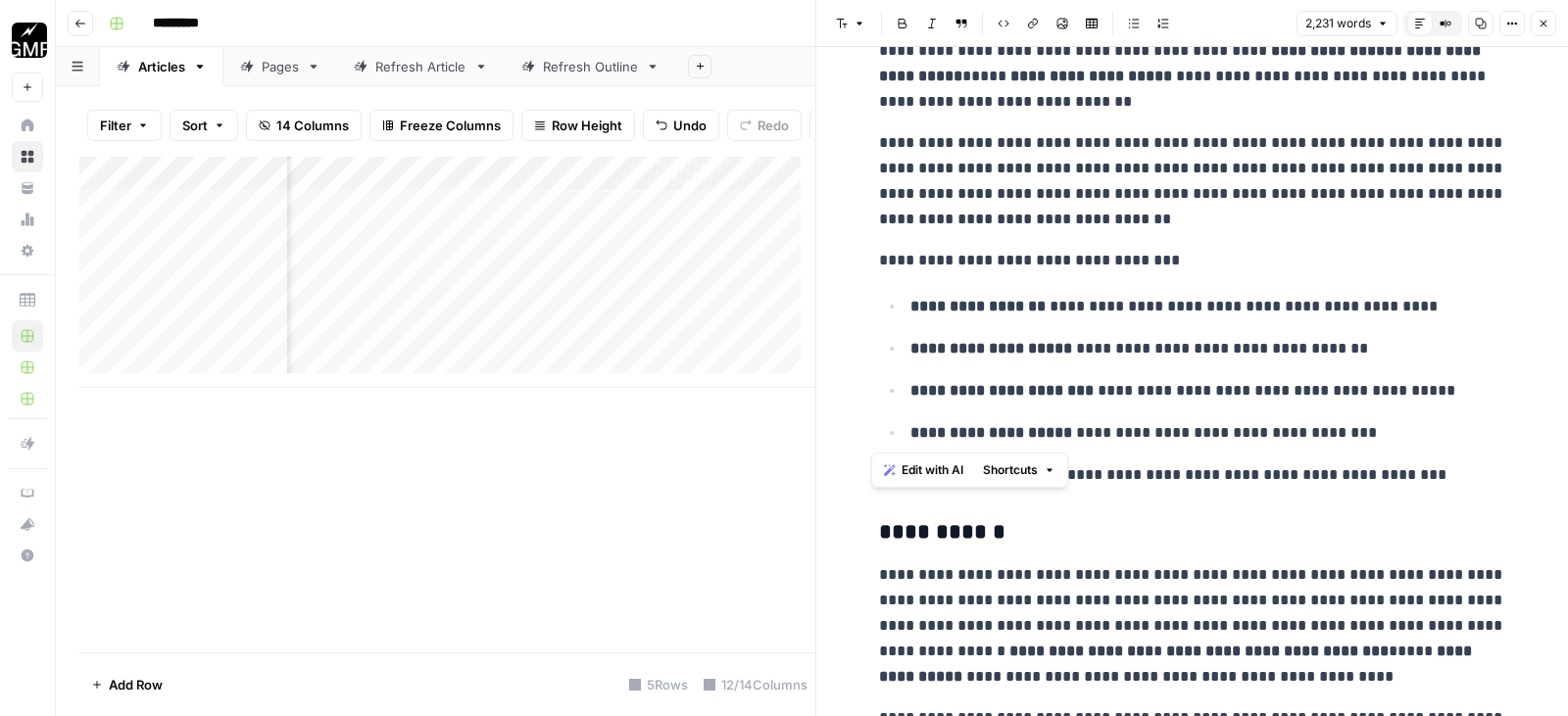 scroll, scrollTop: 4531, scrollLeft: 0, axis: vertical 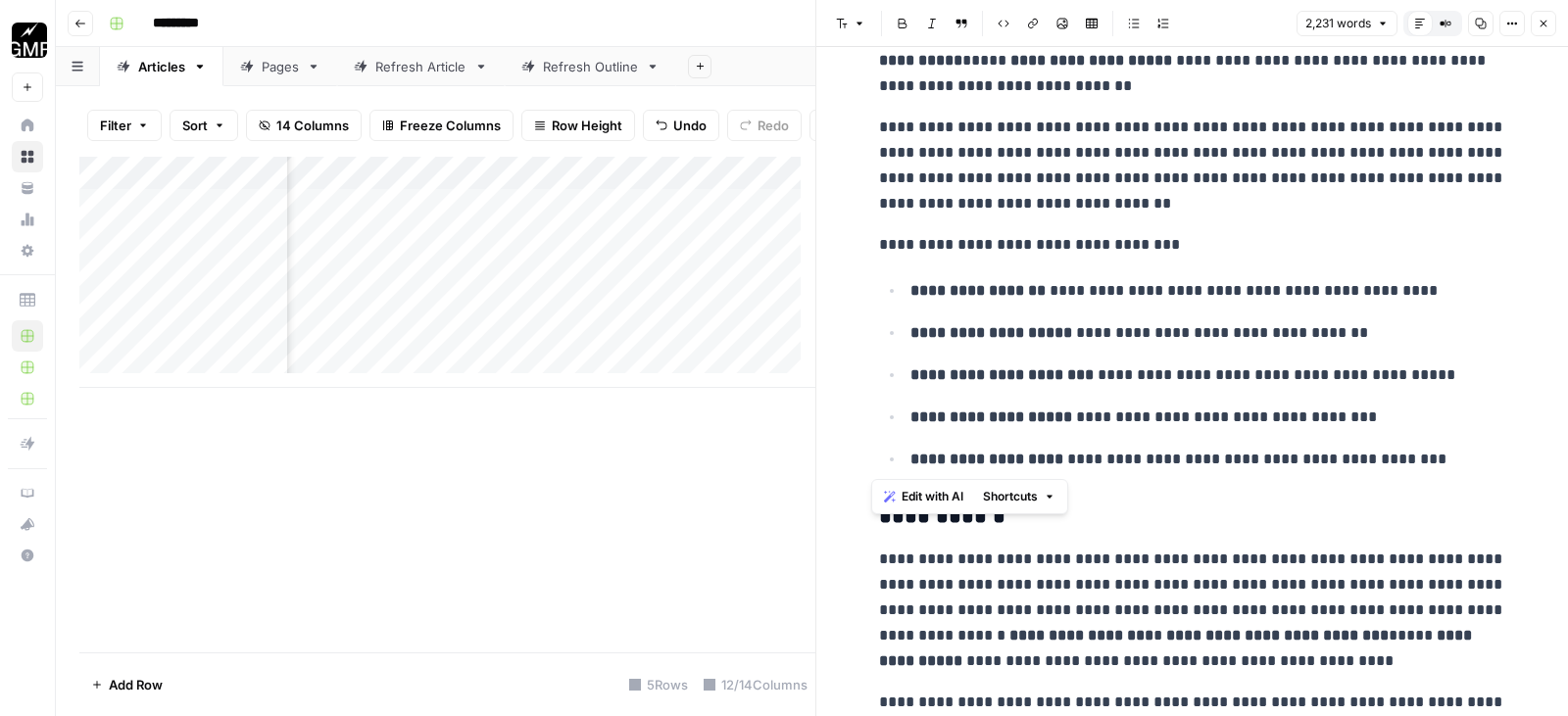 drag, startPoint x: 872, startPoint y: 280, endPoint x: 1406, endPoint y: 455, distance: 561.94395 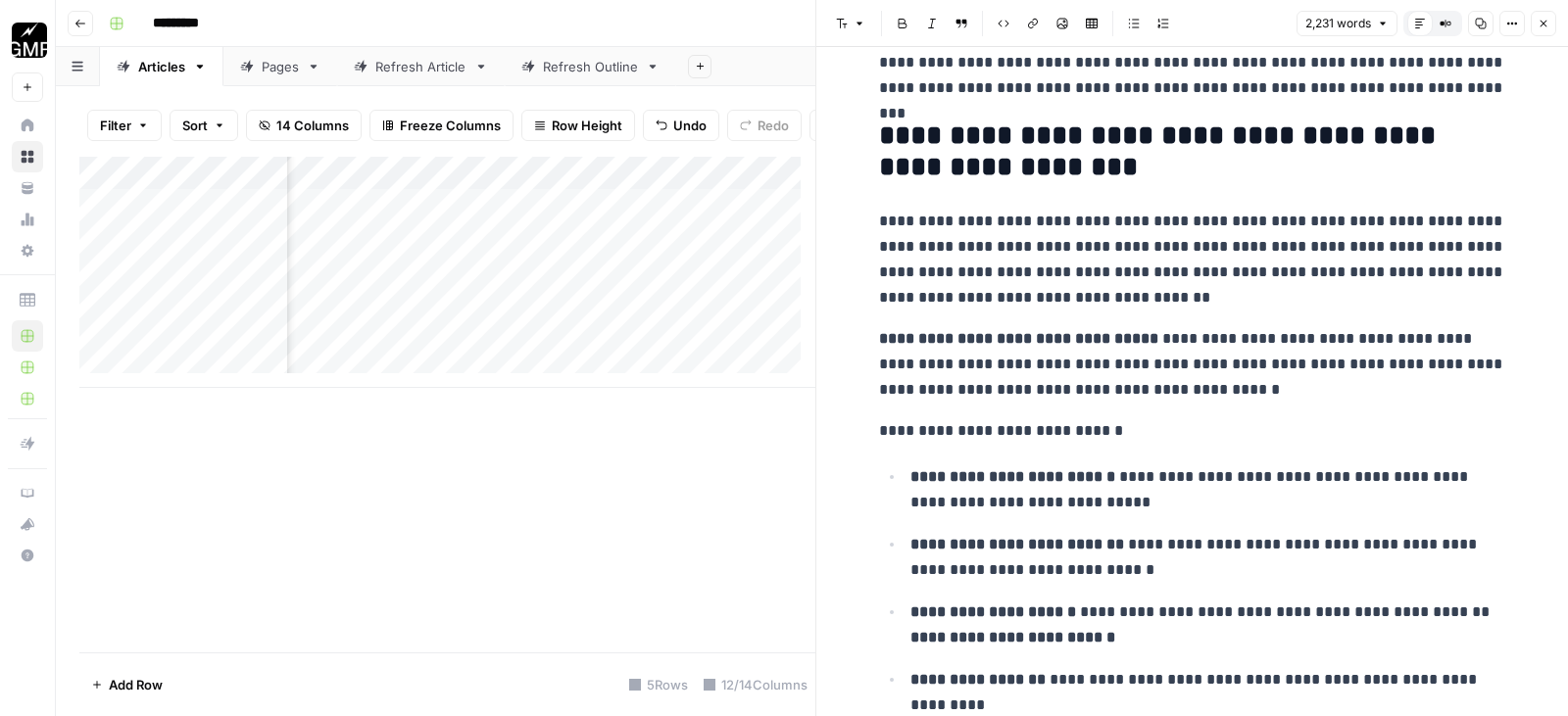 scroll, scrollTop: 8743, scrollLeft: 0, axis: vertical 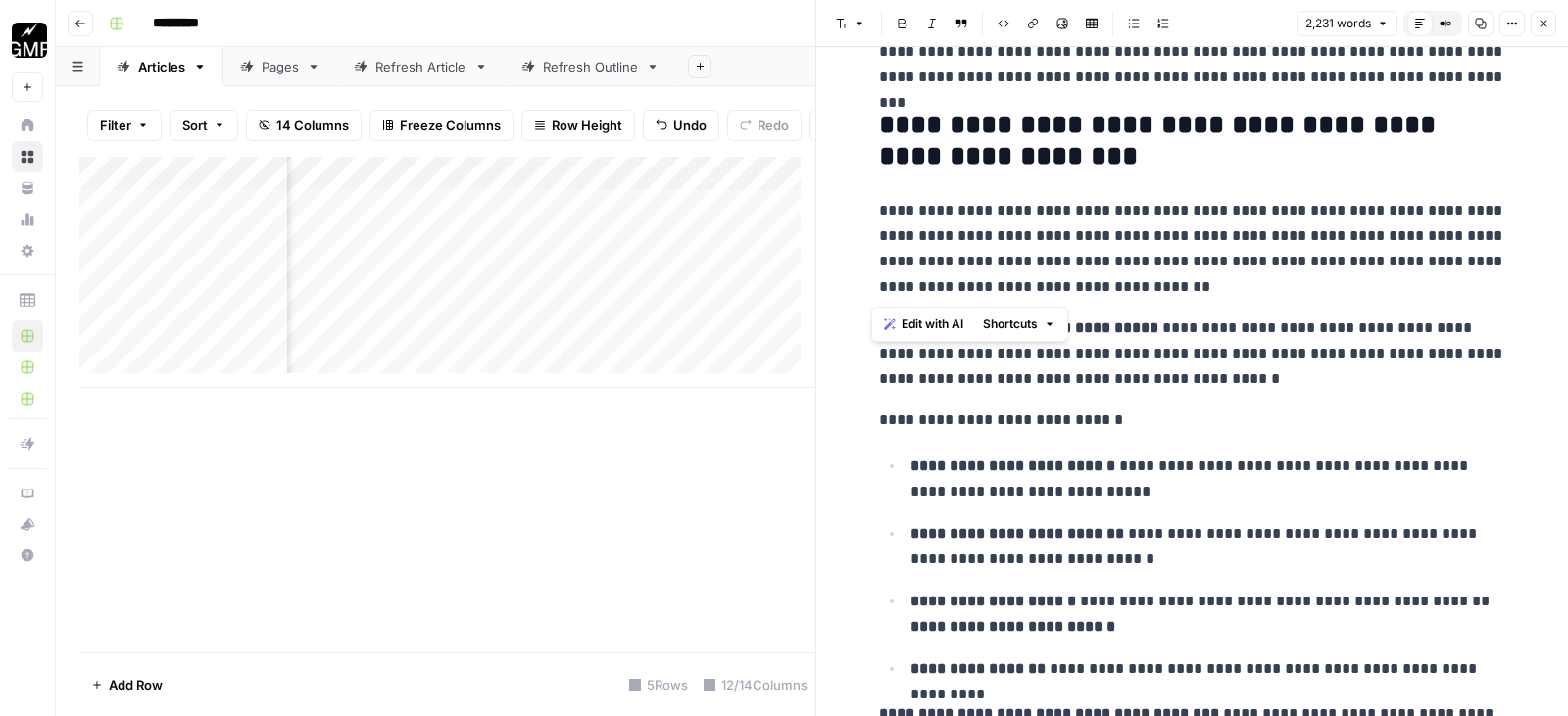 drag, startPoint x: 866, startPoint y: 216, endPoint x: 947, endPoint y: 296, distance: 113.846388 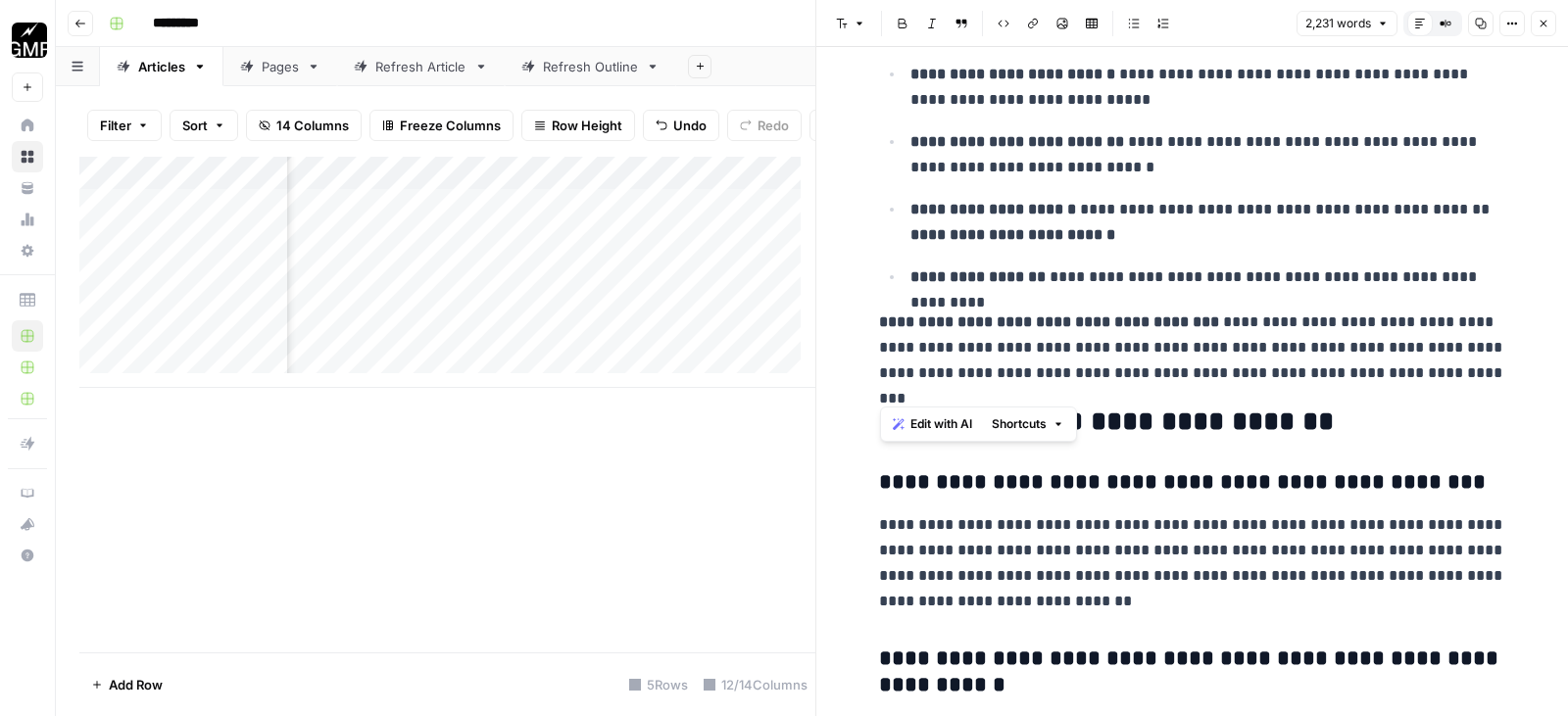 scroll, scrollTop: 9233, scrollLeft: 0, axis: vertical 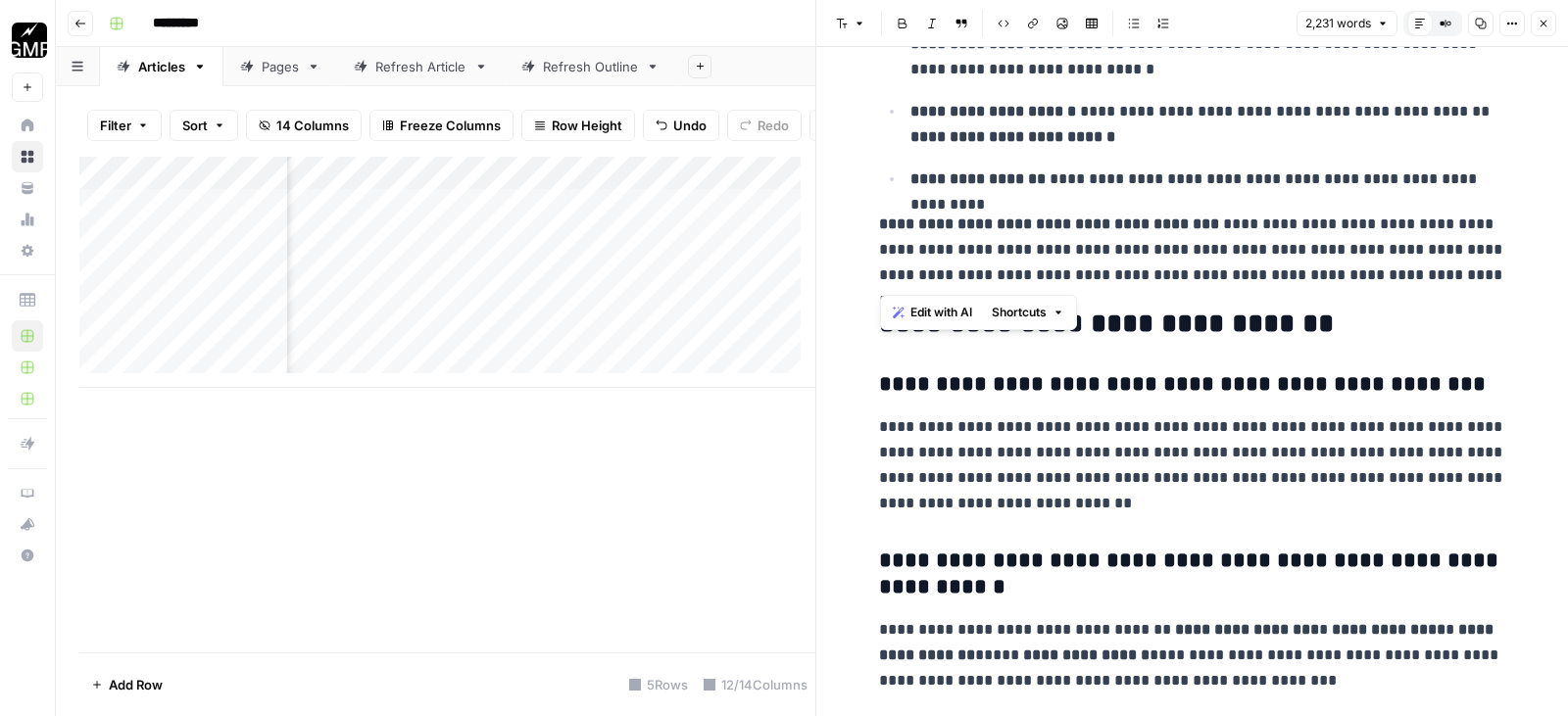 drag, startPoint x: 876, startPoint y: 209, endPoint x: 1377, endPoint y: 282, distance: 506.2904 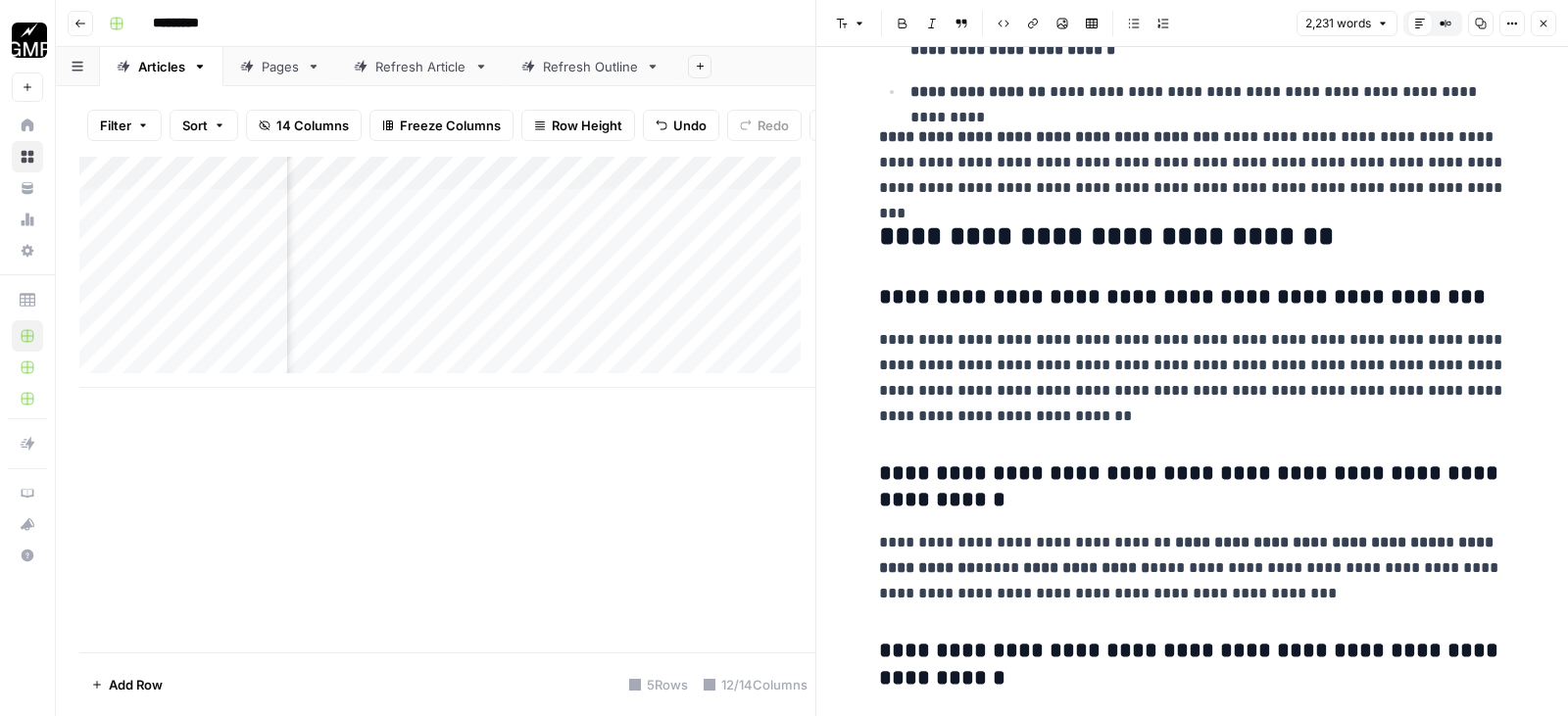 scroll, scrollTop: 9331, scrollLeft: 0, axis: vertical 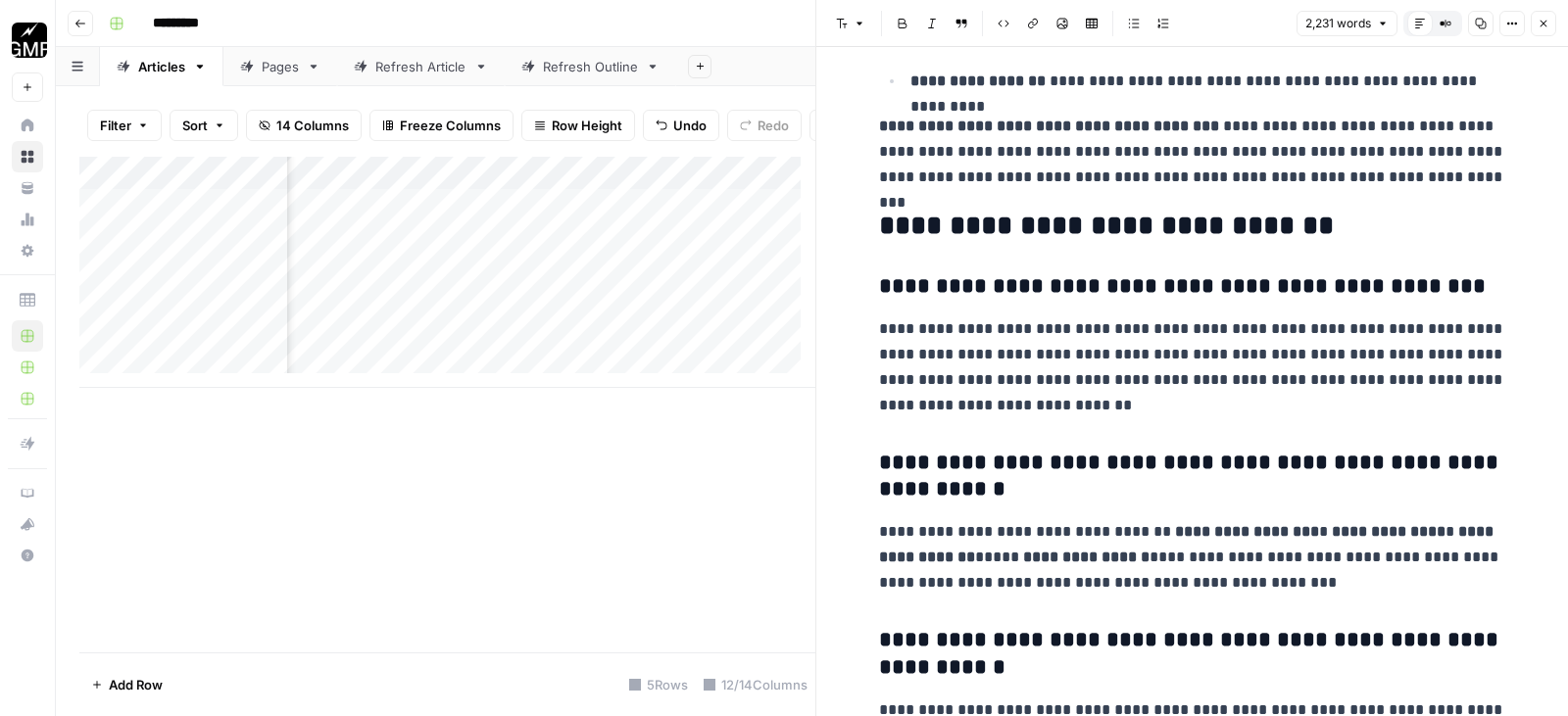 click on "**********" at bounding box center (1193, 367) 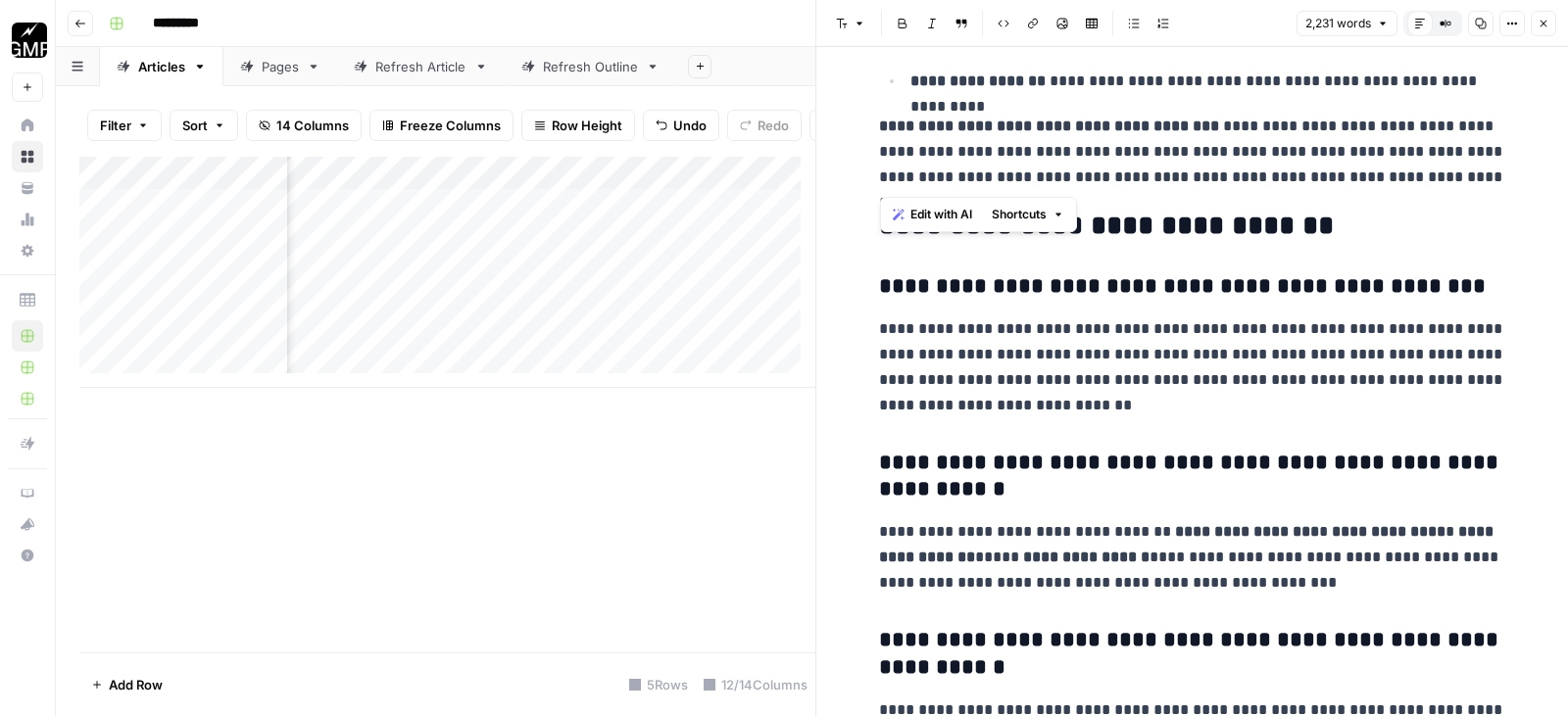 click on "**********" at bounding box center (1193, 367) 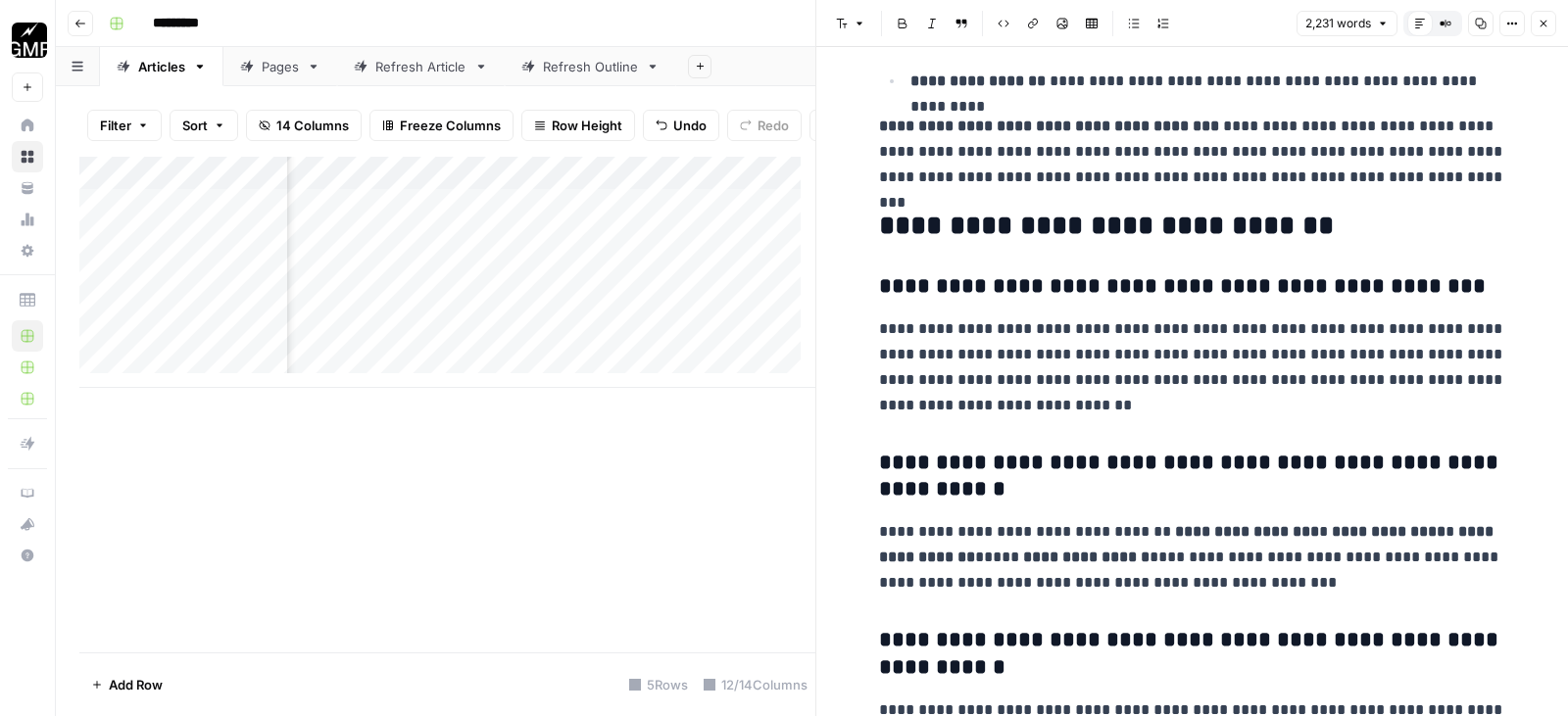 click on "**********" at bounding box center [1086, 556] 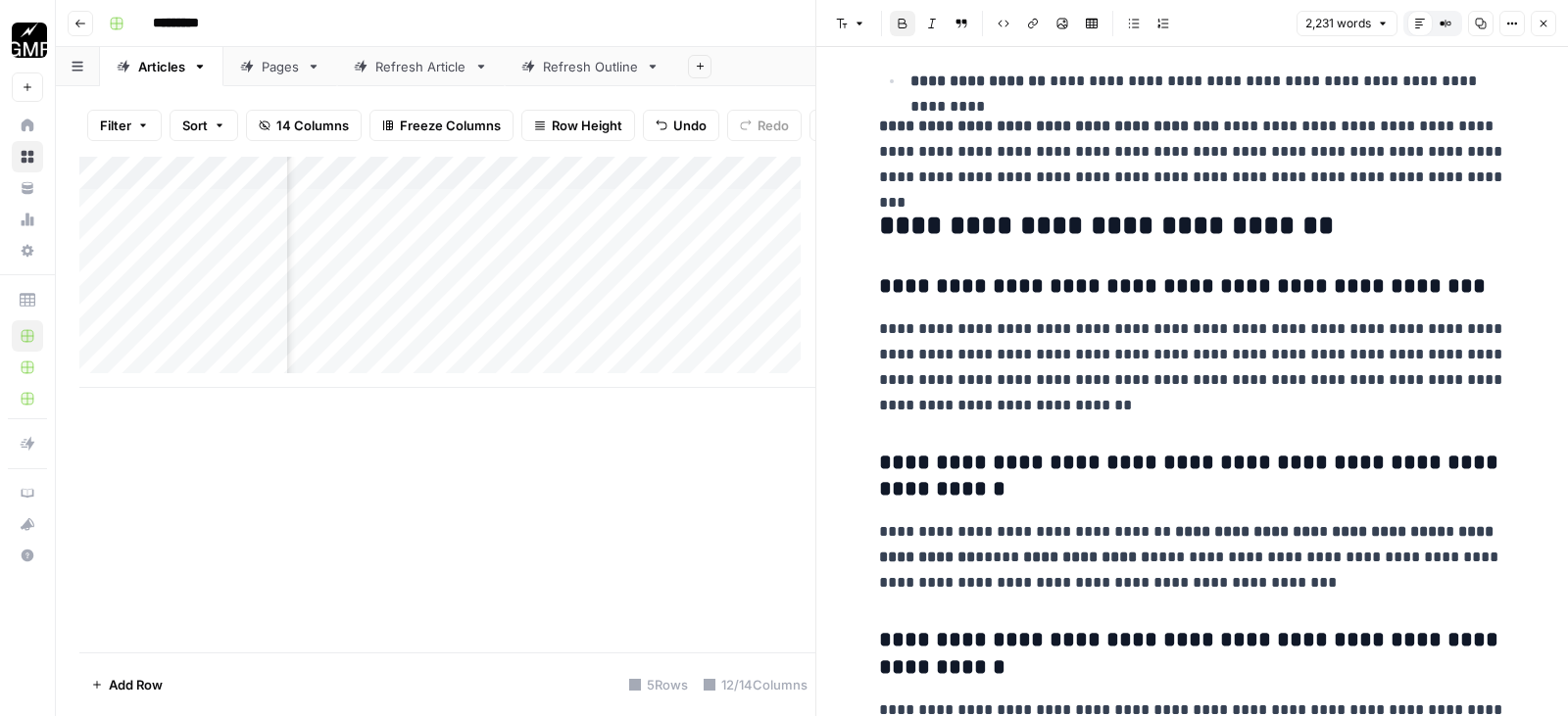 click on "**********" at bounding box center [1086, 556] 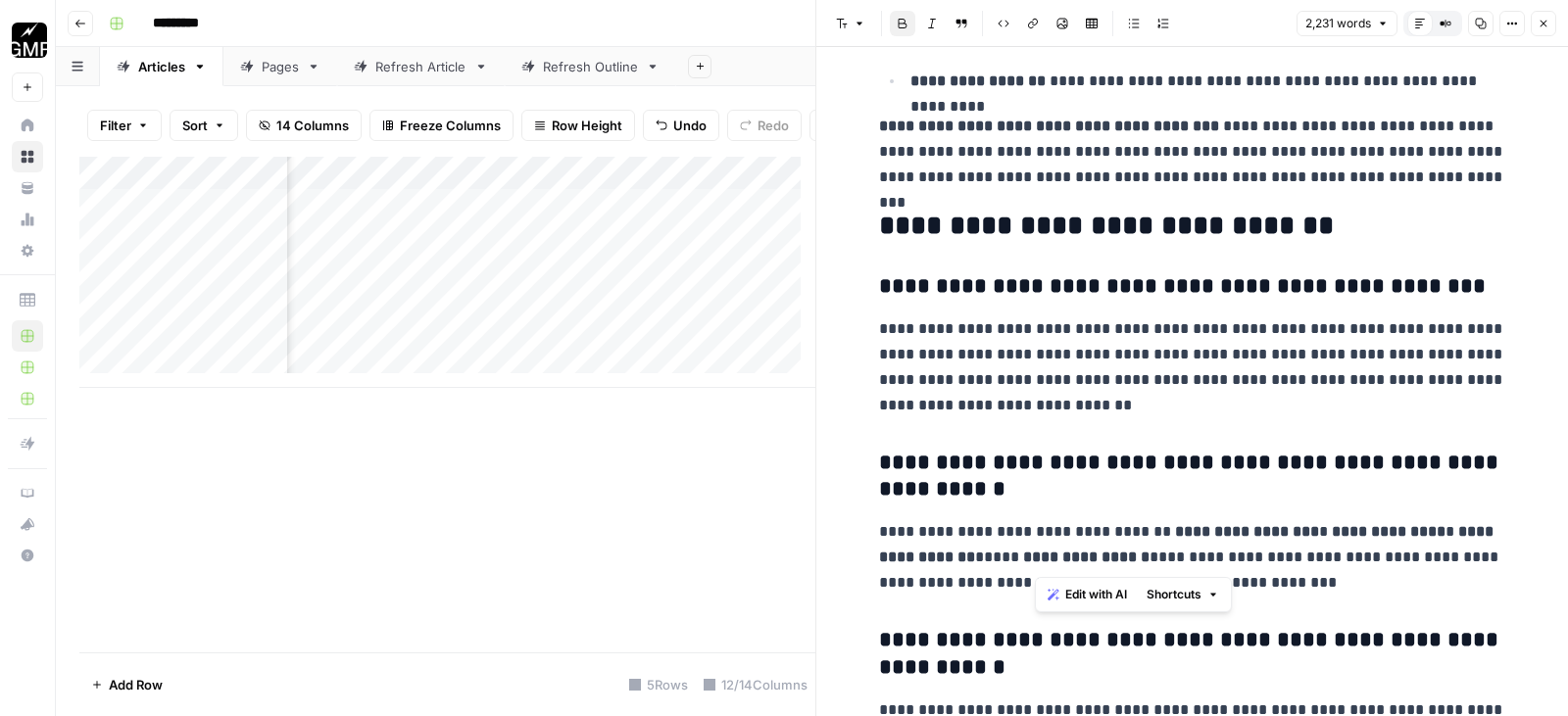 click on "**********" at bounding box center [1193, 557] 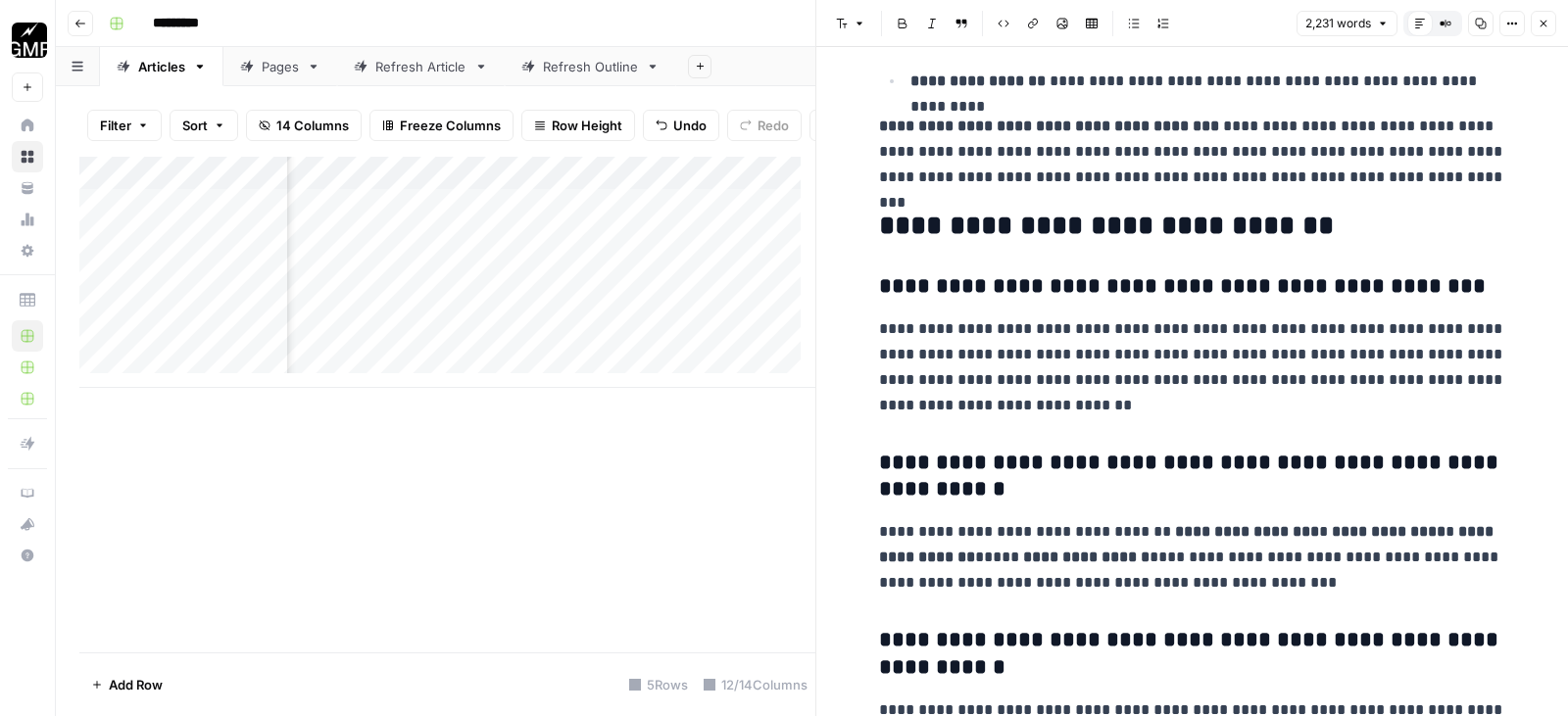 click on "**********" at bounding box center (1193, 557) 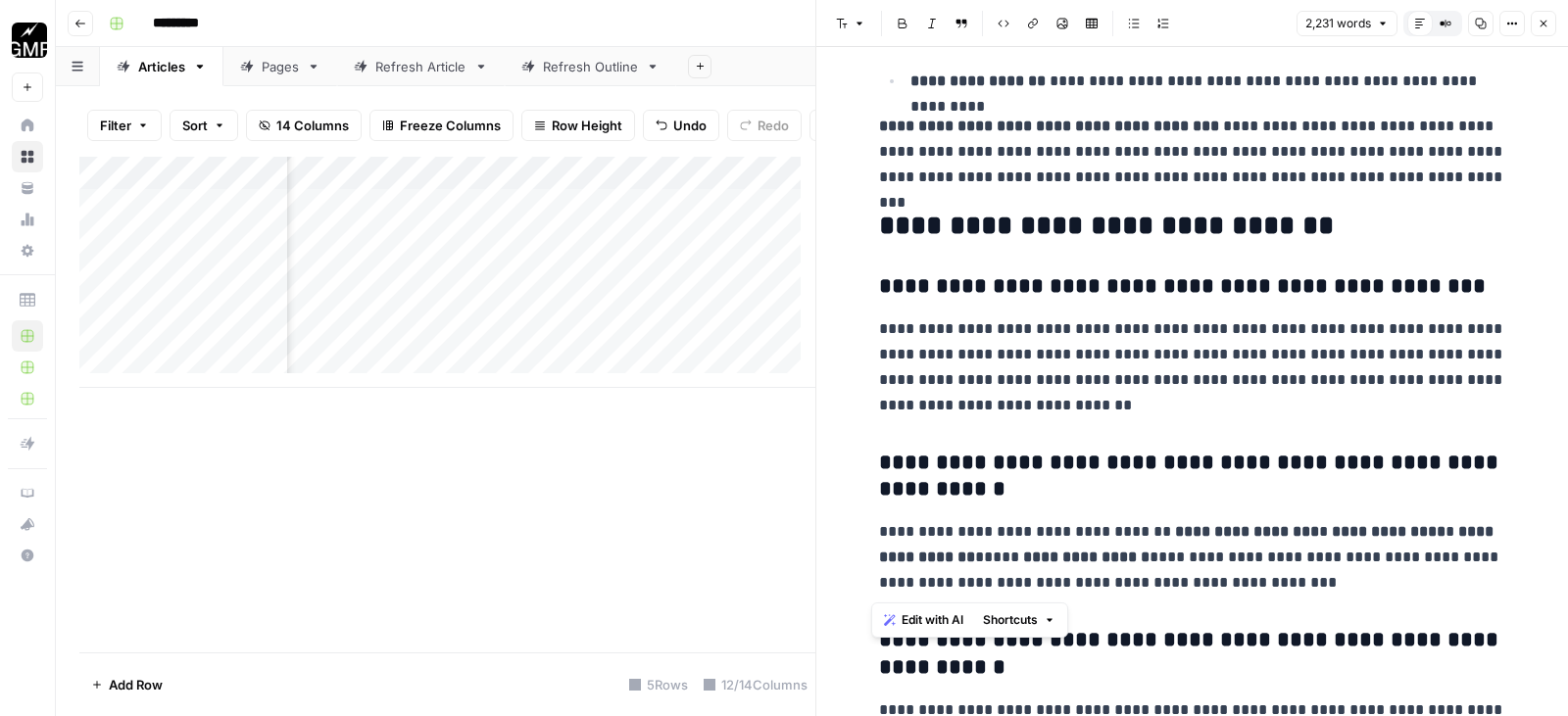 click on "**********" at bounding box center [1193, 557] 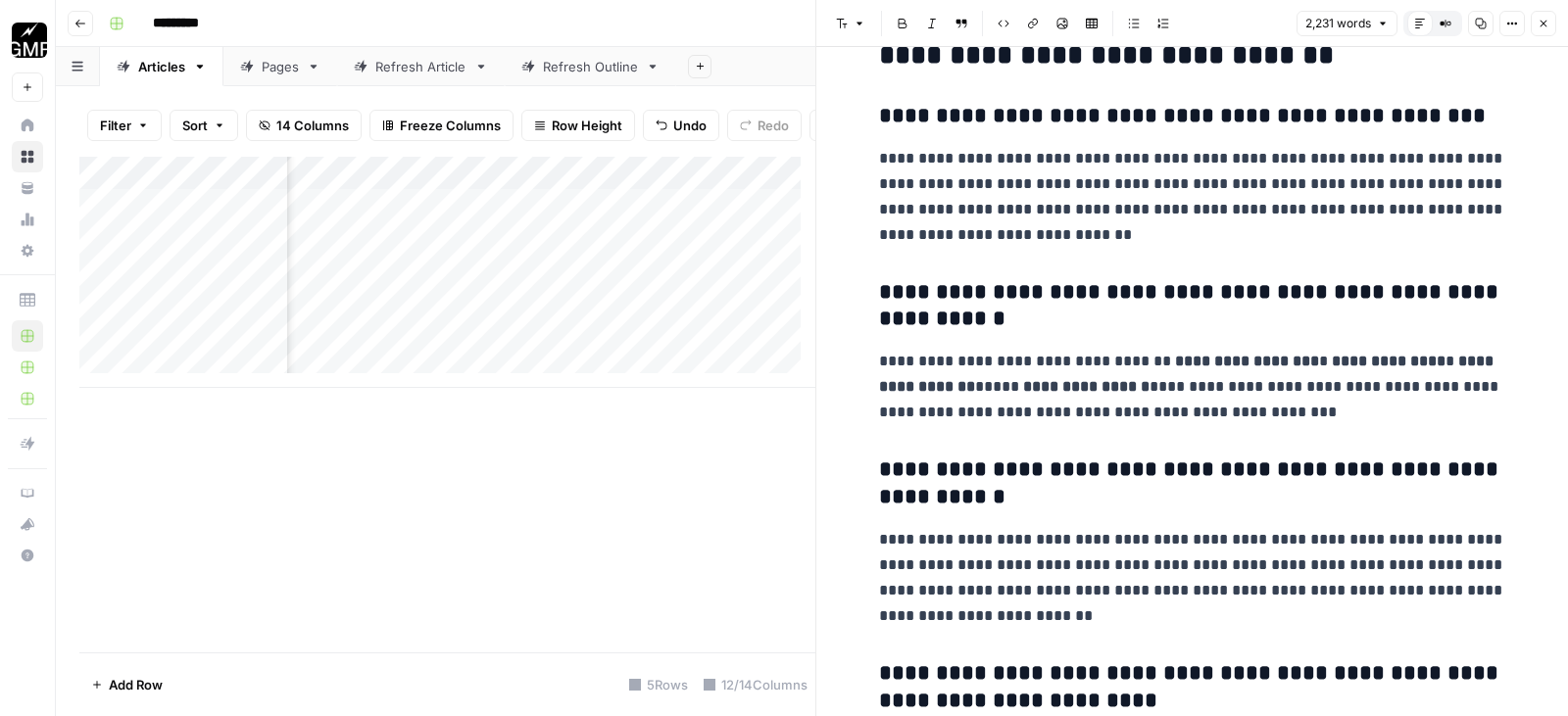 scroll, scrollTop: 9625, scrollLeft: 0, axis: vertical 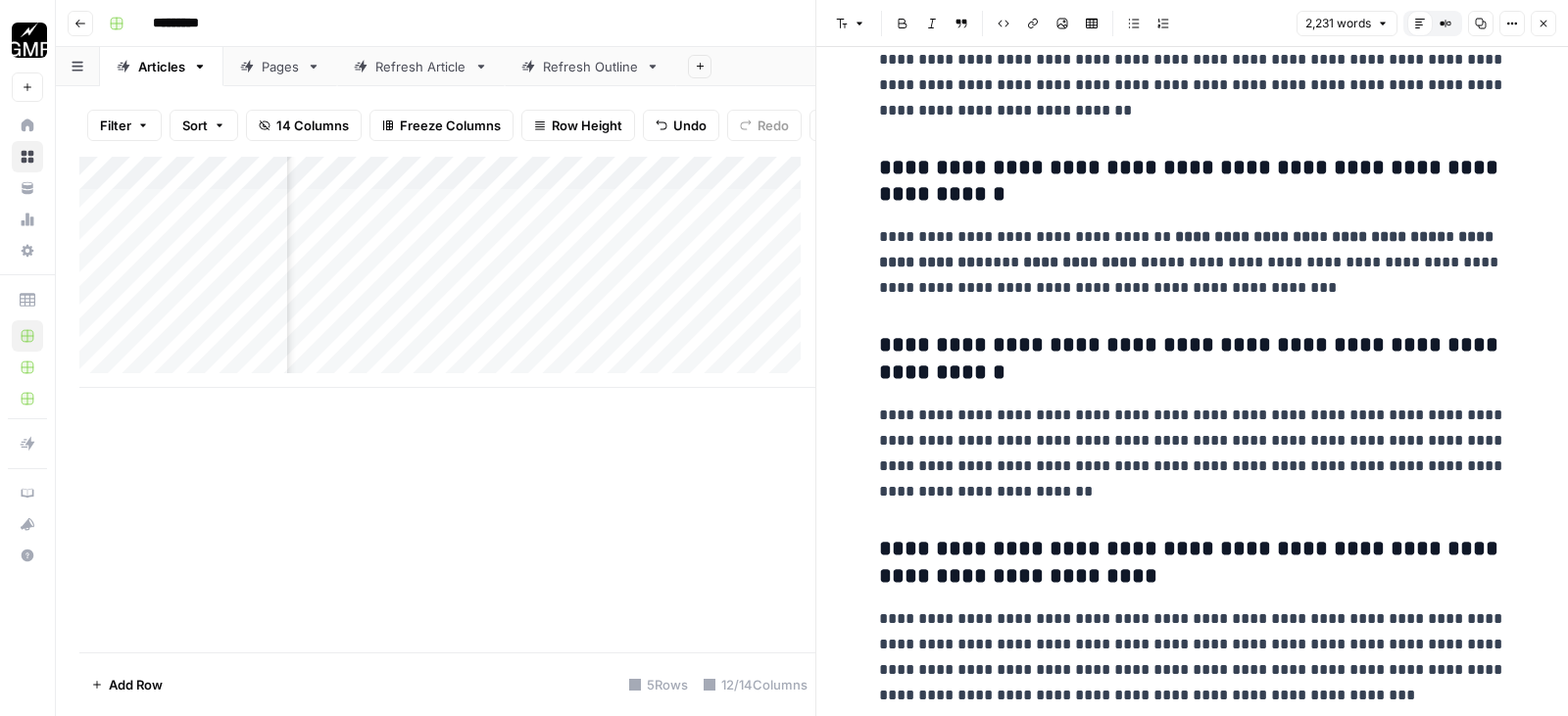 click on "**********" at bounding box center [1193, 657] 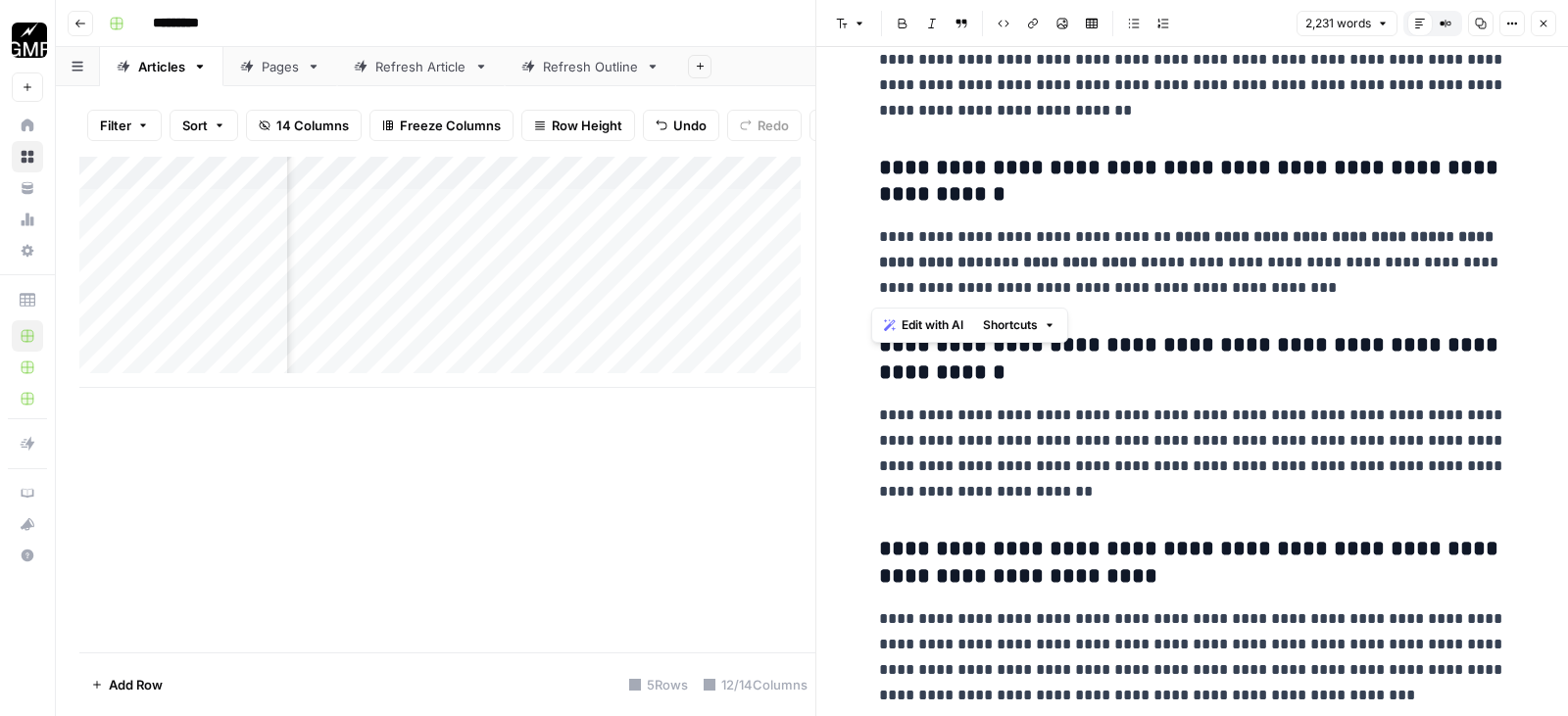click on "**********" at bounding box center (1193, 657) 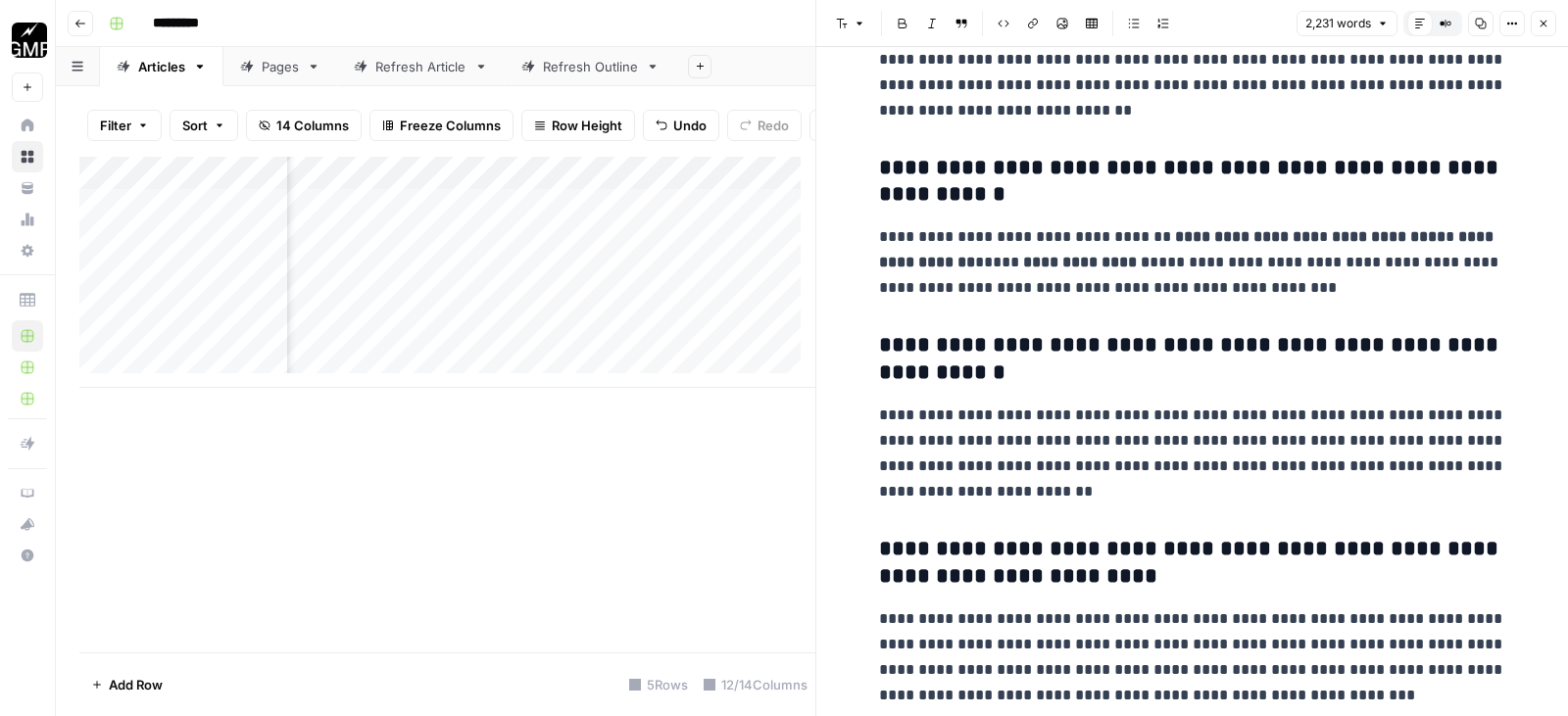 scroll, scrollTop: 9661, scrollLeft: 0, axis: vertical 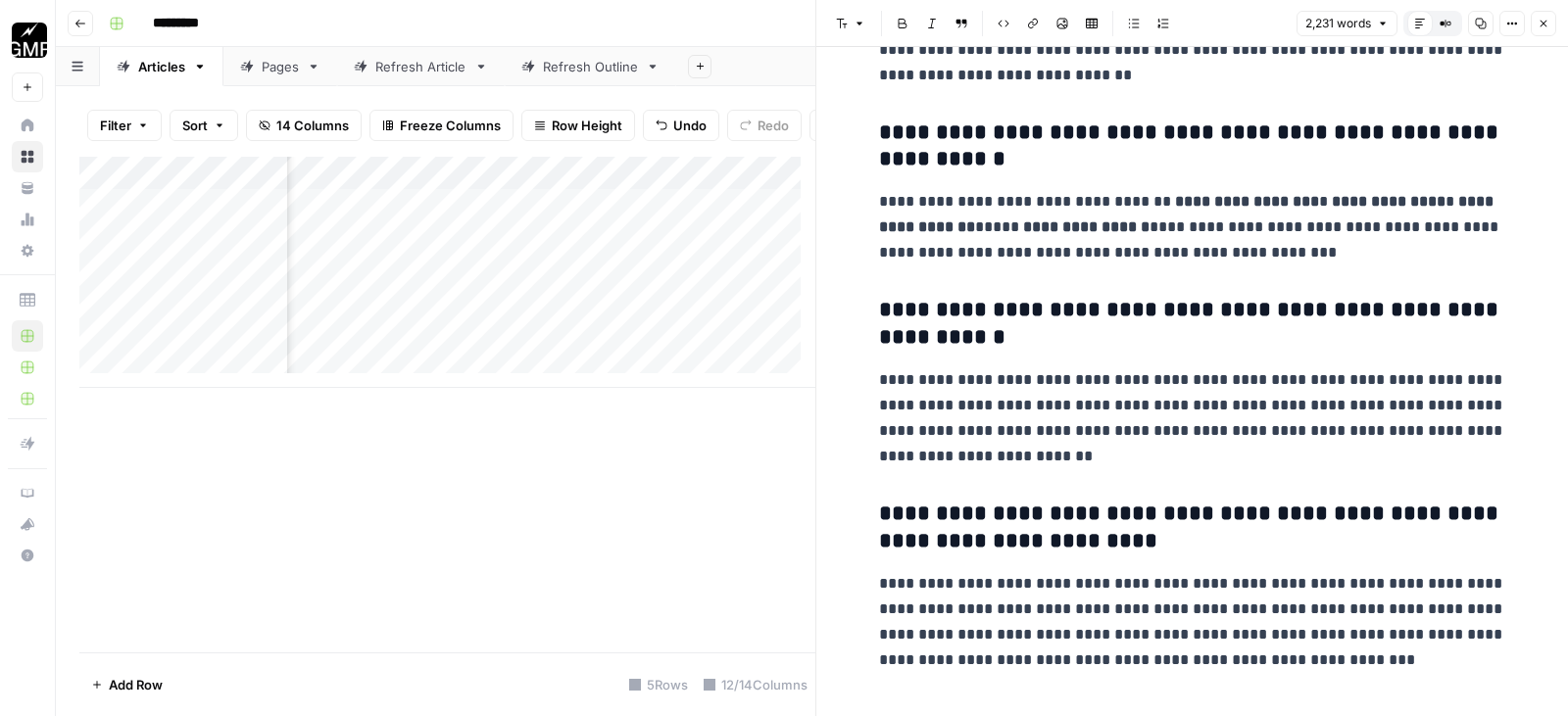 paste 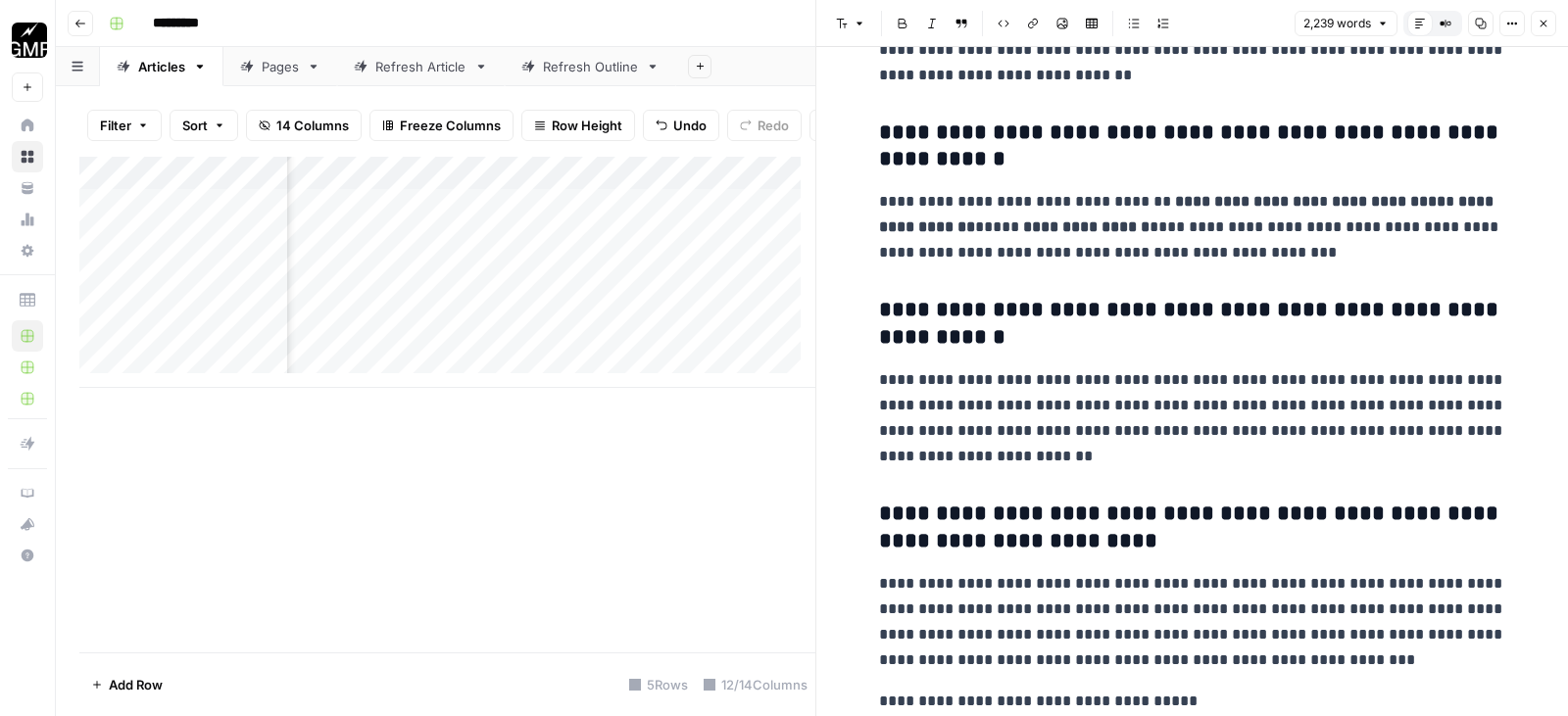 scroll, scrollTop: 9702, scrollLeft: 0, axis: vertical 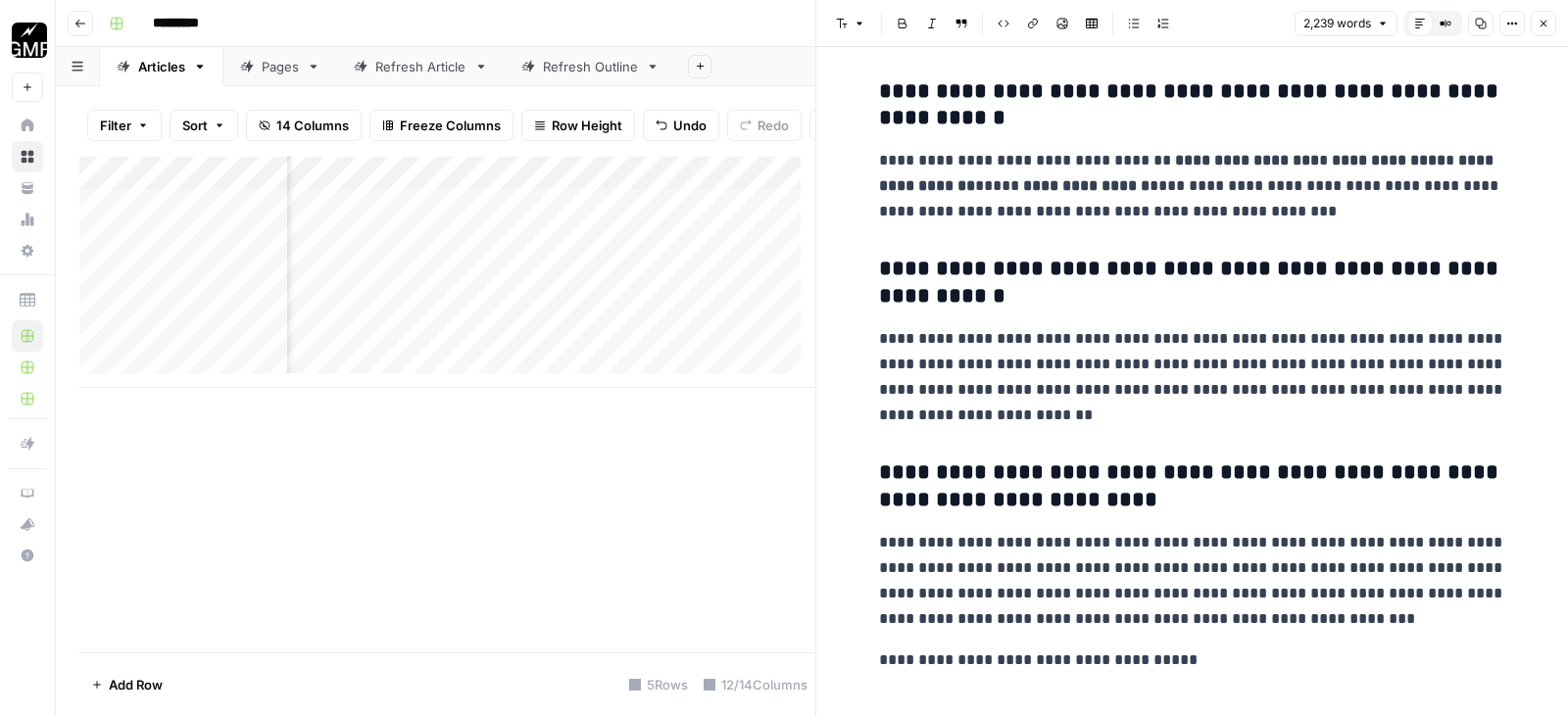 type 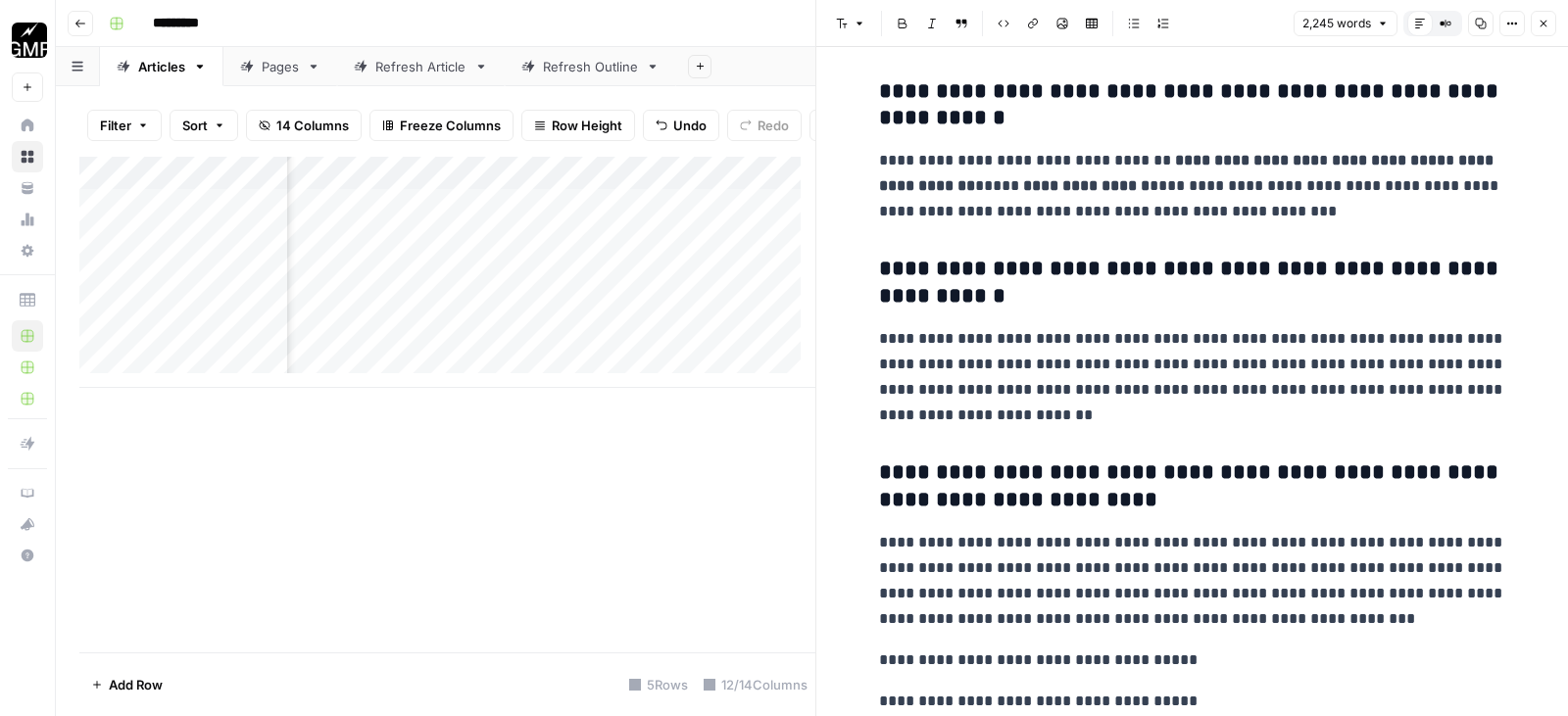 scroll, scrollTop: 9708, scrollLeft: 0, axis: vertical 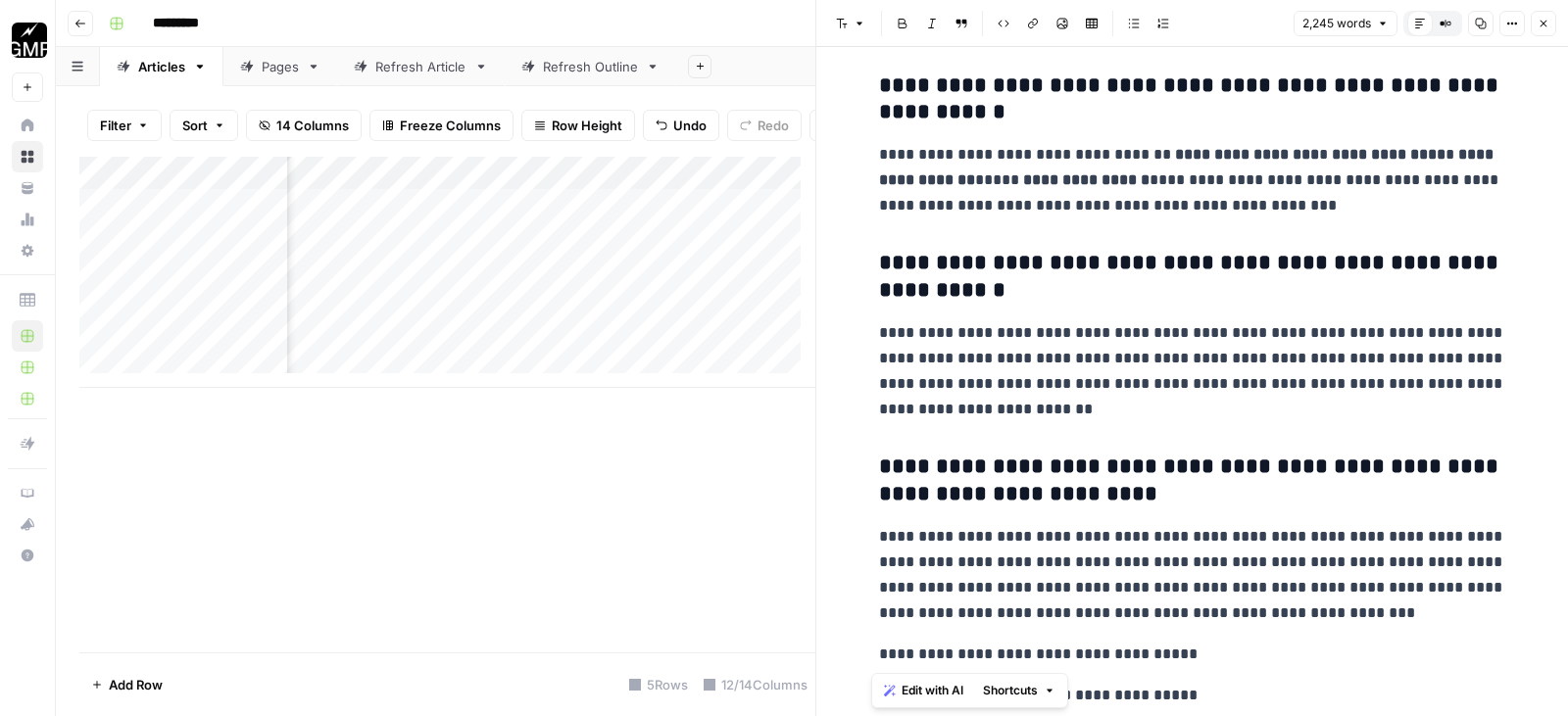 drag, startPoint x: 1152, startPoint y: 695, endPoint x: 866, endPoint y: 660, distance: 288.13365 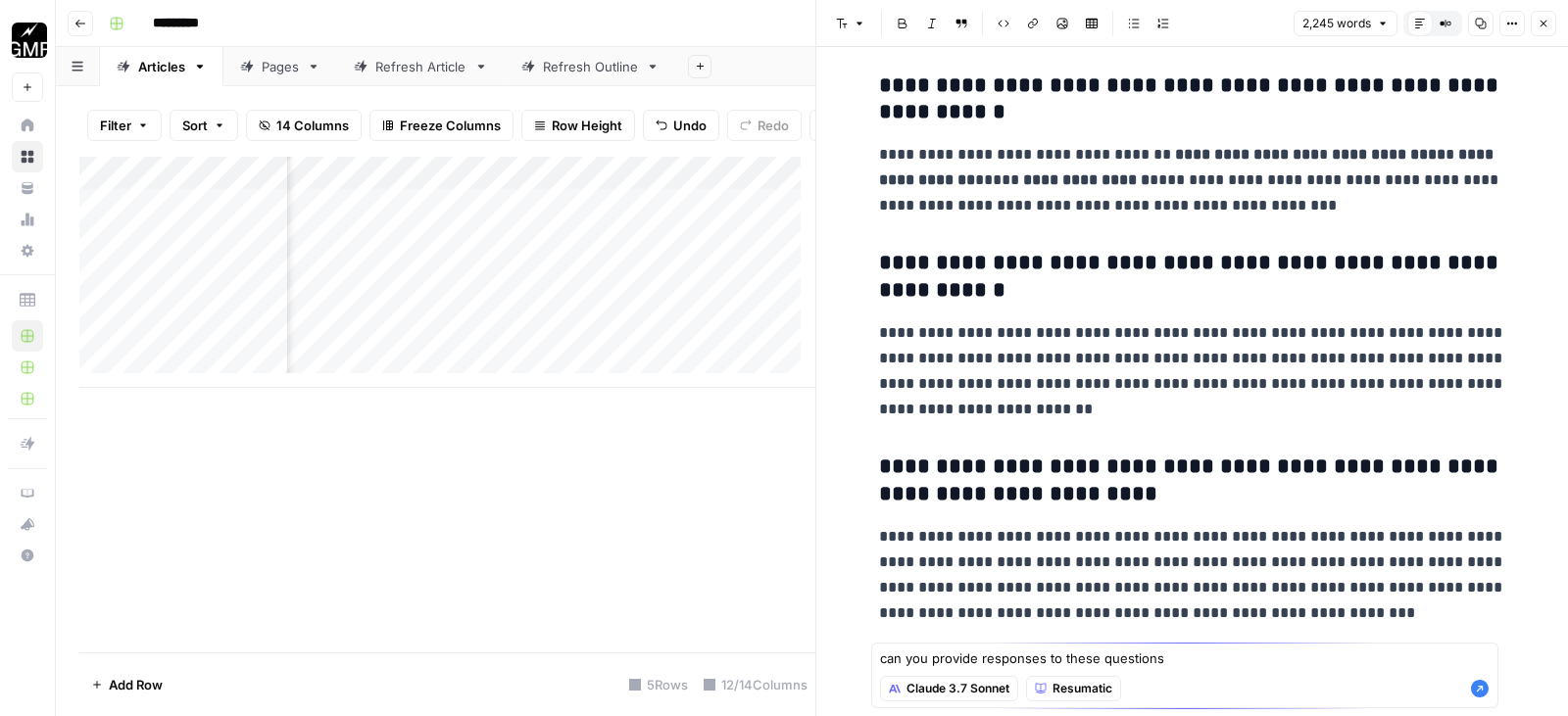 type on "can you provide responses to these questions" 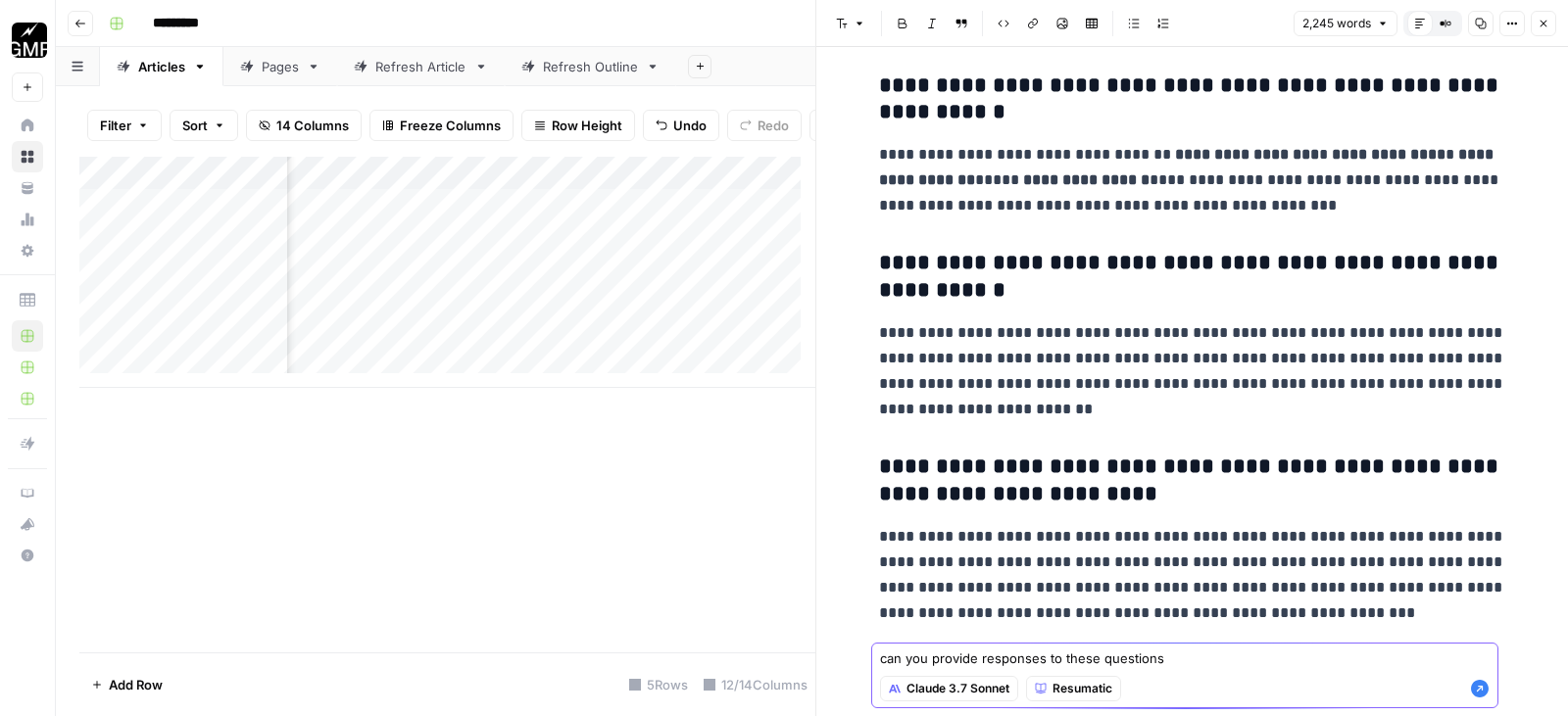 click 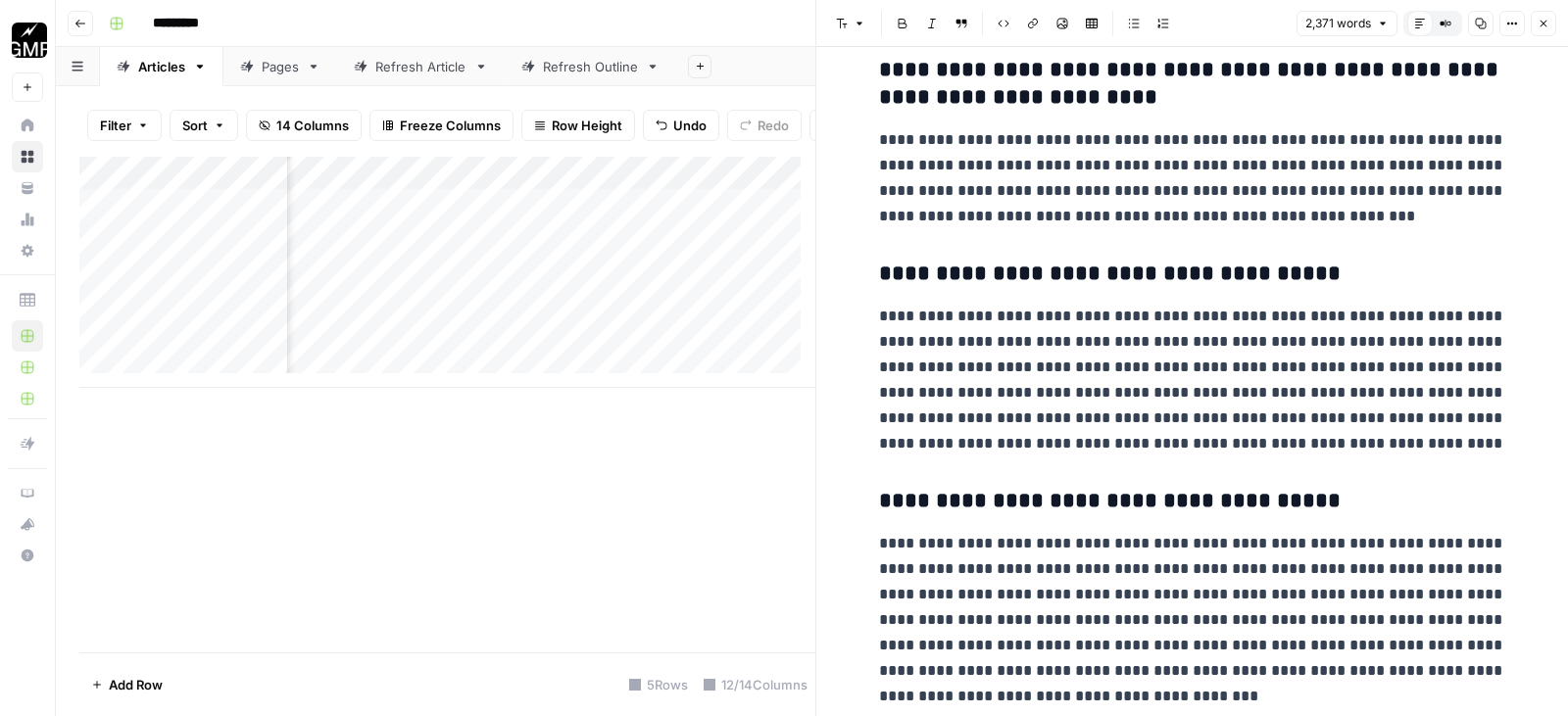 scroll, scrollTop: 10105, scrollLeft: 0, axis: vertical 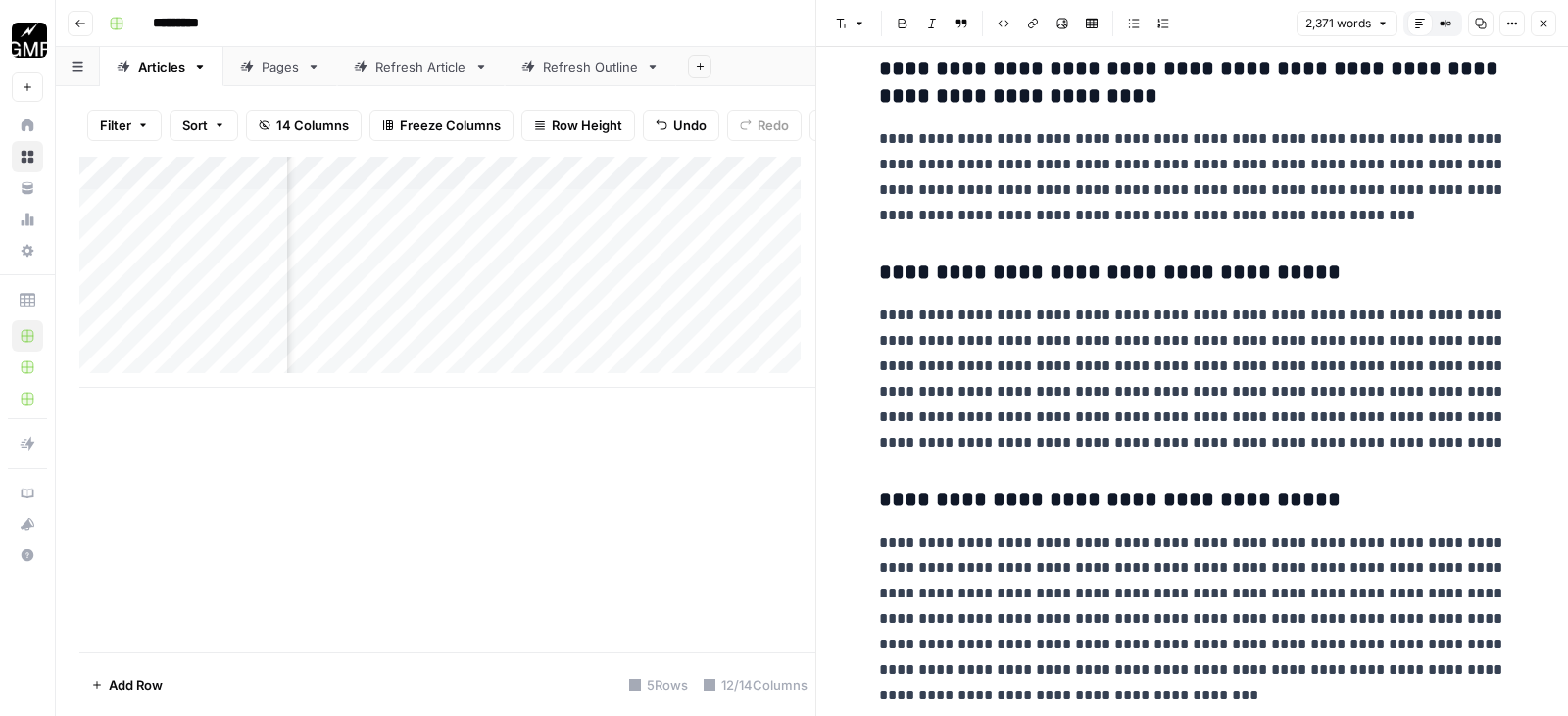 click on "**********" at bounding box center [1193, 379] 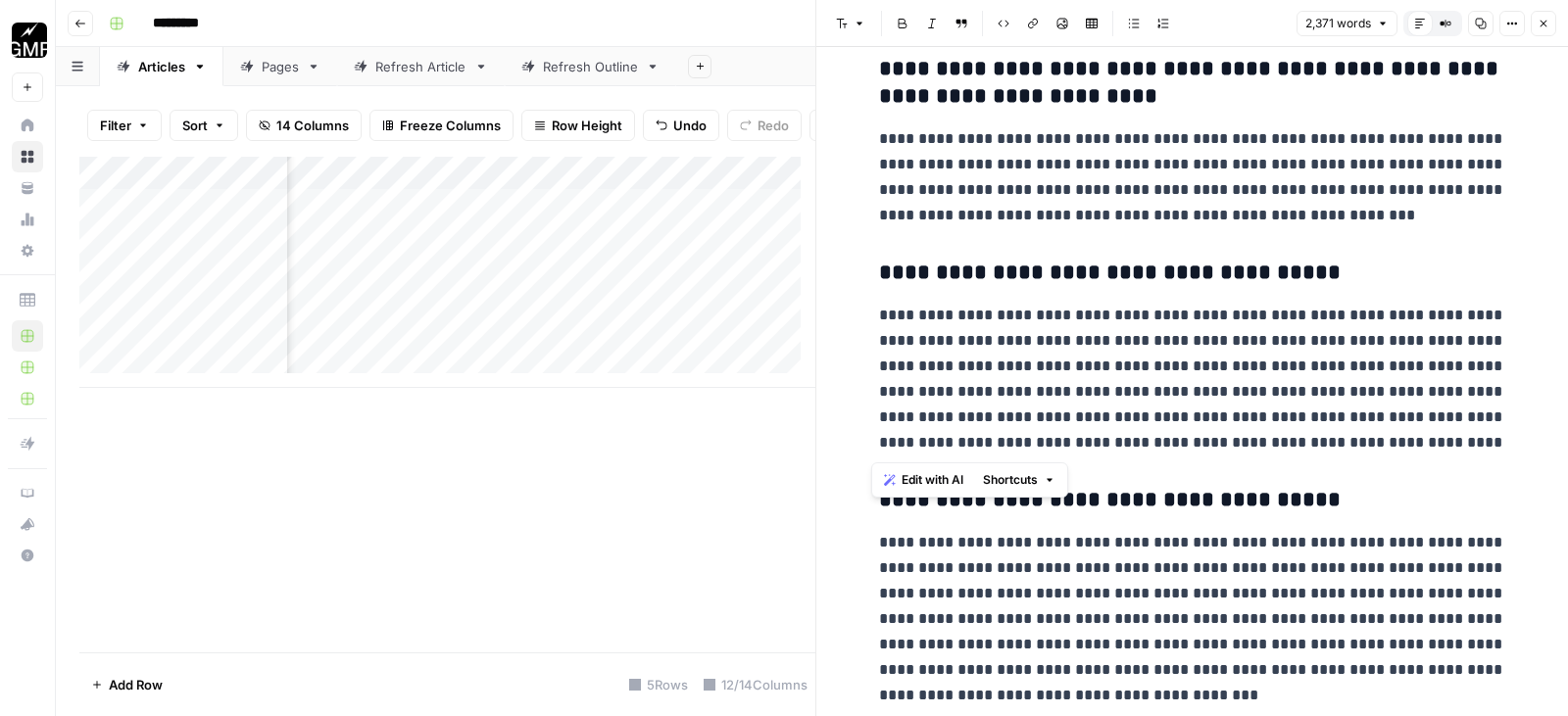 click on "**********" at bounding box center (1193, 379) 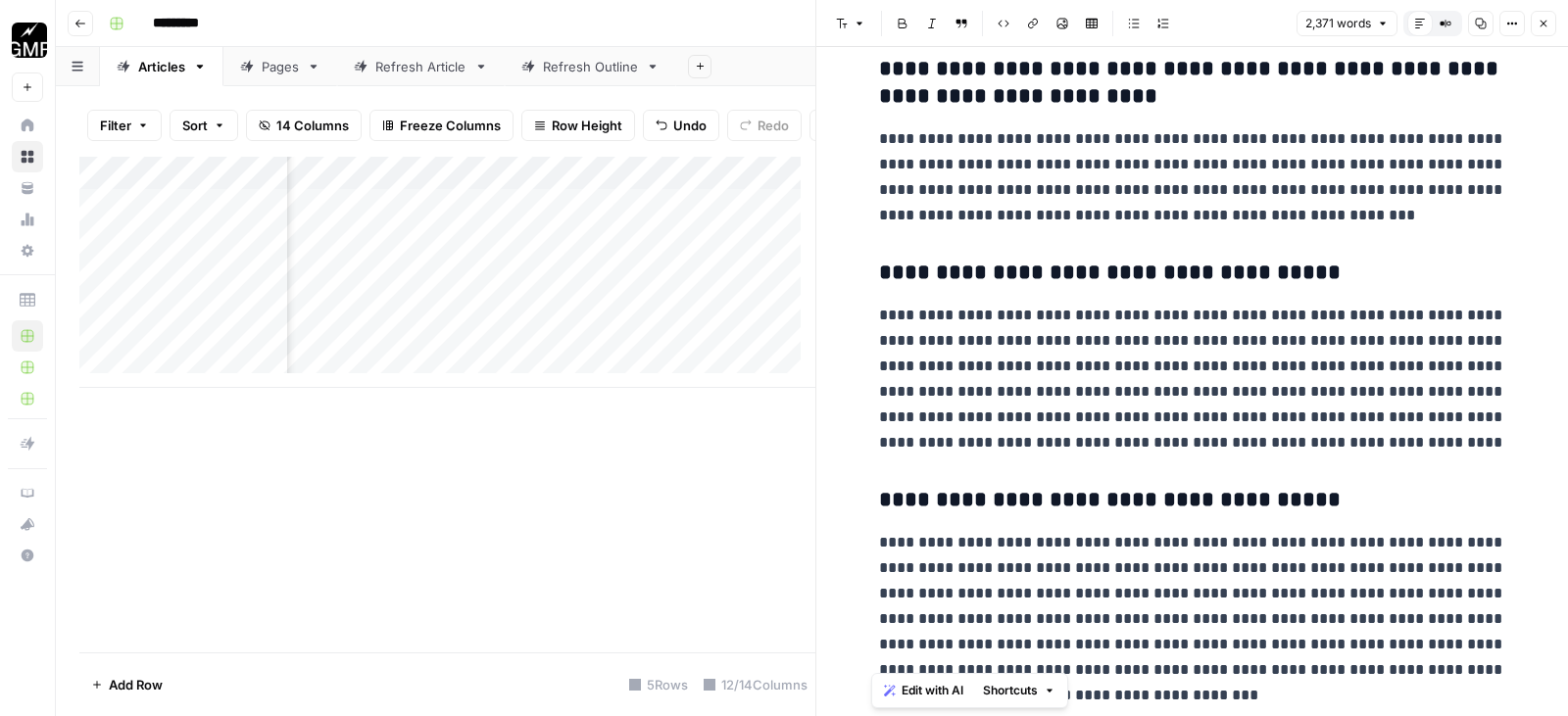 drag, startPoint x: 870, startPoint y: 547, endPoint x: 1115, endPoint y: 708, distance: 293.16548 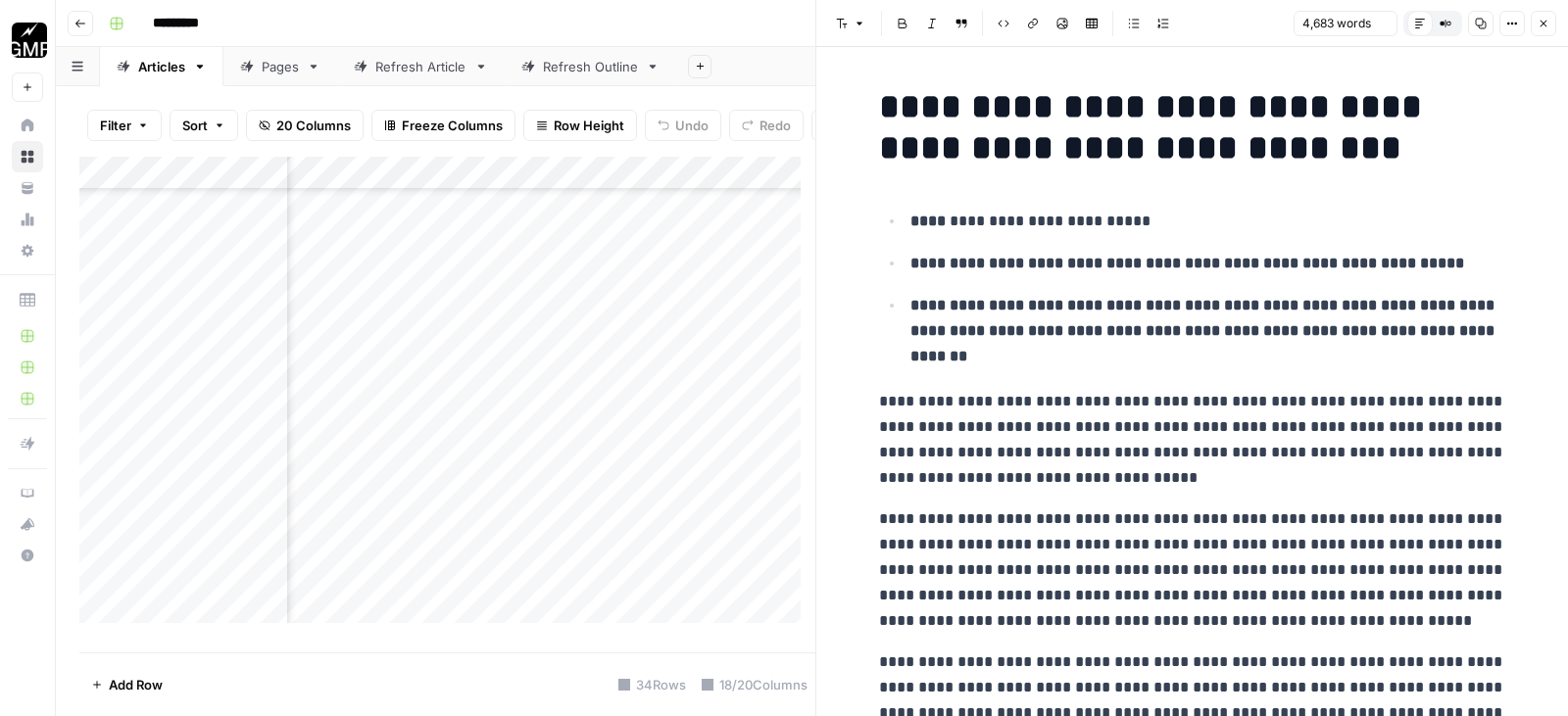 scroll, scrollTop: 0, scrollLeft: 0, axis: both 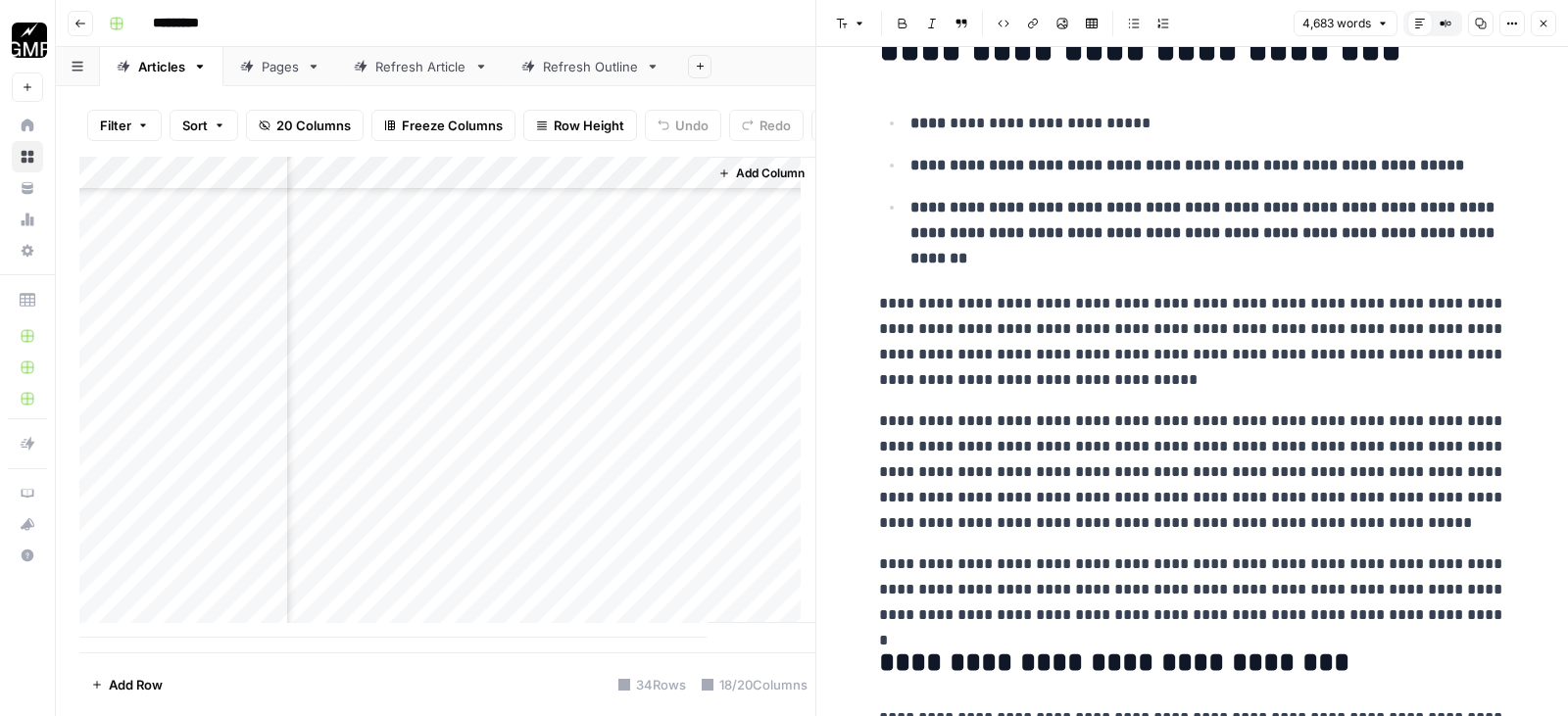 click on "**********" at bounding box center [1208, 233] 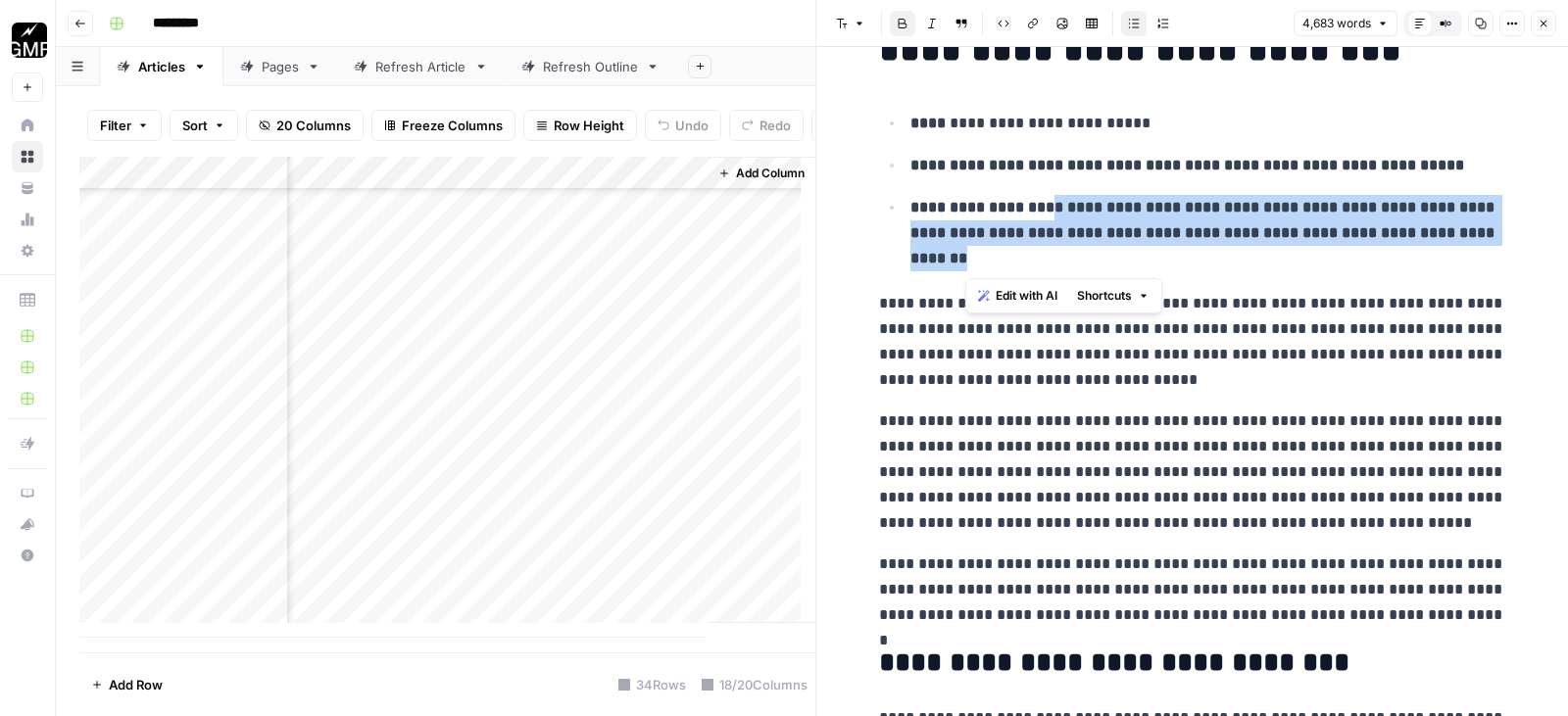 drag, startPoint x: 975, startPoint y: 258, endPoint x: 1037, endPoint y: 217, distance: 74.33034 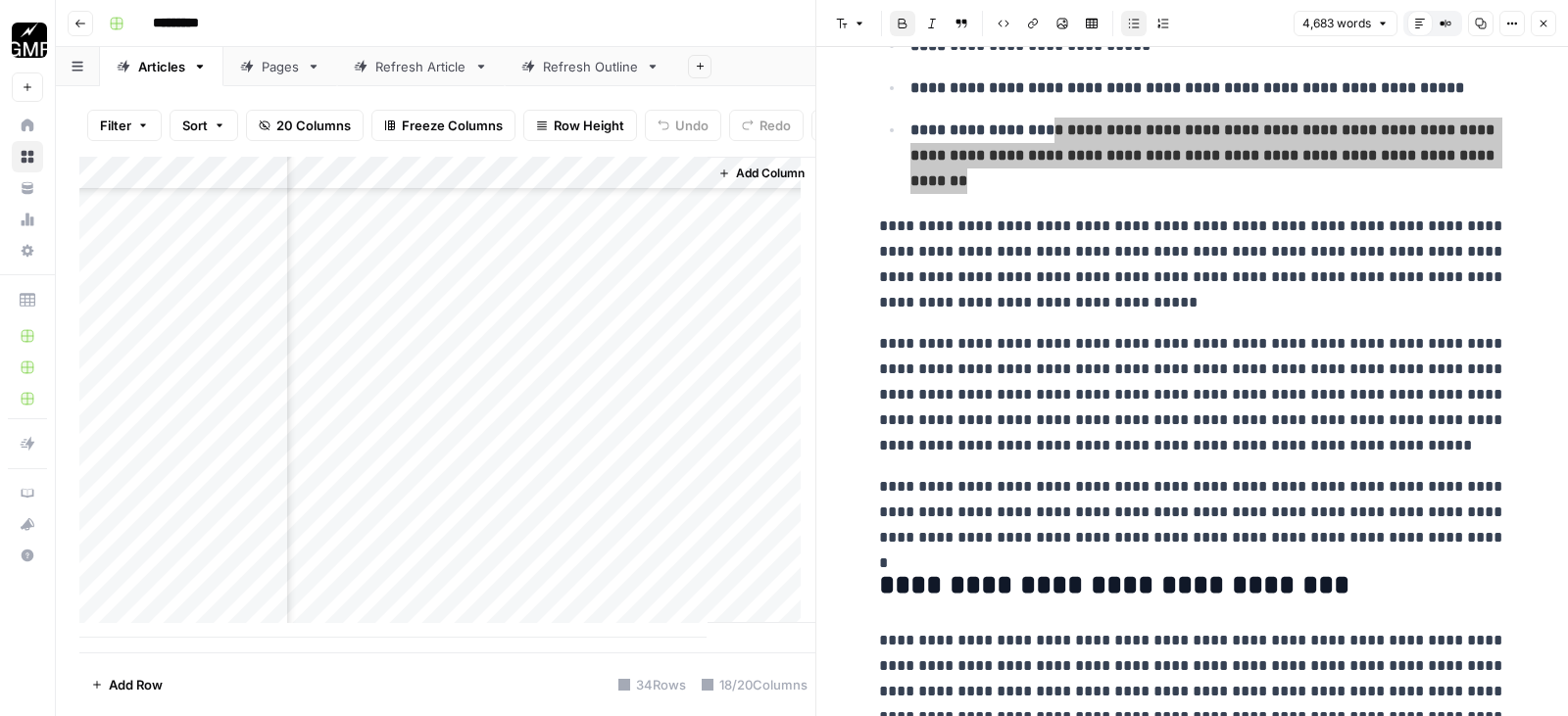scroll, scrollTop: 196, scrollLeft: 0, axis: vertical 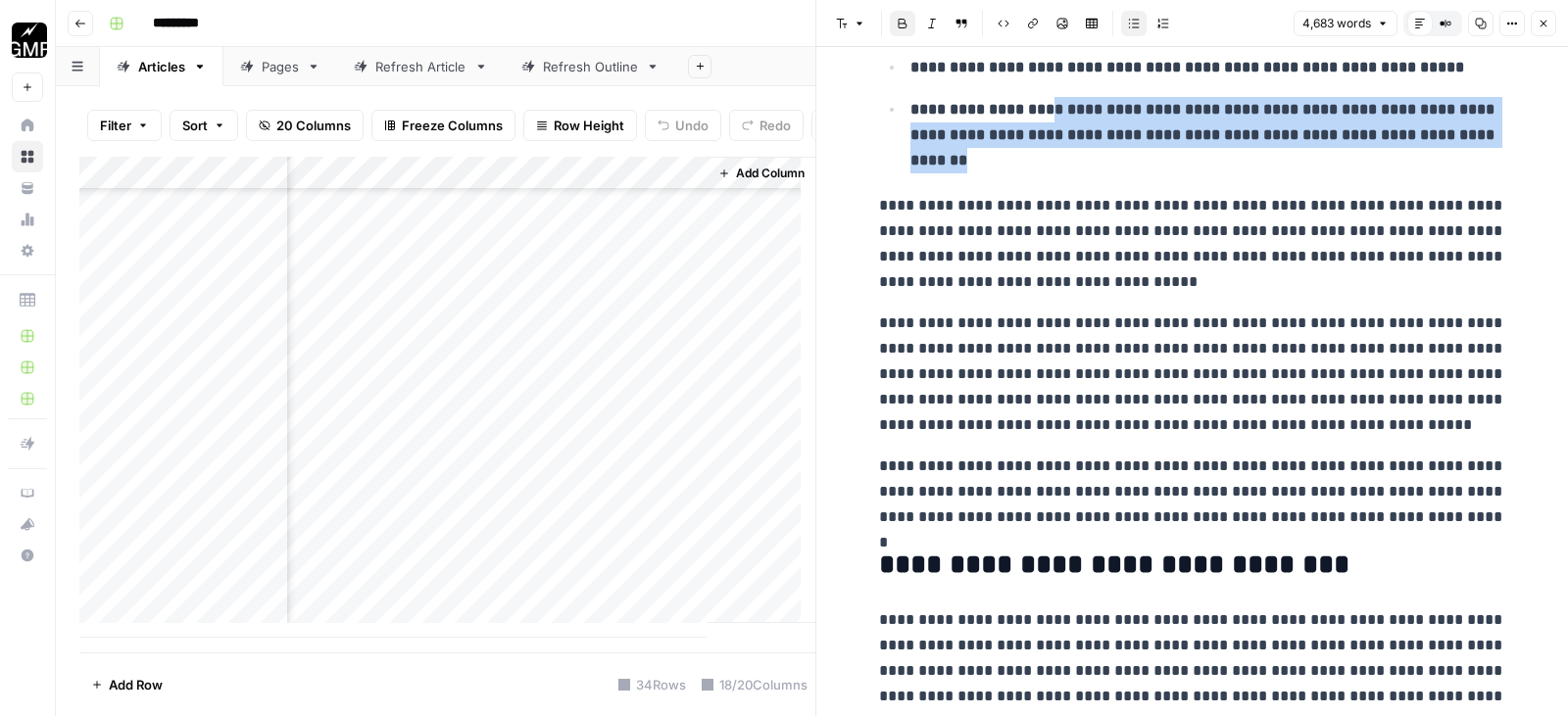 click on "**********" at bounding box center (1193, 244) 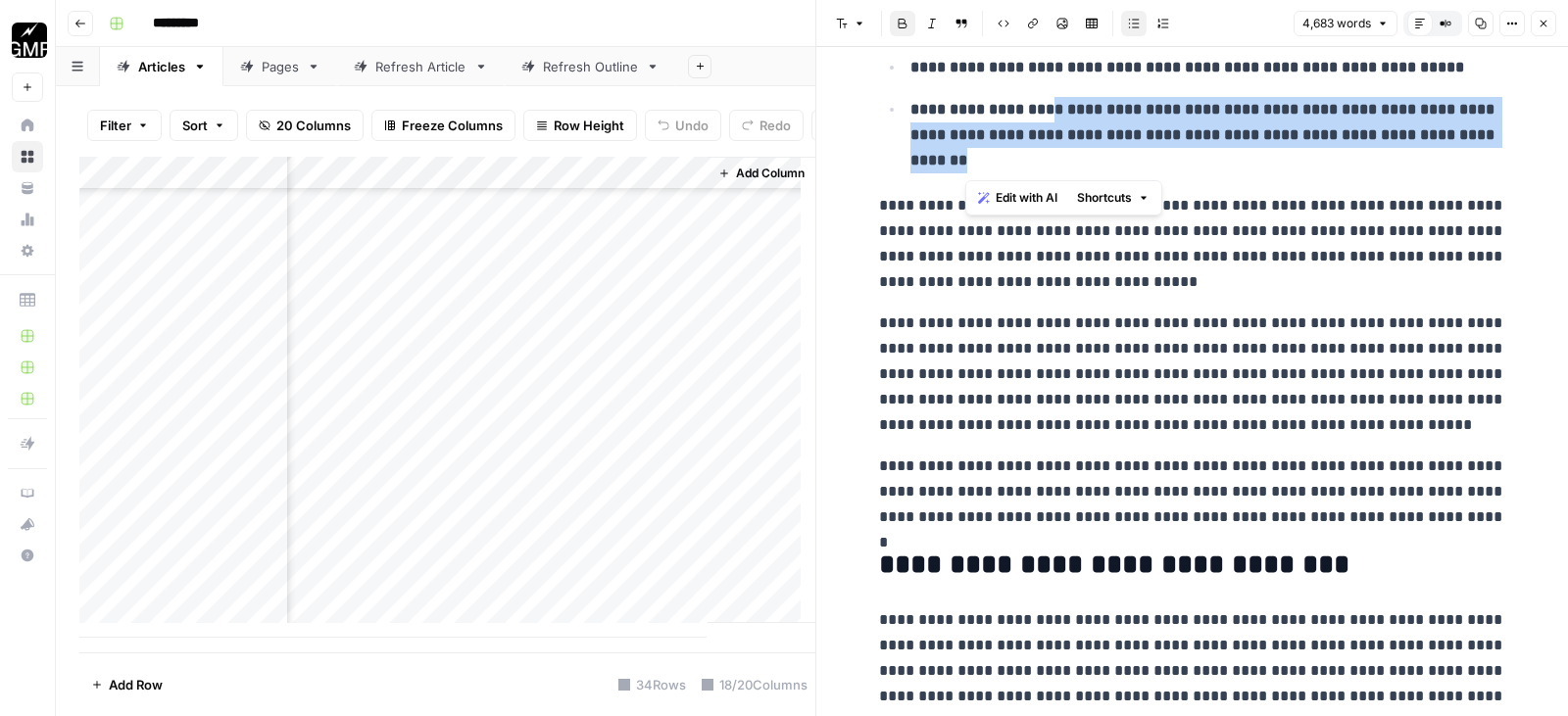click on "**********" at bounding box center [1193, 244] 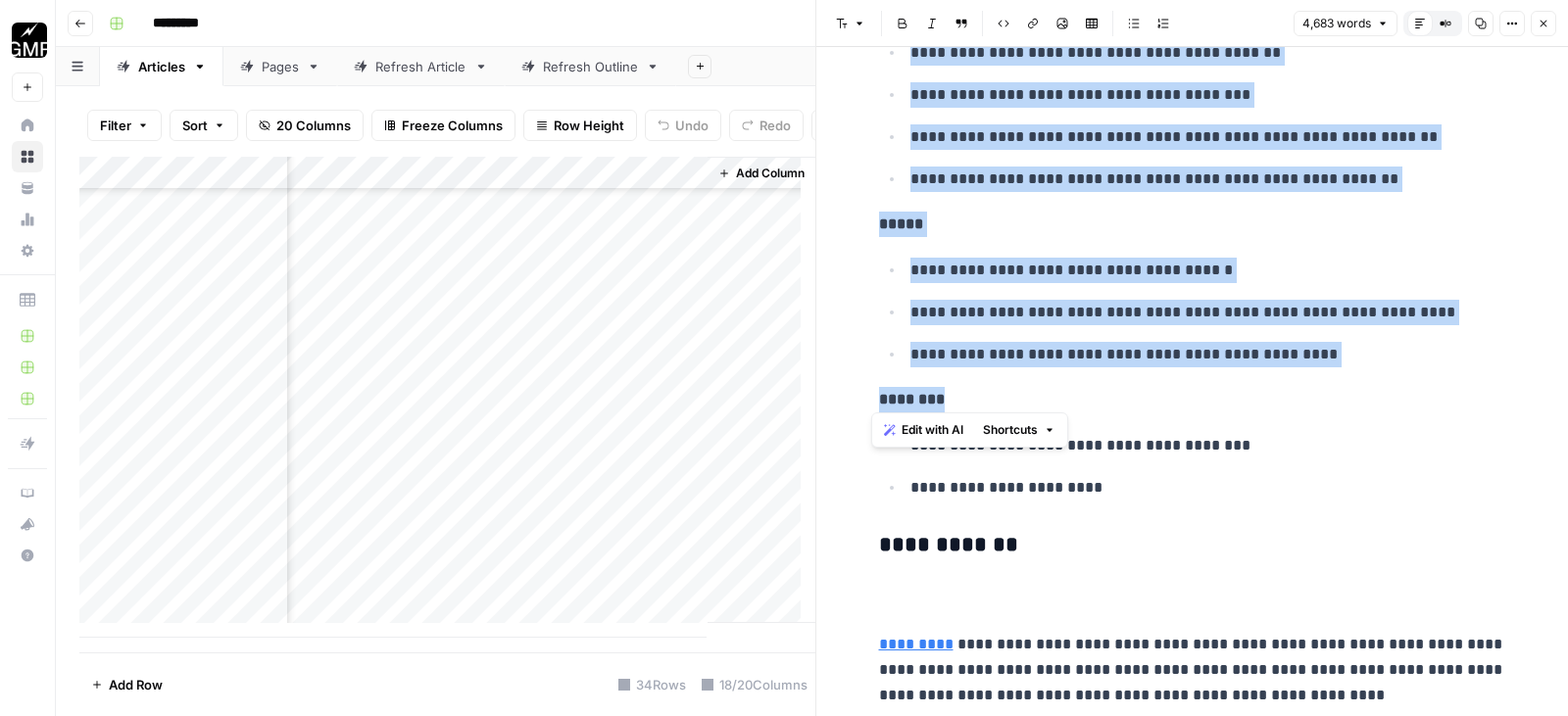scroll, scrollTop: 26890, scrollLeft: 0, axis: vertical 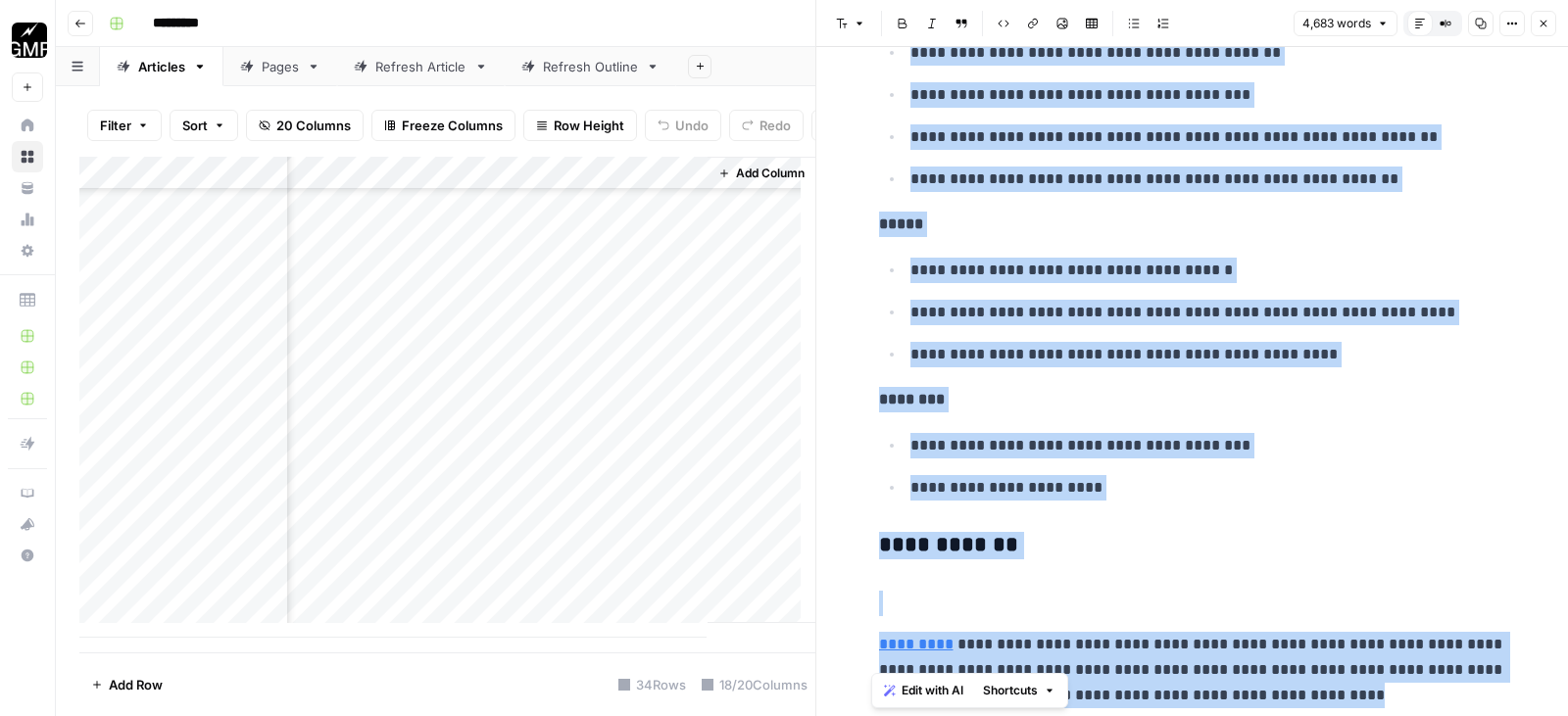 drag, startPoint x: 872, startPoint y: 209, endPoint x: 1371, endPoint y: 706, distance: 704.2798 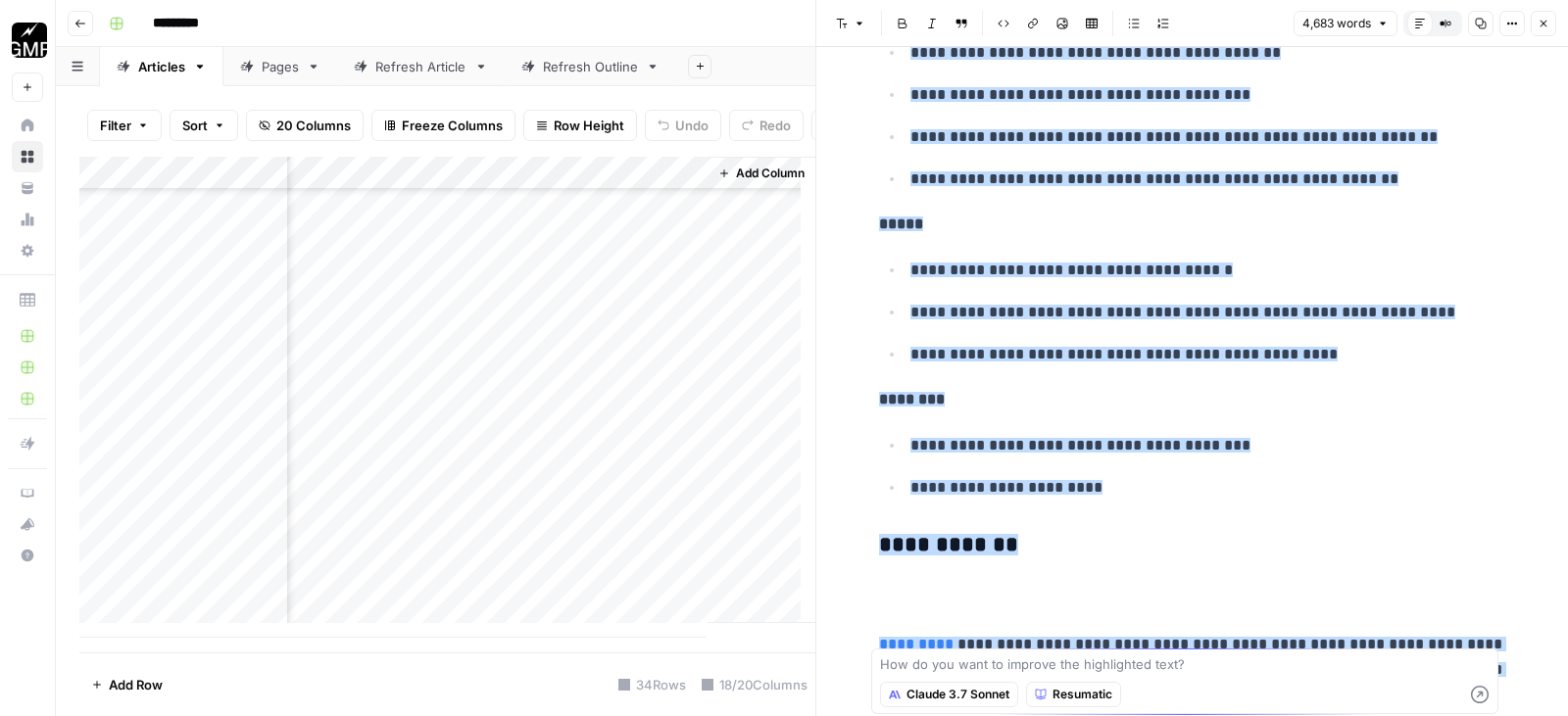 click on "Resumatic" at bounding box center (1082, 694) 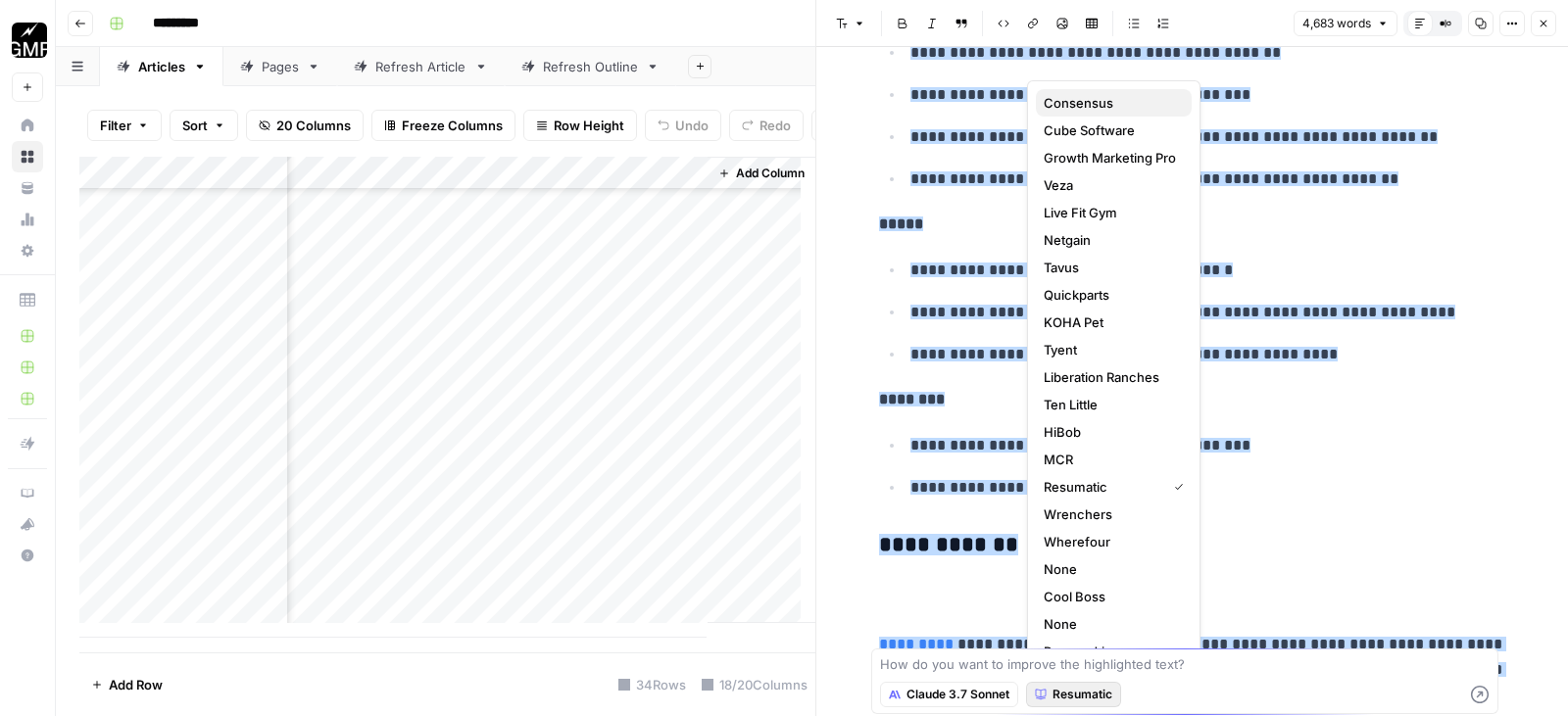 click on "Consensus" at bounding box center (1109, 103) 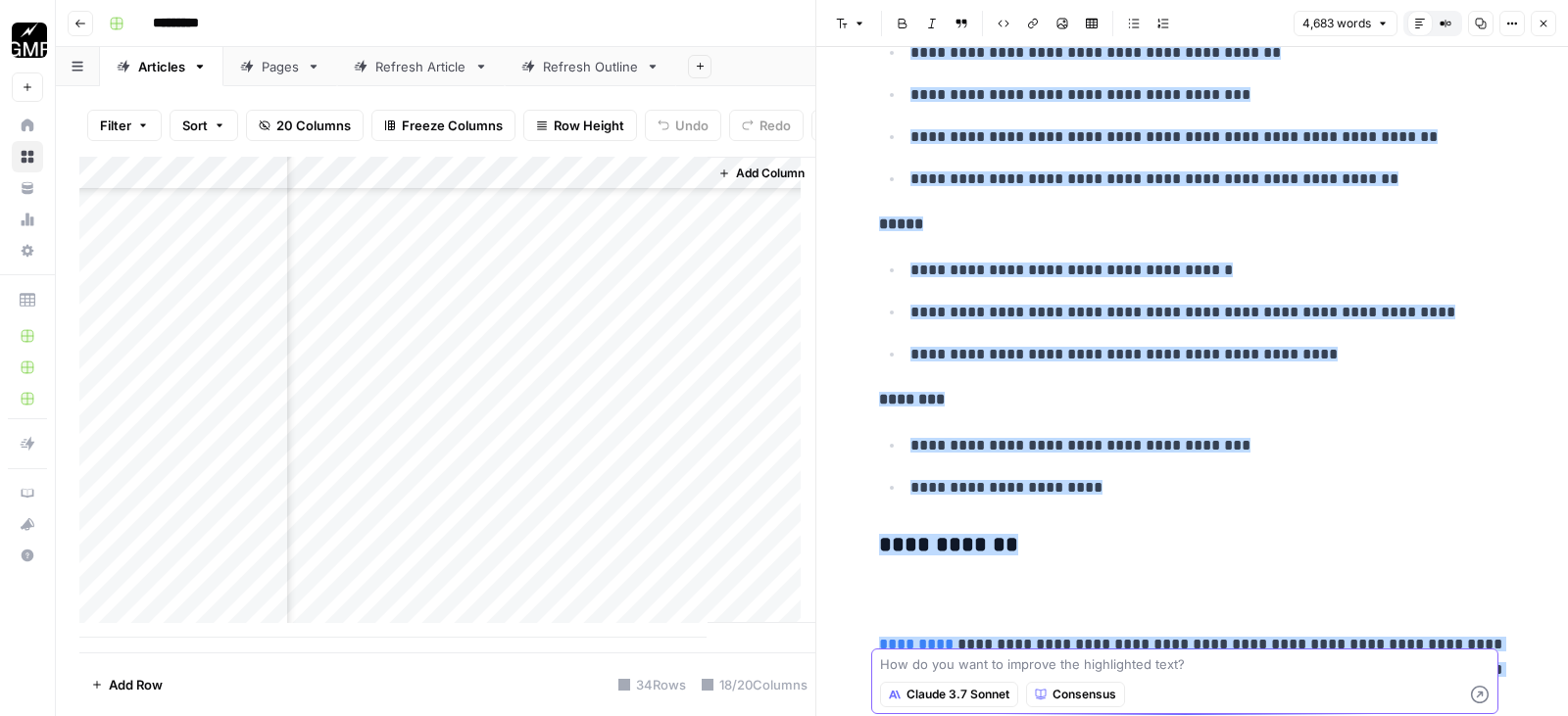 click at bounding box center [1185, 664] 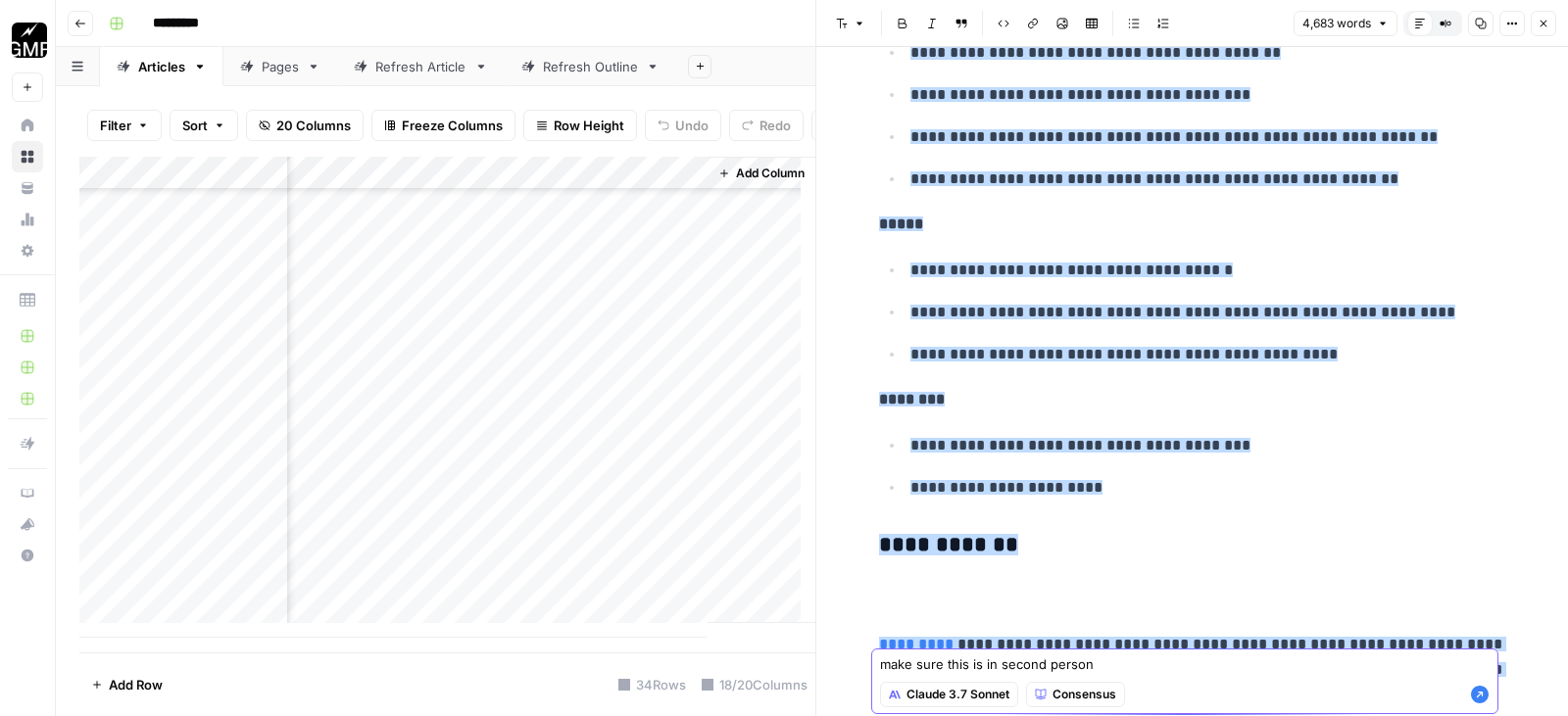 type on "make sure this is in second person" 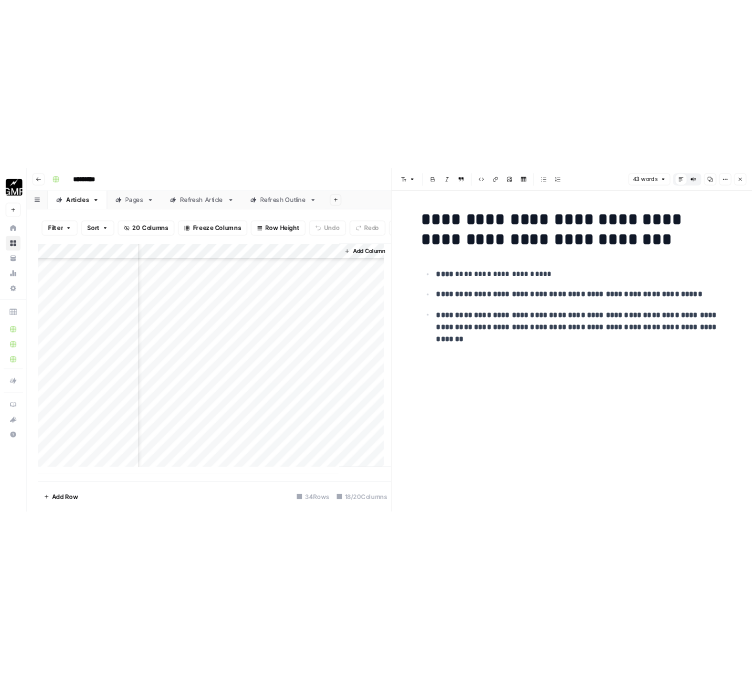 scroll, scrollTop: 0, scrollLeft: 0, axis: both 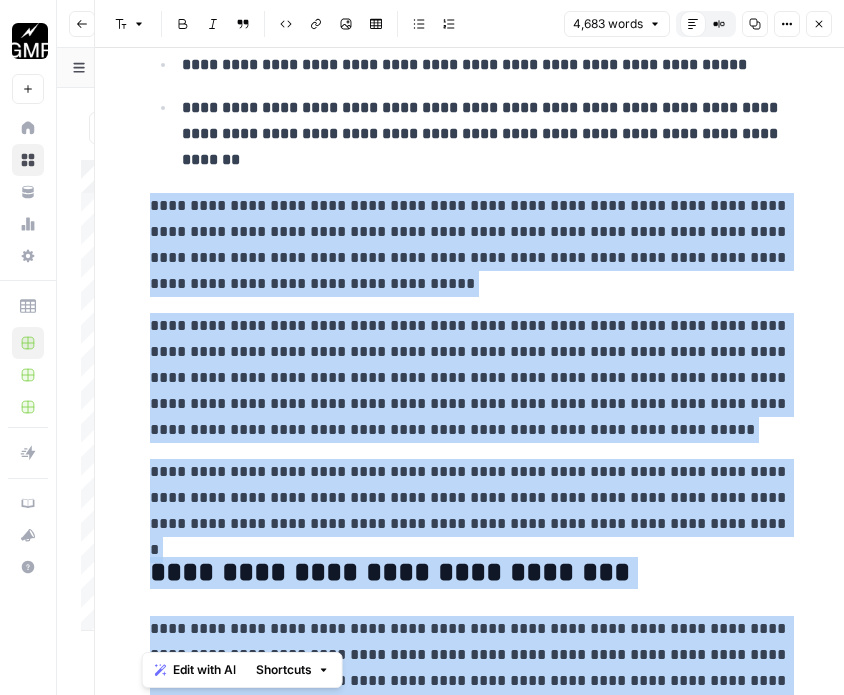 click on "Edit with AI" at bounding box center (204, 670) 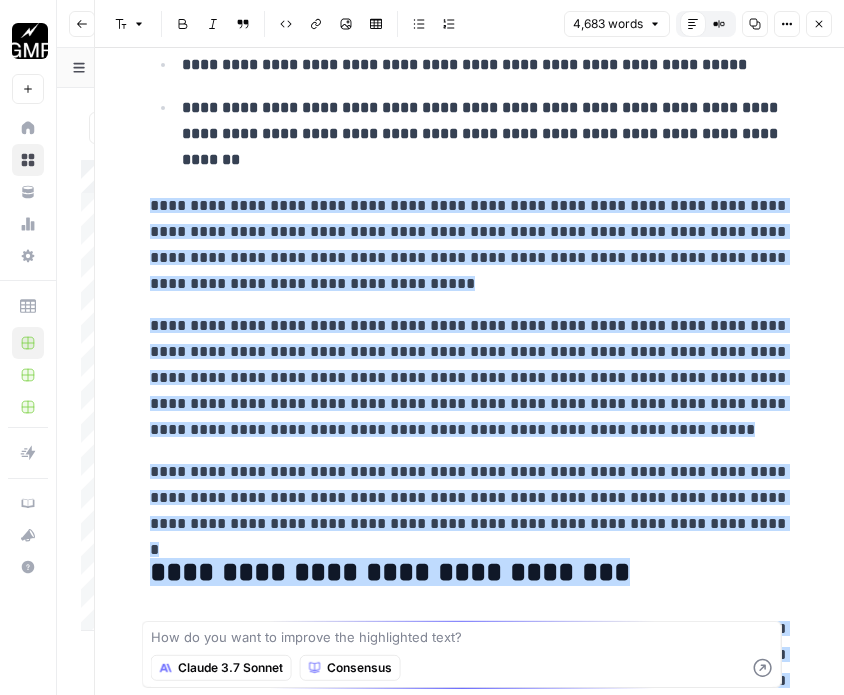 scroll, scrollTop: 27431, scrollLeft: 0, axis: vertical 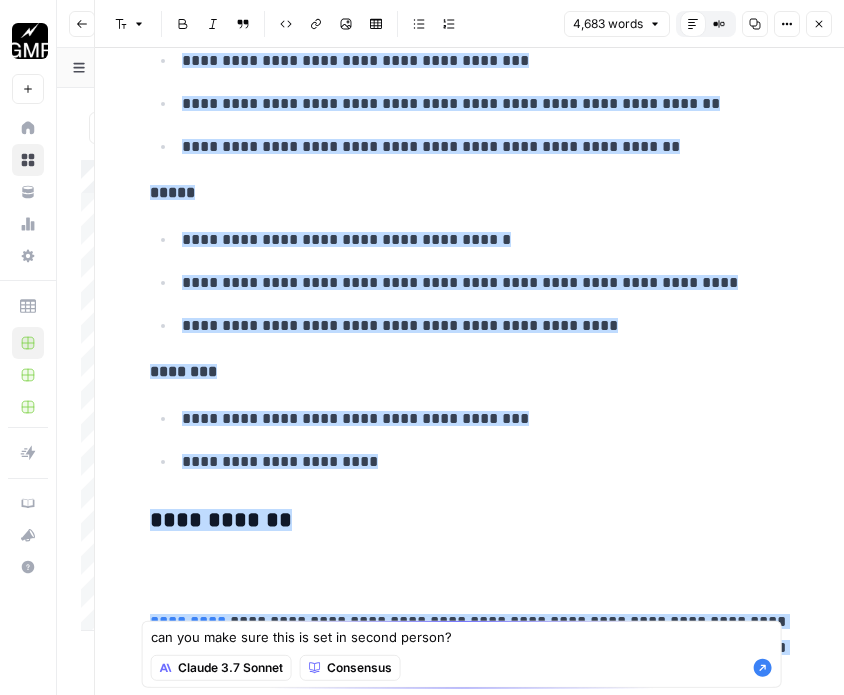 type on "can you make sure this is set in second person?" 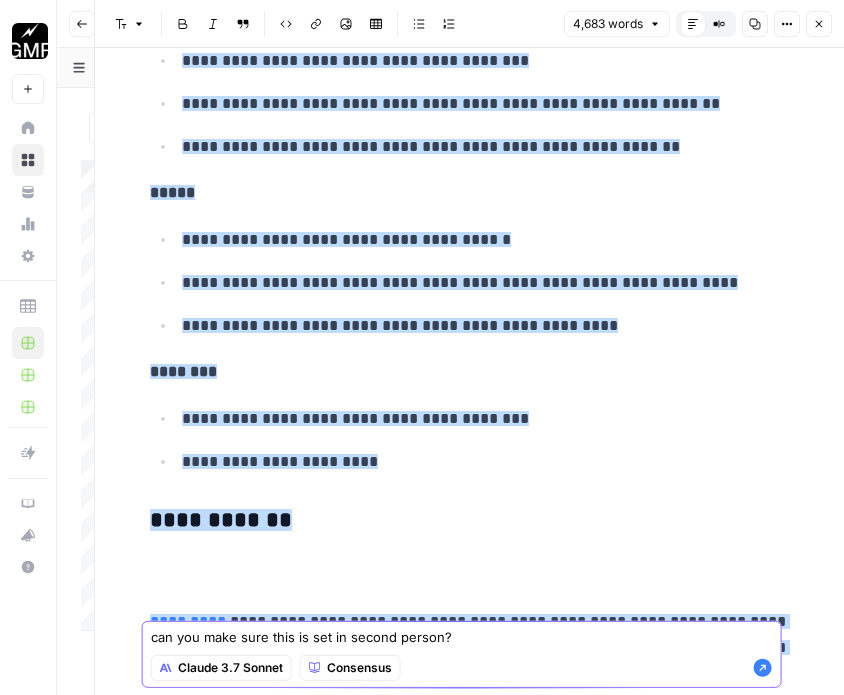 click 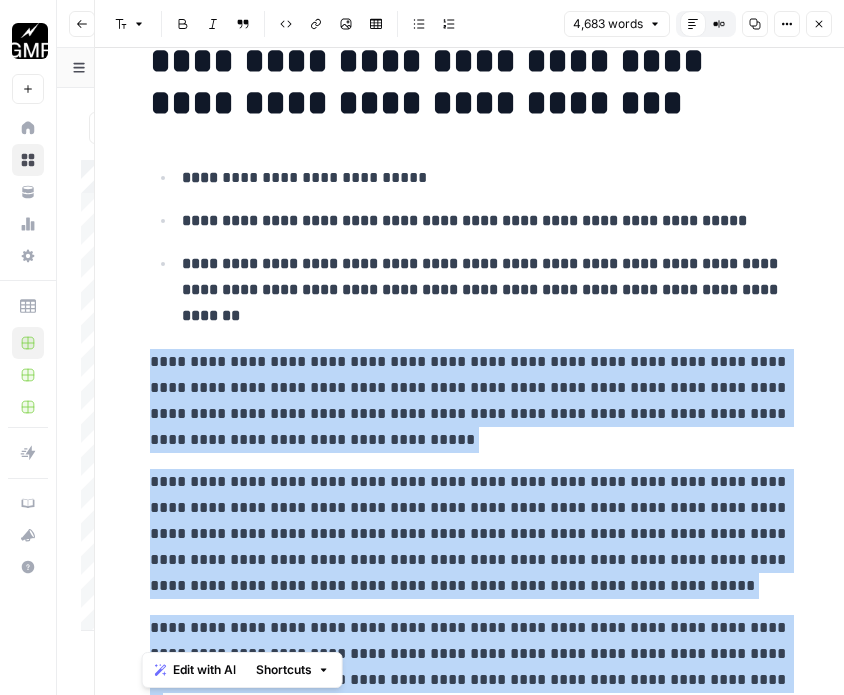 scroll, scrollTop: 0, scrollLeft: 0, axis: both 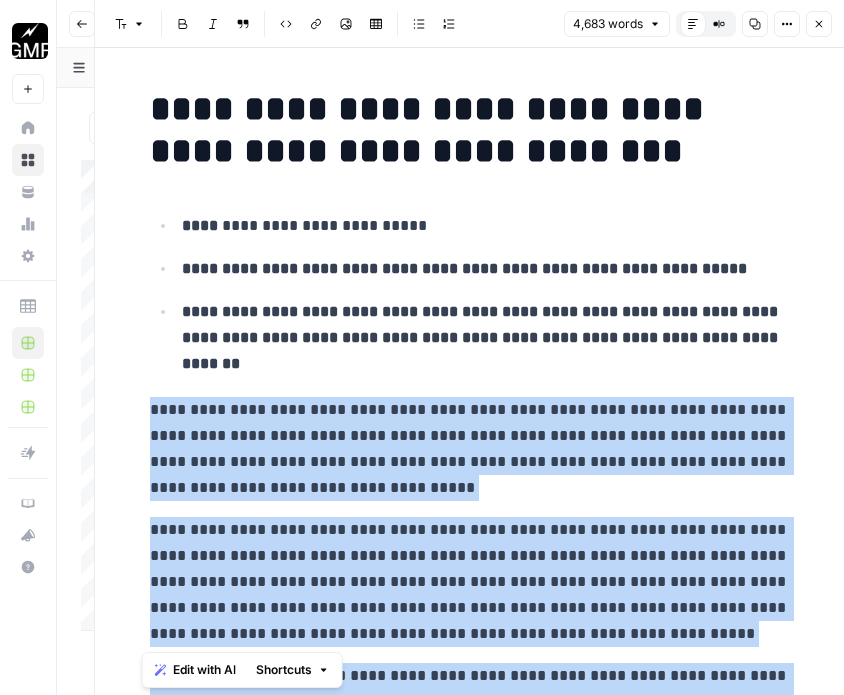 click on "**********" at bounding box center (470, 449) 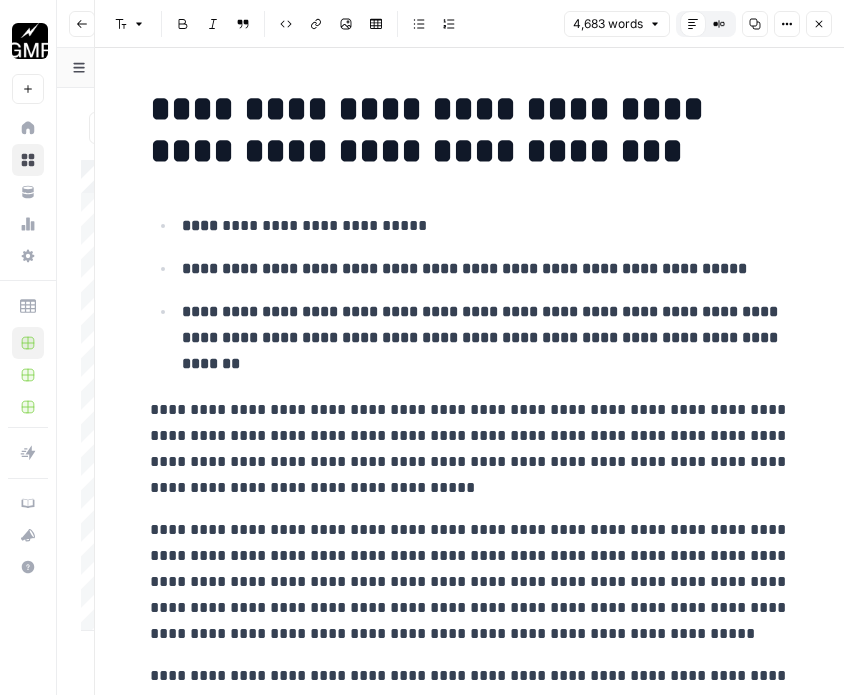 scroll, scrollTop: 184, scrollLeft: 0, axis: vertical 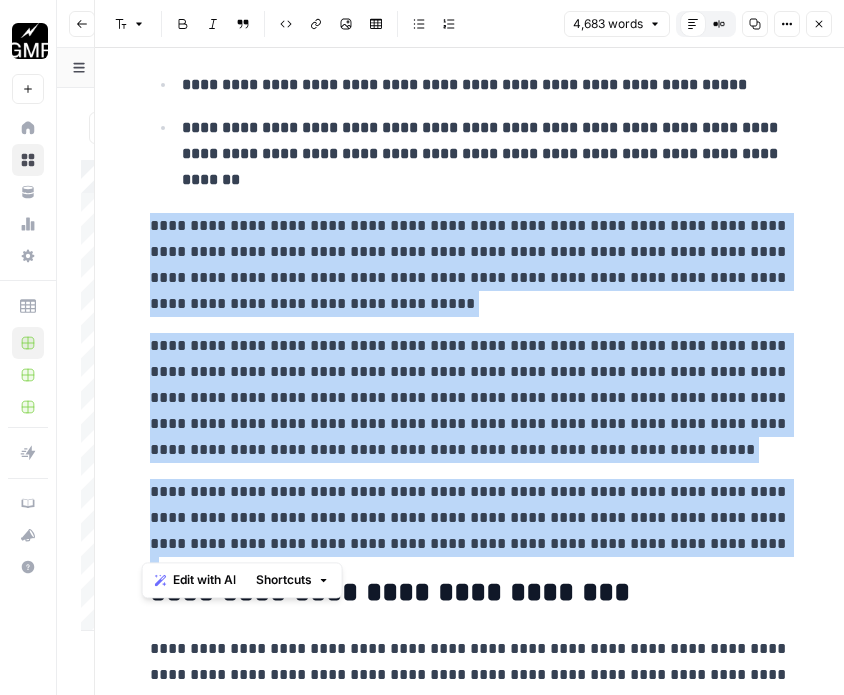 drag, startPoint x: 146, startPoint y: 227, endPoint x: 670, endPoint y: 547, distance: 613.9837 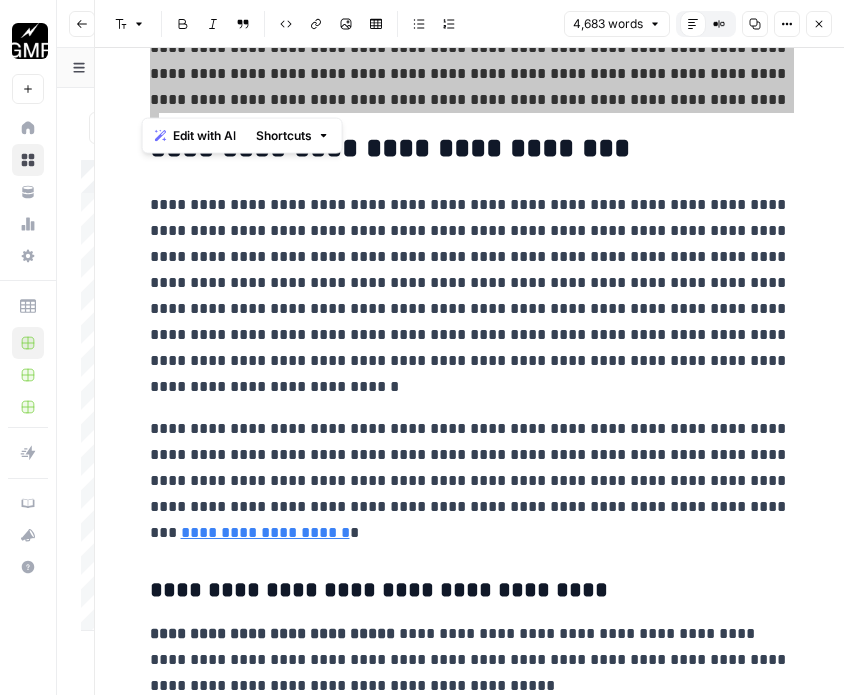 scroll, scrollTop: 628, scrollLeft: 0, axis: vertical 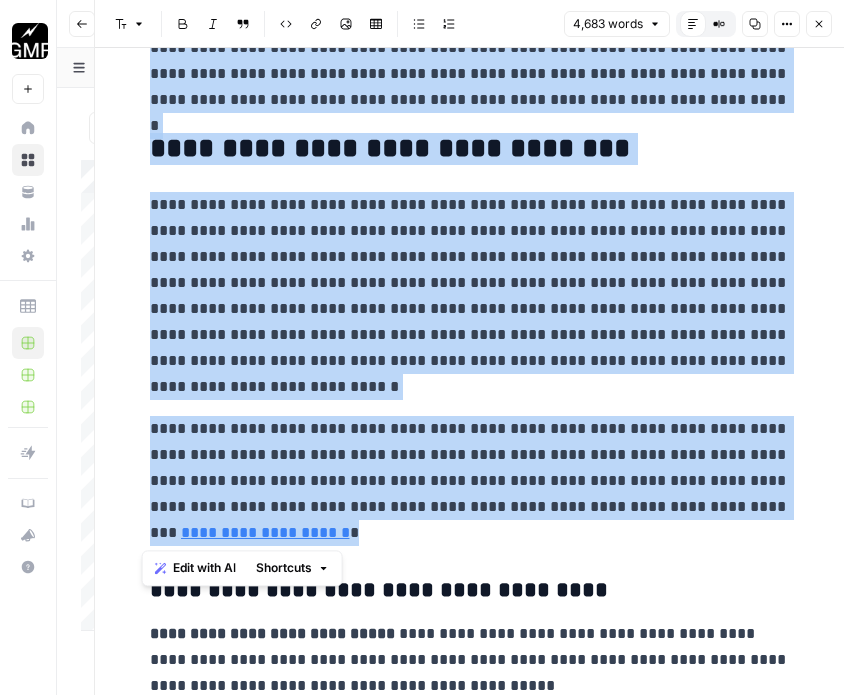 drag, startPoint x: 144, startPoint y: 203, endPoint x: 208, endPoint y: 534, distance: 337.13052 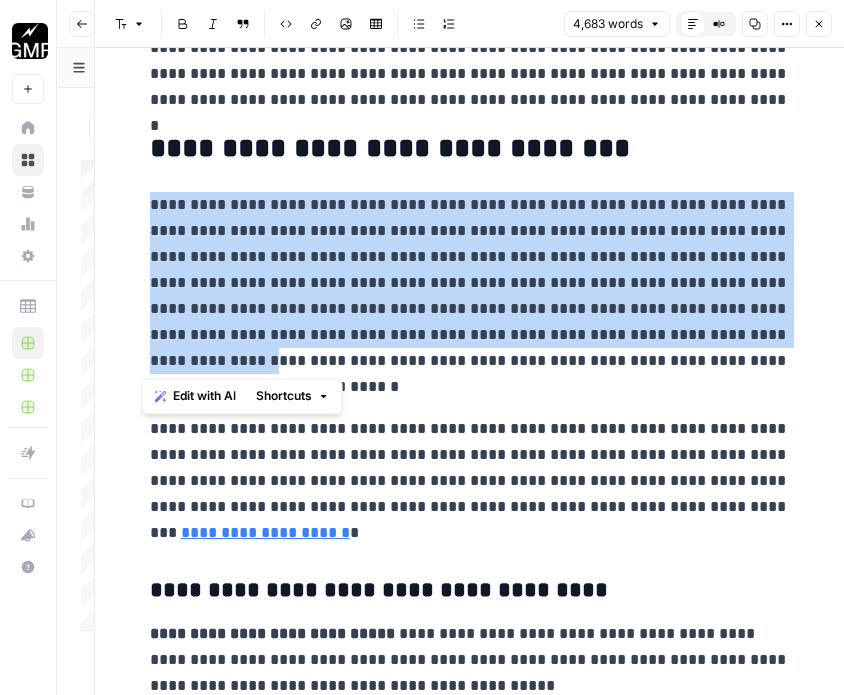 drag, startPoint x: 144, startPoint y: 193, endPoint x: 209, endPoint y: 344, distance: 164.39586 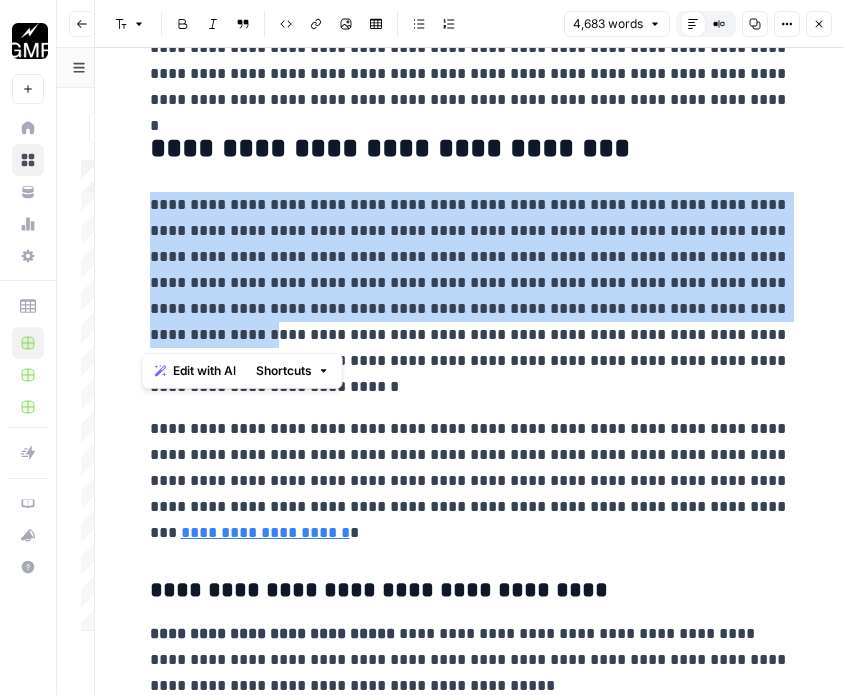 click on "**********" at bounding box center (470, 296) 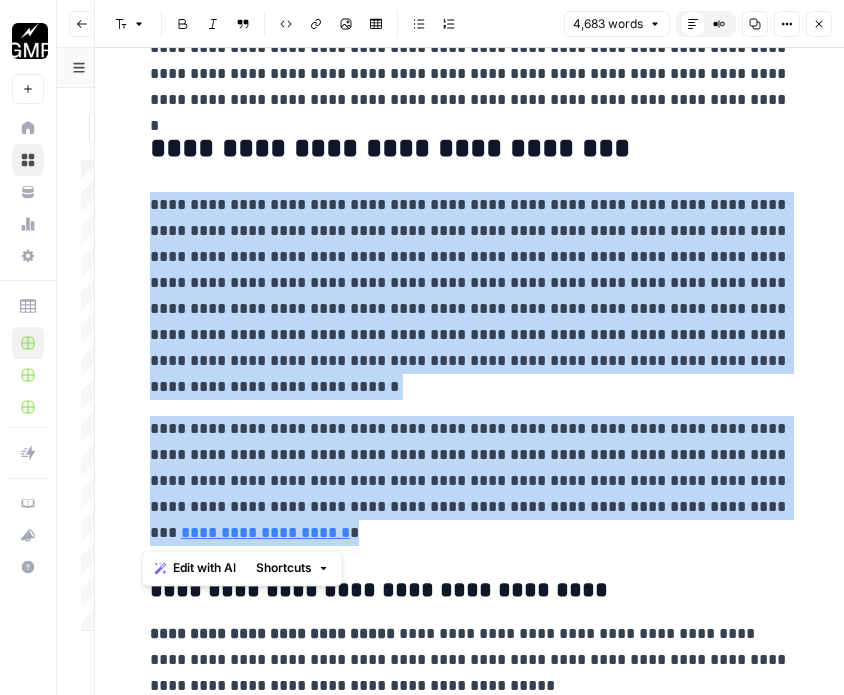 drag, startPoint x: 134, startPoint y: 203, endPoint x: 215, endPoint y: 535, distance: 341.7382 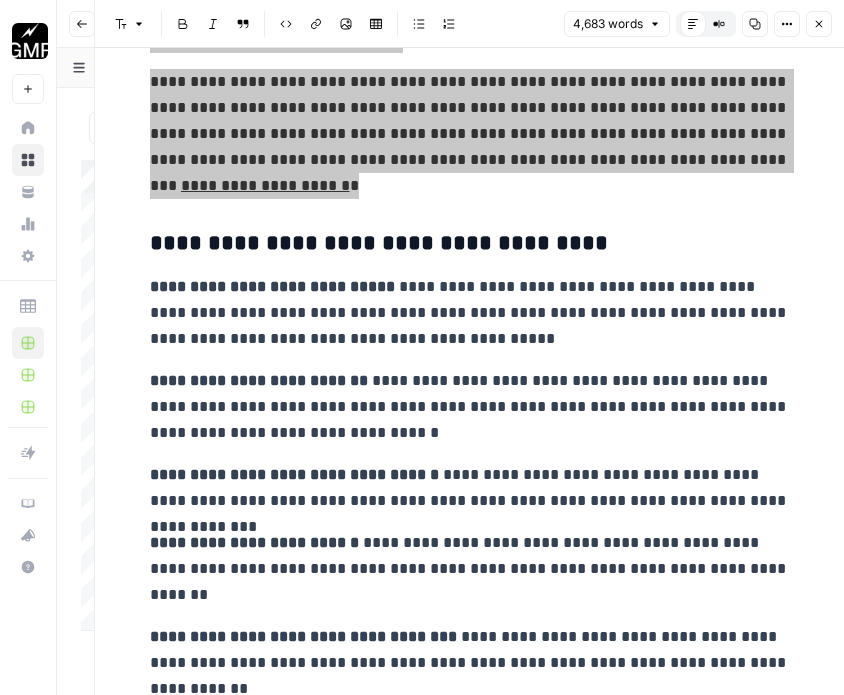 scroll, scrollTop: 994, scrollLeft: 0, axis: vertical 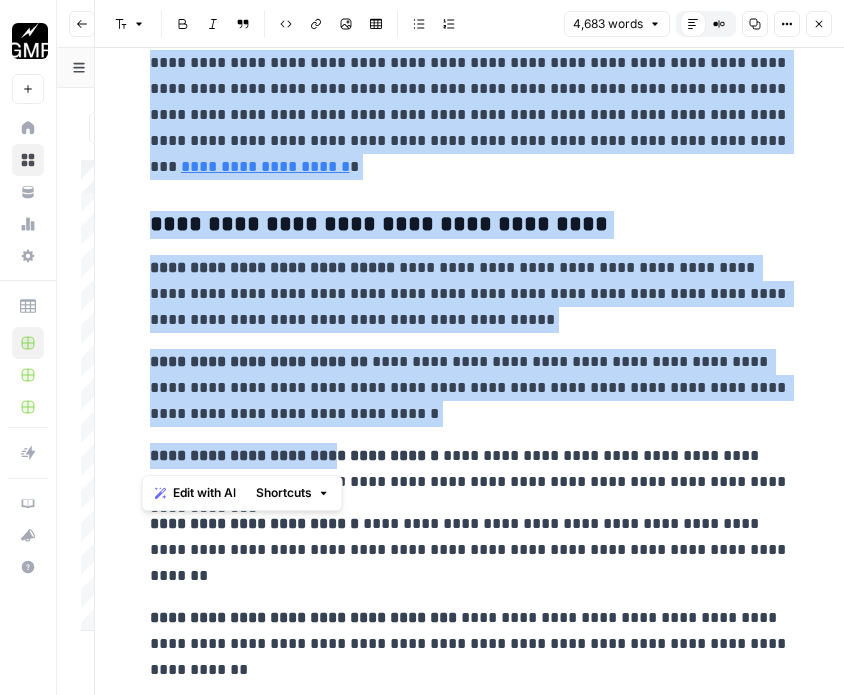 drag, startPoint x: 140, startPoint y: 267, endPoint x: 312, endPoint y: 403, distance: 219.27151 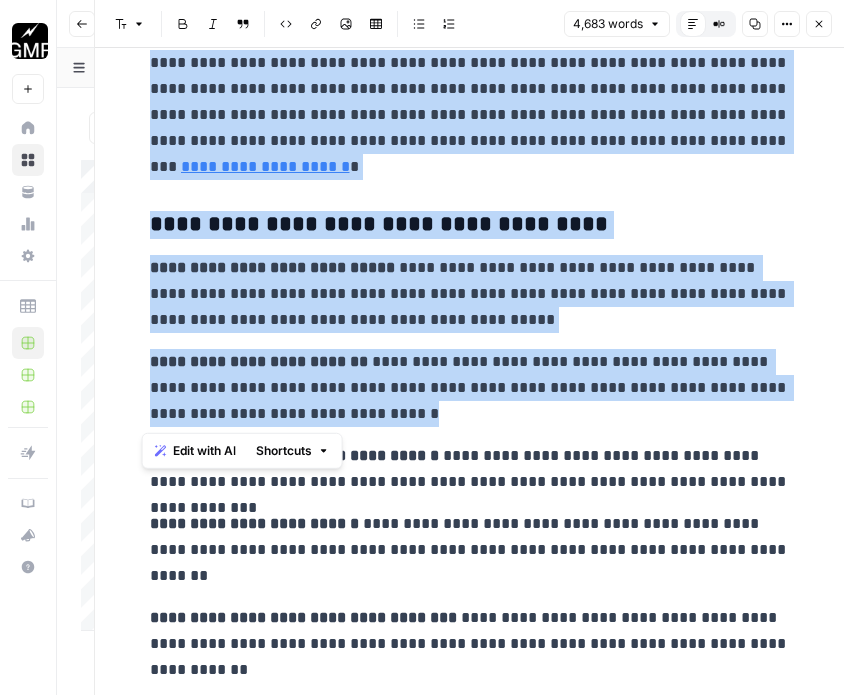 click on "**********" at bounding box center (470, 12969) 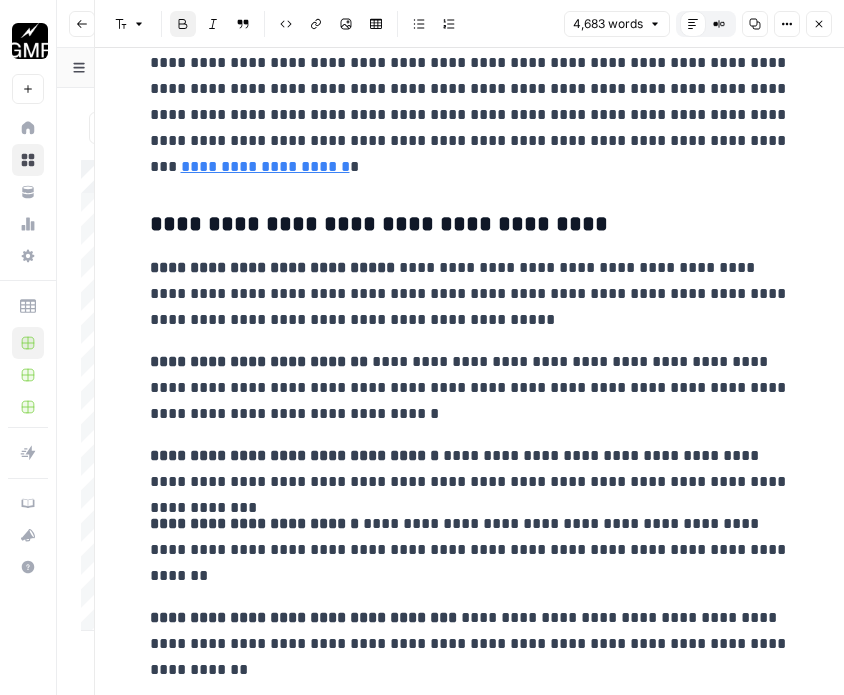 click on "**********" at bounding box center [470, 294] 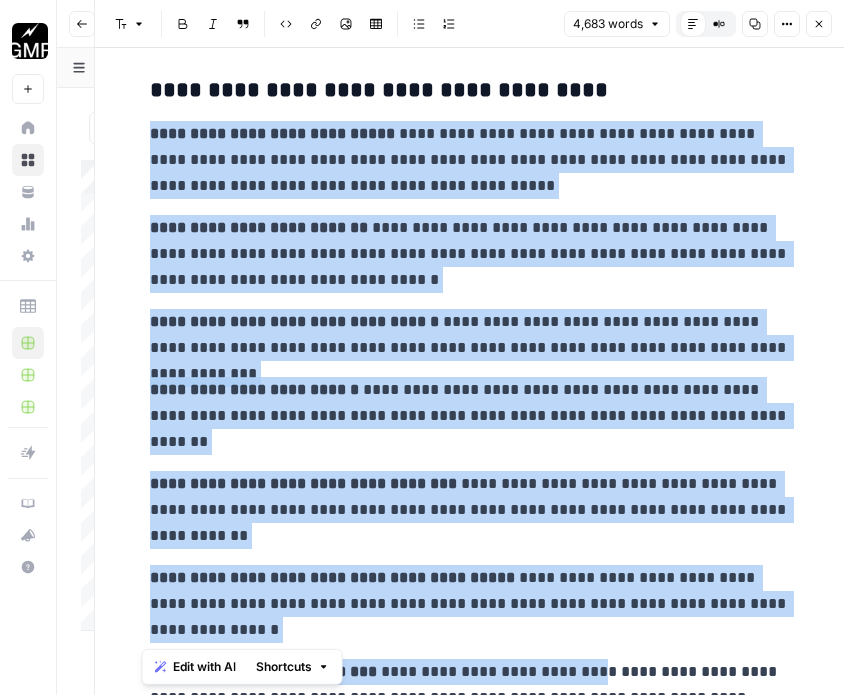 scroll, scrollTop: 1337, scrollLeft: 0, axis: vertical 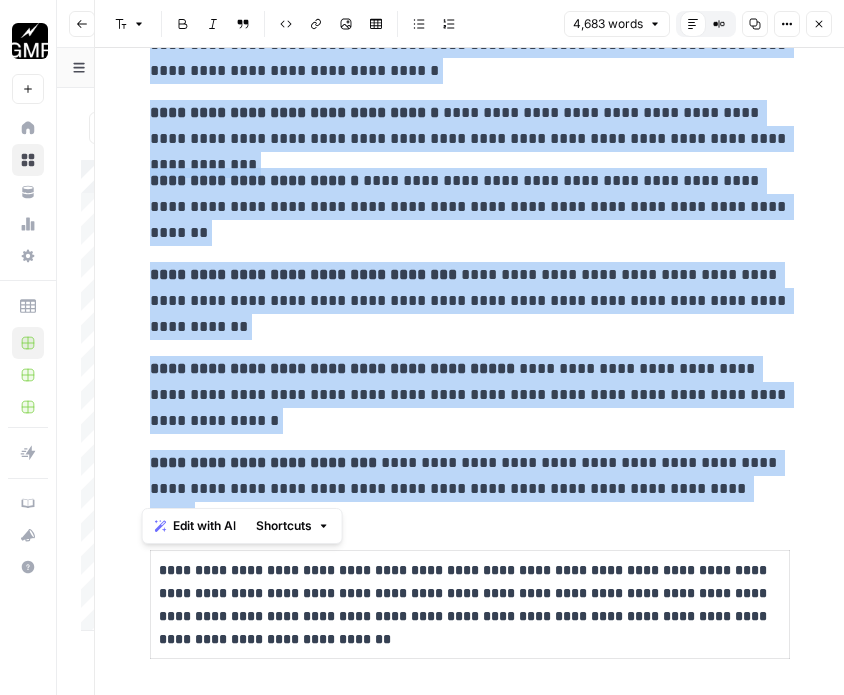 drag, startPoint x: 135, startPoint y: 267, endPoint x: 740, endPoint y: 494, distance: 646.1842 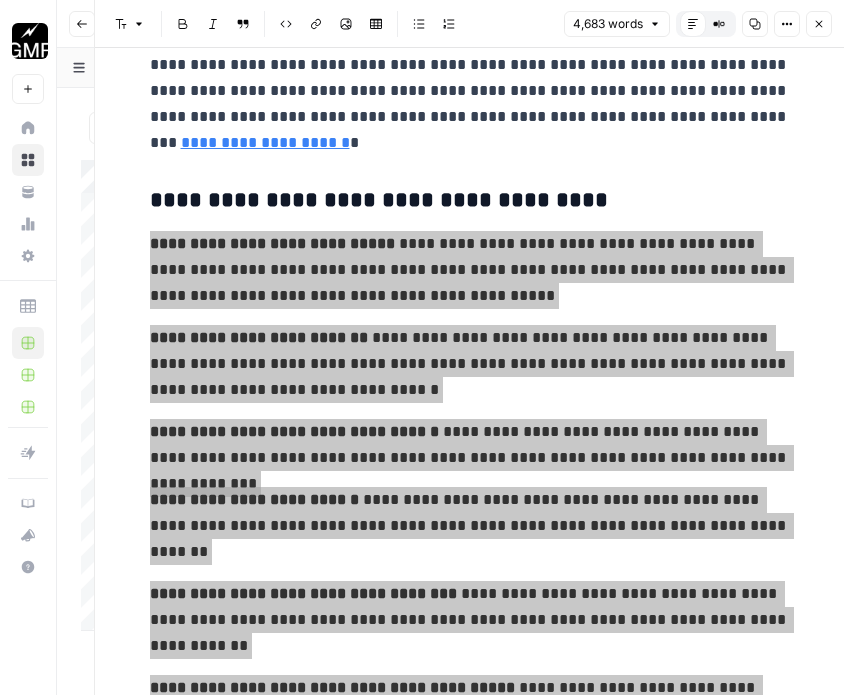 scroll, scrollTop: 1017, scrollLeft: 0, axis: vertical 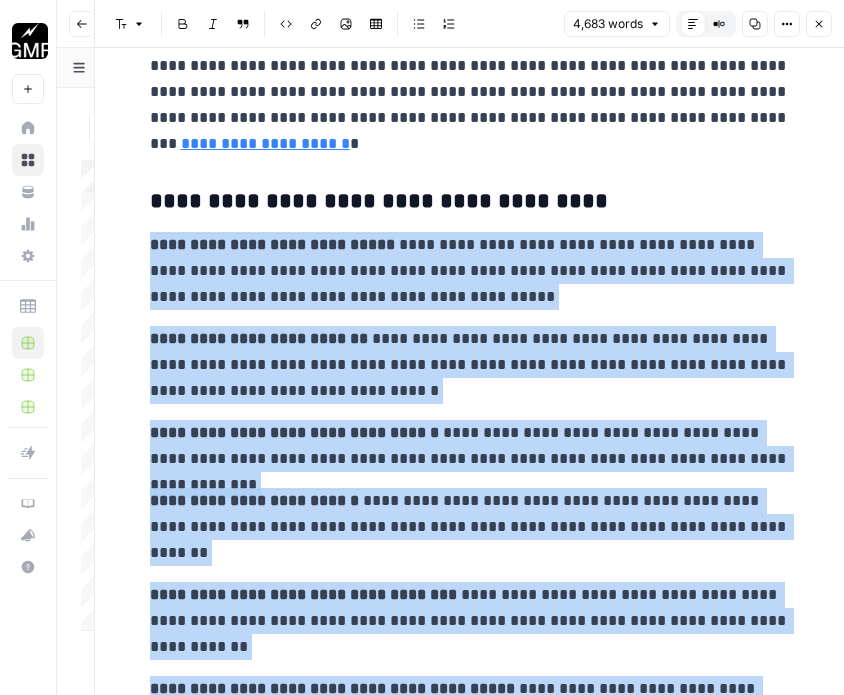 click on "**********" at bounding box center (470, 202) 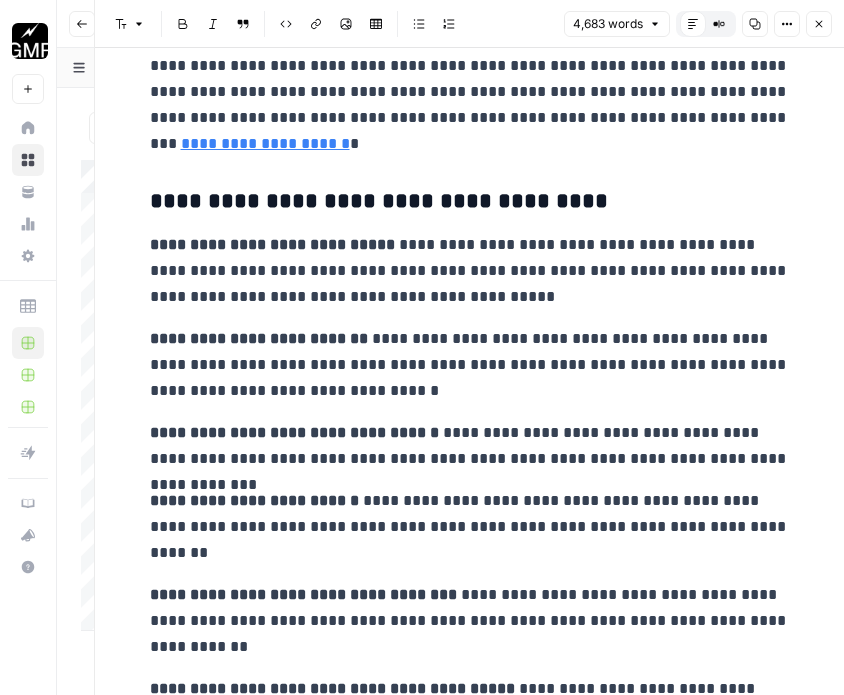 click on "**********" at bounding box center (470, 202) 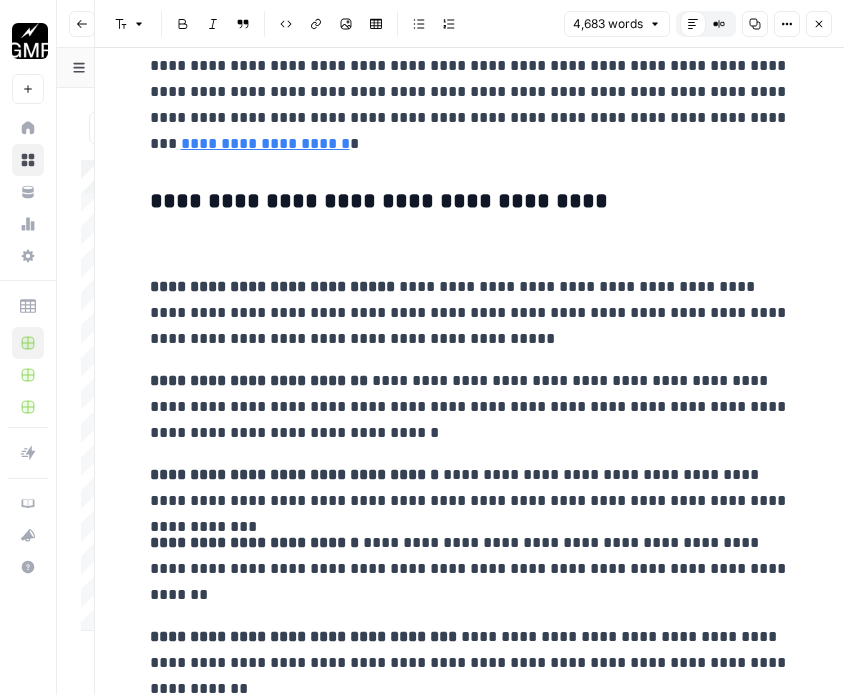 click at bounding box center (470, 245) 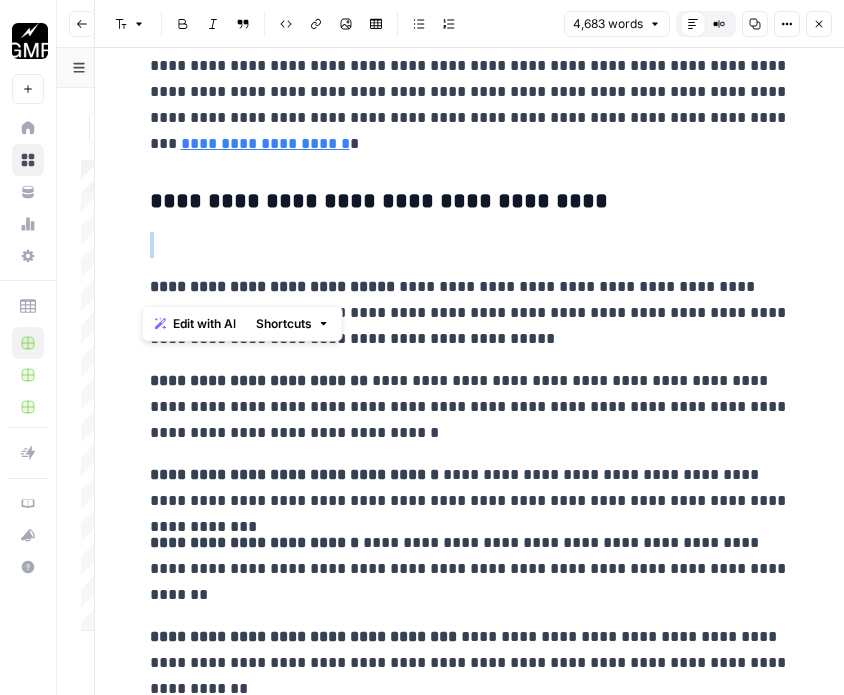 click on "Edit with AI" at bounding box center (204, 324) 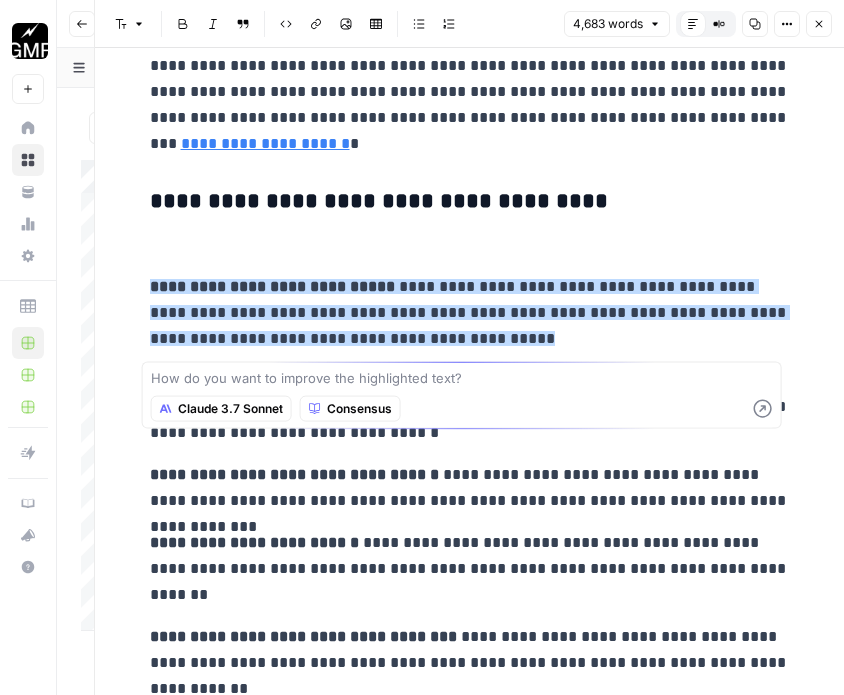 click at bounding box center (470, 245) 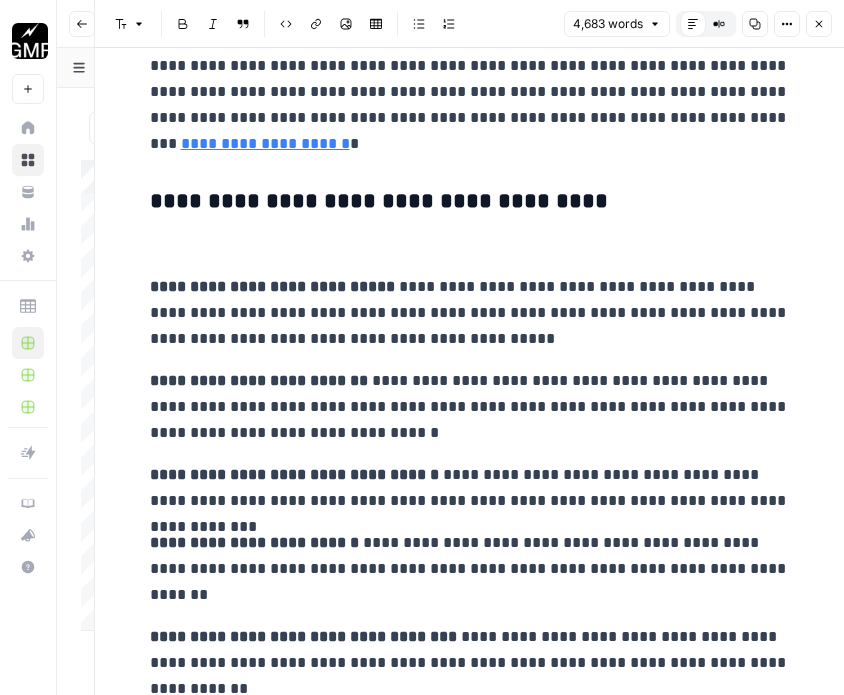 click at bounding box center [470, 245] 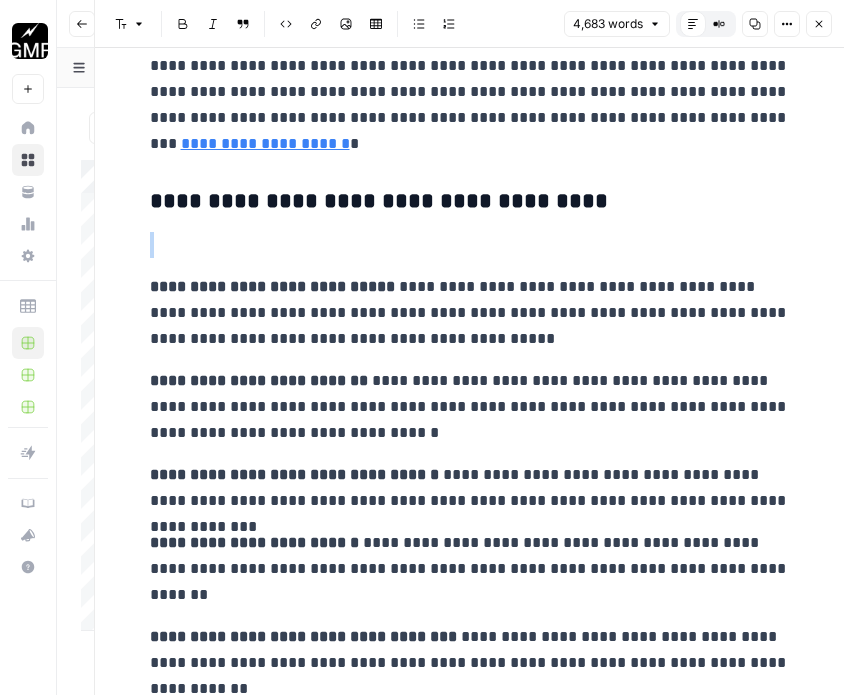 click at bounding box center (470, 245) 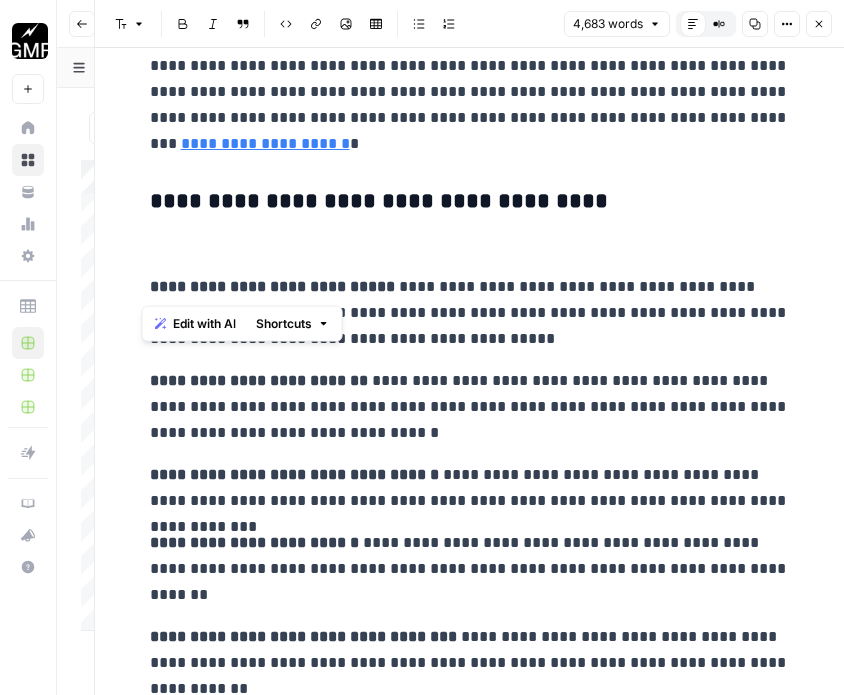 click on "Edit with AI Shortcuts" at bounding box center (242, 324) 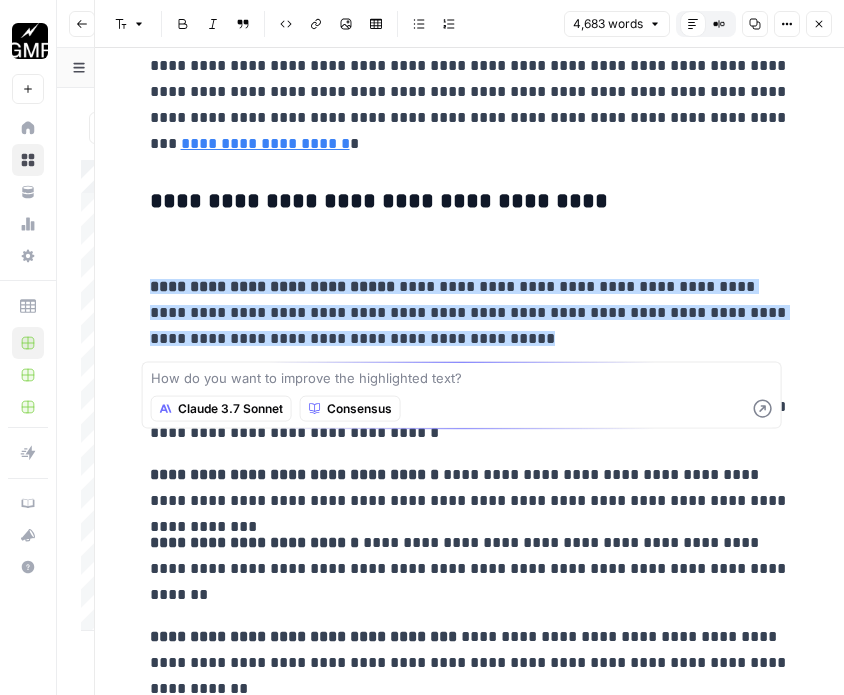 click on "**********" at bounding box center (470, 12967) 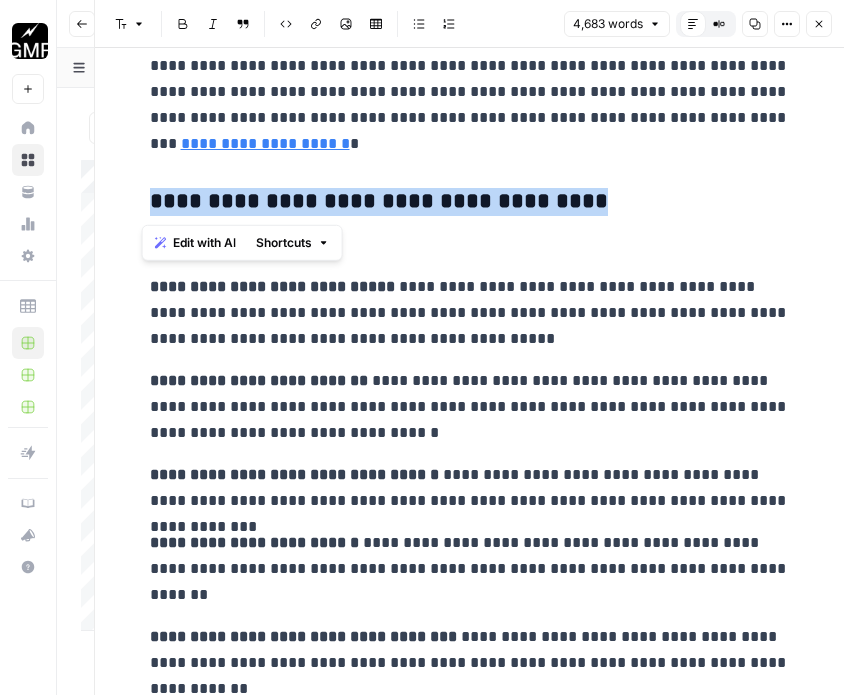 drag, startPoint x: 543, startPoint y: 205, endPoint x: 140, endPoint y: 209, distance: 403.01984 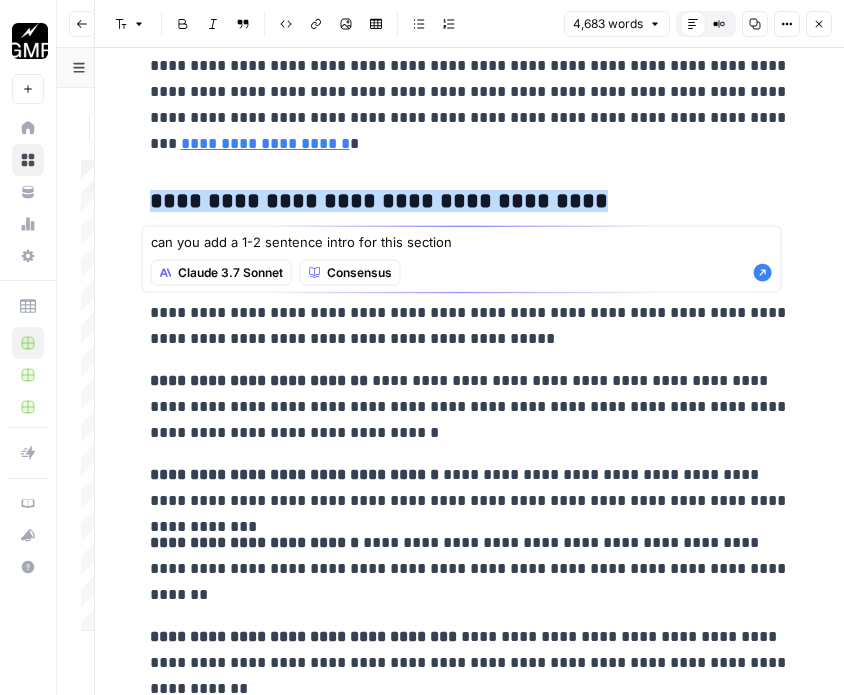 type on "can you add a 1-2 sentence intro for this section" 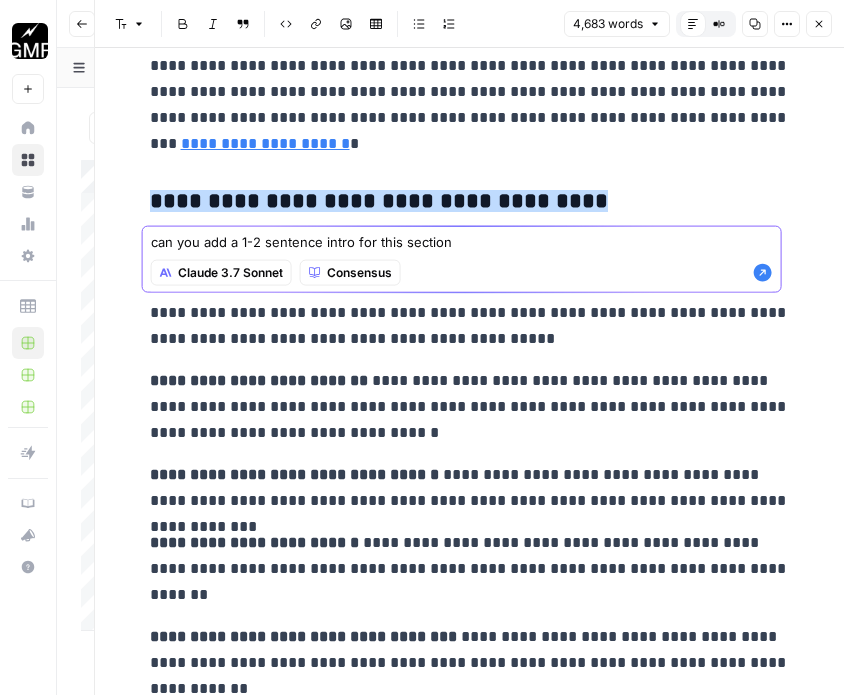 click 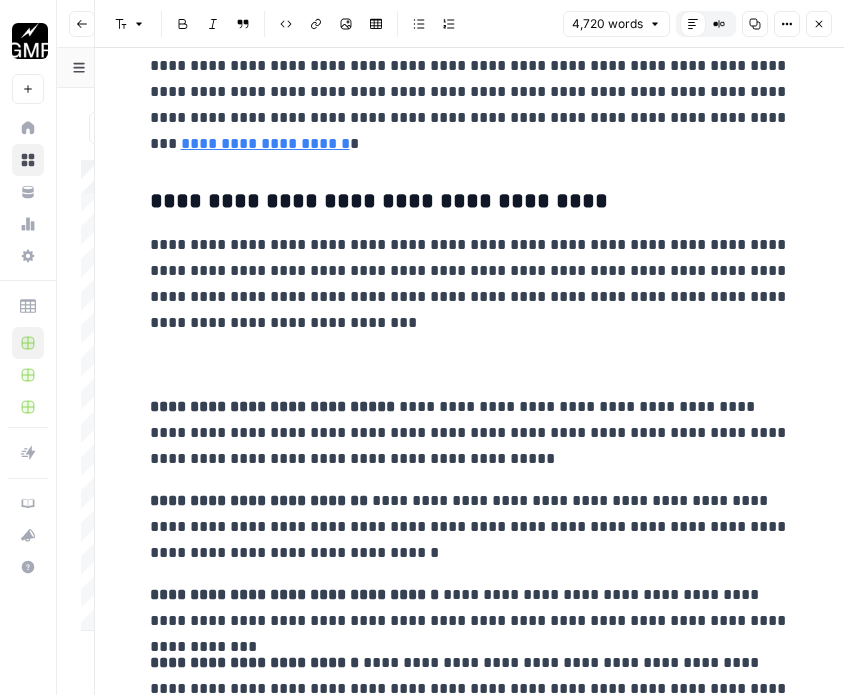 click on "**********" at bounding box center [470, 284] 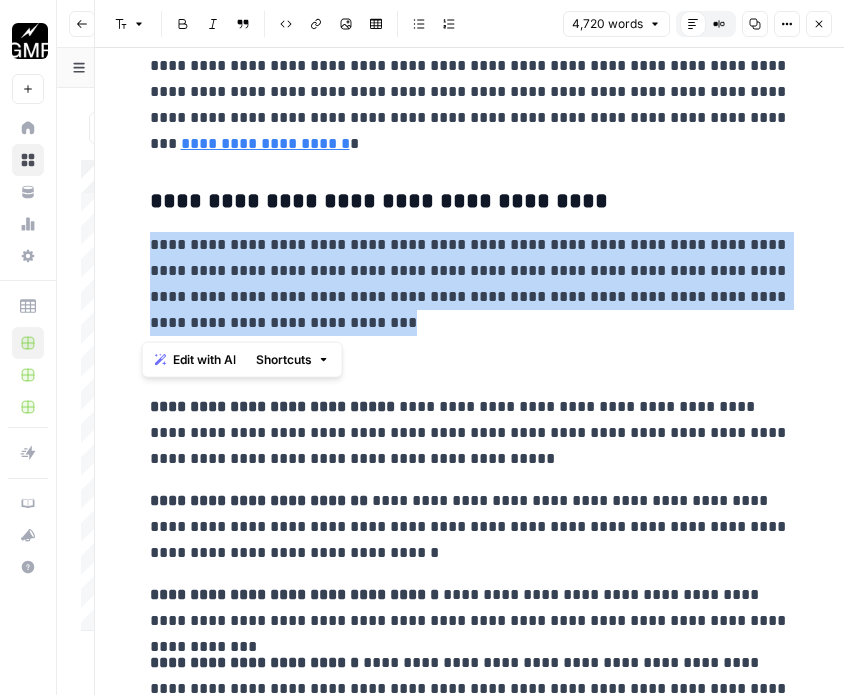 click on "**********" at bounding box center [470, 284] 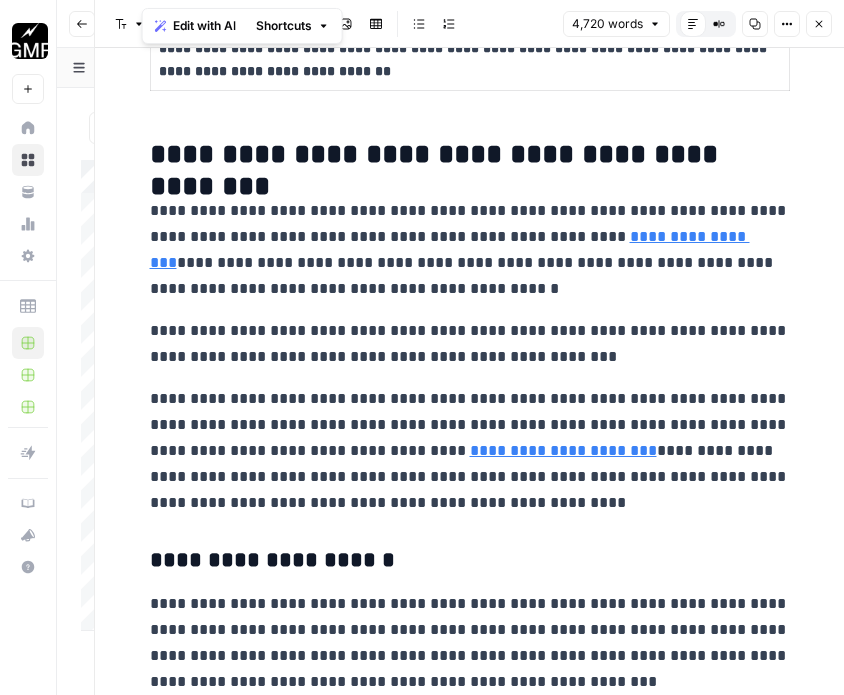 scroll, scrollTop: 2069, scrollLeft: 0, axis: vertical 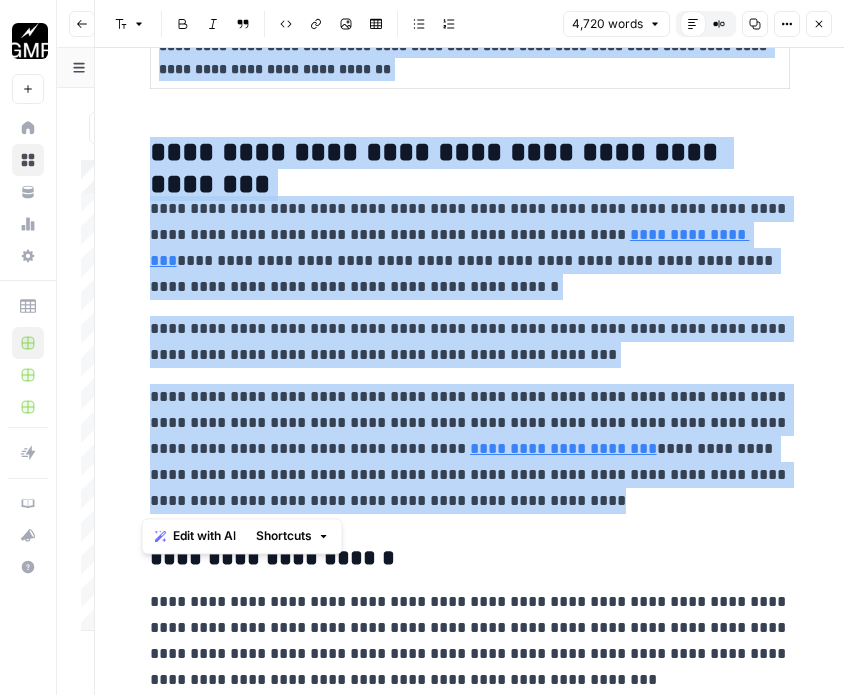 click on "**********" at bounding box center (470, 449) 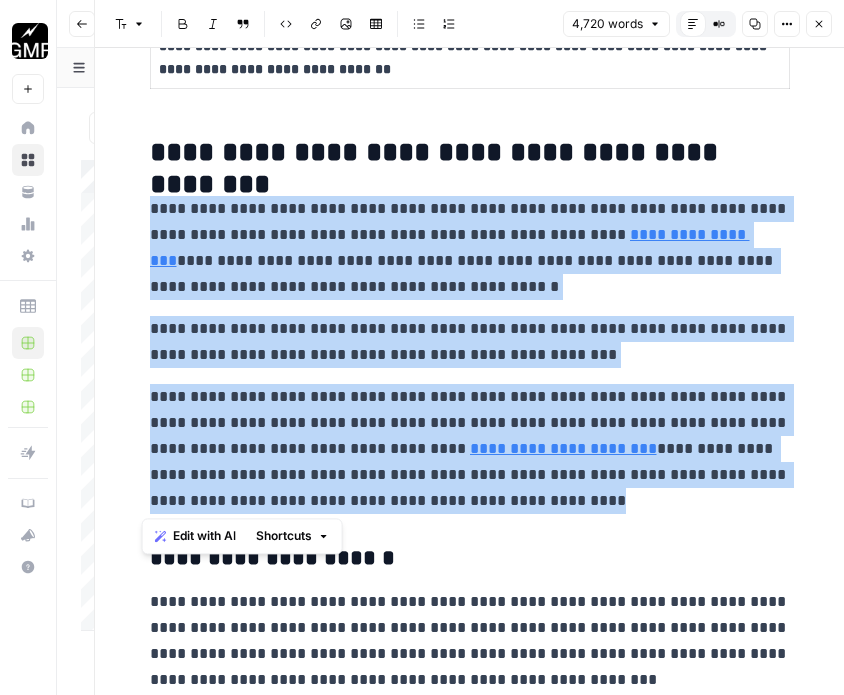 drag, startPoint x: 554, startPoint y: 493, endPoint x: 145, endPoint y: 211, distance: 496.79474 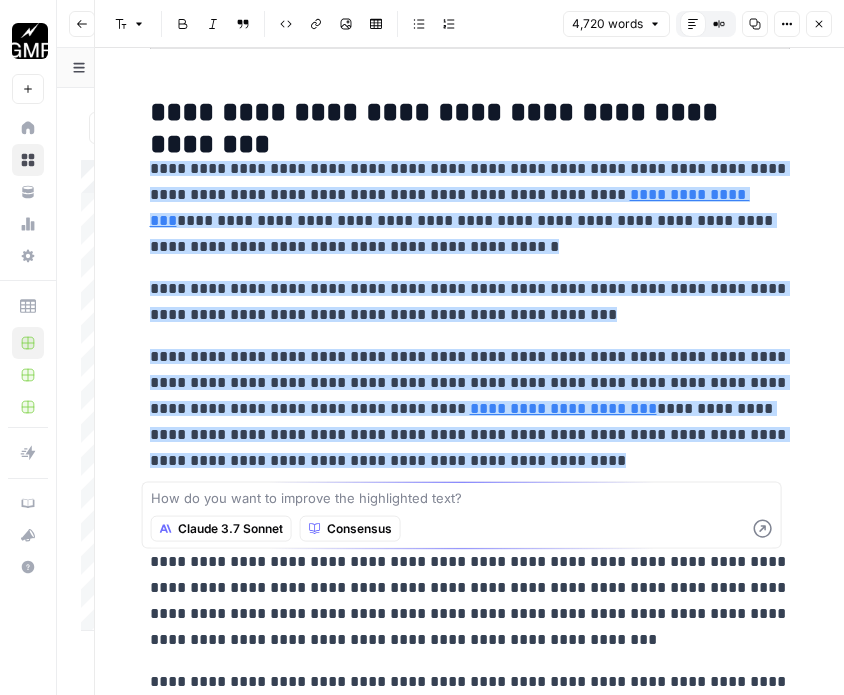 scroll, scrollTop: 2110, scrollLeft: 0, axis: vertical 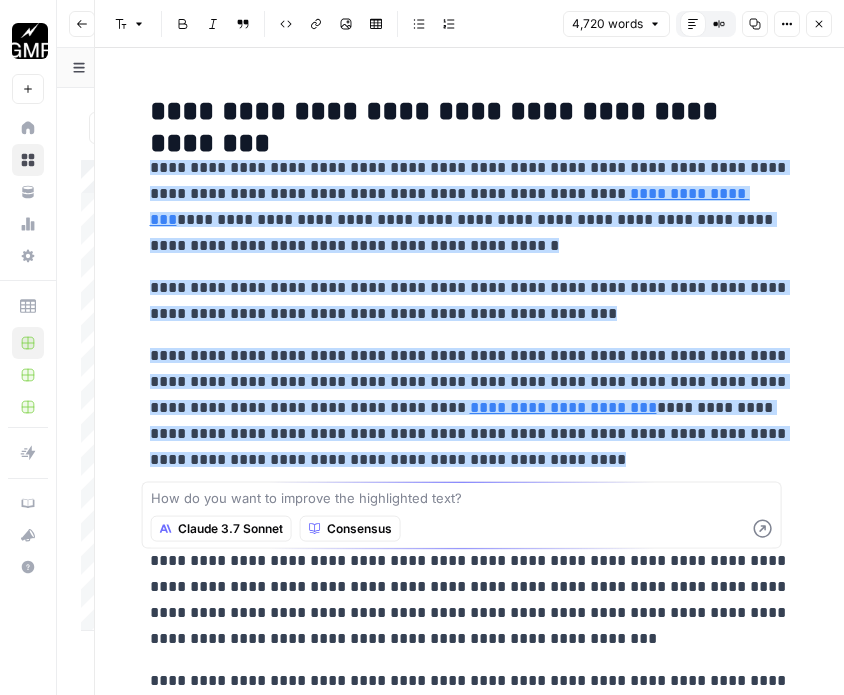 click on "**********" at bounding box center [470, 408] 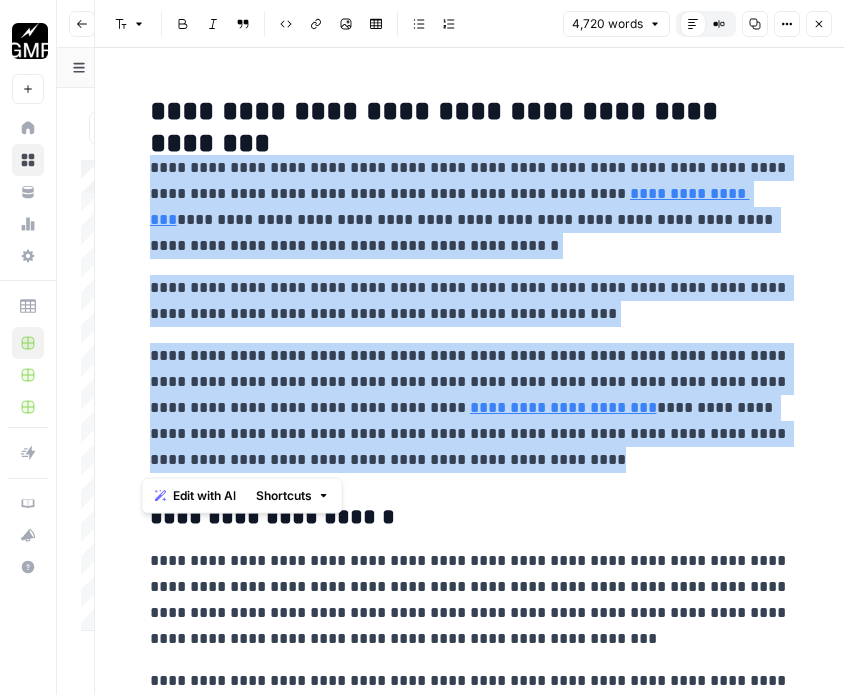 drag, startPoint x: 552, startPoint y: 460, endPoint x: 136, endPoint y: 169, distance: 507.67804 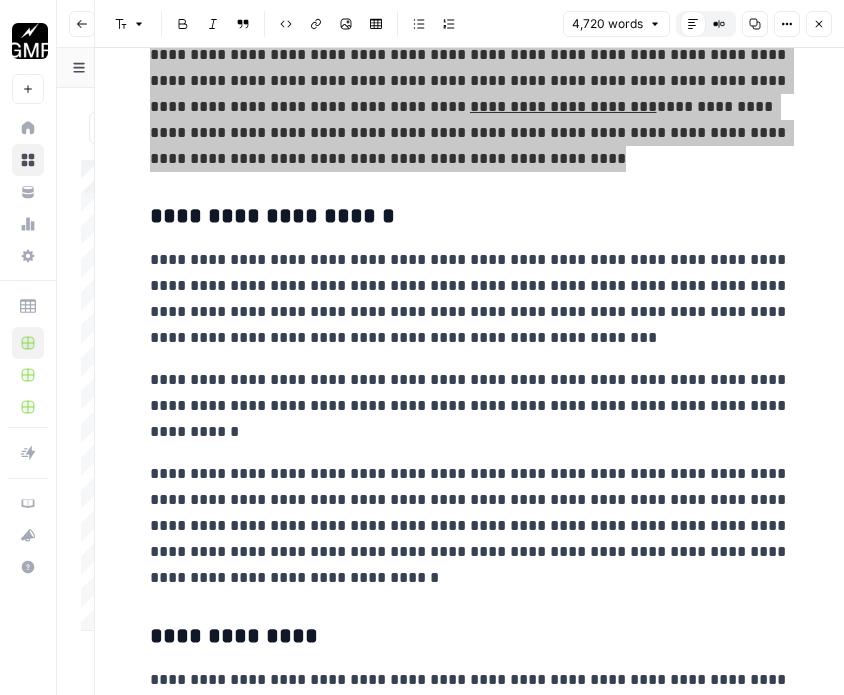 scroll, scrollTop: 2416, scrollLeft: 0, axis: vertical 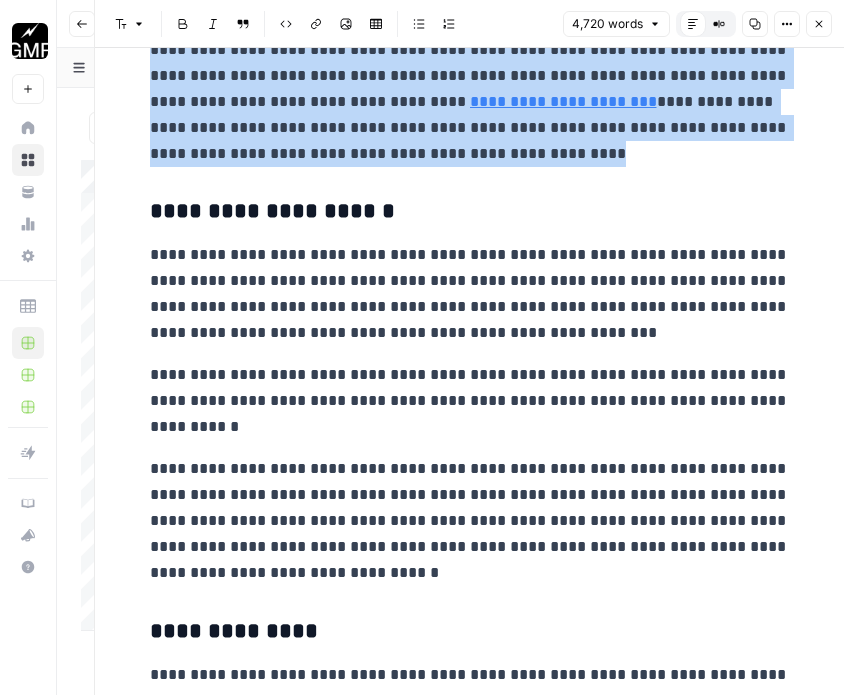 click on "**********" at bounding box center (470, 294) 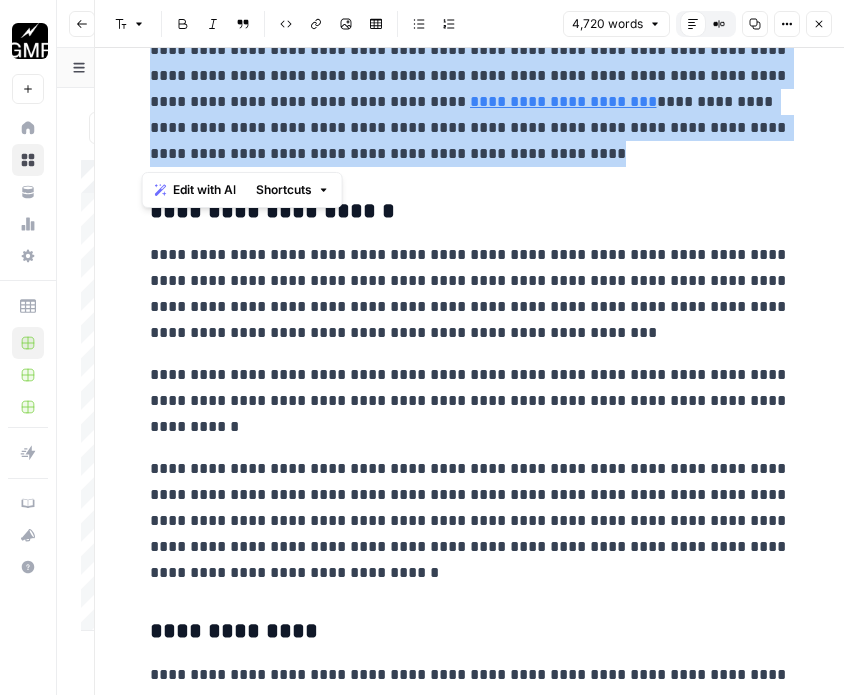 click on "**********" at bounding box center (470, 294) 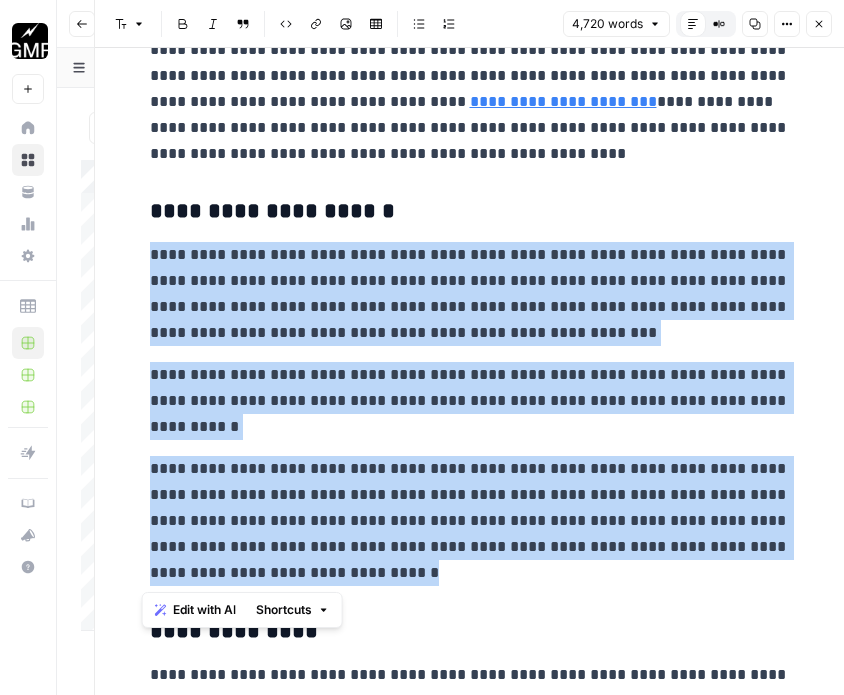 drag, startPoint x: 141, startPoint y: 258, endPoint x: 322, endPoint y: 574, distance: 364.16617 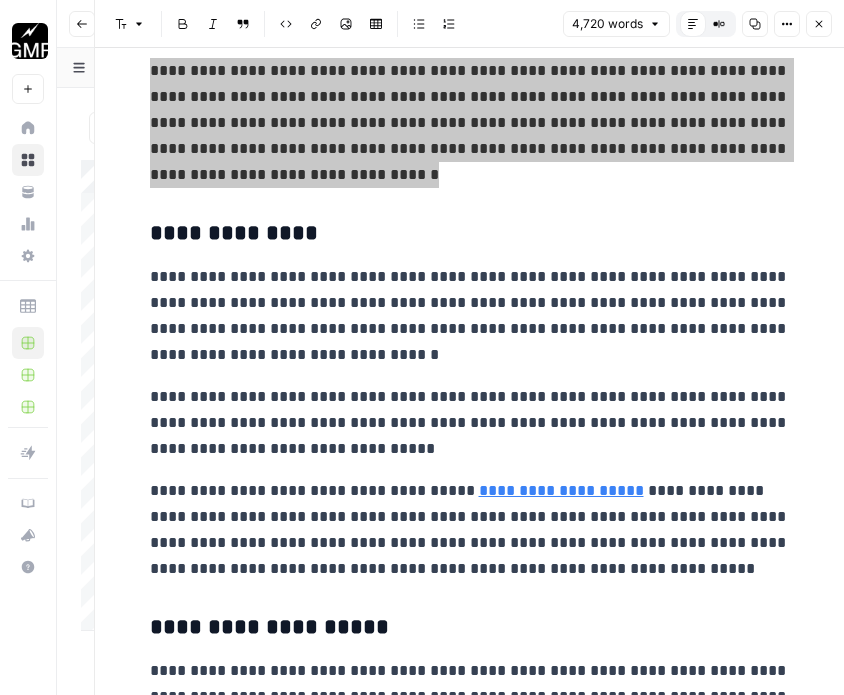scroll, scrollTop: 2822, scrollLeft: 0, axis: vertical 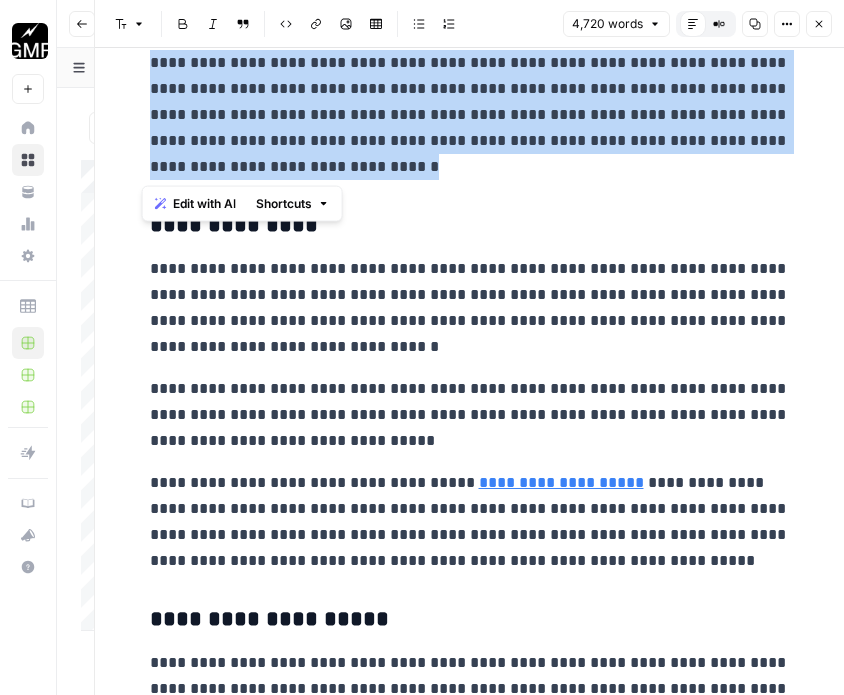 click on "**********" at bounding box center (470, 11222) 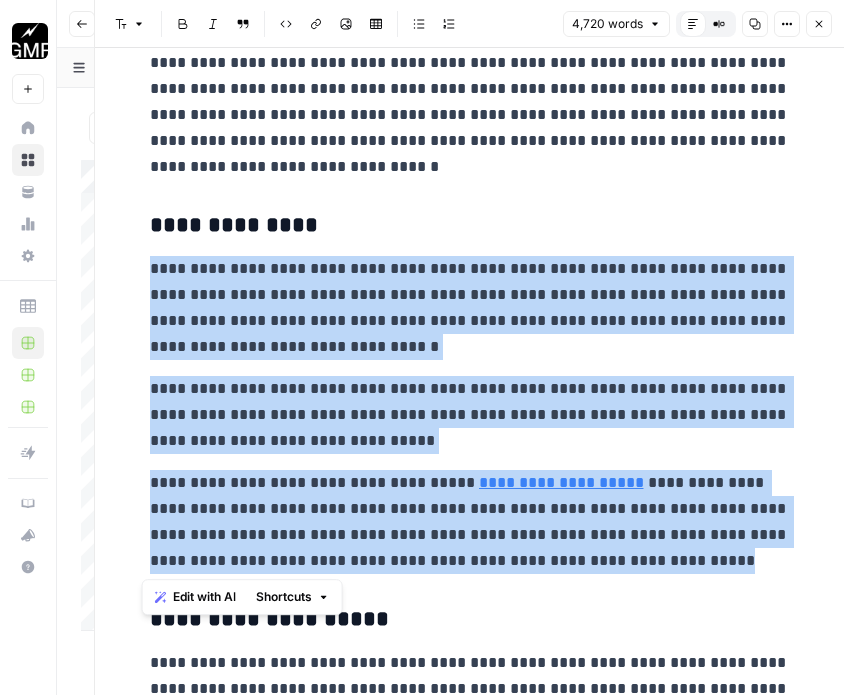 drag, startPoint x: 137, startPoint y: 272, endPoint x: 701, endPoint y: 563, distance: 634.64716 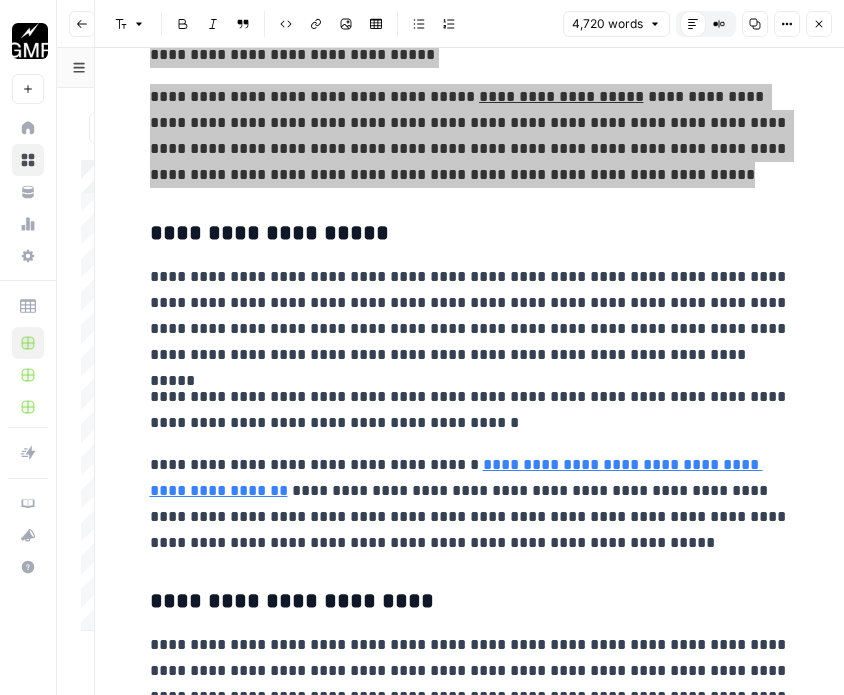 scroll, scrollTop: 3215, scrollLeft: 0, axis: vertical 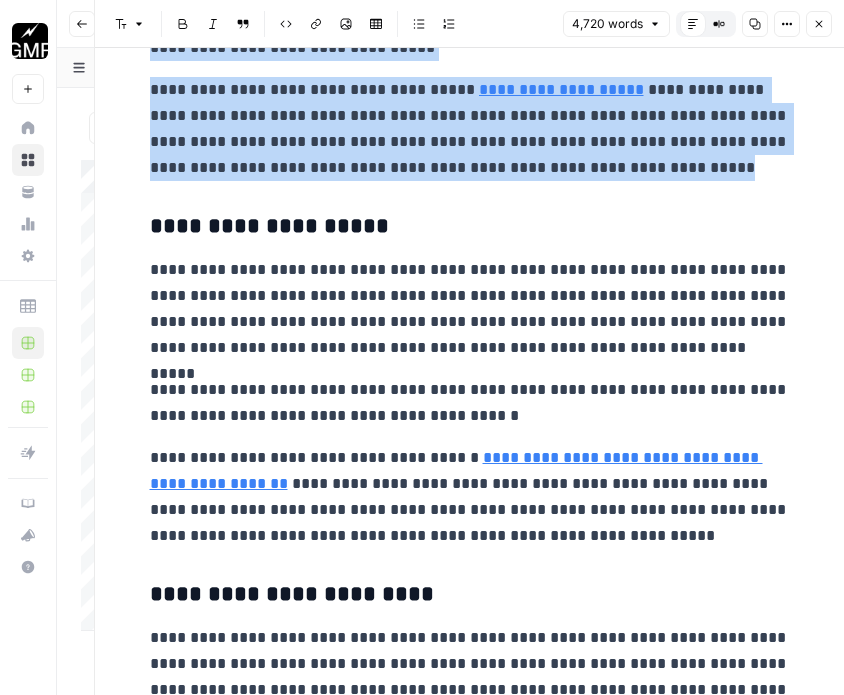 click on "**********" at bounding box center (470, 309) 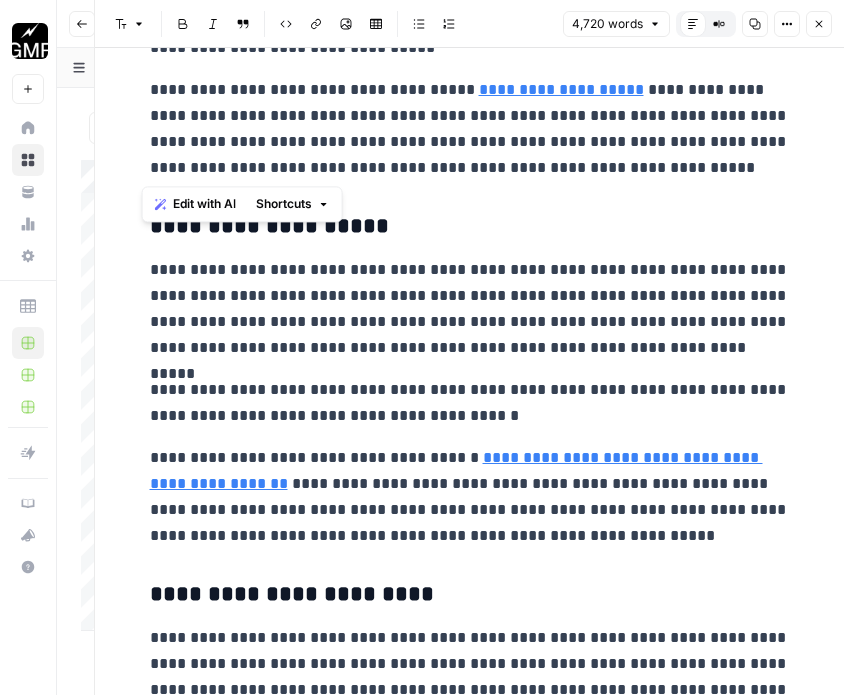 click on "**********" at bounding box center [470, 309] 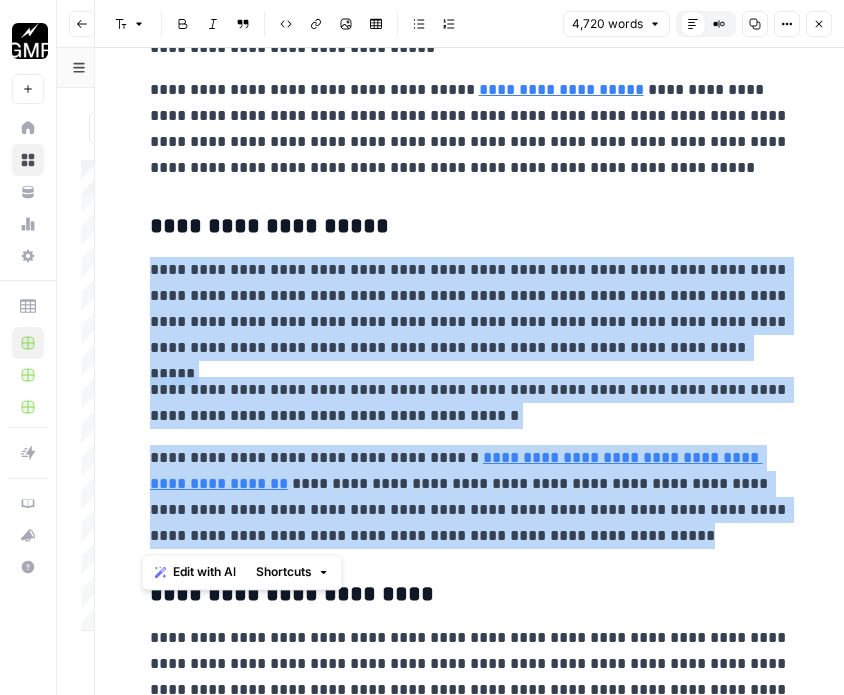 drag, startPoint x: 141, startPoint y: 268, endPoint x: 557, endPoint y: 533, distance: 493.23523 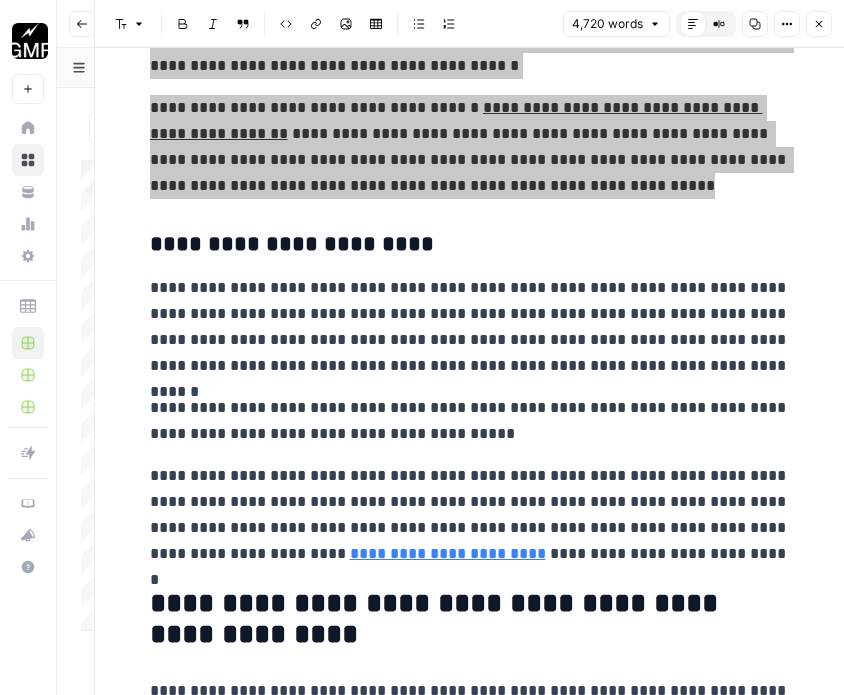 scroll, scrollTop: 3572, scrollLeft: 0, axis: vertical 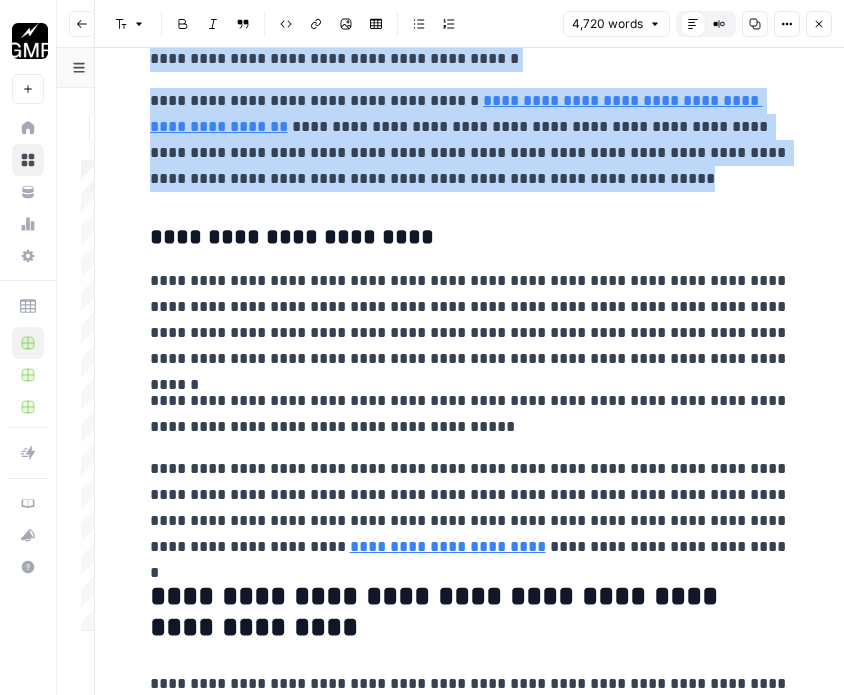 click on "**********" at bounding box center [470, 414] 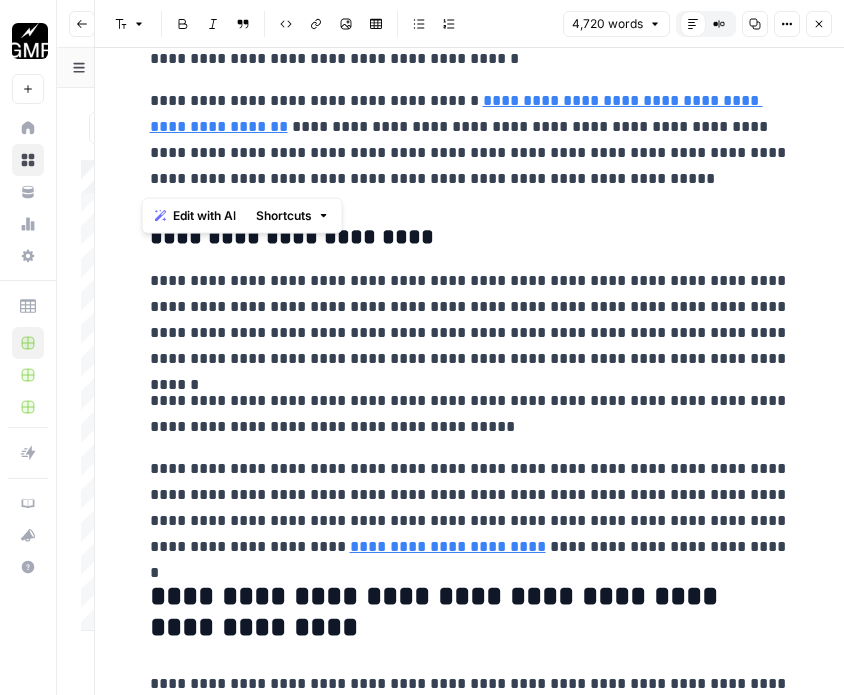 click on "**********" at bounding box center (470, 320) 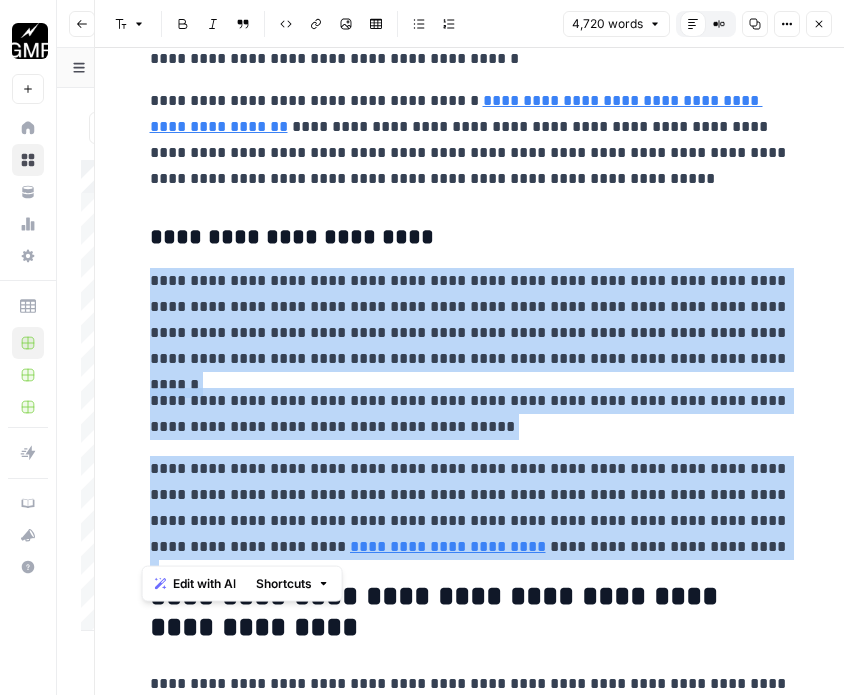 drag, startPoint x: 142, startPoint y: 279, endPoint x: 653, endPoint y: 546, distance: 576.5501 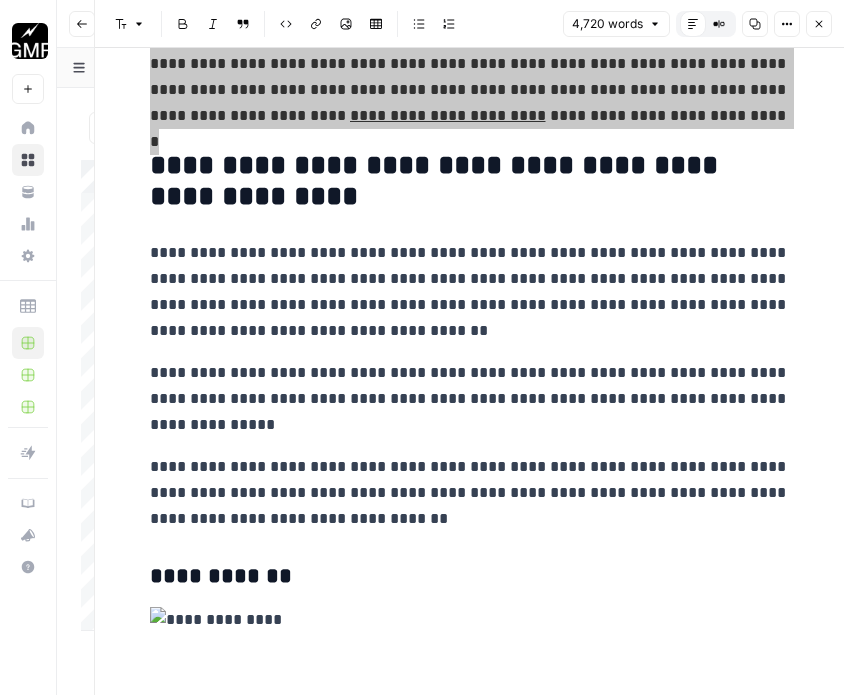 scroll, scrollTop: 4008, scrollLeft: 0, axis: vertical 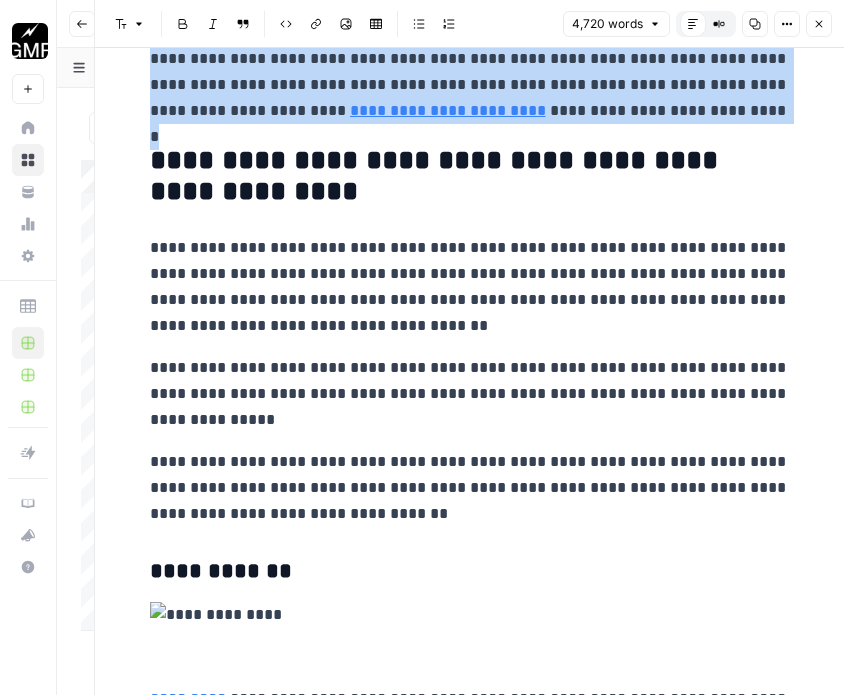 click on "**********" at bounding box center [470, 488] 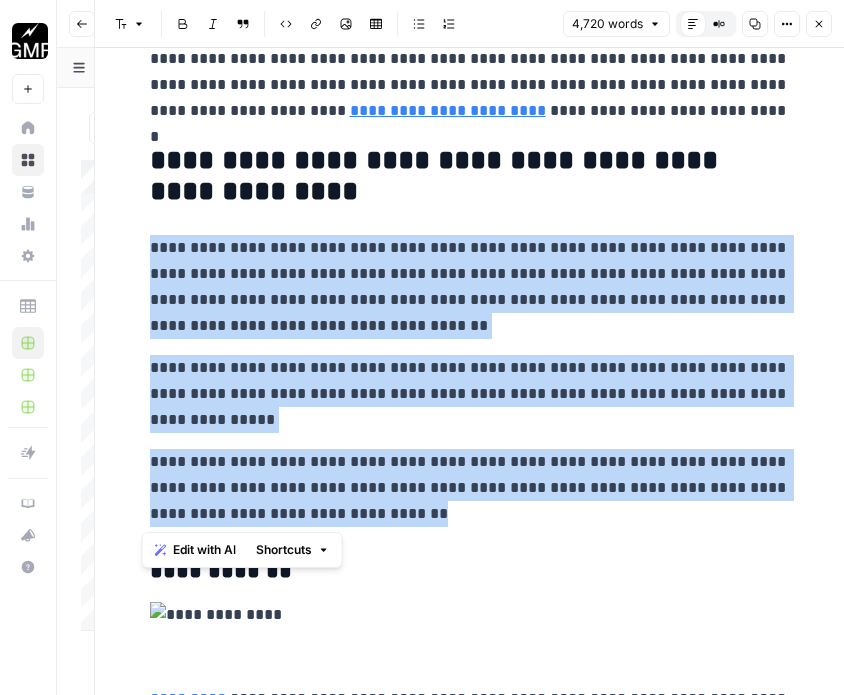 drag, startPoint x: 359, startPoint y: 513, endPoint x: 129, endPoint y: 237, distance: 359.27148 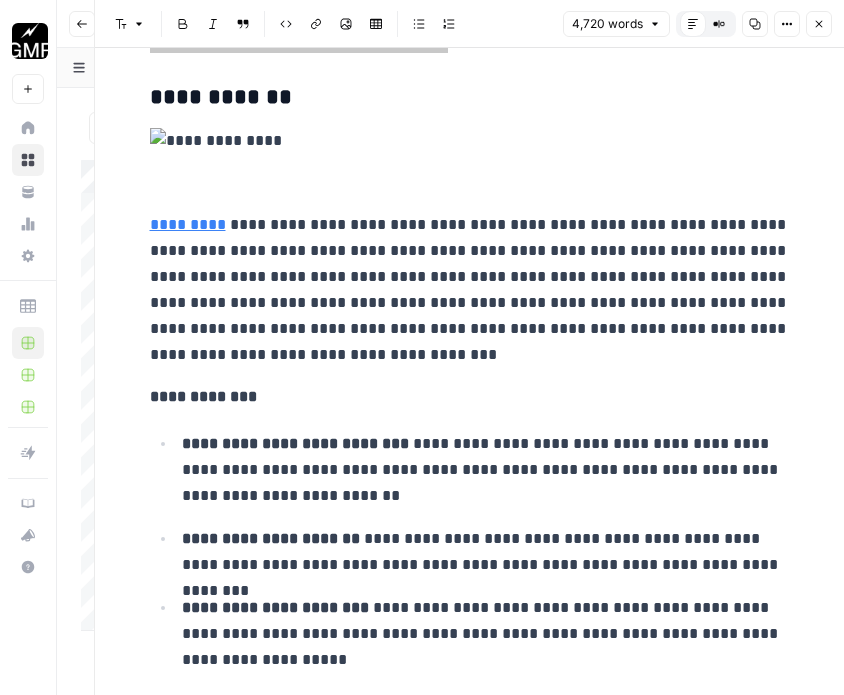 scroll, scrollTop: 4484, scrollLeft: 0, axis: vertical 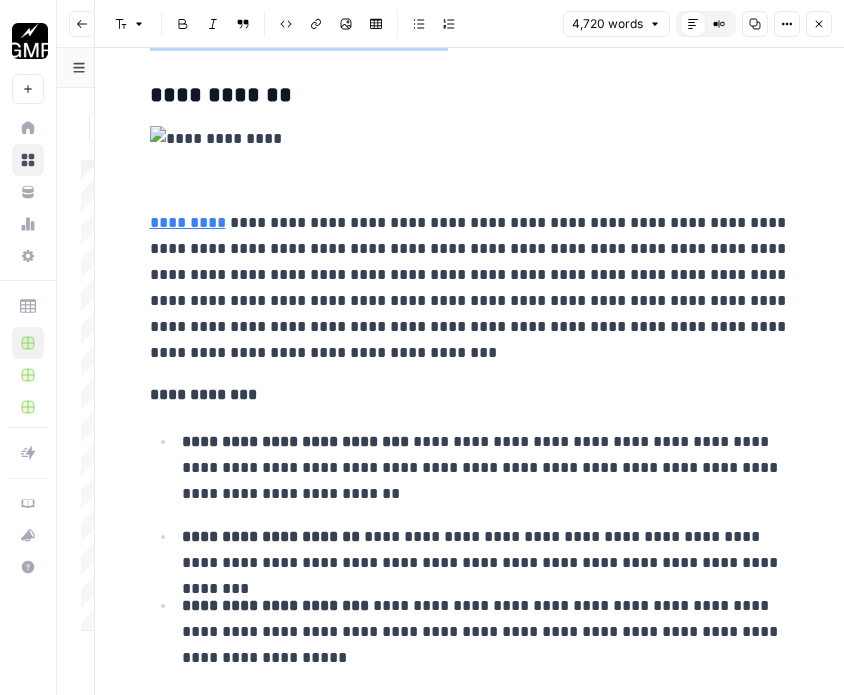 click on "**********" at bounding box center (470, 288) 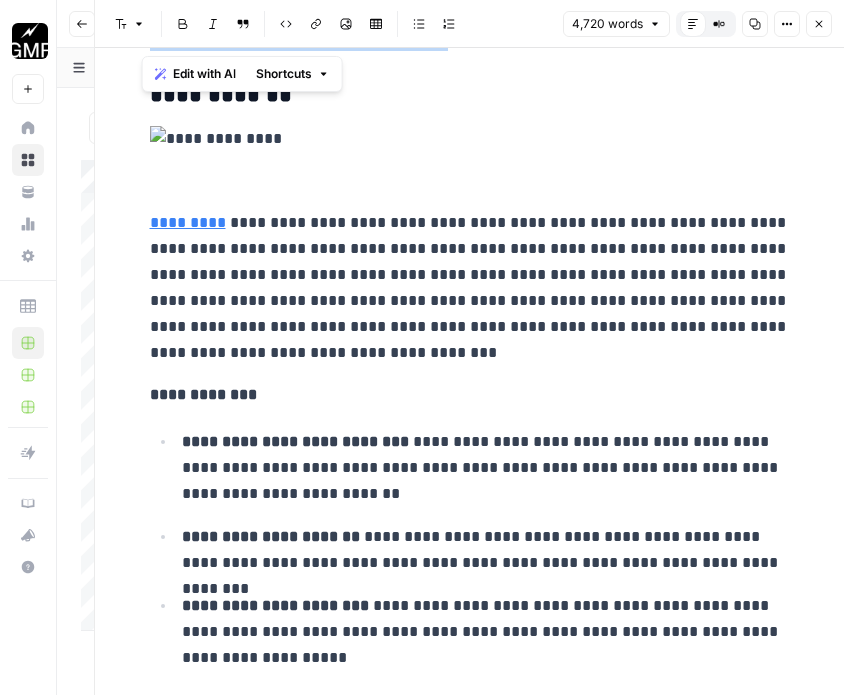 click on "**********" at bounding box center (470, 288) 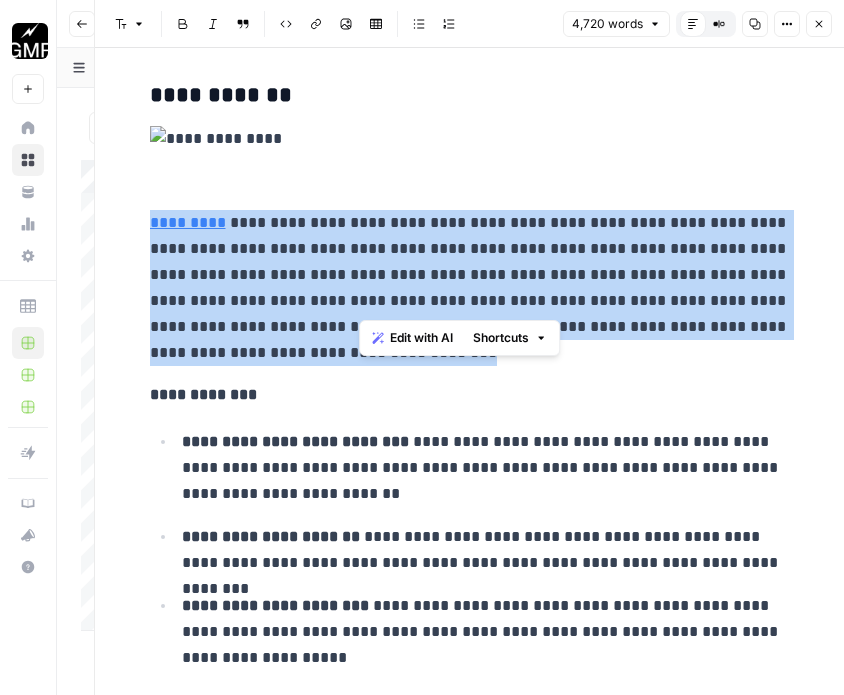 click on "**********" at bounding box center (470, 288) 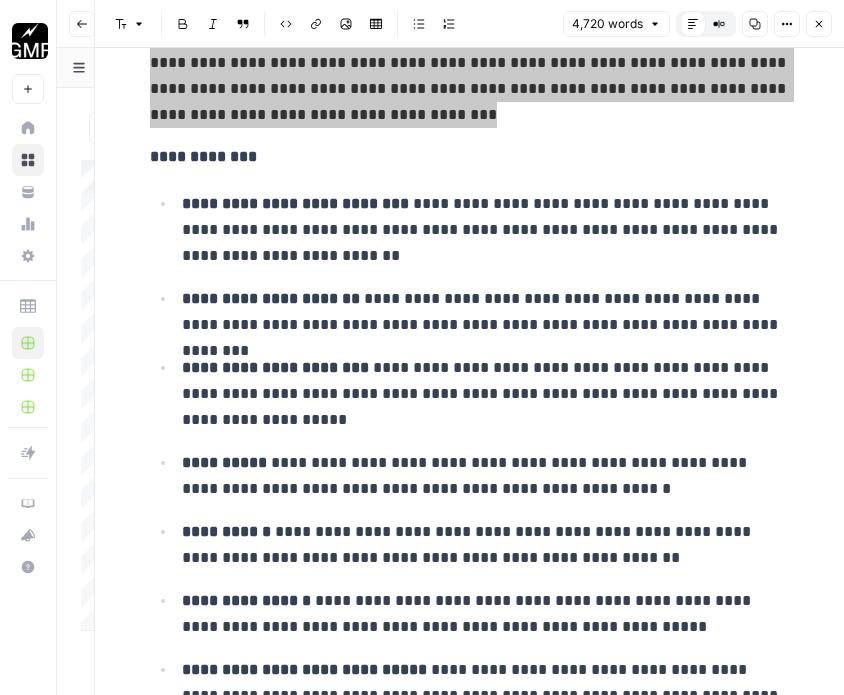 scroll, scrollTop: 4797, scrollLeft: 0, axis: vertical 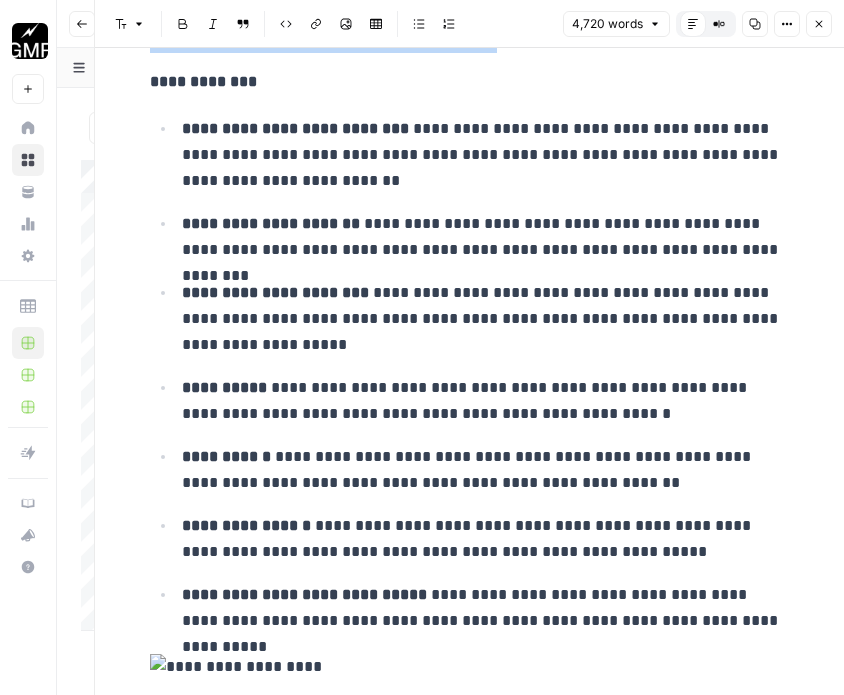 click on "**********" at bounding box center (295, 128) 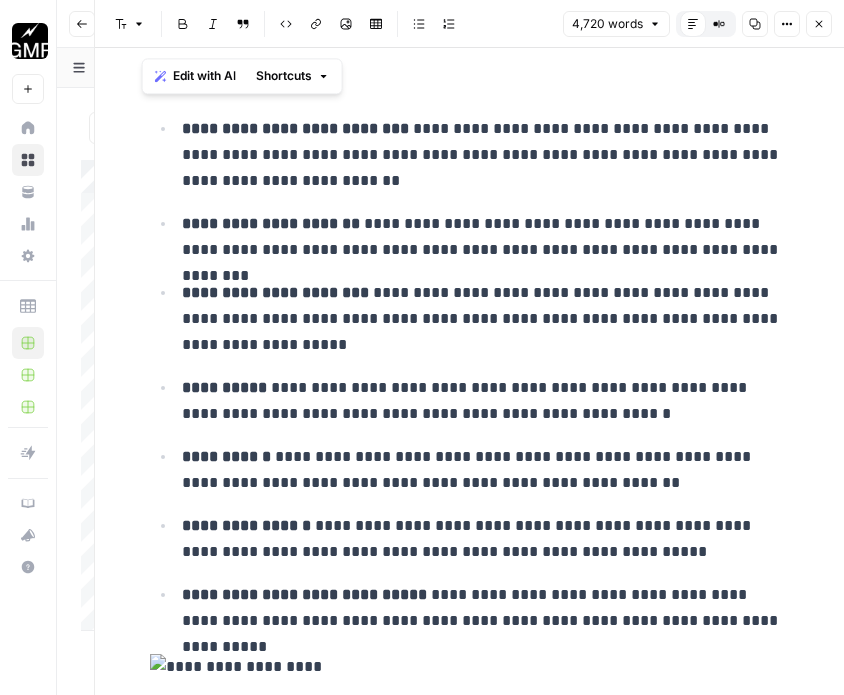 click on "**********" at bounding box center (483, 154) 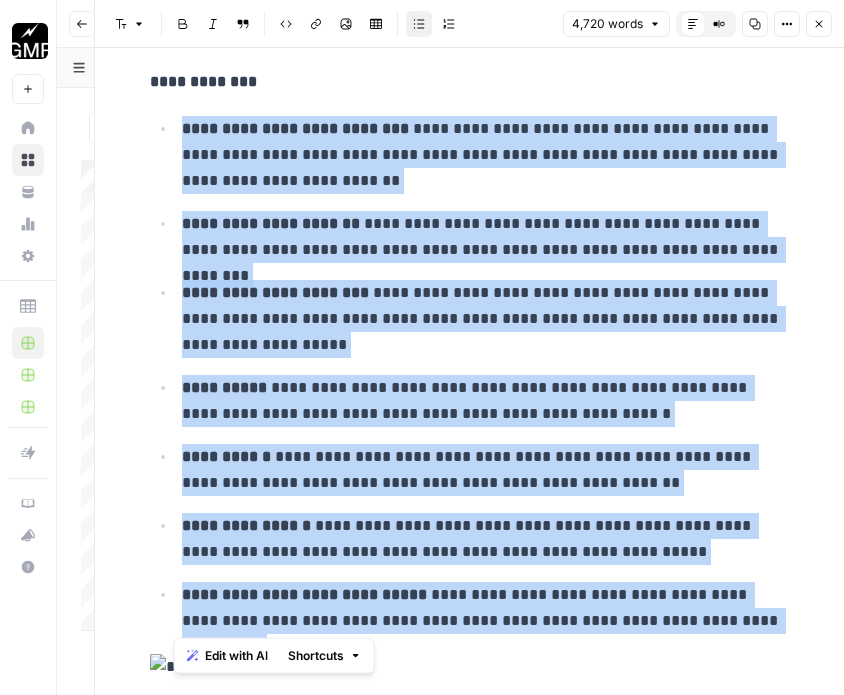 drag, startPoint x: 168, startPoint y: 125, endPoint x: 769, endPoint y: 627, distance: 783.0741 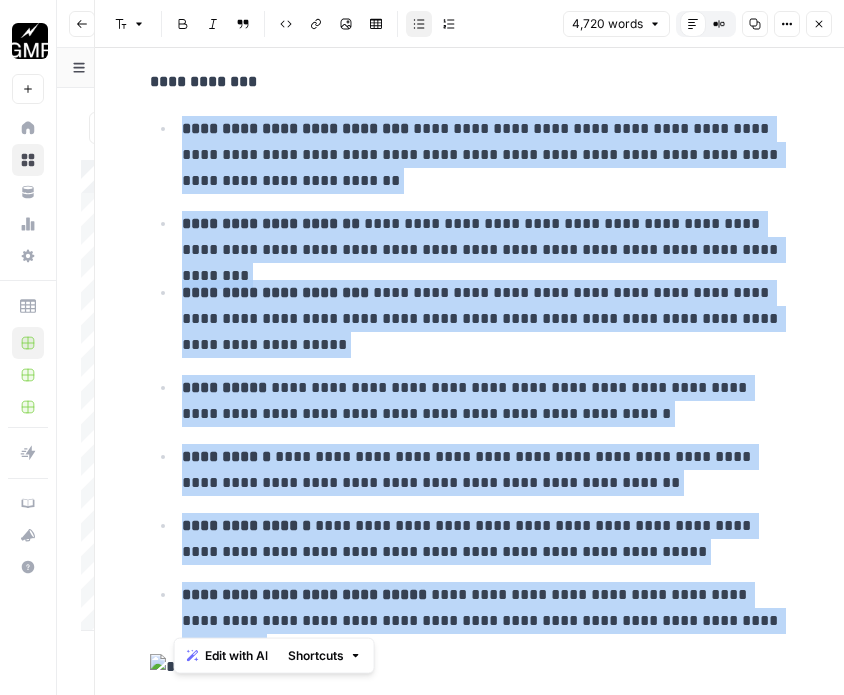 click on "**********" at bounding box center [470, 374] 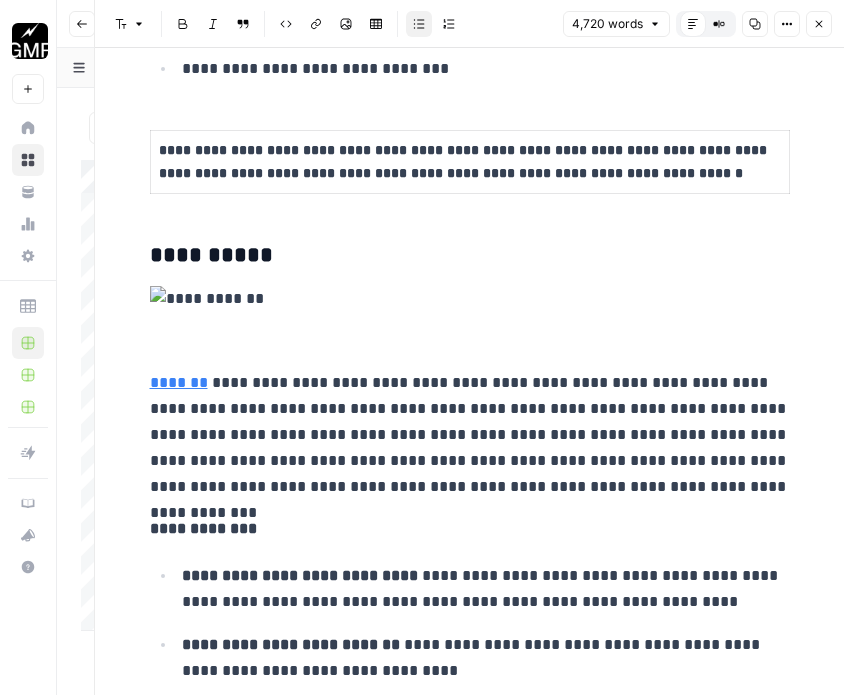 scroll, scrollTop: 6100, scrollLeft: 0, axis: vertical 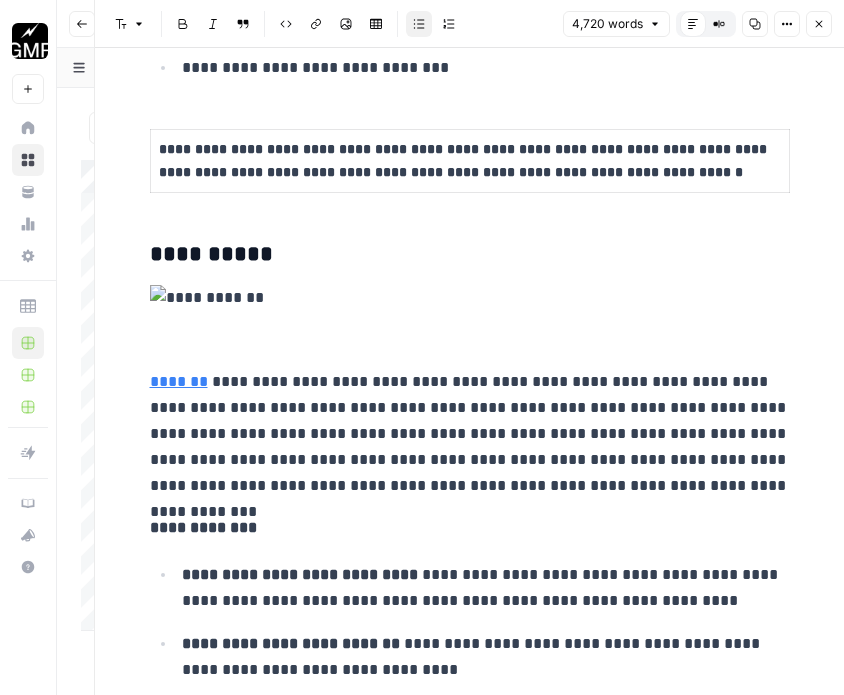 click on "**********" at bounding box center (470, 434) 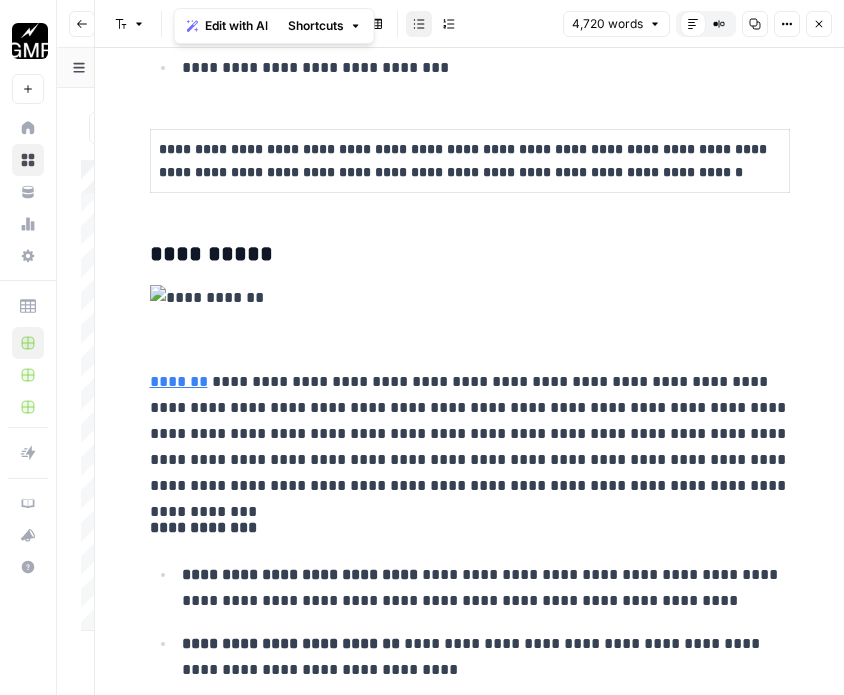 click on "**********" at bounding box center (470, 434) 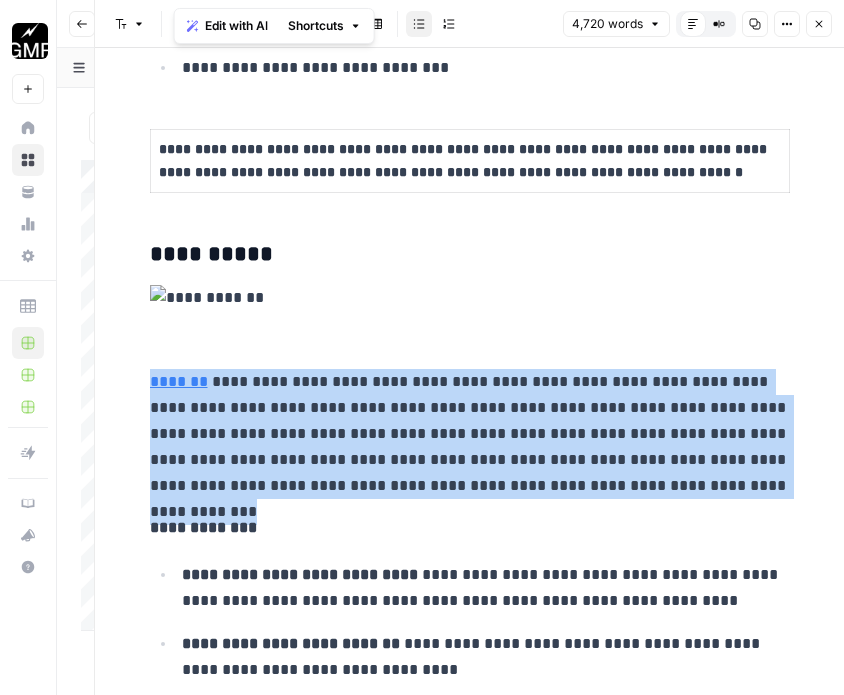 click on "**********" at bounding box center (470, 434) 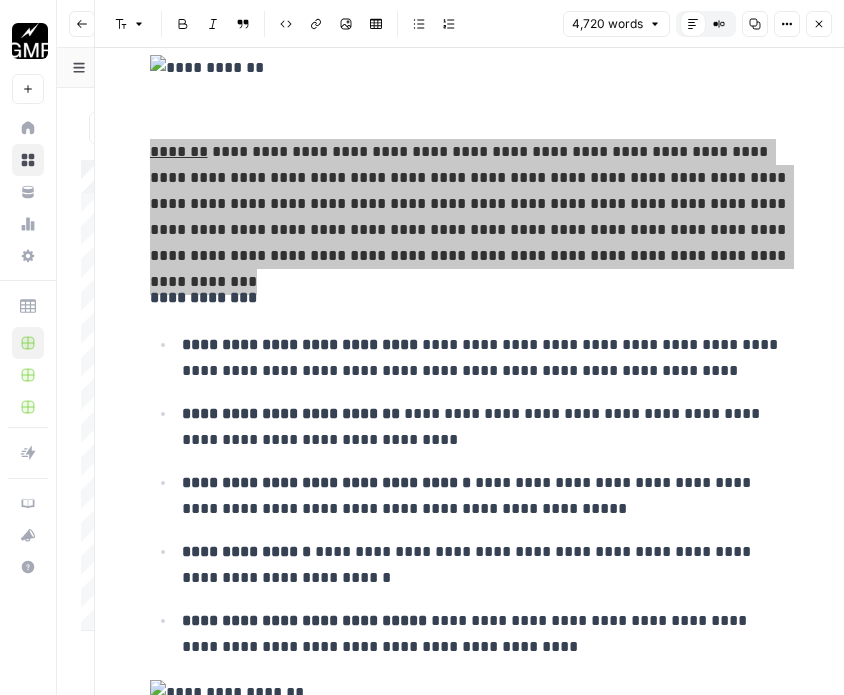 scroll, scrollTop: 6359, scrollLeft: 0, axis: vertical 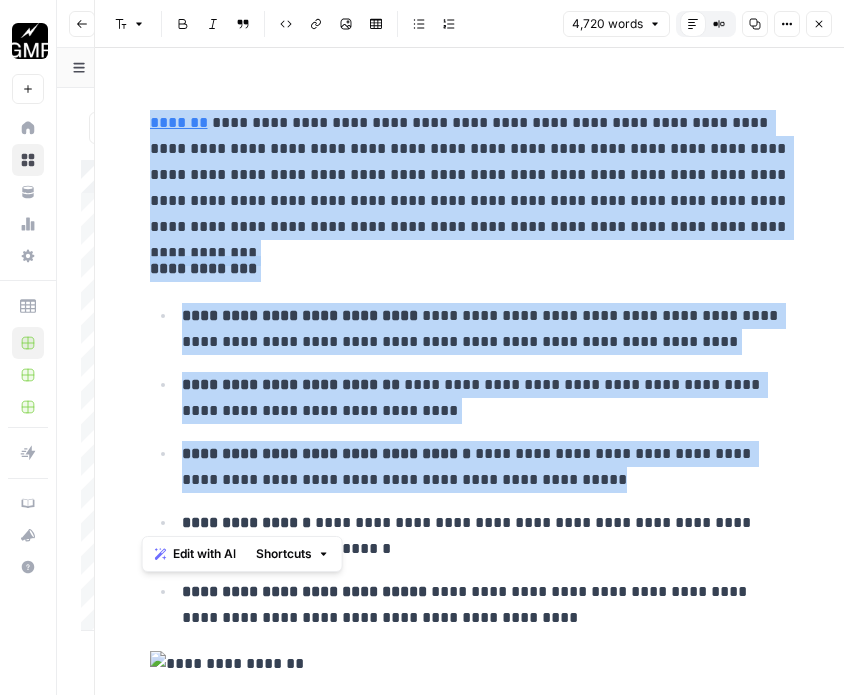 drag, startPoint x: 180, startPoint y: 312, endPoint x: 408, endPoint y: 498, distance: 294.24478 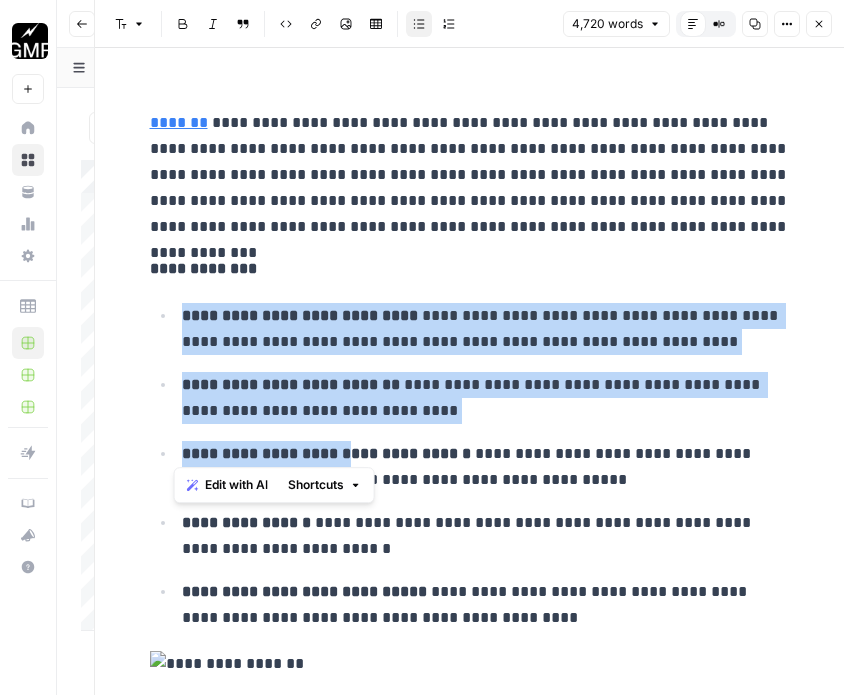 drag, startPoint x: 173, startPoint y: 308, endPoint x: 345, endPoint y: 455, distance: 226.2587 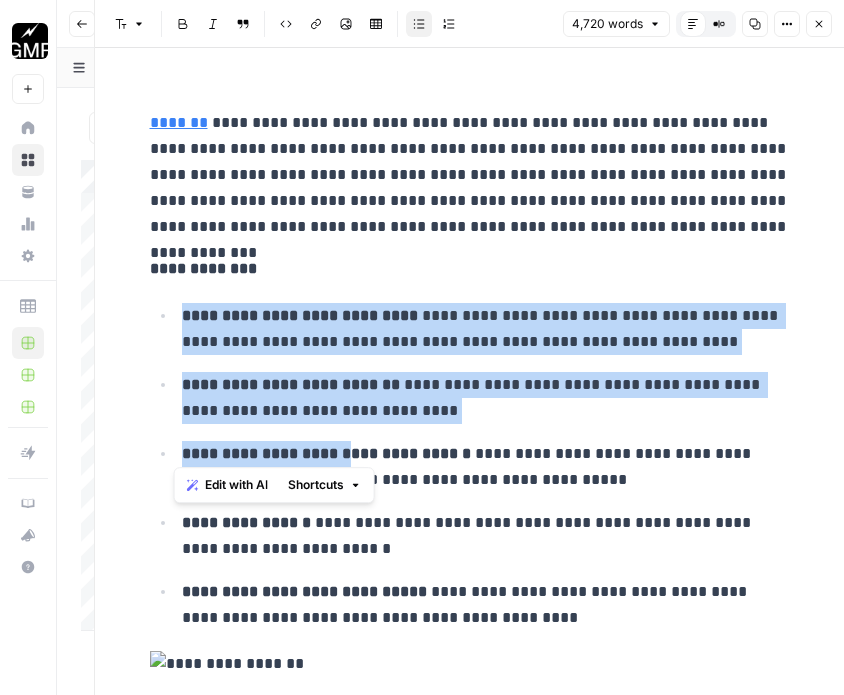 click on "**********" at bounding box center (470, 466) 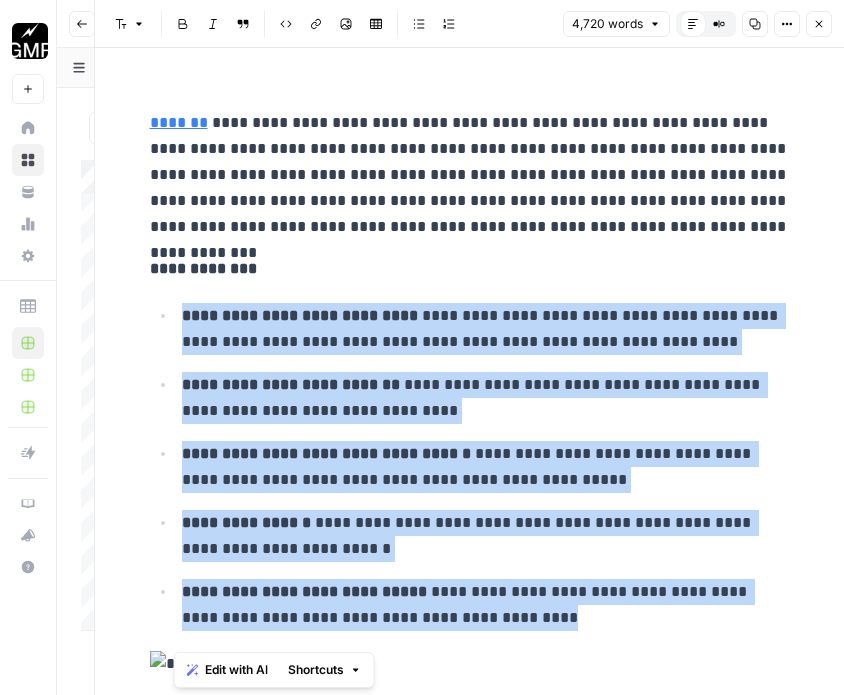 drag, startPoint x: 179, startPoint y: 315, endPoint x: 493, endPoint y: 629, distance: 444.06305 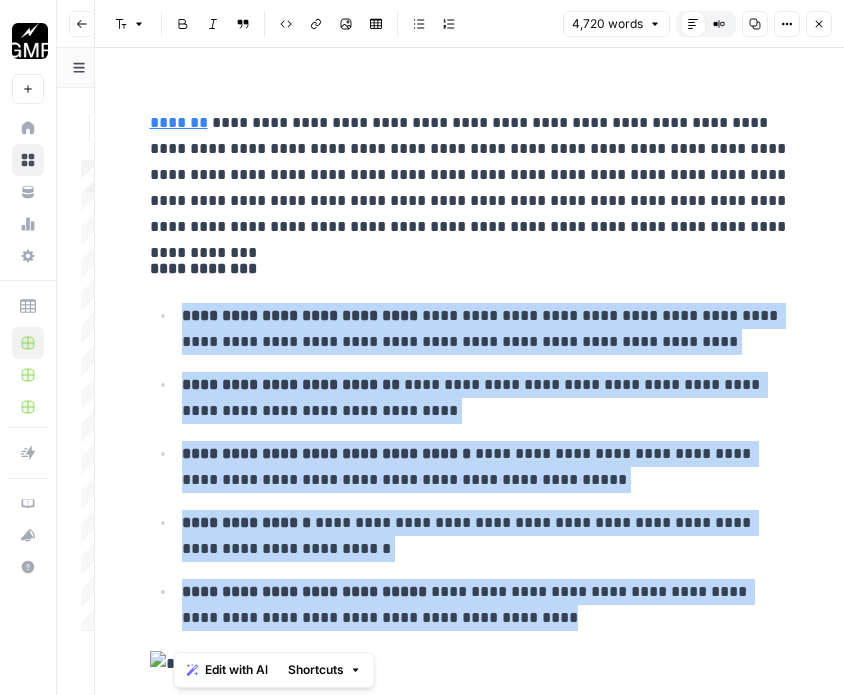 click on "**********" at bounding box center [470, 7841] 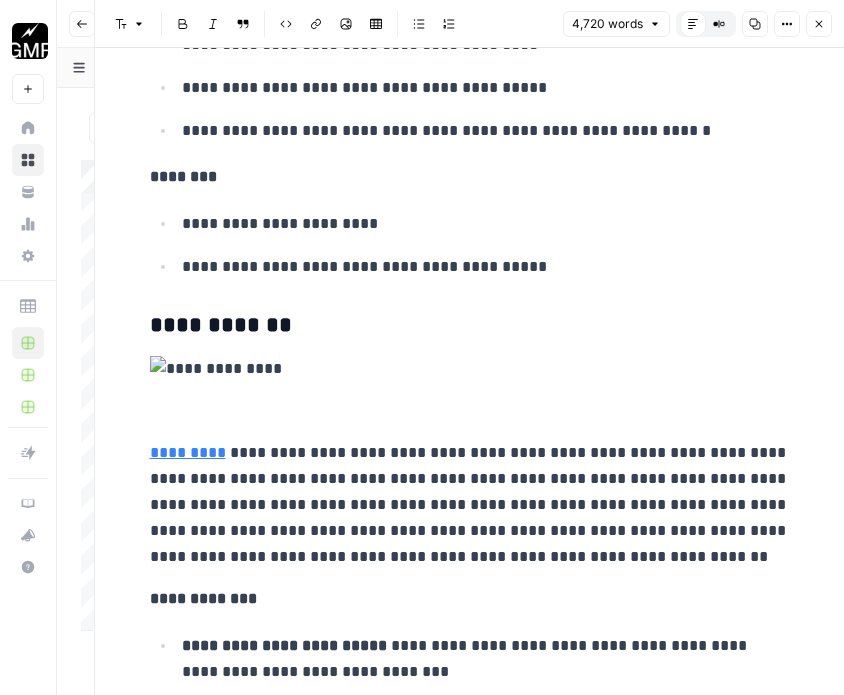 scroll, scrollTop: 7375, scrollLeft: 0, axis: vertical 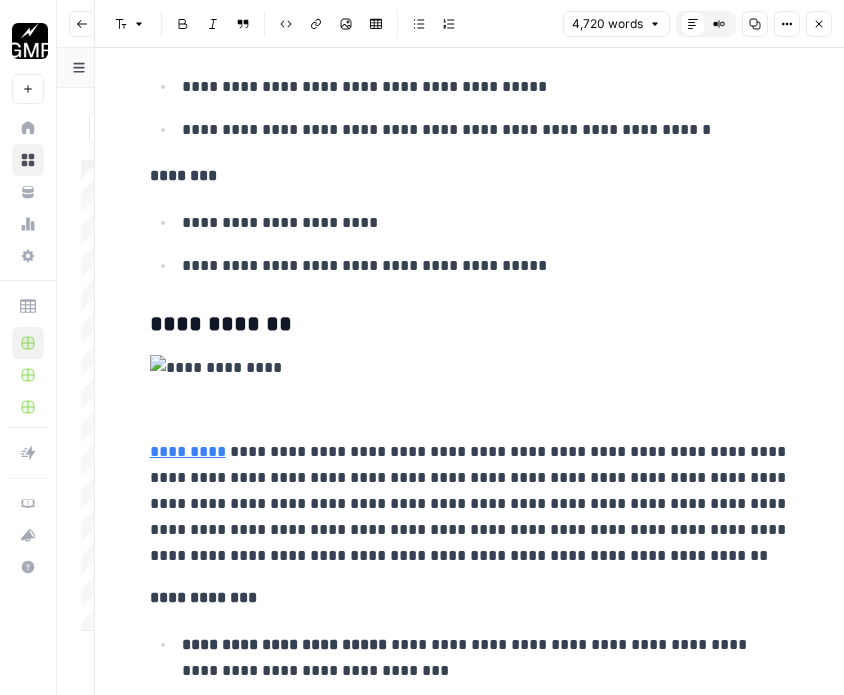 click on "**********" at bounding box center [470, 504] 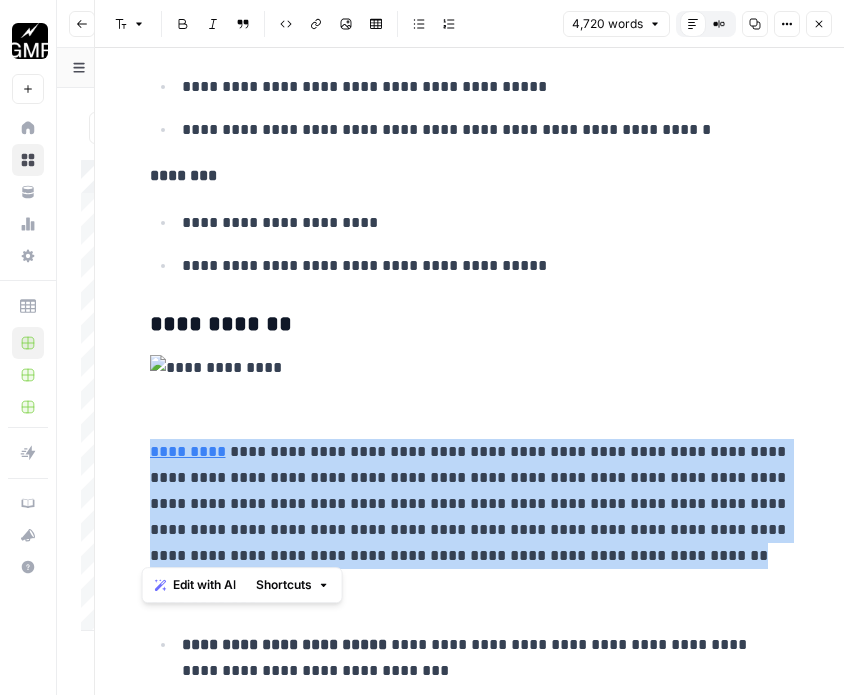 click on "**********" at bounding box center [470, 504] 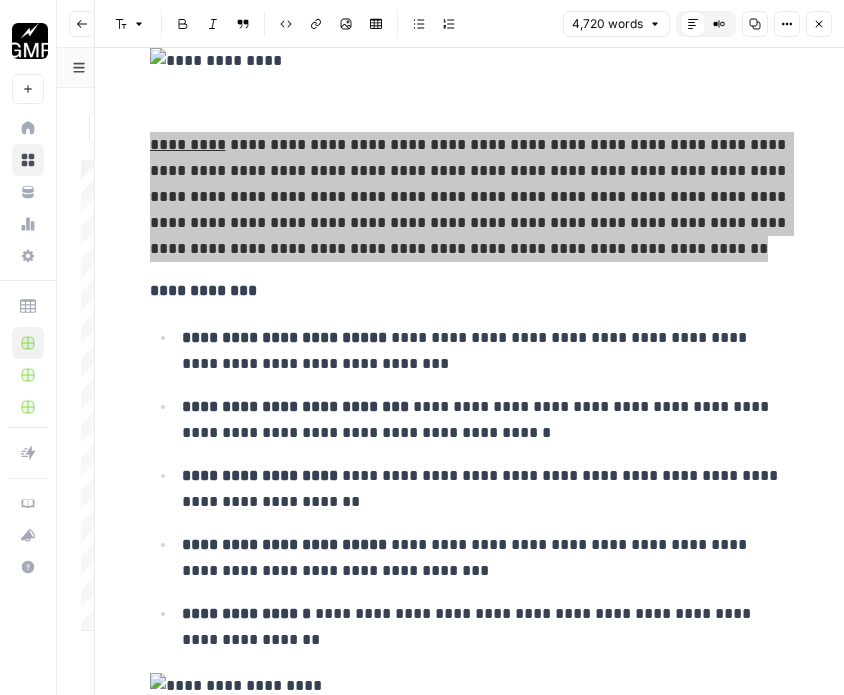 scroll, scrollTop: 7705, scrollLeft: 0, axis: vertical 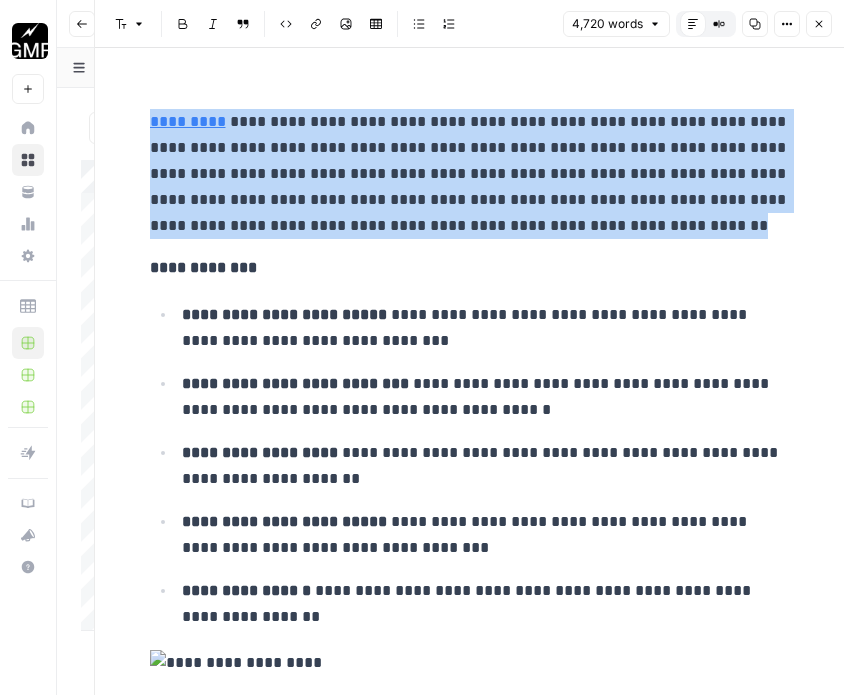 click on "**********" at bounding box center (486, 328) 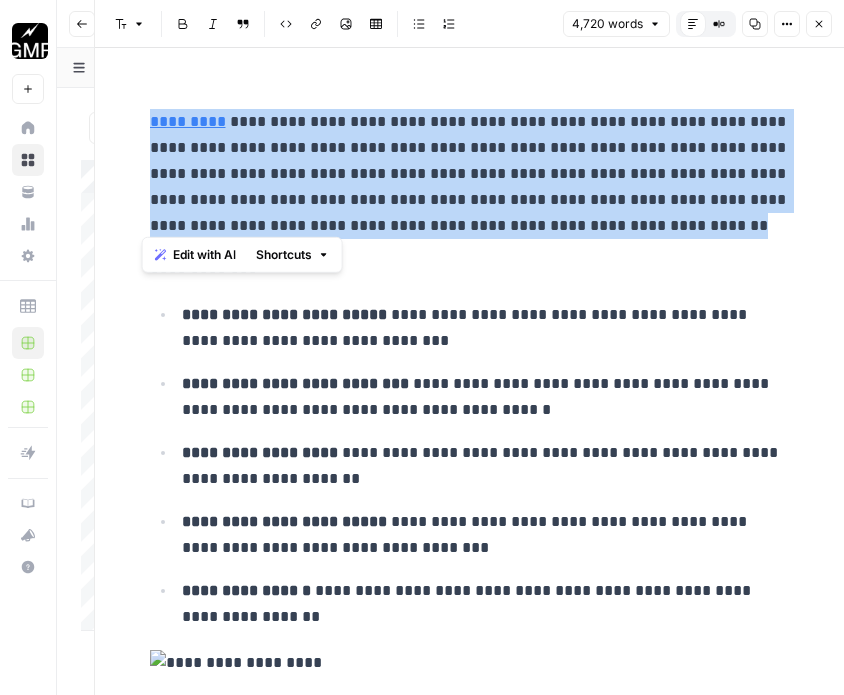 click on "**********" at bounding box center [284, 314] 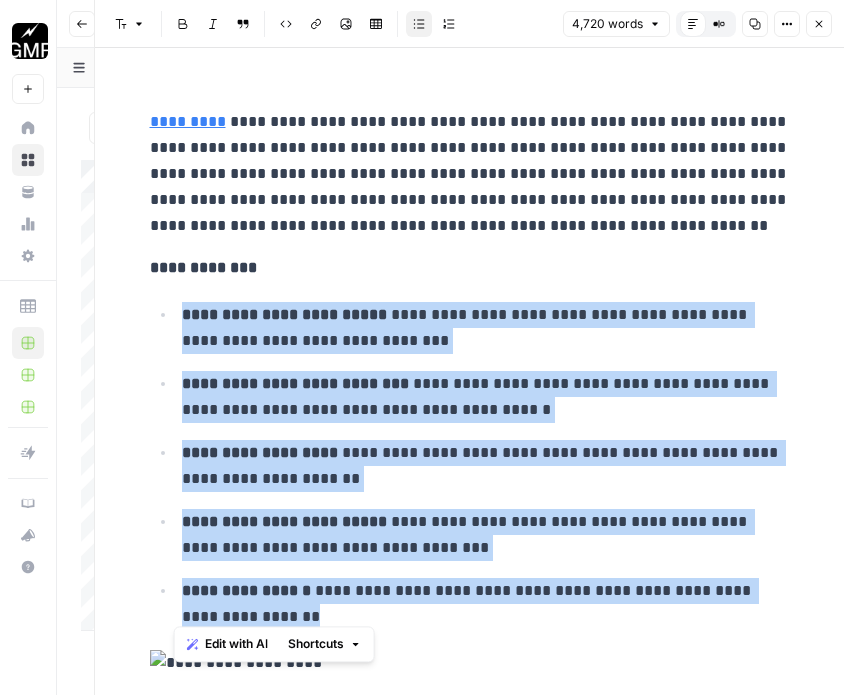 drag, startPoint x: 176, startPoint y: 306, endPoint x: 290, endPoint y: 611, distance: 325.60867 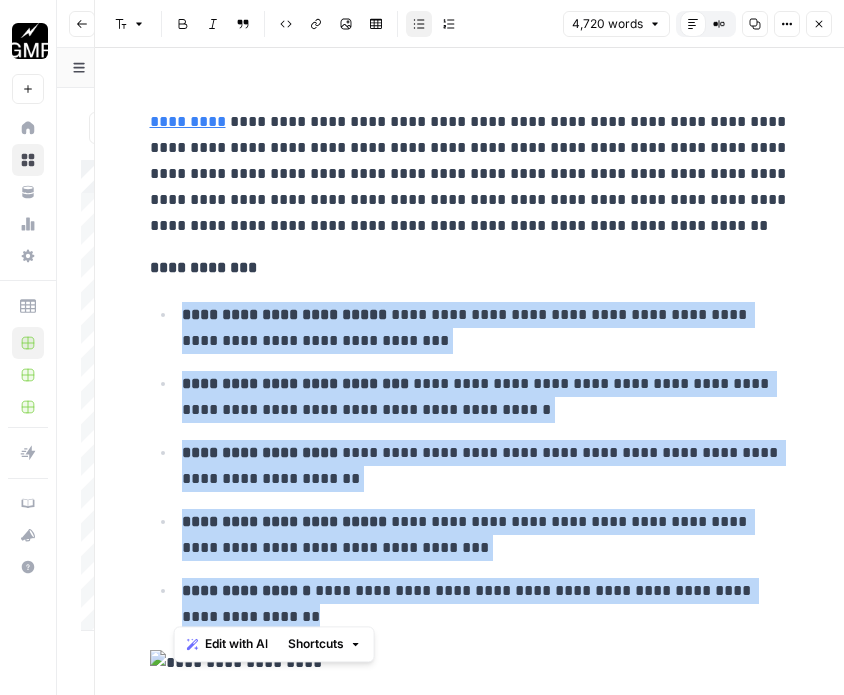click on "**********" at bounding box center (470, 465) 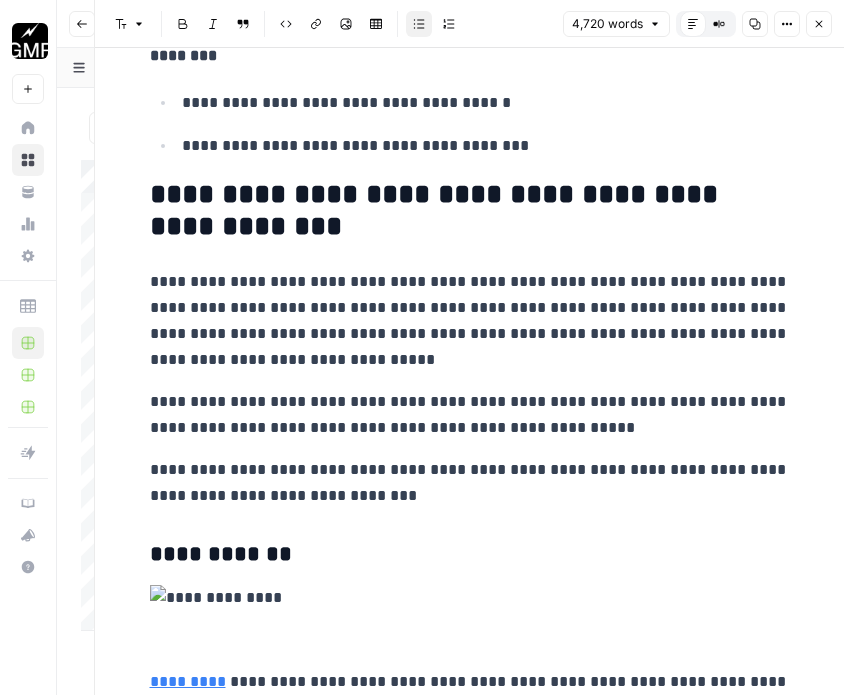 scroll, scrollTop: 8885, scrollLeft: 0, axis: vertical 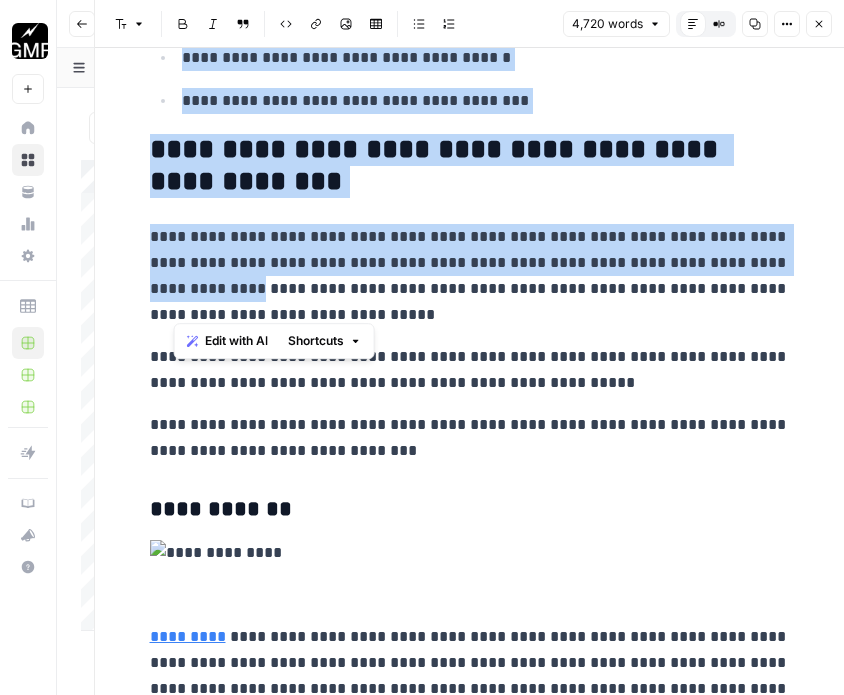 drag, startPoint x: 300, startPoint y: 437, endPoint x: 170, endPoint y: 268, distance: 213.21585 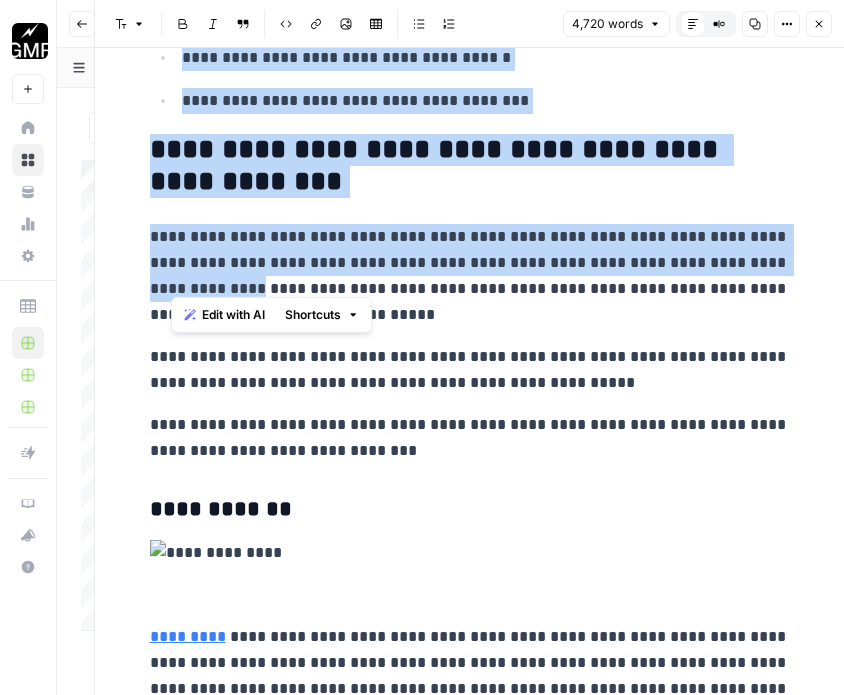 click on "**********" at bounding box center [470, 276] 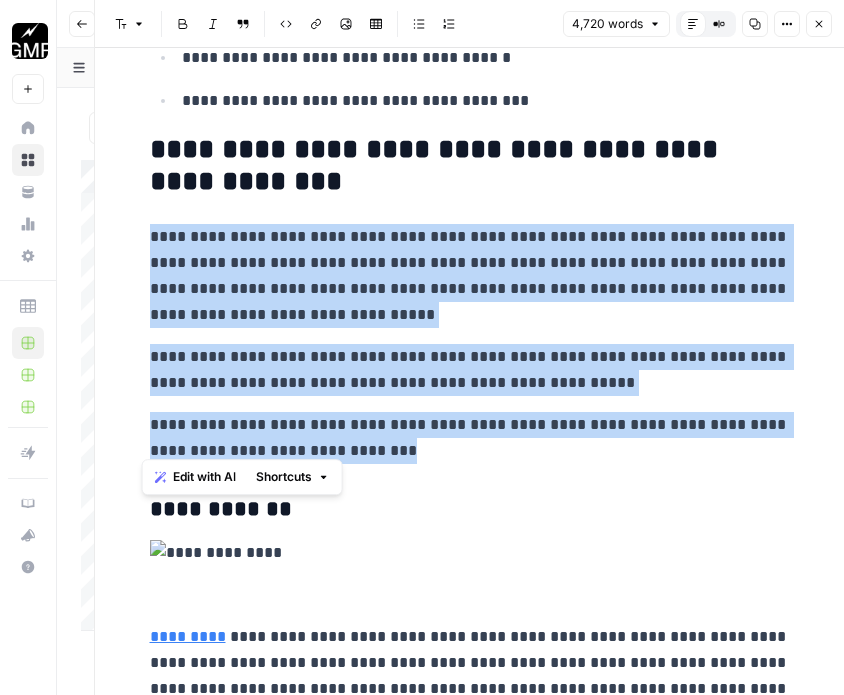 drag, startPoint x: 144, startPoint y: 222, endPoint x: 304, endPoint y: 436, distance: 267.2003 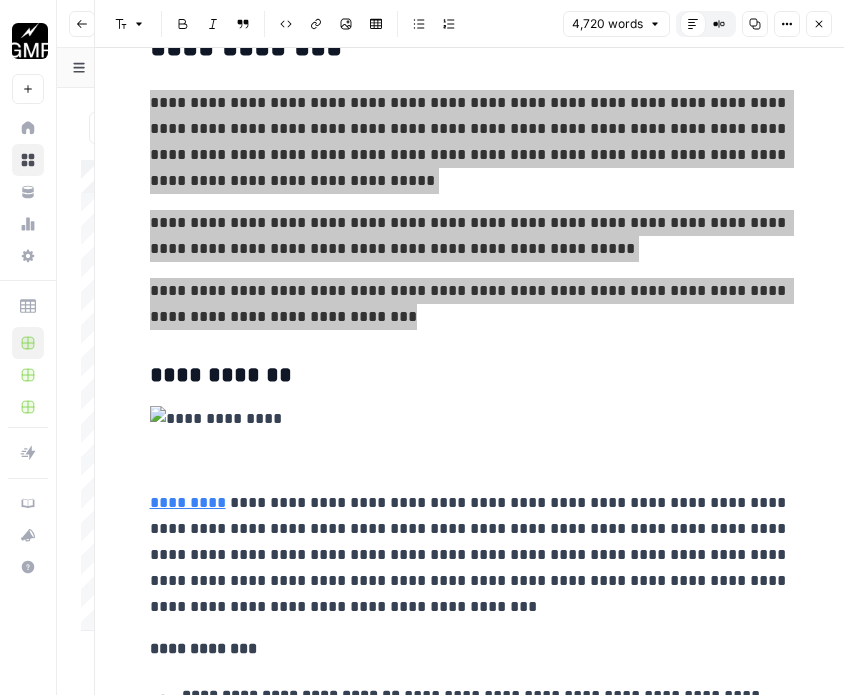 scroll, scrollTop: 9089, scrollLeft: 0, axis: vertical 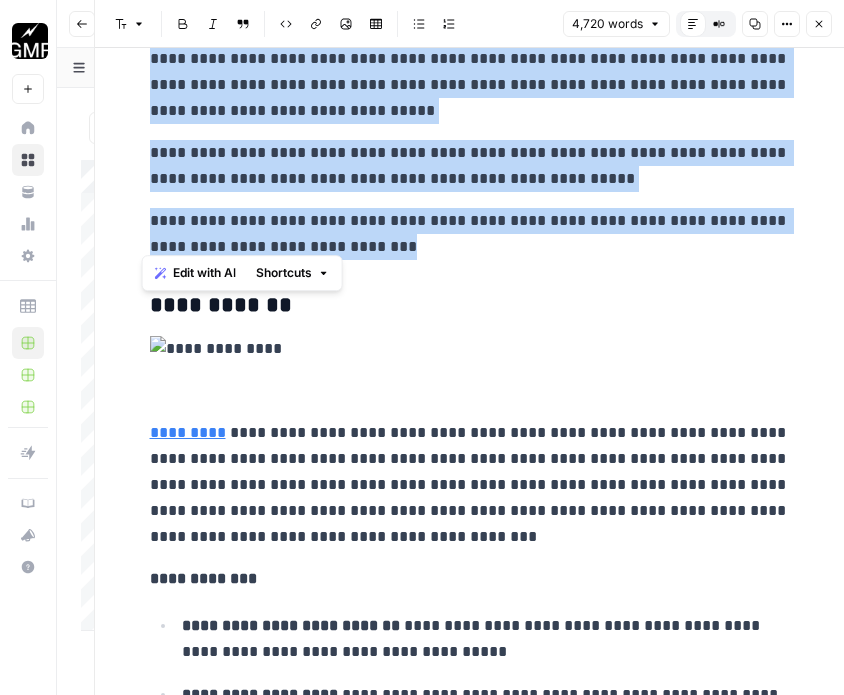 drag, startPoint x: 348, startPoint y: 525, endPoint x: 330, endPoint y: 525, distance: 18 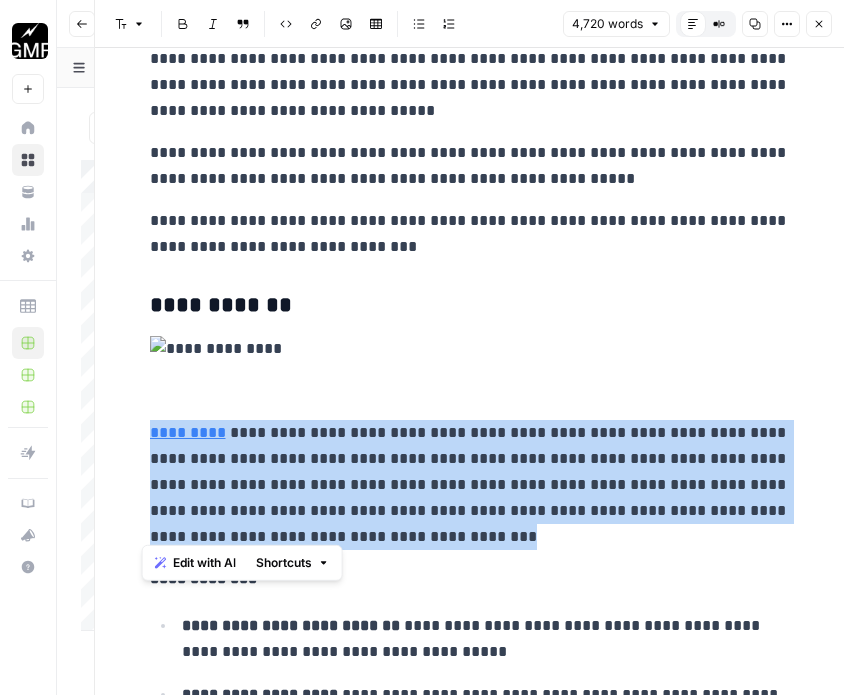 drag, startPoint x: 337, startPoint y: 525, endPoint x: 127, endPoint y: 426, distance: 232.1659 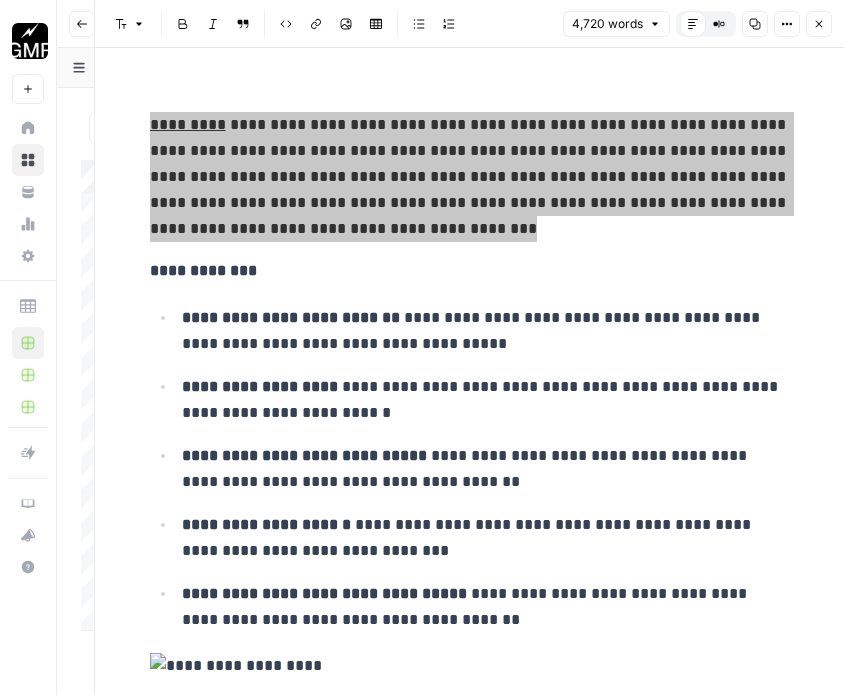 scroll, scrollTop: 9398, scrollLeft: 0, axis: vertical 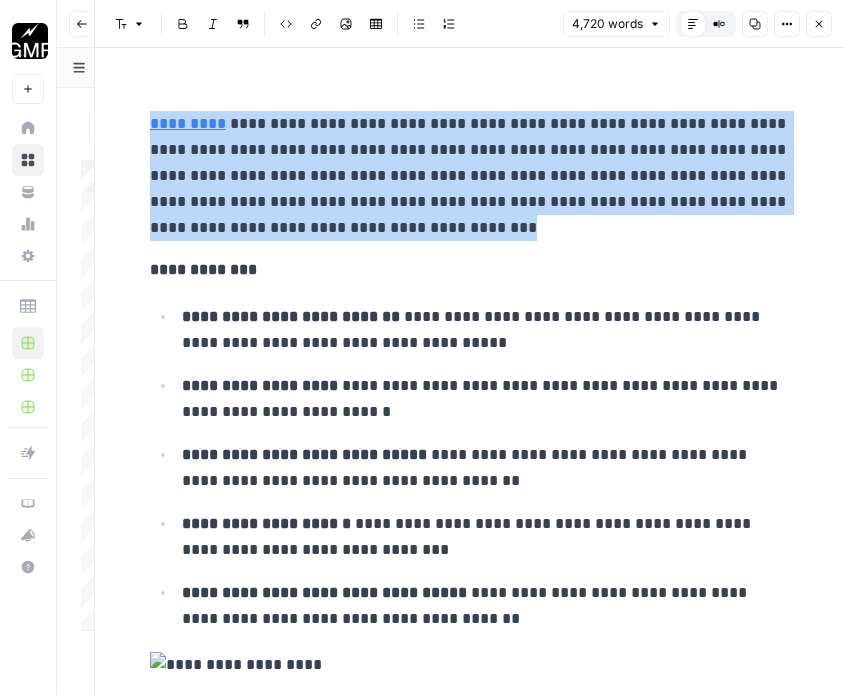 click on "**********" at bounding box center (470, 467) 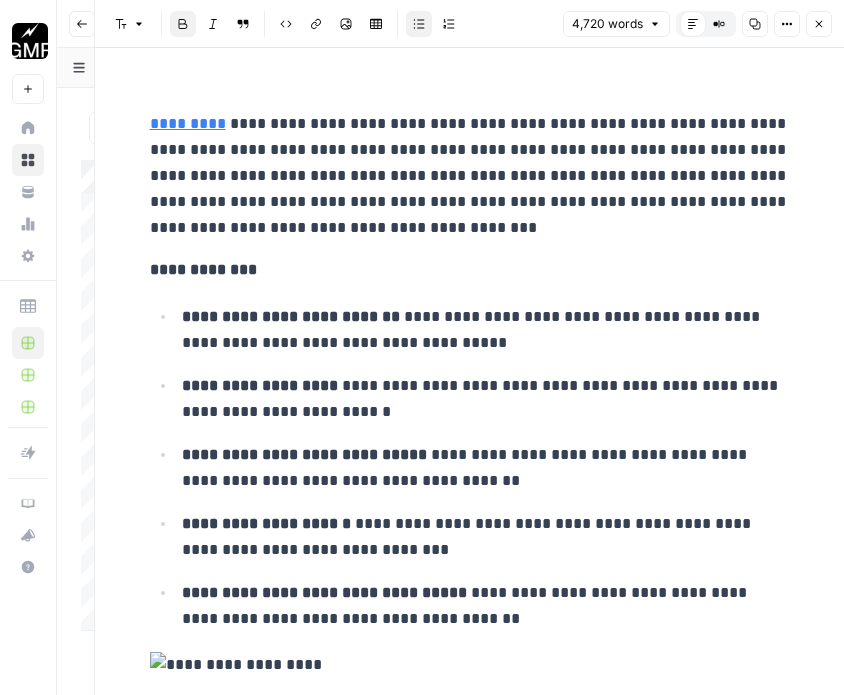 click on "**********" at bounding box center [291, 316] 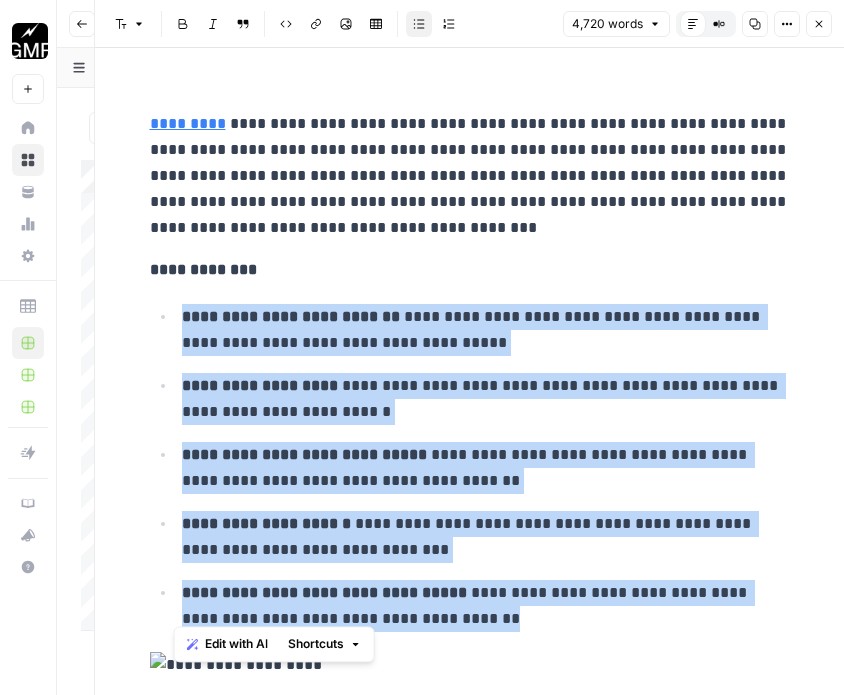 drag, startPoint x: 170, startPoint y: 307, endPoint x: 510, endPoint y: 609, distance: 454.75708 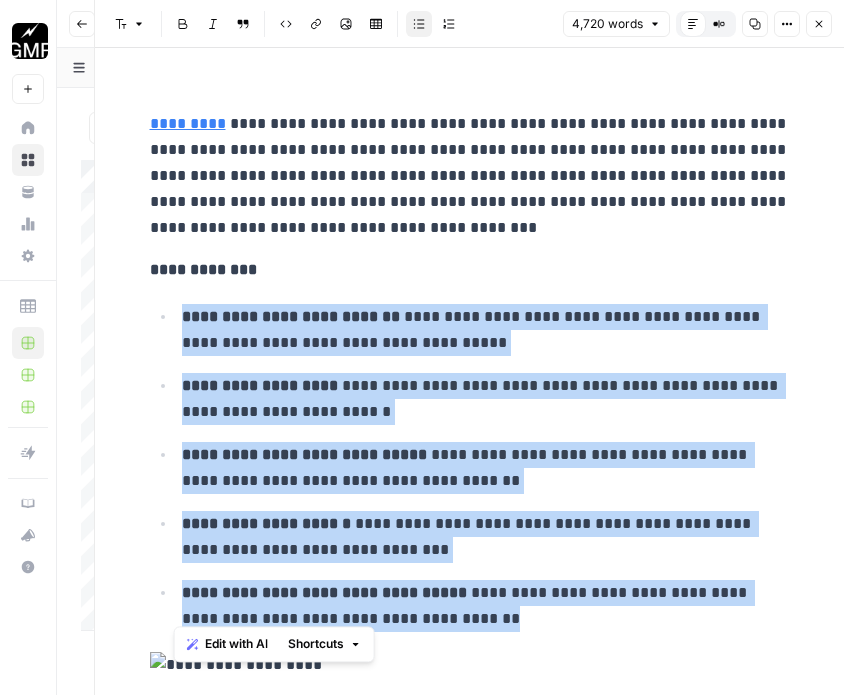 click on "**********" at bounding box center (470, 467) 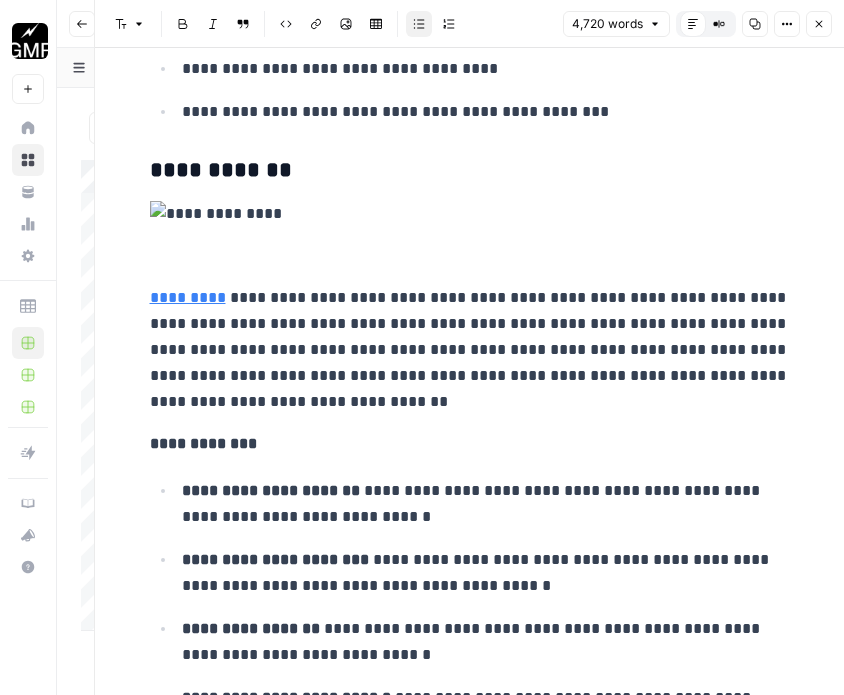 scroll, scrollTop: 10570, scrollLeft: 0, axis: vertical 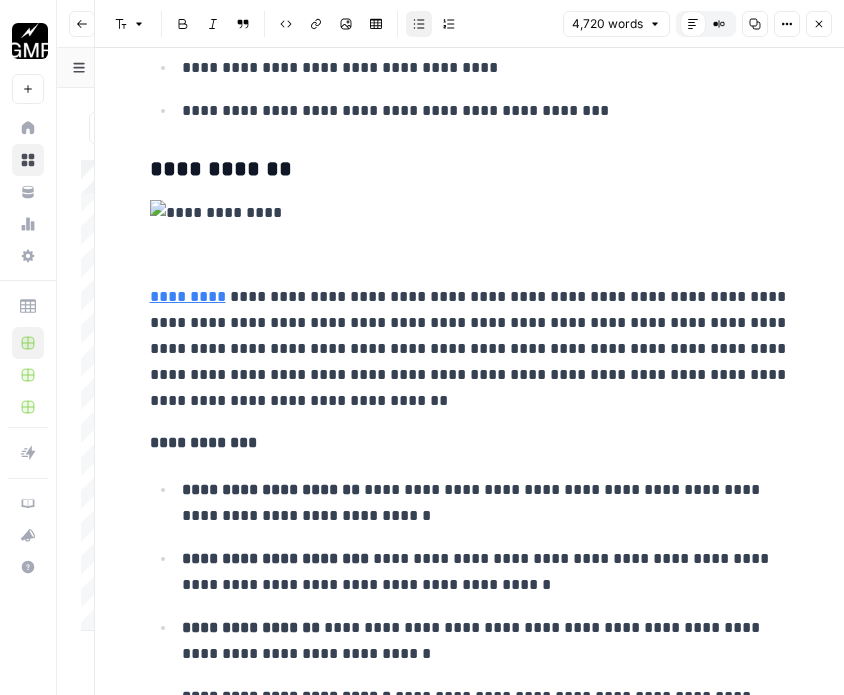 click on "**********" at bounding box center [470, 349] 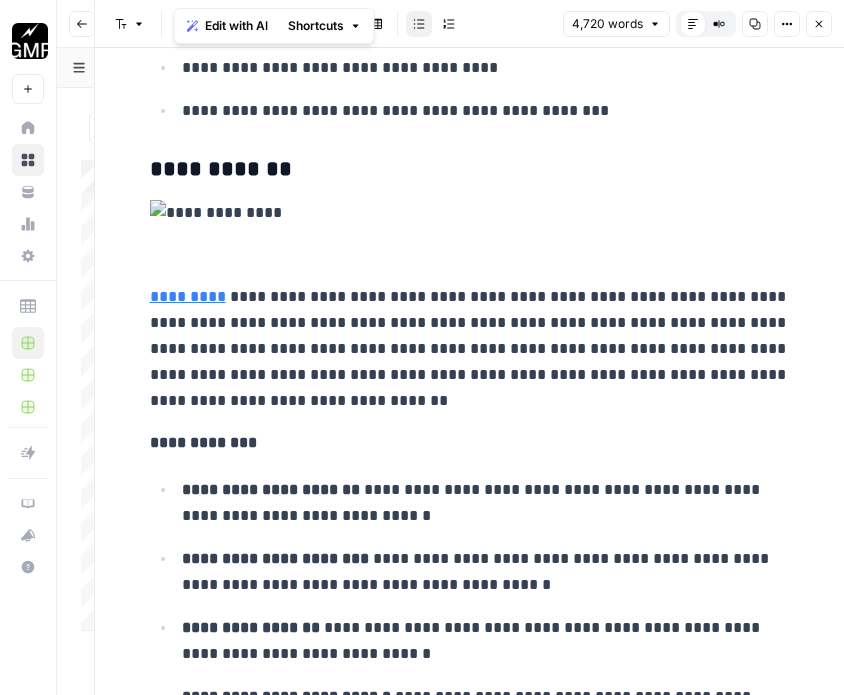 click on "**********" at bounding box center (470, 349) 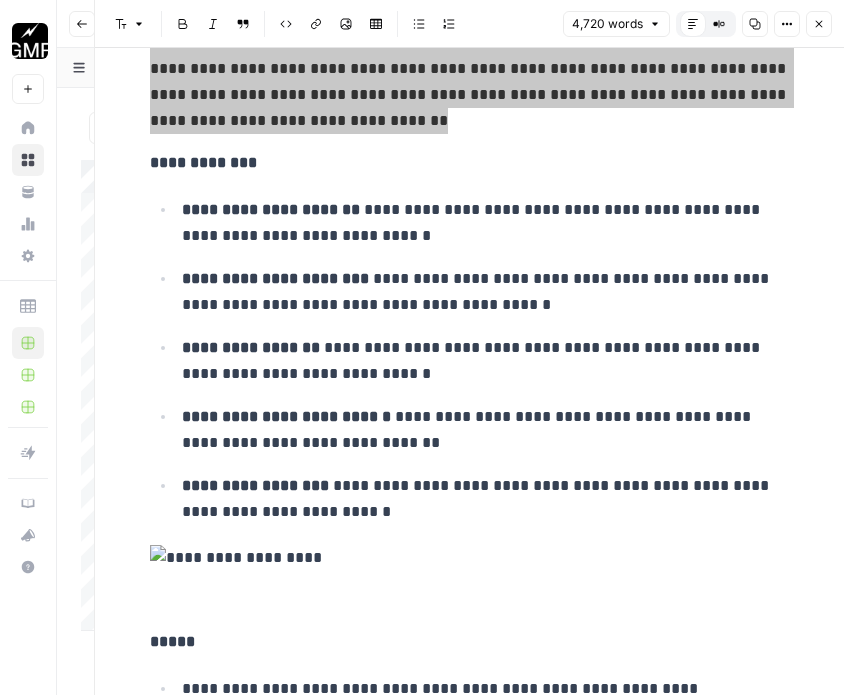 scroll, scrollTop: 10849, scrollLeft: 0, axis: vertical 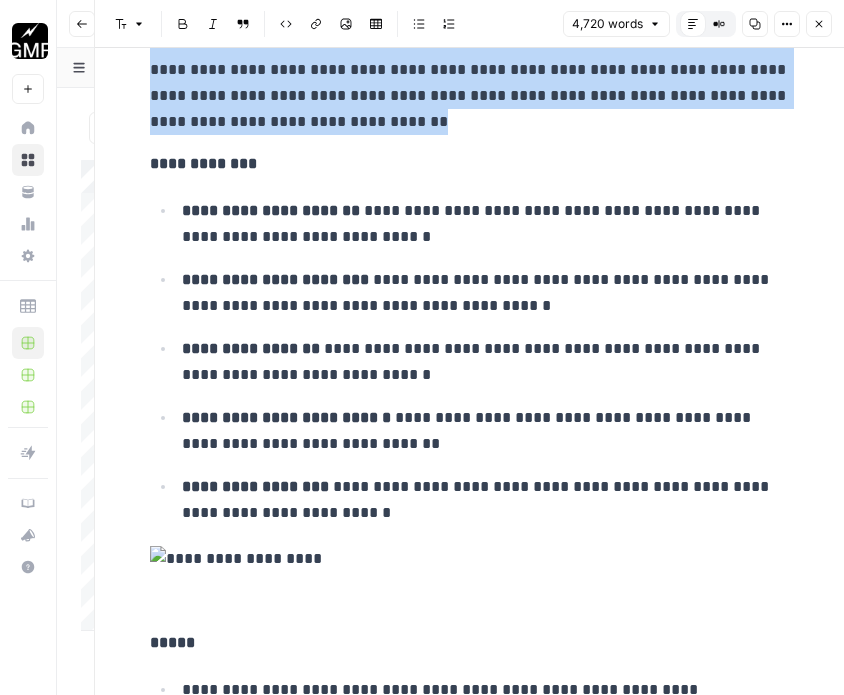 click on "**********" at bounding box center (470, 361) 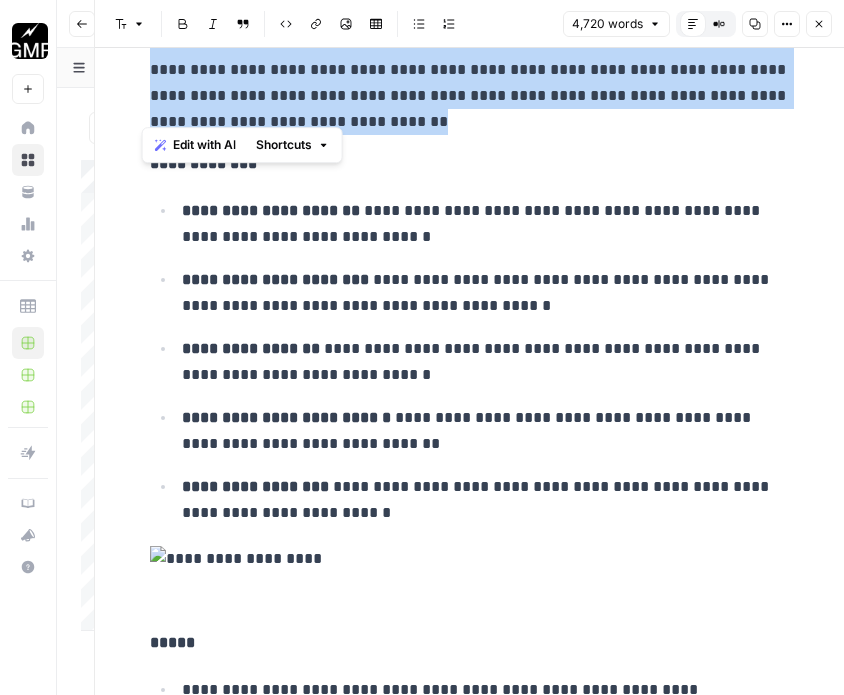 click on "**********" at bounding box center [486, 224] 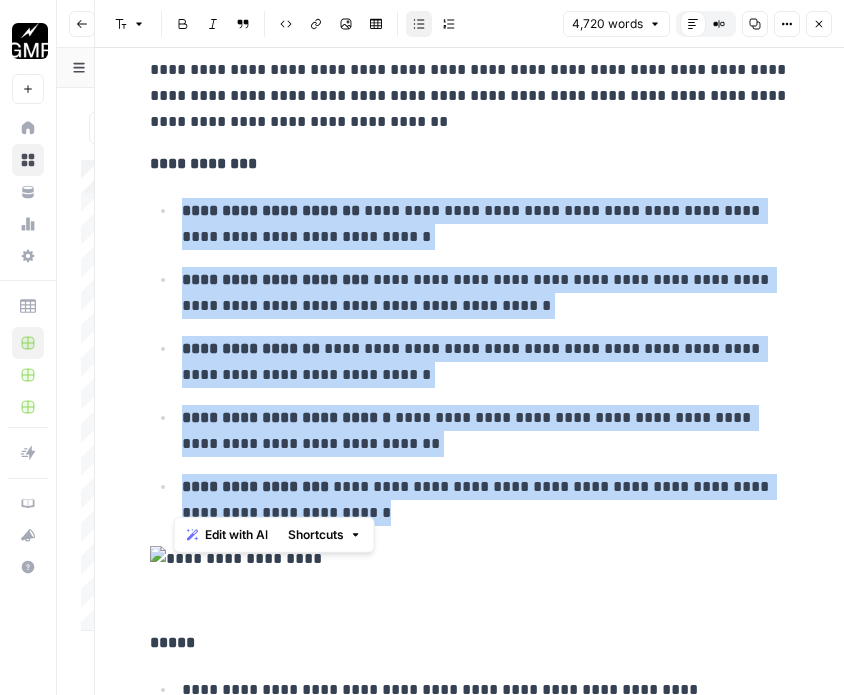 drag, startPoint x: 178, startPoint y: 196, endPoint x: 338, endPoint y: 506, distance: 348.8553 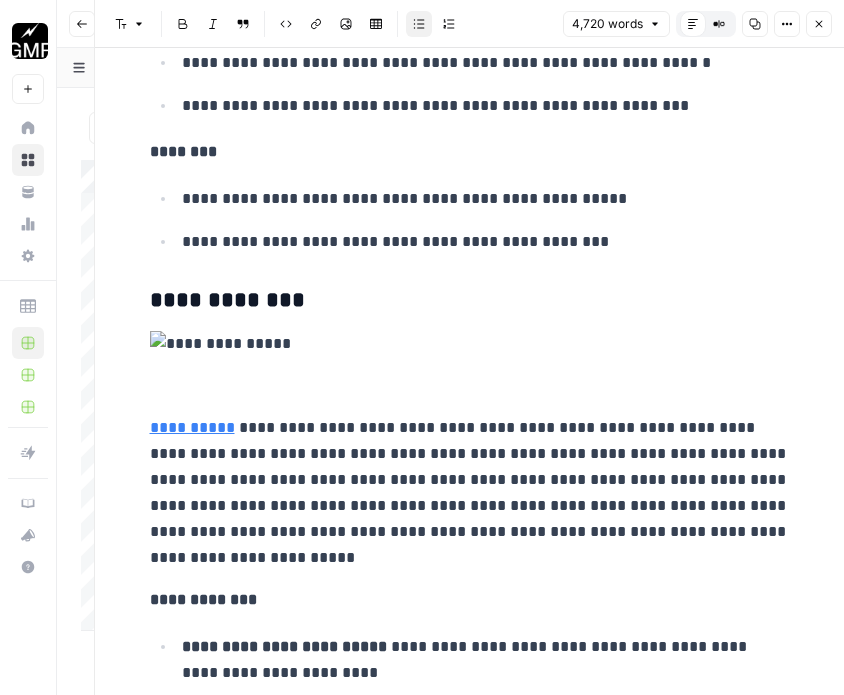 scroll, scrollTop: 11786, scrollLeft: 0, axis: vertical 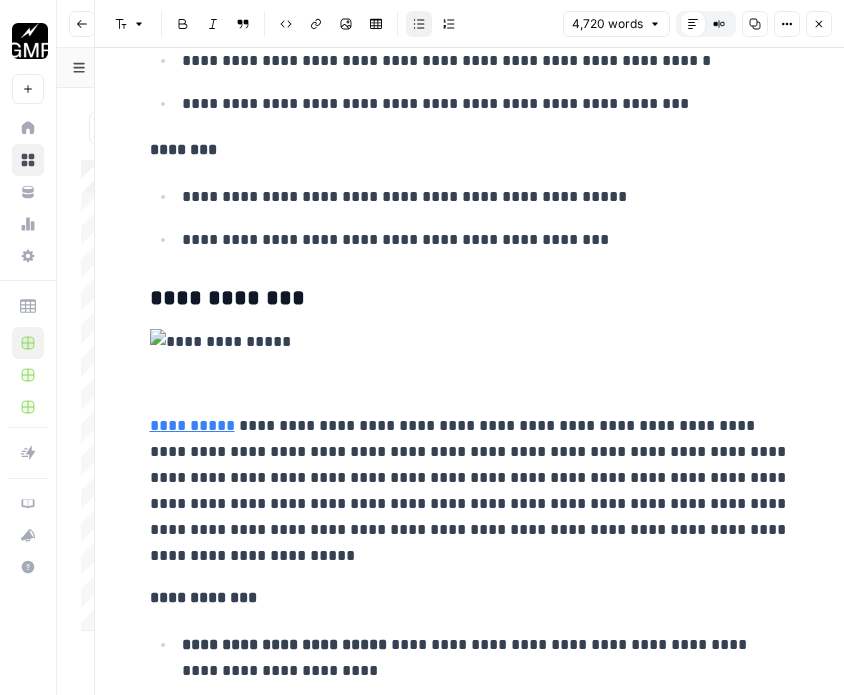click on "**********" at bounding box center [470, 491] 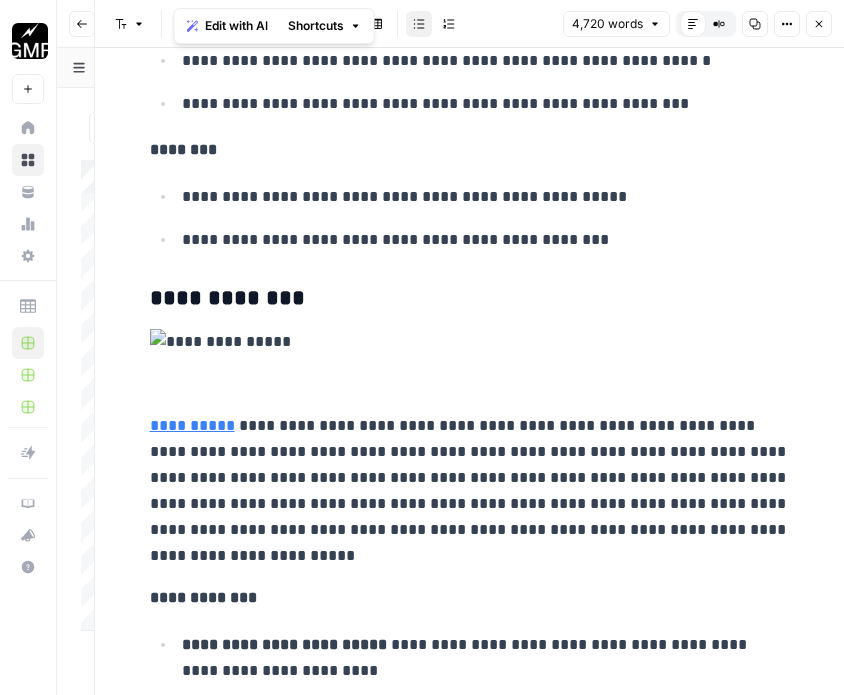 click on "**********" at bounding box center (470, 491) 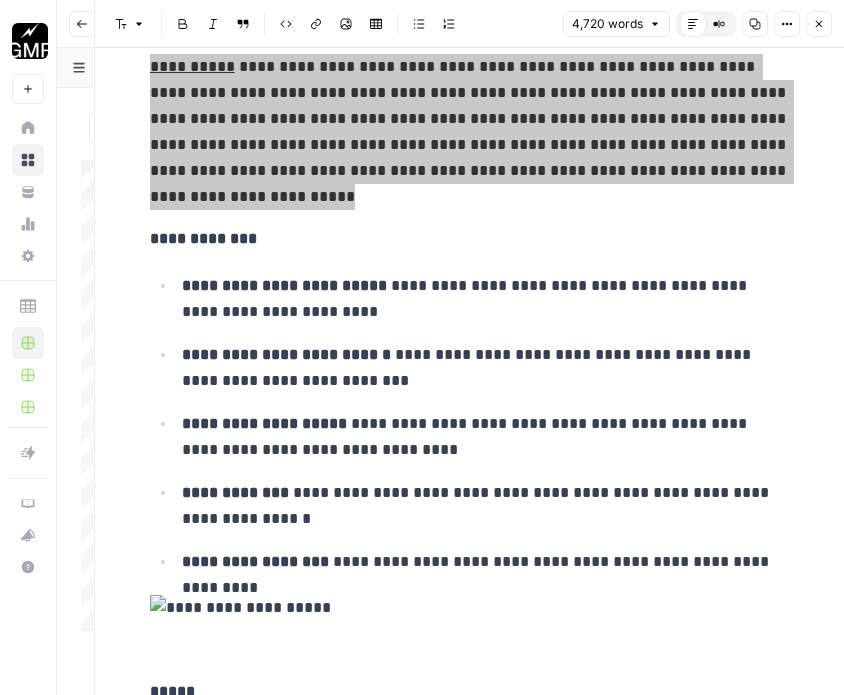 scroll, scrollTop: 12147, scrollLeft: 0, axis: vertical 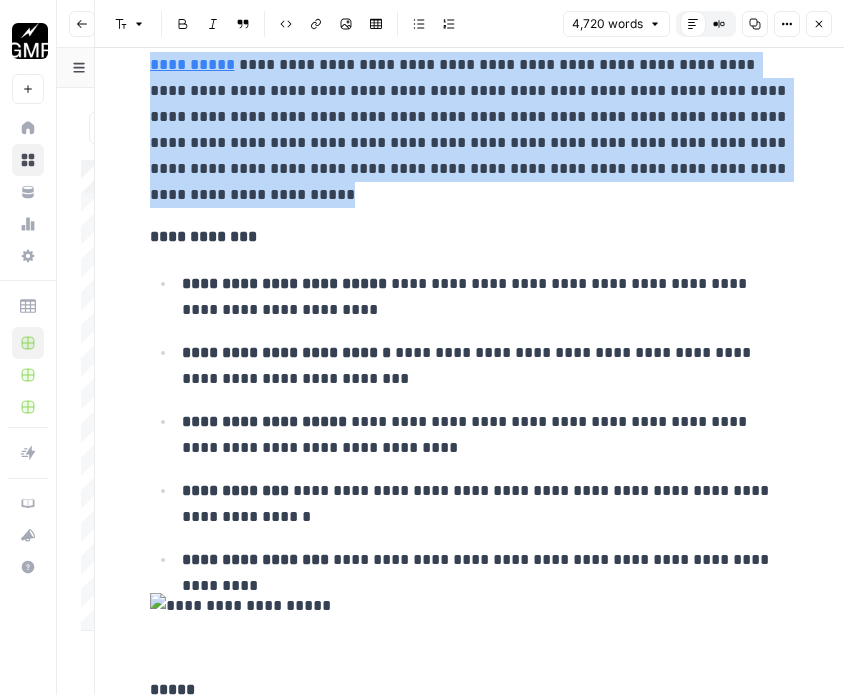 click on "**********" at bounding box center (486, 435) 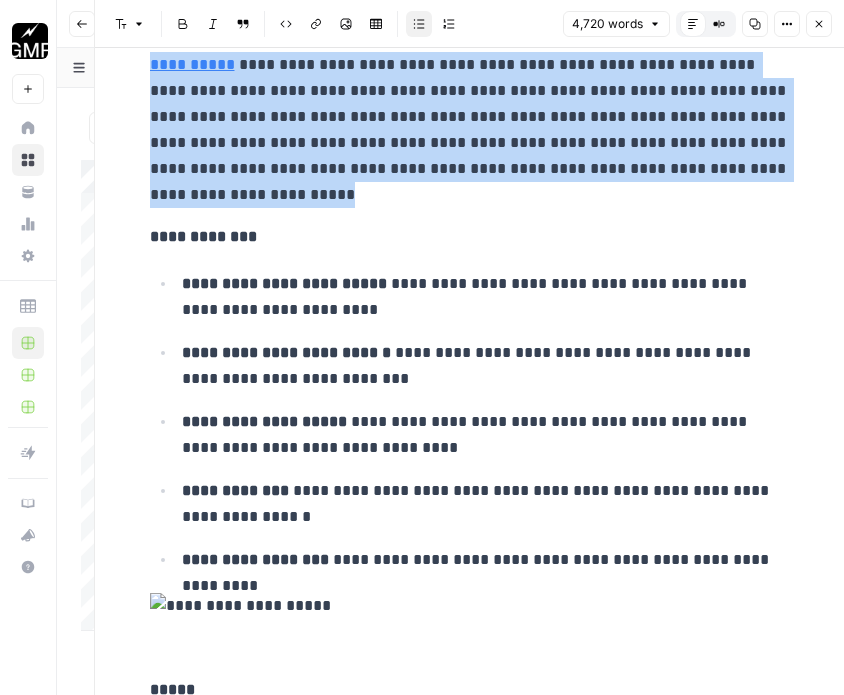 click on "**********" at bounding box center (486, 366) 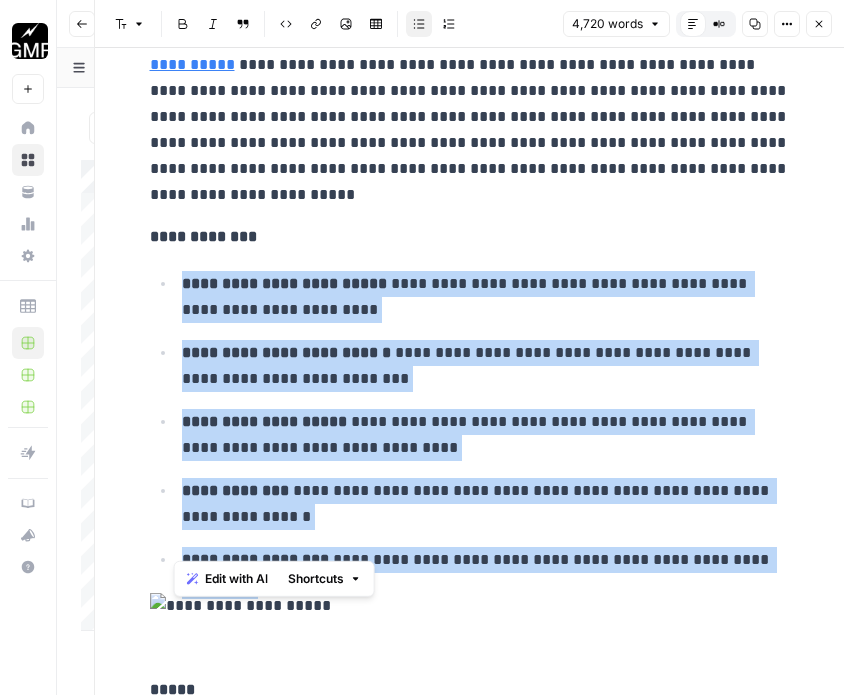 drag, startPoint x: 175, startPoint y: 264, endPoint x: 779, endPoint y: 539, distance: 663.6573 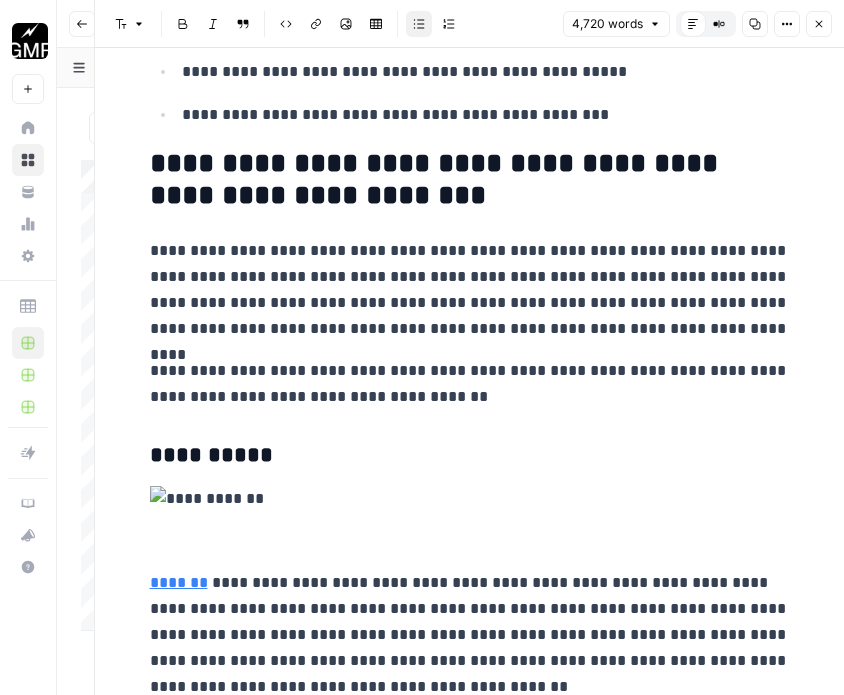 scroll, scrollTop: 13302, scrollLeft: 0, axis: vertical 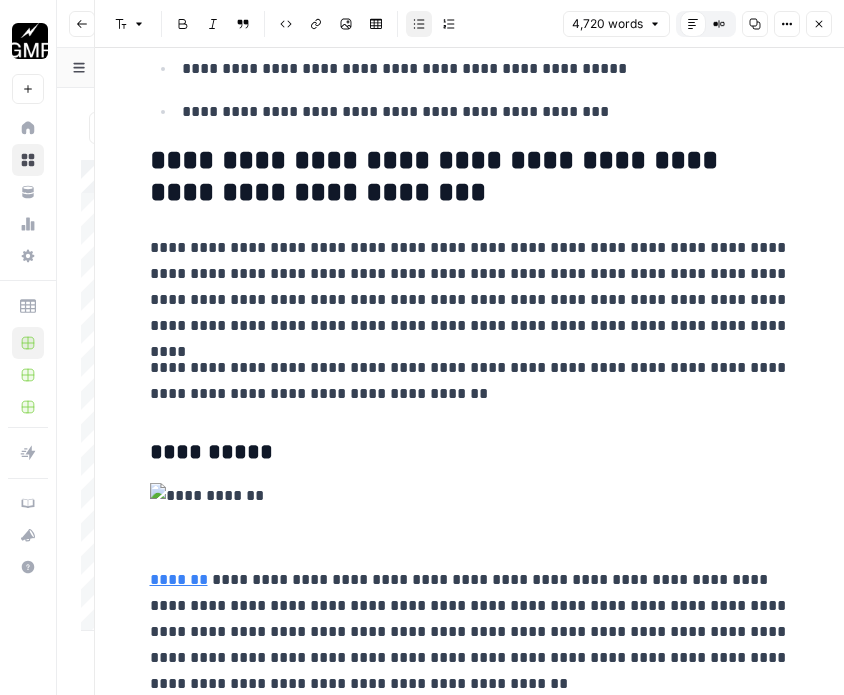 click on "**********" at bounding box center [470, 381] 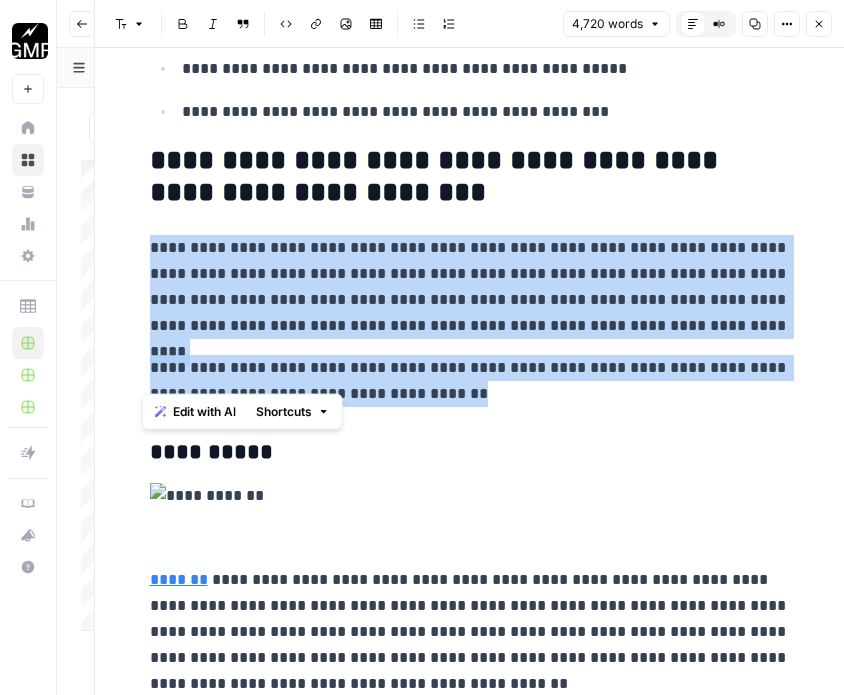 drag, startPoint x: 408, startPoint y: 373, endPoint x: 132, endPoint y: 232, distance: 309.93063 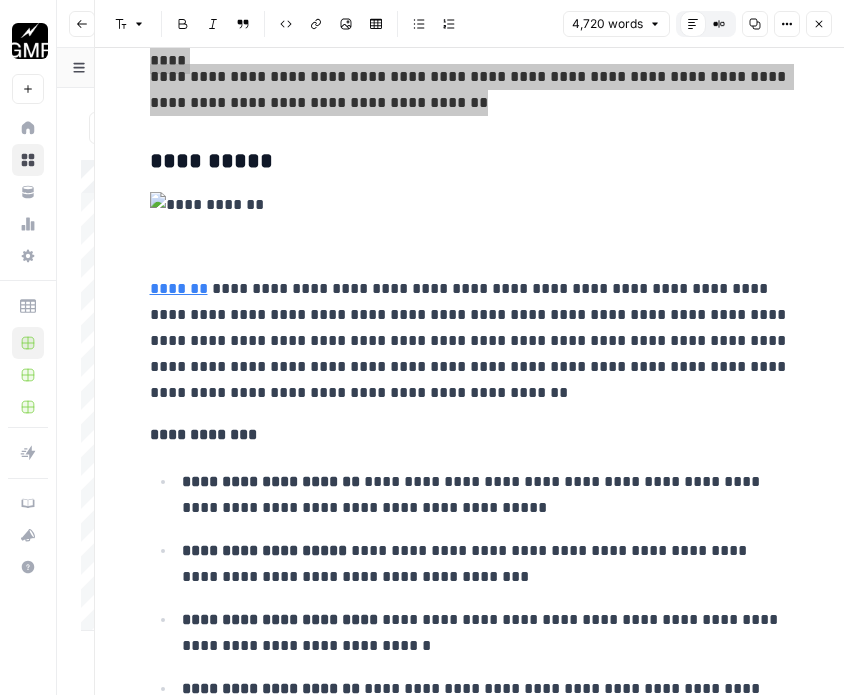 scroll, scrollTop: 13595, scrollLeft: 0, axis: vertical 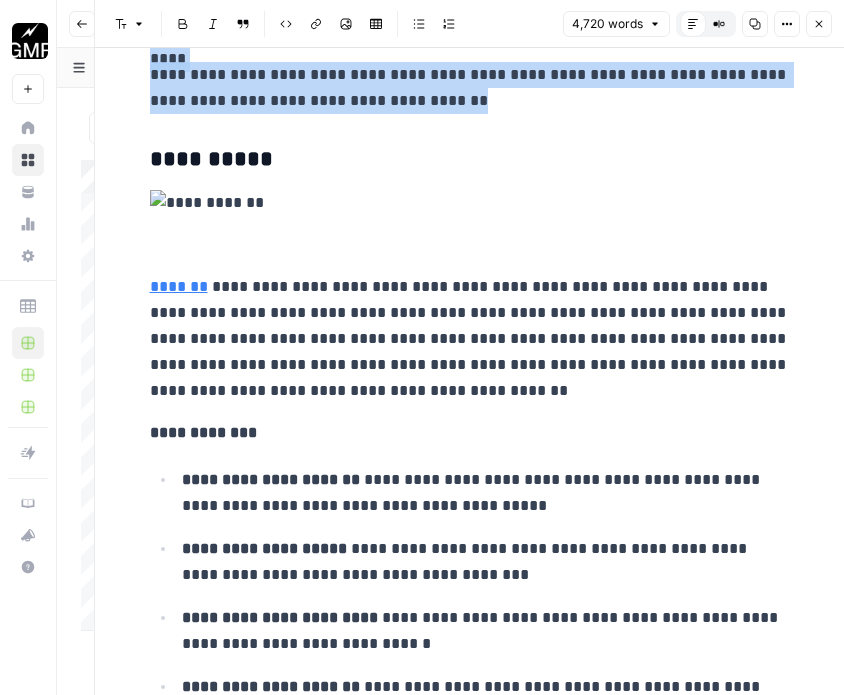click on "**********" at bounding box center [470, 339] 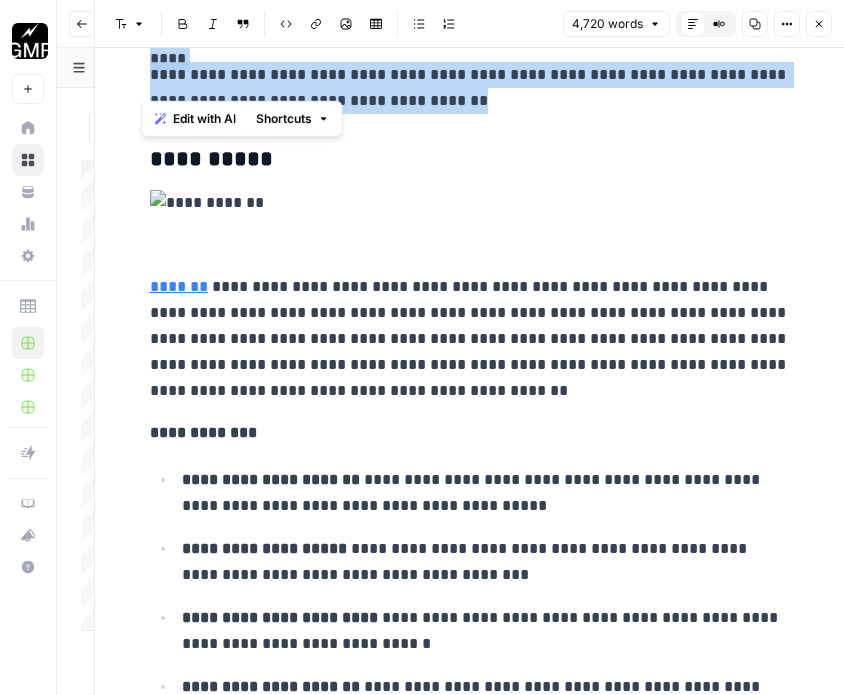 click on "**********" at bounding box center (470, 339) 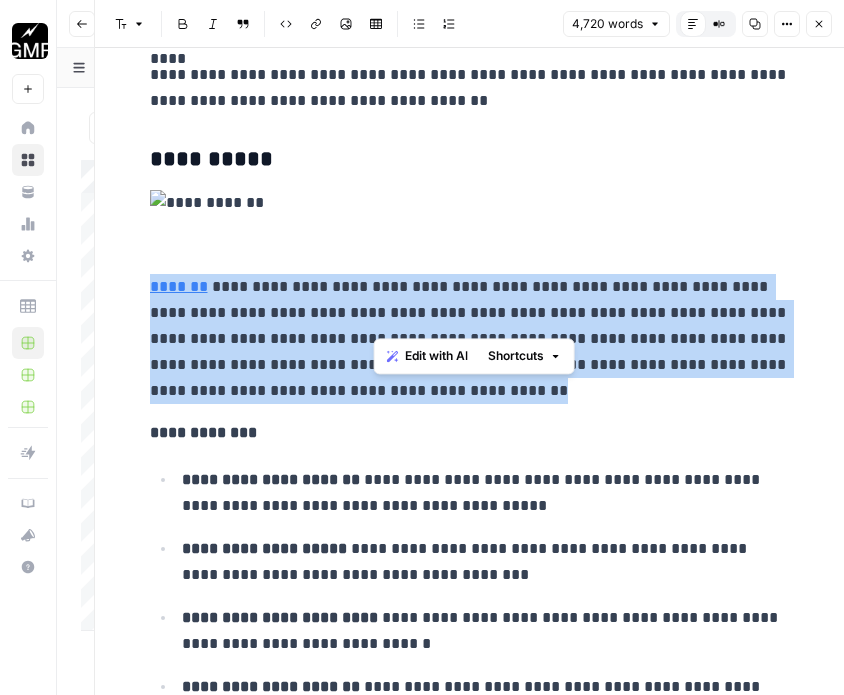 click on "**********" at bounding box center (470, 339) 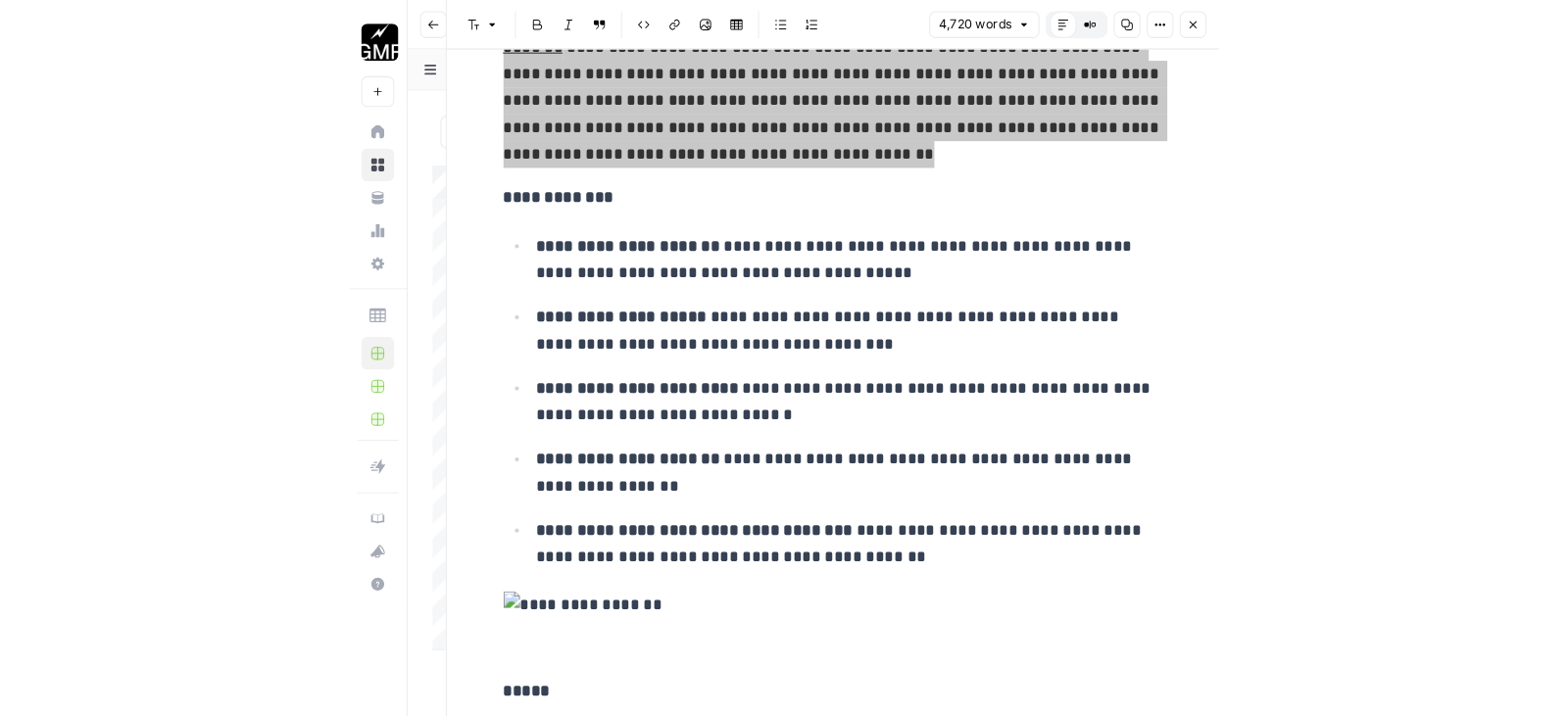 scroll, scrollTop: 13553, scrollLeft: 0, axis: vertical 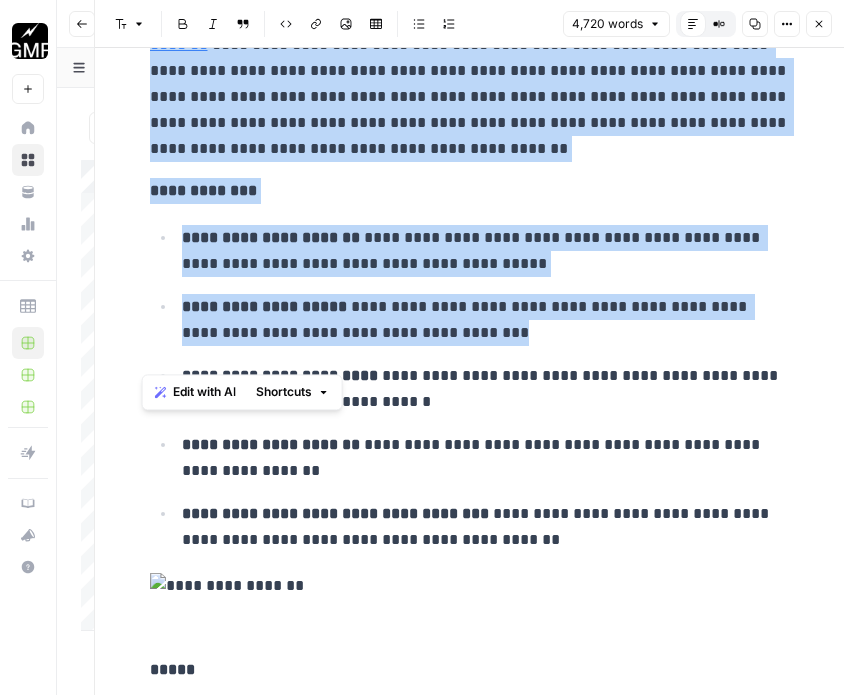 drag, startPoint x: 173, startPoint y: 219, endPoint x: 334, endPoint y: 352, distance: 208.83008 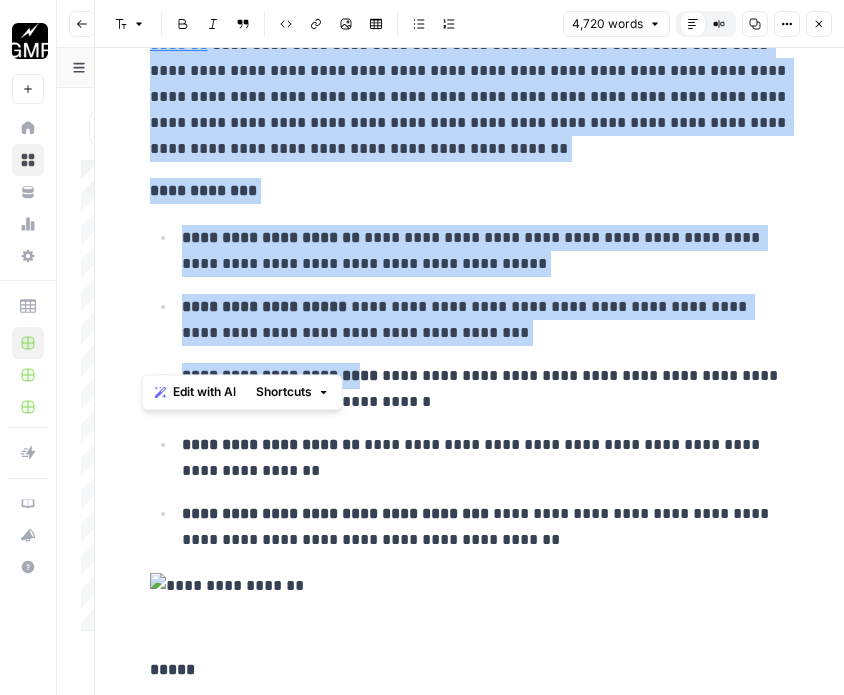 click on "**********" at bounding box center (486, 320) 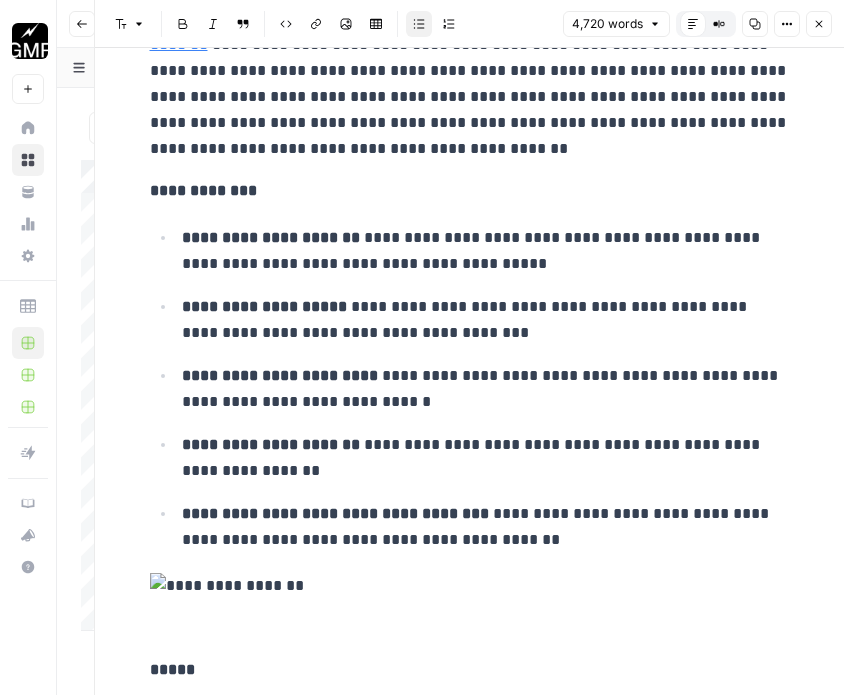 click on "**********" at bounding box center [486, 320] 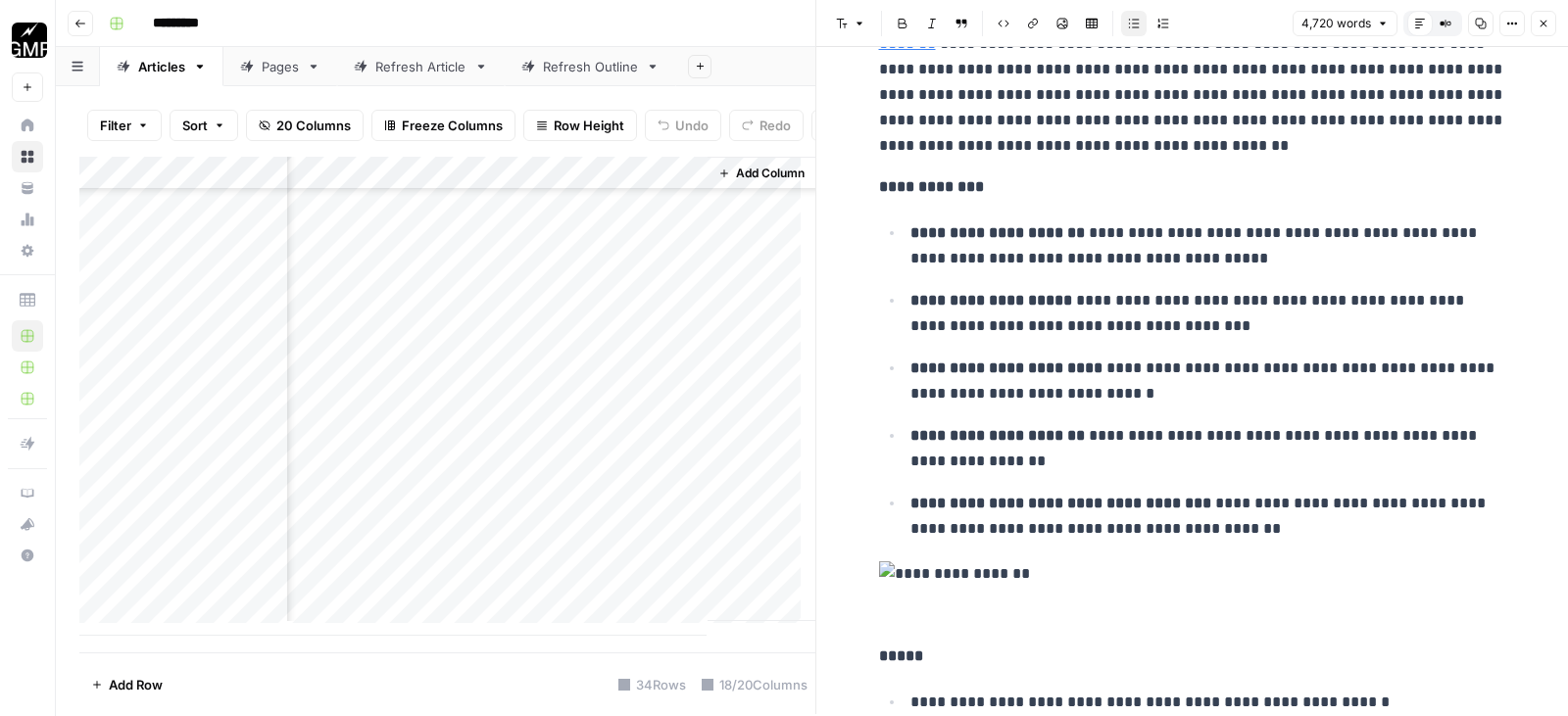 scroll, scrollTop: 731, scrollLeft: 2535, axis: both 